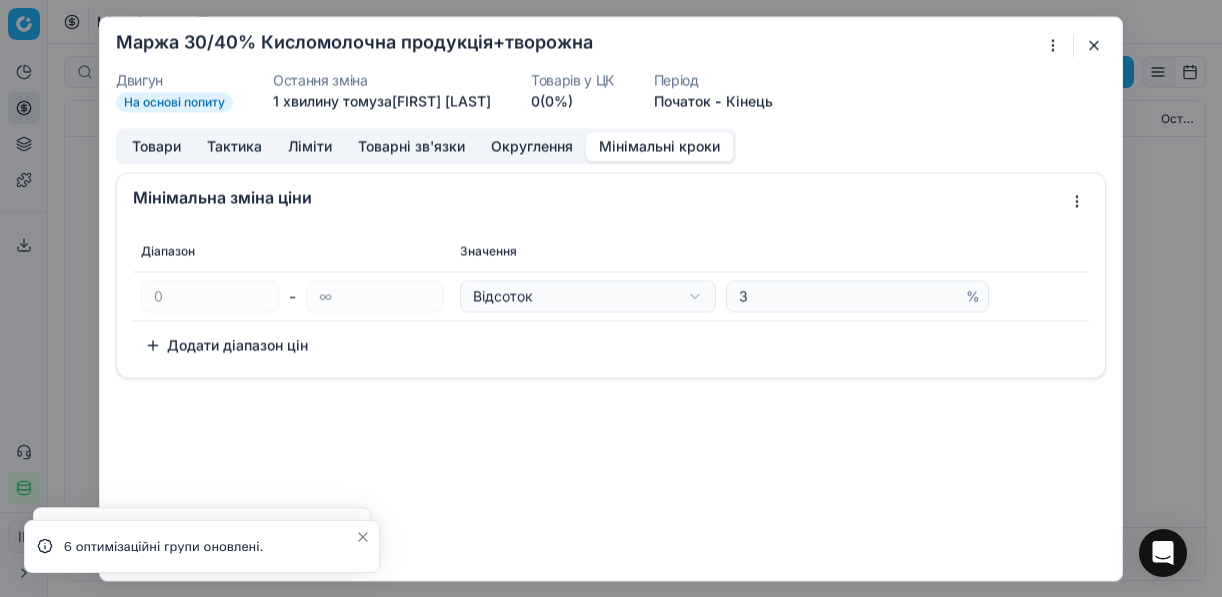 scroll, scrollTop: 0, scrollLeft: 0, axis: both 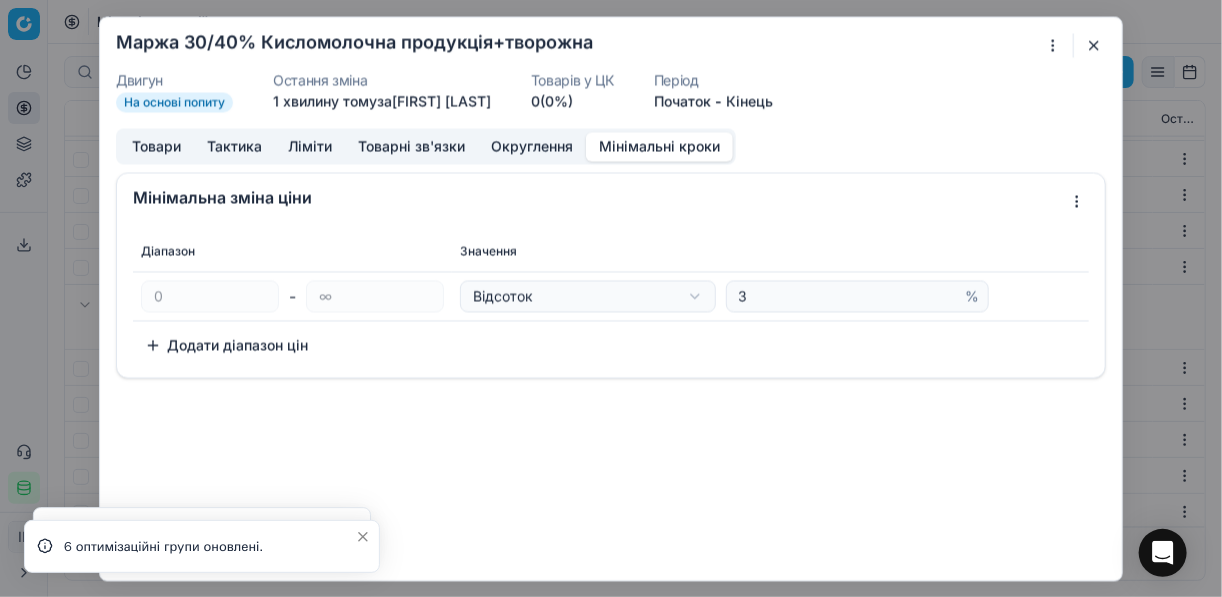 click at bounding box center [1094, 45] 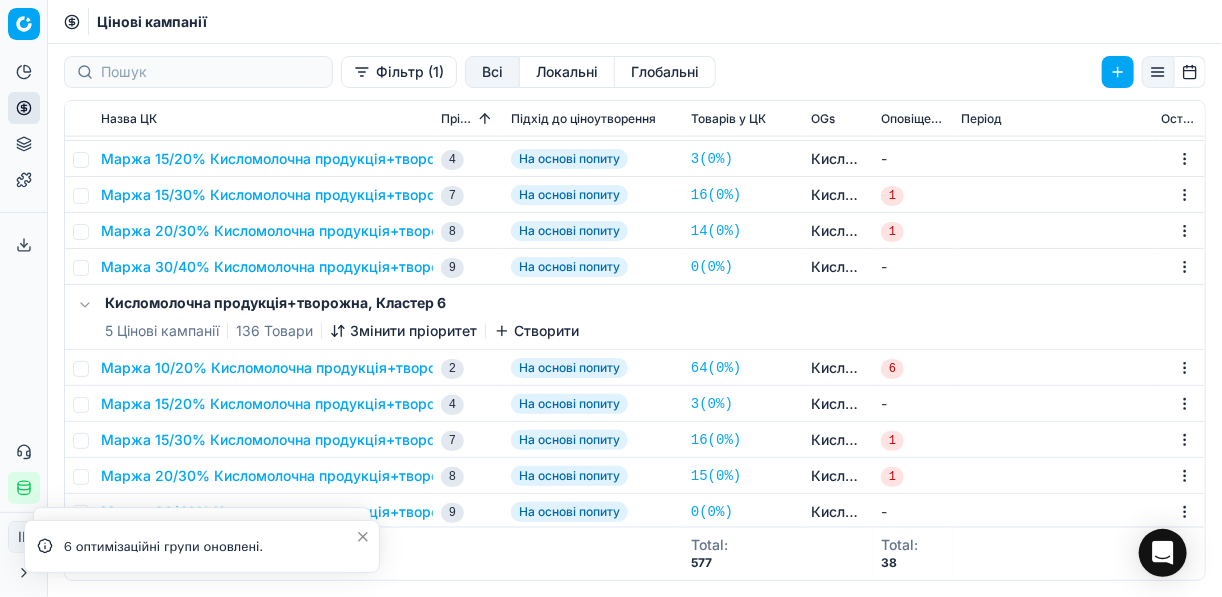 click on "Фільтр   (1)" at bounding box center (399, 72) 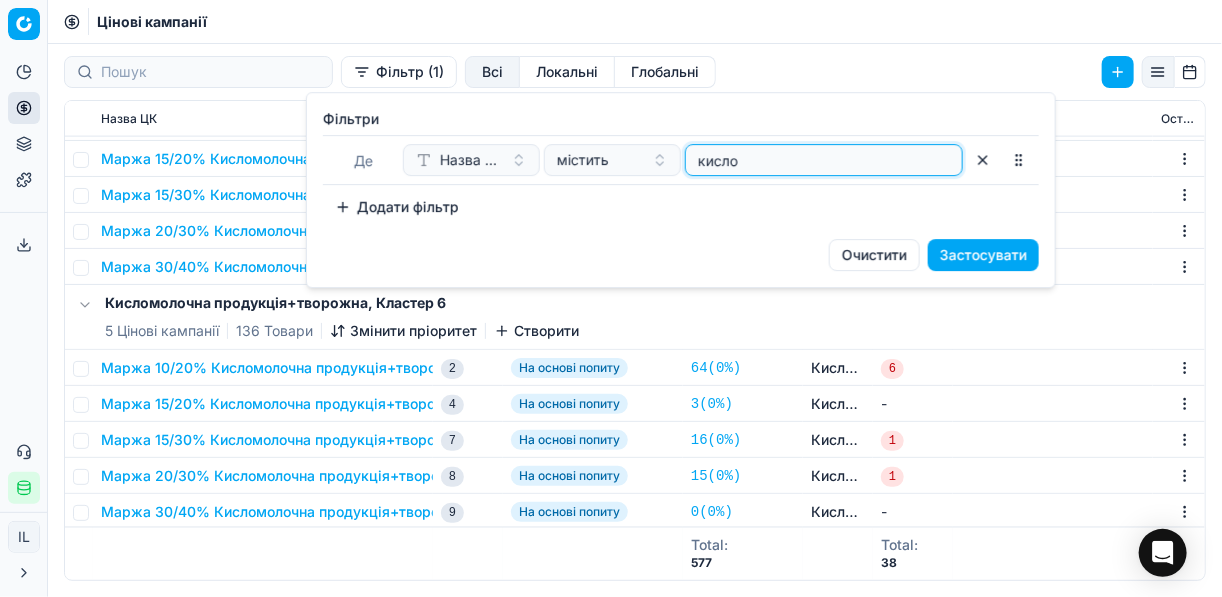 drag, startPoint x: 760, startPoint y: 159, endPoint x: 673, endPoint y: 143, distance: 88.45903 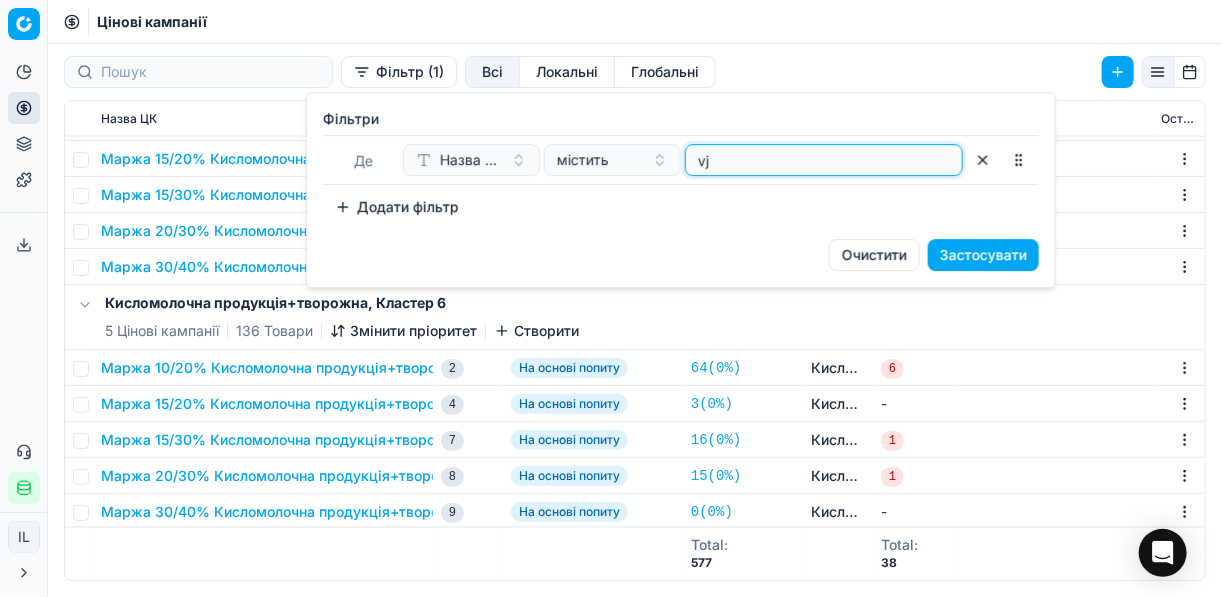 type on "v" 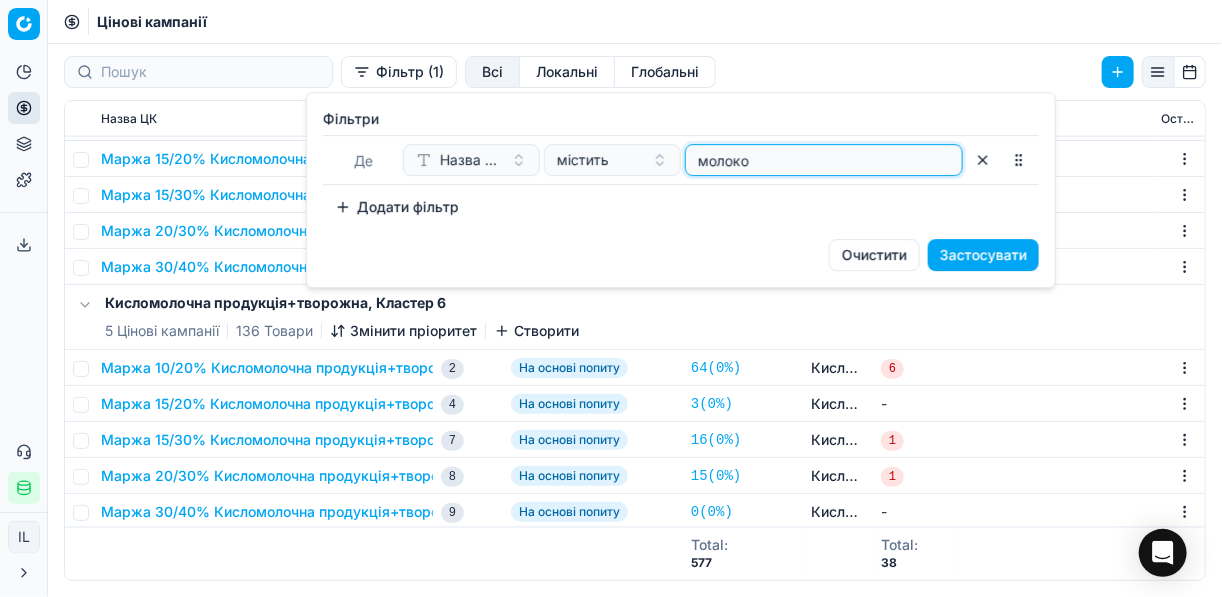 type on "молоко" 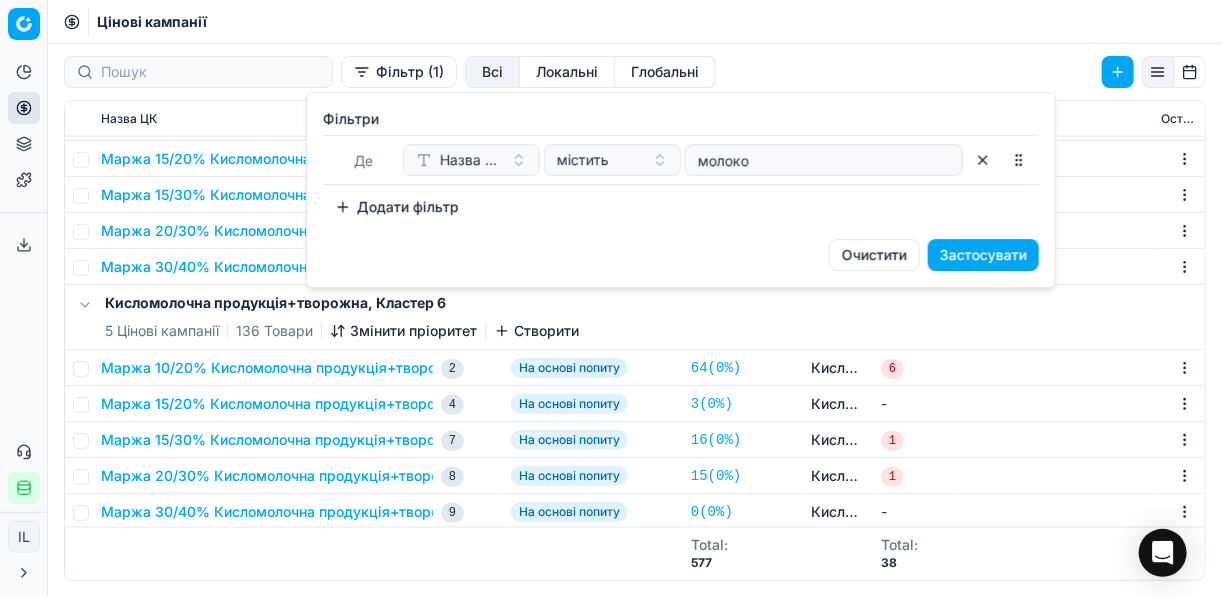 click on "Застосувати" at bounding box center [983, 255] 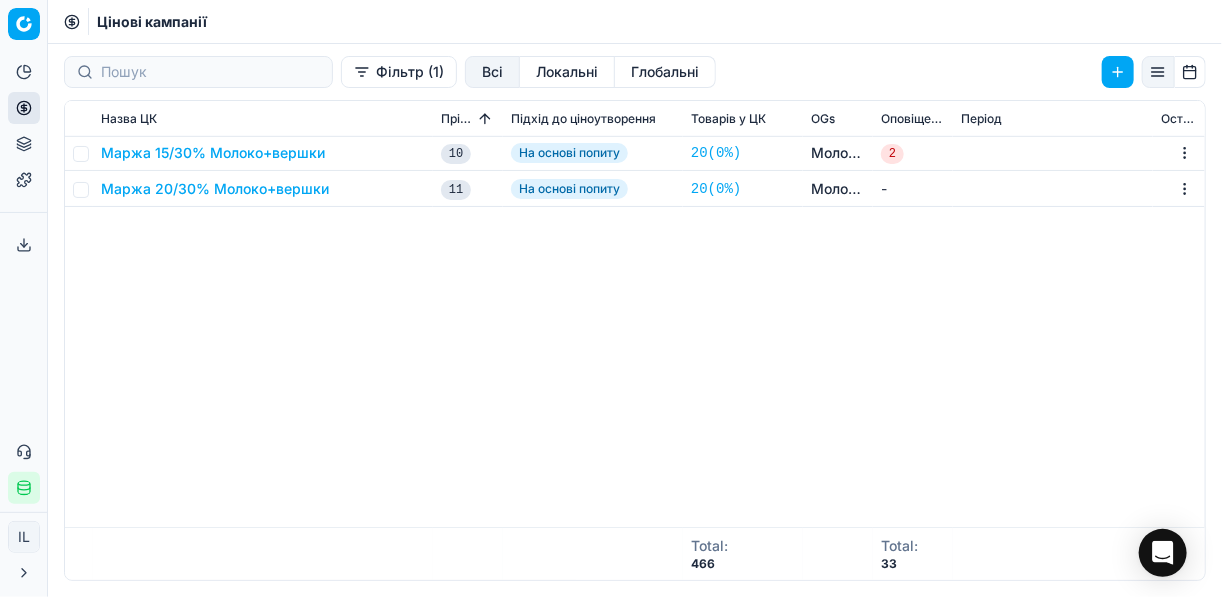 scroll, scrollTop: 0, scrollLeft: 0, axis: both 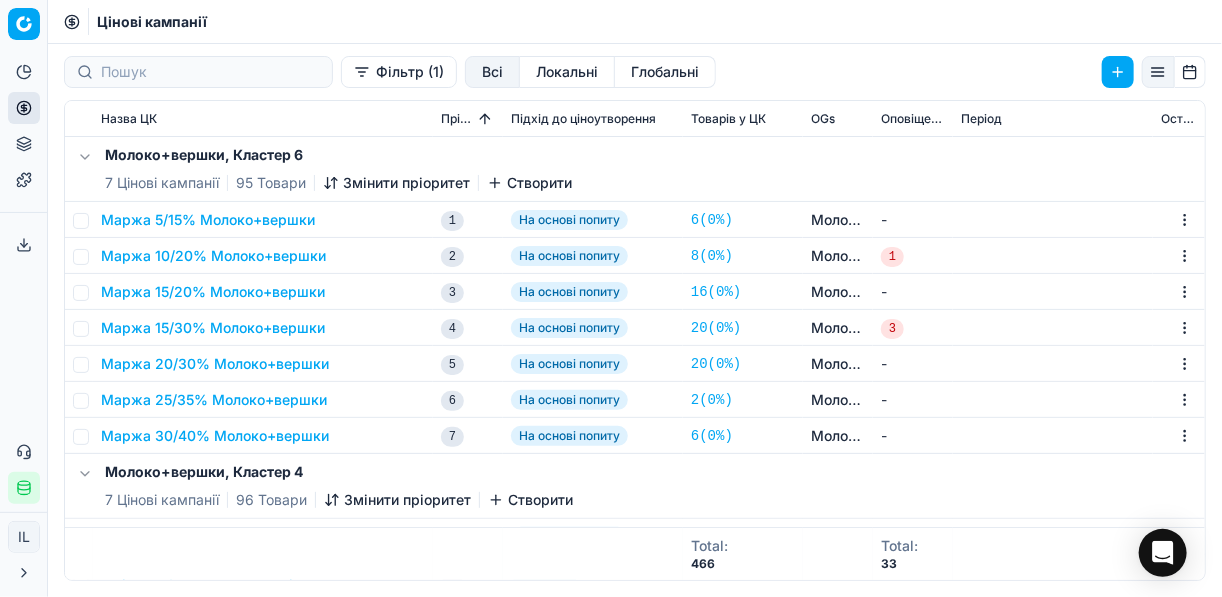 click on "Маржа 5/15% Молоко+вершки" at bounding box center (208, 220) 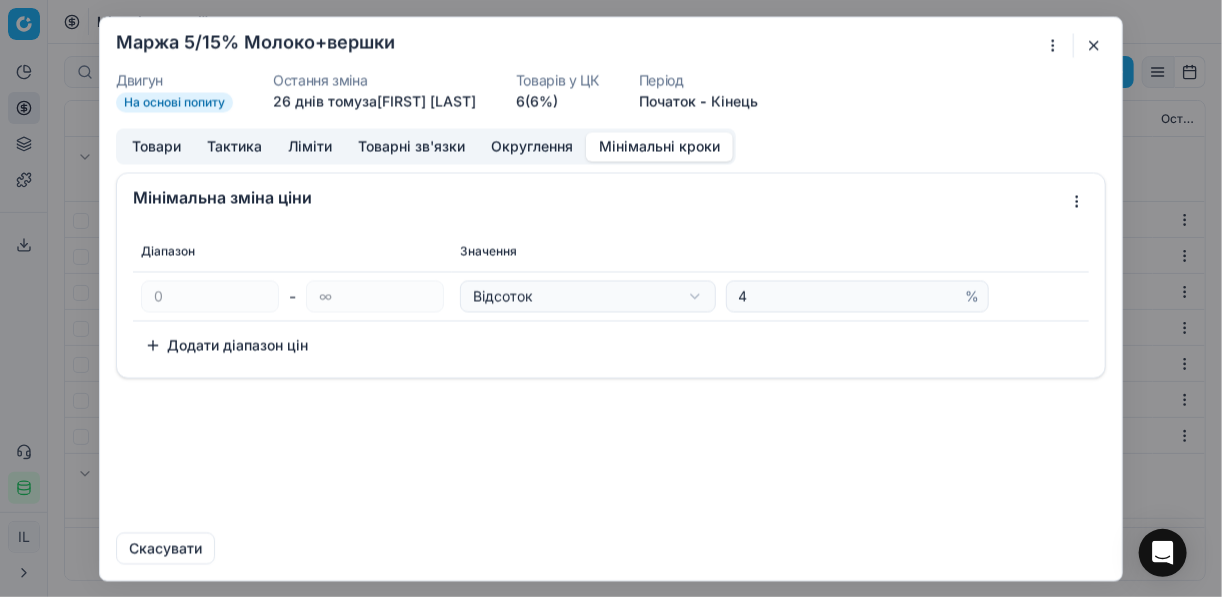 click on "Мінімальні кроки" at bounding box center (659, 146) 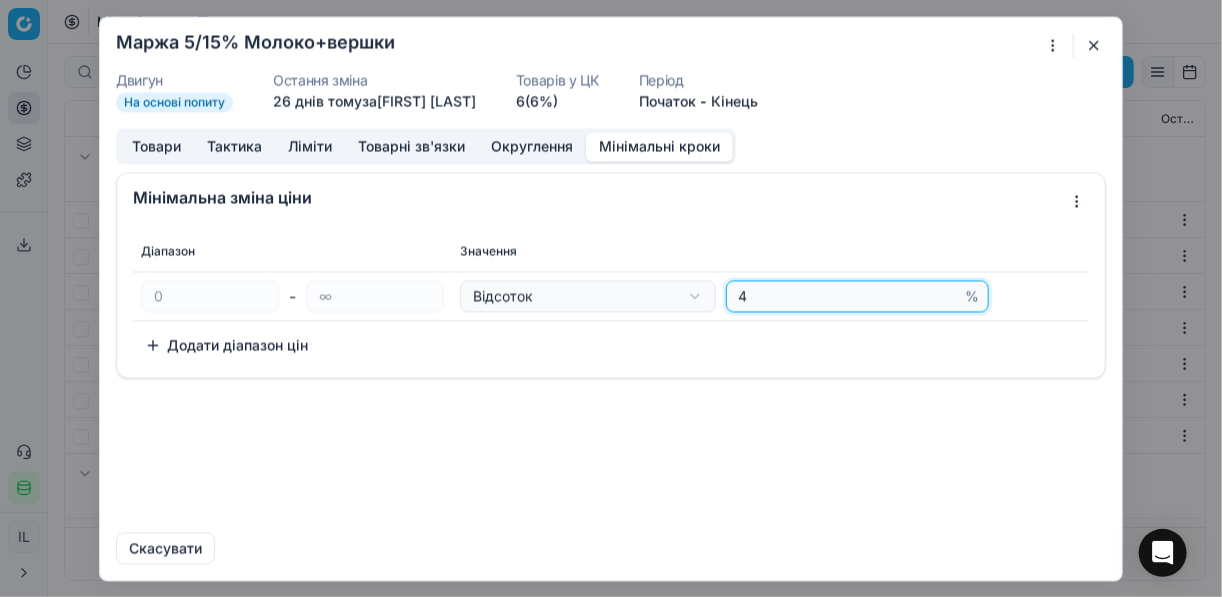 click on "4" at bounding box center (848, 296) 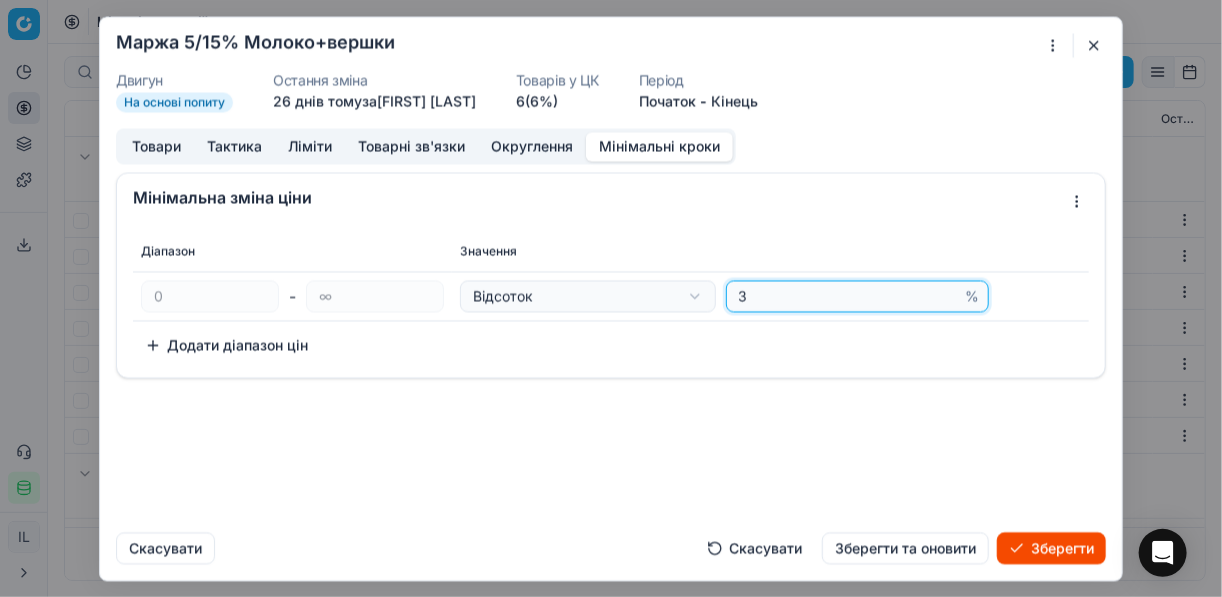 type on "3" 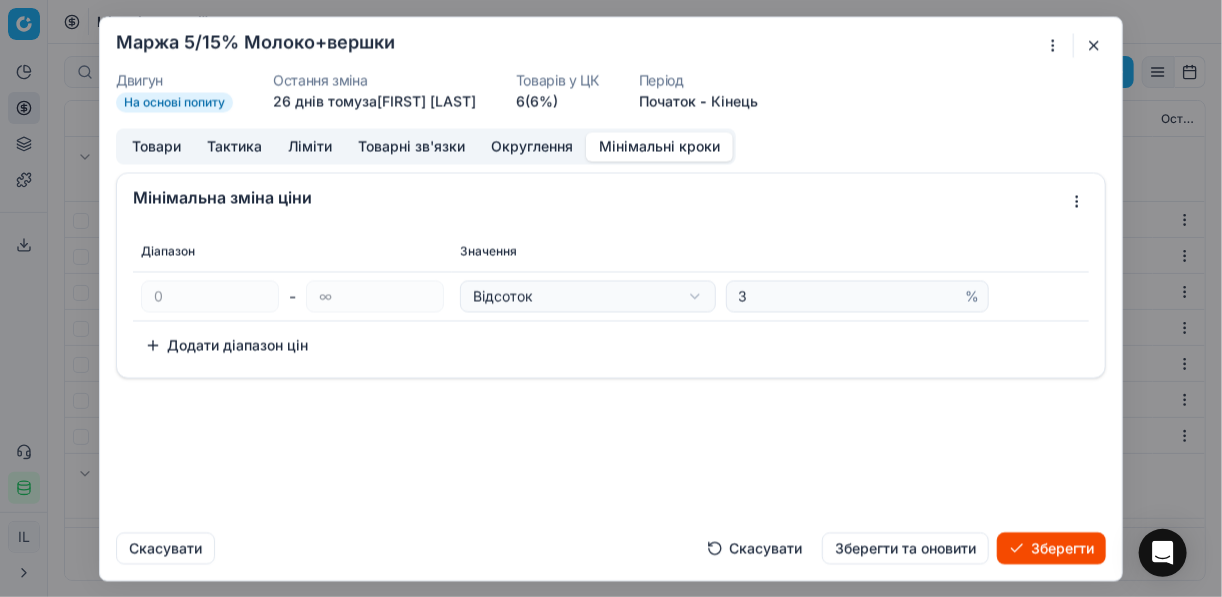 click on "Зберегти" at bounding box center (1051, 548) 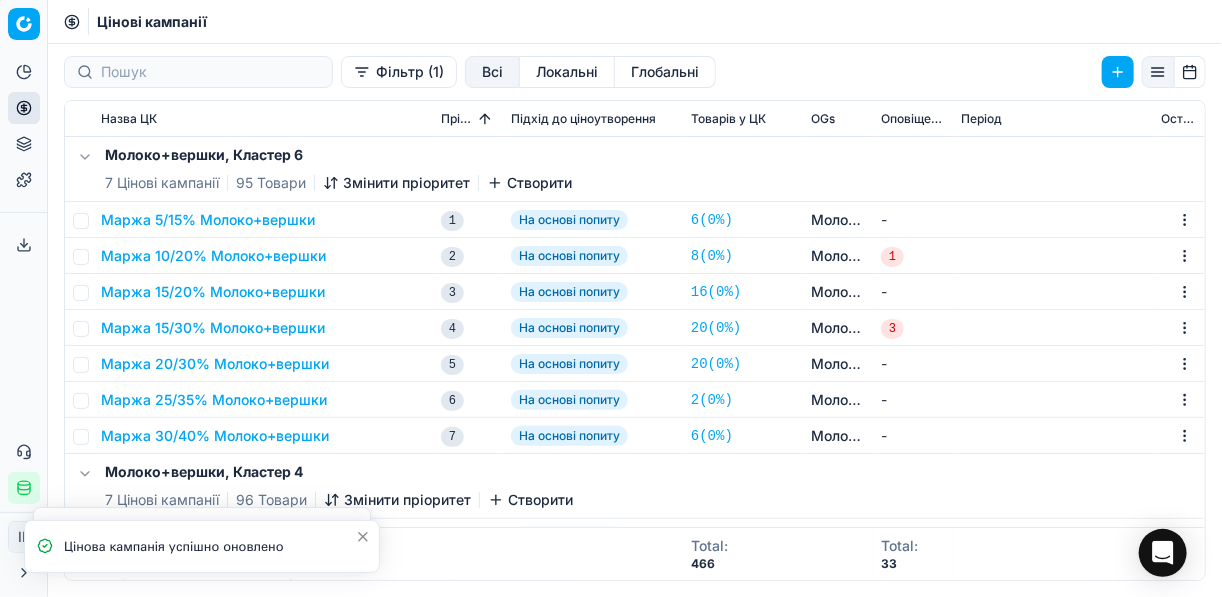 click on "Маржа 10/20% Молоко+вершки" at bounding box center (213, 256) 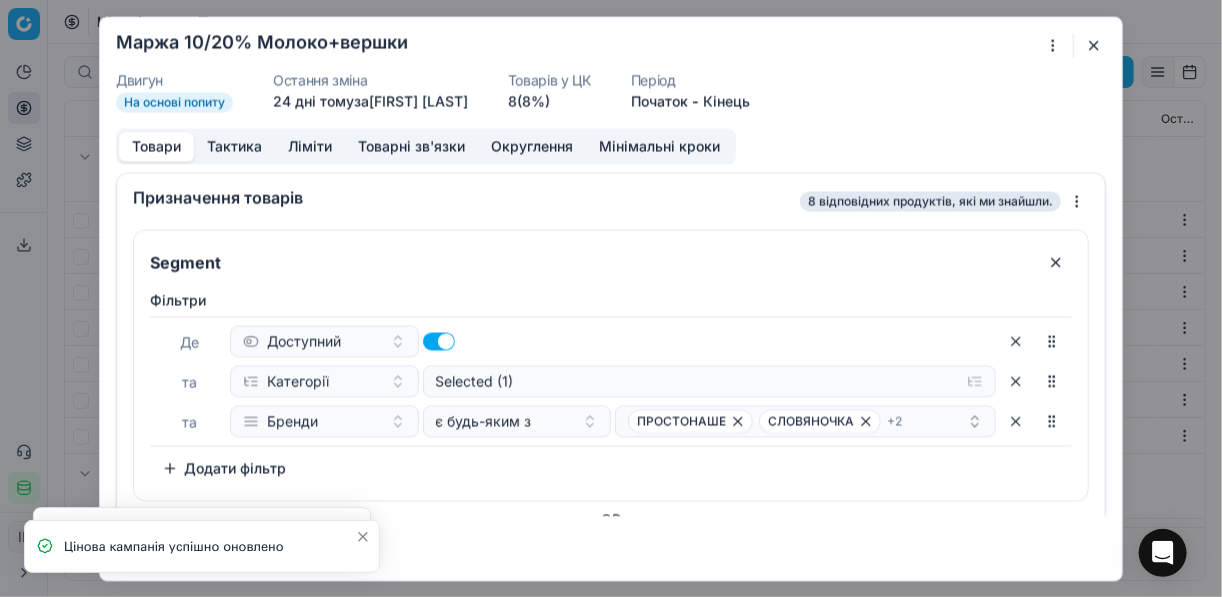 click on "Мінімальні кроки" at bounding box center (659, 146) 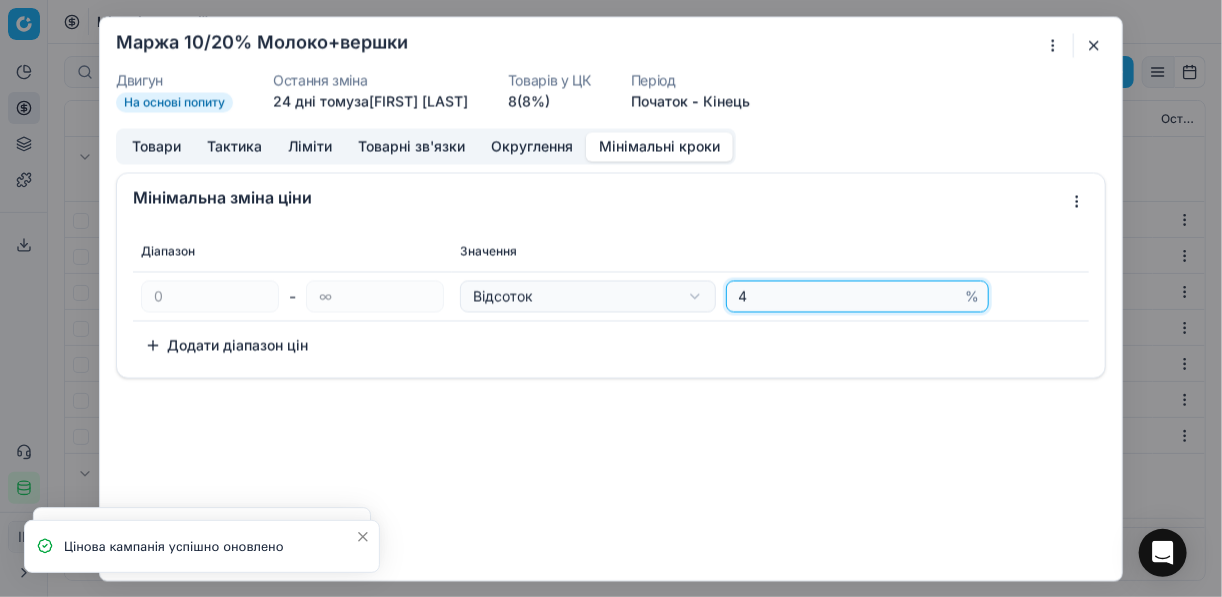 click on "4" at bounding box center [848, 296] 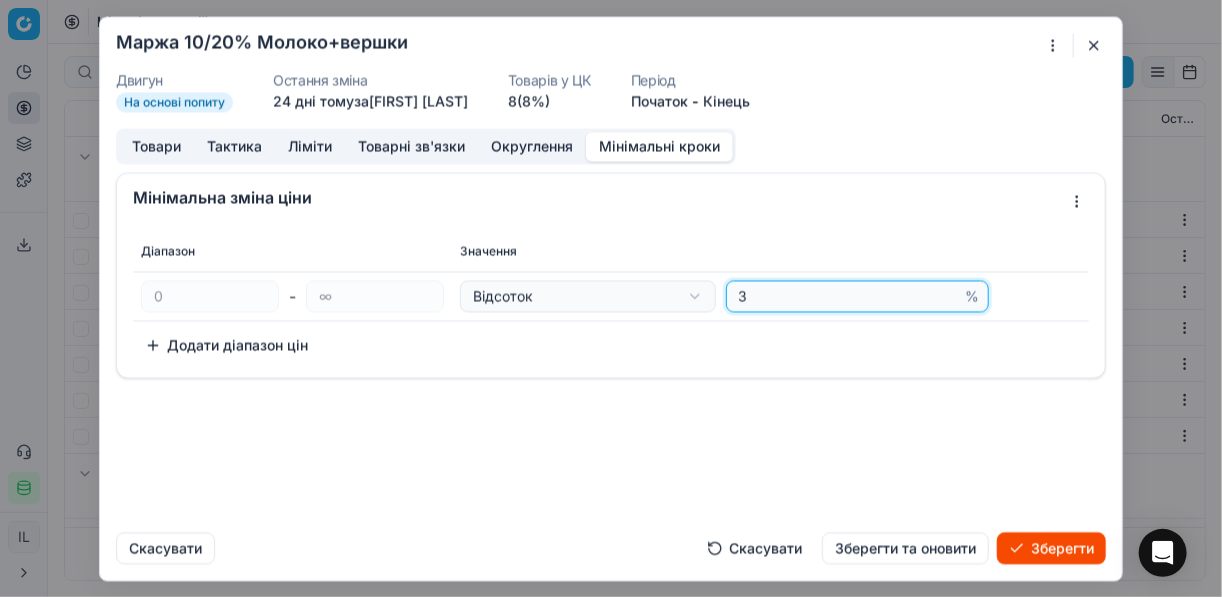 type on "3" 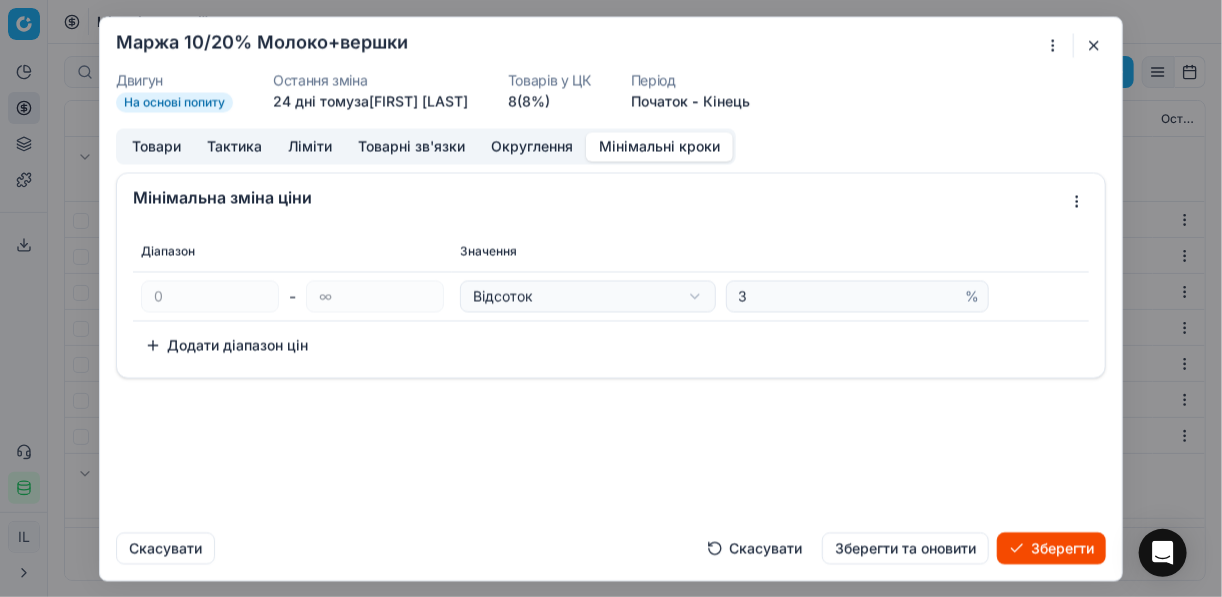 click on "Зберегти" at bounding box center [1051, 548] 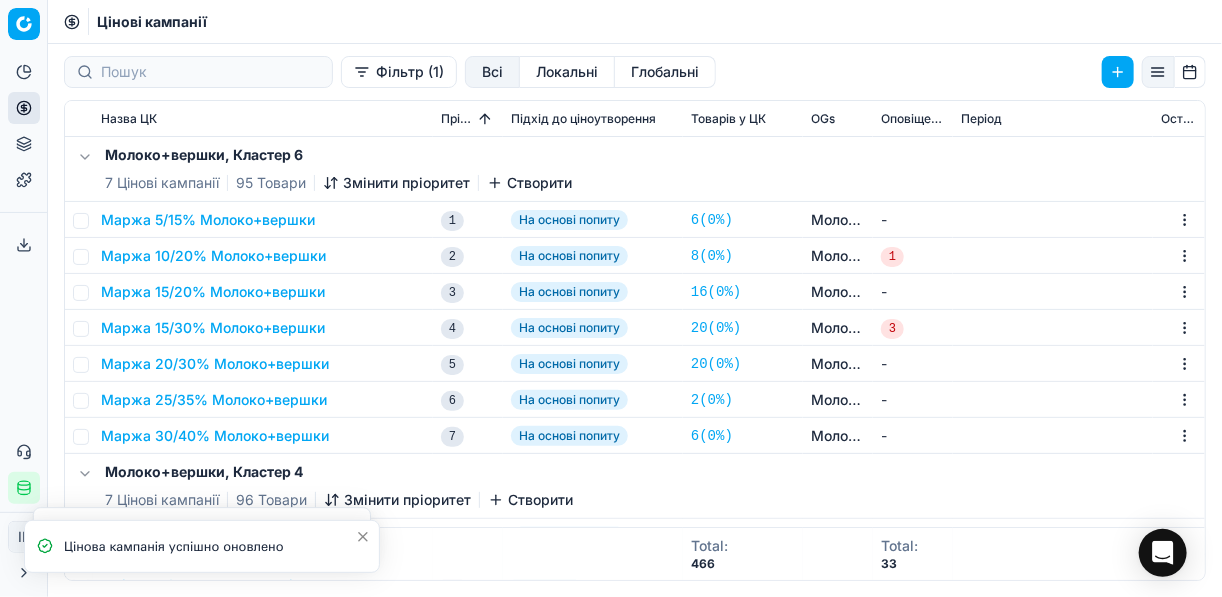 click on "Маржа 15/20% Молоко+вершки" at bounding box center (213, 292) 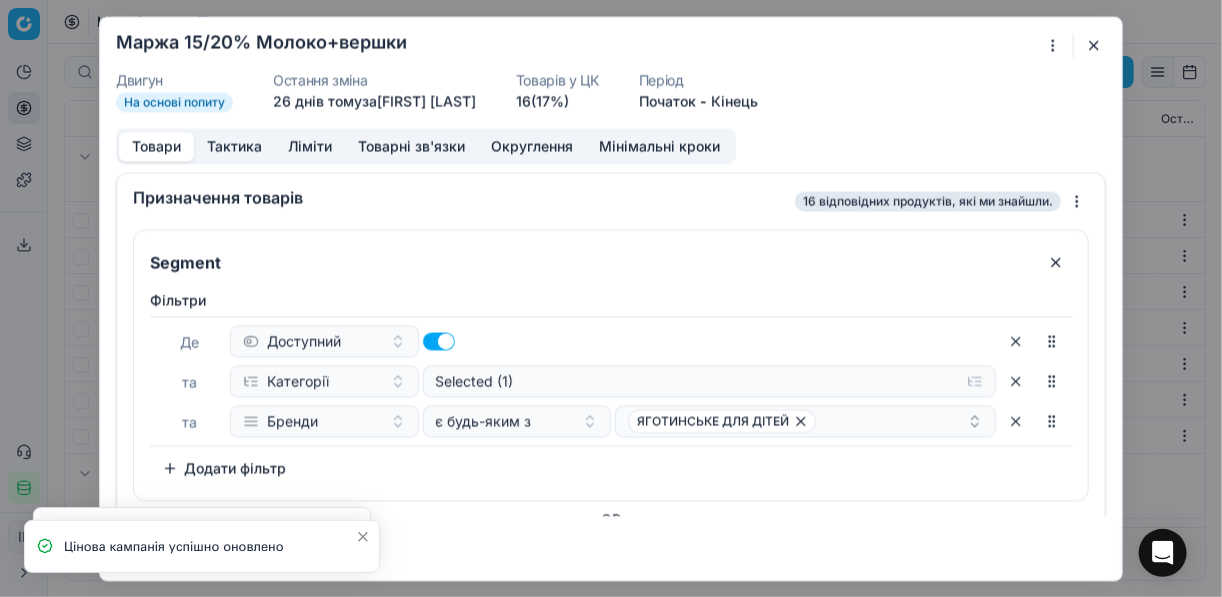 click on "Мінімальні кроки" at bounding box center (659, 146) 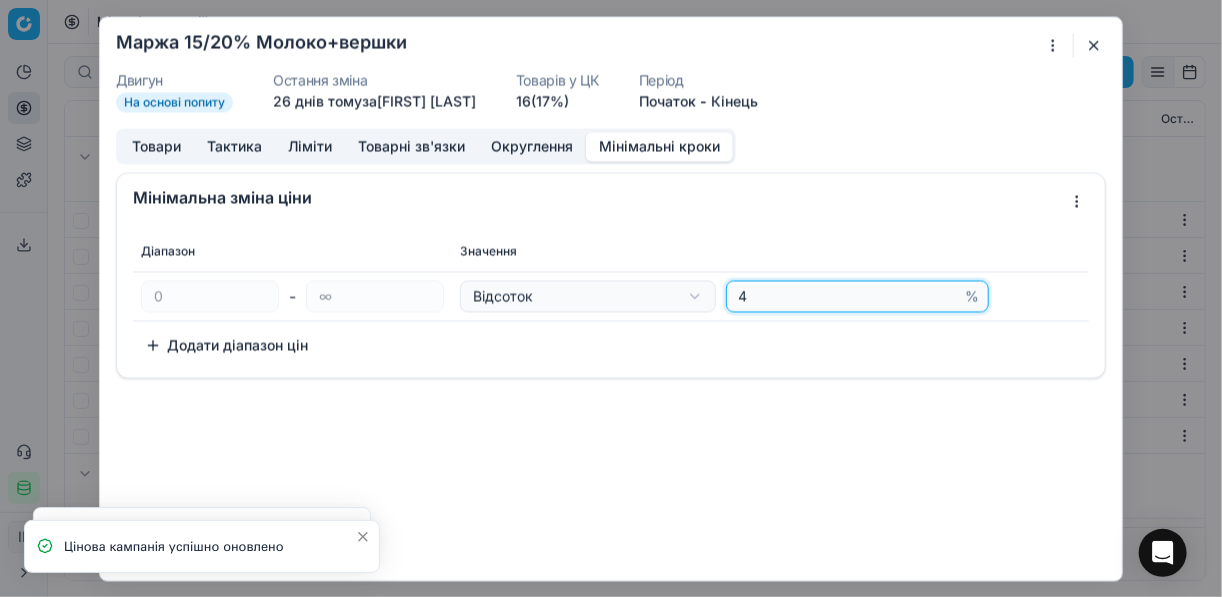 click on "4" at bounding box center [848, 296] 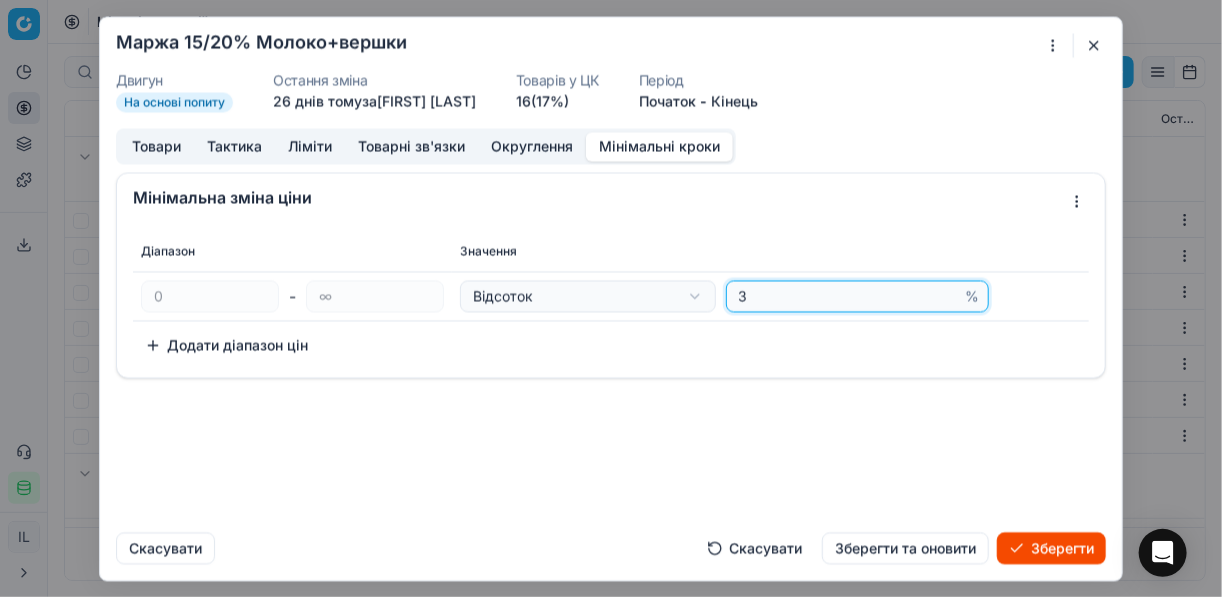 type on "3" 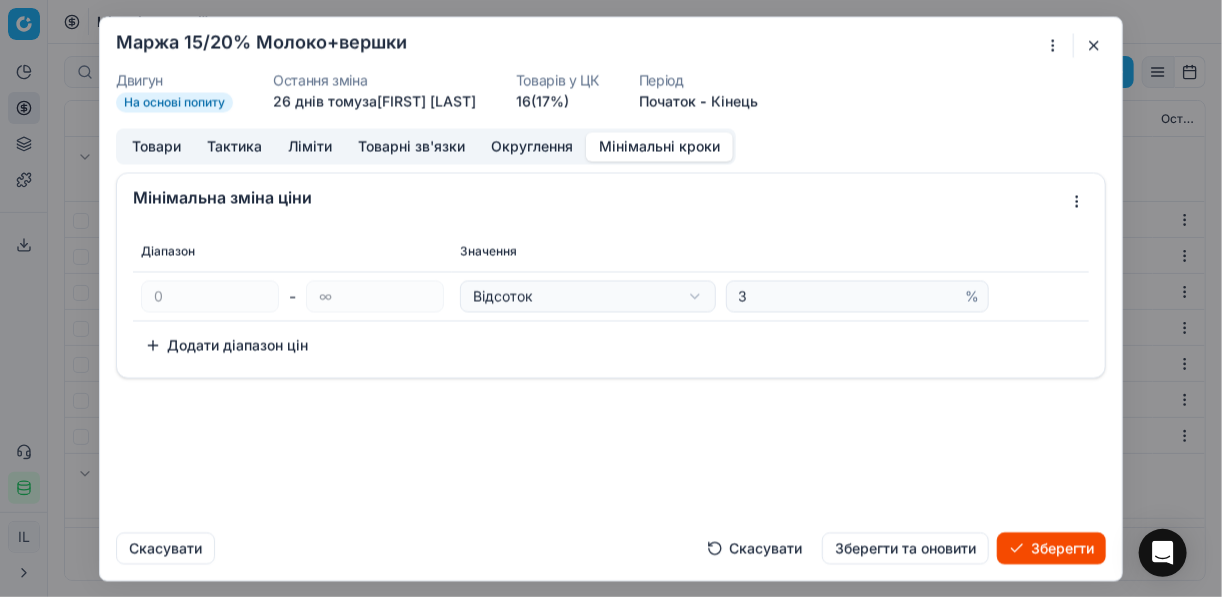 click on "Зберегти" at bounding box center (1051, 548) 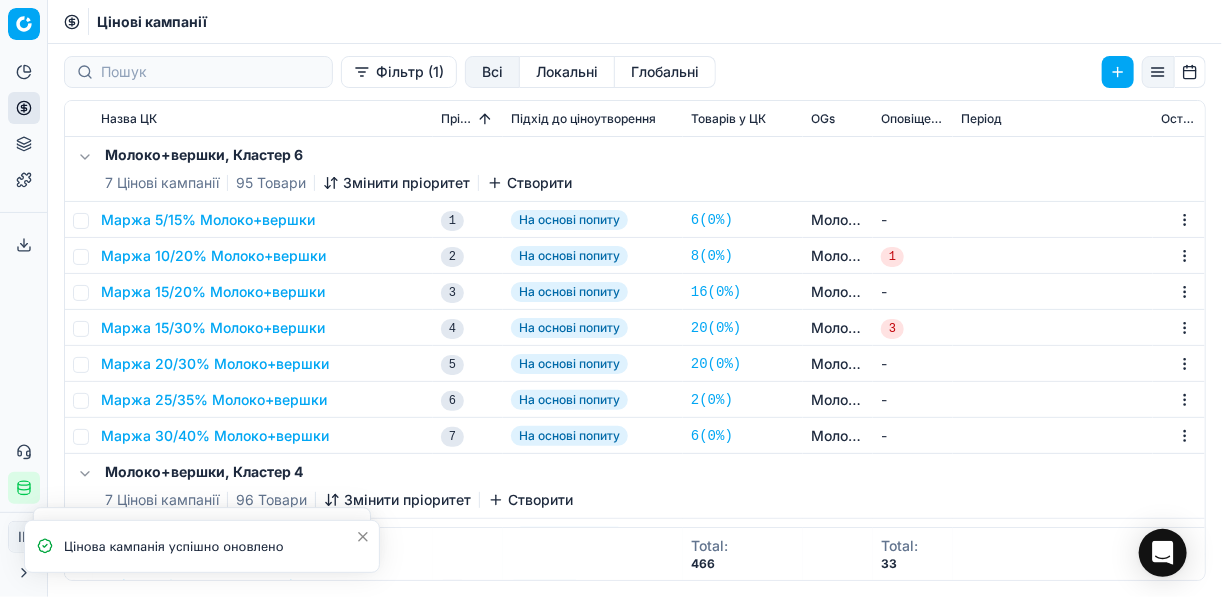 click on "Маржа 15/20% Молоко+вершки" at bounding box center [213, 292] 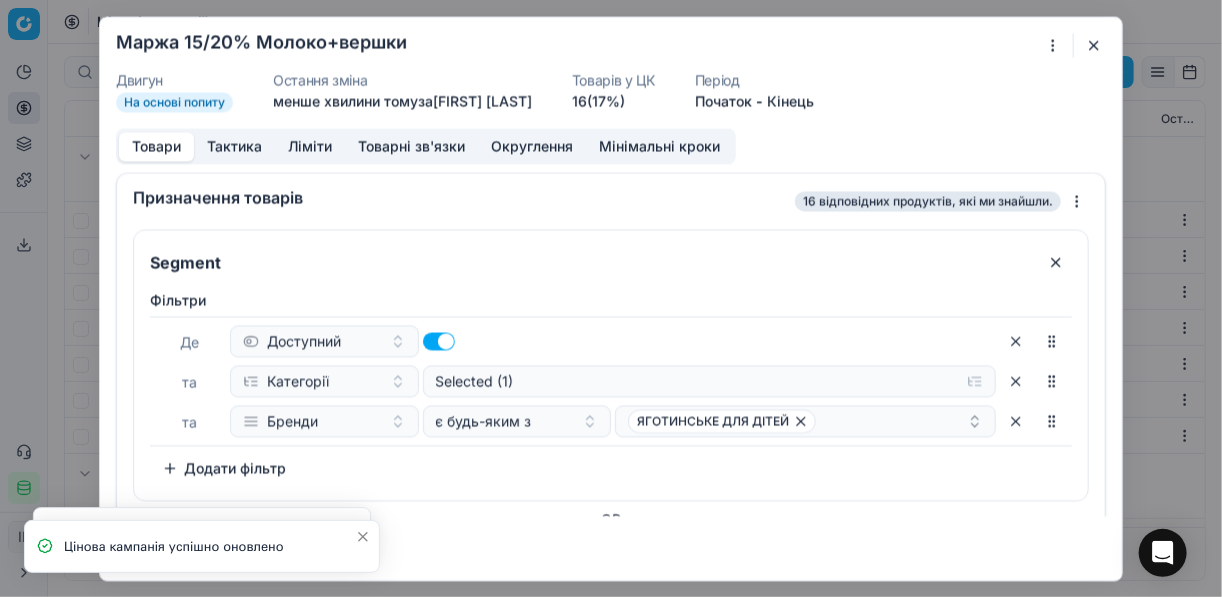 click on "Товари Тактика Ліміти Товарні зв'язки Округлення Мінімальні кроки" at bounding box center [426, 146] 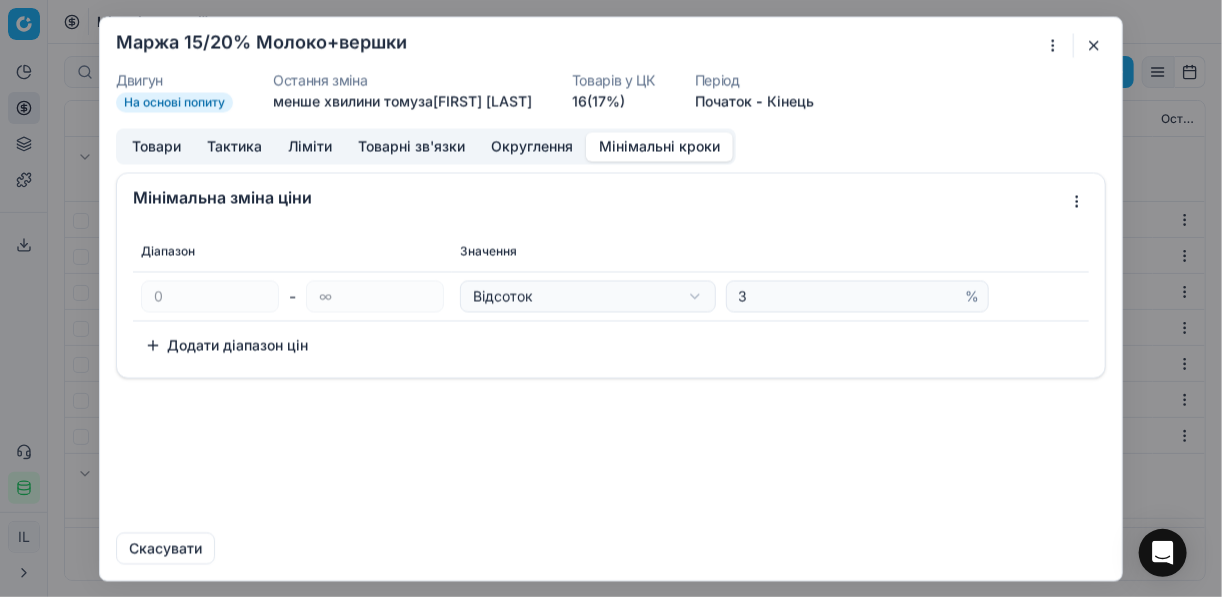 click at bounding box center (1094, 45) 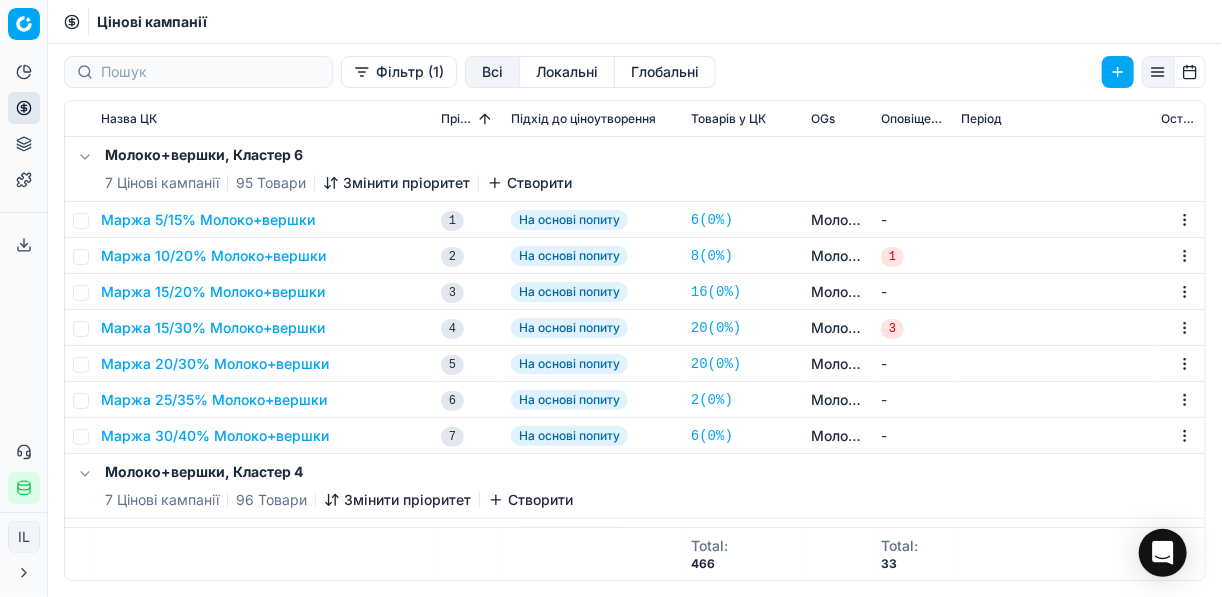 click on "Маржа 15/30% Молоко+вершки" at bounding box center (213, 328) 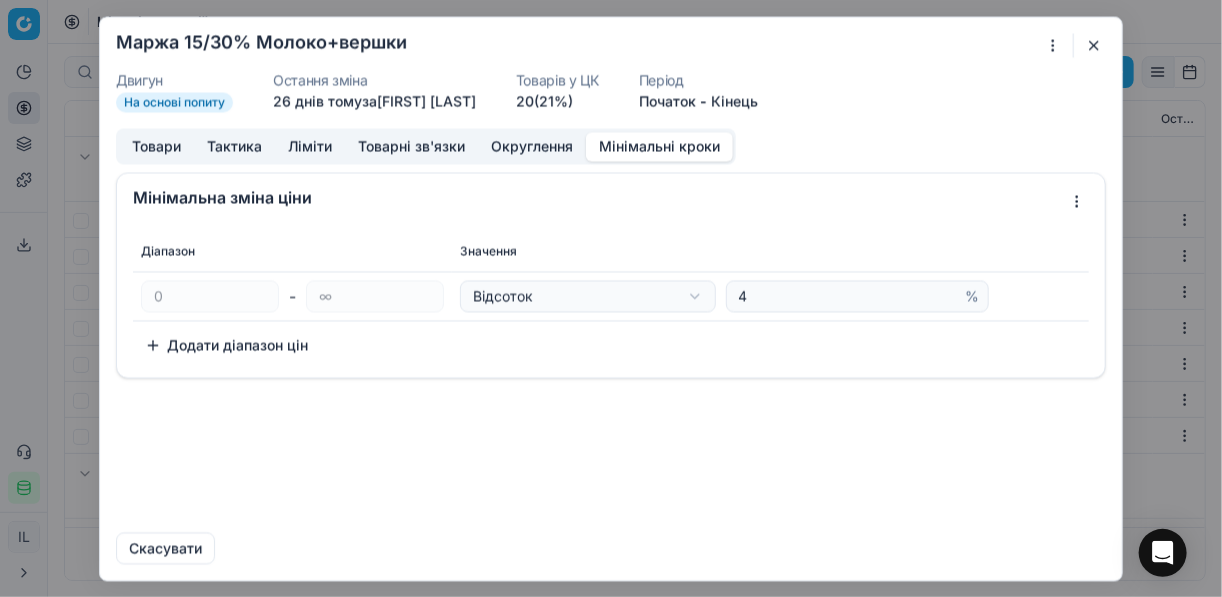 click on "Мінімальні кроки" at bounding box center (659, 146) 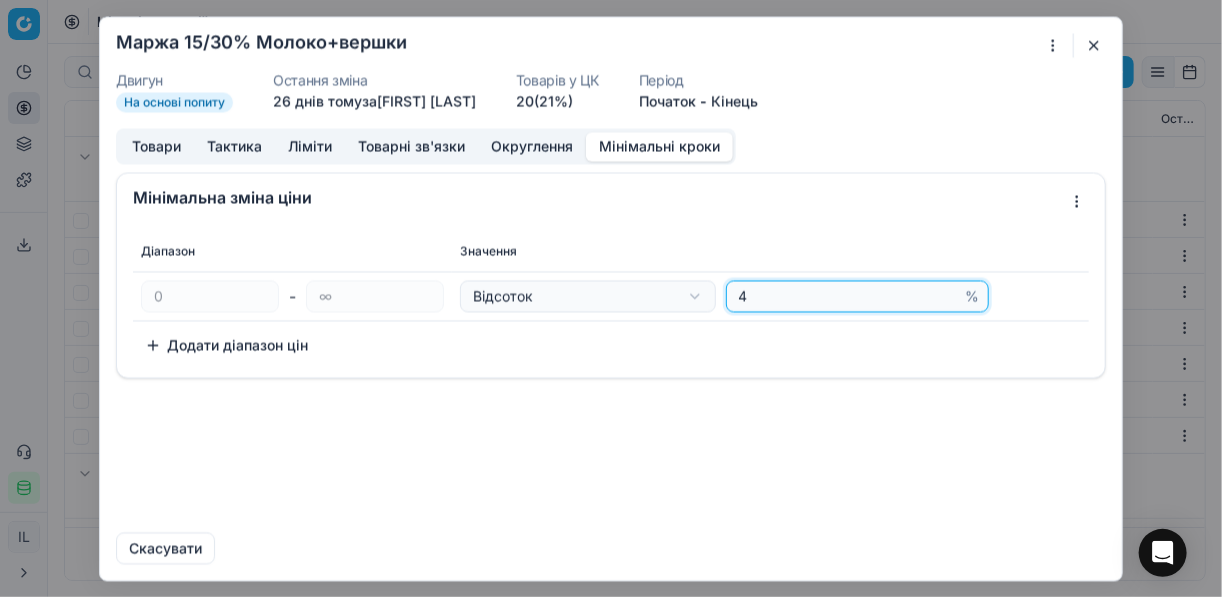 click on "4" at bounding box center [848, 296] 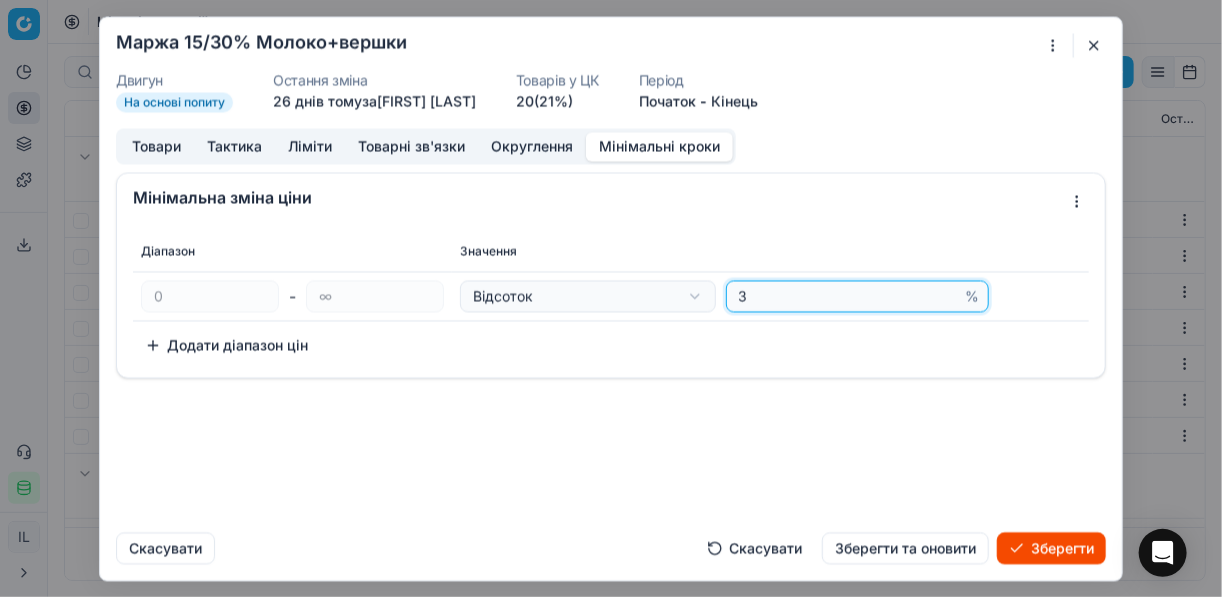 type on "3" 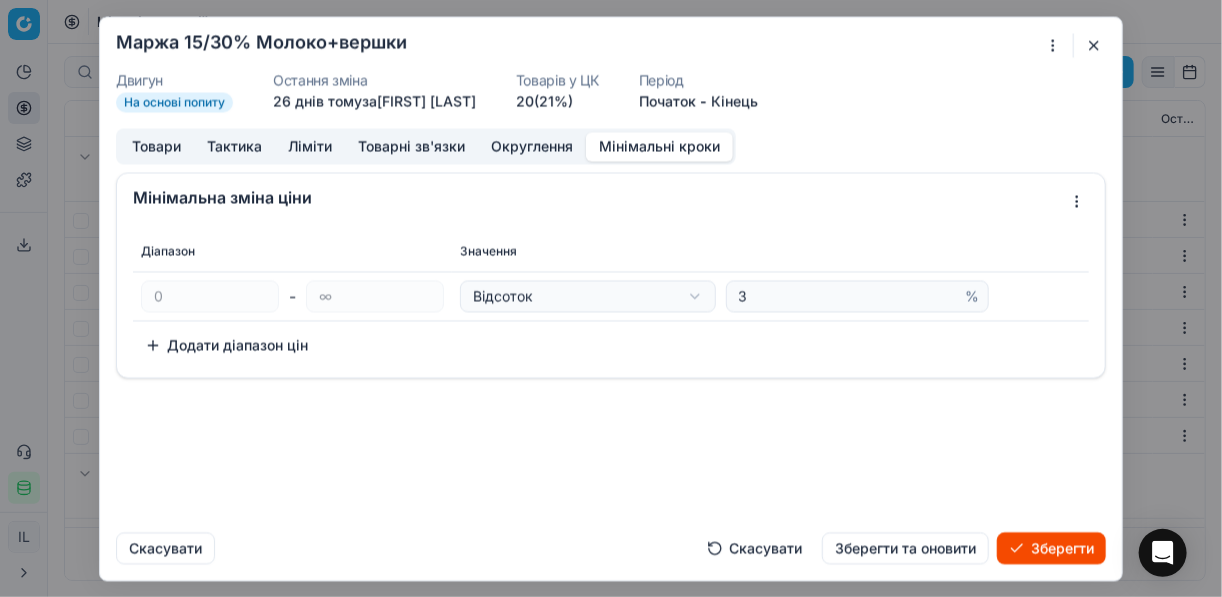 click on "Зберегти" at bounding box center [1051, 548] 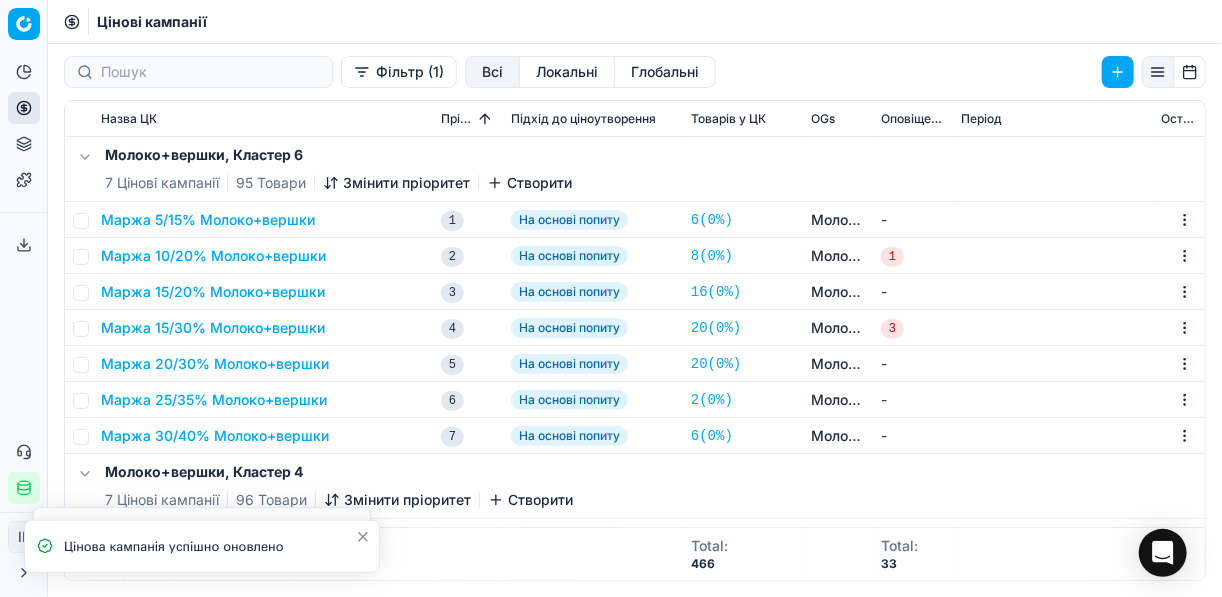 click on "Маржа 15/30% Молоко+вершки" at bounding box center (213, 328) 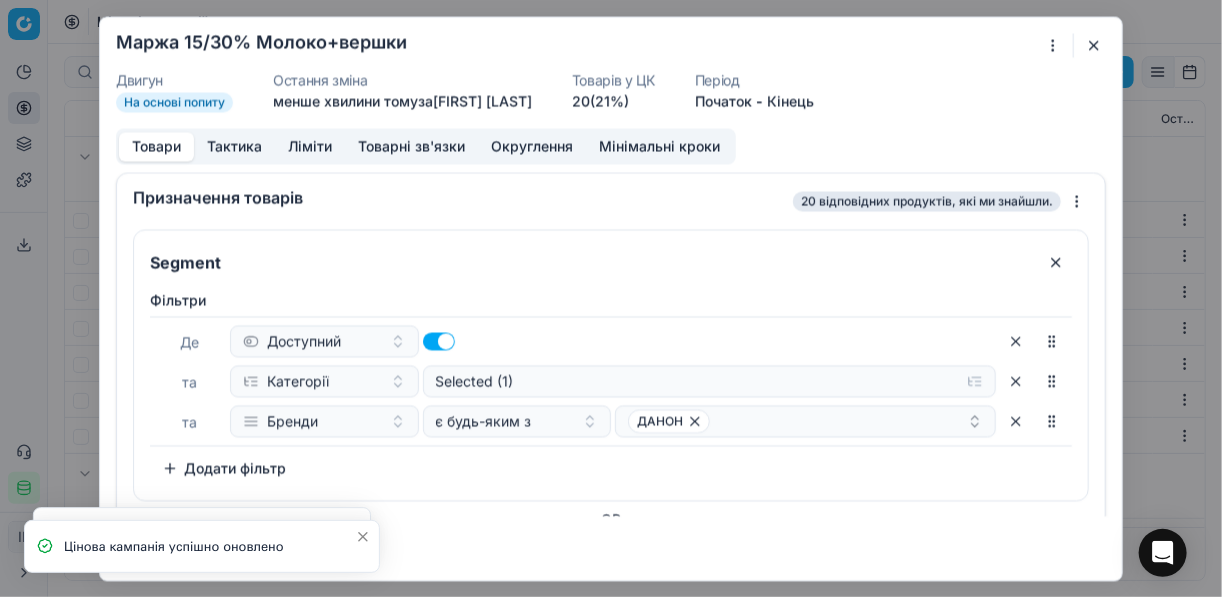 click on "Мінімальні кроки" at bounding box center (659, 146) 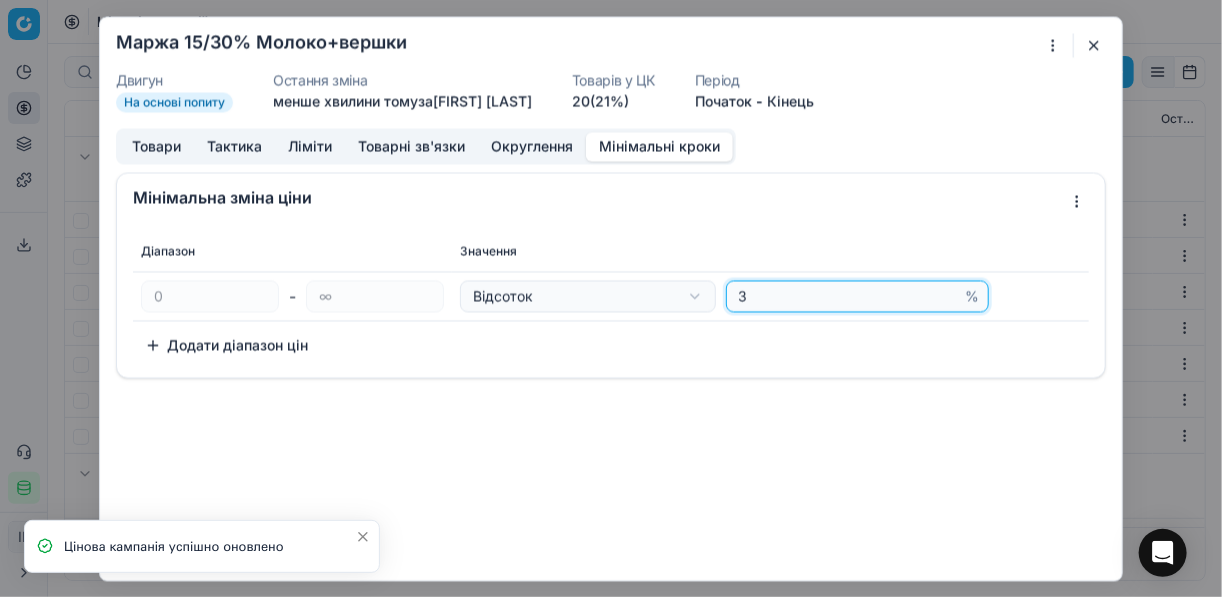 click on "3" at bounding box center (848, 296) 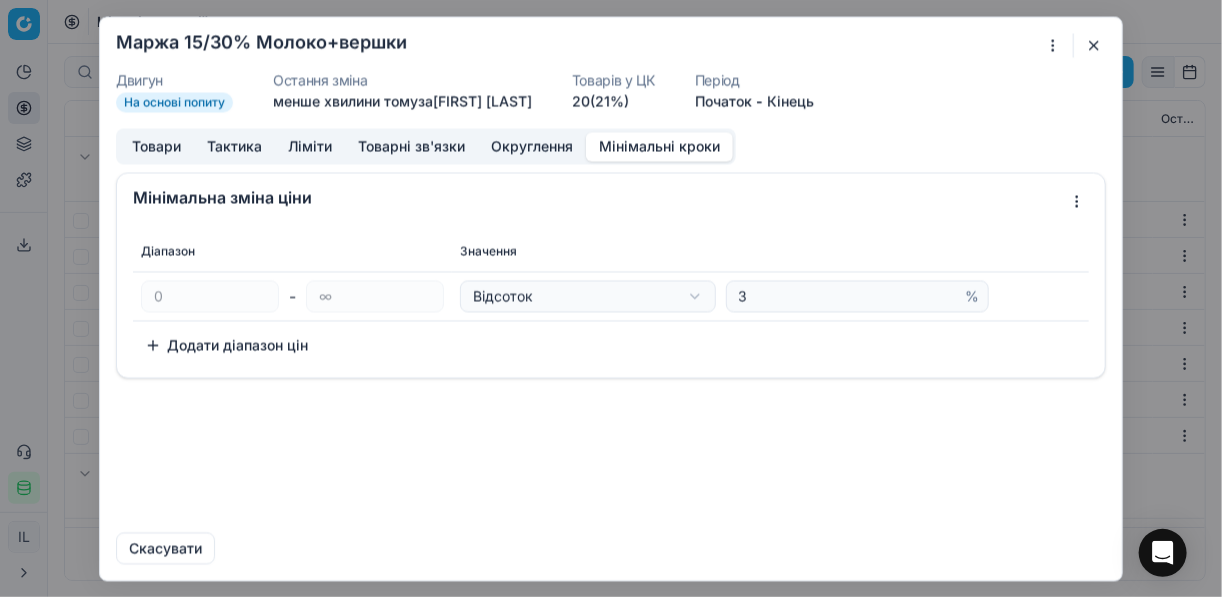 click at bounding box center [1094, 45] 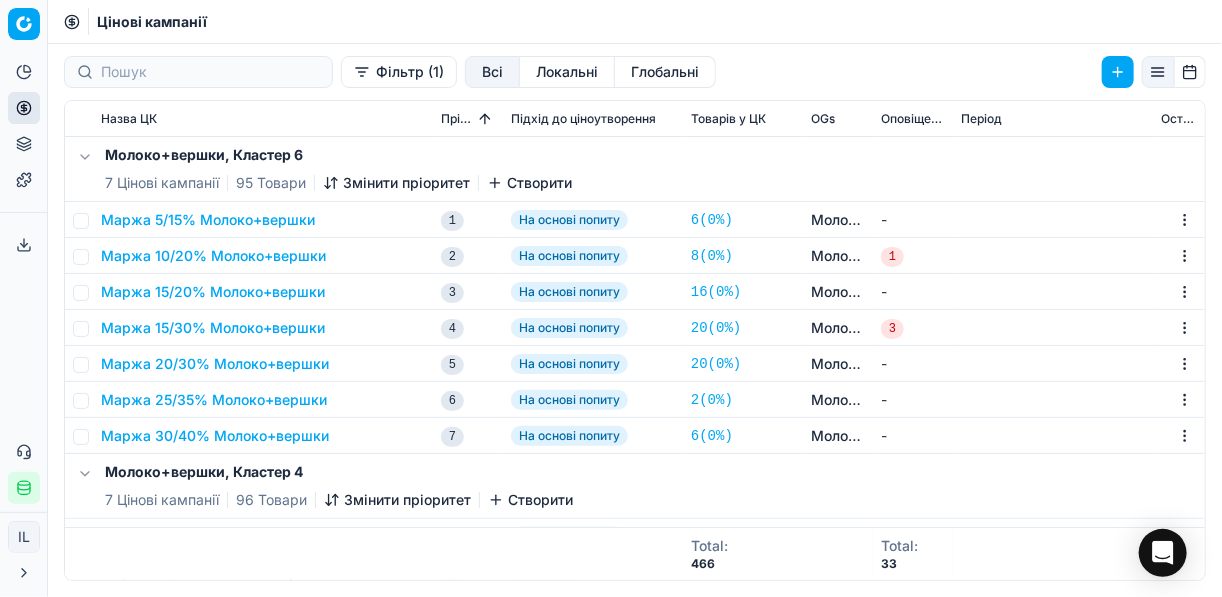 click on "Маржа  20/30% Молоко+вершки" at bounding box center [215, 364] 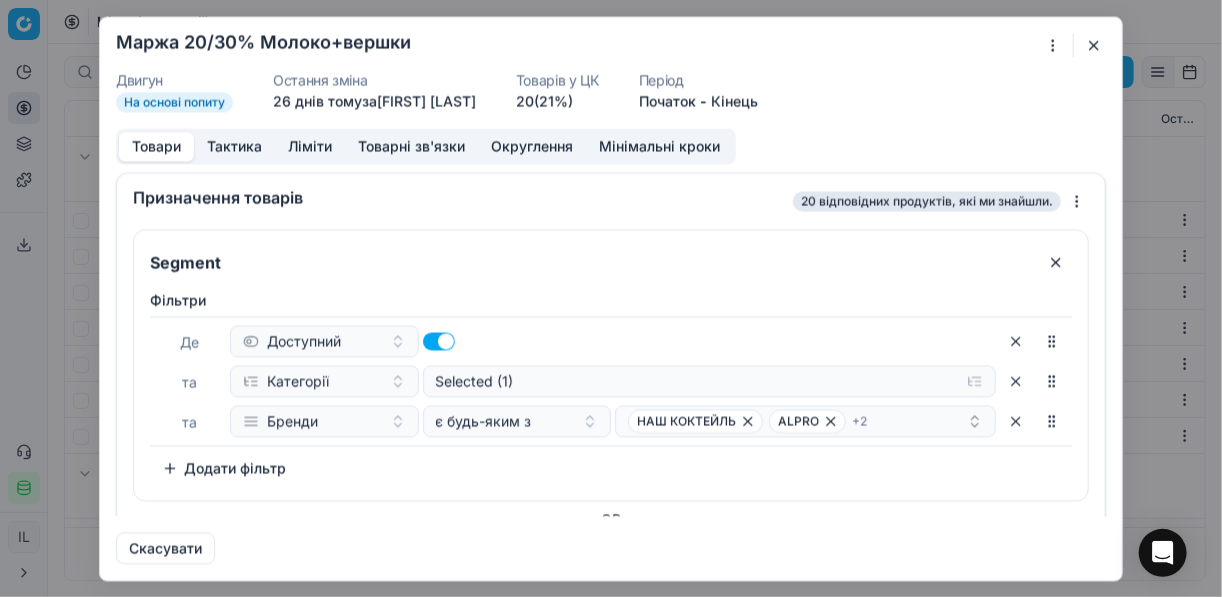 click on "Мінімальні кроки" at bounding box center [659, 146] 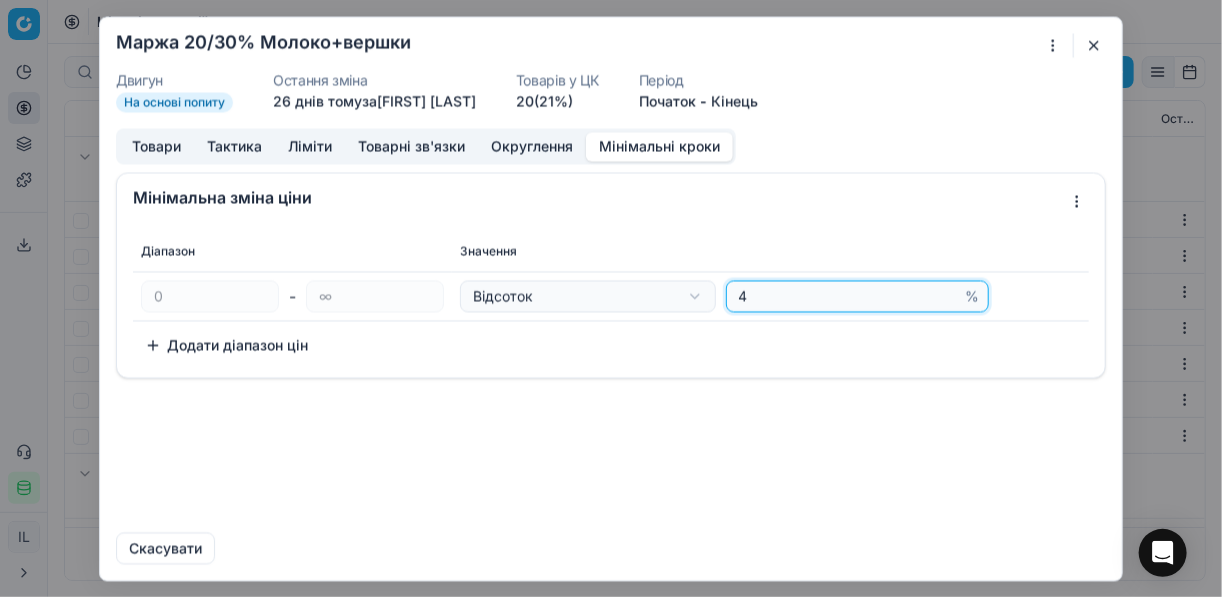 click on "4" at bounding box center [848, 296] 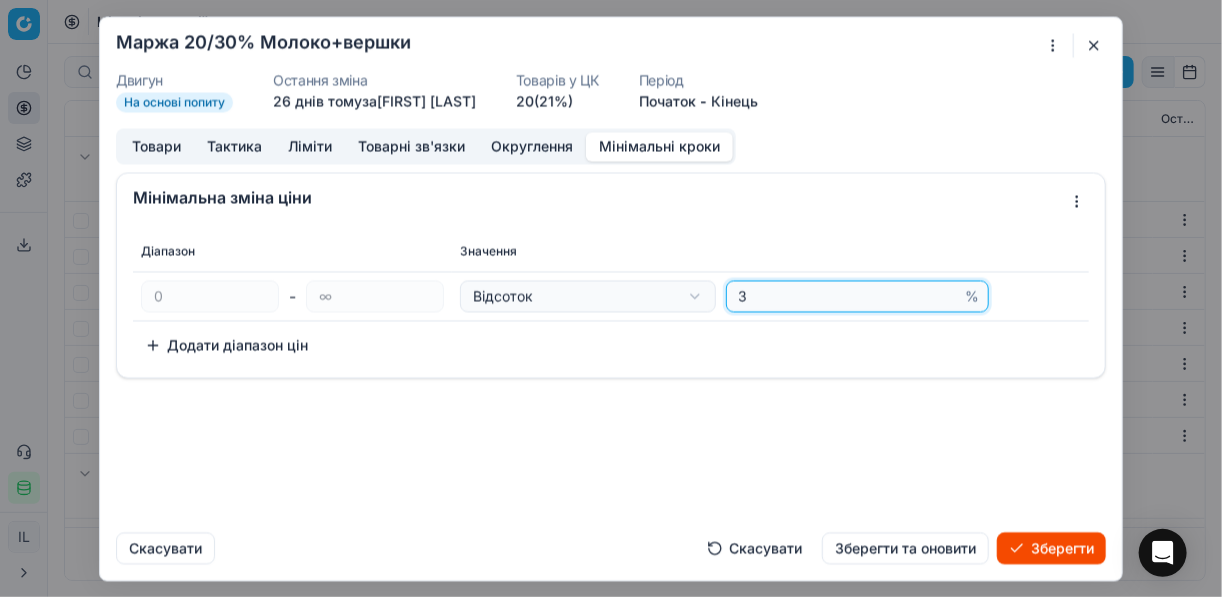 type on "3" 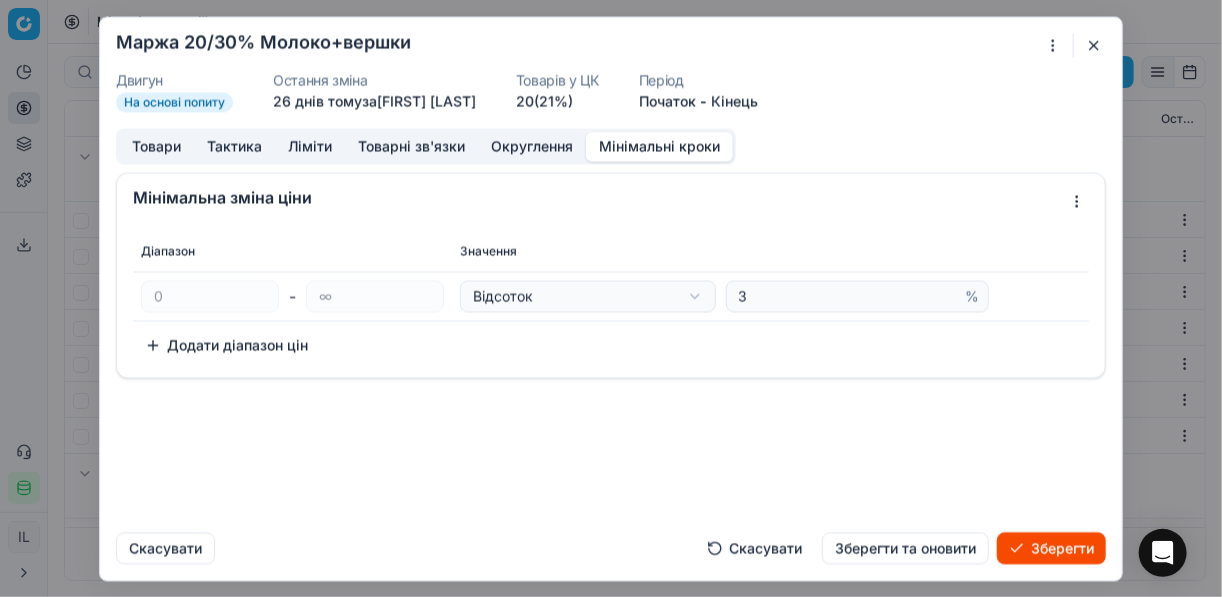 click on "Зберегти" at bounding box center (1051, 548) 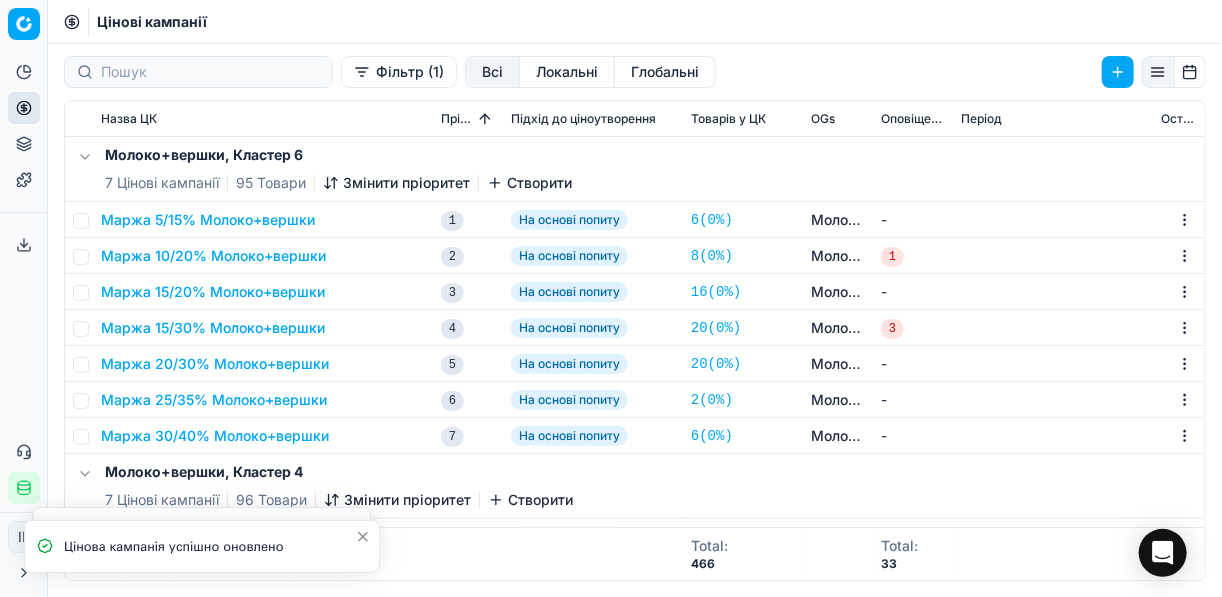 click on "Маржа 15/30% Молоко+вершки" at bounding box center (213, 328) 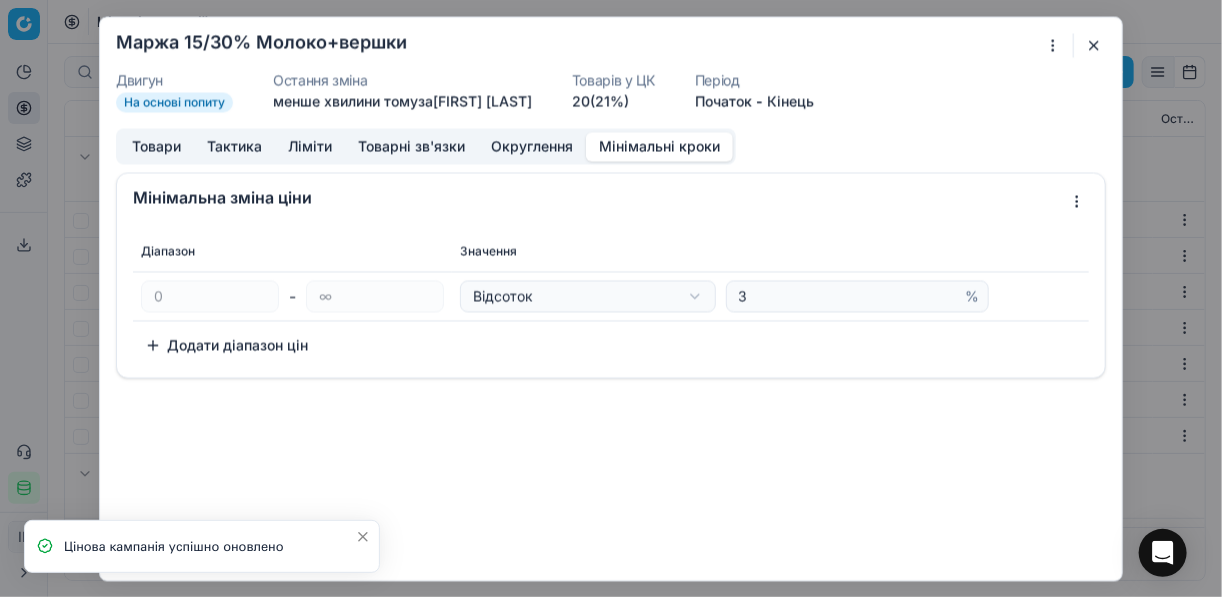 click on "Мінімальні кроки" at bounding box center (659, 146) 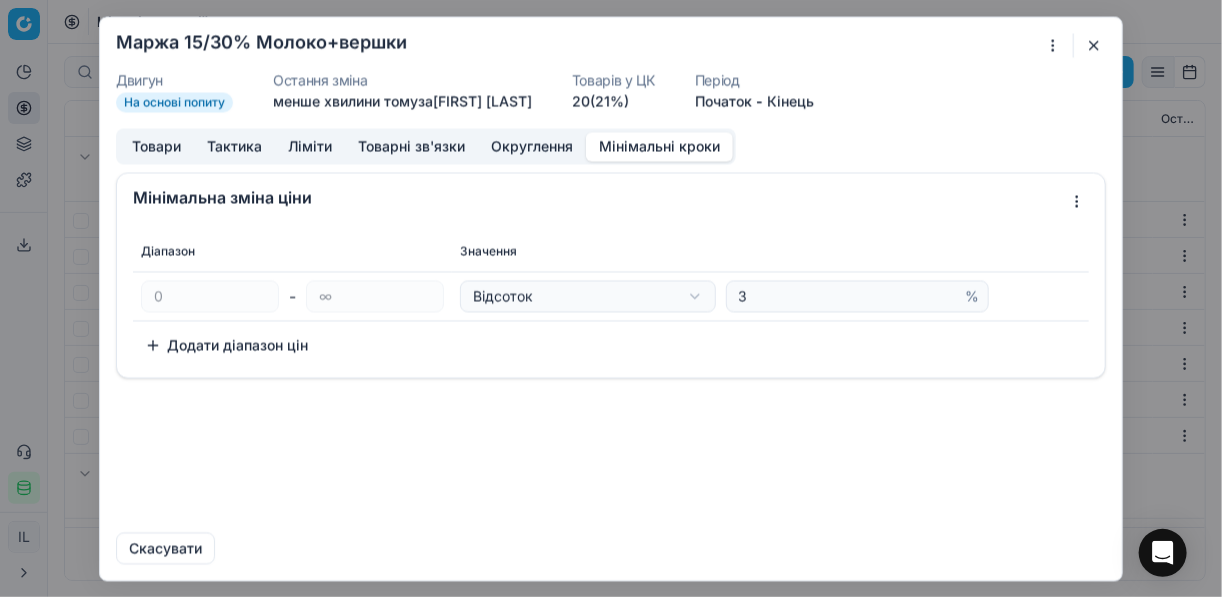 click at bounding box center [1094, 45] 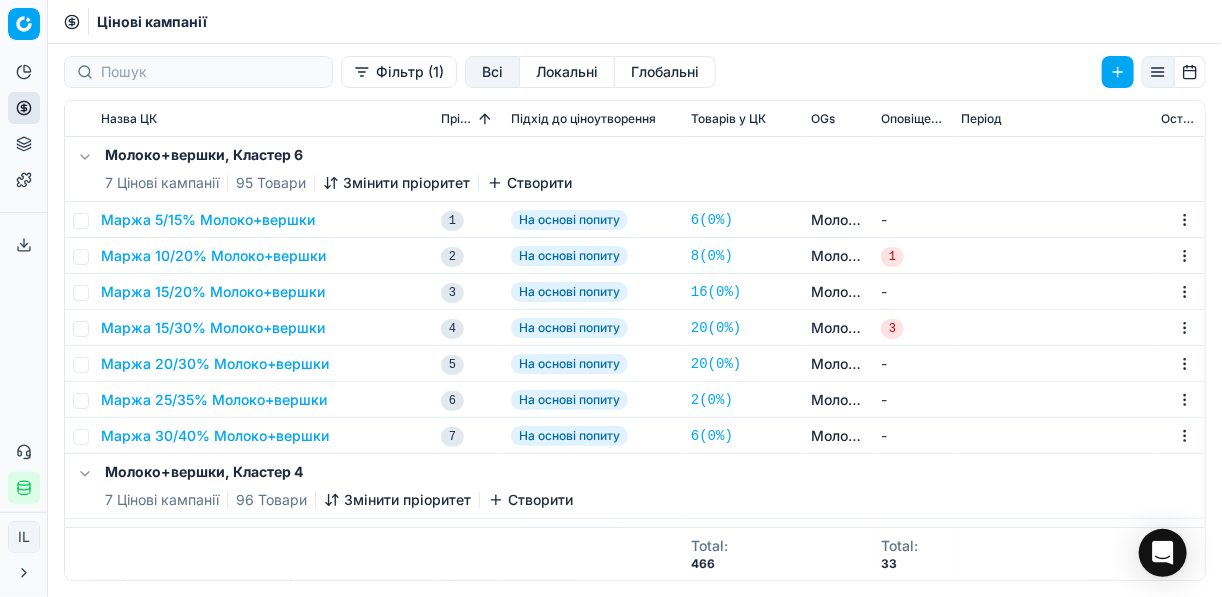 click on "Маржа  20/30% Молоко+вершки" at bounding box center [263, 364] 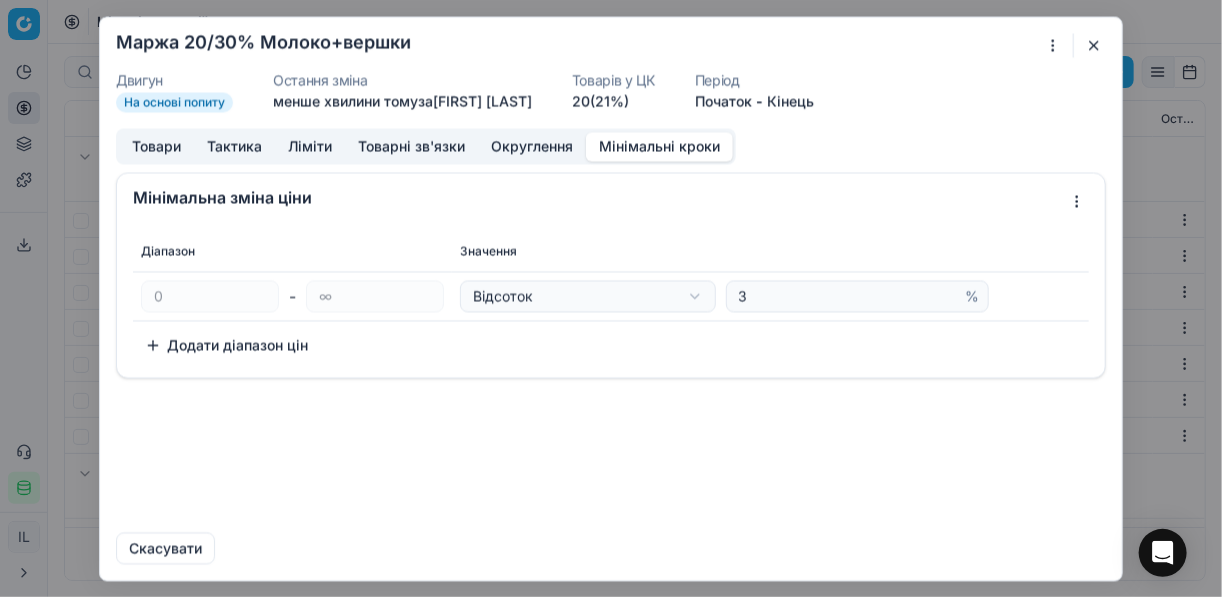 click on "Мінімальні кроки" at bounding box center (659, 146) 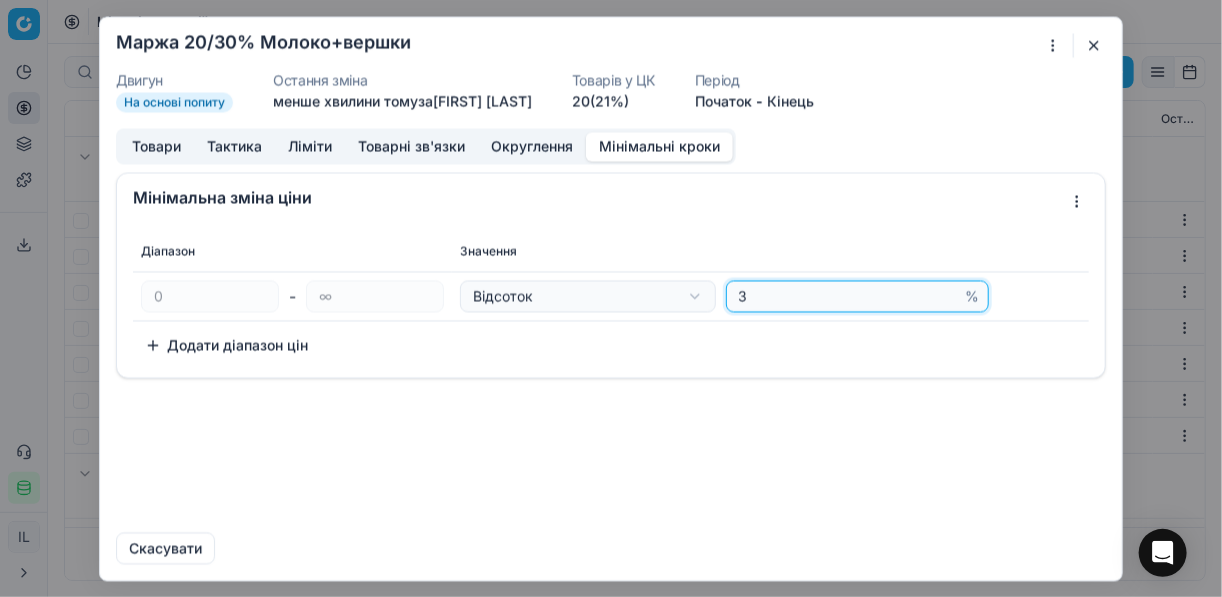 click on "3" at bounding box center (848, 296) 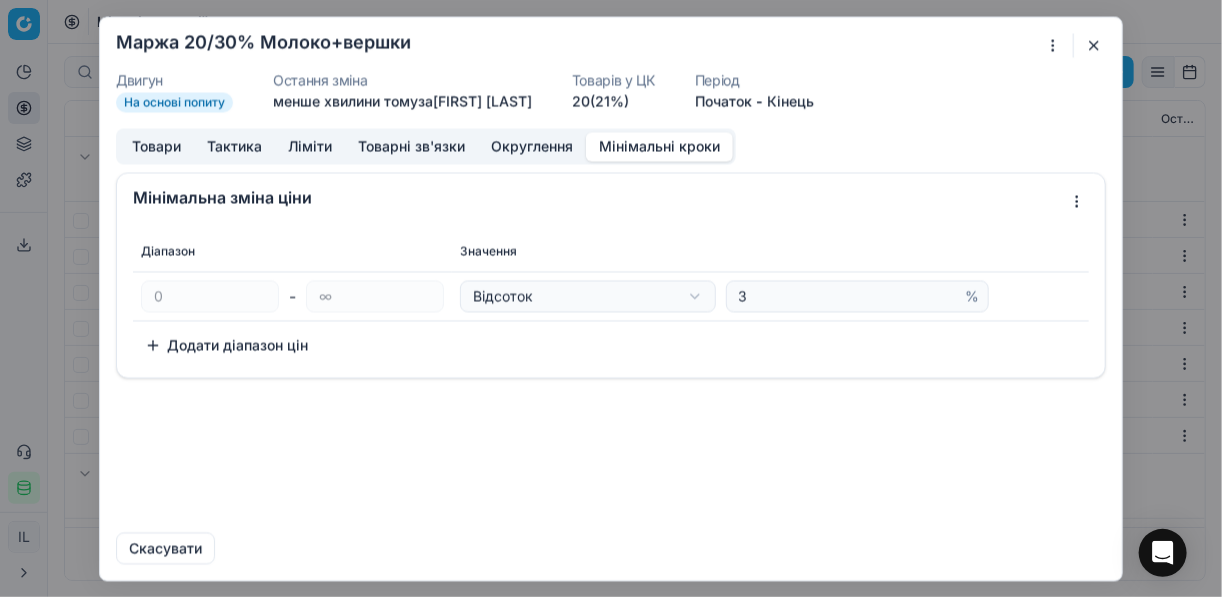 click at bounding box center (1061, 45) 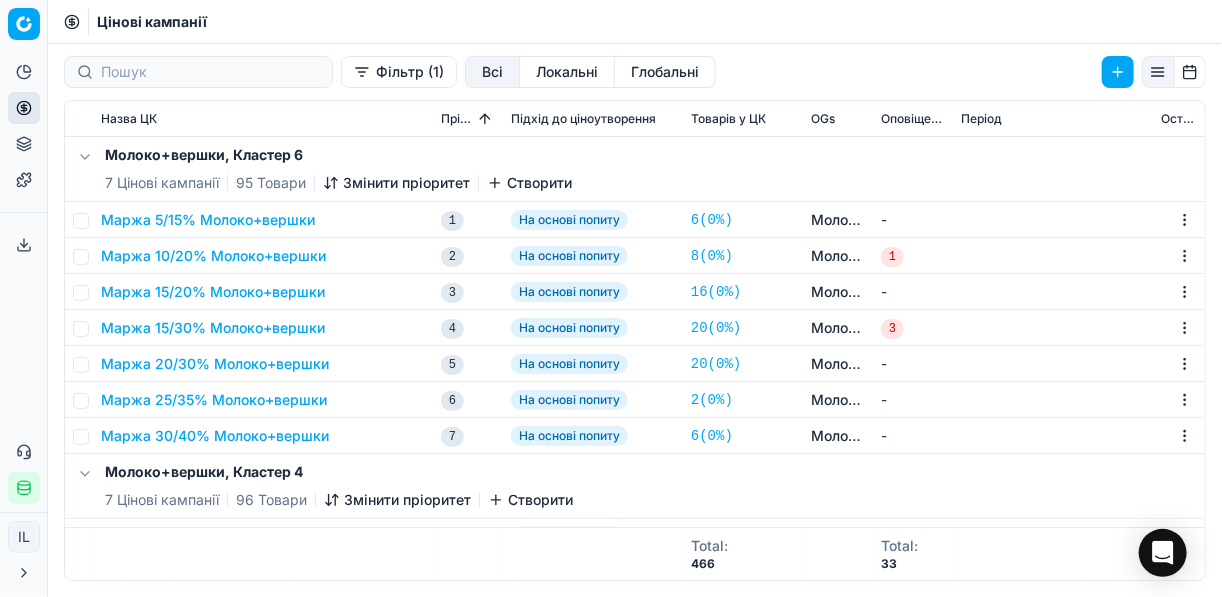 click on "Маржа  25/35% Молоко+вершки" at bounding box center (214, 400) 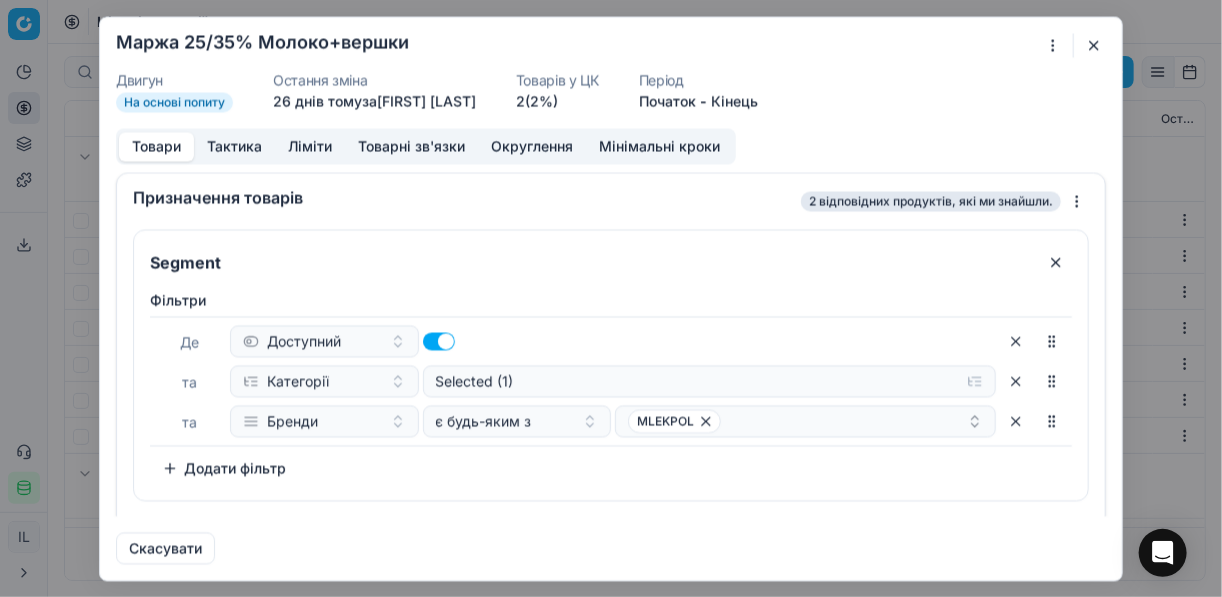 click on "Мінімальні кроки" at bounding box center [659, 146] 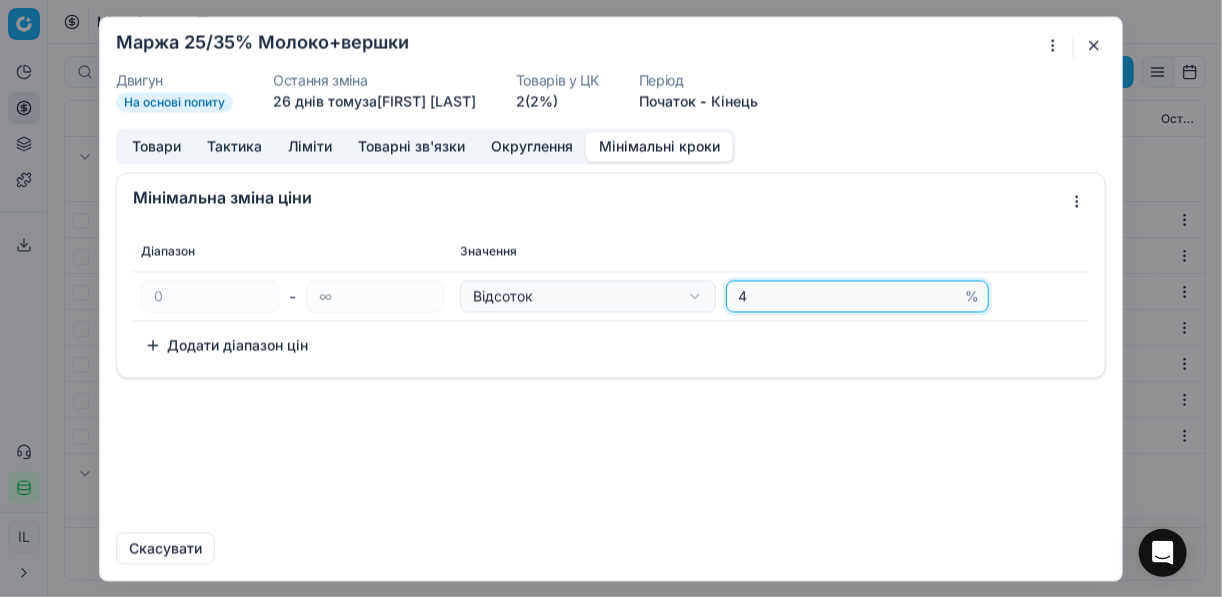 click on "4" at bounding box center [848, 296] 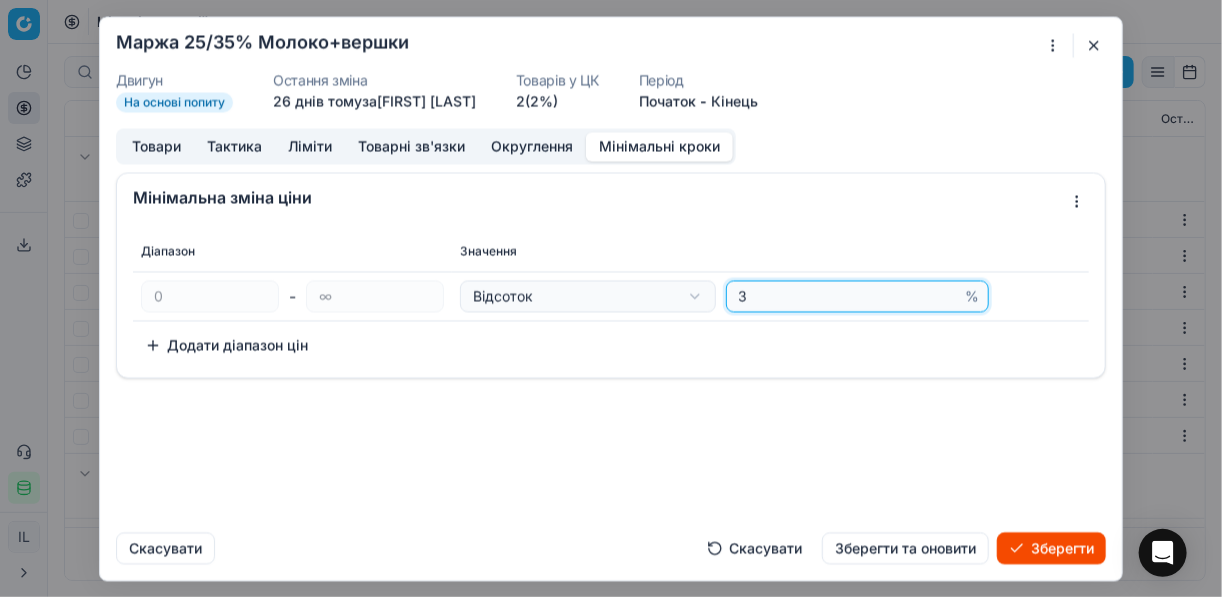 type on "3" 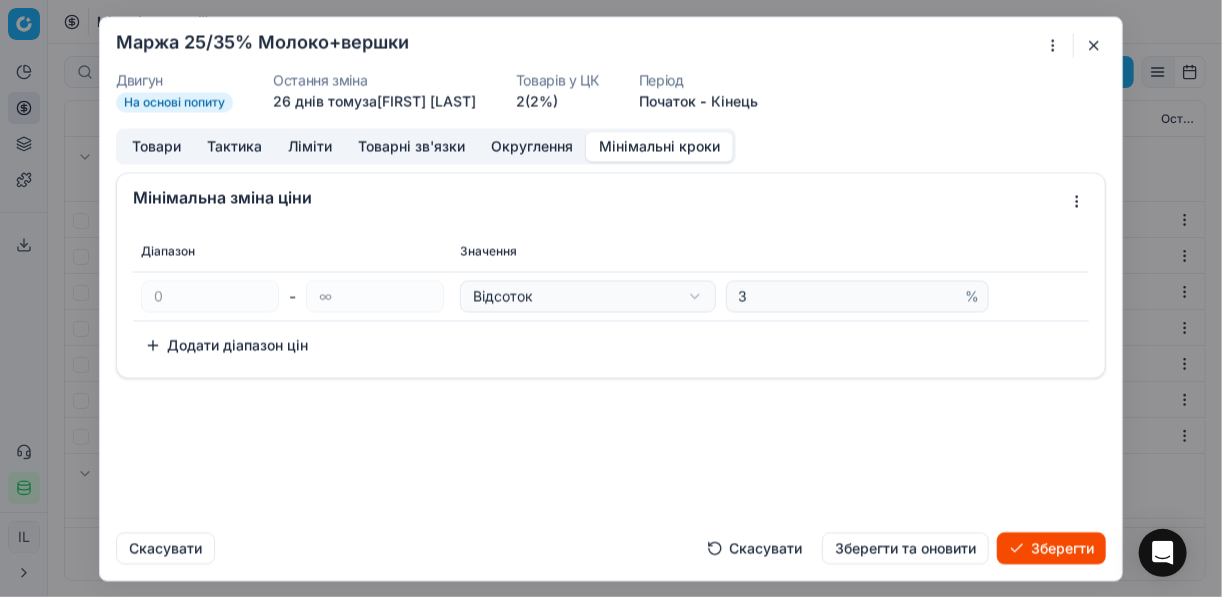 click on "Зберегти" at bounding box center (1051, 548) 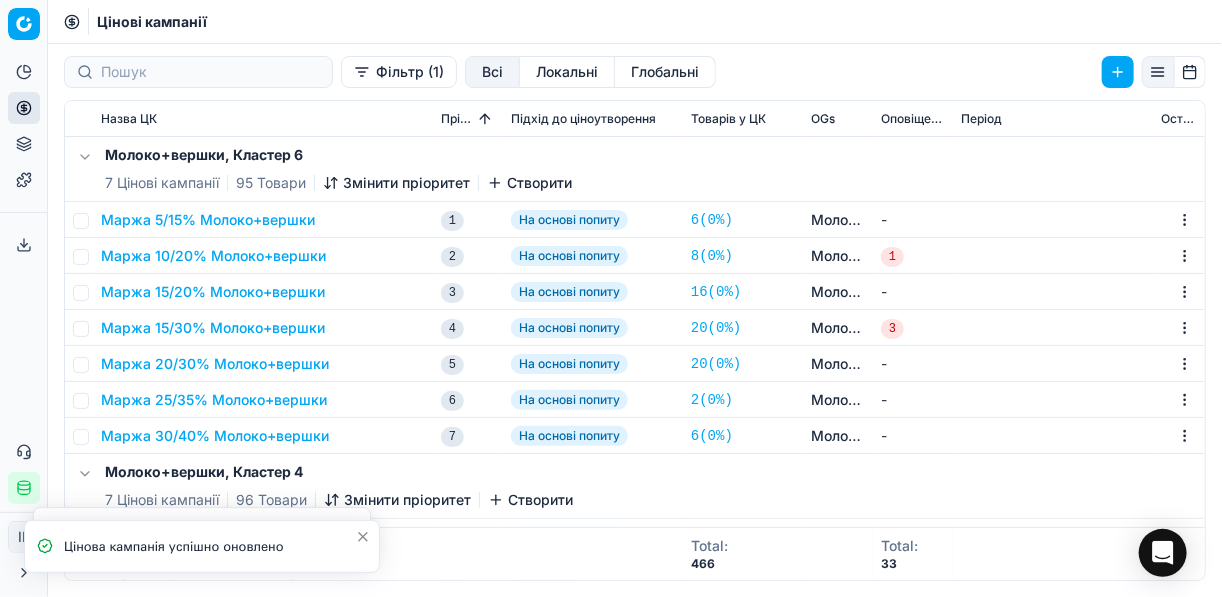 click on "Маржа  25/35% Молоко+вершки" at bounding box center (214, 400) 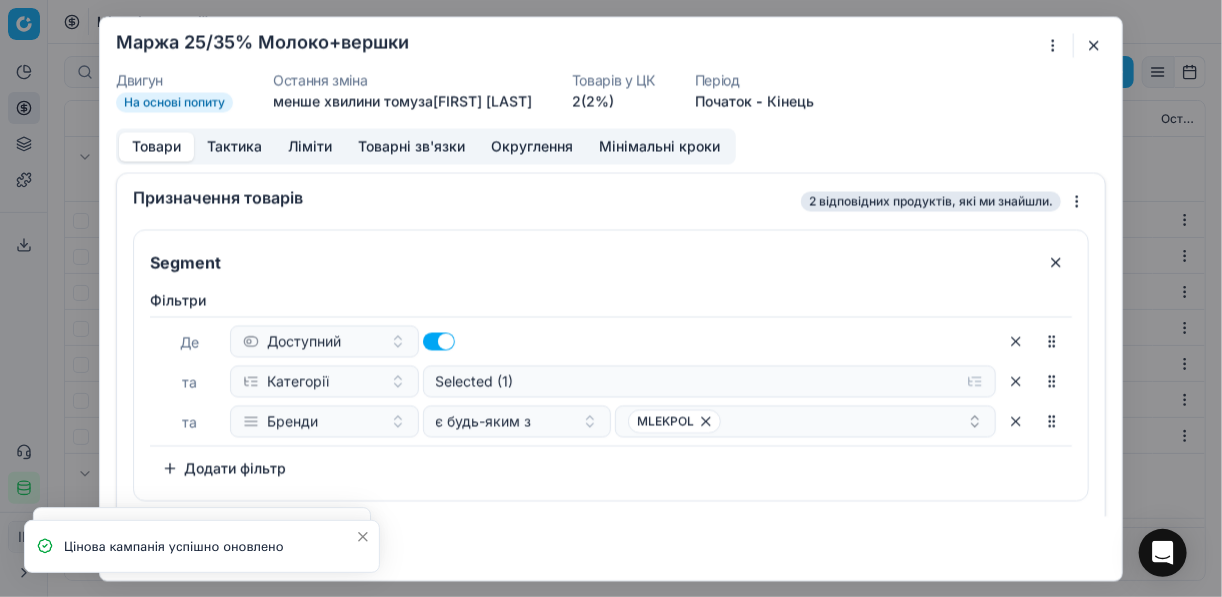click on "Мінімальні кроки" at bounding box center [659, 146] 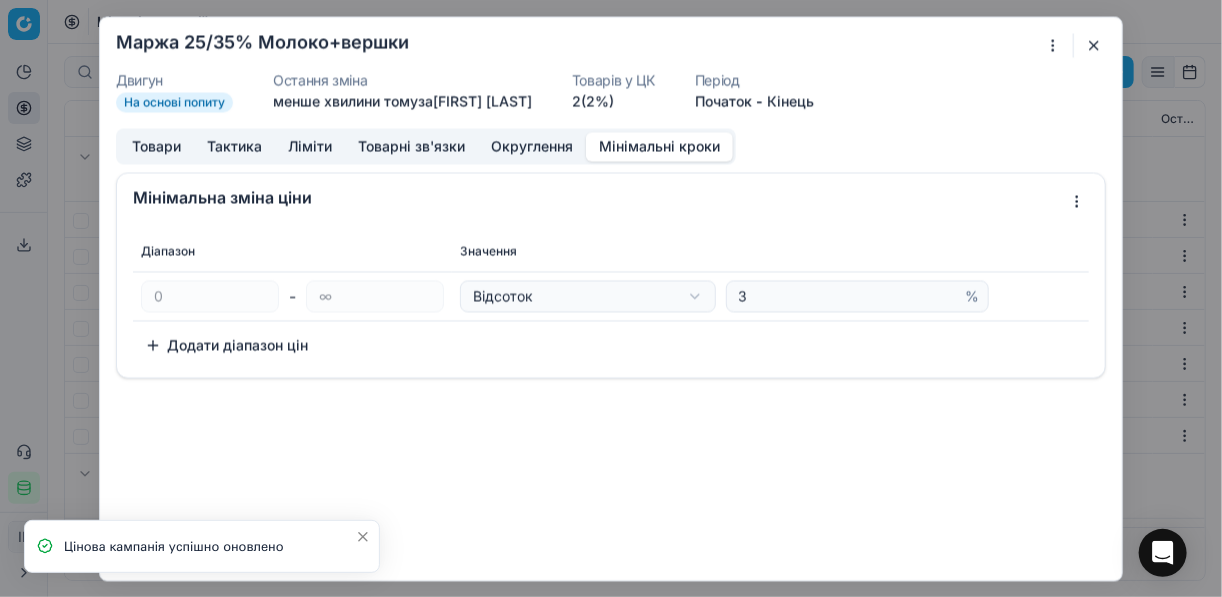 click at bounding box center [1094, 45] 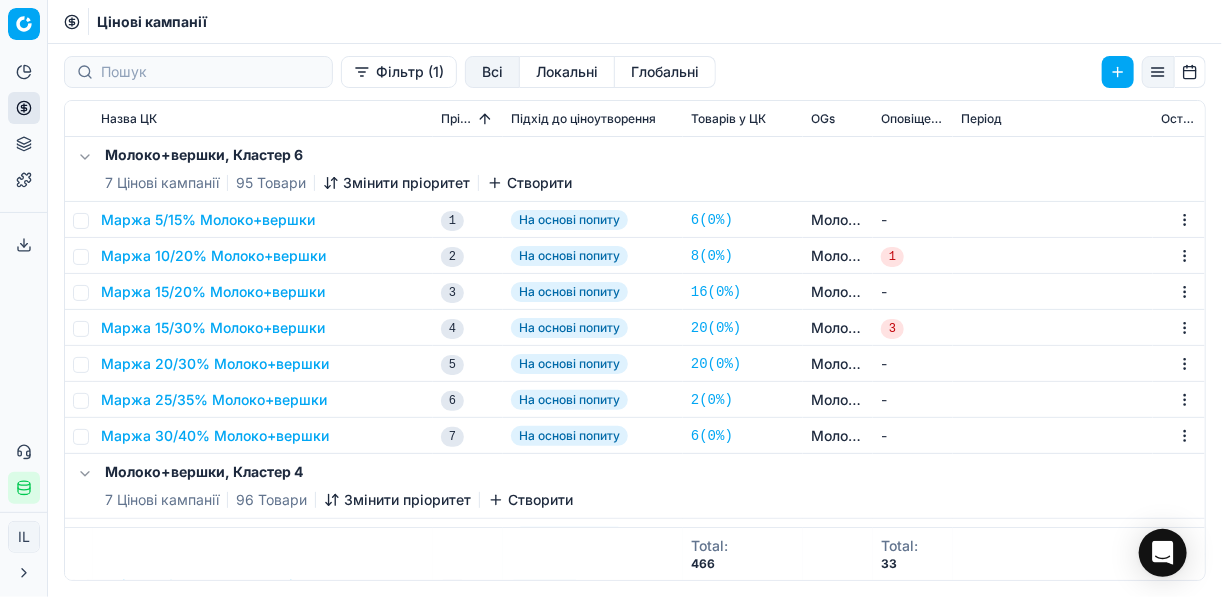 click on "Маржа  30/40% Молоко+вершки" at bounding box center [215, 436] 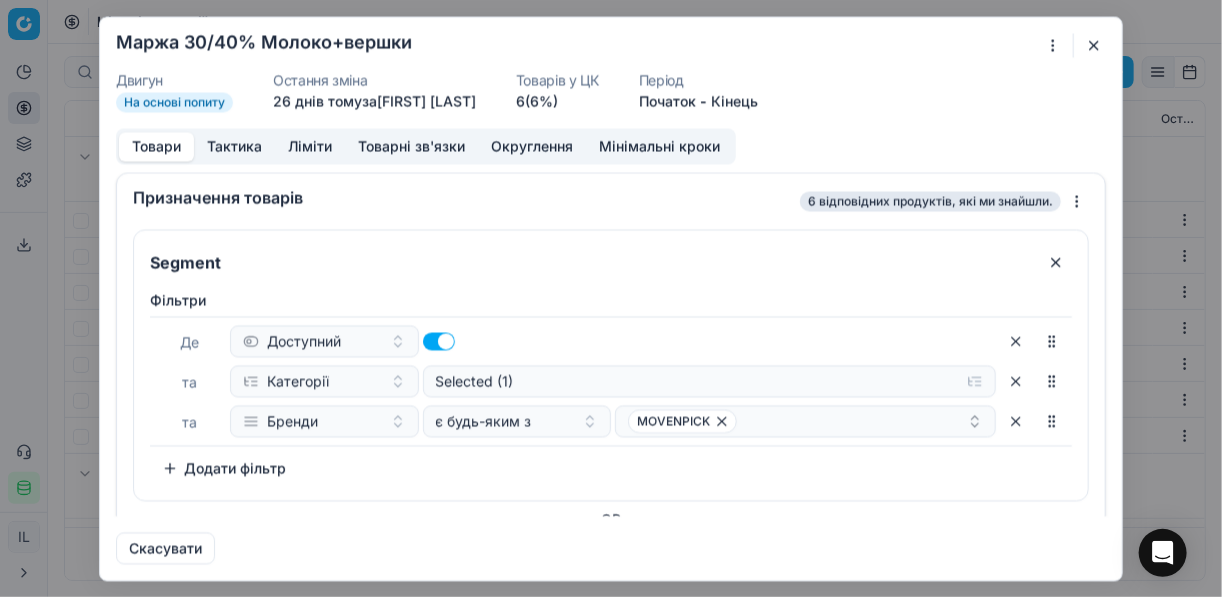 click on "Мінімальні кроки" at bounding box center [659, 146] 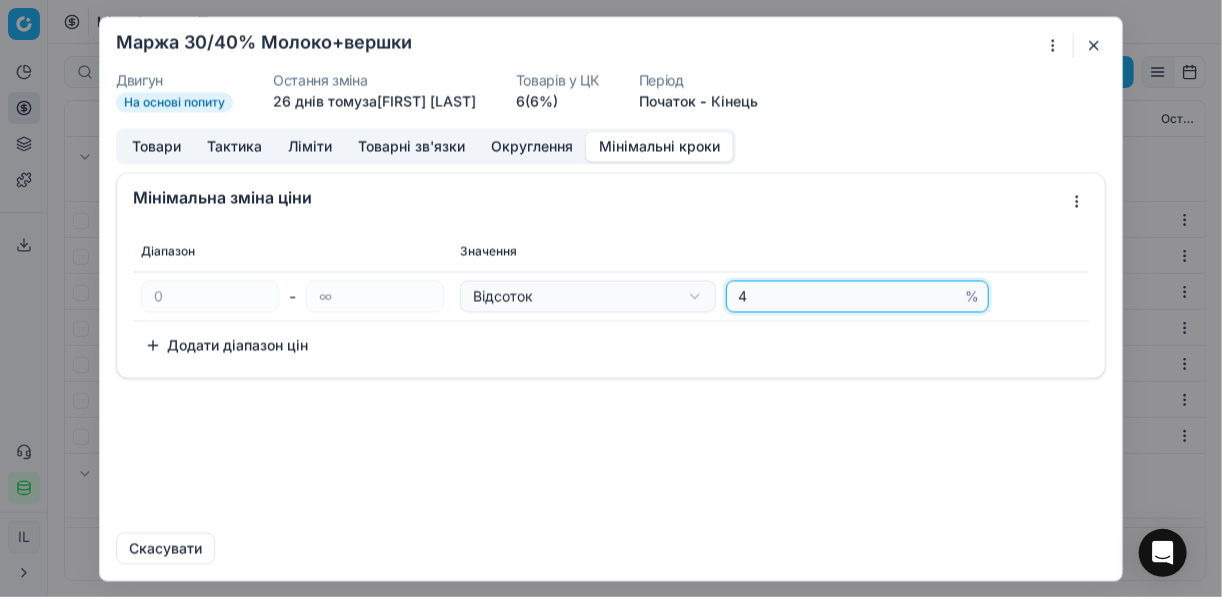 click on "4" at bounding box center [848, 296] 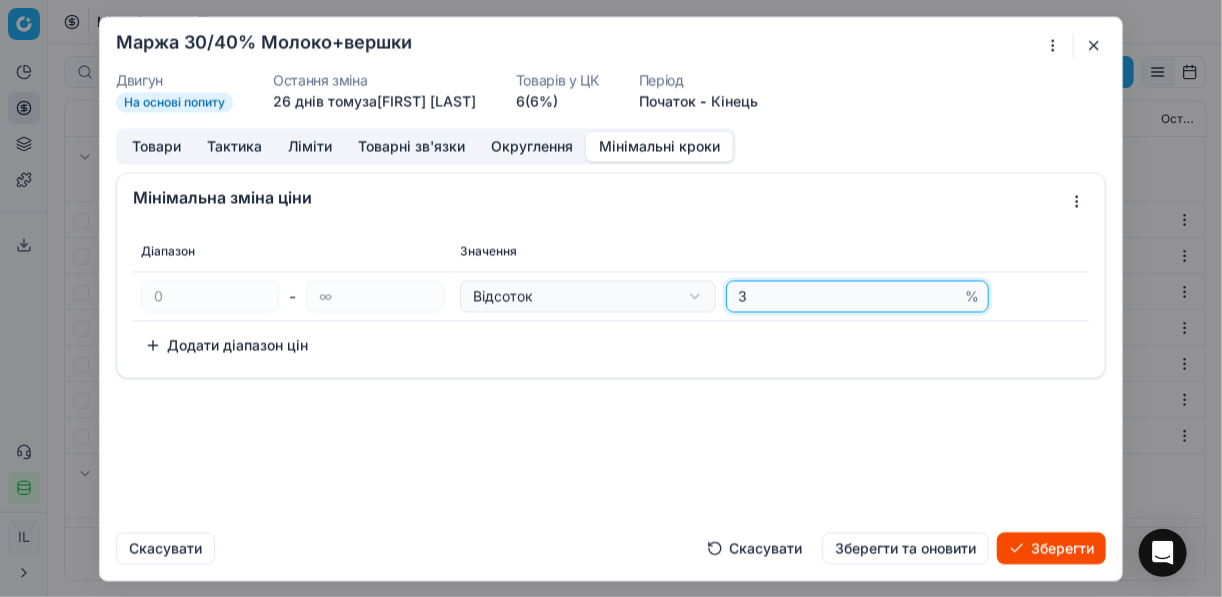 type on "3" 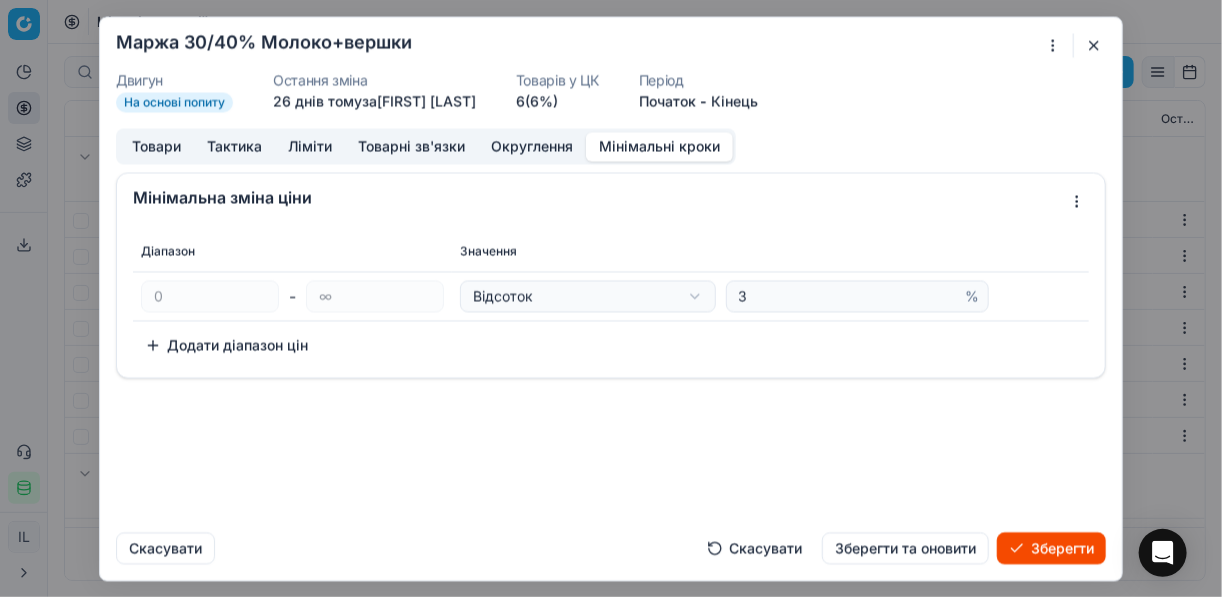 click on "Зберегти" at bounding box center [1051, 548] 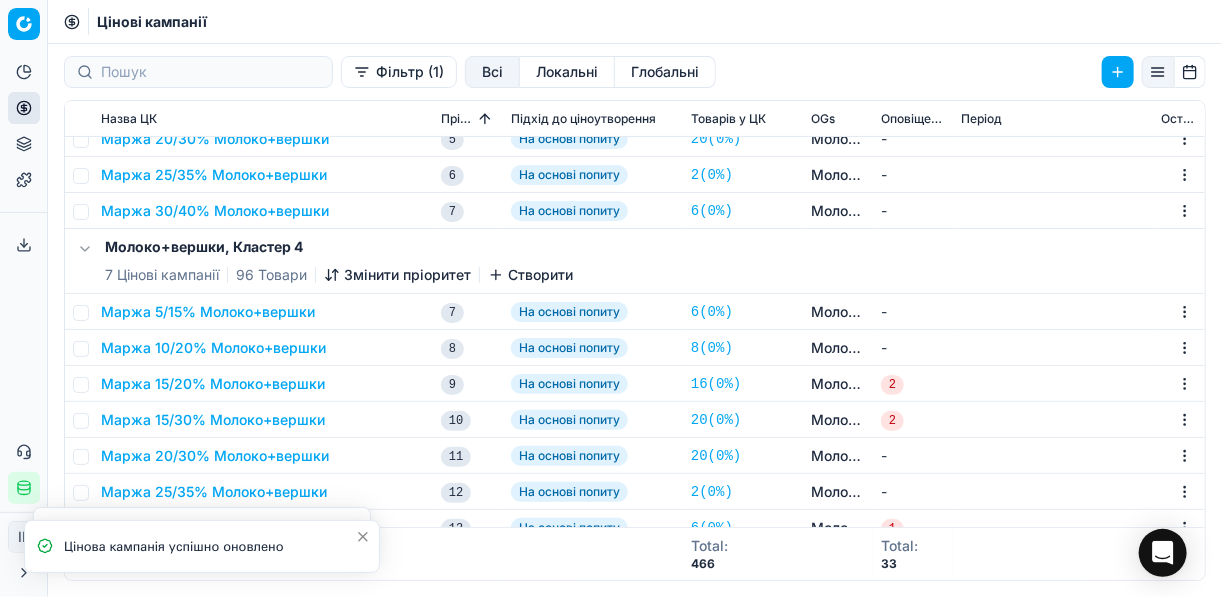 scroll, scrollTop: 320, scrollLeft: 0, axis: vertical 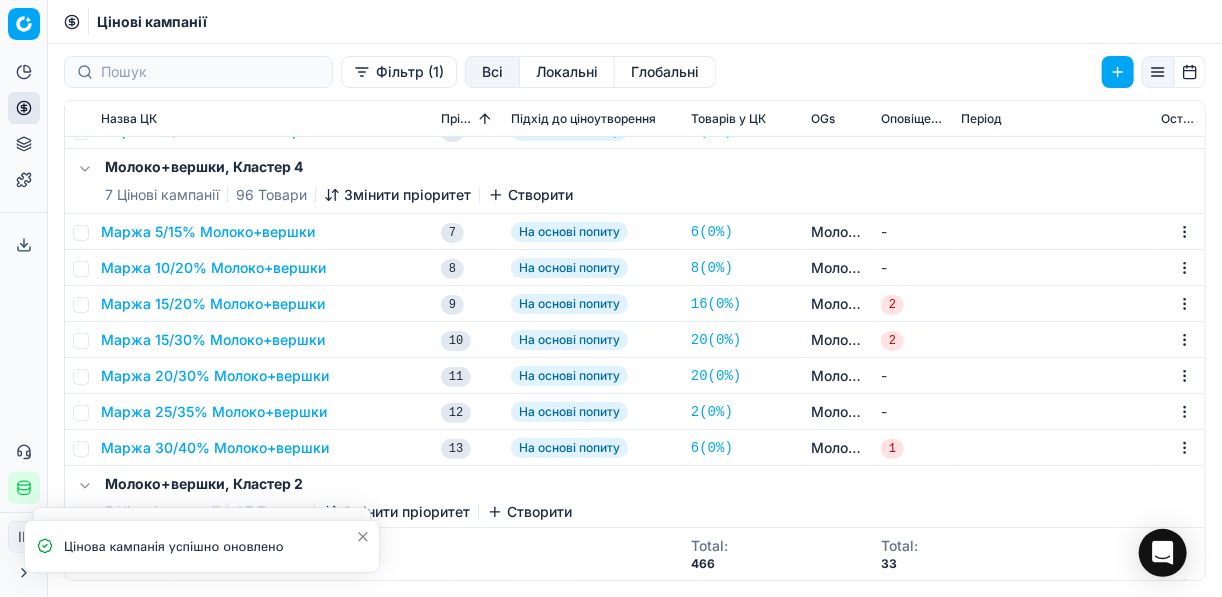 click on "Маржа 5/15% Молоко+вершки" at bounding box center (208, 232) 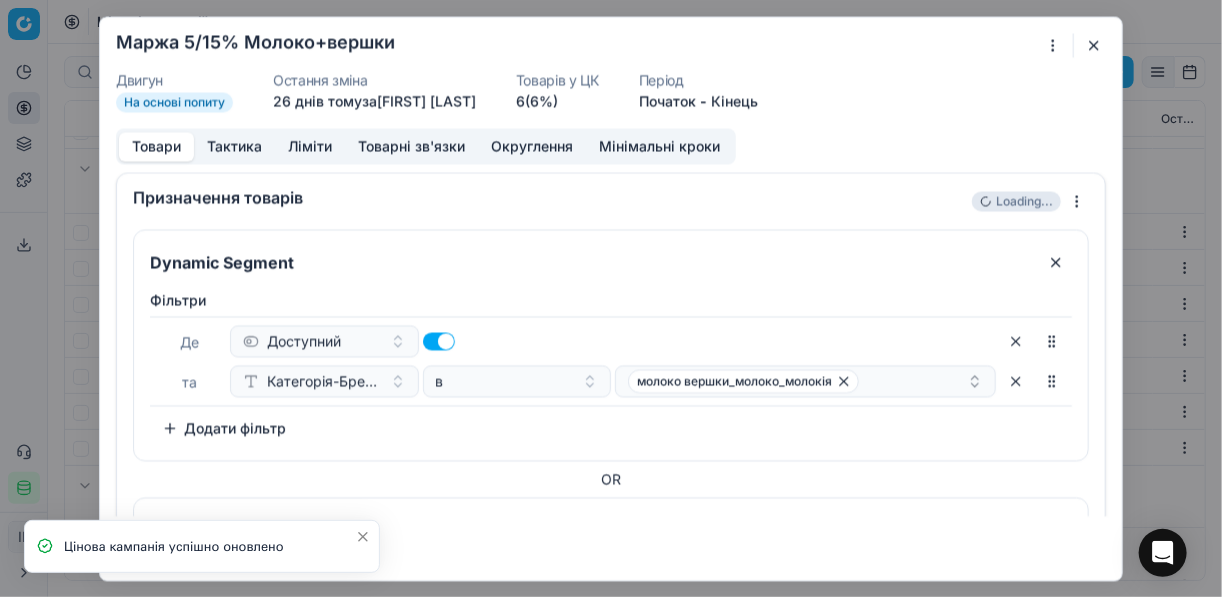 click on "Мінімальні кроки" at bounding box center [659, 146] 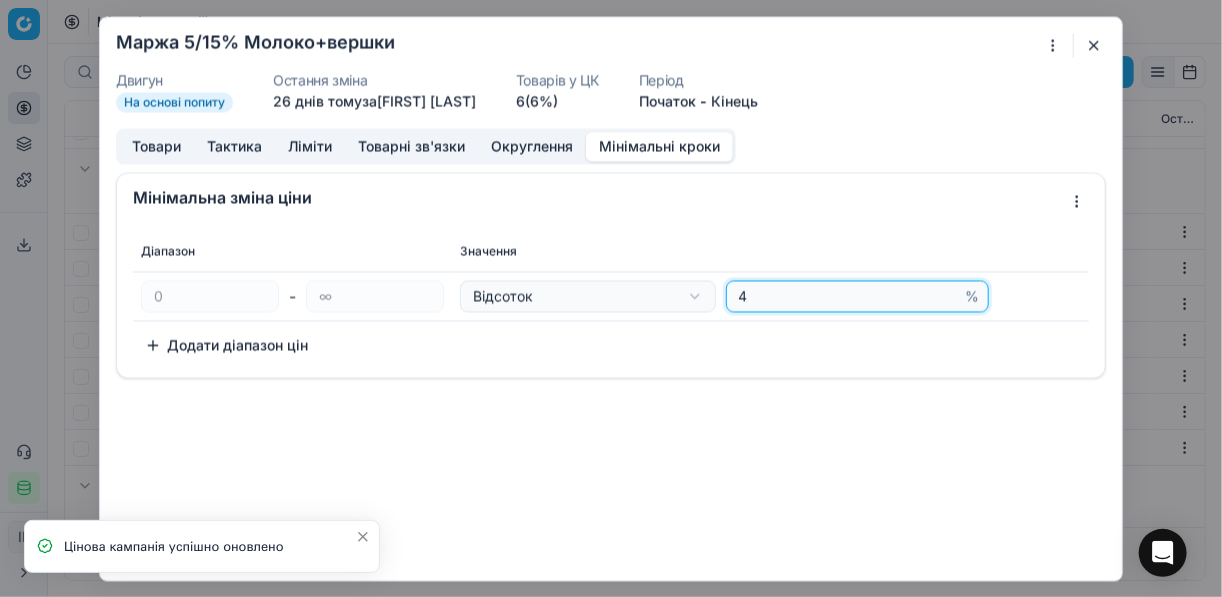 click on "4" at bounding box center (848, 296) 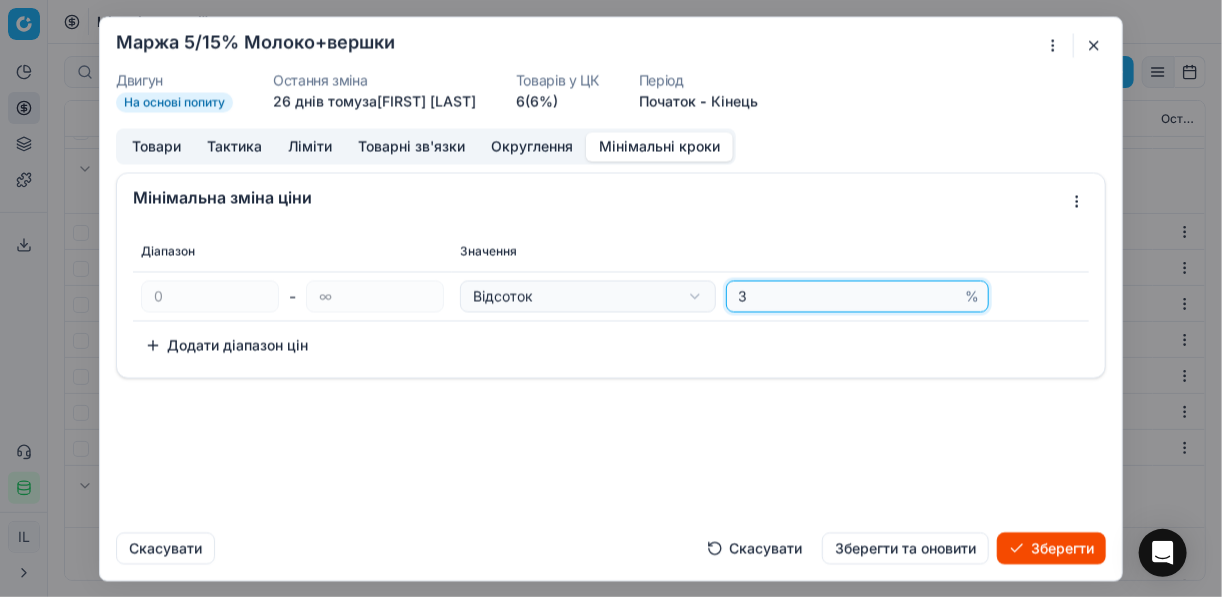 type on "3" 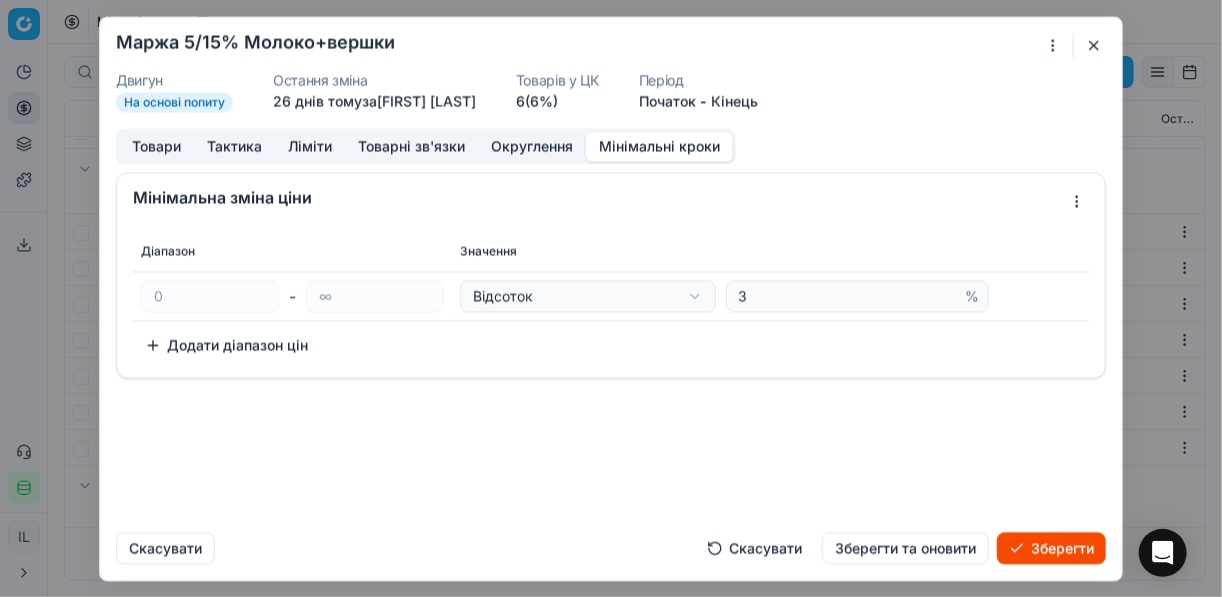 click on "Зберегти" at bounding box center (1051, 548) 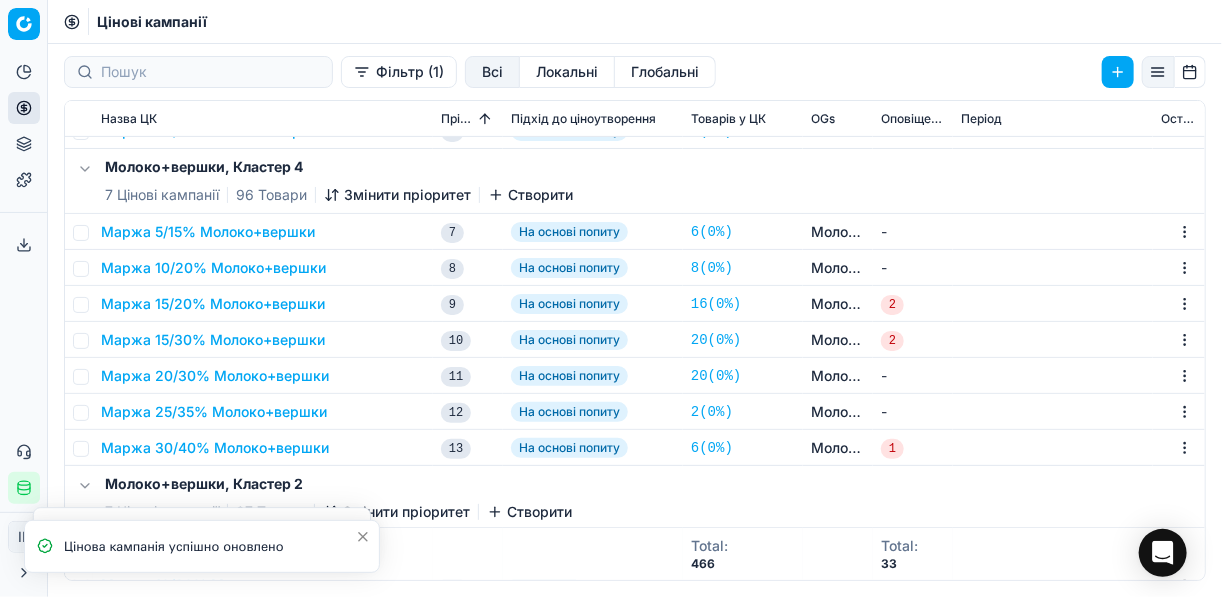 click on "Маржа 10/20% Молоко+вершки" at bounding box center (213, 268) 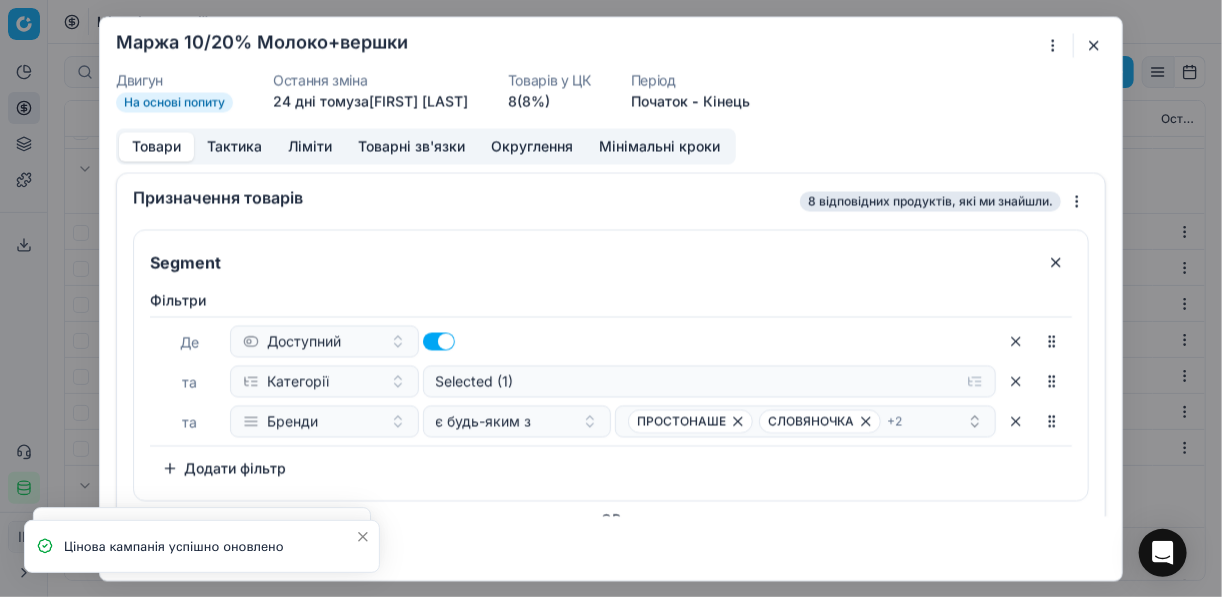 click on "Мінімальні кроки" at bounding box center (659, 146) 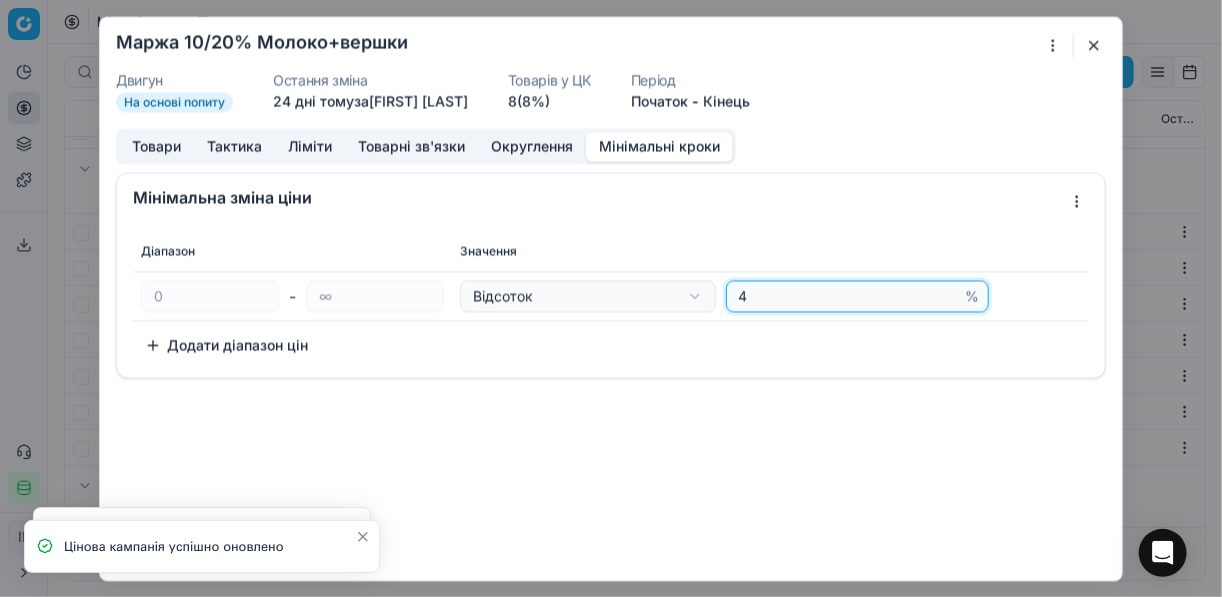 click on "4" at bounding box center [848, 296] 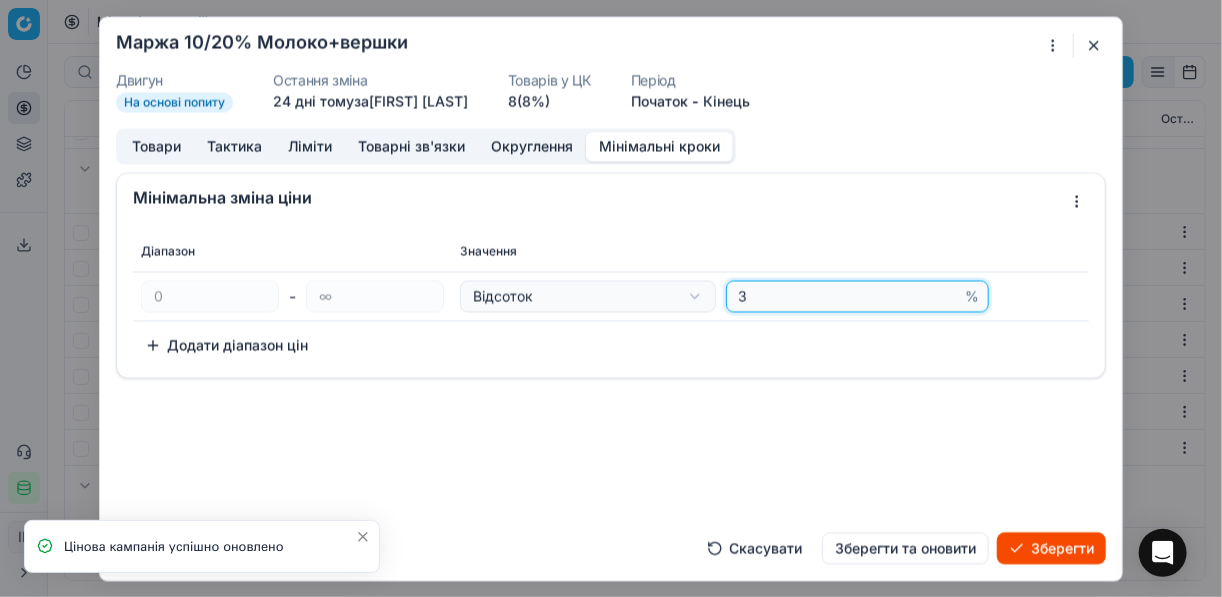 type on "3" 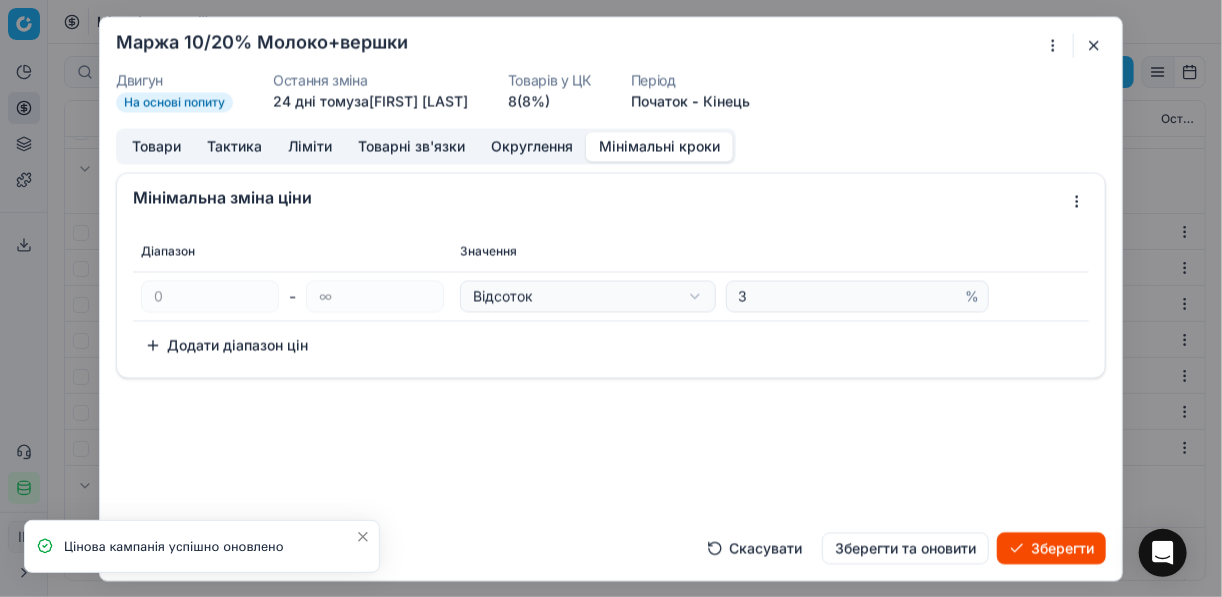 click on "Зберегти" at bounding box center [1051, 548] 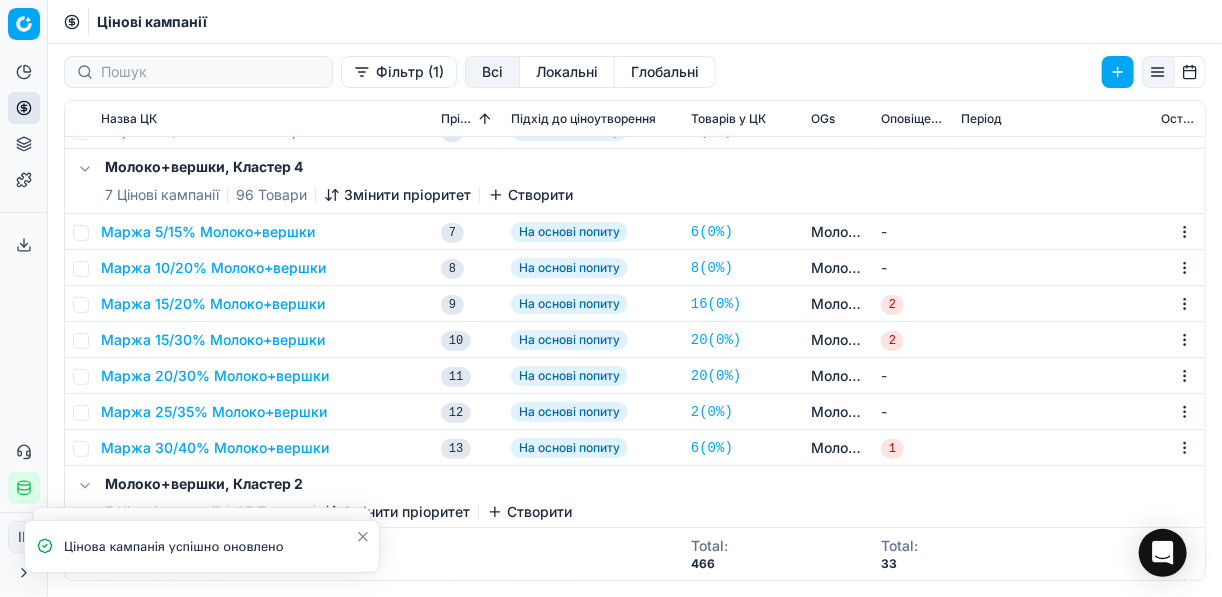 click on "Маржа 10/20% Молоко+вершки" at bounding box center [213, 268] 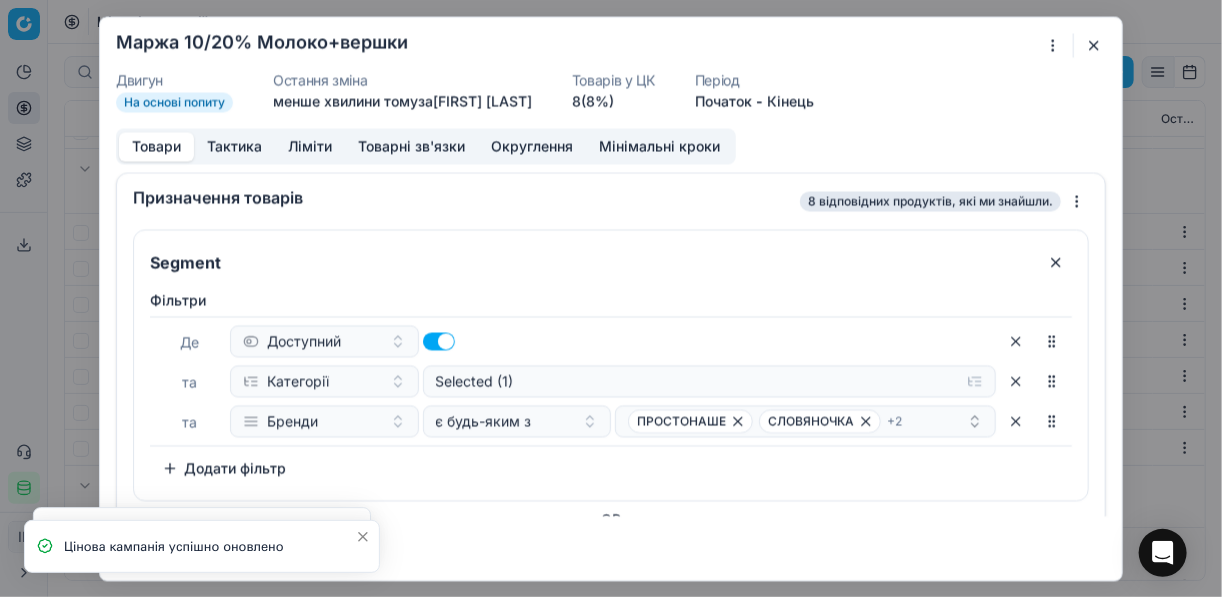 click on "Мінімальні кроки" at bounding box center (659, 146) 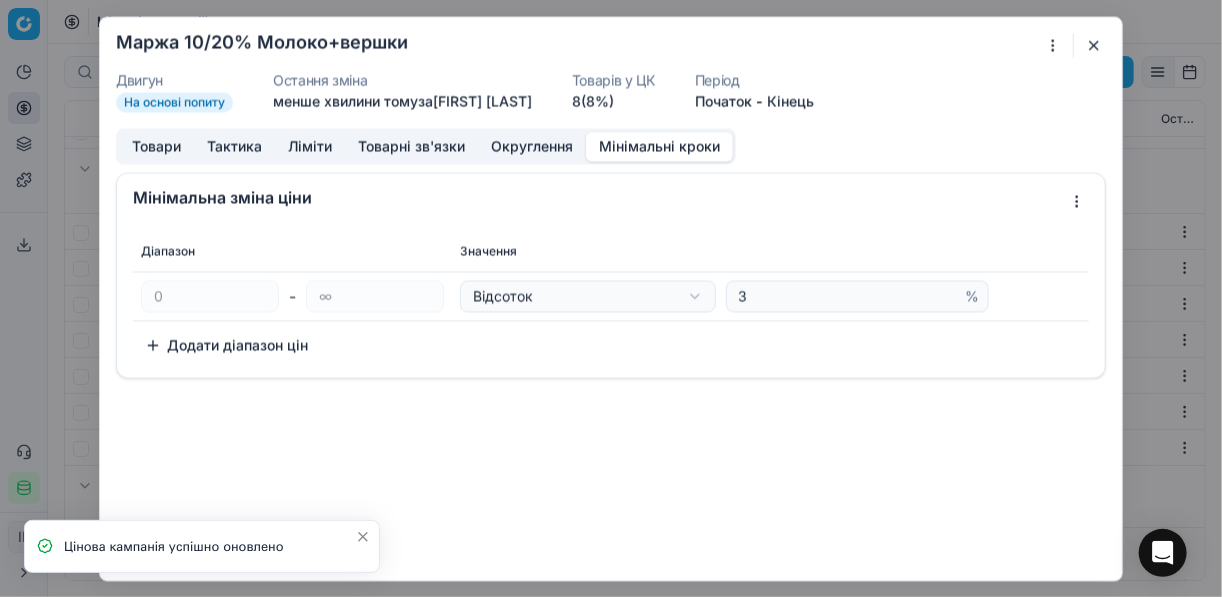 click at bounding box center (1094, 45) 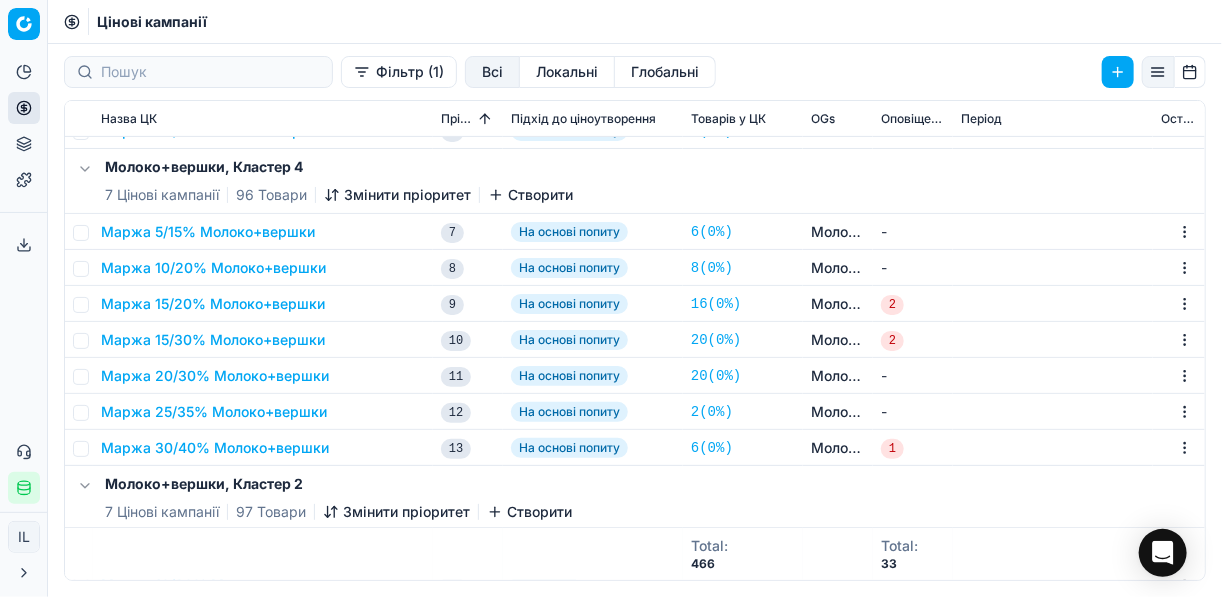 click on "Маржа 15/20% Молоко+вершки" at bounding box center (213, 304) 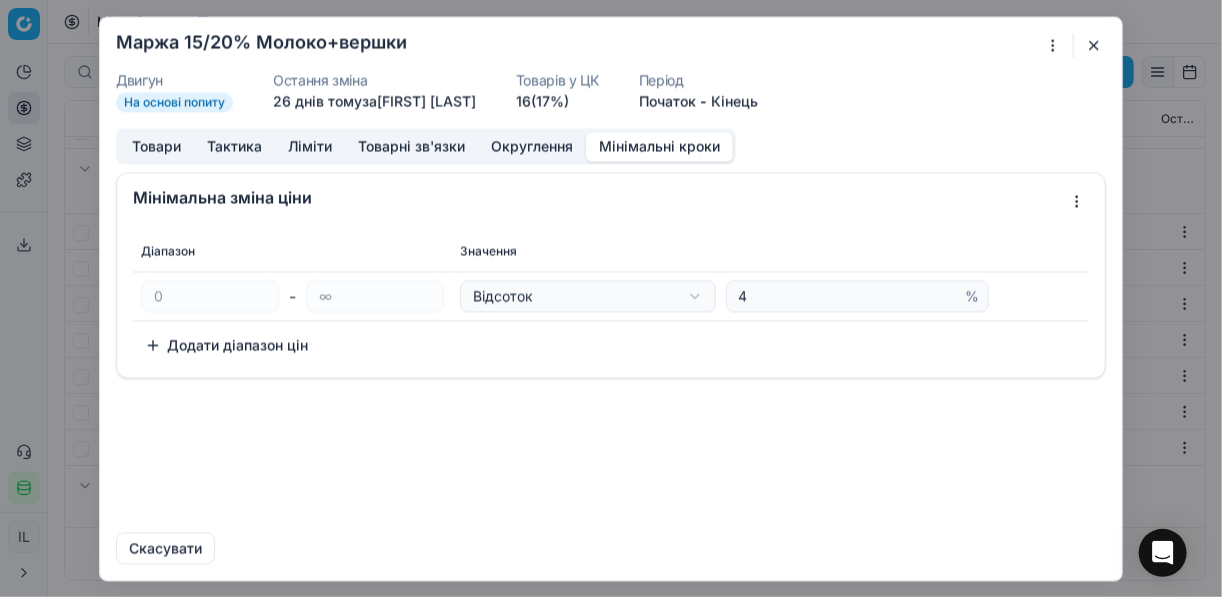 drag, startPoint x: 676, startPoint y: 149, endPoint x: 734, endPoint y: 233, distance: 102.0784 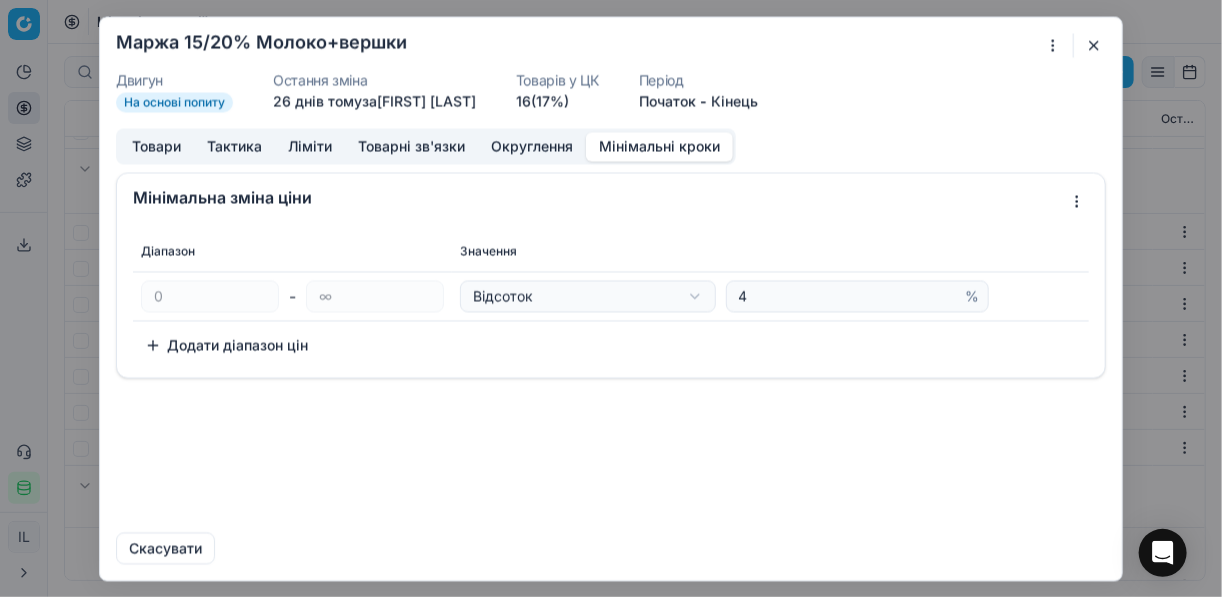 click on "Мінімальні кроки" at bounding box center (659, 146) 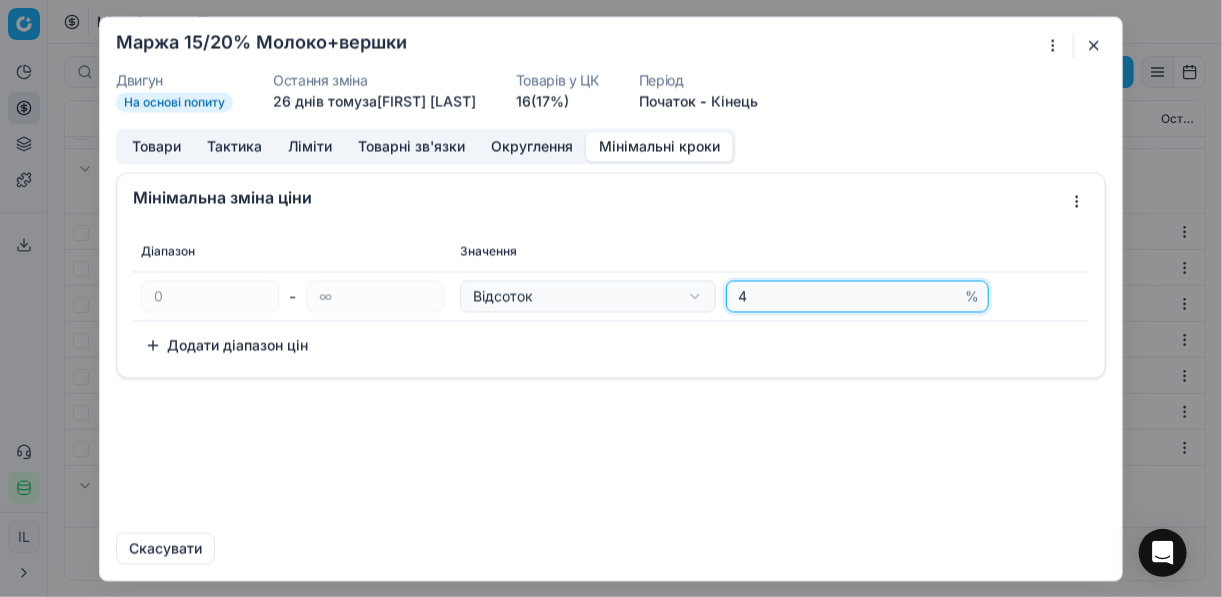 click on "4" at bounding box center (848, 296) 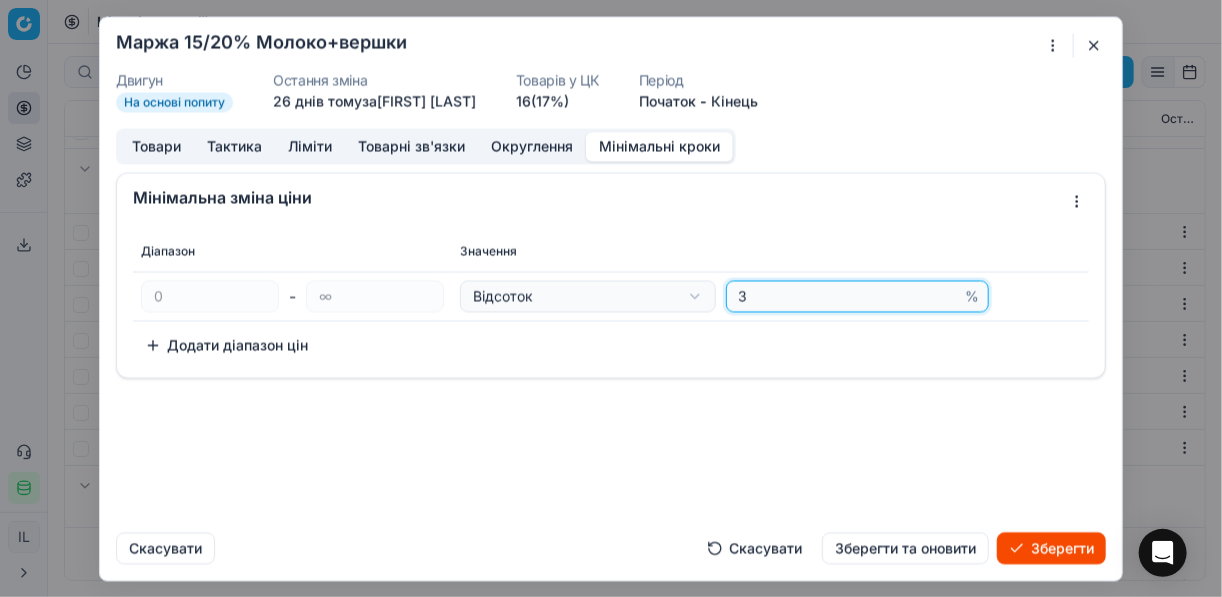 type on "3" 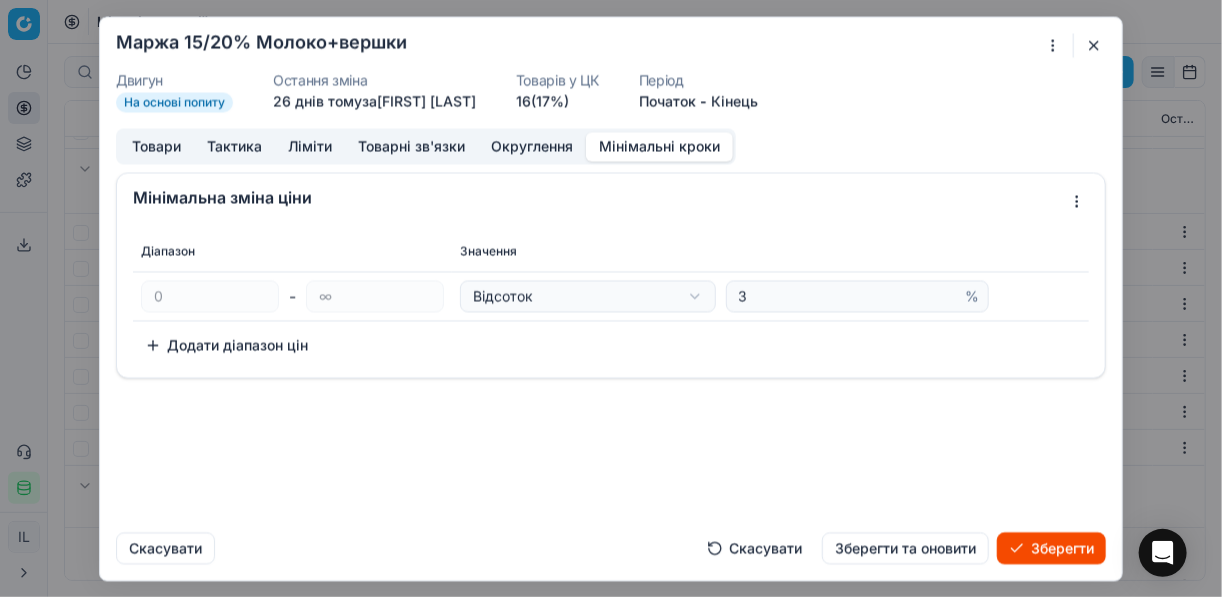 click on "Зберегти" at bounding box center (1051, 548) 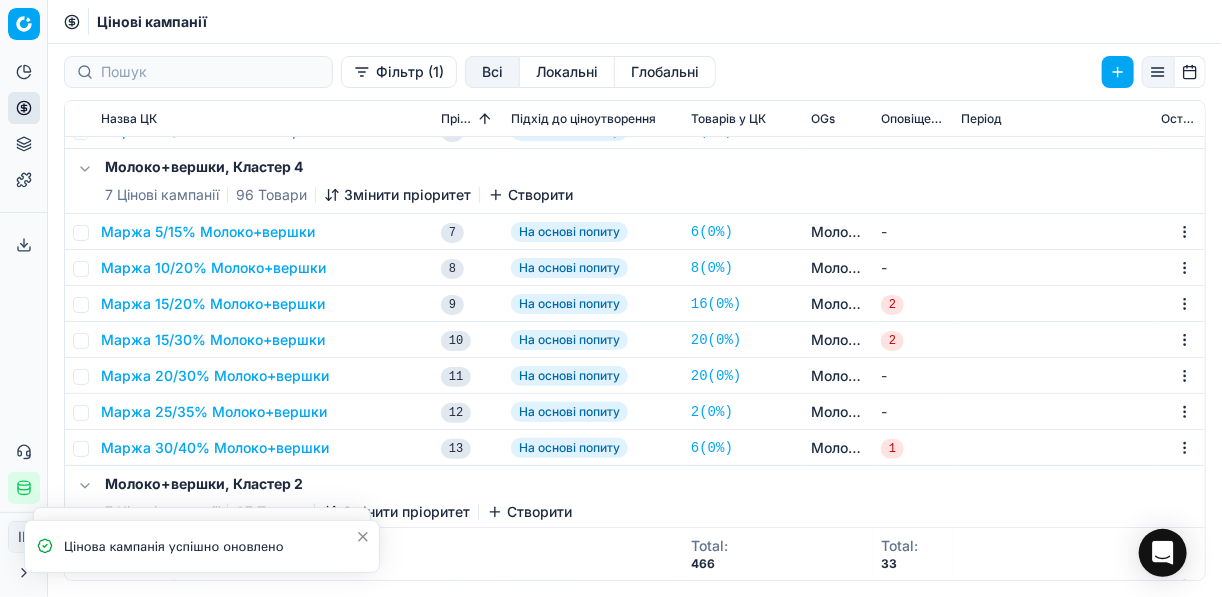 click on "Маржа 15/30% Молоко+вершки" at bounding box center (213, 340) 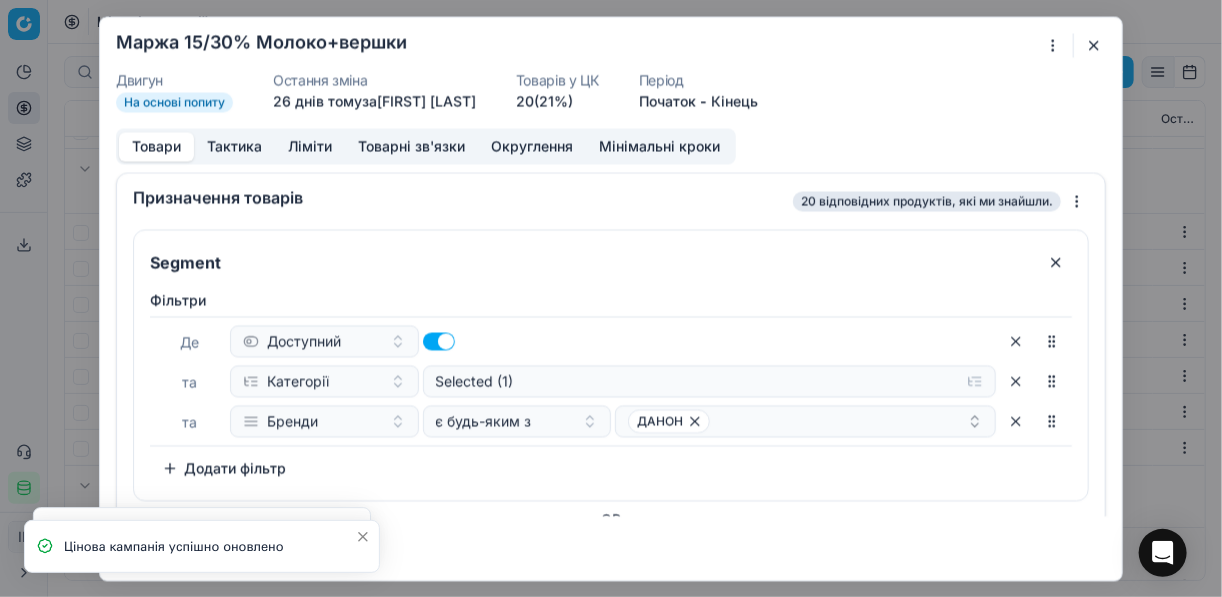 drag, startPoint x: 636, startPoint y: 162, endPoint x: 639, endPoint y: 146, distance: 16.27882 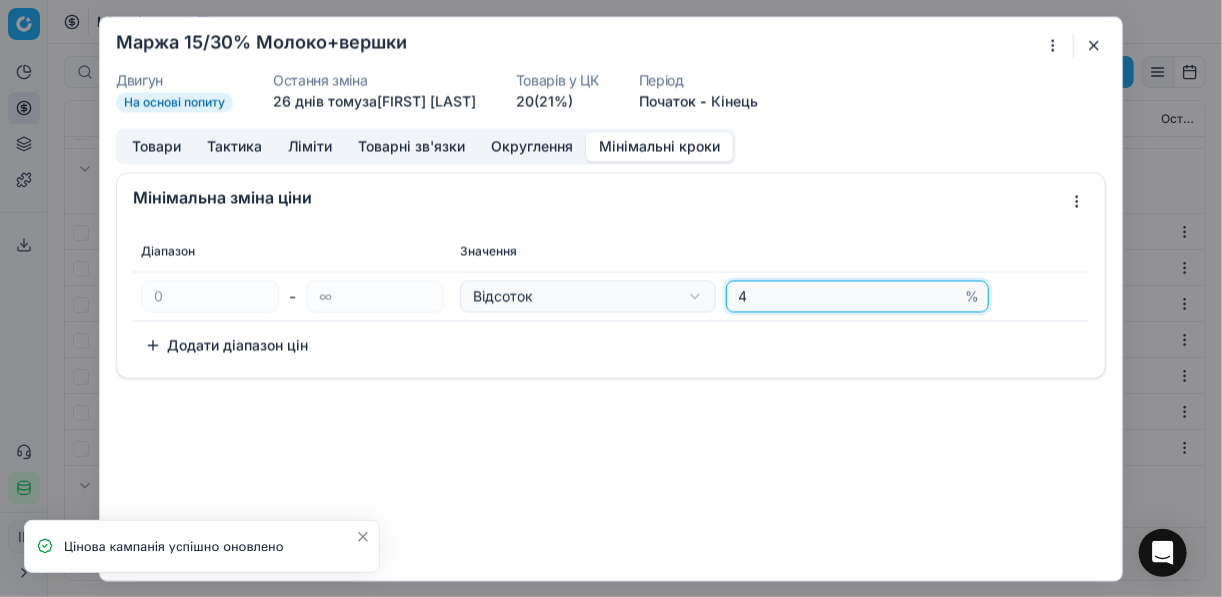 click on "4" at bounding box center [848, 296] 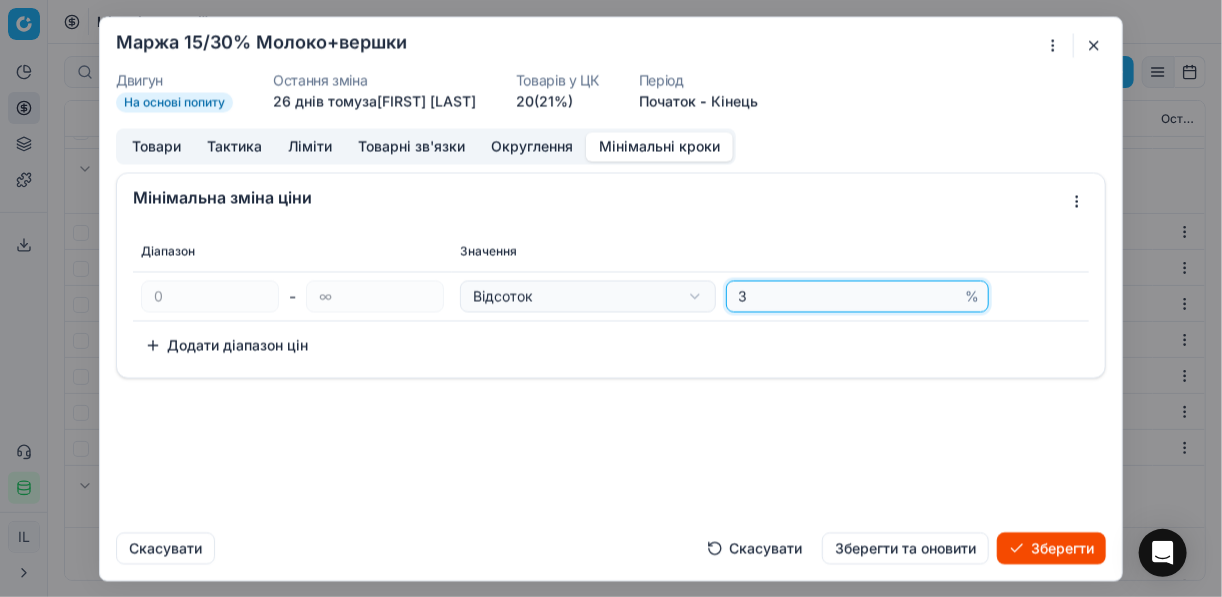 type on "3" 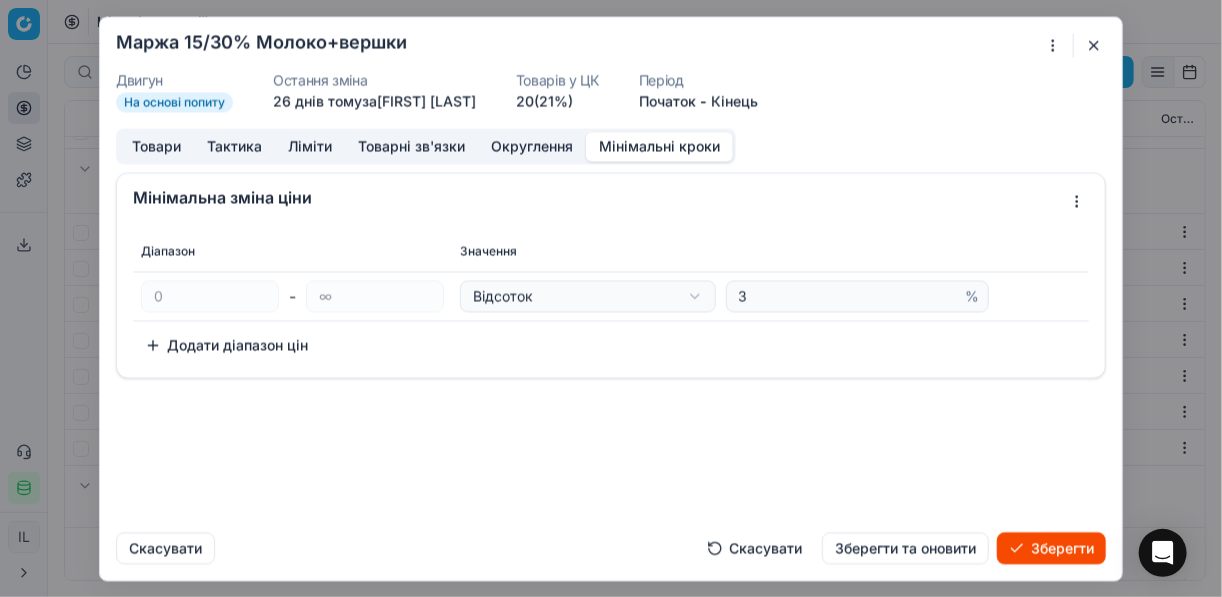 click on "Зберегти" at bounding box center [1051, 548] 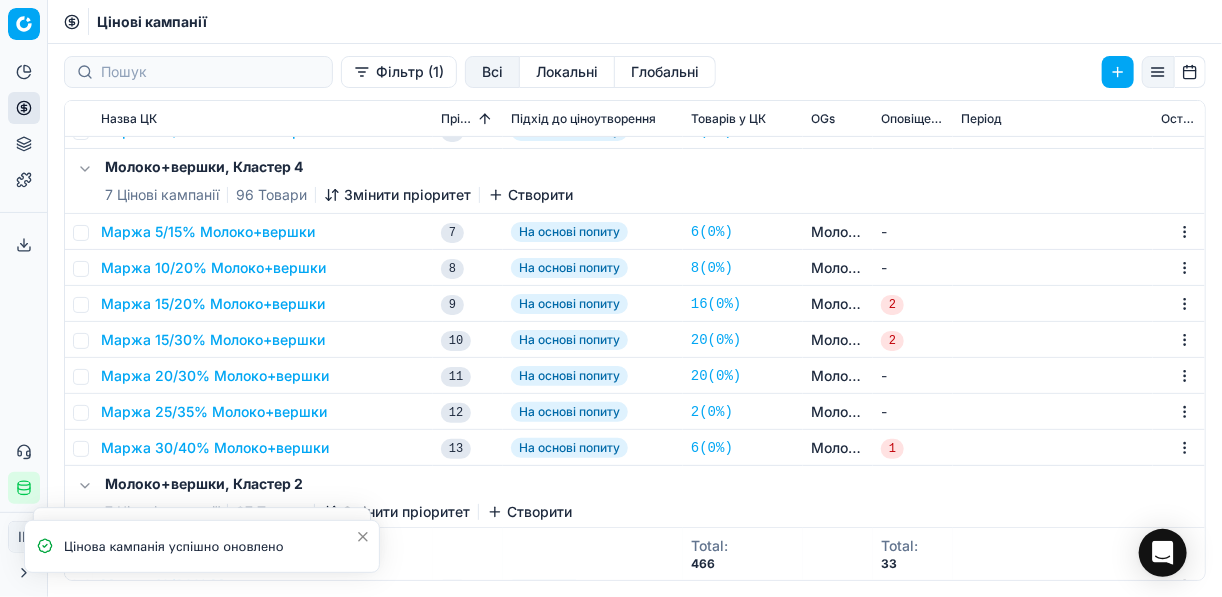 click on "Маржа 15/30% Молоко+вершки" at bounding box center (213, 340) 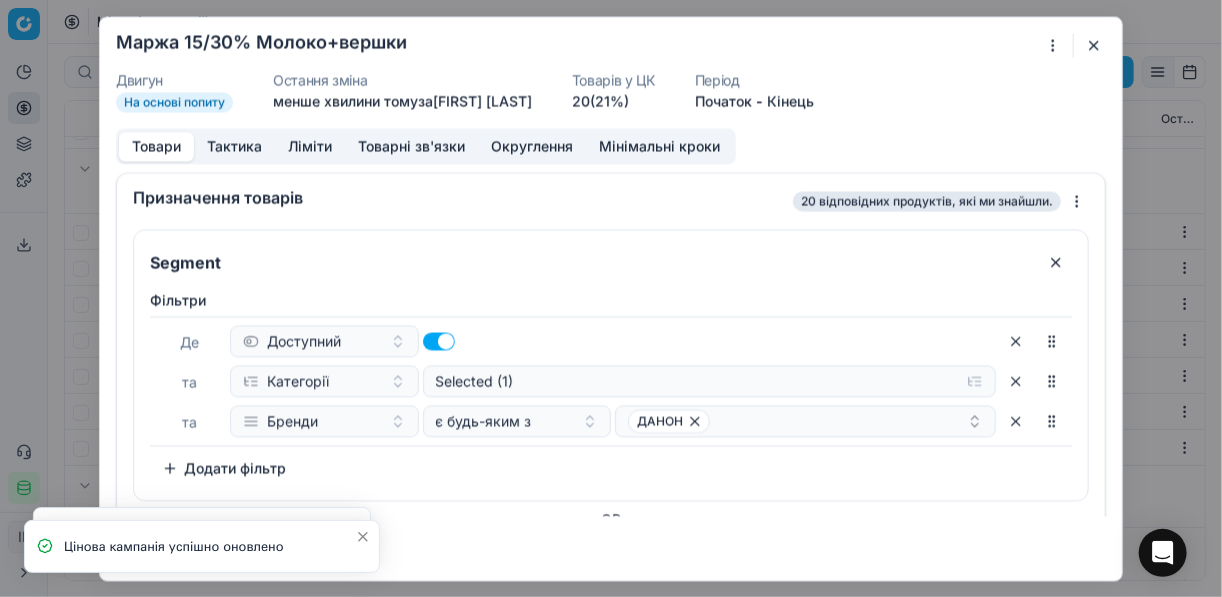 click on "Мінімальні кроки" at bounding box center [659, 146] 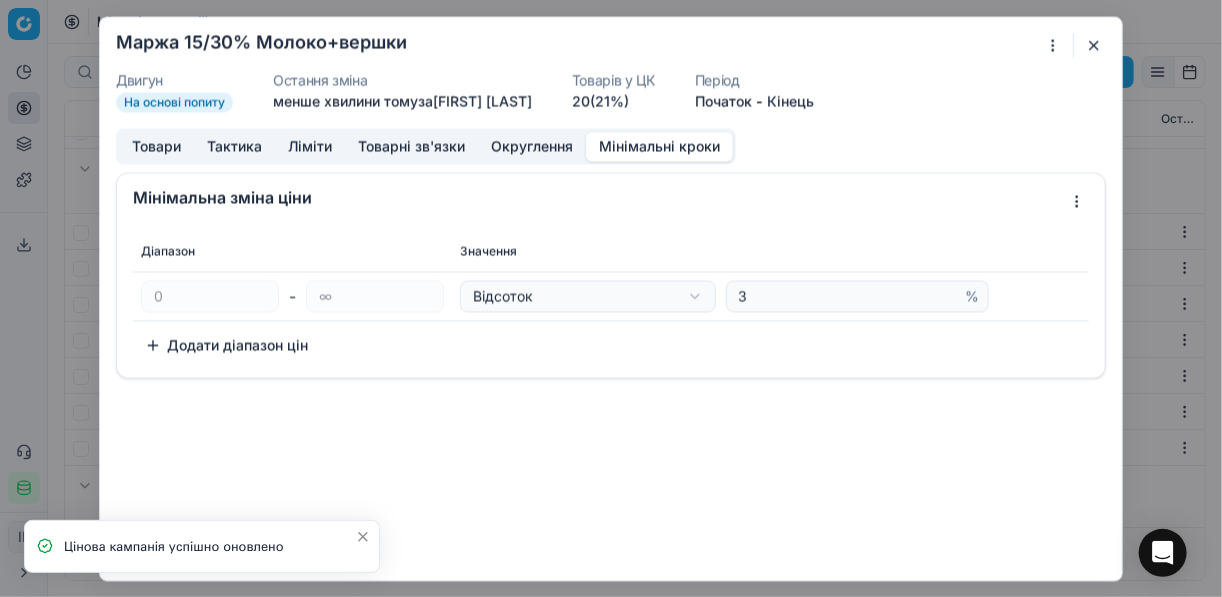 click at bounding box center (1094, 45) 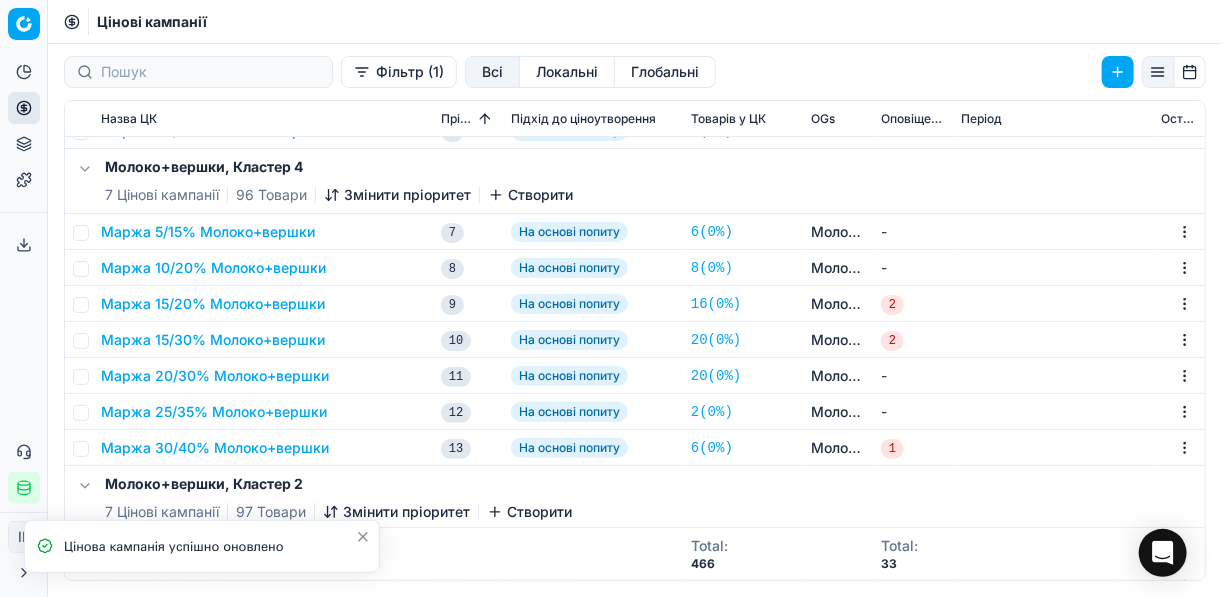 click on "Маржа  20/30% Молоко+вершки" at bounding box center (215, 376) 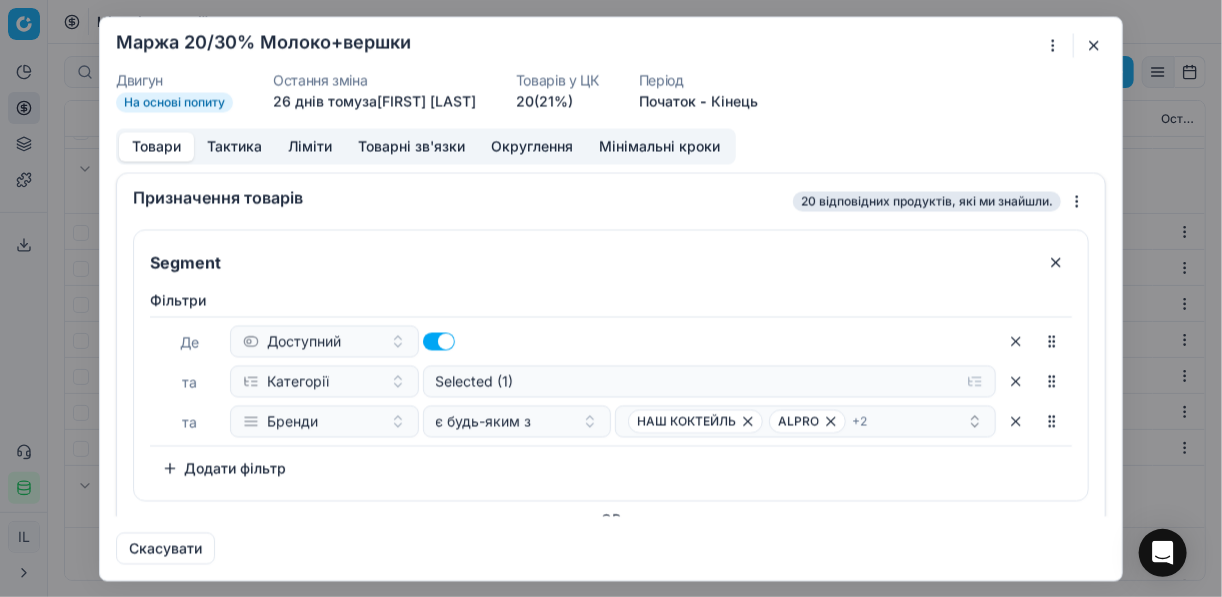 drag, startPoint x: 622, startPoint y: 147, endPoint x: 652, endPoint y: 169, distance: 37.202152 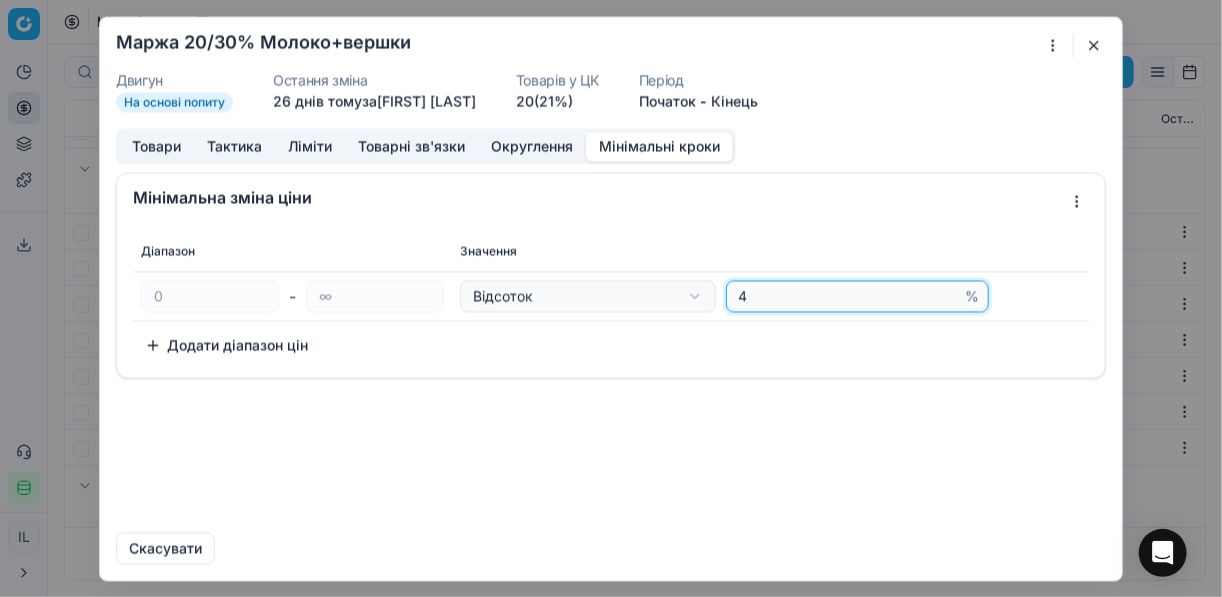 click on "4" at bounding box center (848, 296) 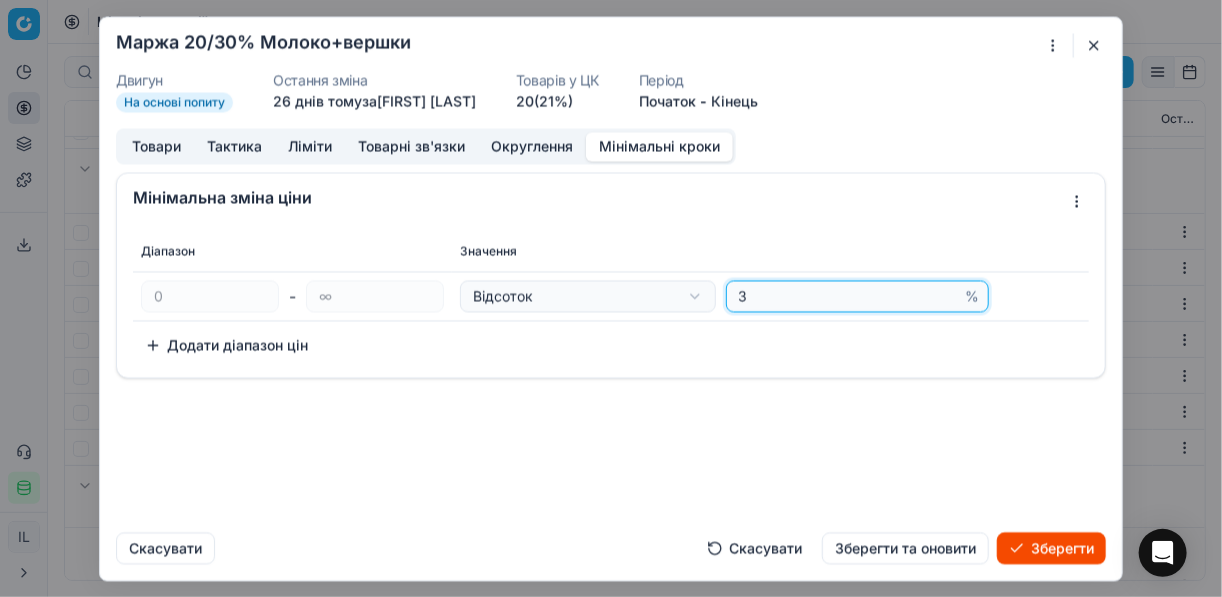 type on "3" 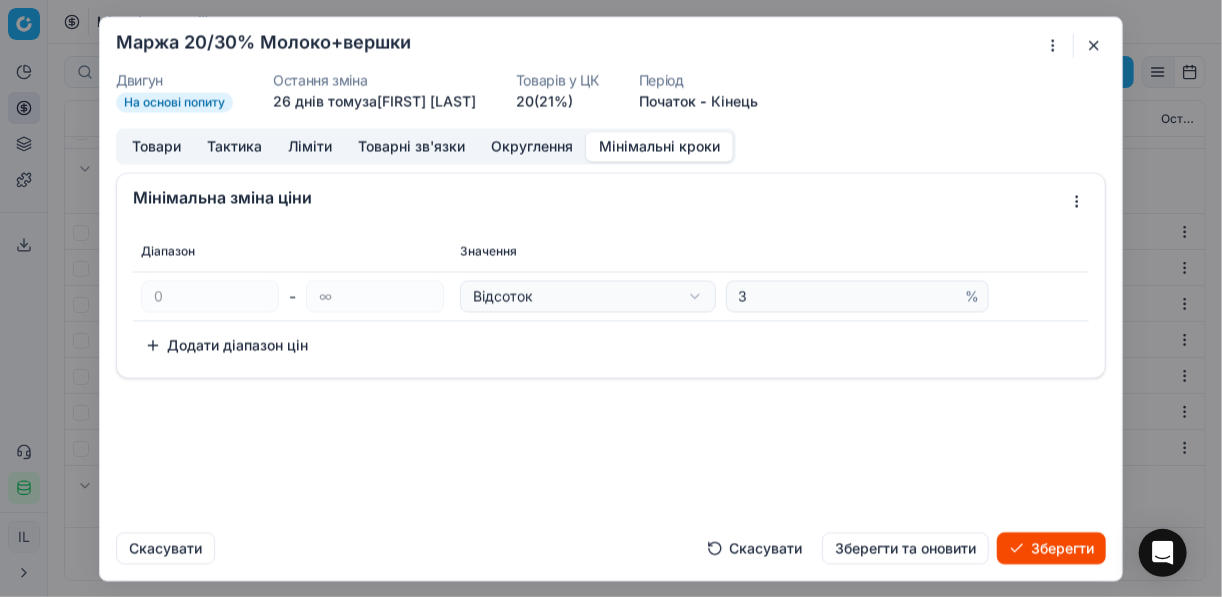 click on "Зберегти" at bounding box center [1051, 548] 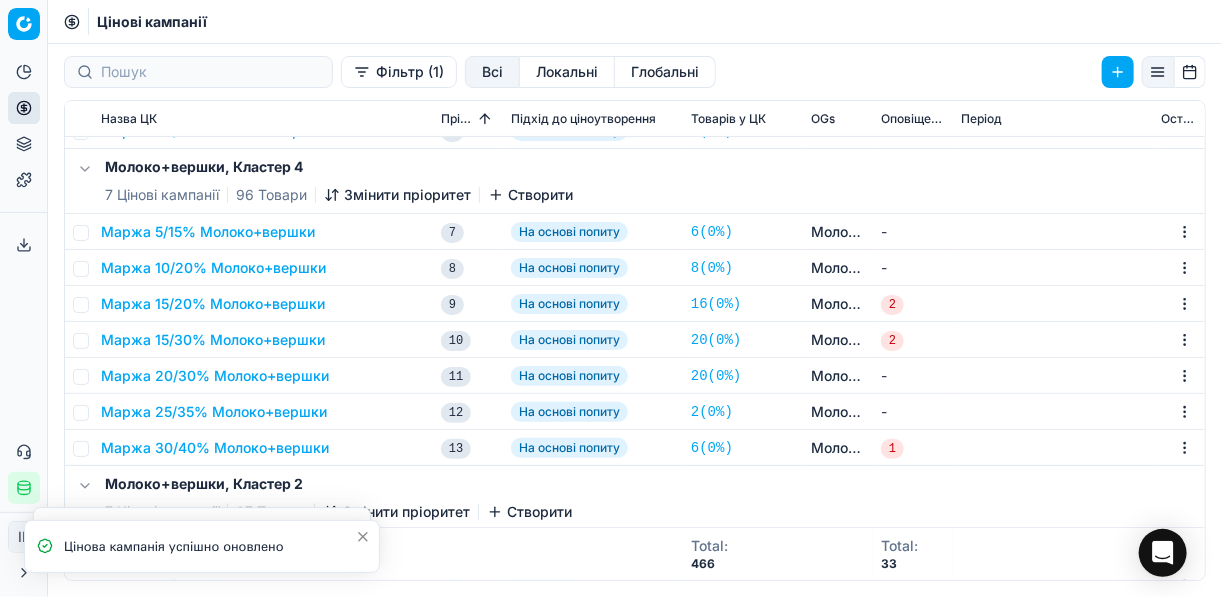click on "Маржа 15/30% Молоко+вершки" at bounding box center (213, 340) 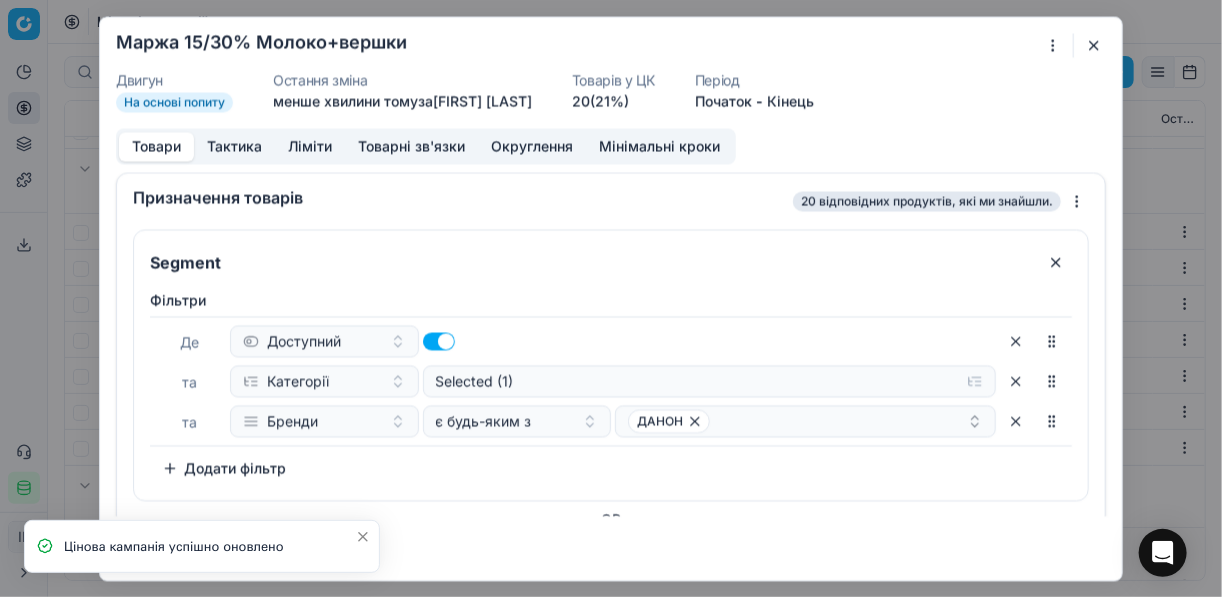 click on "Мінімальні кроки" at bounding box center [659, 146] 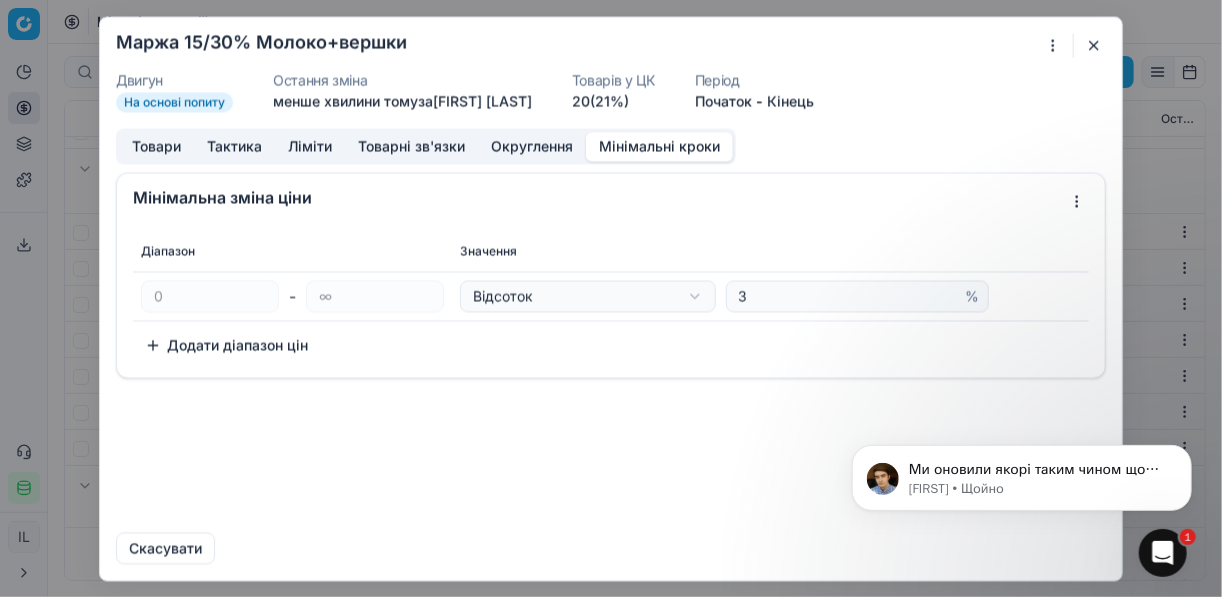 scroll, scrollTop: 0, scrollLeft: 0, axis: both 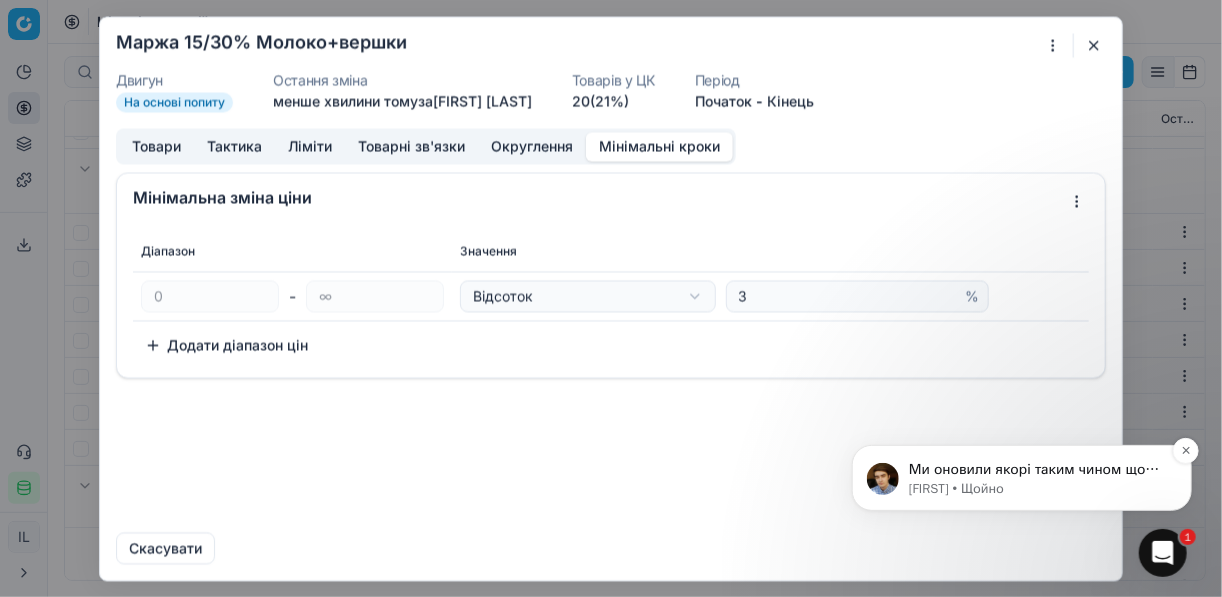 click on "Ми оновили якорі таким чином щоб в колонці завжди було видно які артикули головні а які залежні, перевірте будь ласка і дайте знати чи можемо ще чимось допомогти." at bounding box center (1037, 469) 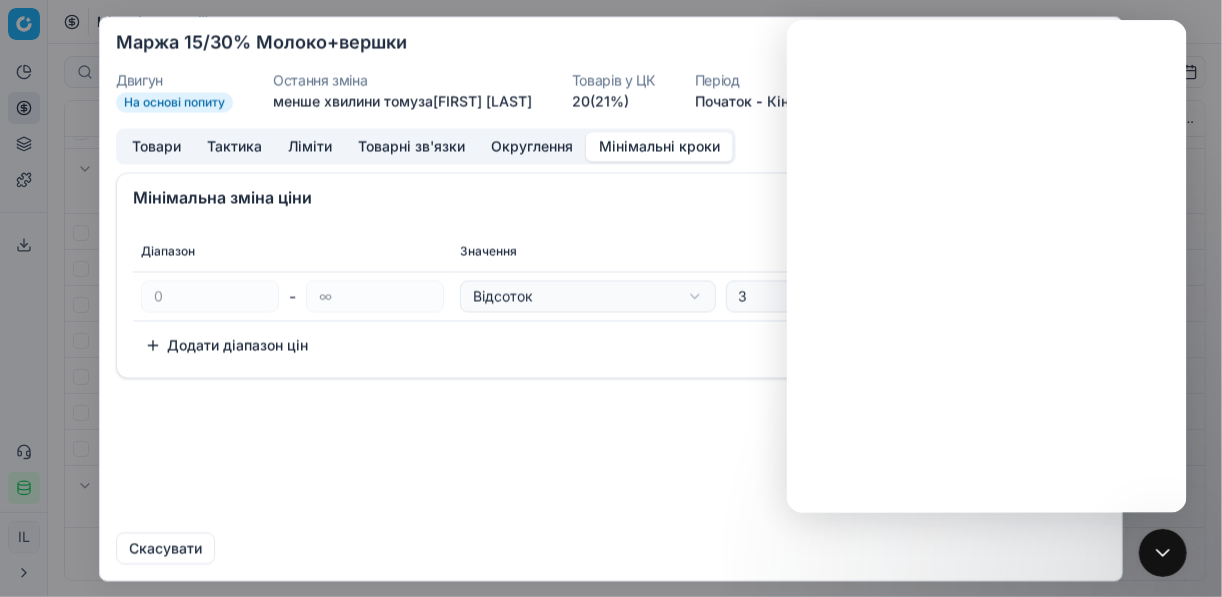 scroll, scrollTop: 0, scrollLeft: 0, axis: both 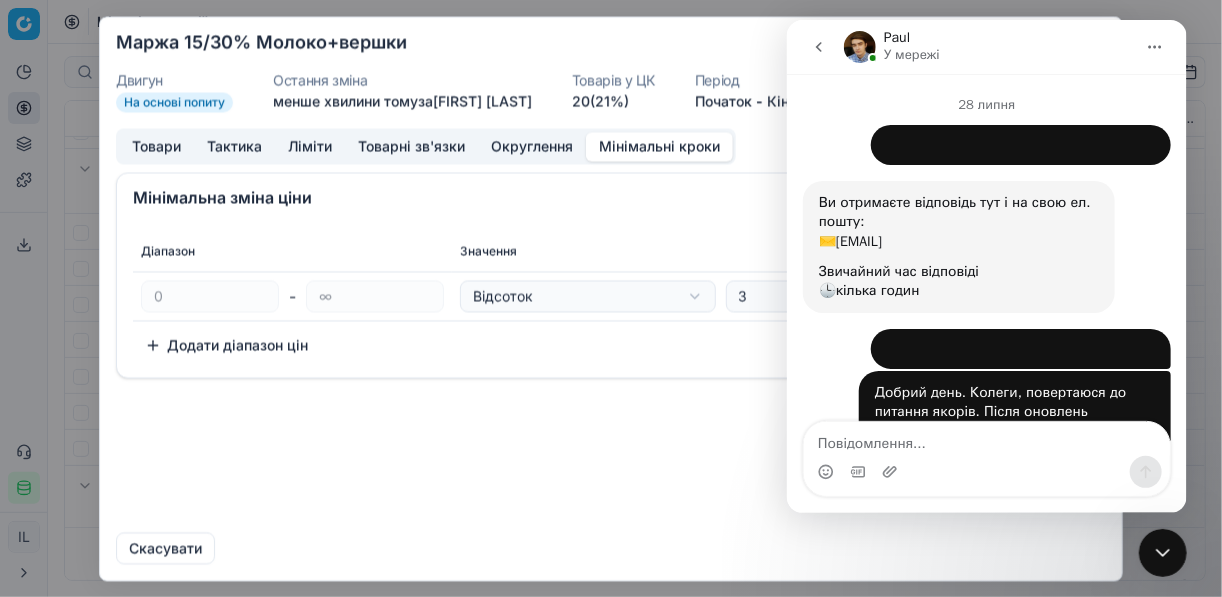 click on "Мінімальна зміна ціни Діапазон Значення 0 - ∞ Відсоток   Відсоток   Абсолют 3 % Додати діапазон цін" at bounding box center (611, 344) 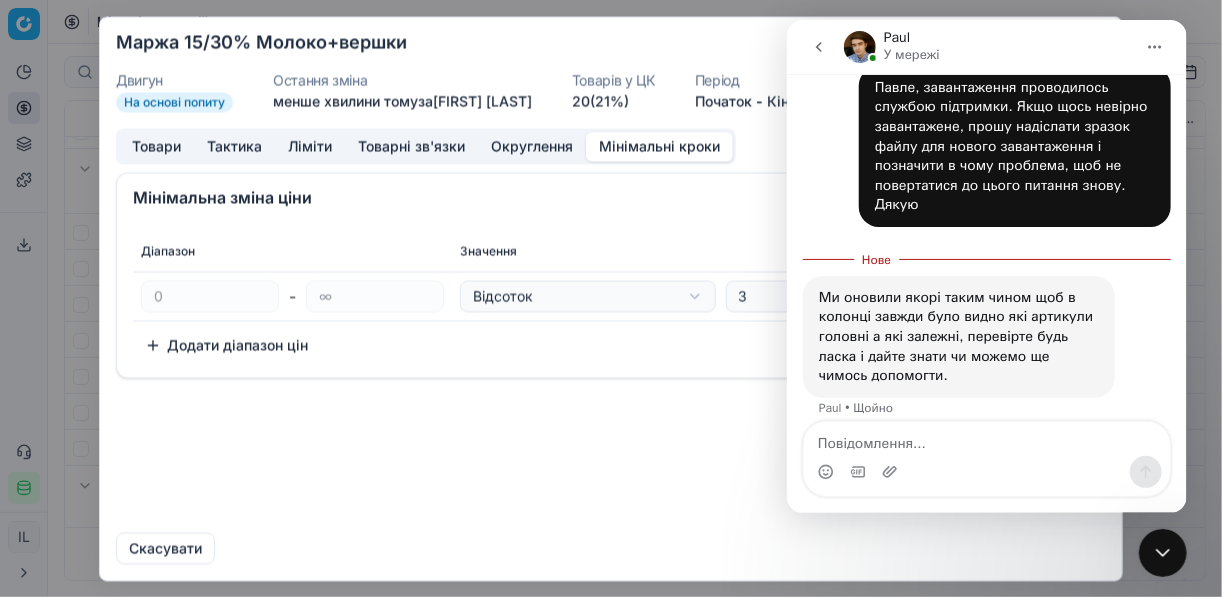 drag, startPoint x: 696, startPoint y: 338, endPoint x: 30, endPoint y: 277, distance: 668.7877 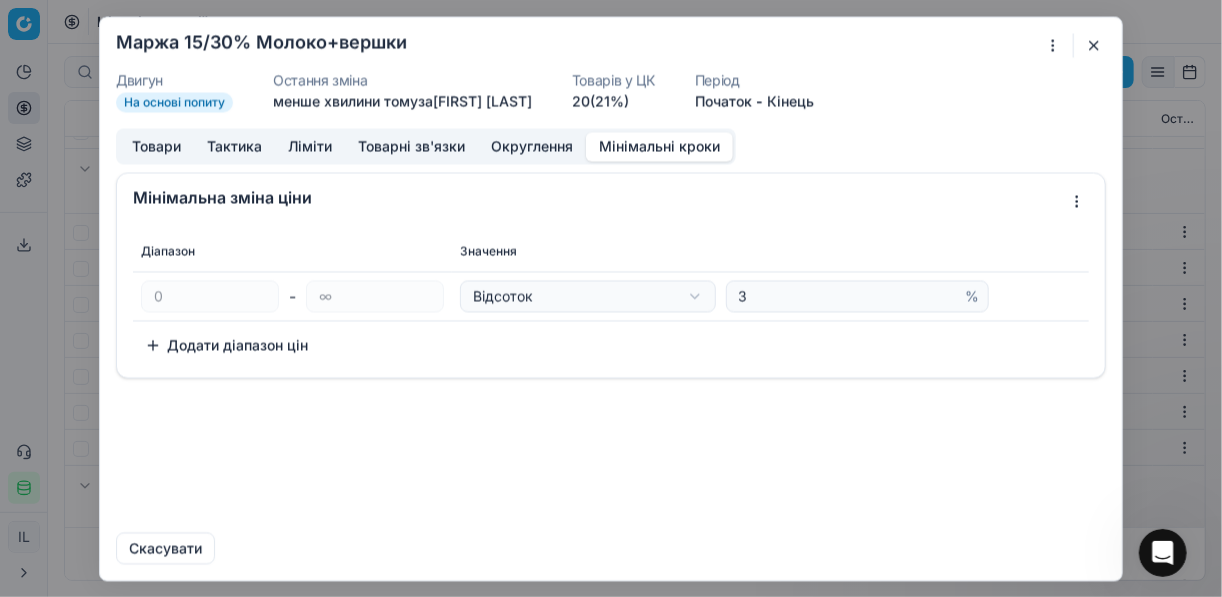 scroll, scrollTop: 0, scrollLeft: 0, axis: both 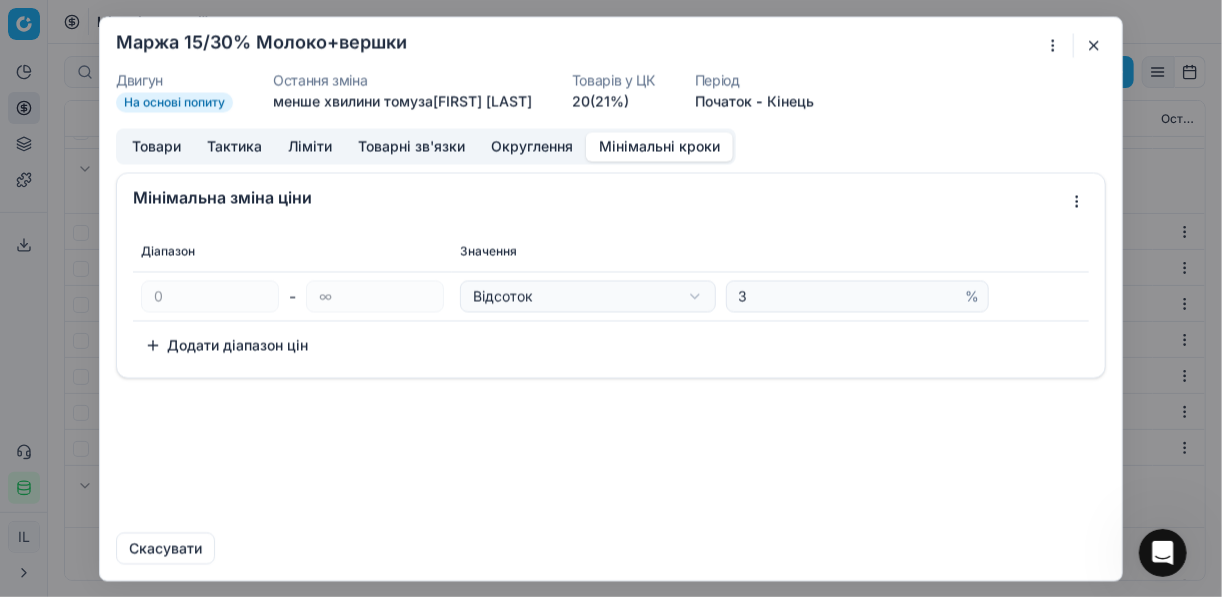 click at bounding box center [1094, 45] 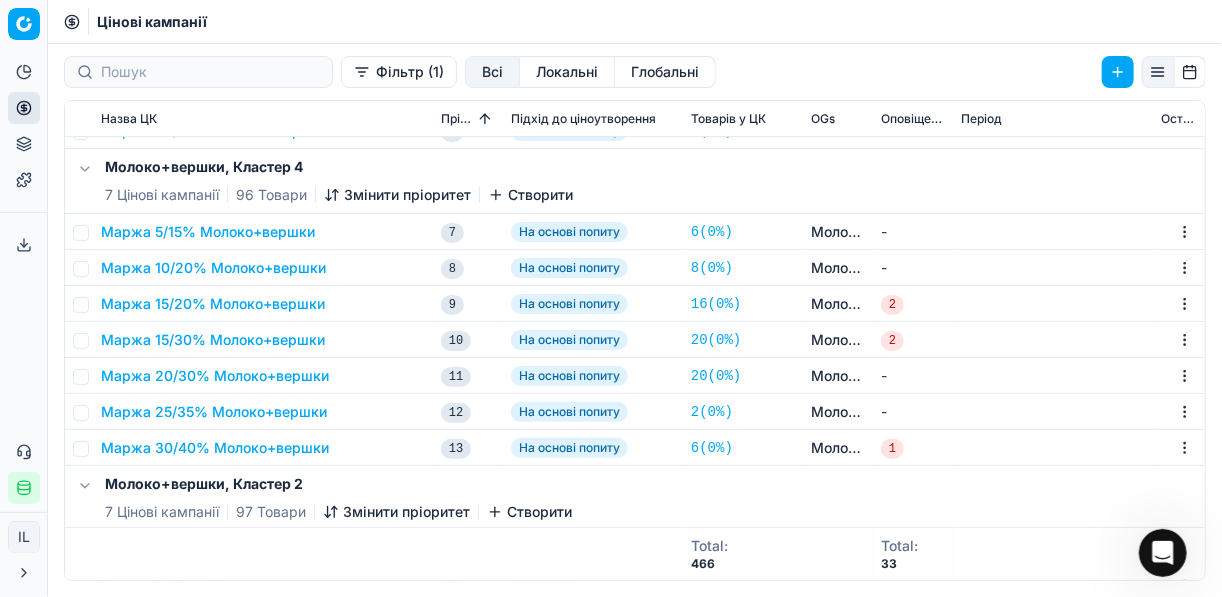 click on "Маржа 15/30% Молоко+вершки" at bounding box center (263, 340) 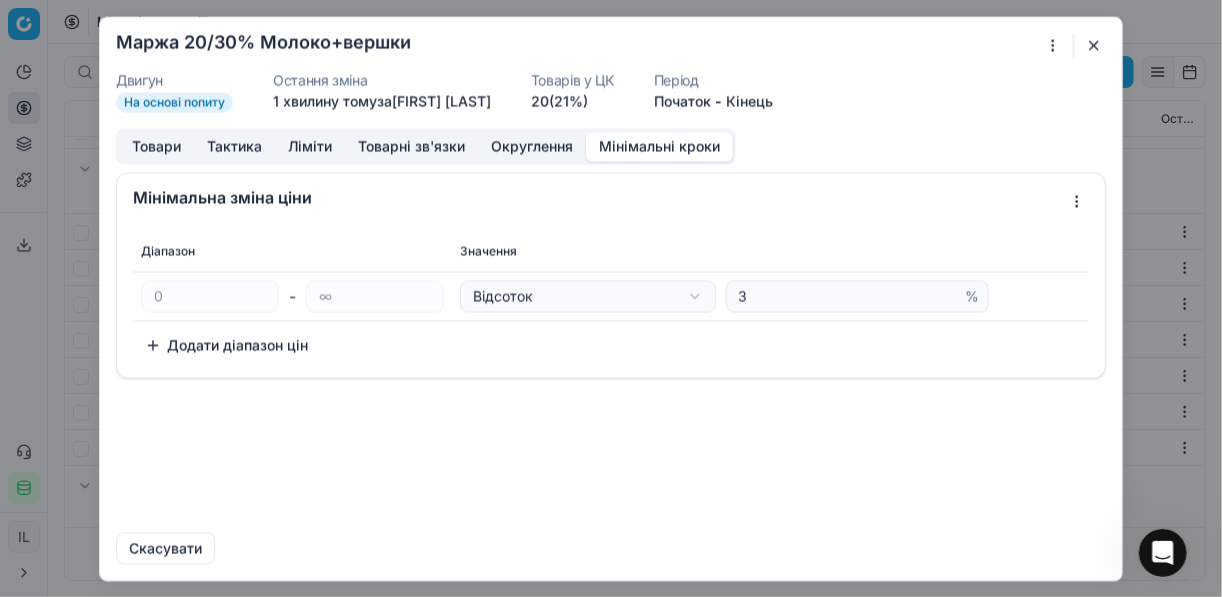 click on "Мінімальні кроки" at bounding box center (659, 146) 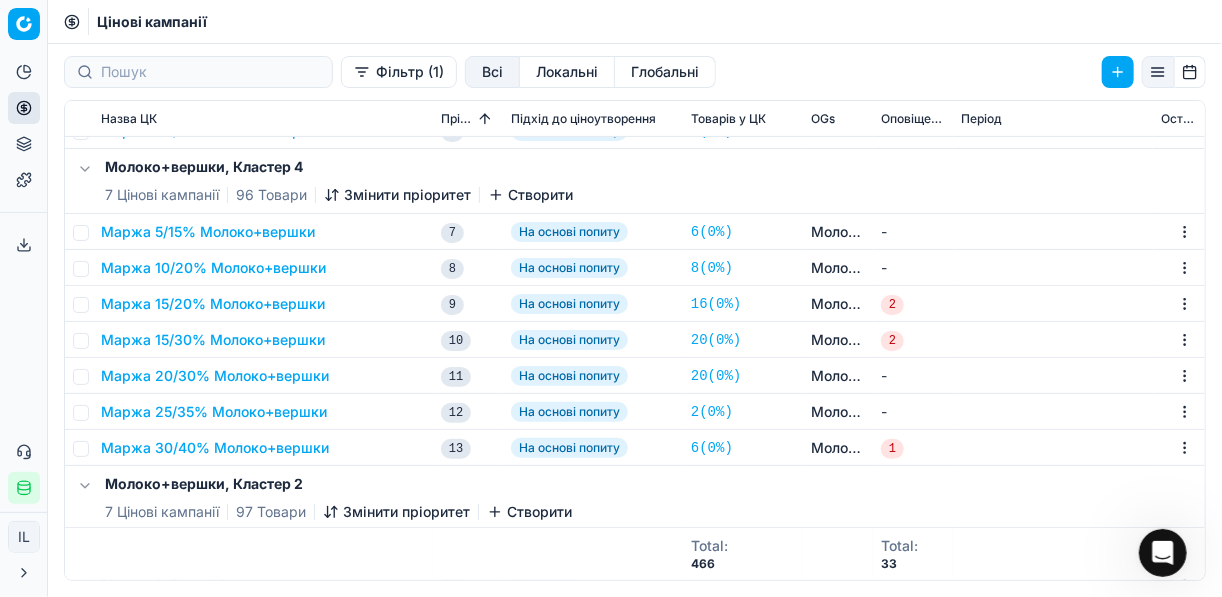 click on "Маржа  25/35% Молоко+вершки" at bounding box center (214, 412) 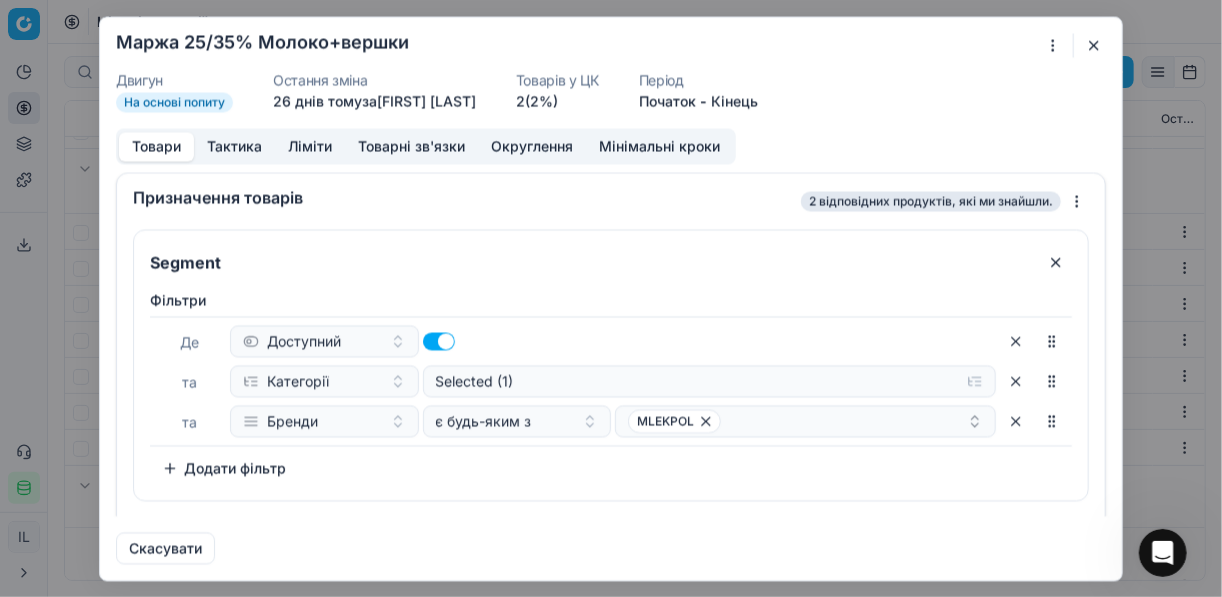 click on "Мінімальні кроки" at bounding box center (659, 146) 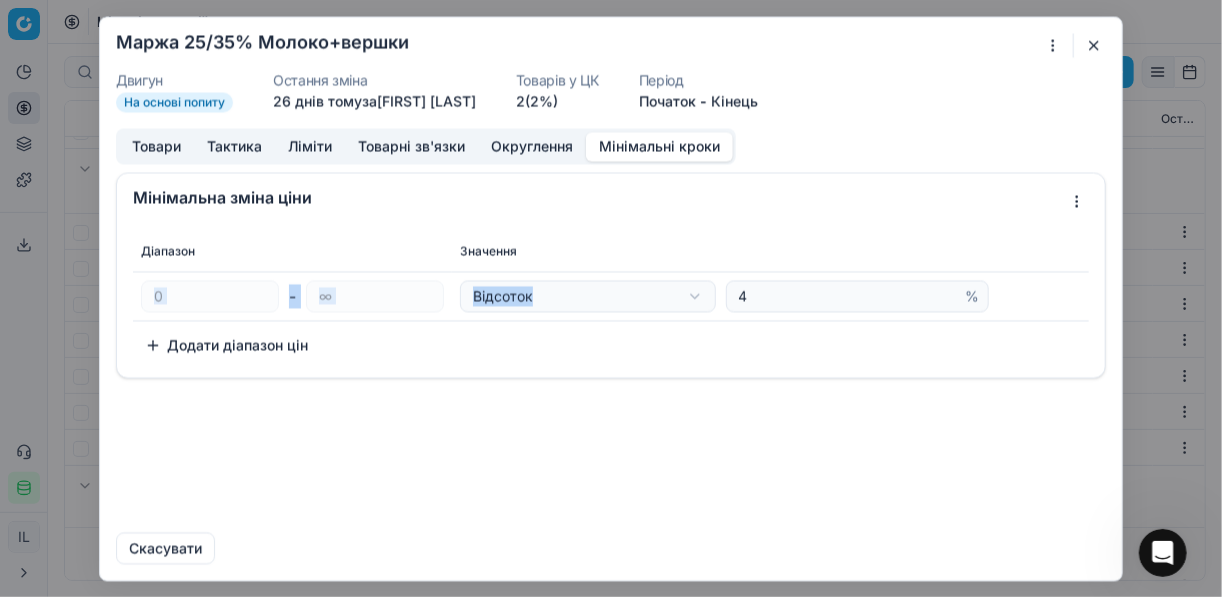 drag, startPoint x: 753, startPoint y: 268, endPoint x: 749, endPoint y: 286, distance: 18.439089 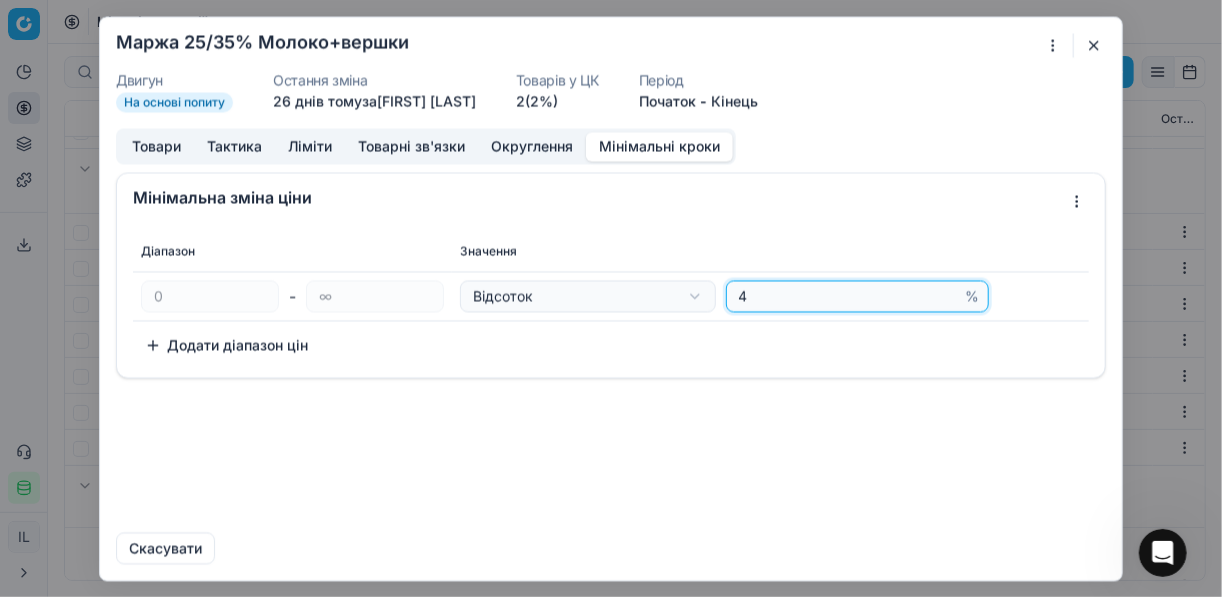 click on "4" at bounding box center (848, 296) 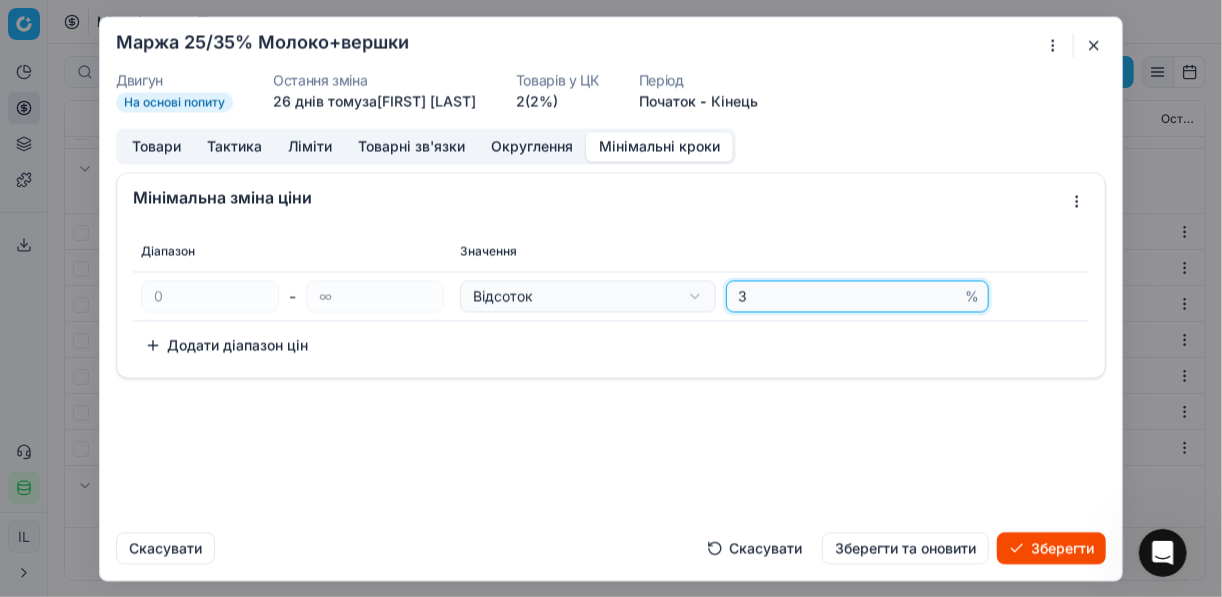 type on "3" 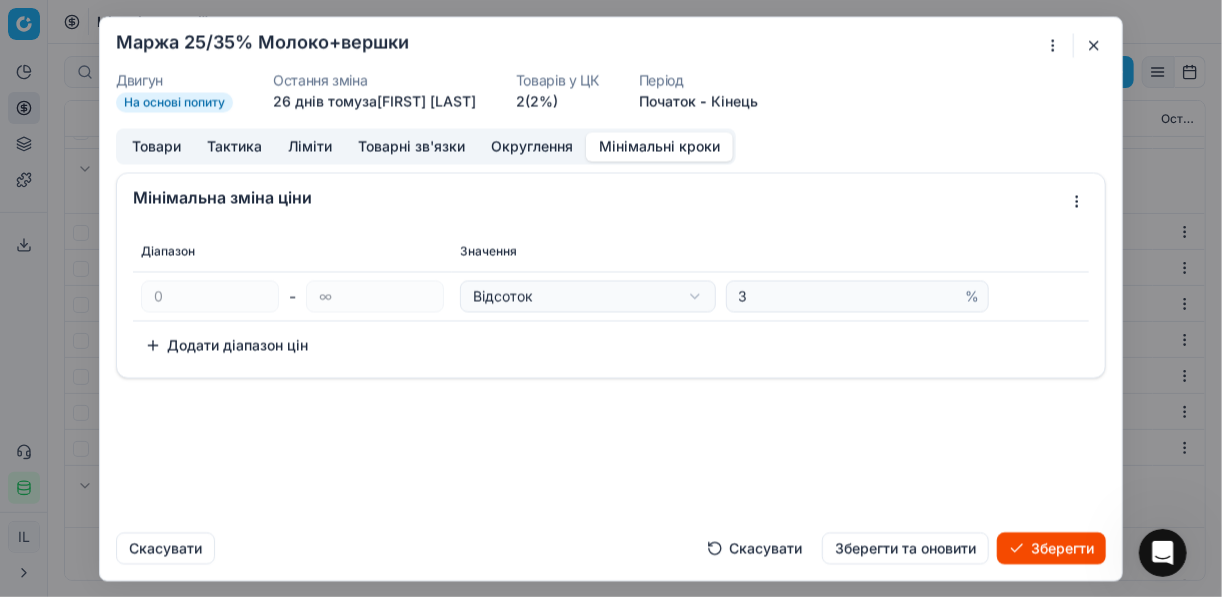 click on "Зберегти" at bounding box center (1051, 548) 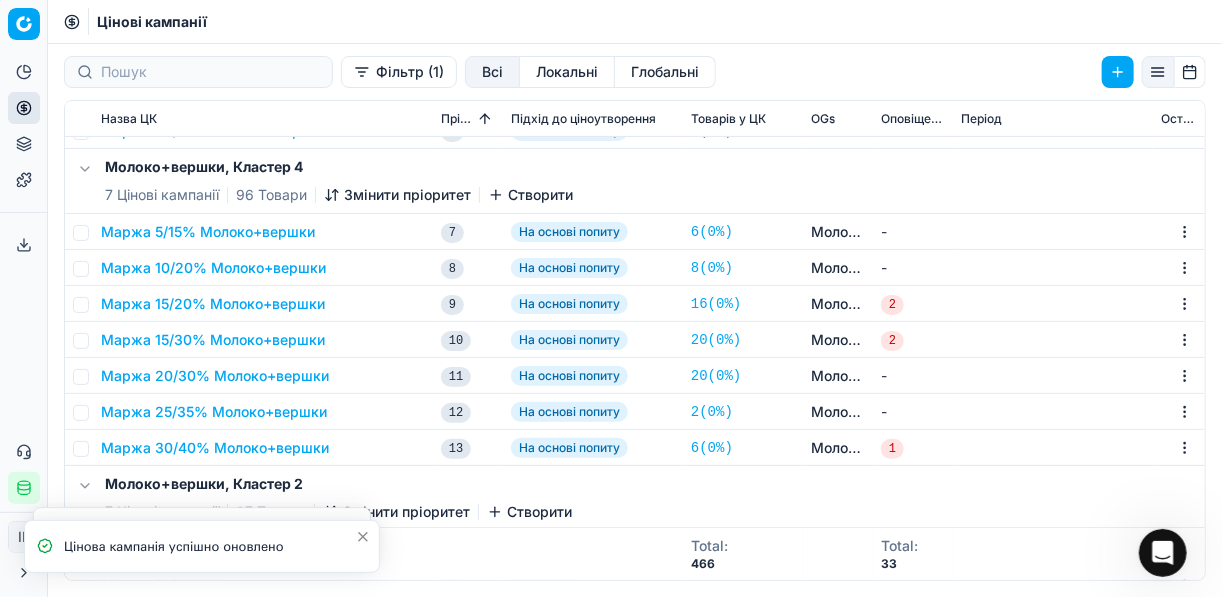 click on "Маржа  25/35% Молоко+вершки" at bounding box center [214, 412] 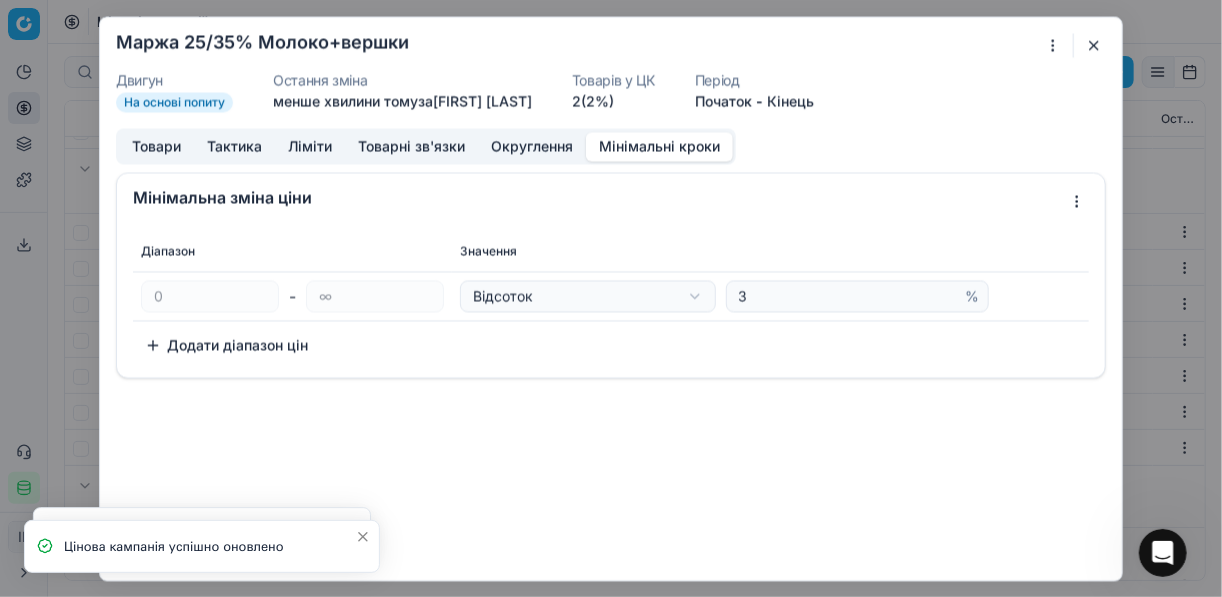 drag, startPoint x: 638, startPoint y: 149, endPoint x: 698, endPoint y: 203, distance: 80.72174 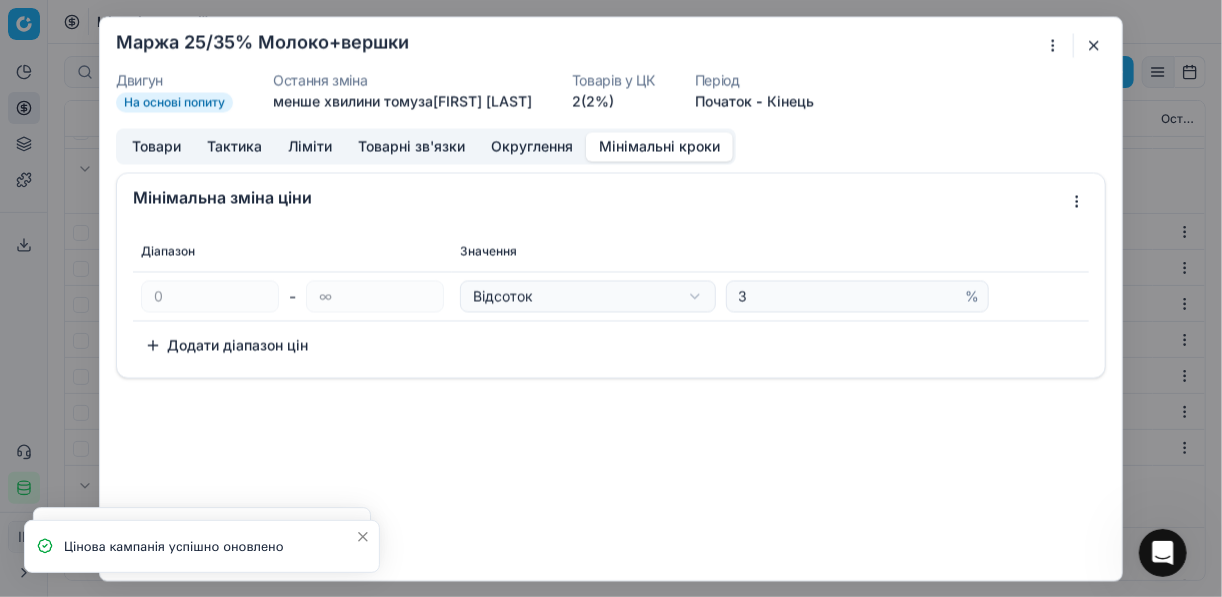 click on "Мінімальні кроки" at bounding box center (659, 146) 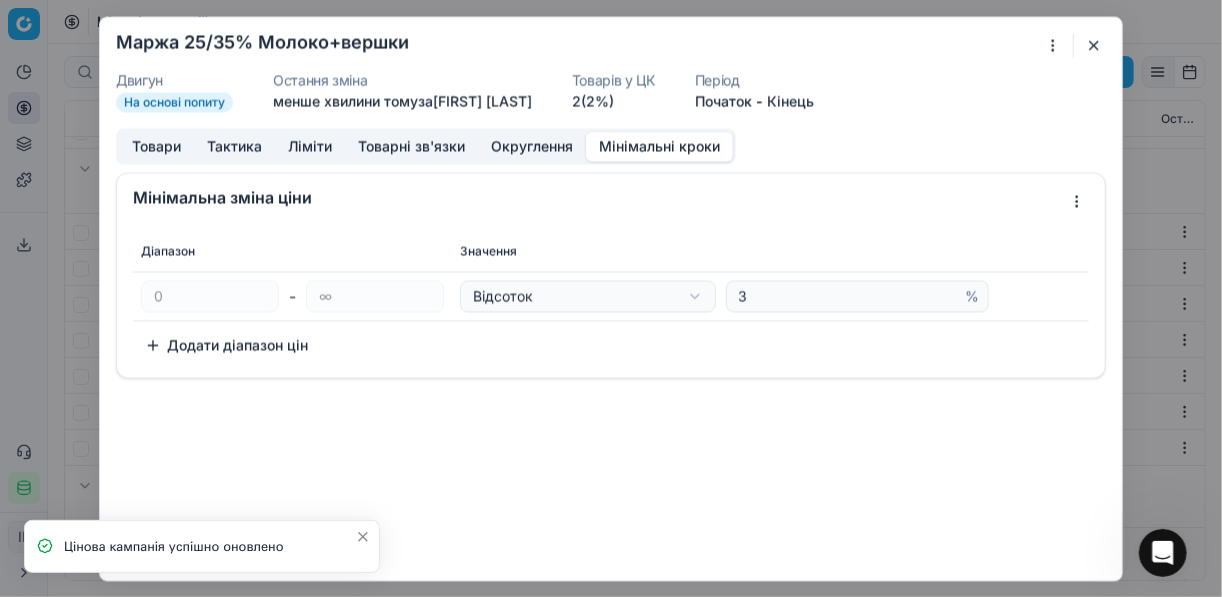 click at bounding box center [1094, 45] 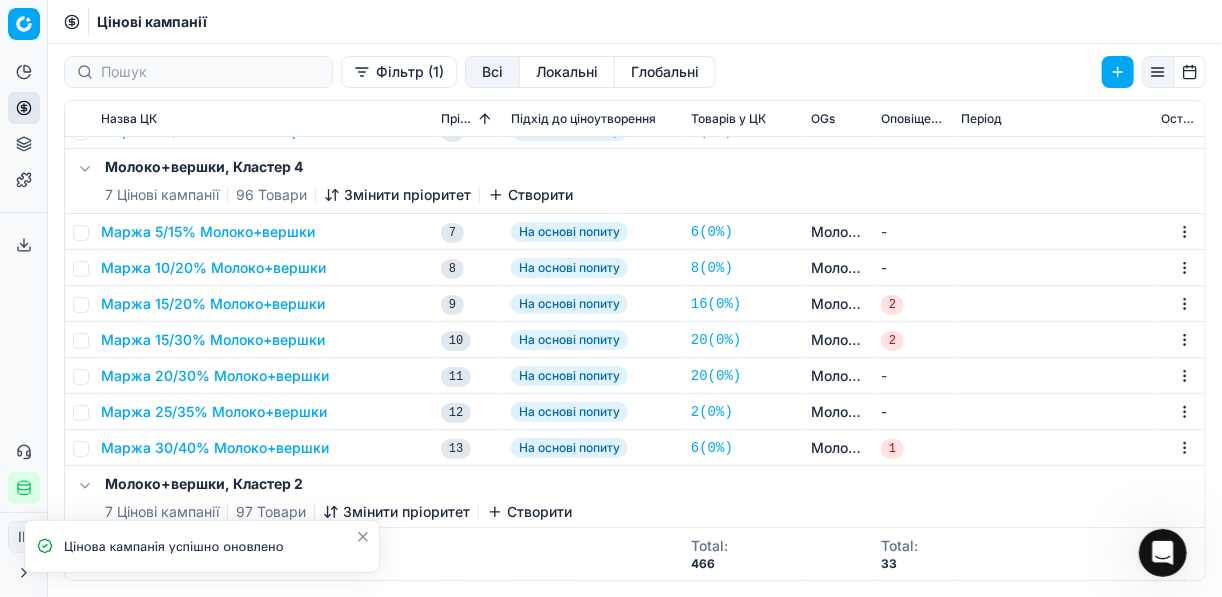 click on "Маржа  30/40% Молоко+вершки" at bounding box center [215, 448] 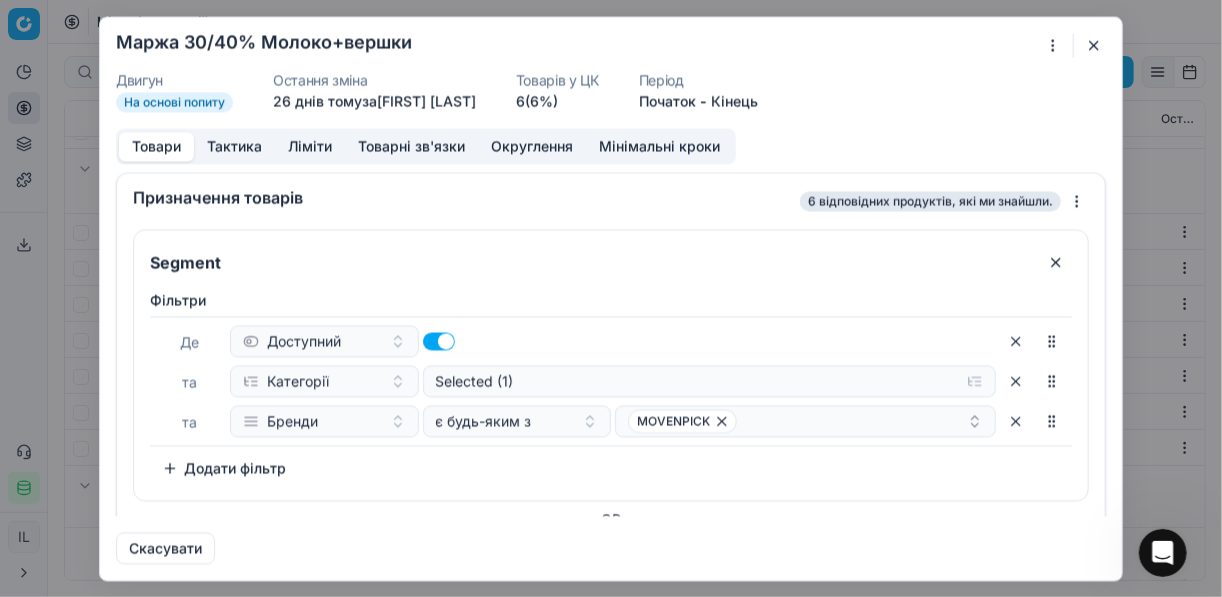 click on "Мінімальні кроки" at bounding box center (659, 146) 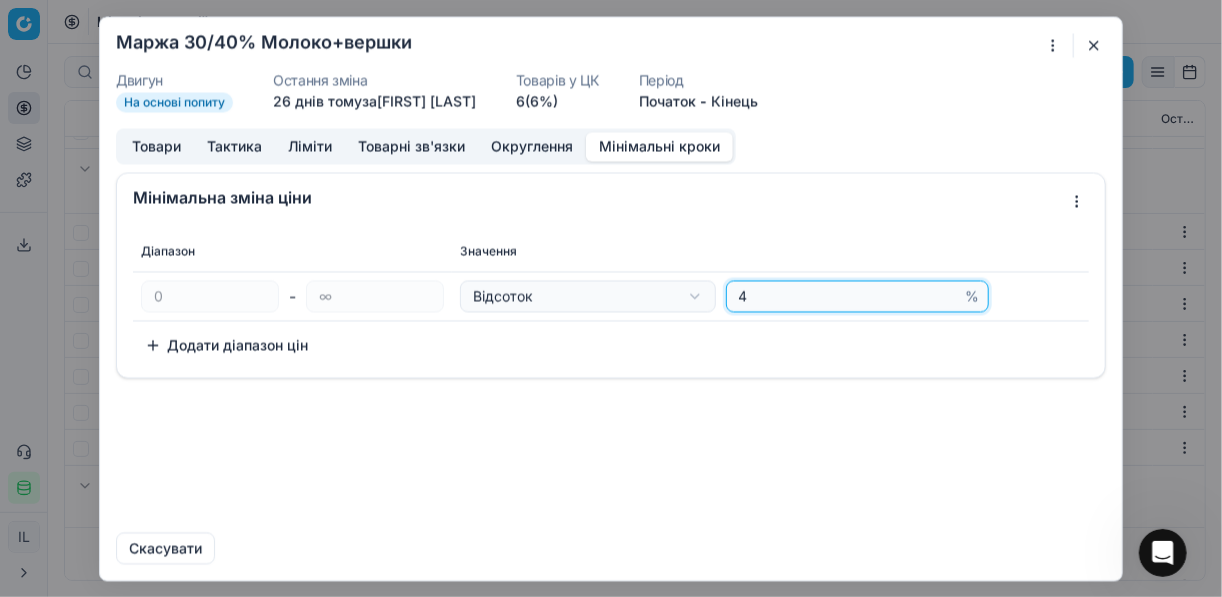click on "4" at bounding box center [848, 296] 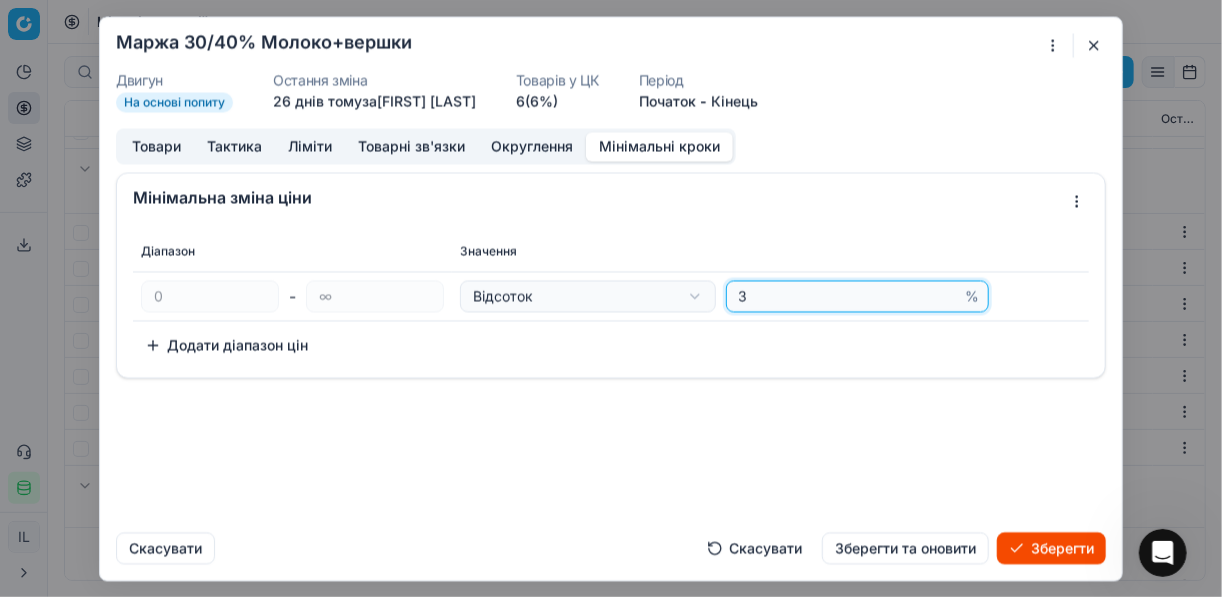 type on "3" 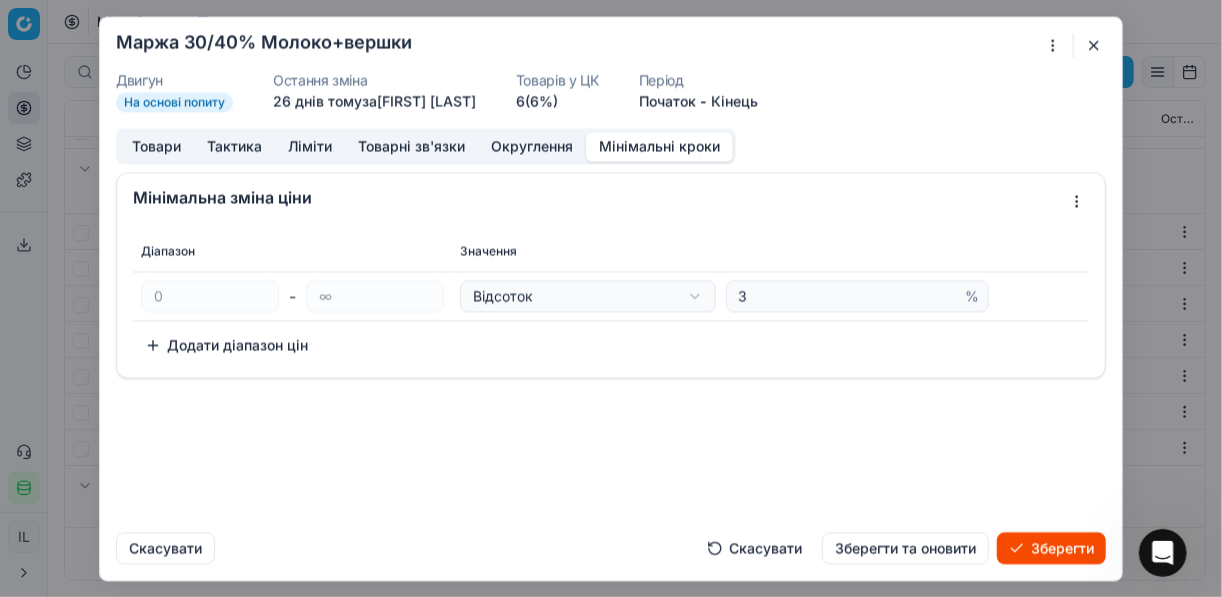 click on "Зберегти" at bounding box center [1051, 548] 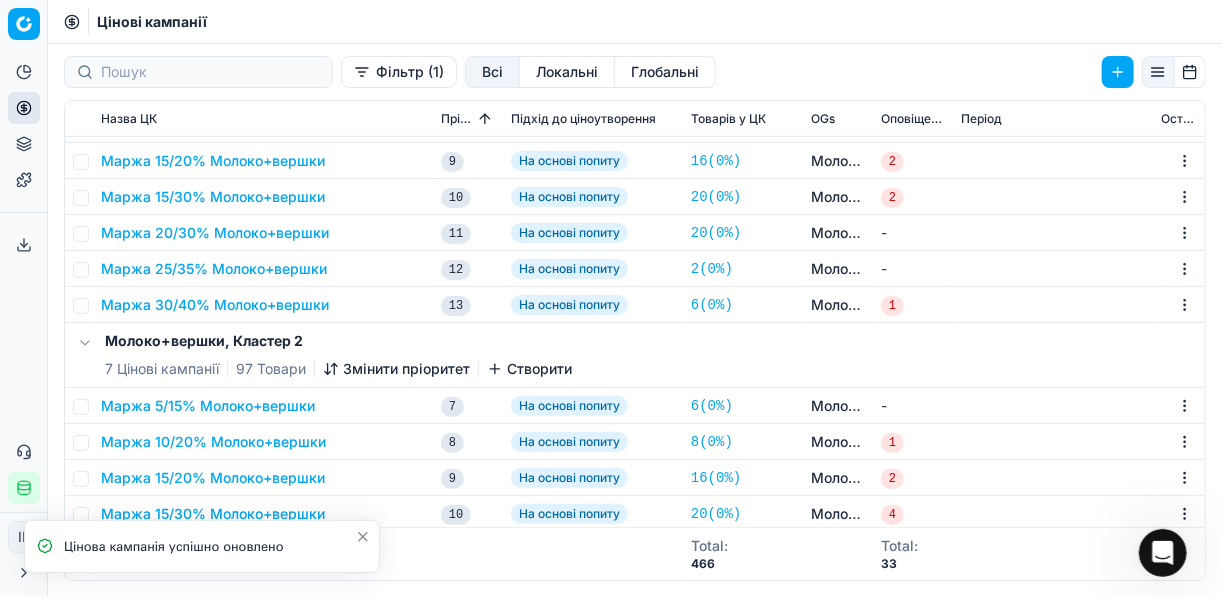scroll, scrollTop: 560, scrollLeft: 0, axis: vertical 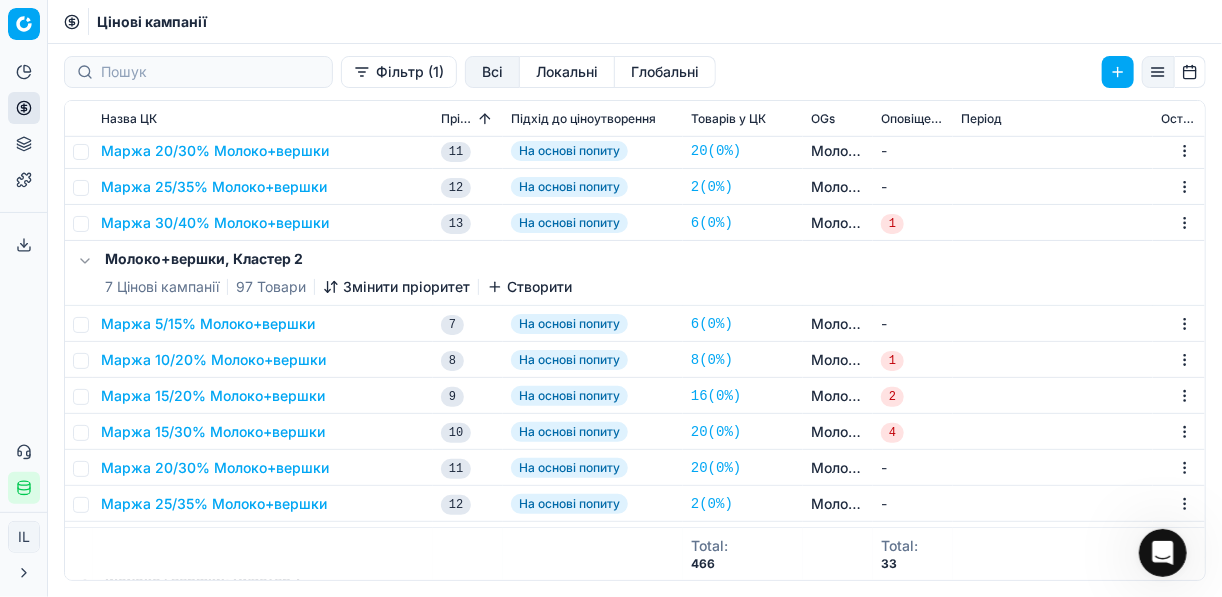 click on "Маржа 5/15% Молоко+вершки" at bounding box center (208, 324) 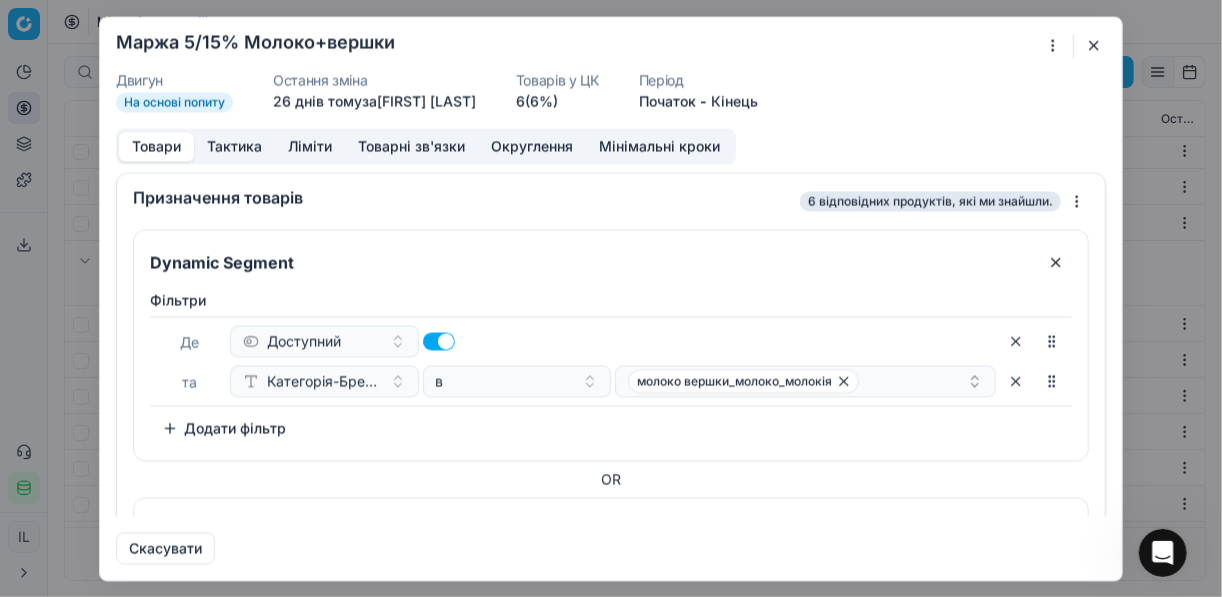 click at bounding box center [1094, 45] 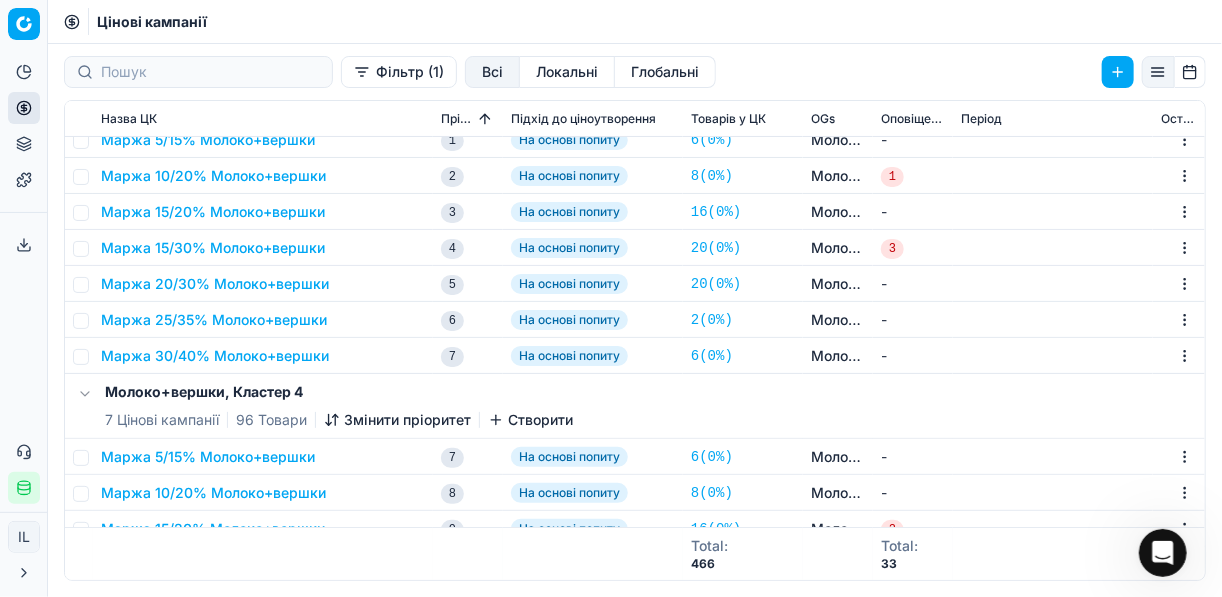 scroll, scrollTop: 0, scrollLeft: 0, axis: both 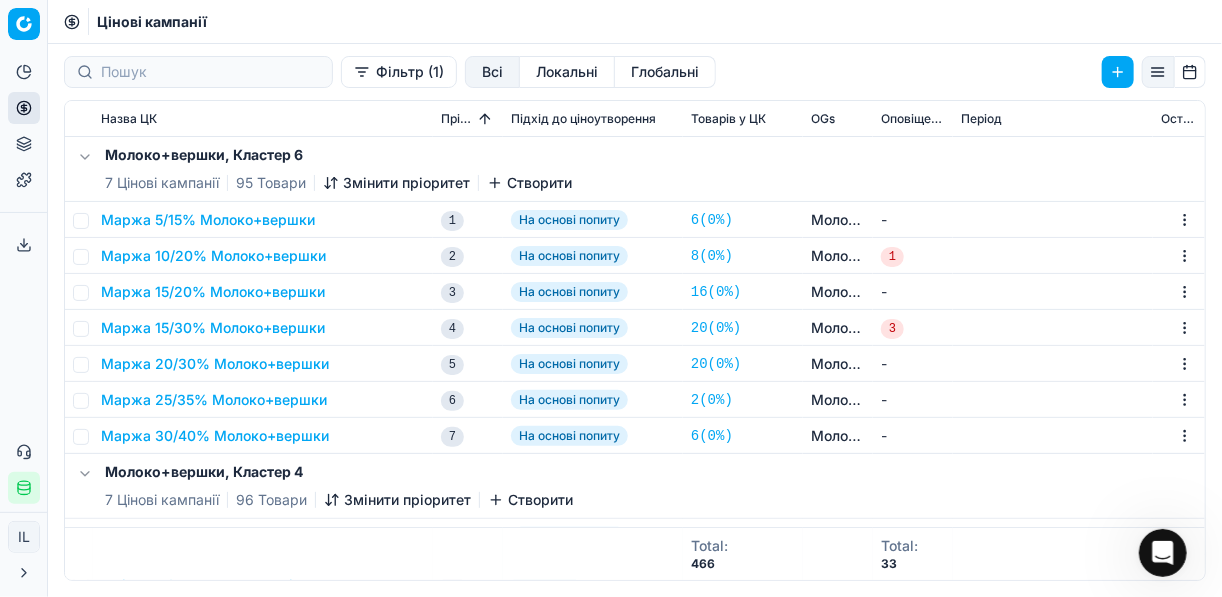 click on "Маржа 5/15% Молоко+вершки" at bounding box center [208, 220] 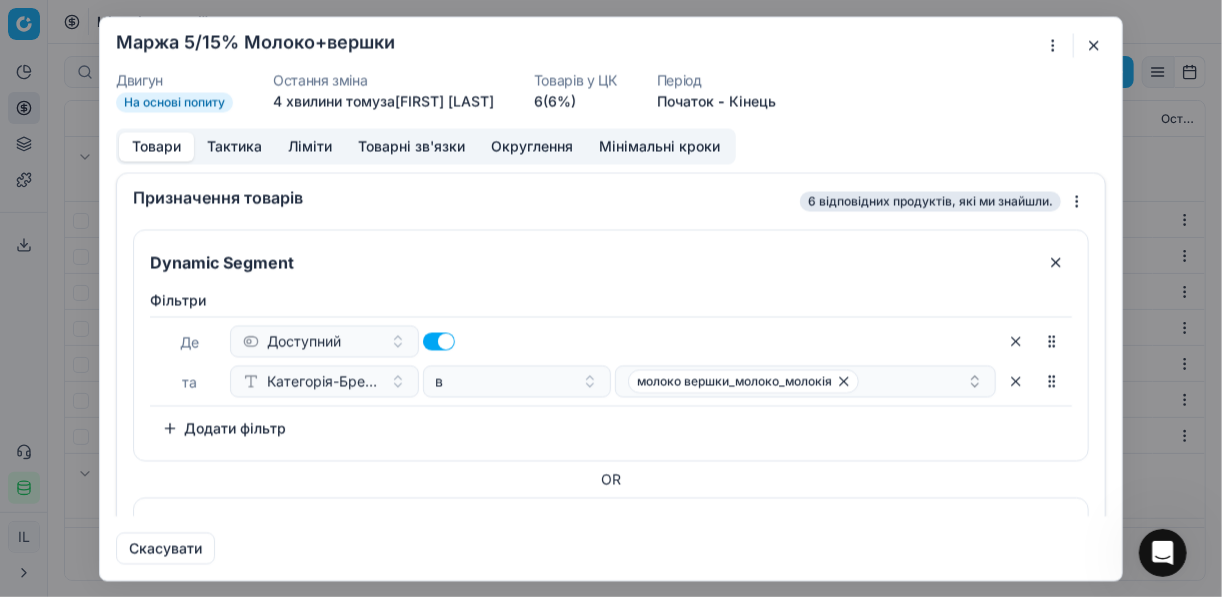 click at bounding box center (1094, 45) 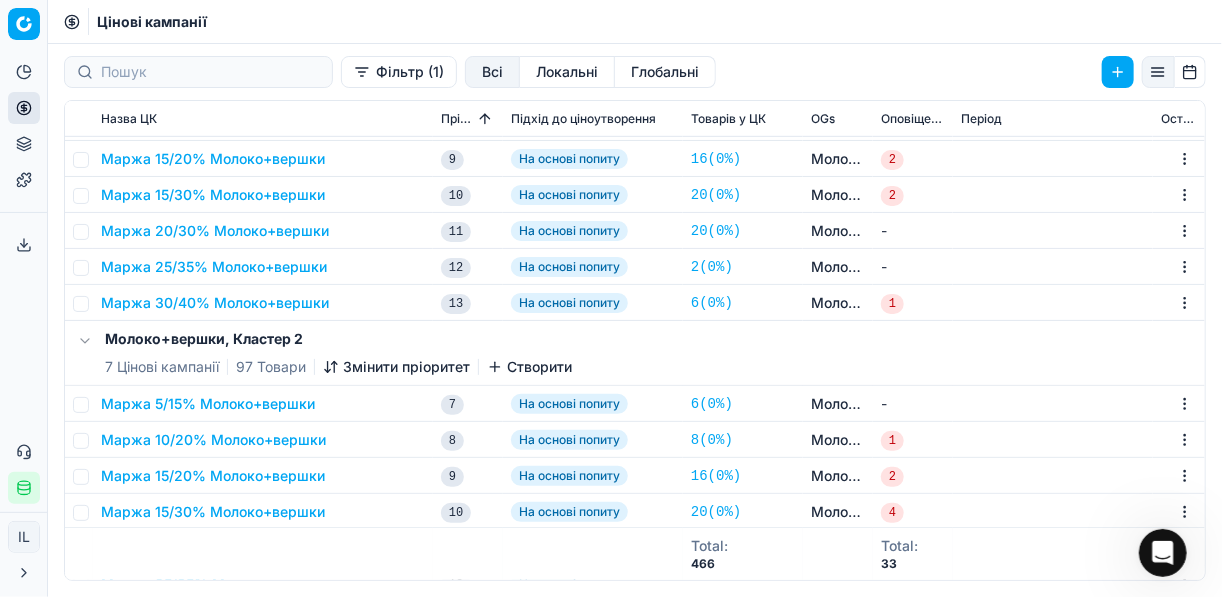 scroll, scrollTop: 560, scrollLeft: 0, axis: vertical 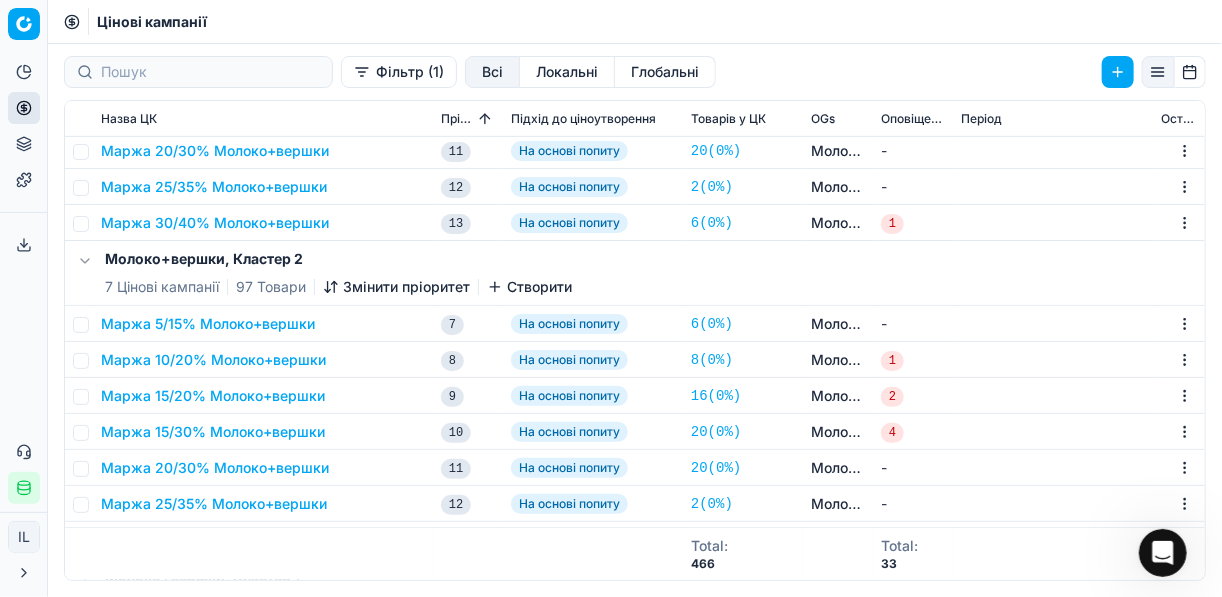 click on "Маржа 5/15% Молоко+вершки" at bounding box center (208, 324) 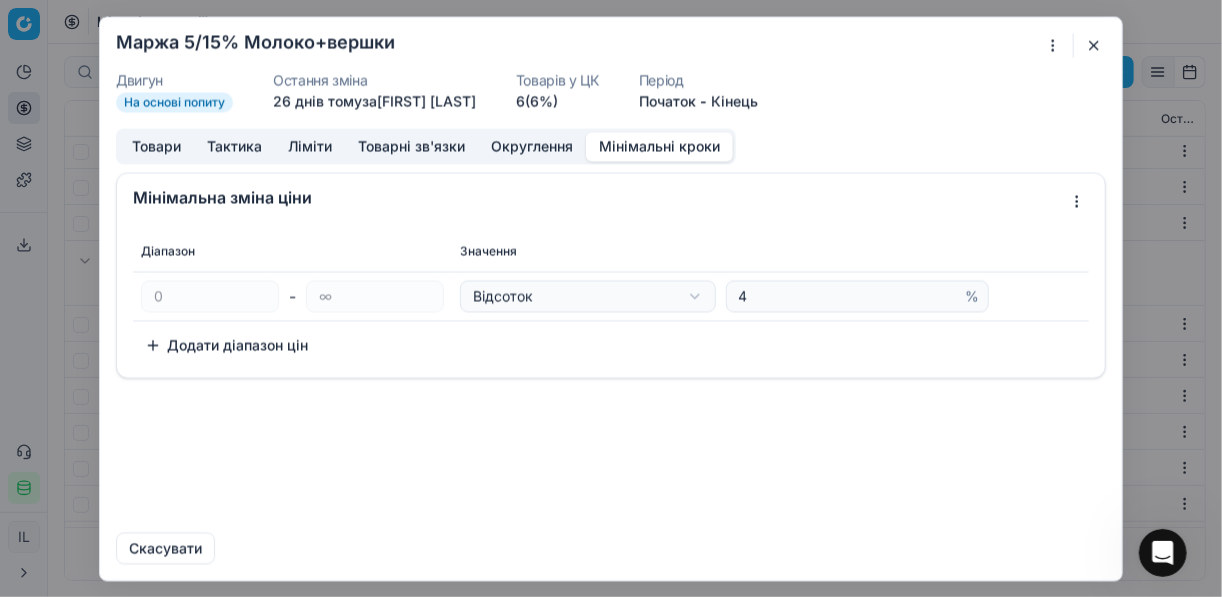 click on "Мінімальні кроки" at bounding box center [659, 146] 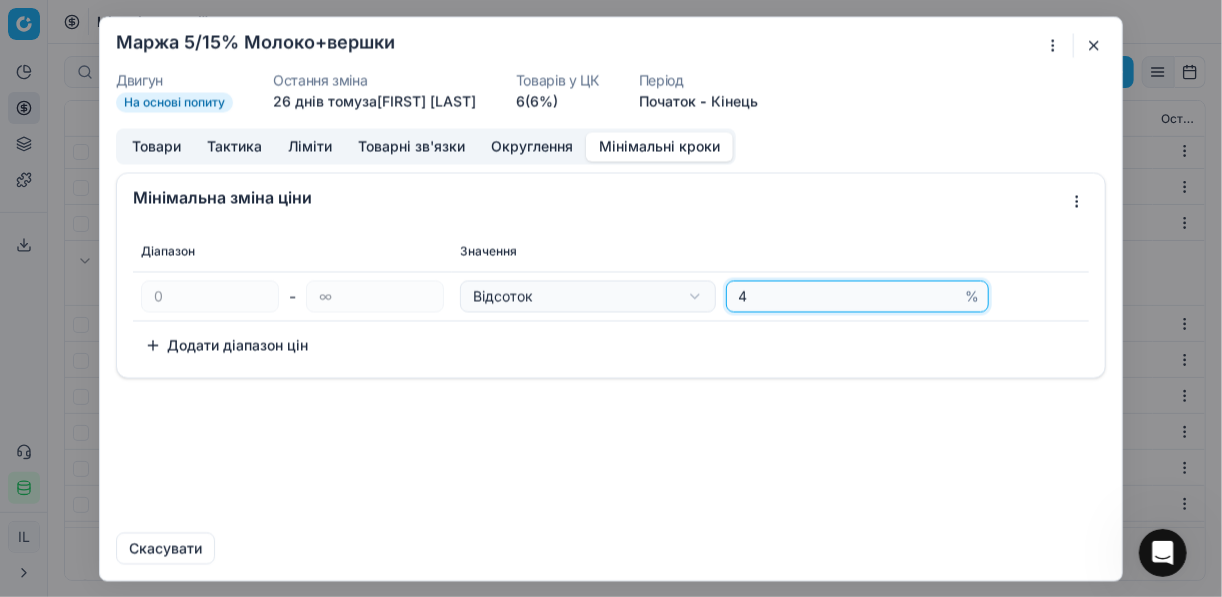 click on "4" at bounding box center (848, 296) 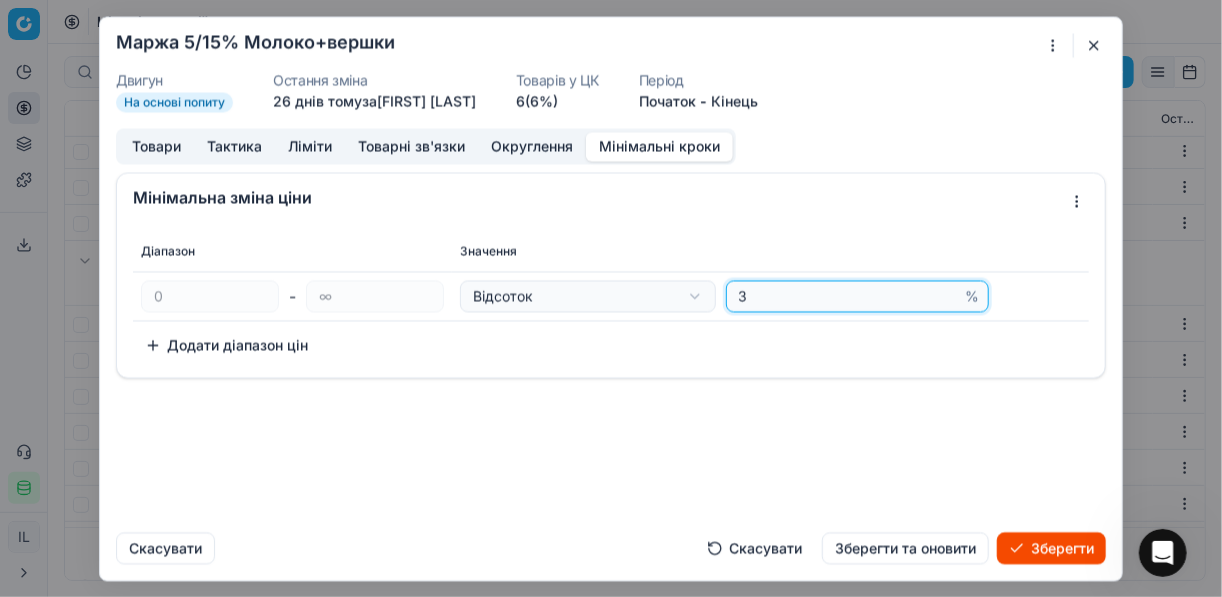 type on "3" 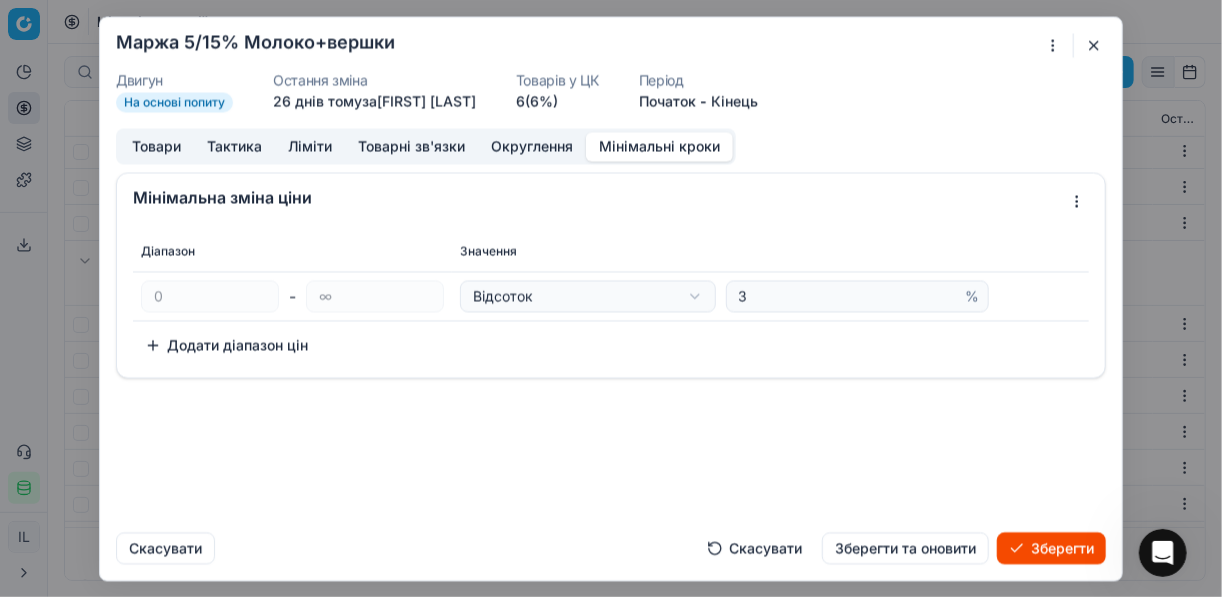 click on "Зберегти" at bounding box center [1051, 548] 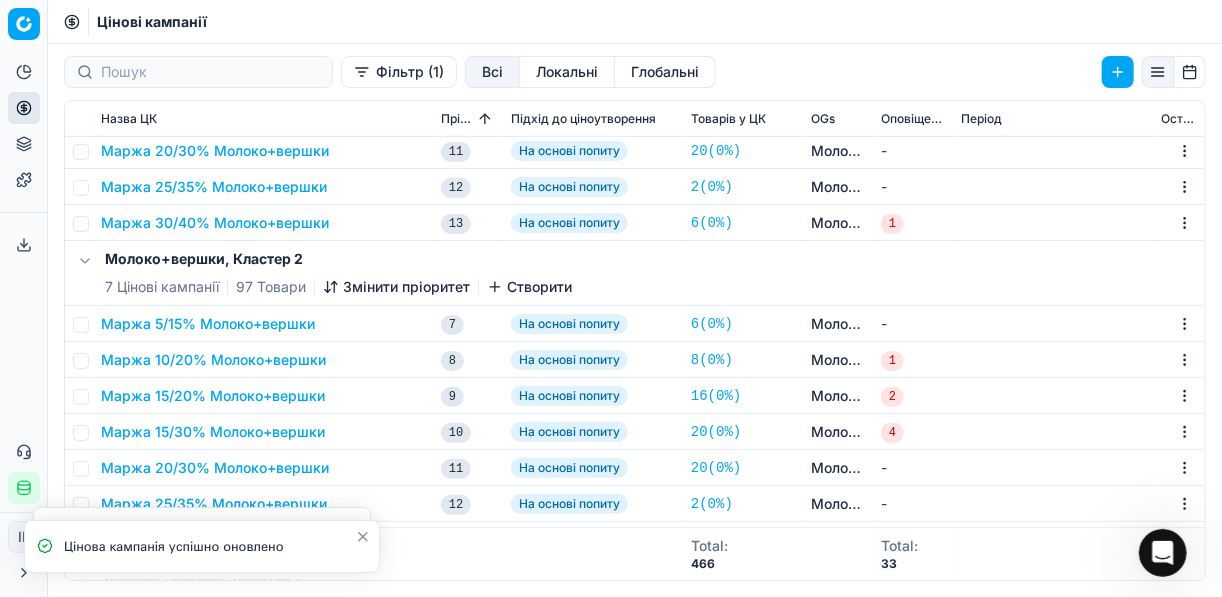 click on "Маржа 5/15% Молоко+вершки" at bounding box center (208, 324) 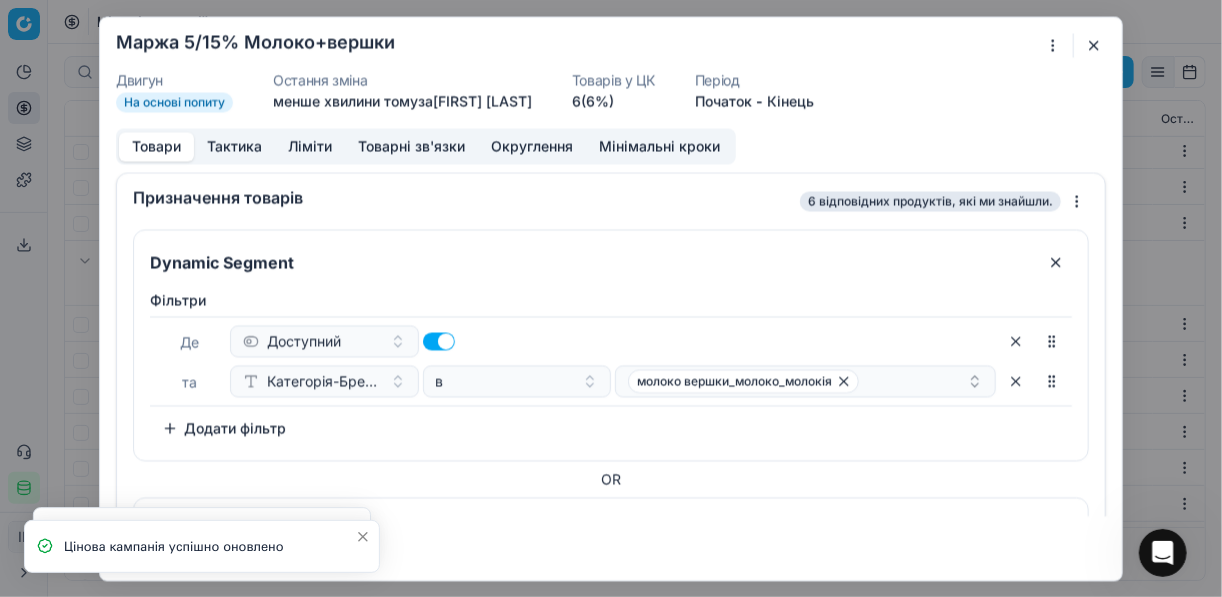 click on "Мінімальні кроки" at bounding box center (659, 146) 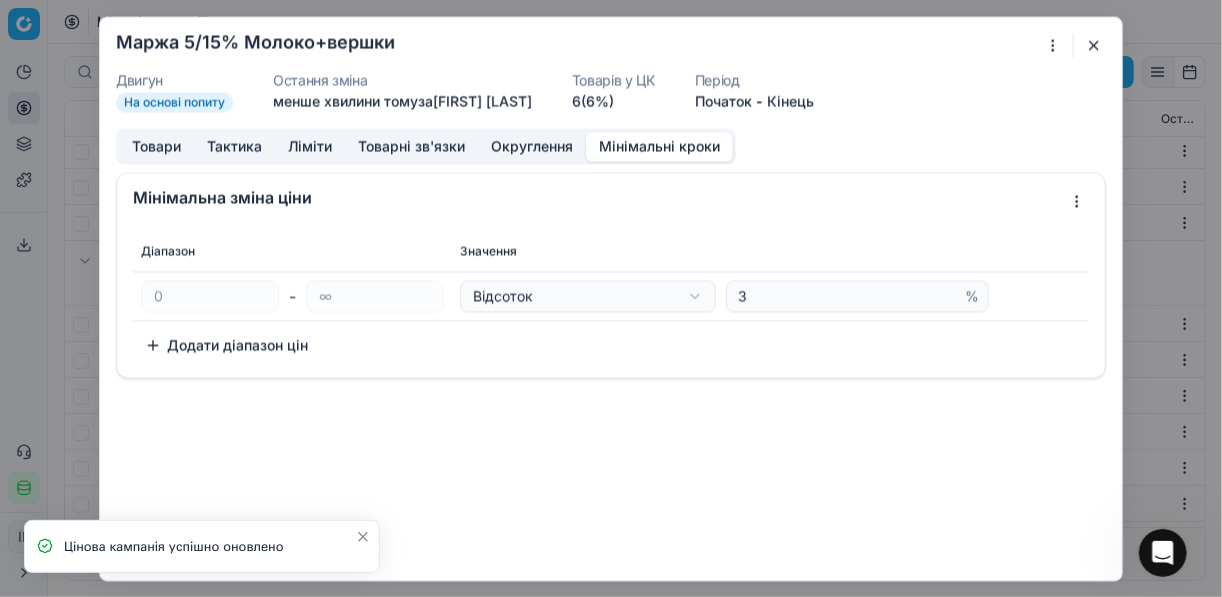 click at bounding box center (1094, 45) 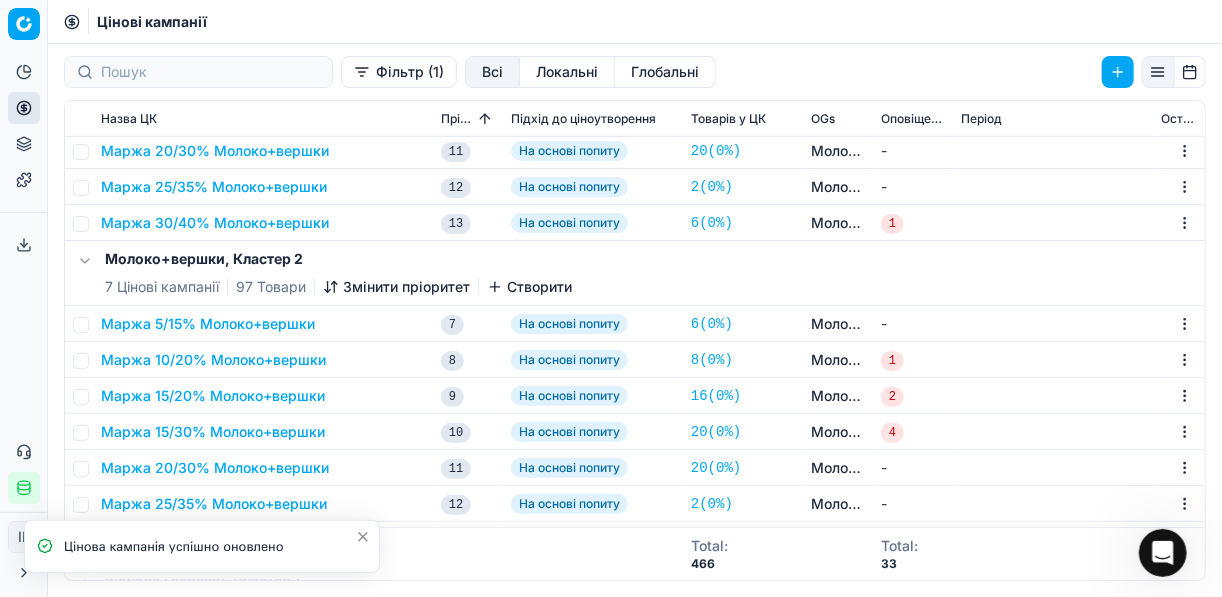 scroll, scrollTop: 640, scrollLeft: 0, axis: vertical 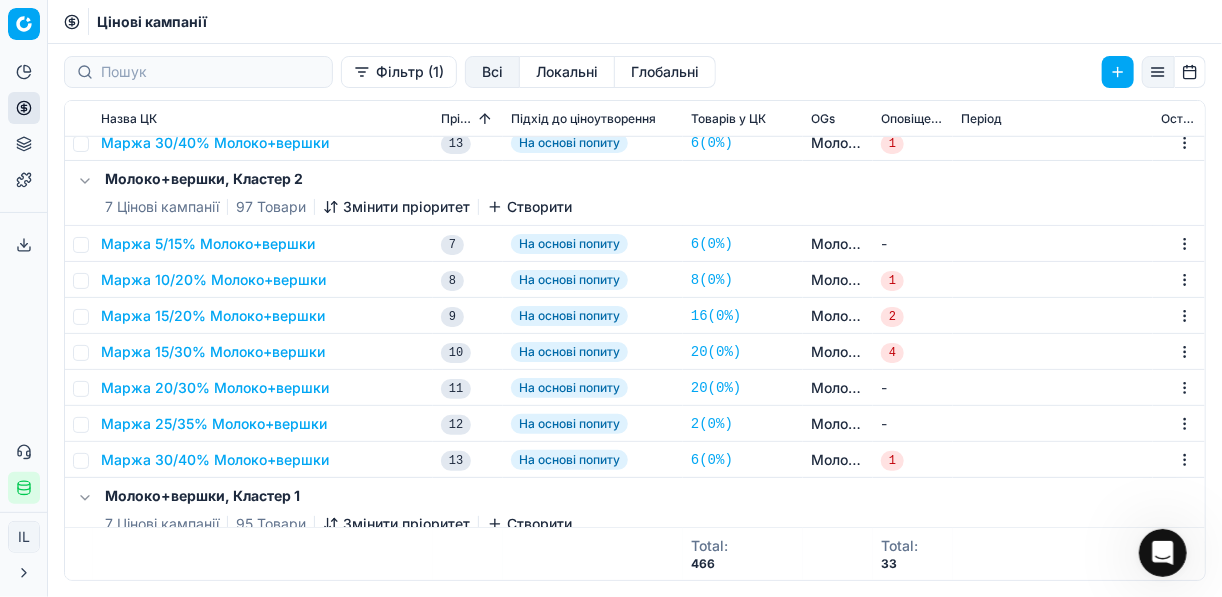 click on "Маржа 10/20% Молоко+вершки" at bounding box center [213, 280] 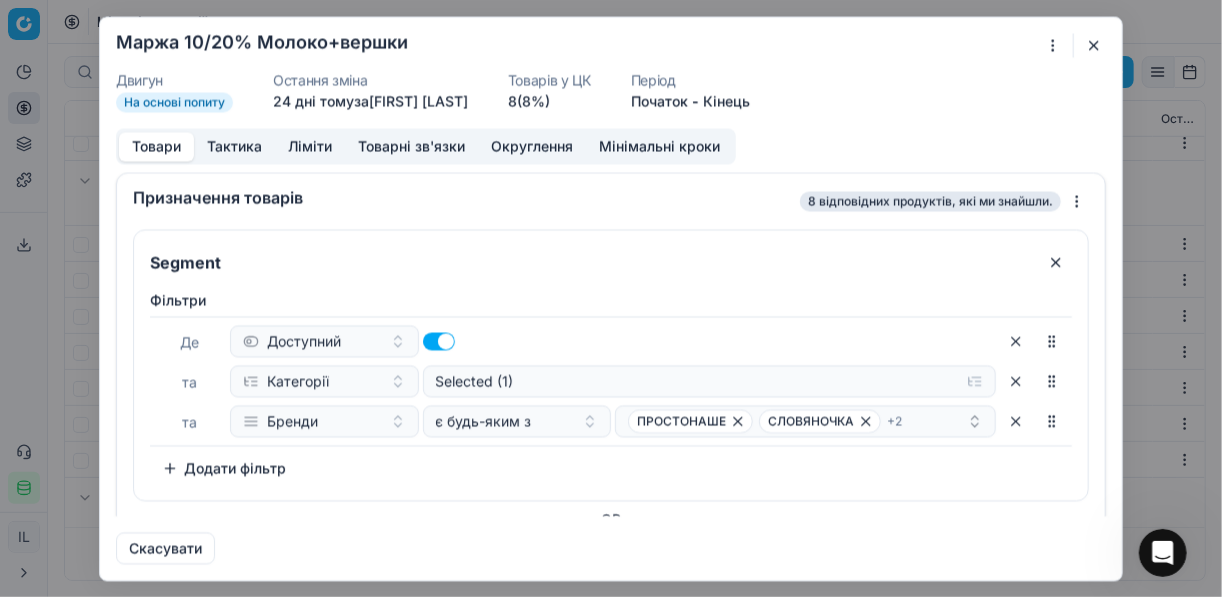 click on "Мінімальні кроки" at bounding box center (659, 146) 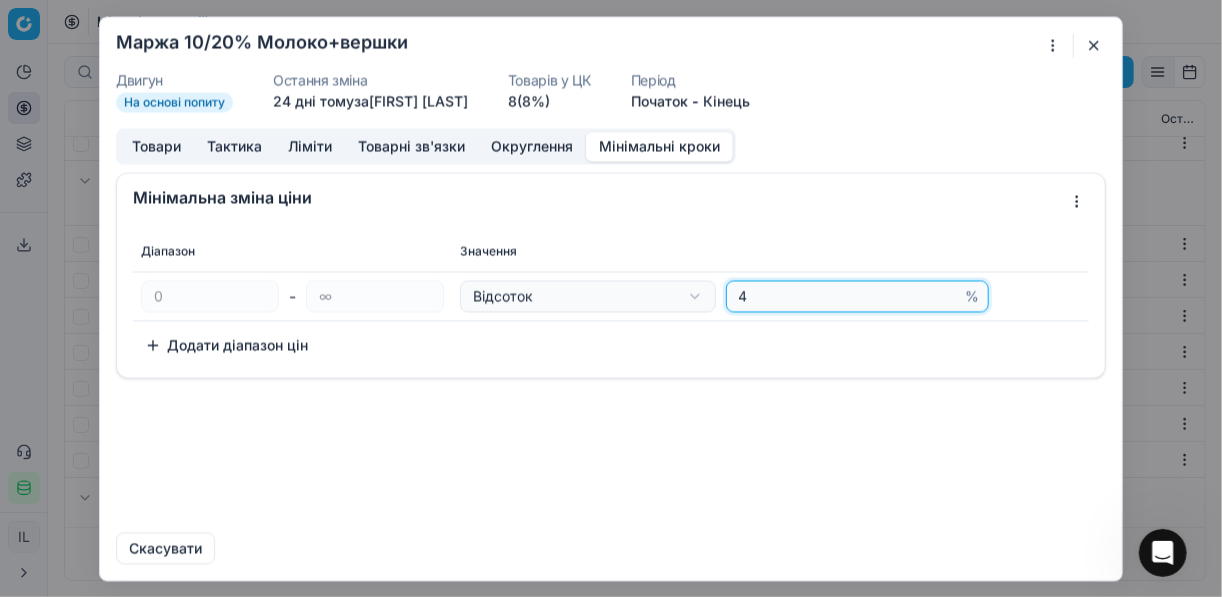 click on "4" at bounding box center (848, 296) 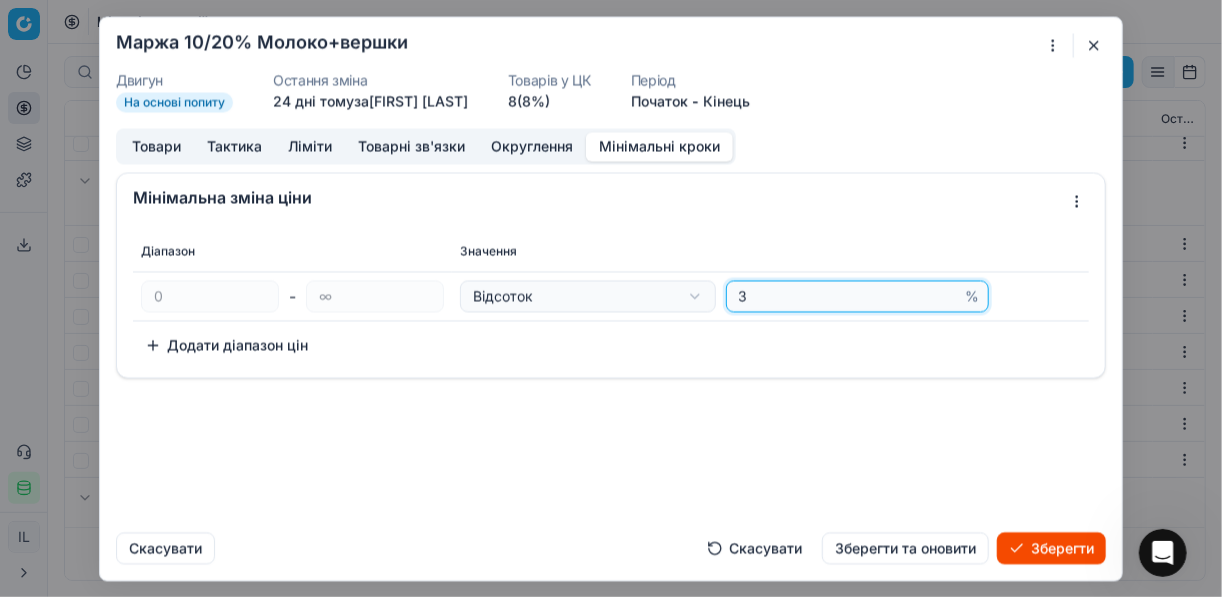 type on "3" 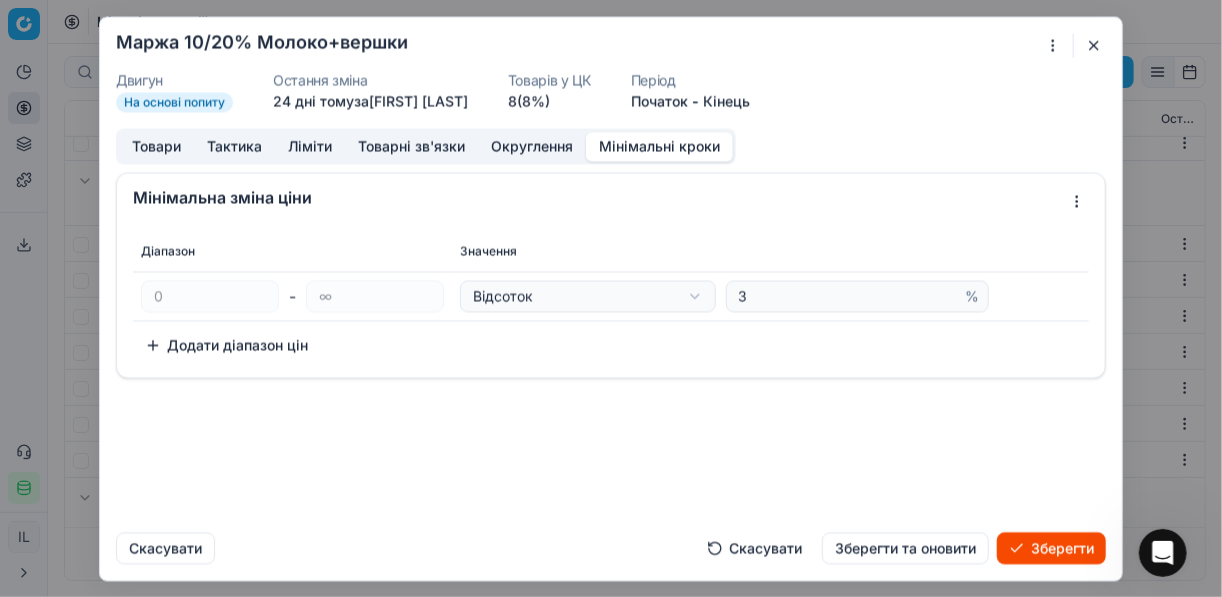 click on "Зберегти" at bounding box center [1051, 548] 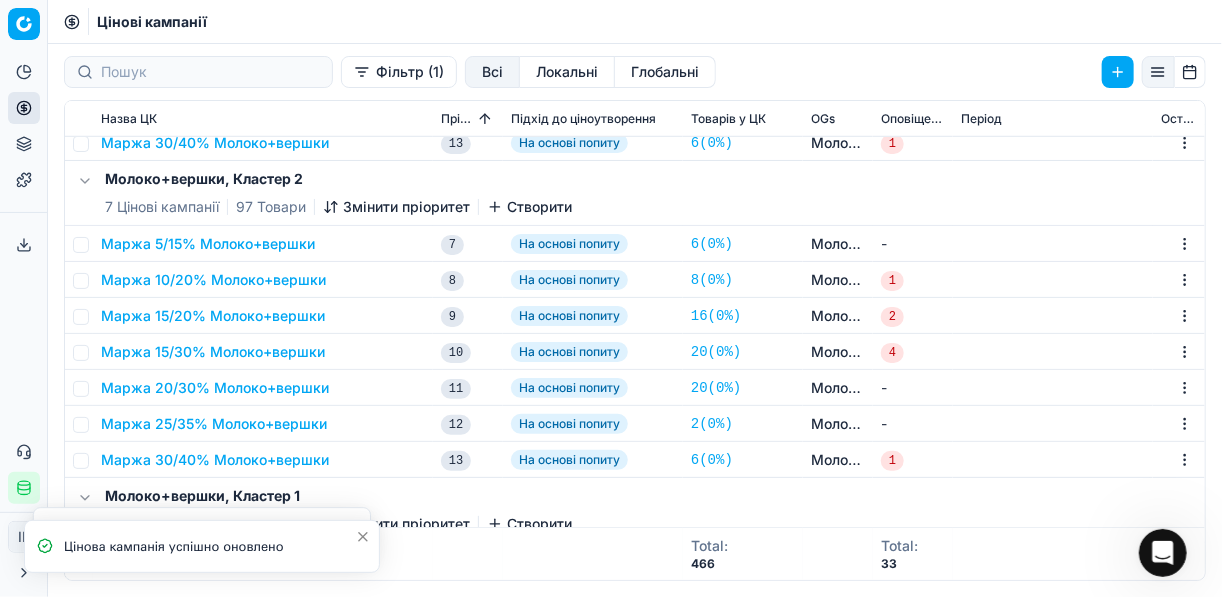 click on "Маржа 15/20% Молоко+вершки" at bounding box center (213, 316) 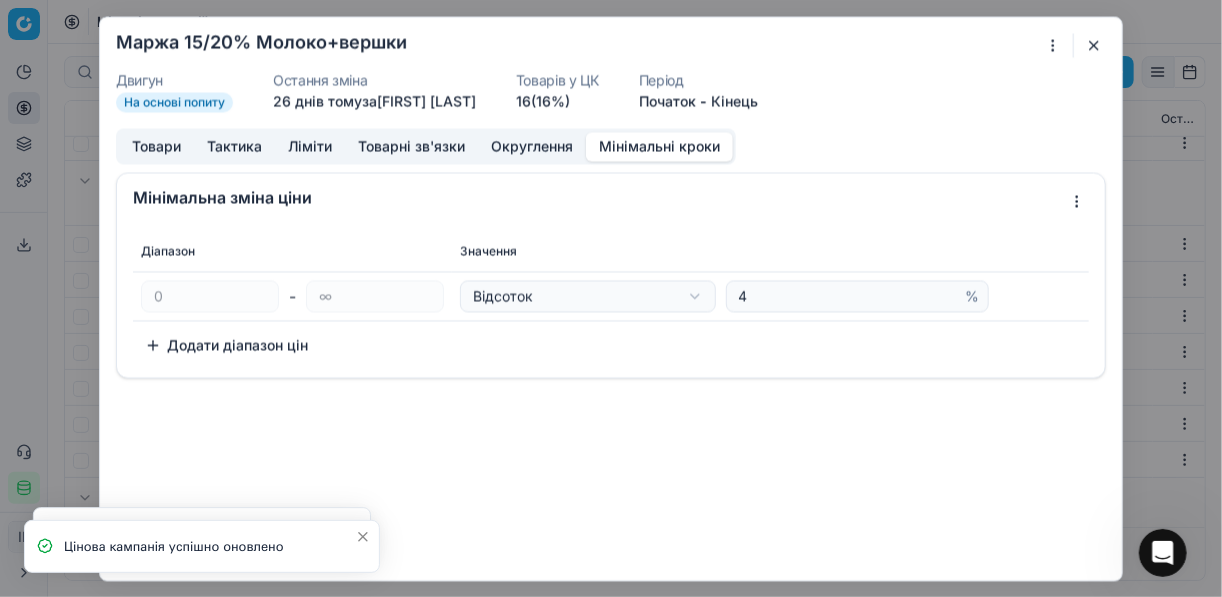 drag, startPoint x: 641, startPoint y: 156, endPoint x: 667, endPoint y: 167, distance: 28.231188 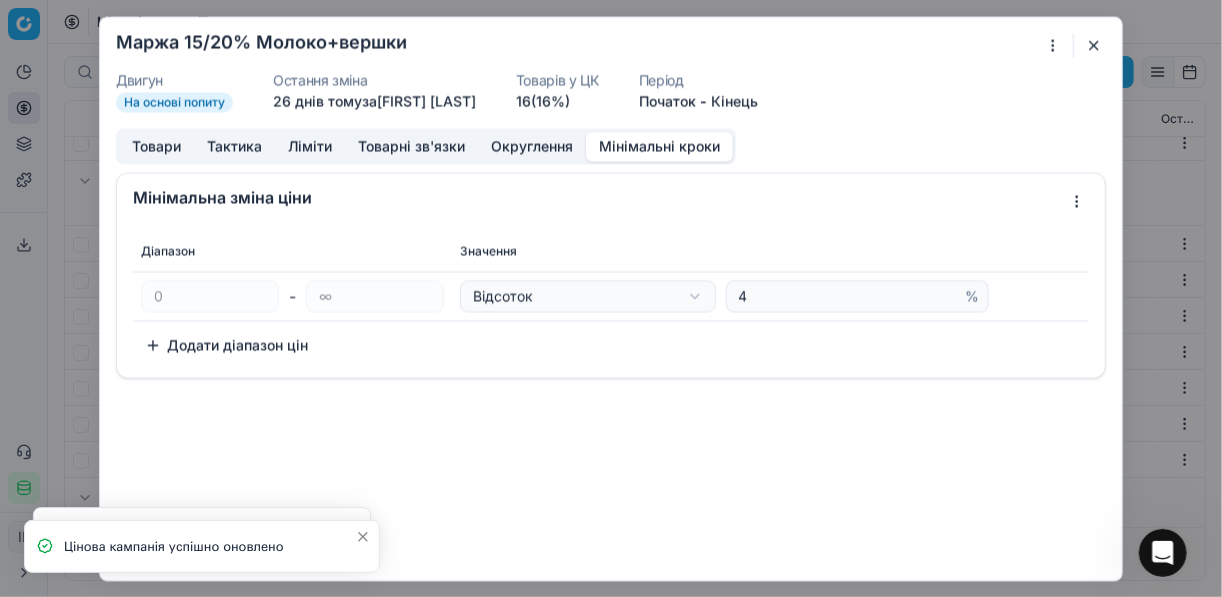 click on "Мінімальні кроки" at bounding box center [659, 146] 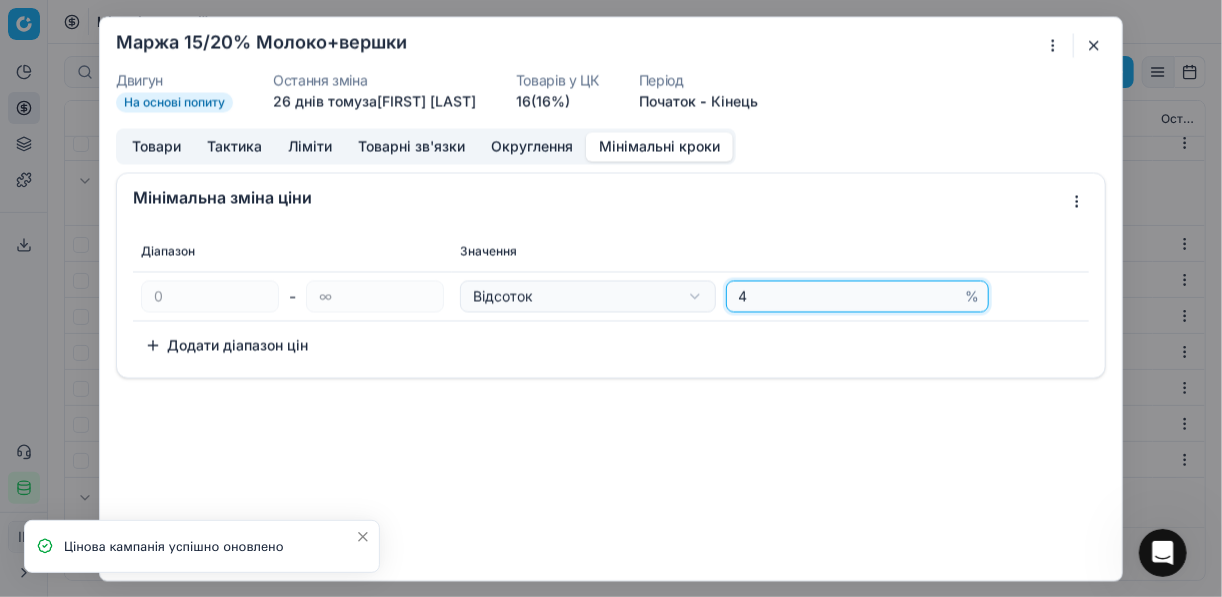 click on "4" at bounding box center (848, 296) 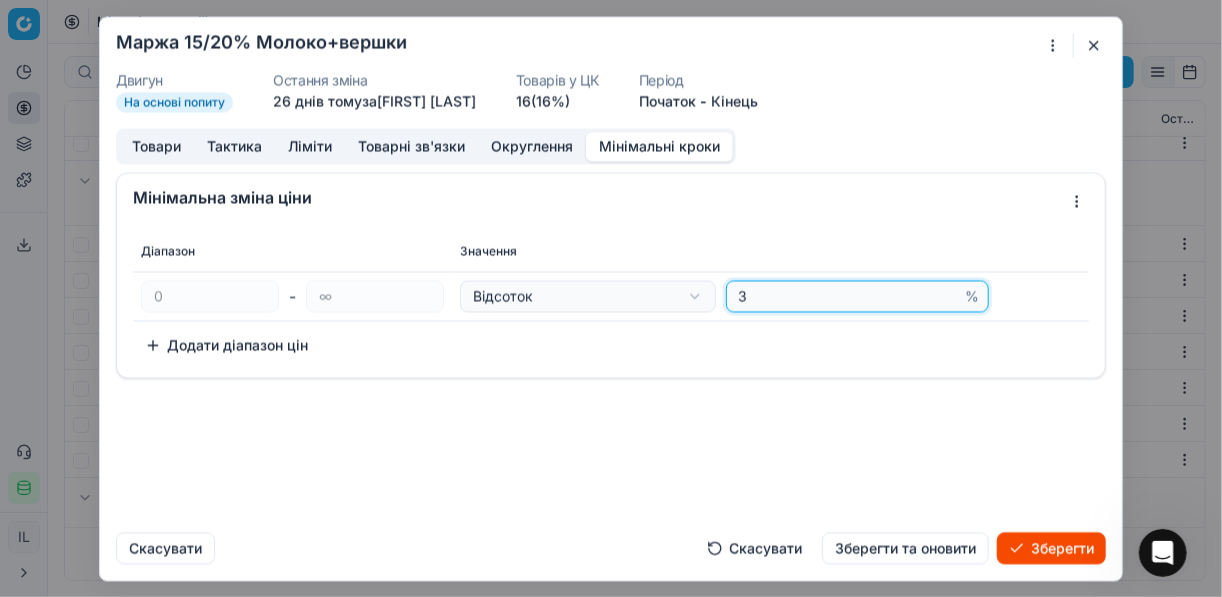 type on "3" 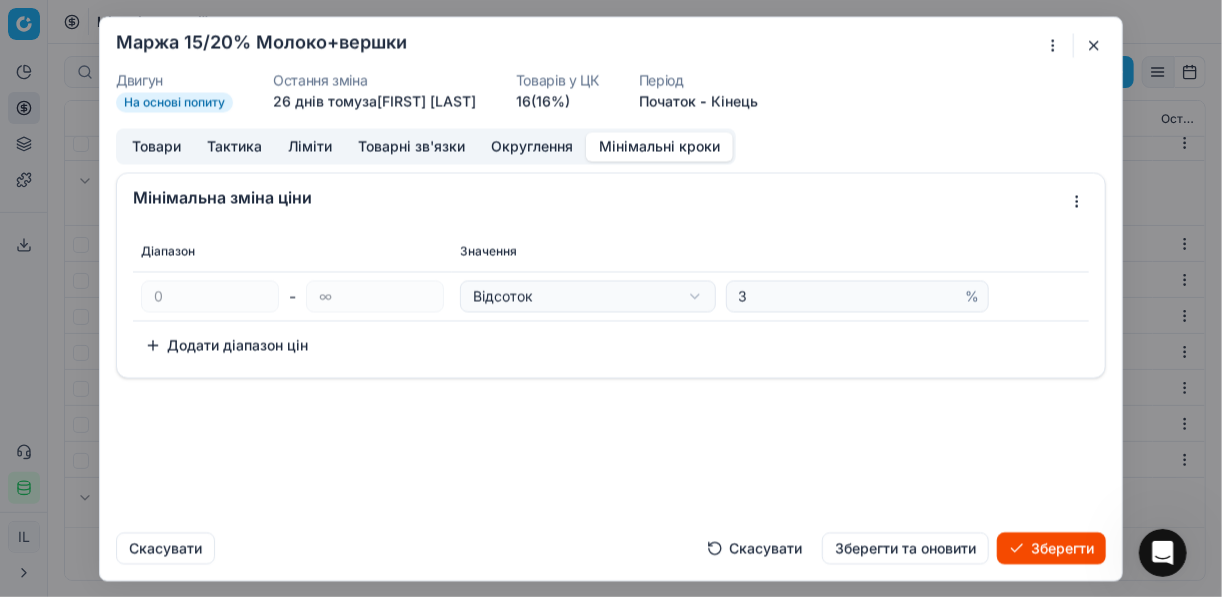 click on "Зберегти" at bounding box center [1051, 548] 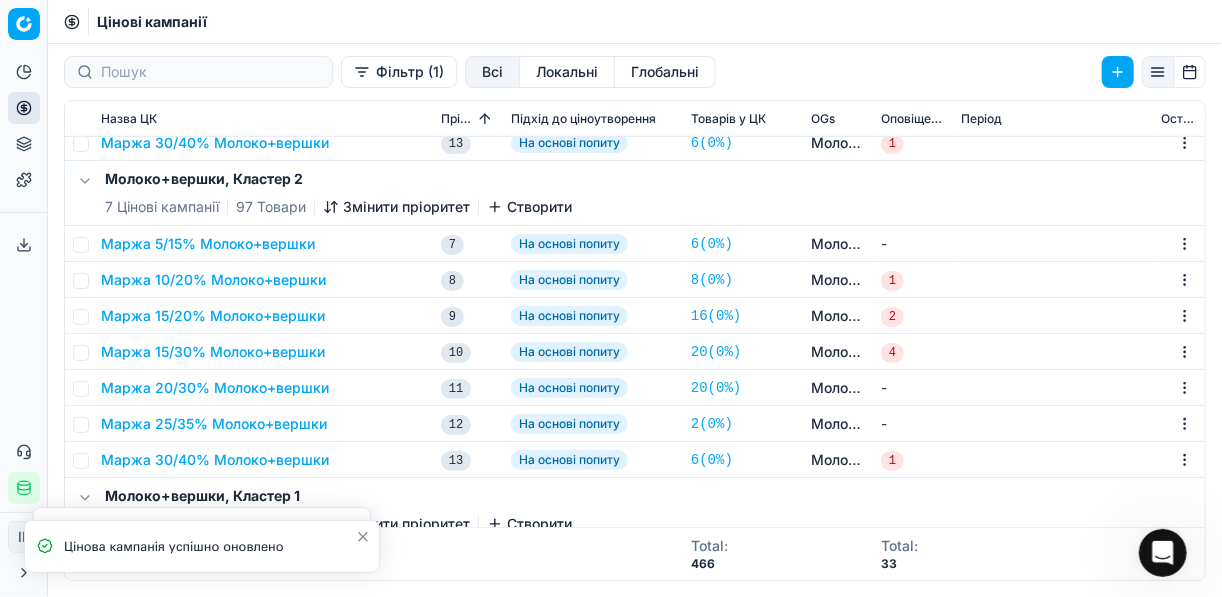 click on "Маржа 15/30% Молоко+вершки" at bounding box center [263, 352] 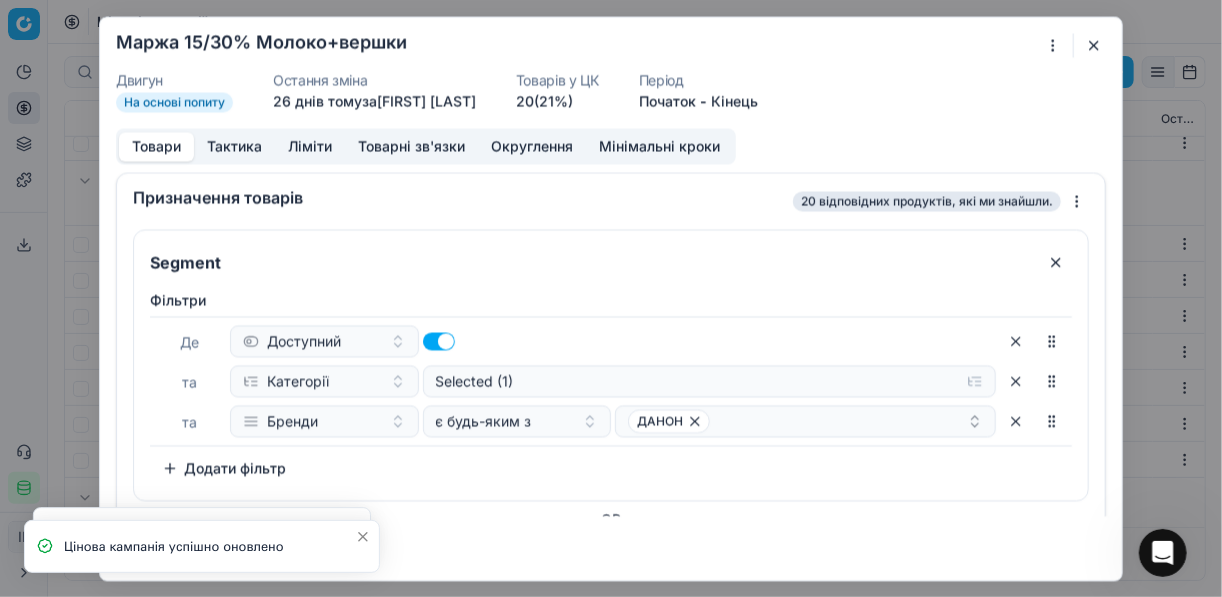 click on "Мінімальні кроки" at bounding box center (659, 146) 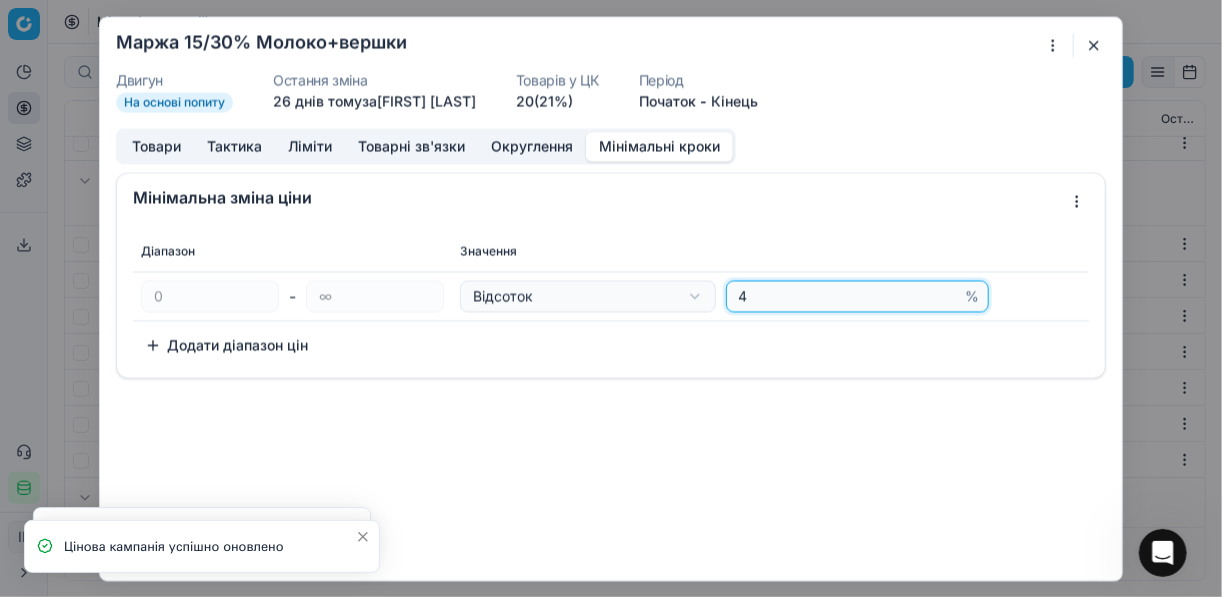 click on "4" at bounding box center (848, 296) 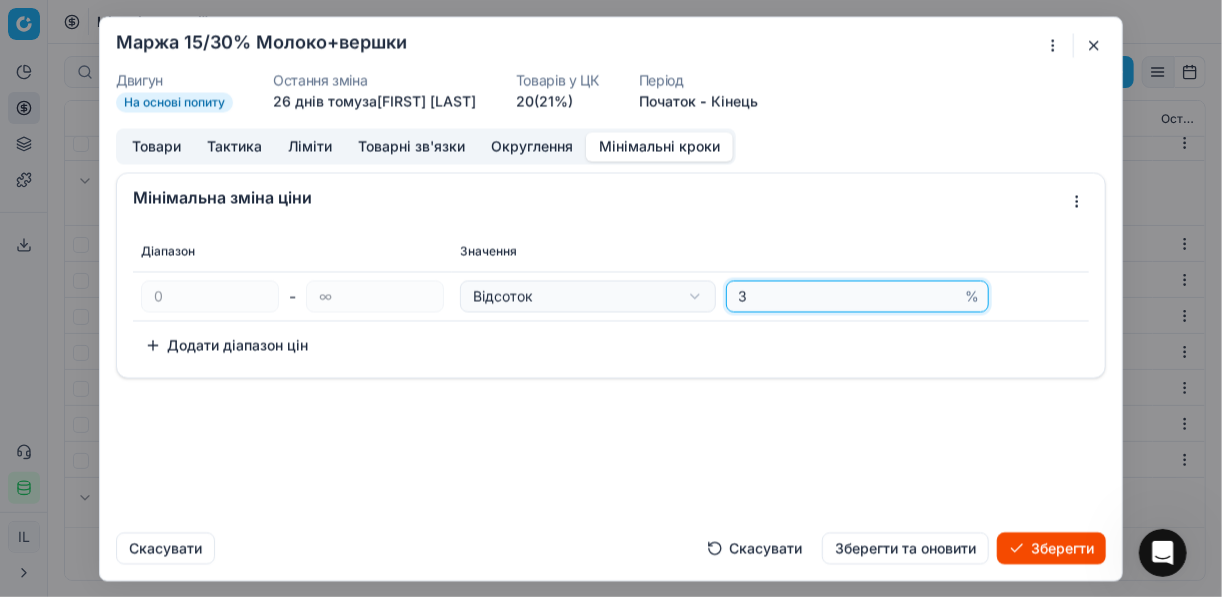type on "3" 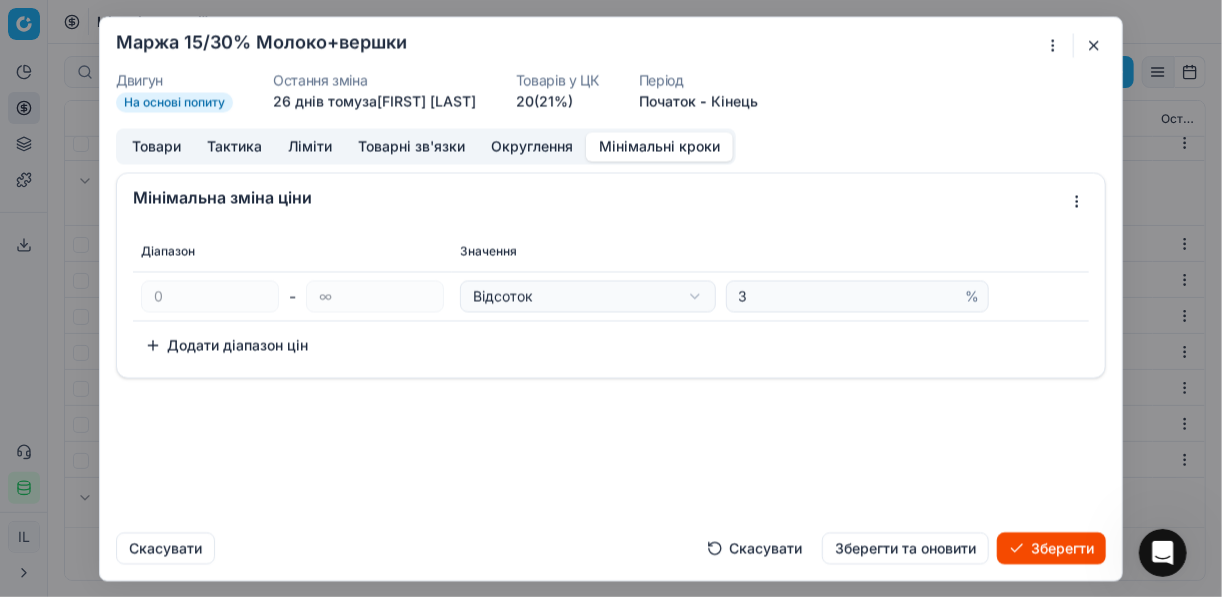 click on "Зберегти" at bounding box center [1051, 548] 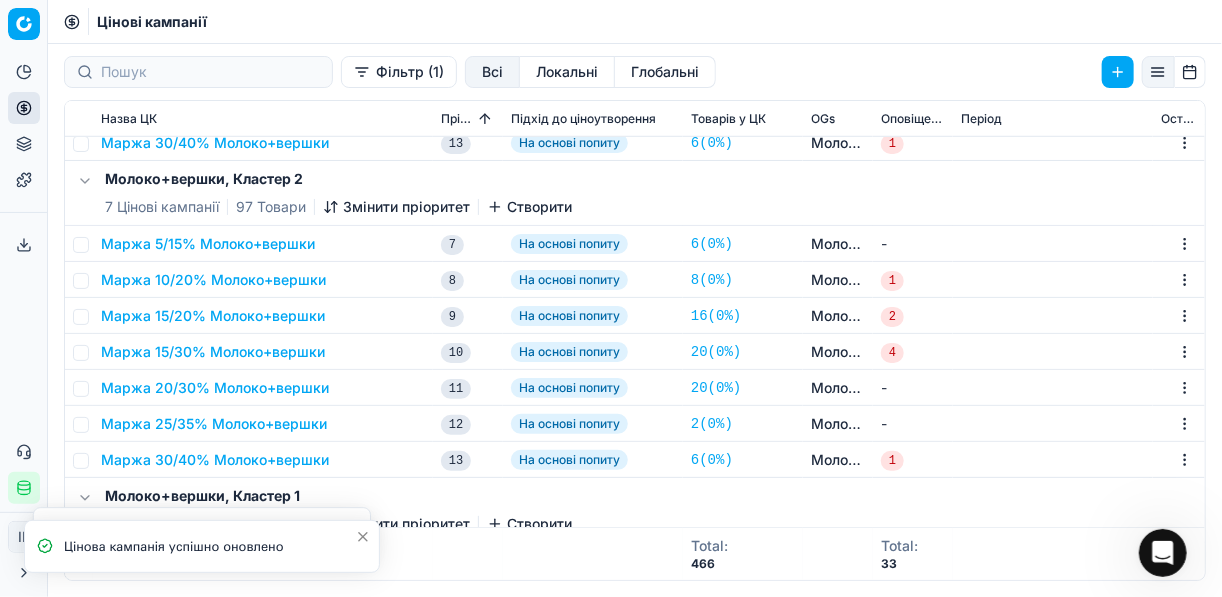 click on "Маржа 15/30% Молоко+вершки" at bounding box center [213, 352] 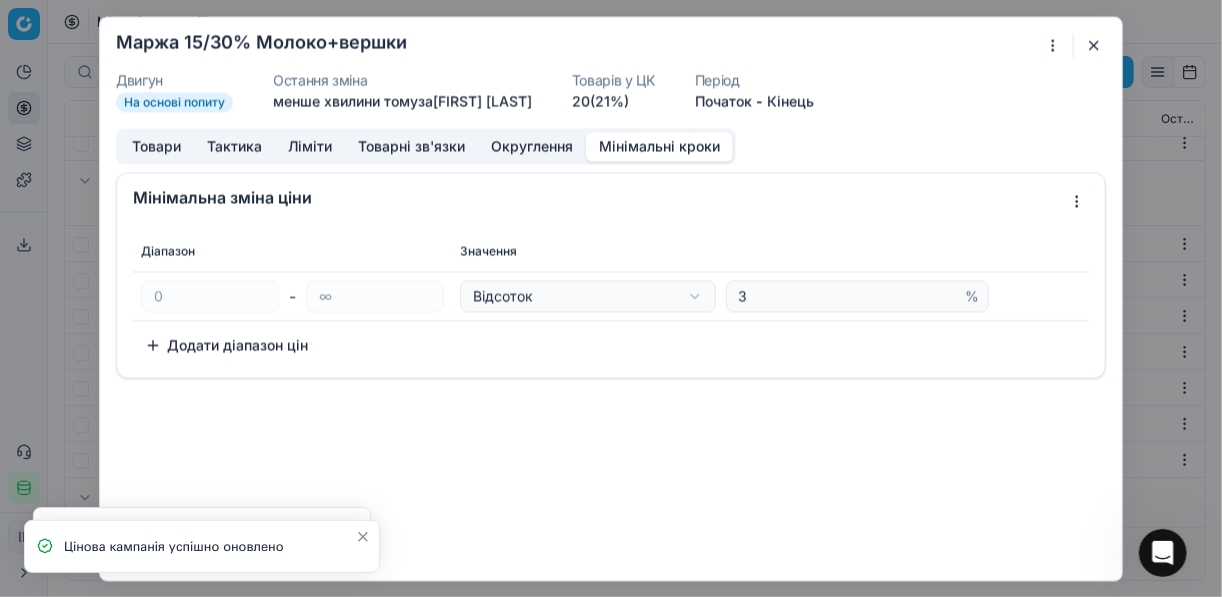 click on "Мінімальні кроки" at bounding box center [659, 146] 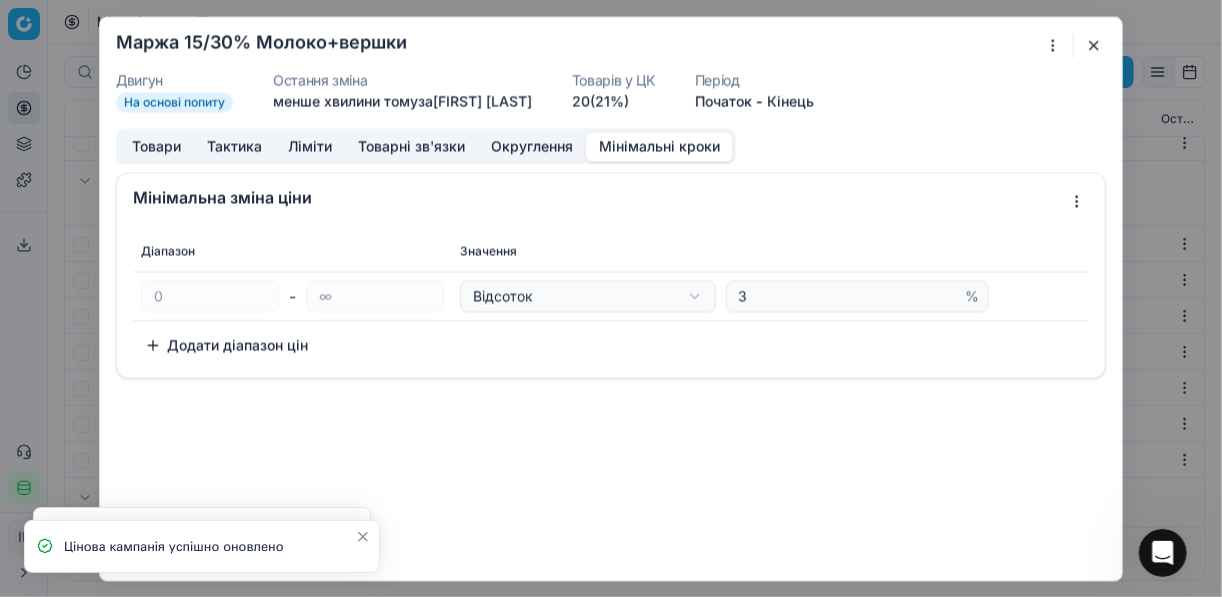 click at bounding box center [1094, 45] 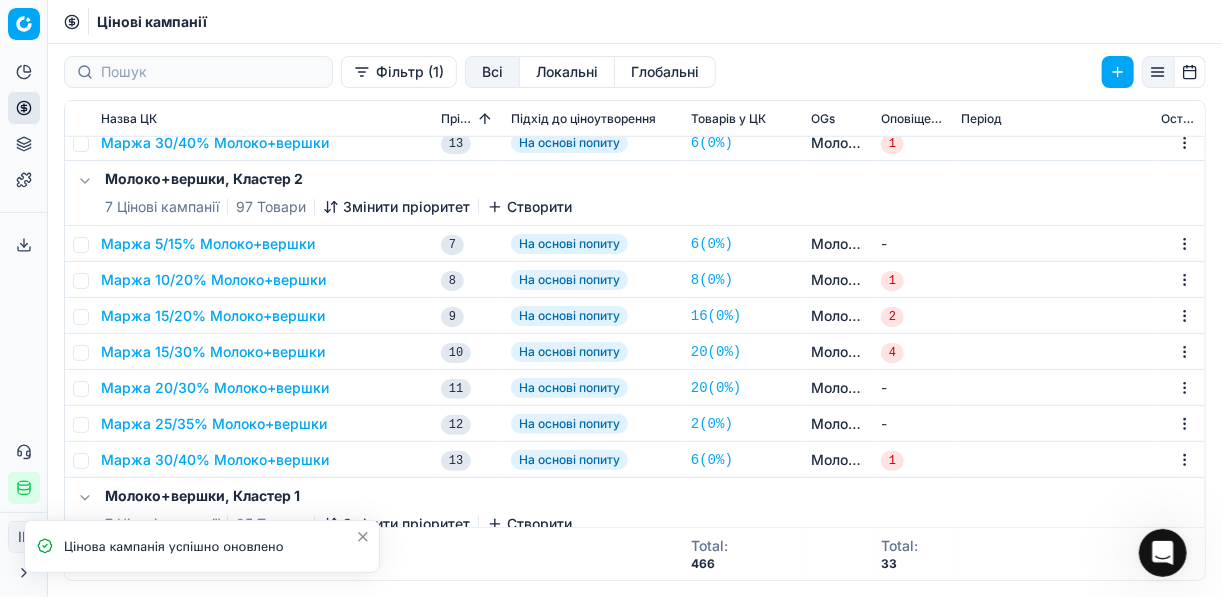 click on "Маржа  20/30% Молоко+вершки" at bounding box center (215, 388) 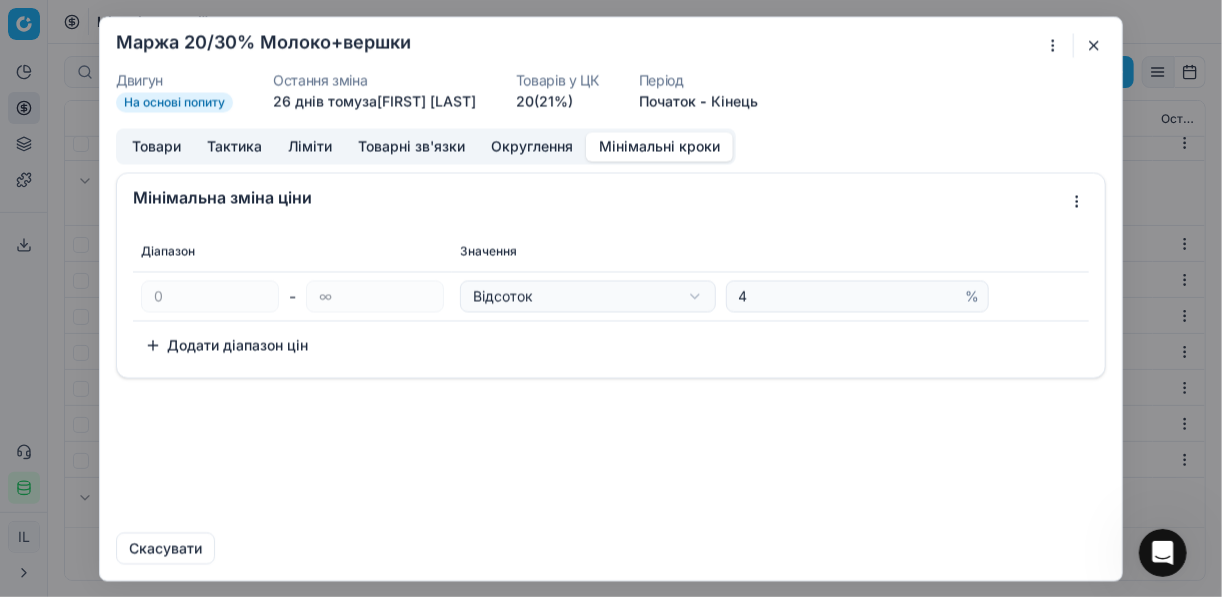click on "Мінімальні кроки" at bounding box center [659, 146] 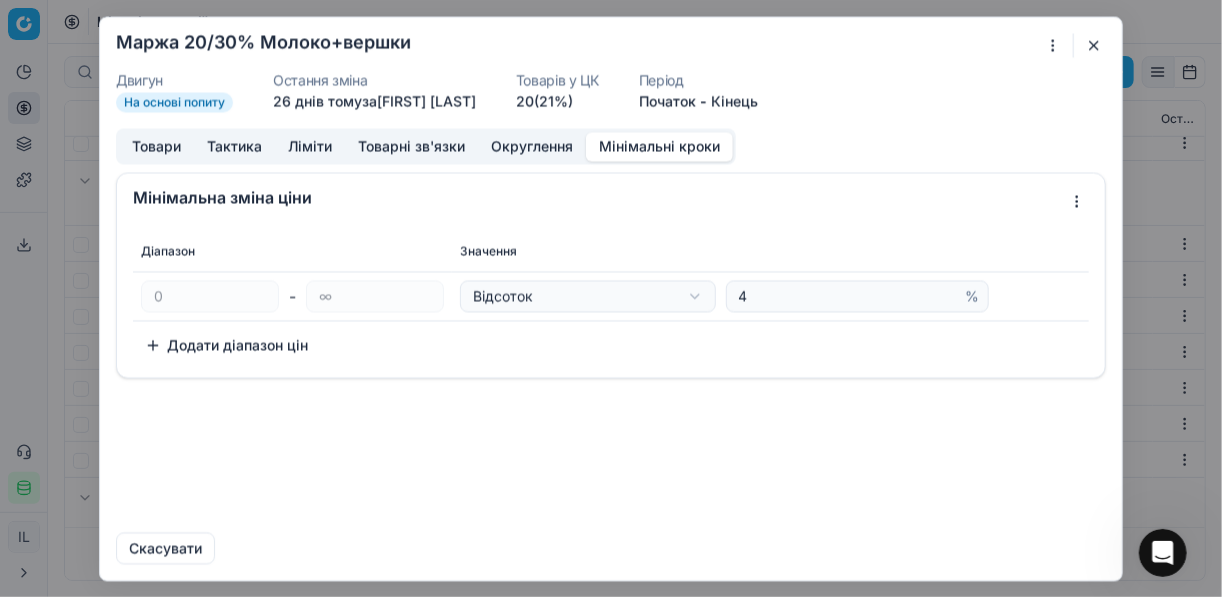 click on "4 %" at bounding box center [857, 296] 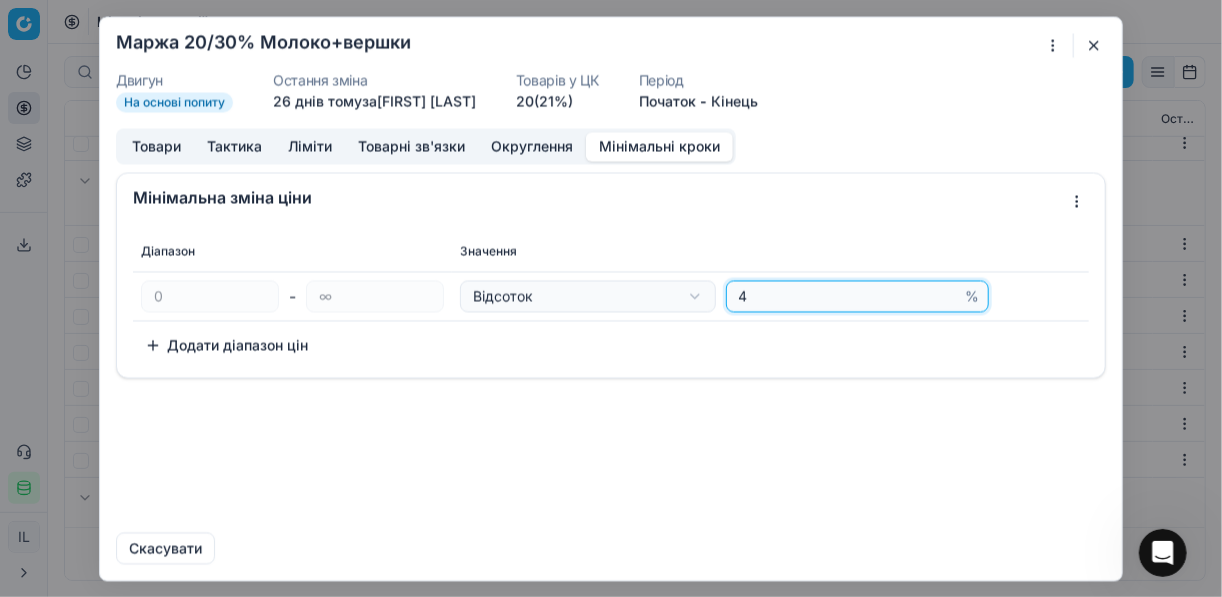 click on "4" at bounding box center [848, 296] 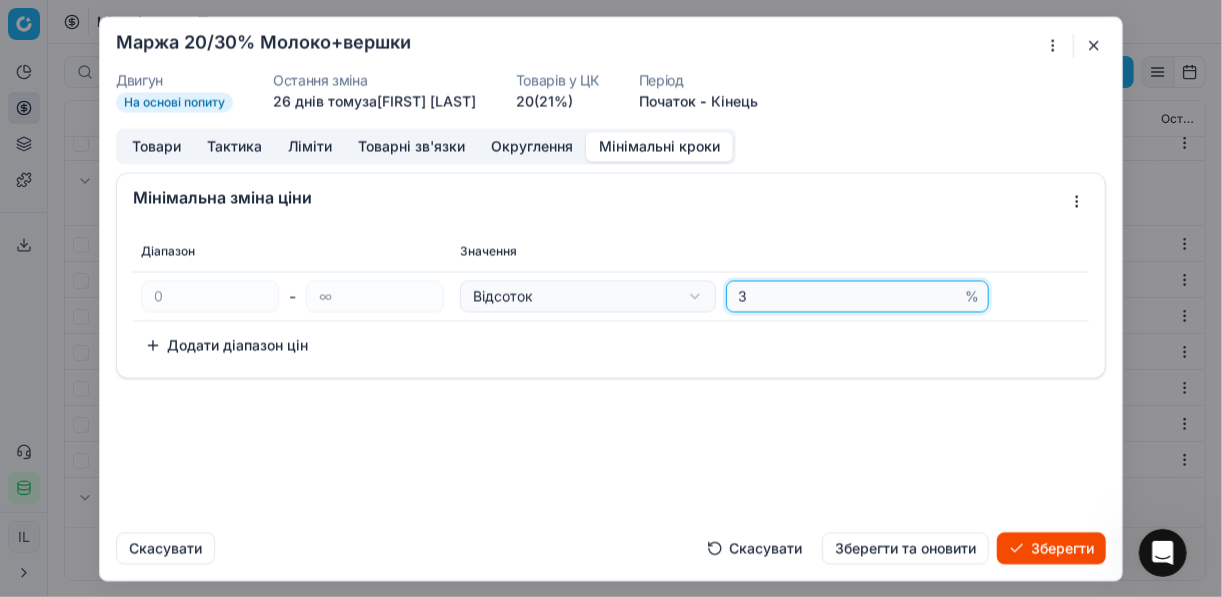 type on "3" 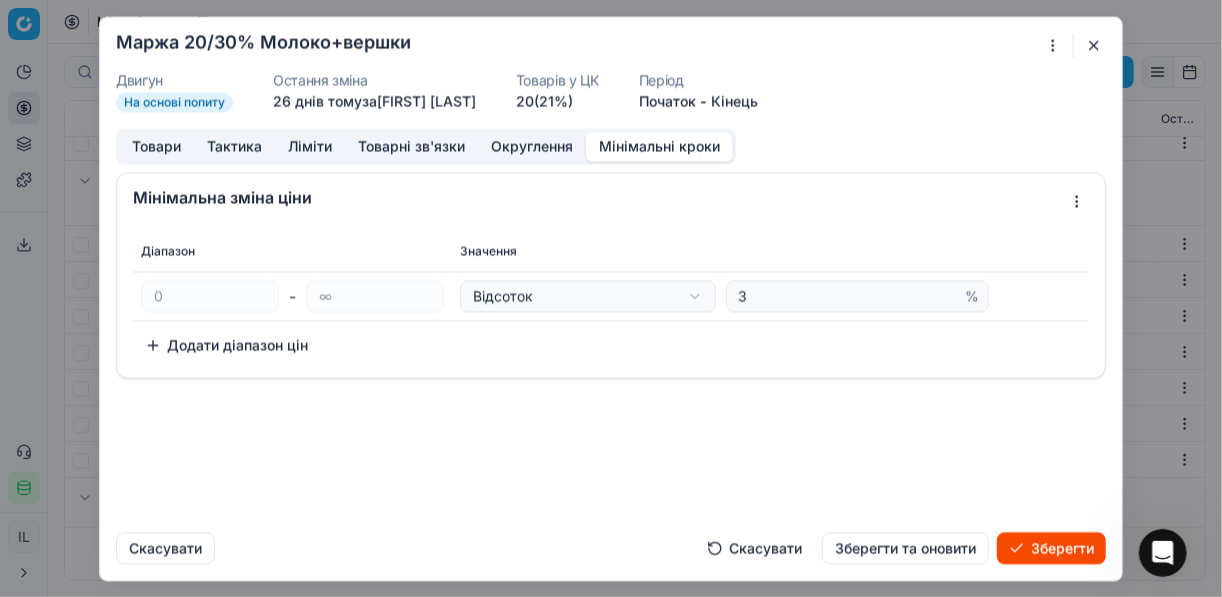 click on "Зберегти" at bounding box center [1051, 548] 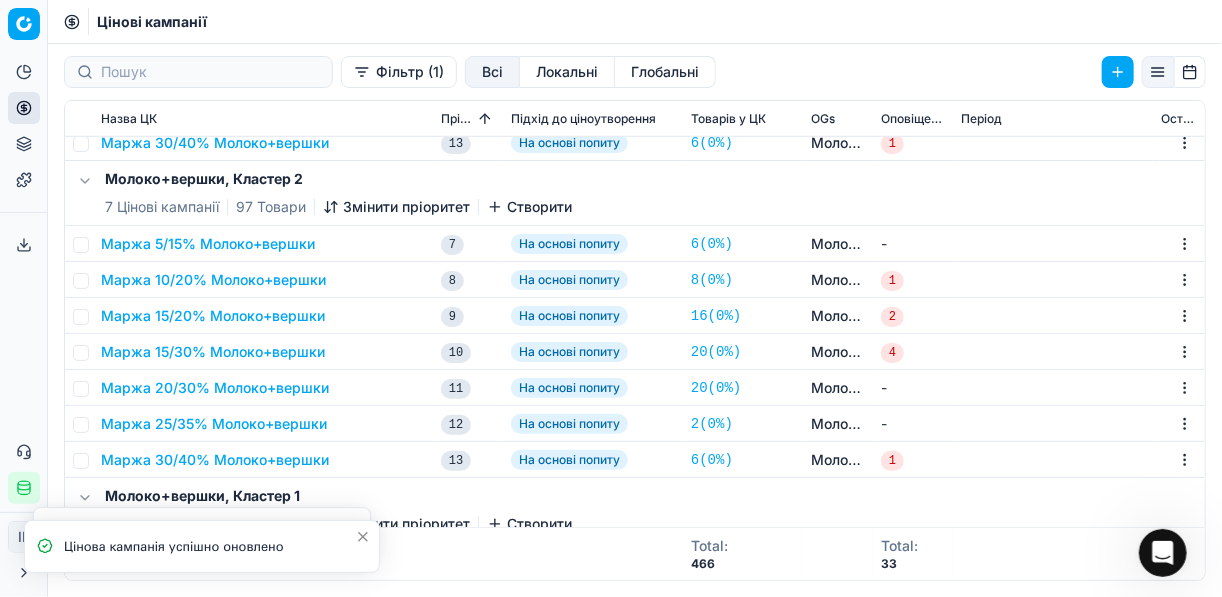 click on "Маржа  20/30% Молоко+вершки" at bounding box center (215, 388) 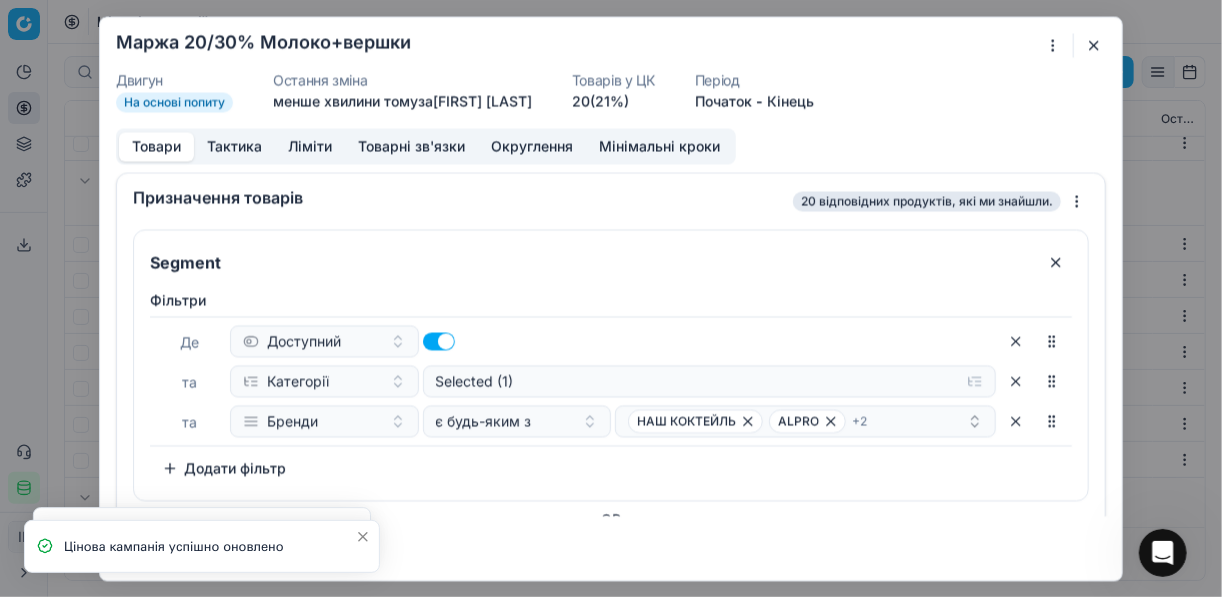 click on "Мінімальні кроки" at bounding box center [659, 146] 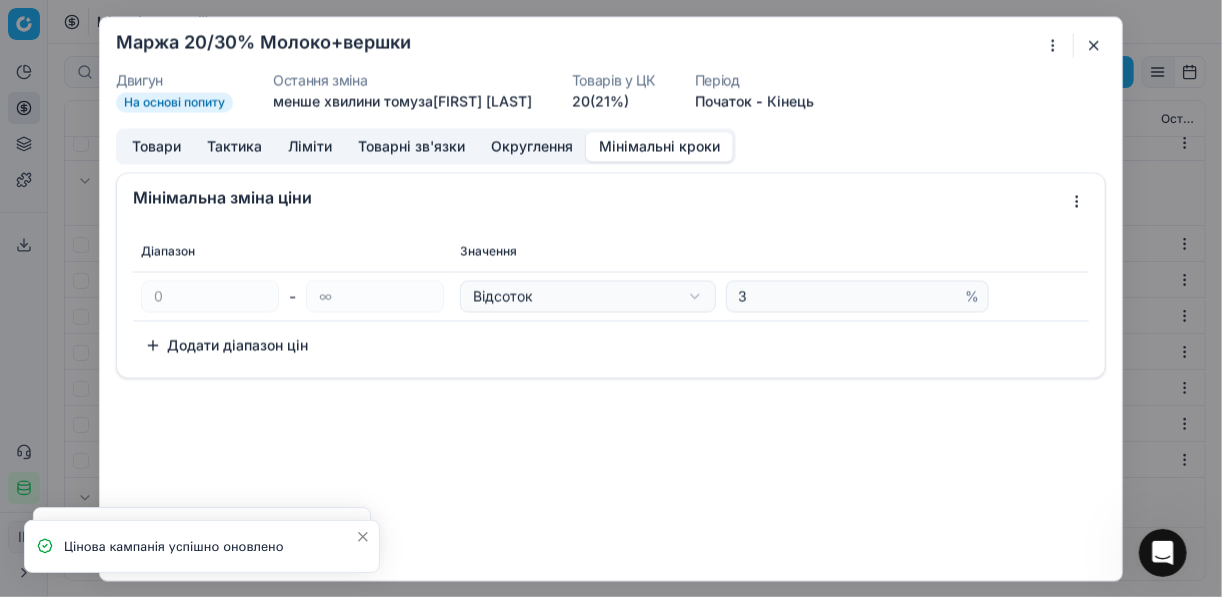 click at bounding box center [1094, 45] 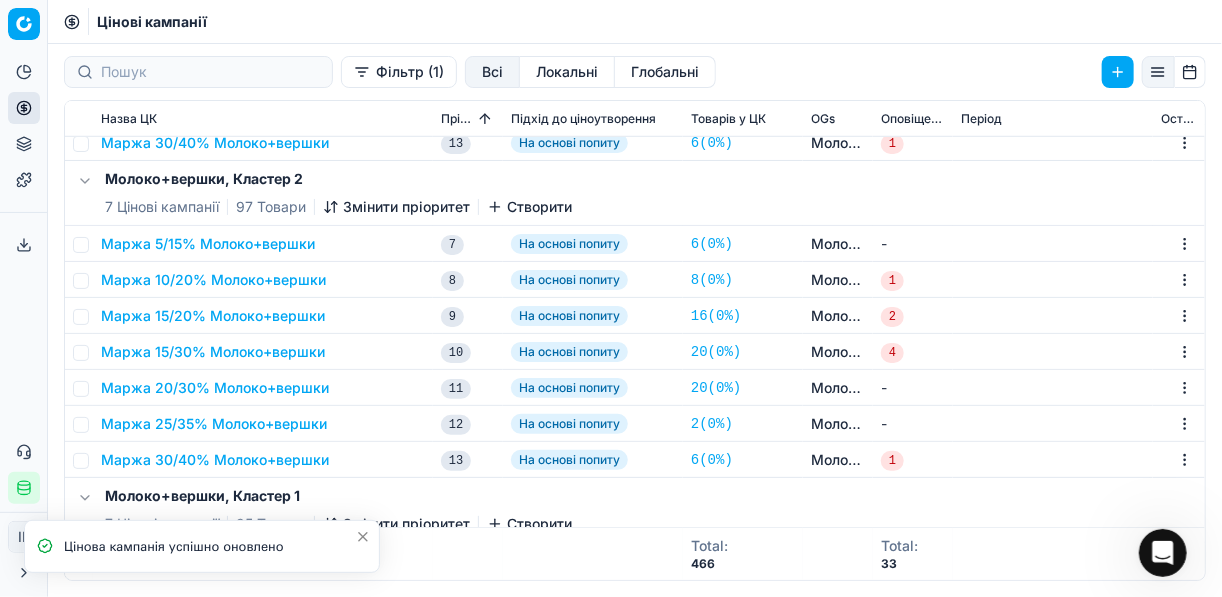 click on "Маржа  25/35% Молоко+вершки" at bounding box center [214, 424] 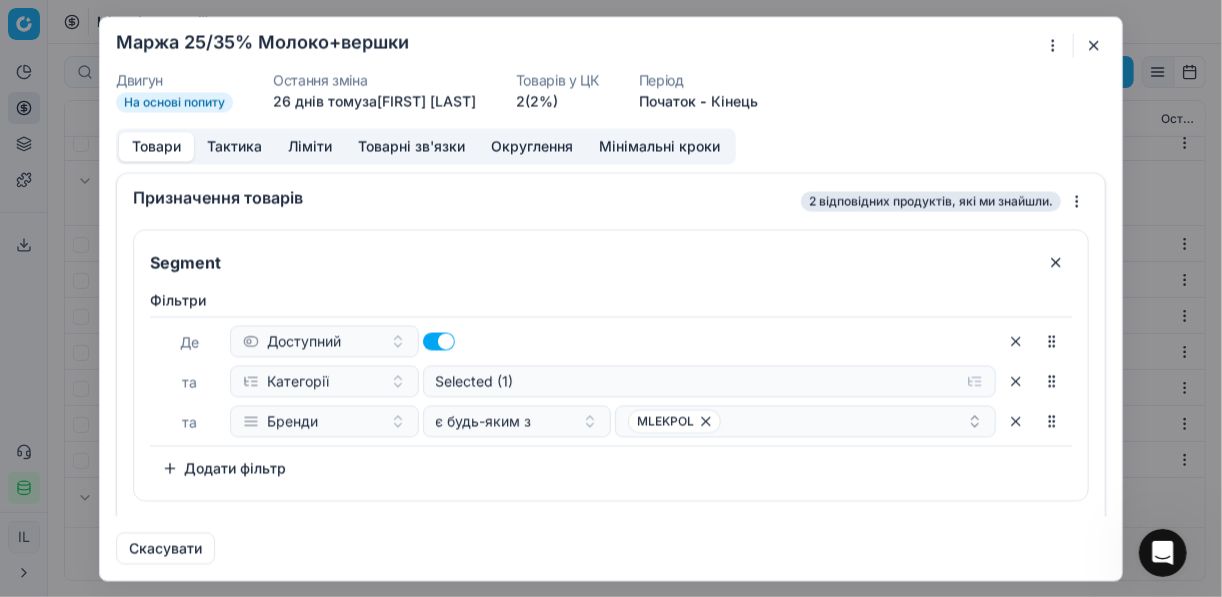 click on "Мінімальні кроки" at bounding box center [659, 146] 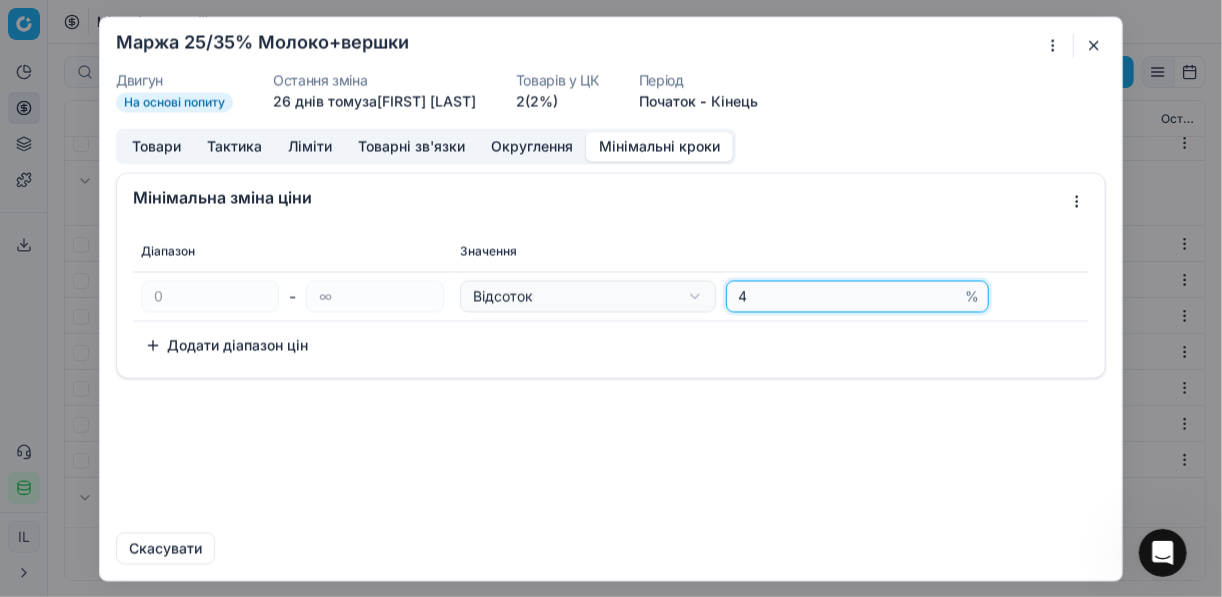 click on "4" at bounding box center [848, 296] 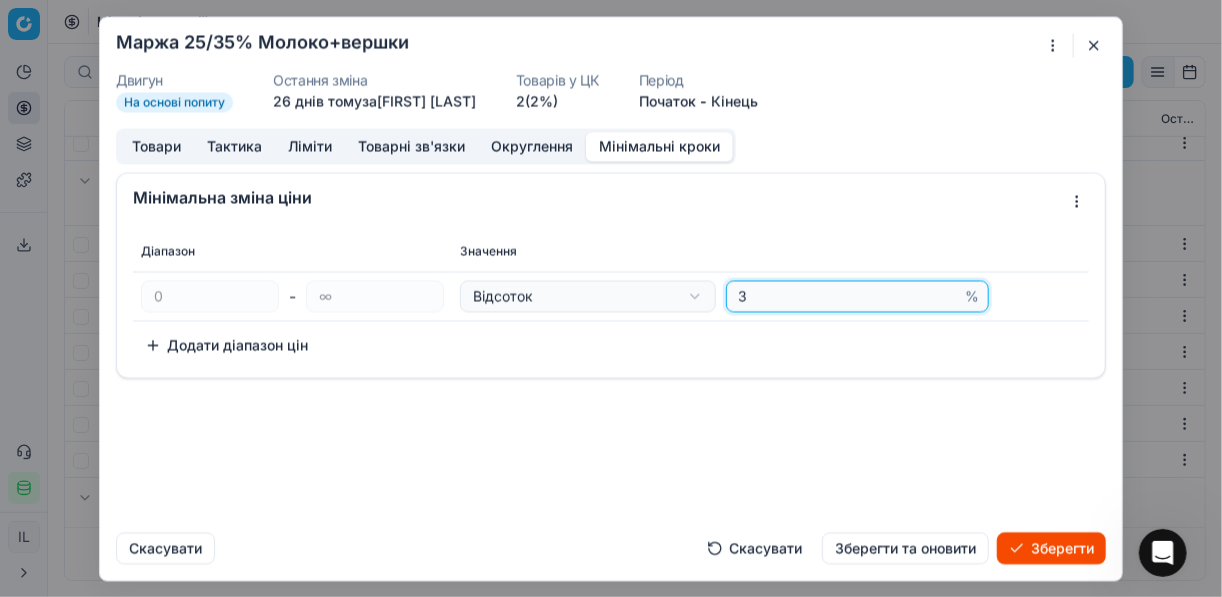 type on "3" 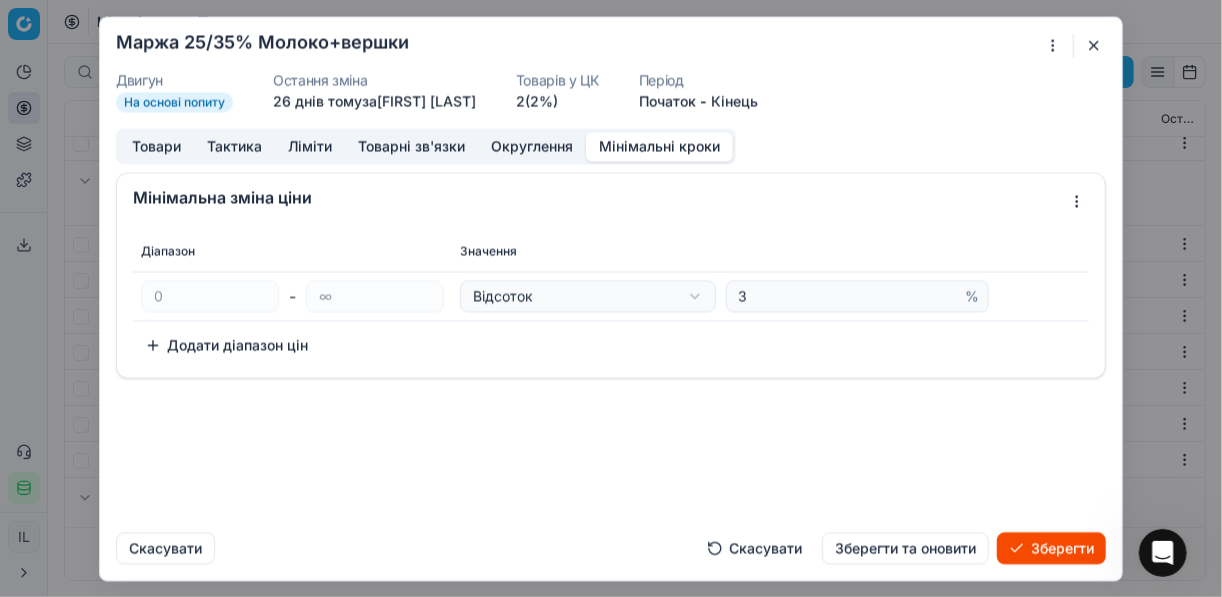 click on "Зберегти" at bounding box center [1051, 548] 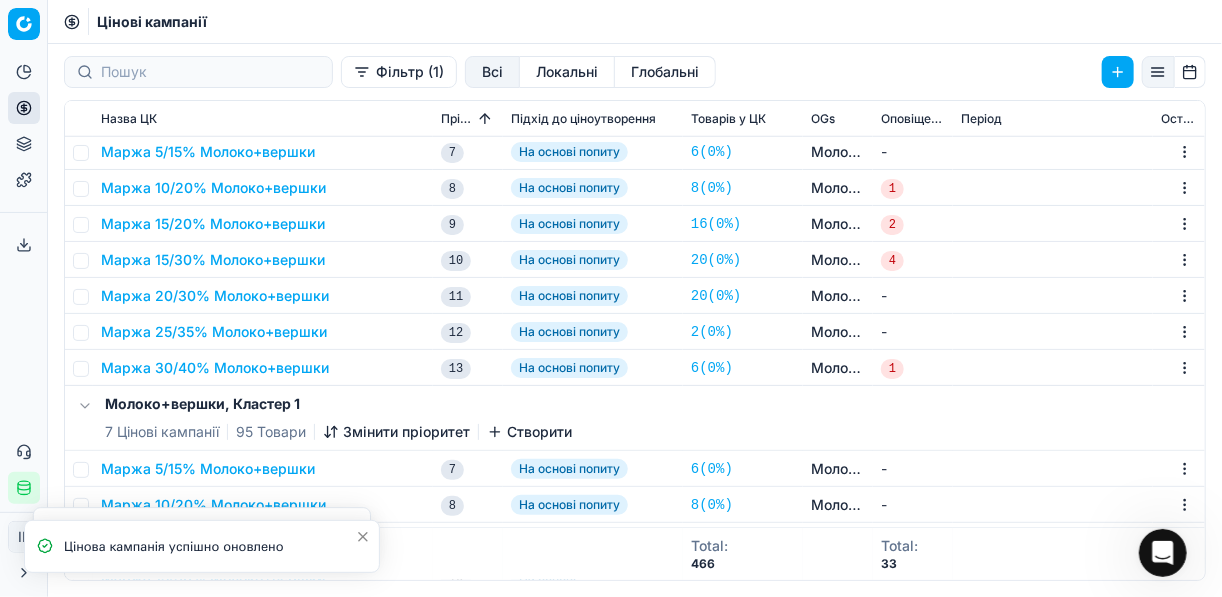 scroll, scrollTop: 800, scrollLeft: 0, axis: vertical 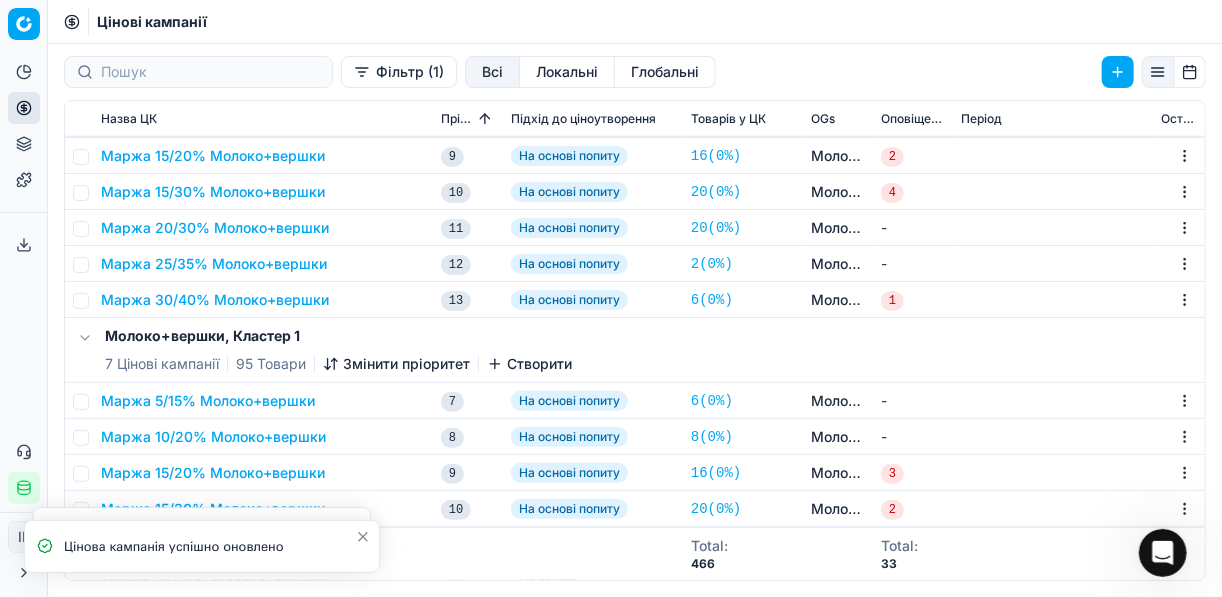 click on "Маржа  25/35% Молоко+вершки" at bounding box center (214, 264) 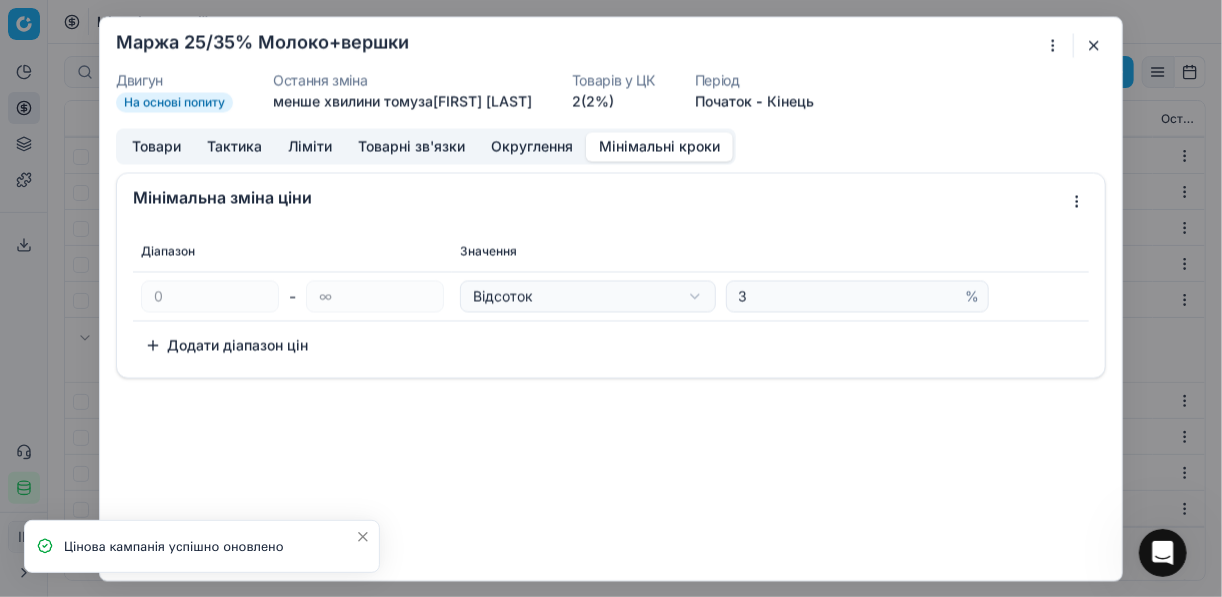 click on "Мінімальні кроки" at bounding box center [659, 146] 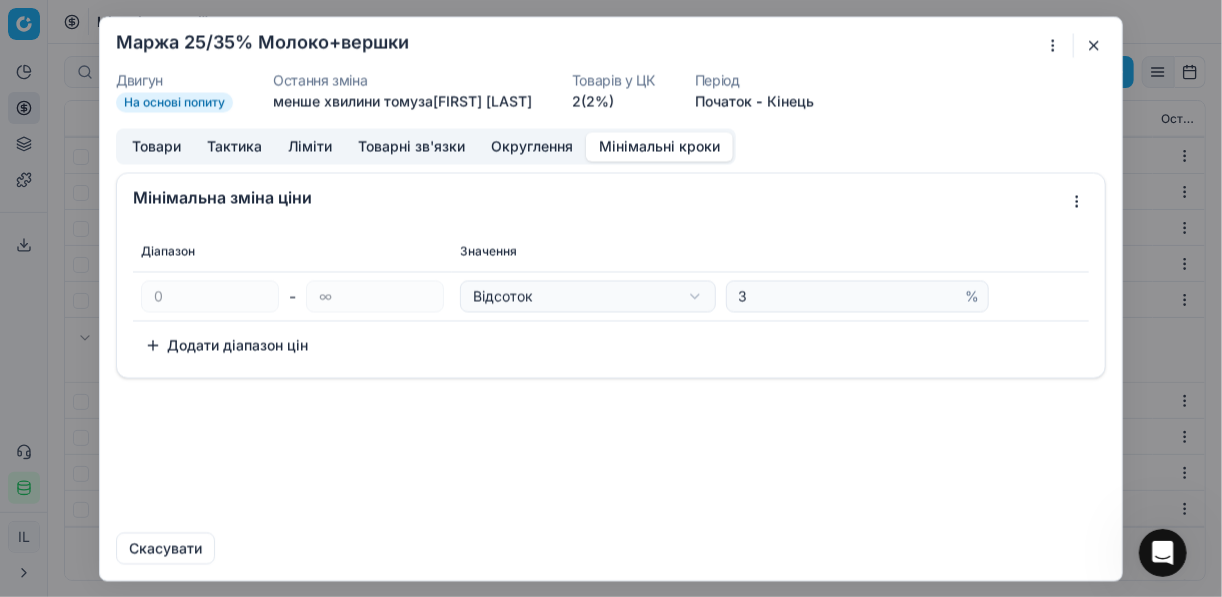 click at bounding box center [1094, 45] 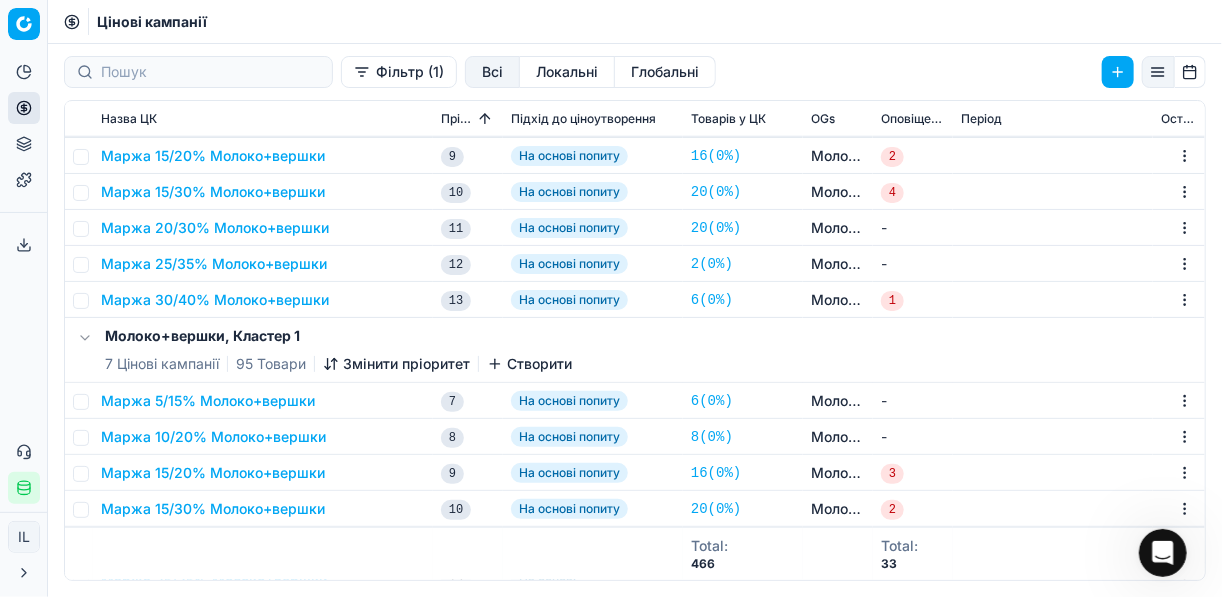 click on "Маржа  30/40% Молоко+вершки" at bounding box center (215, 300) 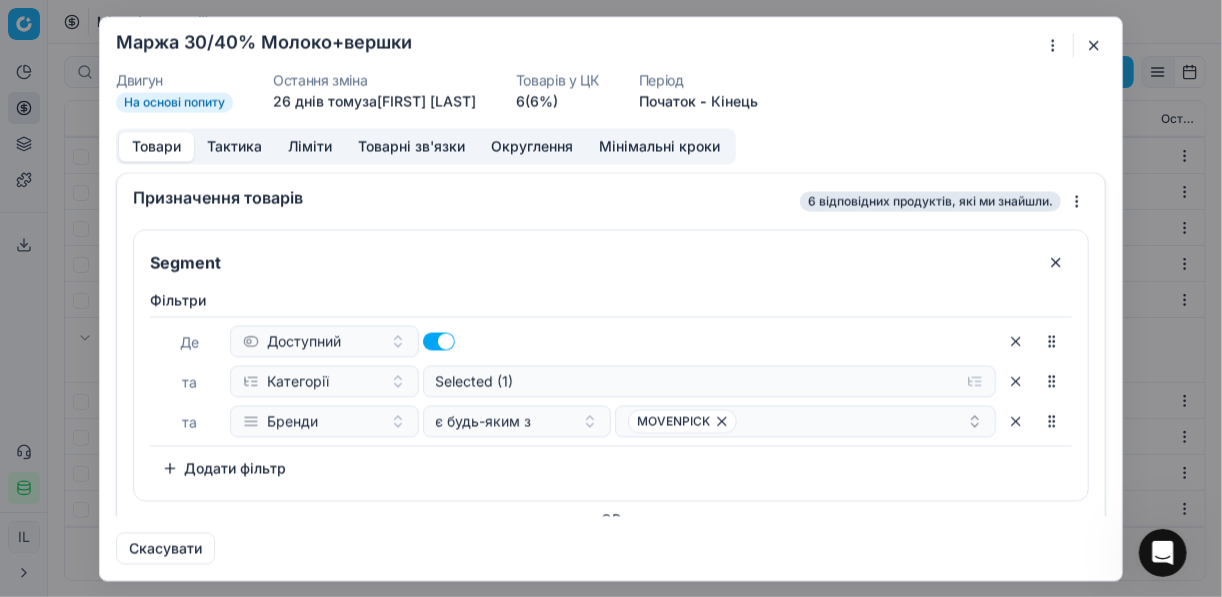 click on "Мінімальні кроки" at bounding box center [659, 146] 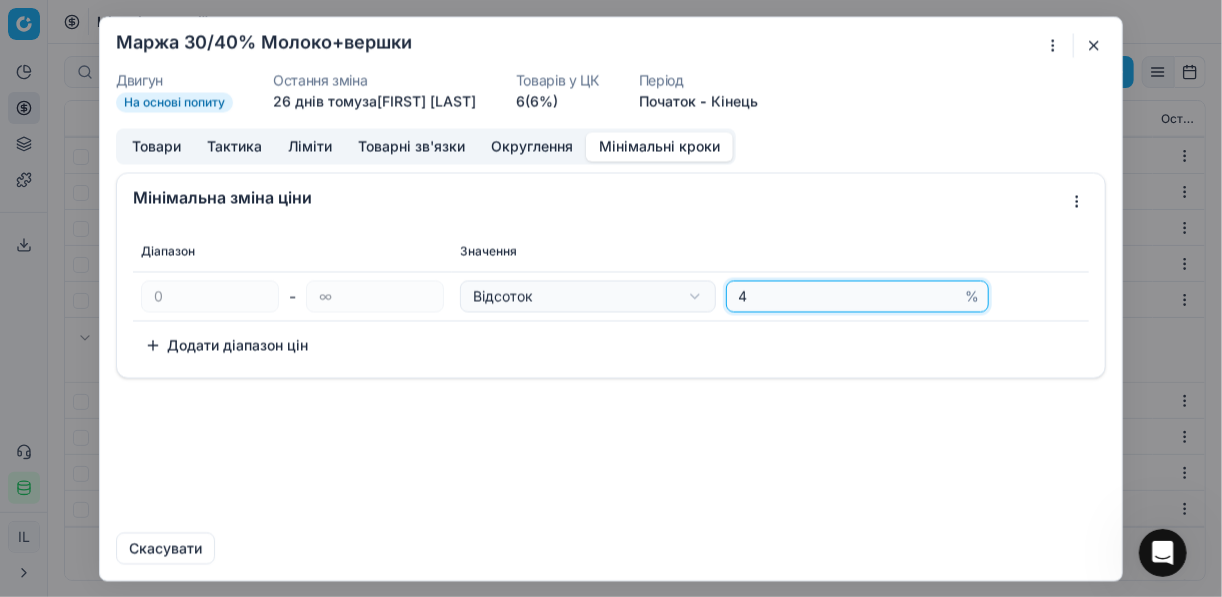 click on "4" at bounding box center (848, 296) 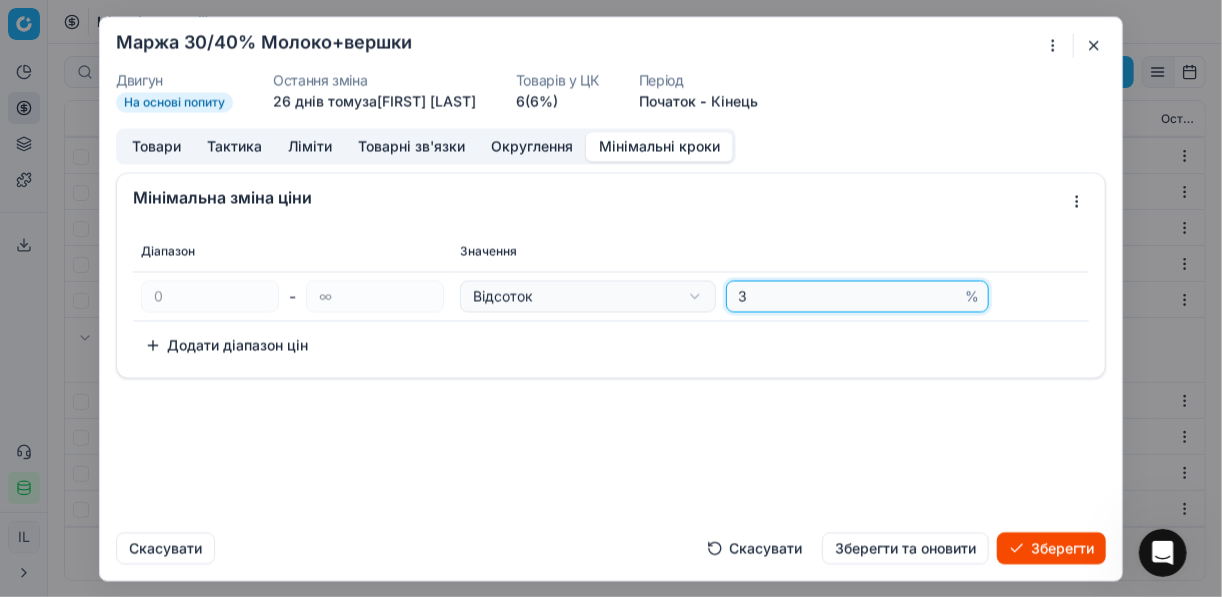 type on "3" 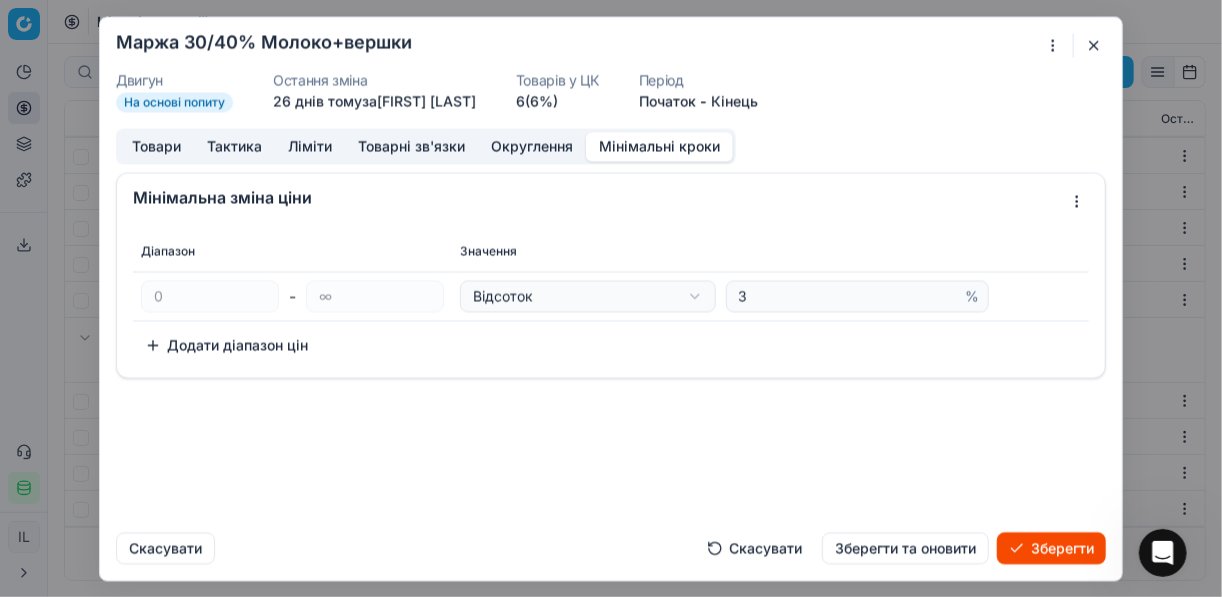 click on "Зберегти" at bounding box center (1051, 548) 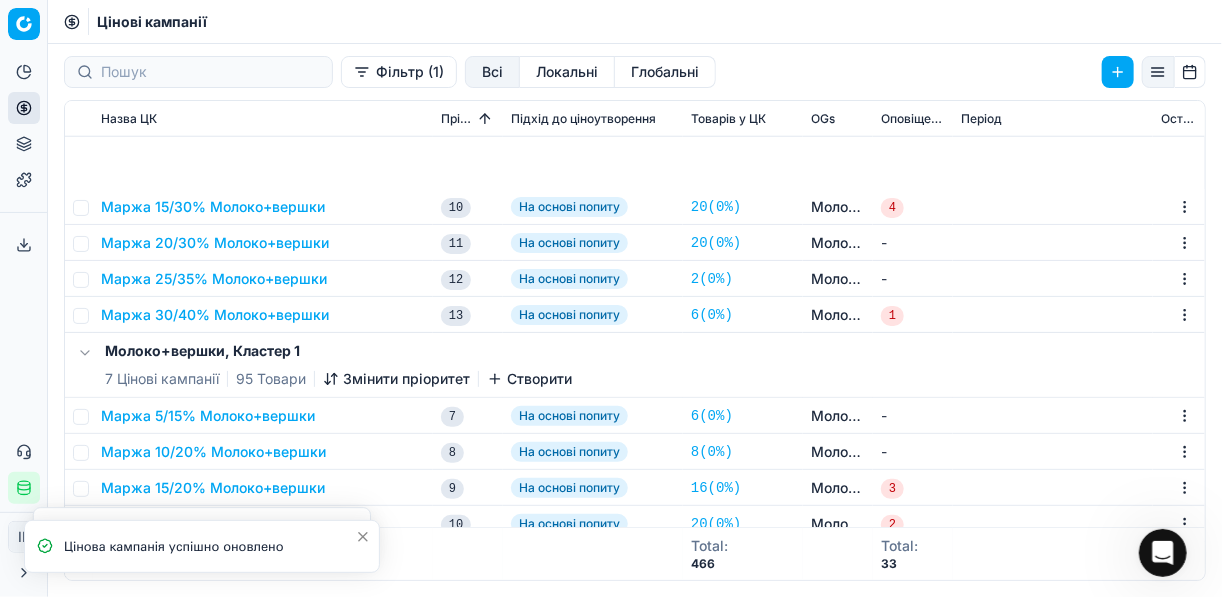 scroll, scrollTop: 960, scrollLeft: 0, axis: vertical 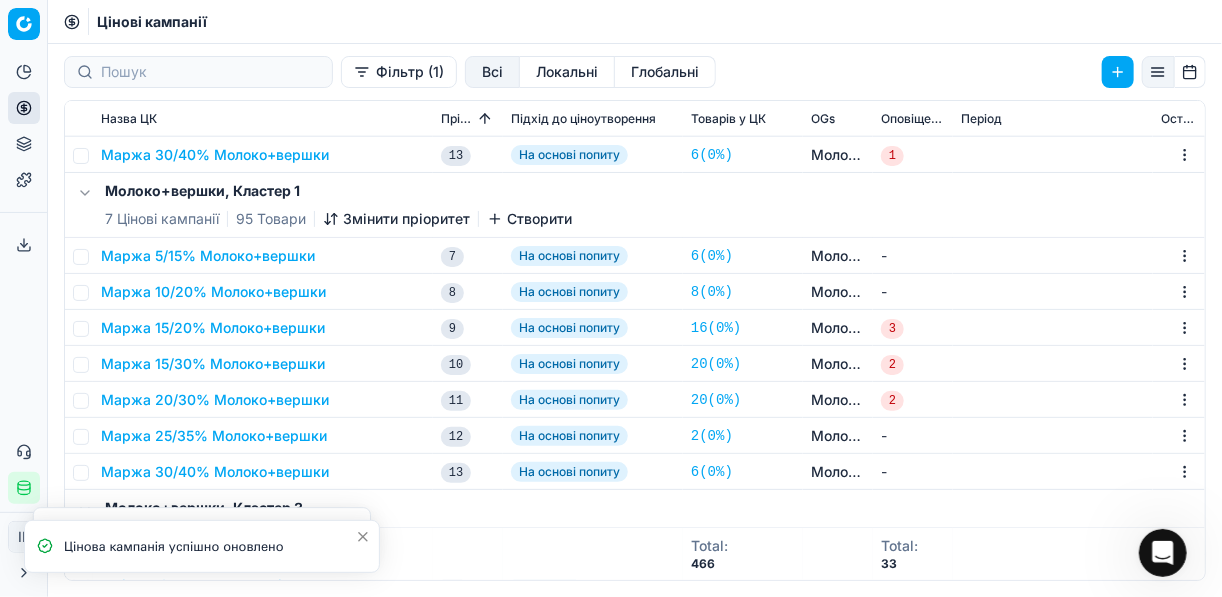click on "Маржа 5/15% Молоко+вершки" at bounding box center [208, 256] 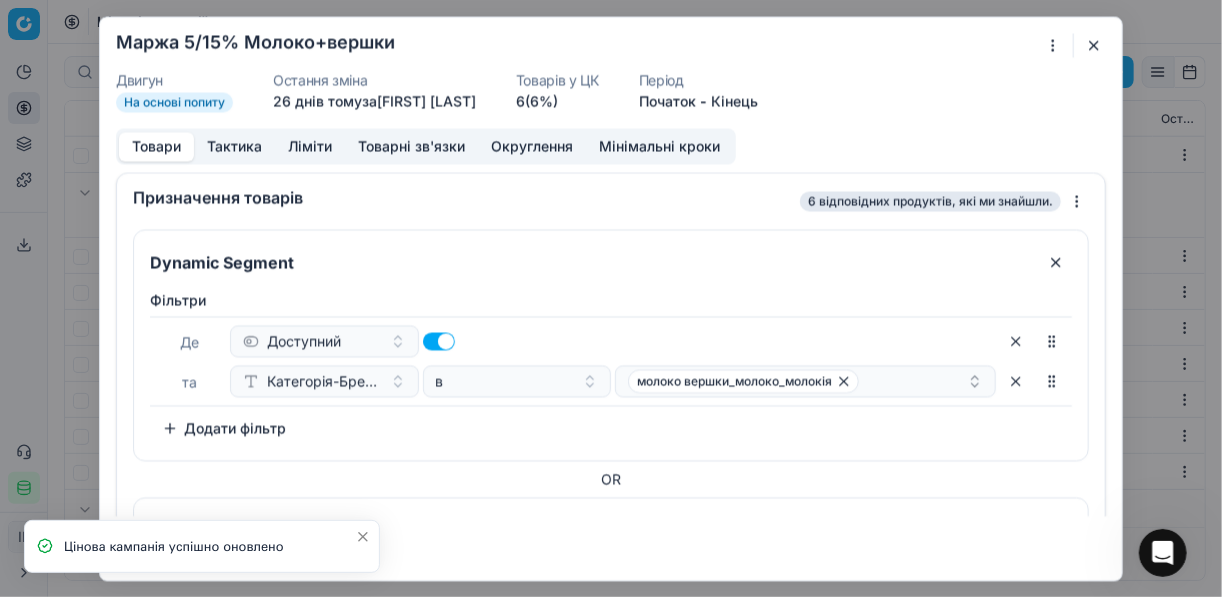 click on "Товари Тактика Ліміти Товарні зв'язки Округлення Мінімальні кроки" at bounding box center [426, 146] 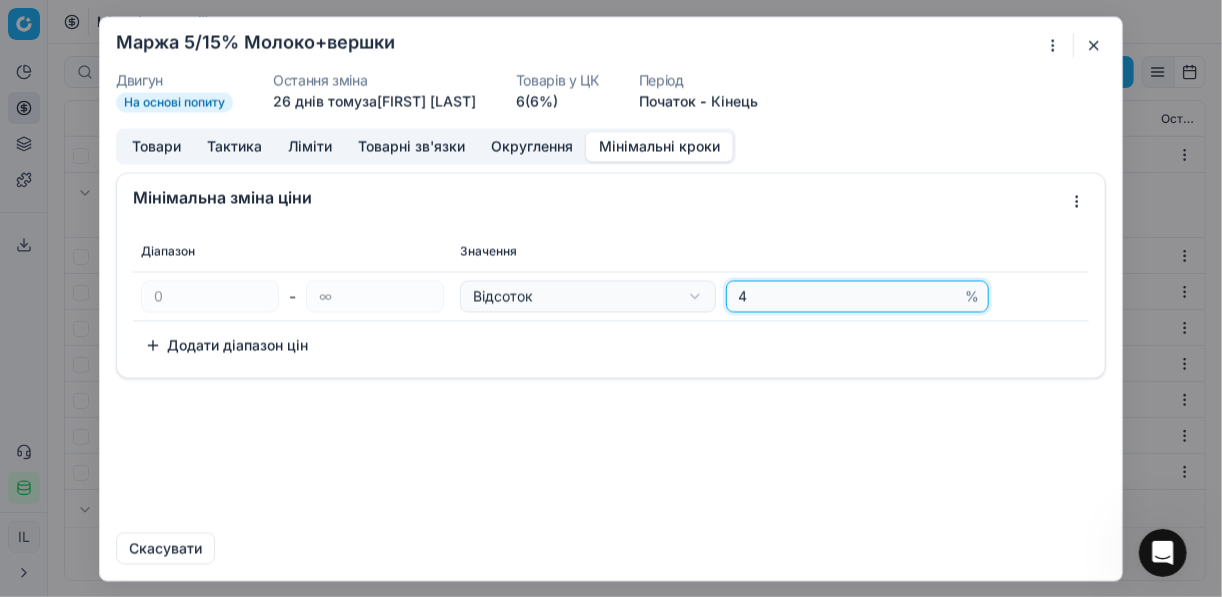 click on "4" at bounding box center (848, 296) 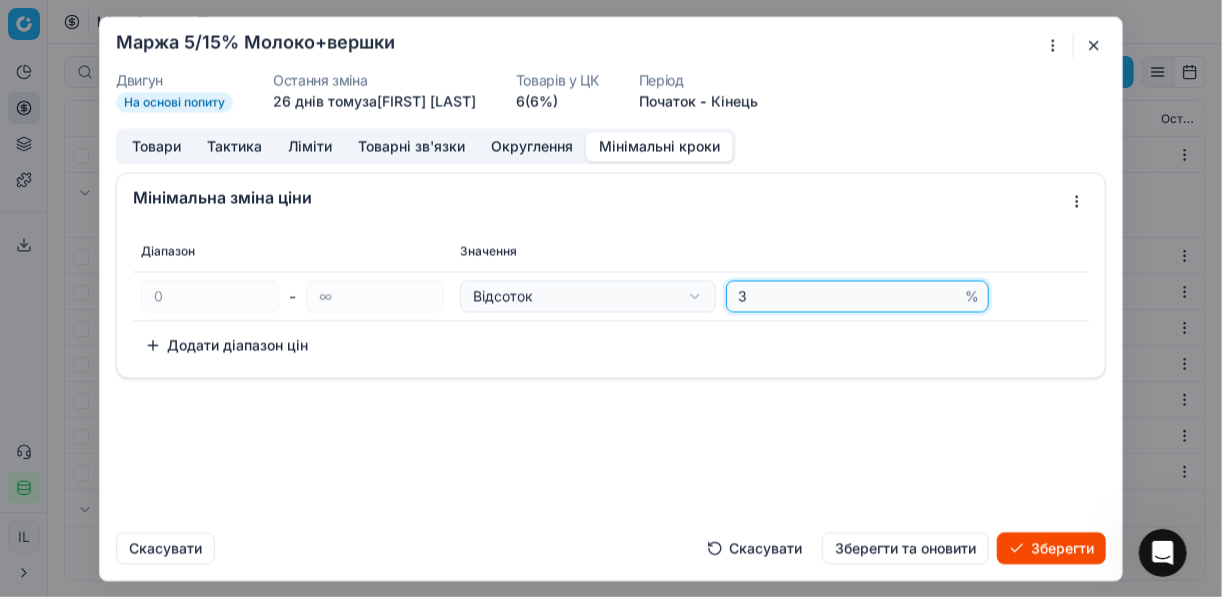 type on "3" 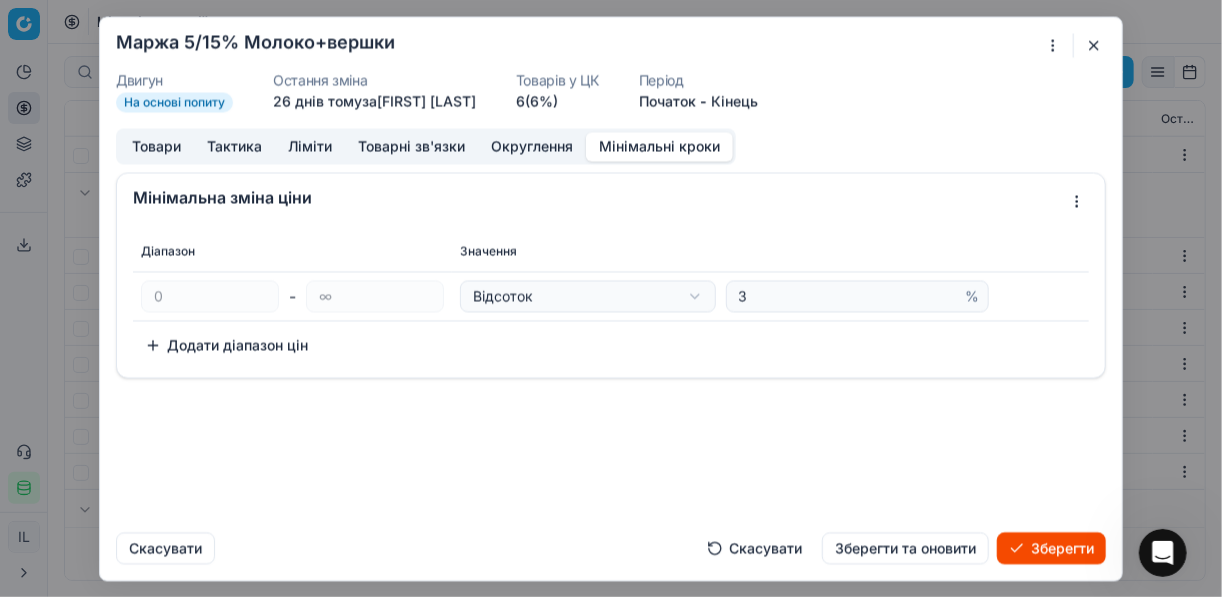 click on "Зберегти" at bounding box center (1051, 548) 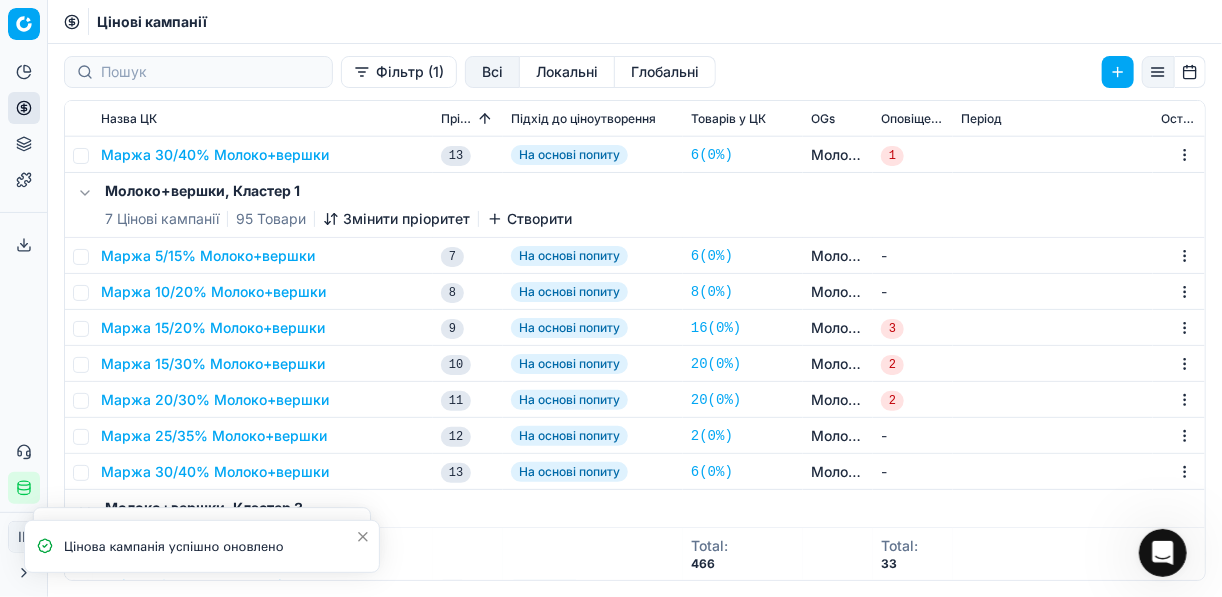 click on "Маржа 10/20% Молоко+вершки" at bounding box center (213, 292) 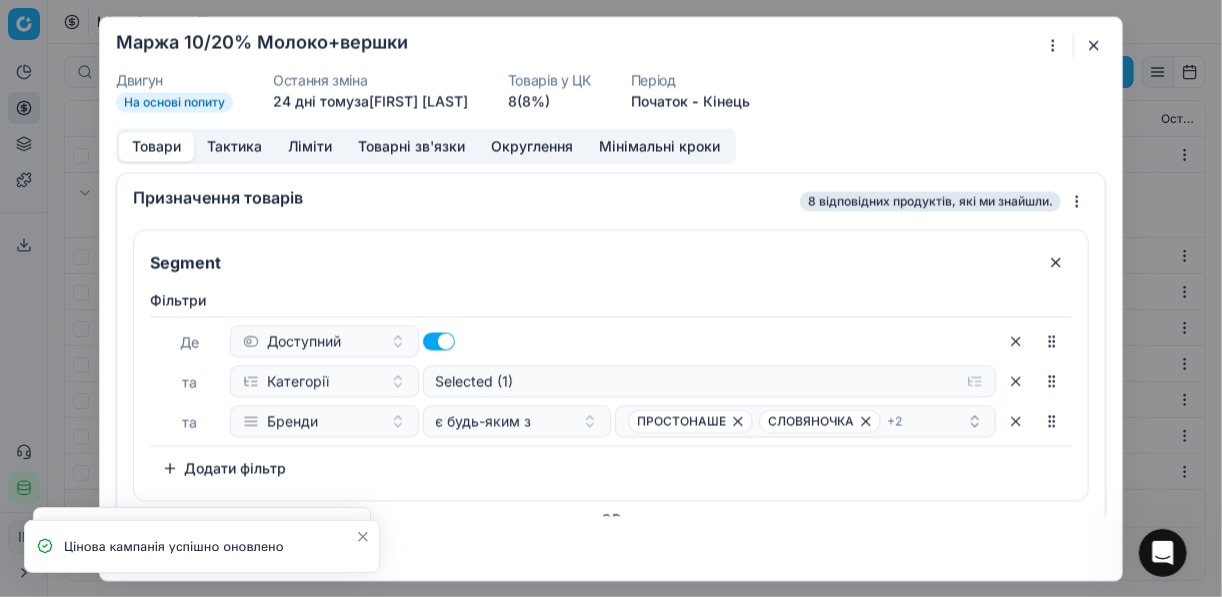 click on "Мінімальні кроки" at bounding box center [659, 146] 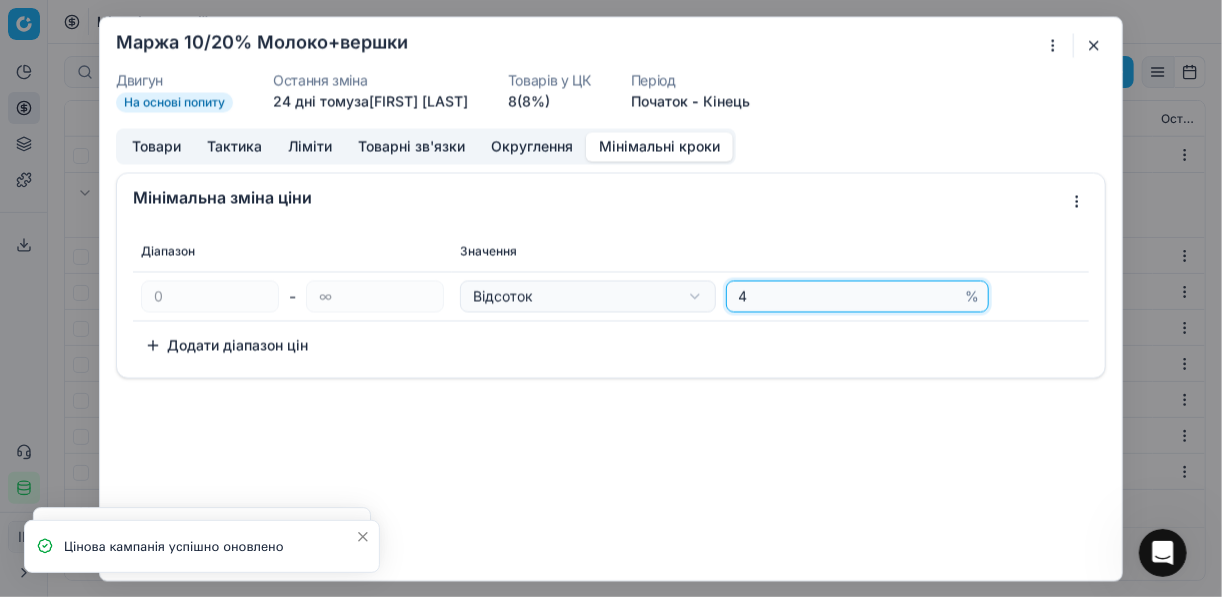 click on "4" at bounding box center (848, 296) 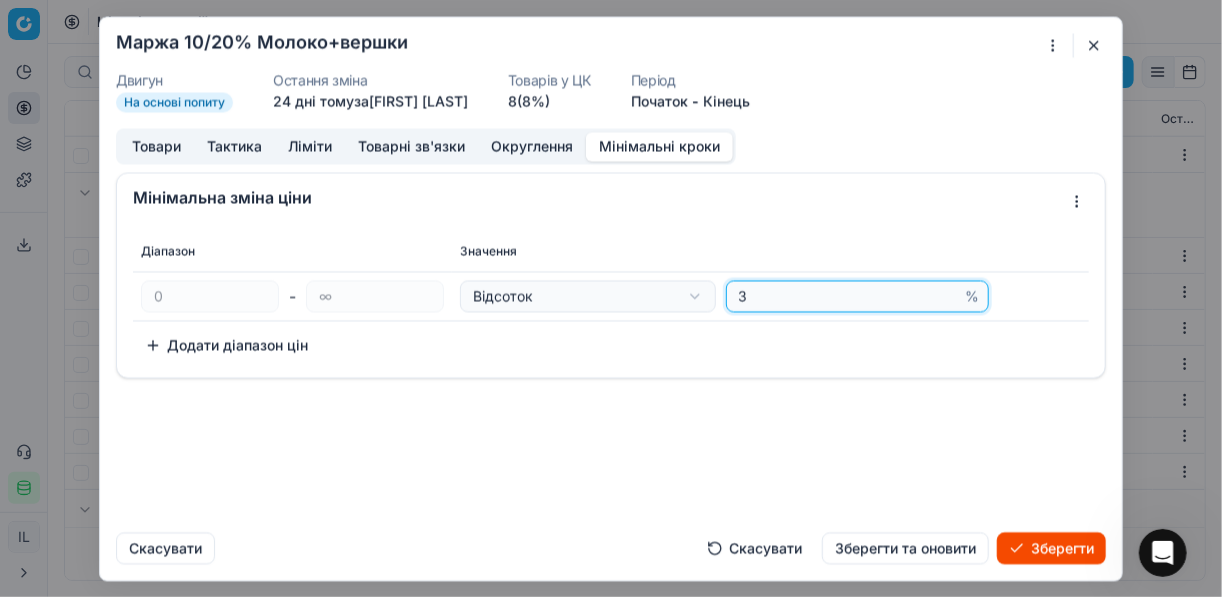 type on "3" 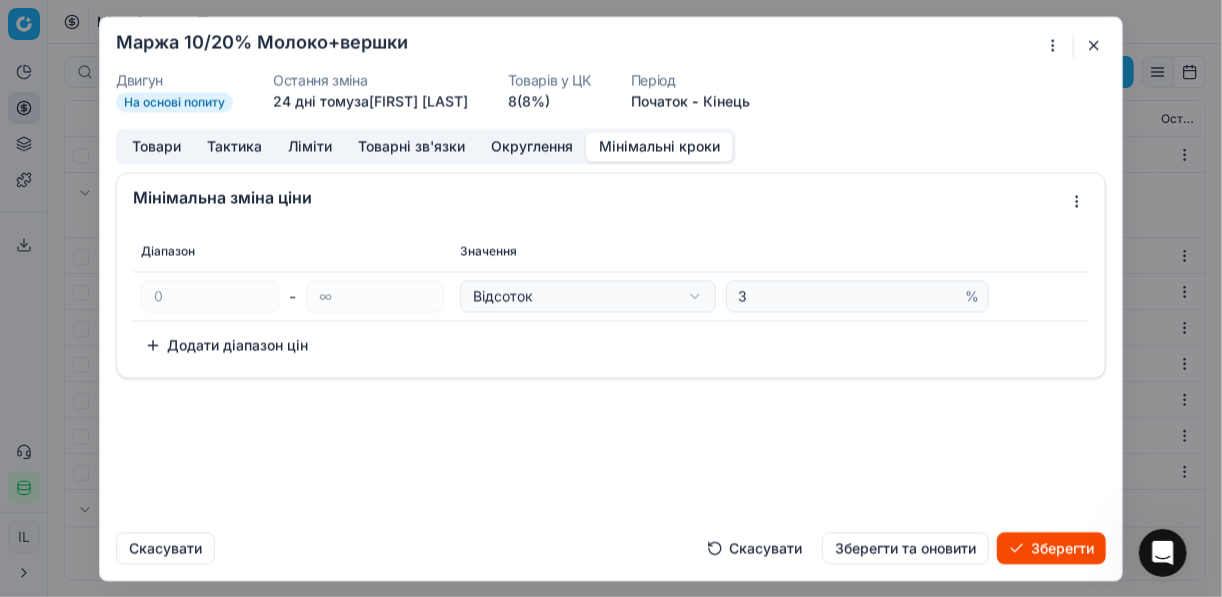 click on "Зберегти" at bounding box center [1051, 548] 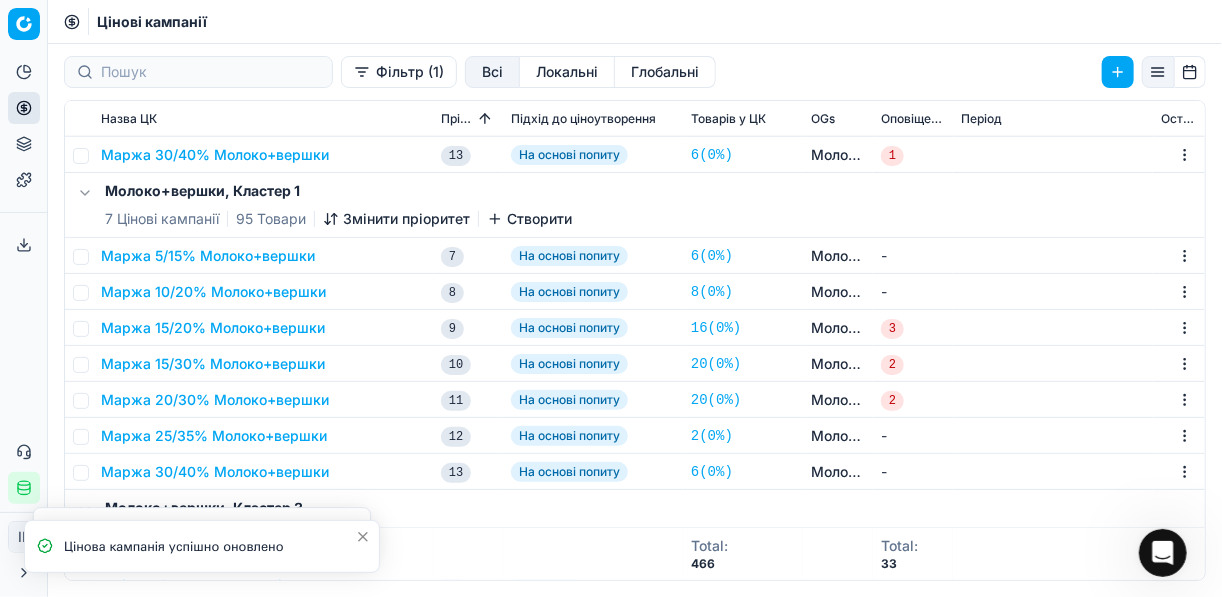 click on "Маржа 15/20% Молоко+вершки" at bounding box center [213, 328] 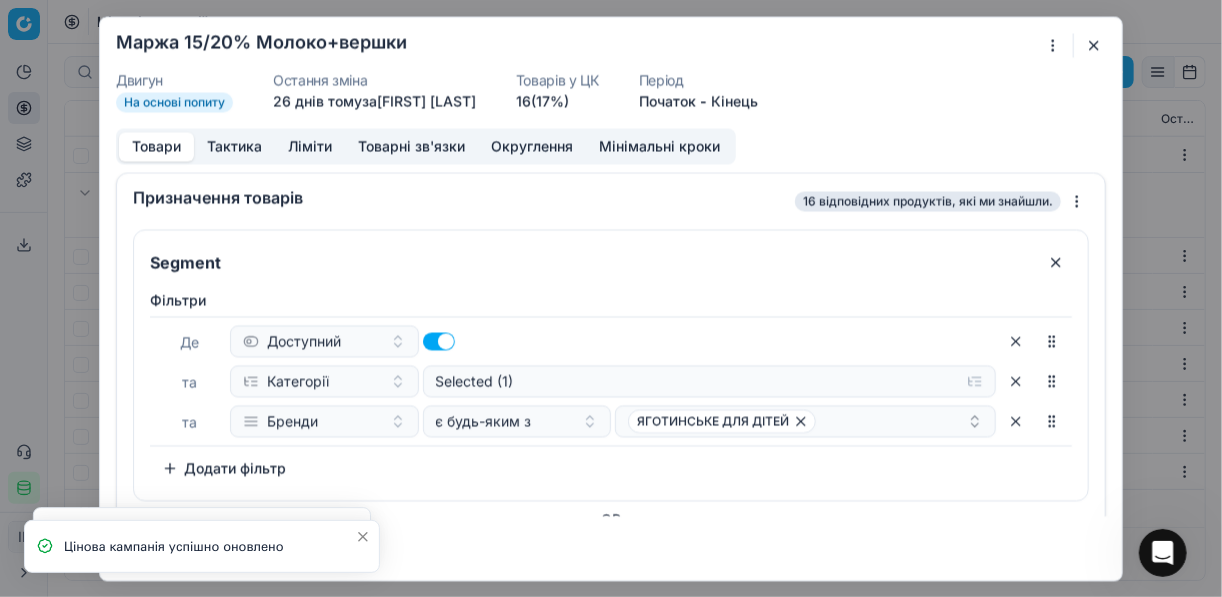 click on "Мінімальні кроки" at bounding box center [659, 146] 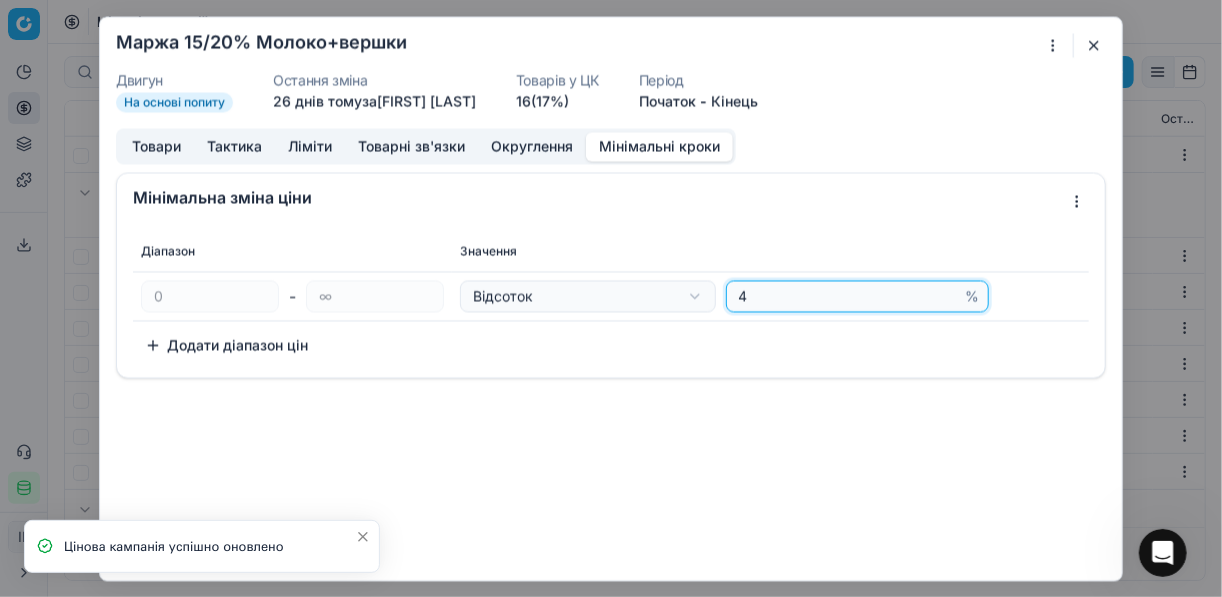 click on "4" at bounding box center (848, 296) 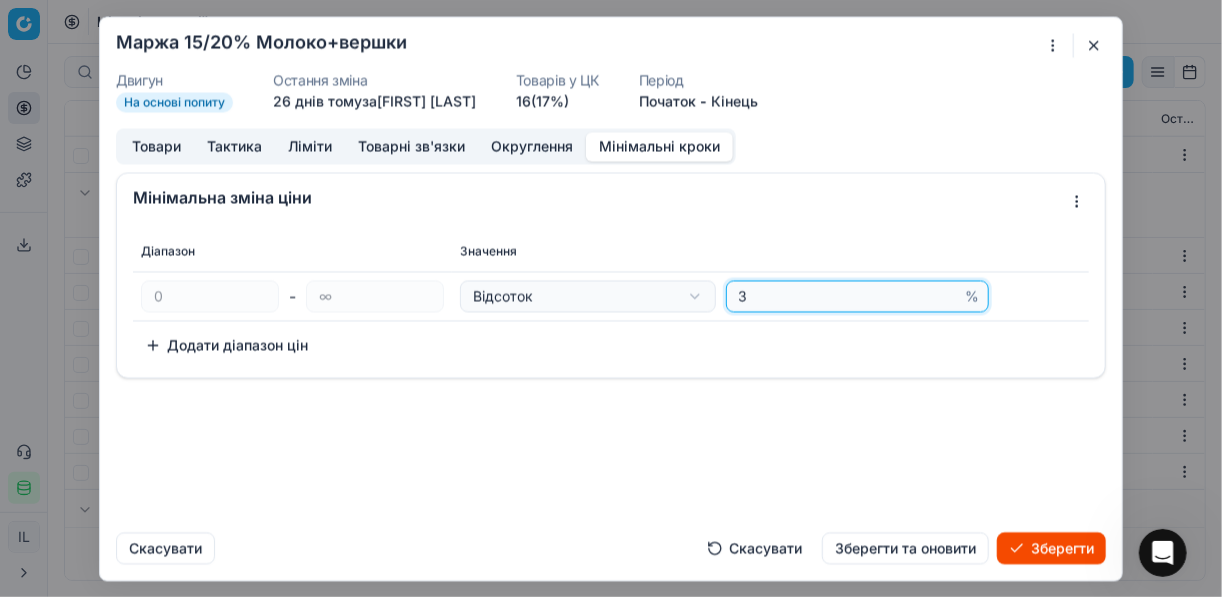 type on "3" 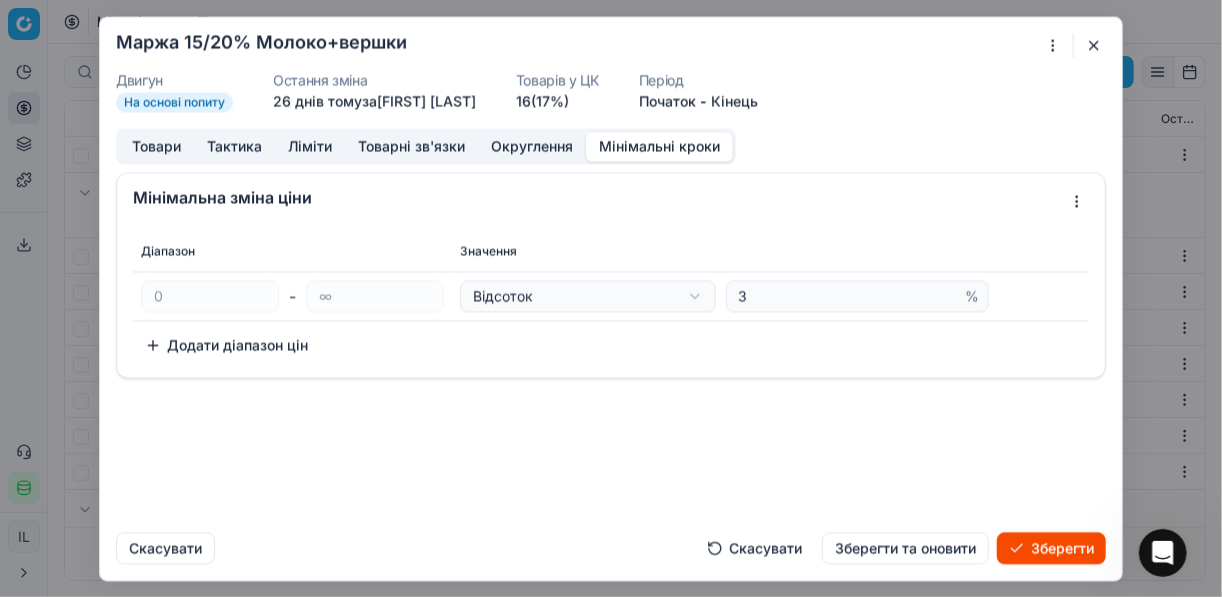 click on "Зберегти" at bounding box center (1051, 548) 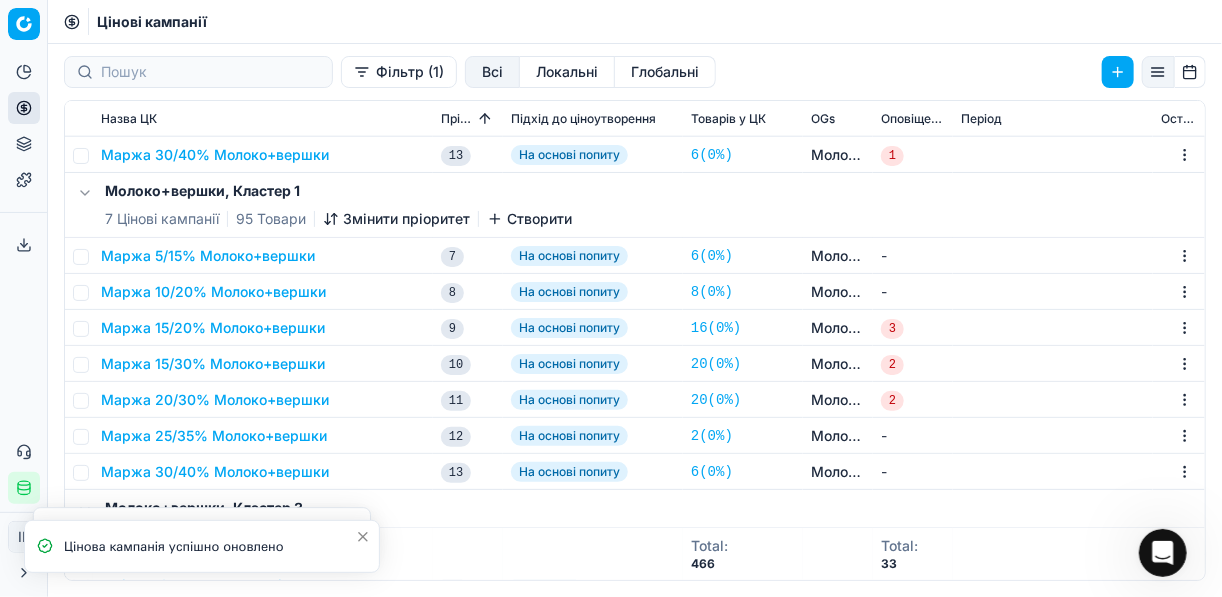 click on "Маржа 15/20% Молоко+вершки" at bounding box center (213, 328) 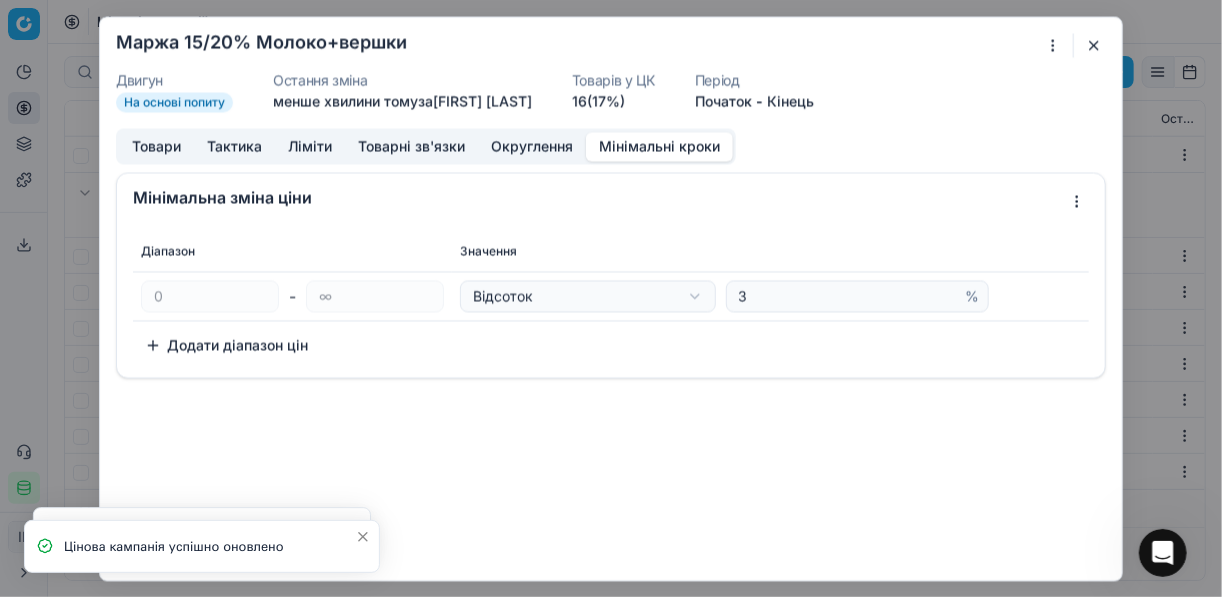 click on "Мінімальні кроки" at bounding box center (659, 146) 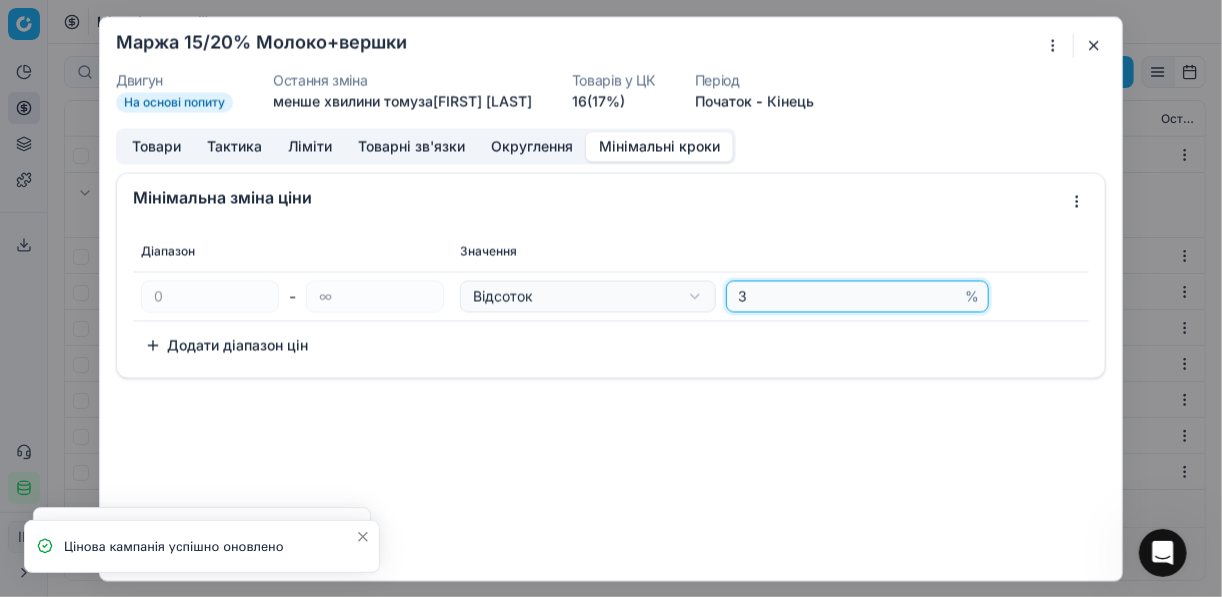 click on "3" at bounding box center [848, 296] 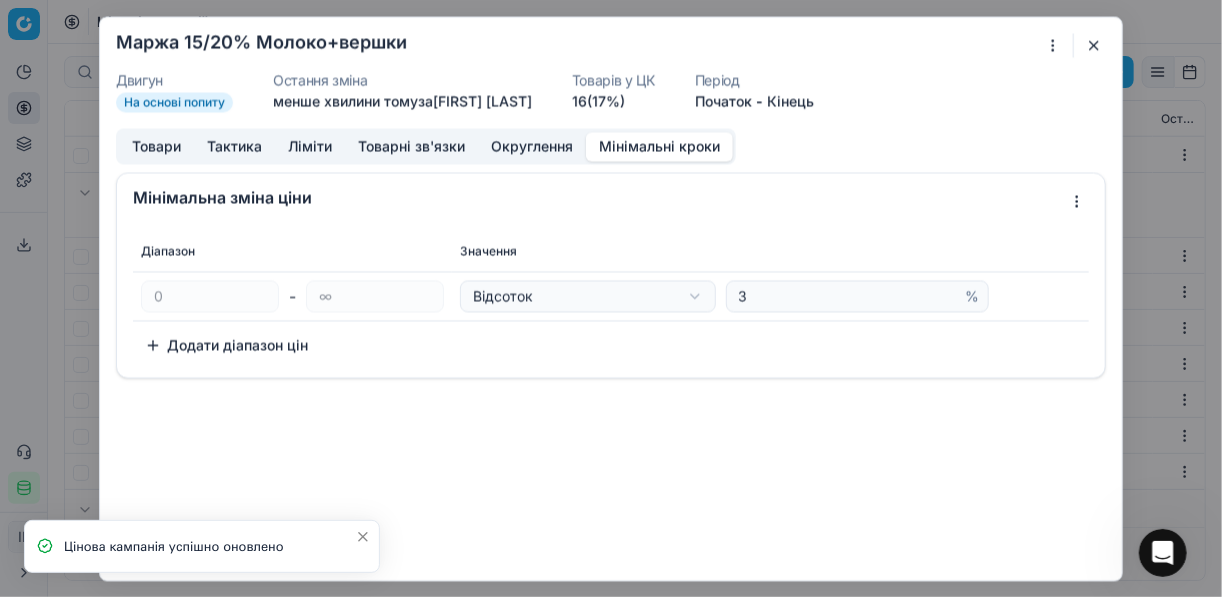 click at bounding box center [1094, 45] 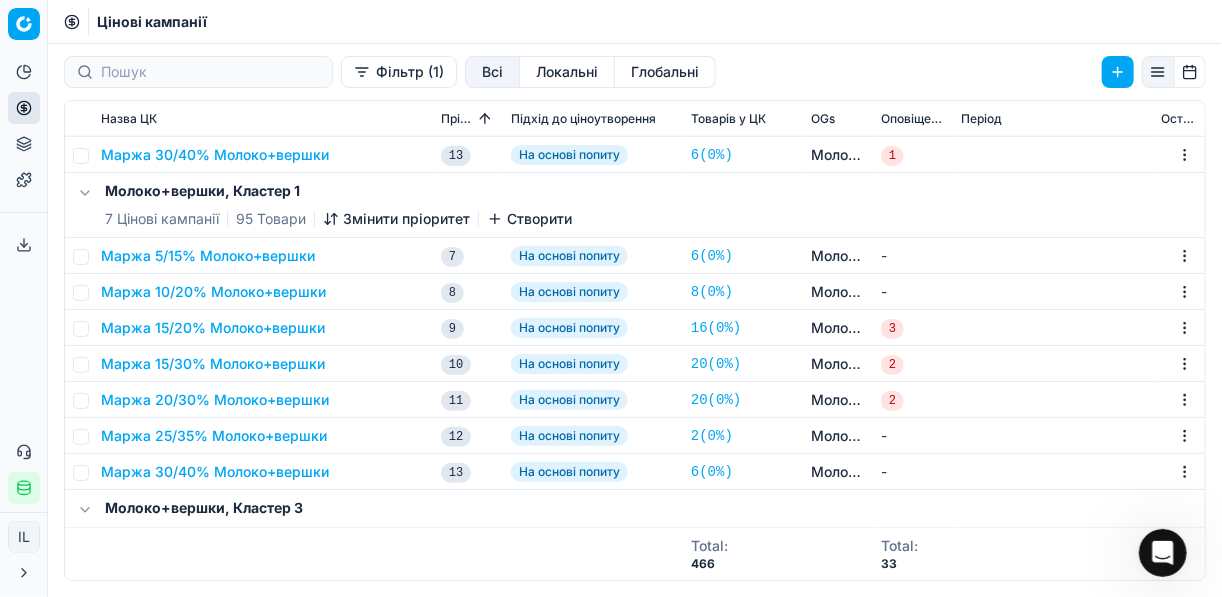 scroll, scrollTop: 1040, scrollLeft: 0, axis: vertical 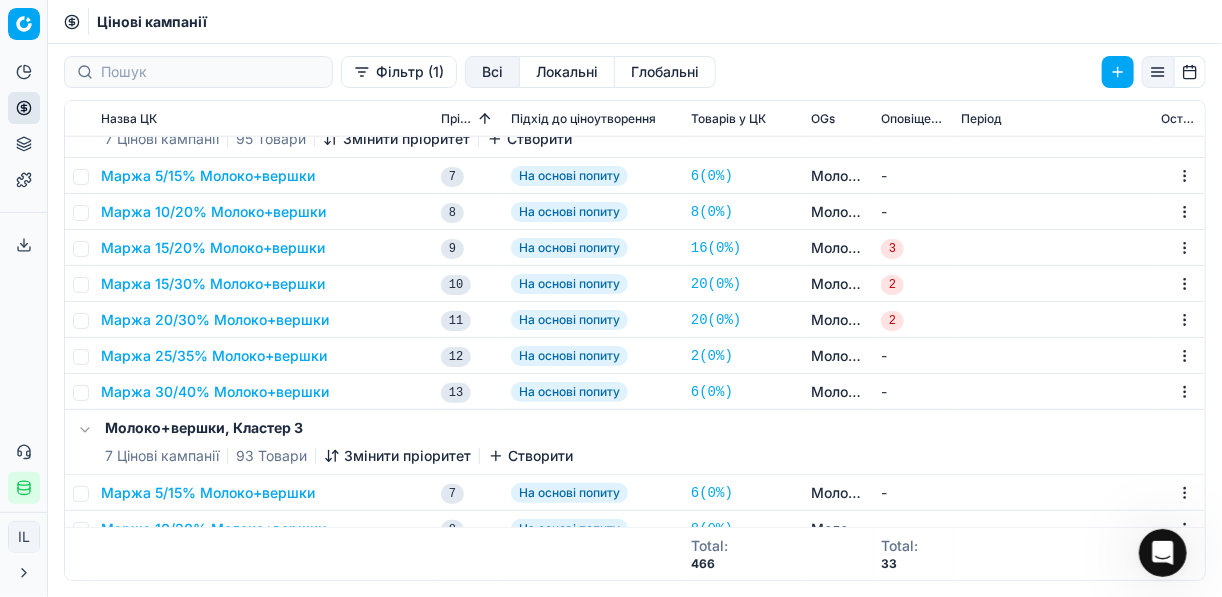 click on "Маржа 15/30% Молоко+вершки" at bounding box center [213, 284] 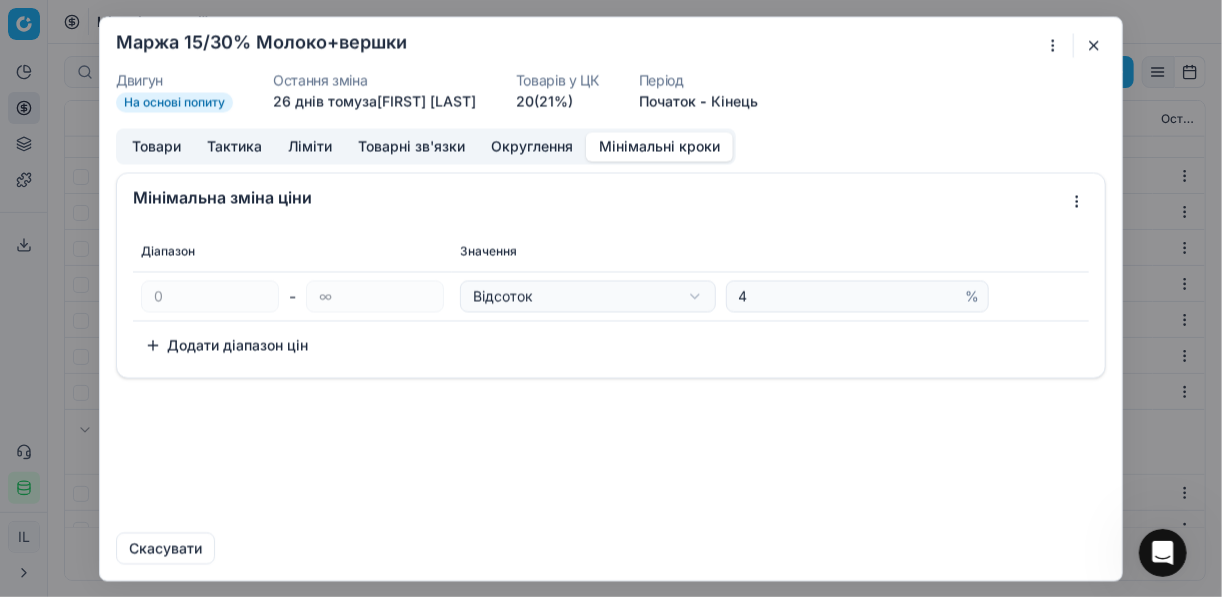 click on "Мінімальні кроки" at bounding box center [659, 146] 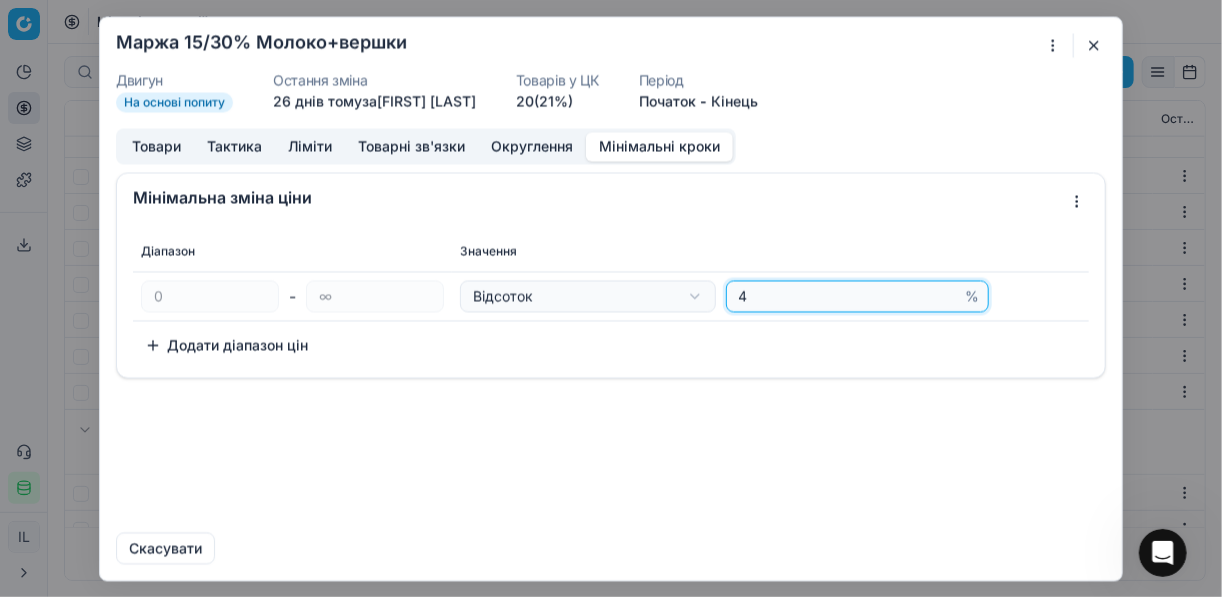click on "4" at bounding box center (848, 296) 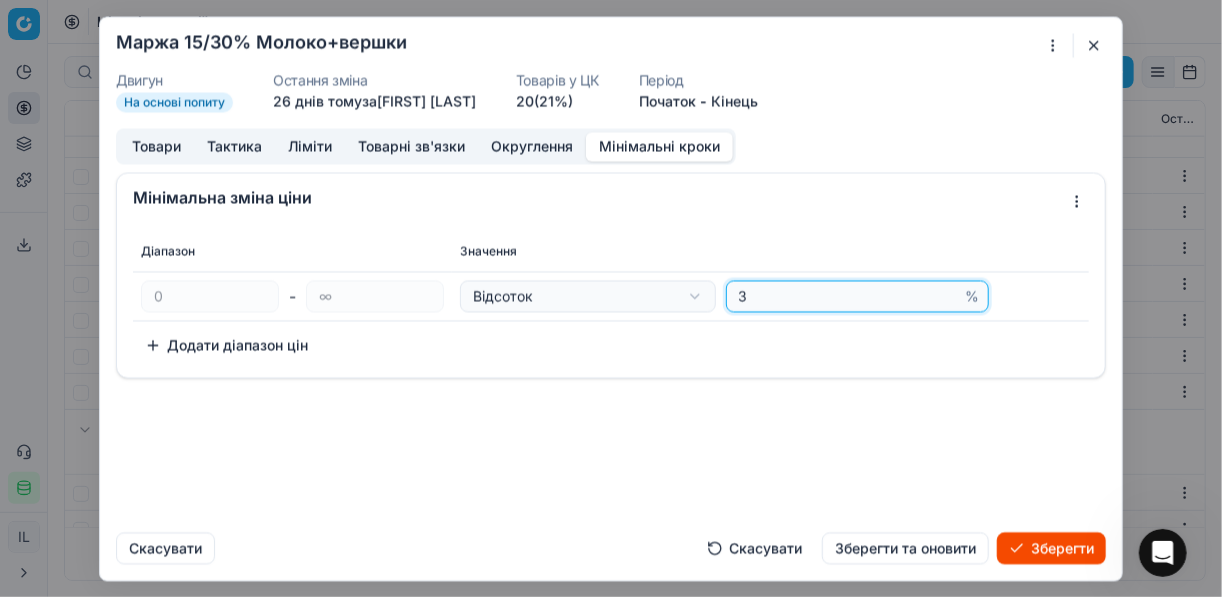 type on "3" 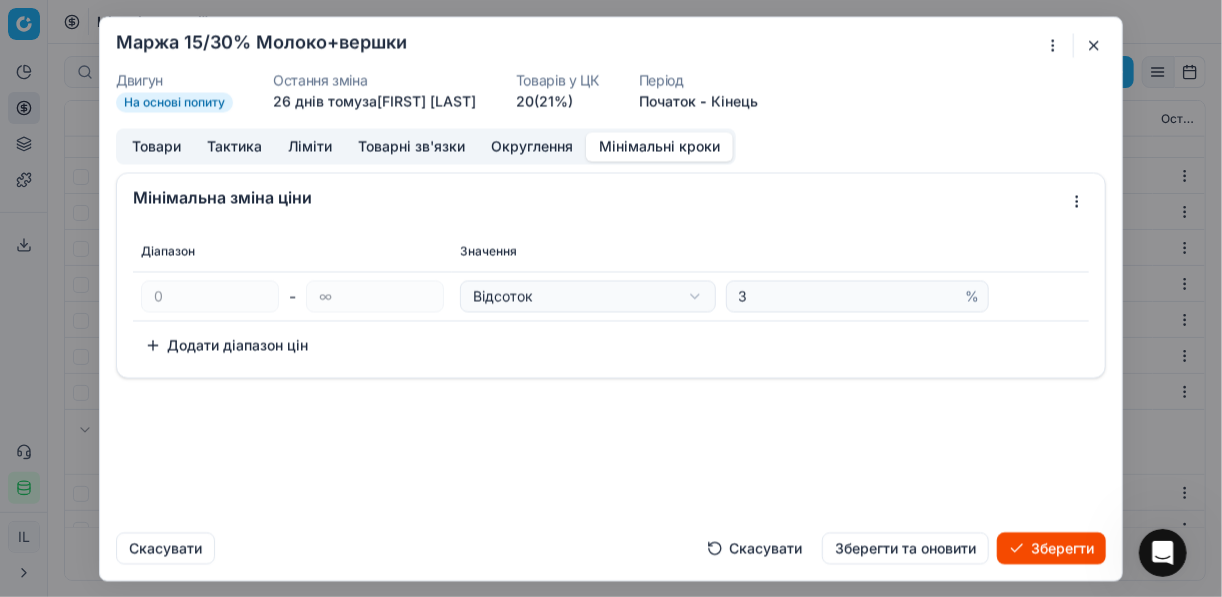 click on "Зберегти" at bounding box center (1051, 548) 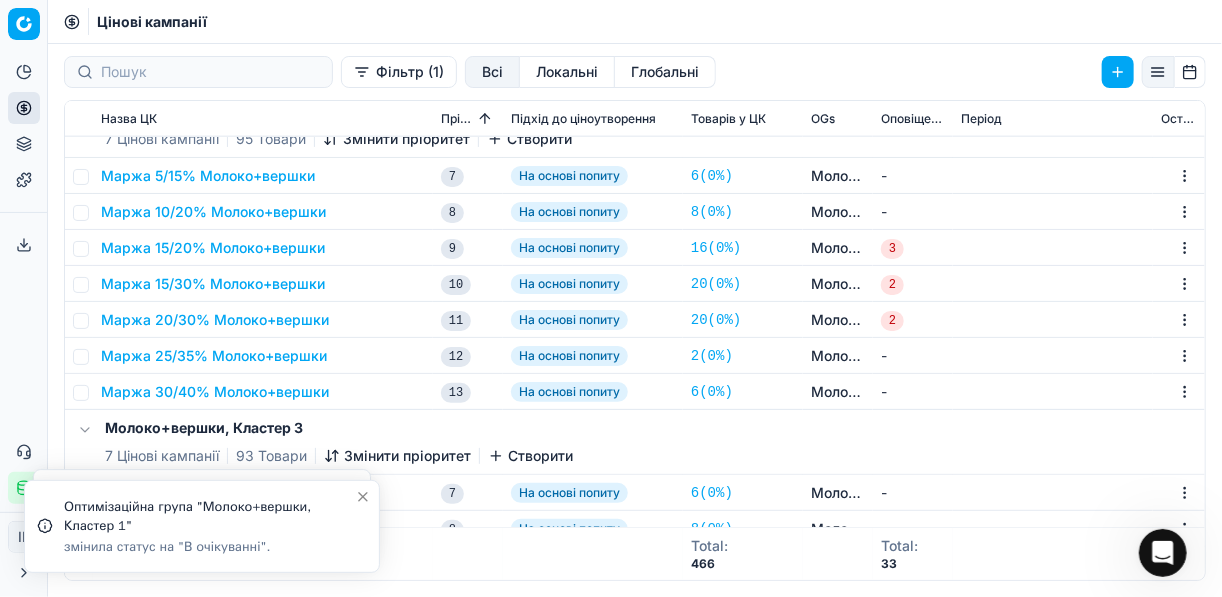 click on "Маржа  20/30% Молоко+вершки" at bounding box center [215, 320] 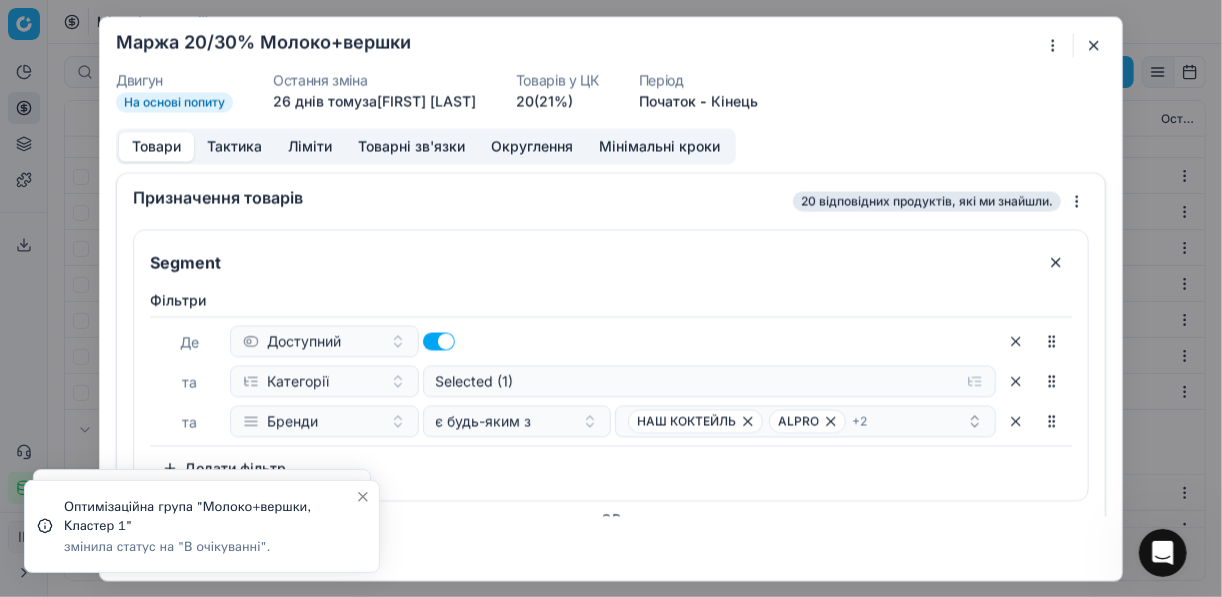 click on "Мінімальні кроки" at bounding box center [659, 146] 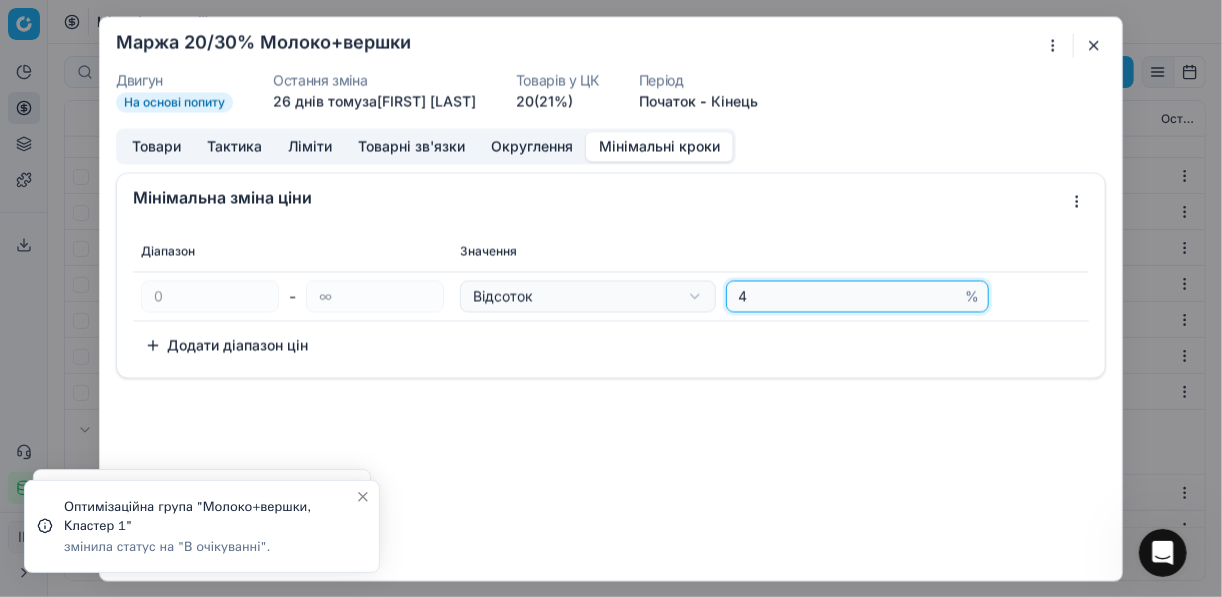 click on "4" at bounding box center (848, 296) 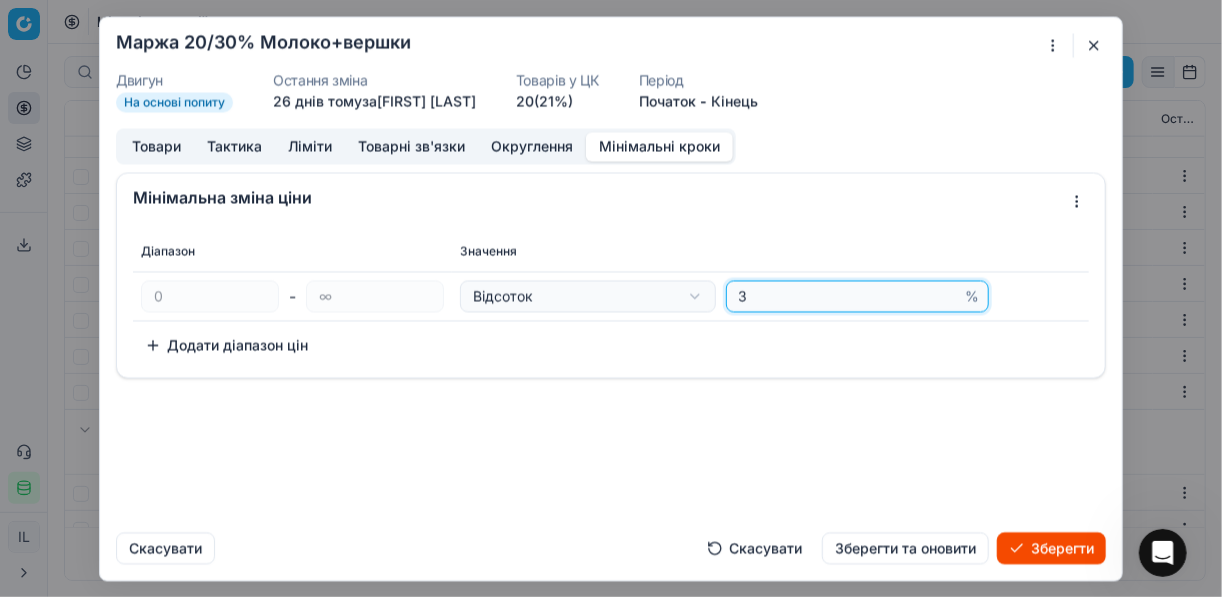 type on "3" 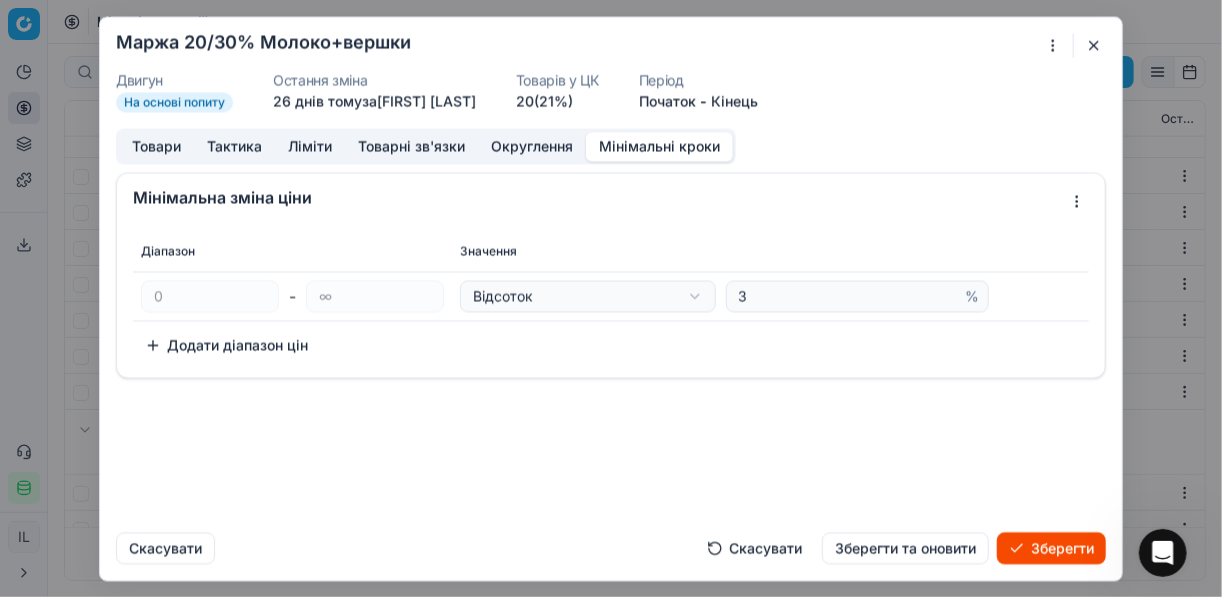 click on "Зберегти" at bounding box center (1051, 548) 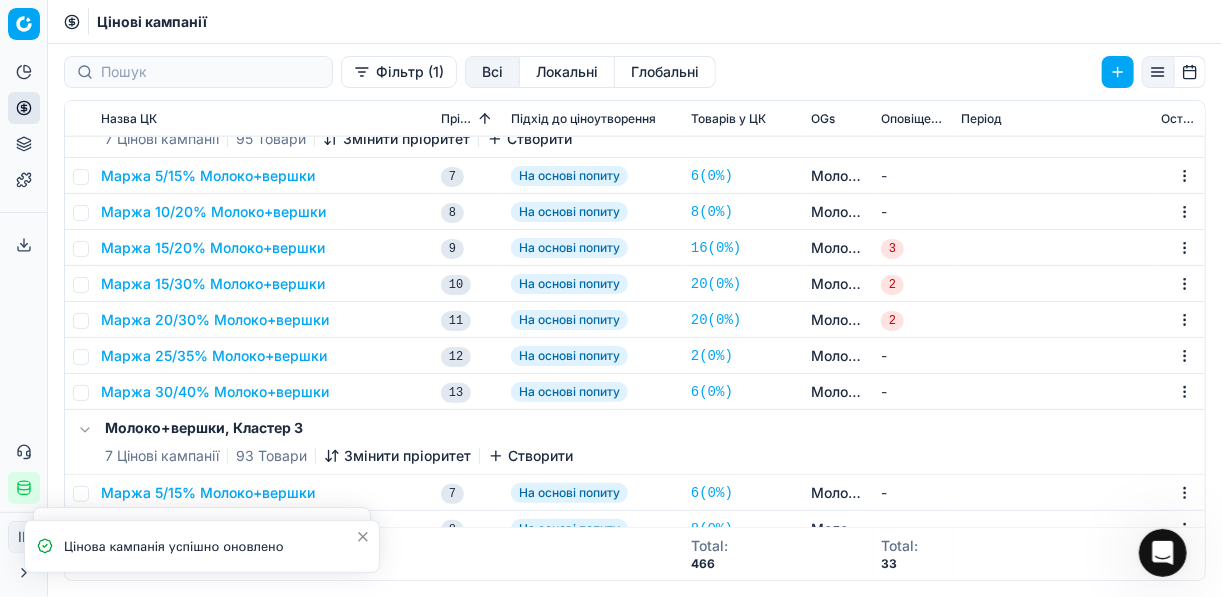click on "Маржа  25/35% Молоко+вершки" at bounding box center (214, 356) 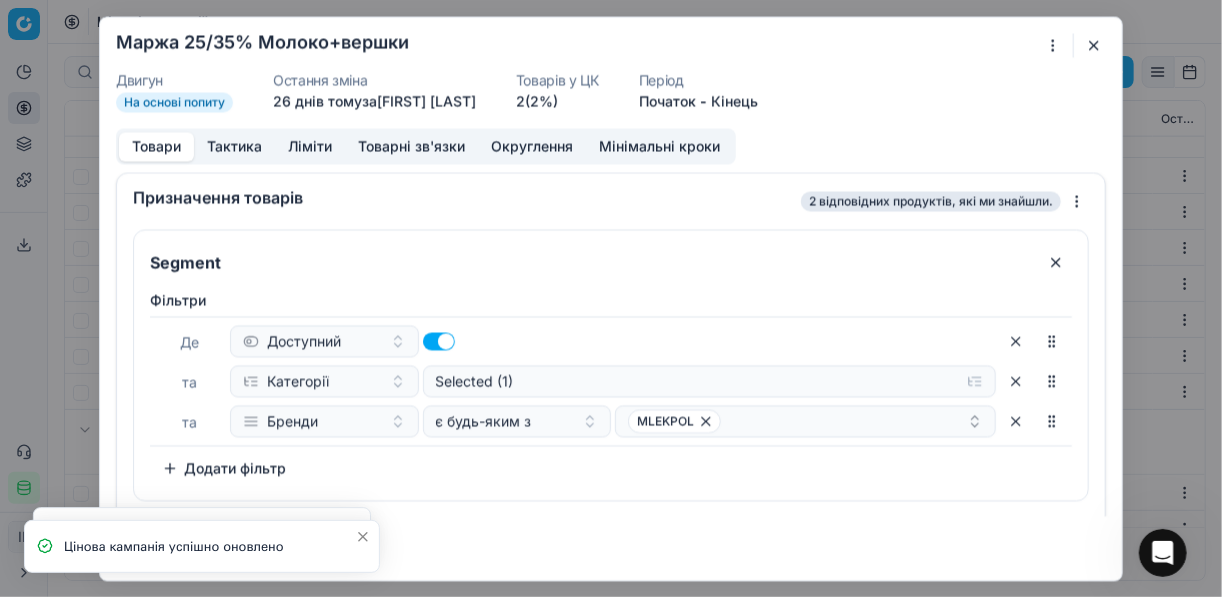 click on "Мінімальні кроки" at bounding box center (659, 146) 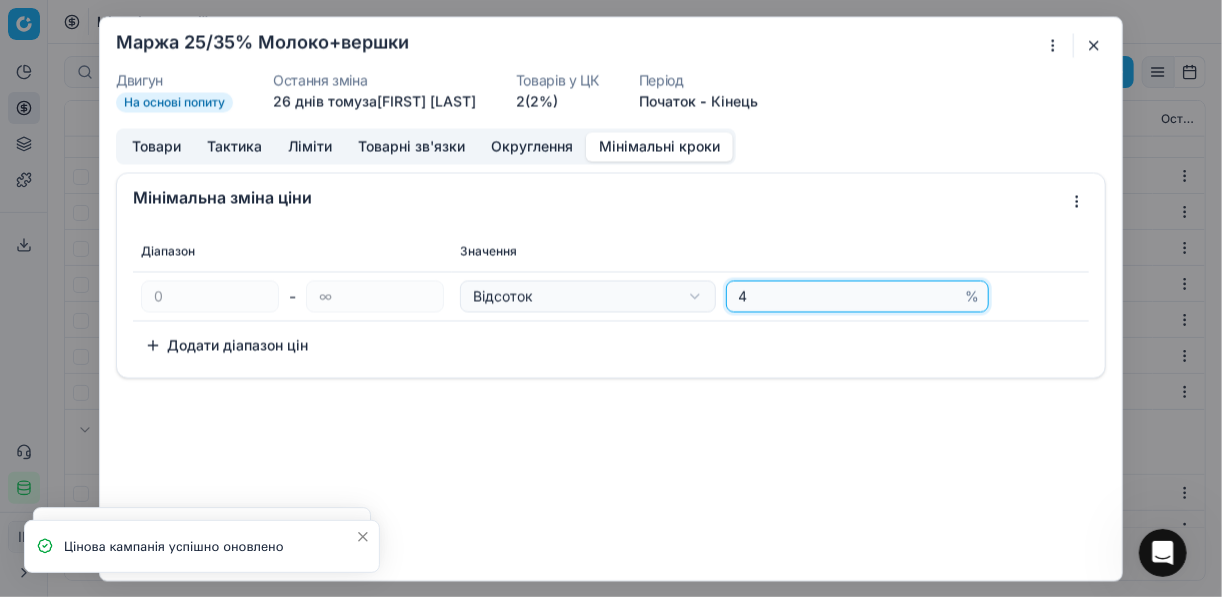 click on "4" at bounding box center (848, 296) 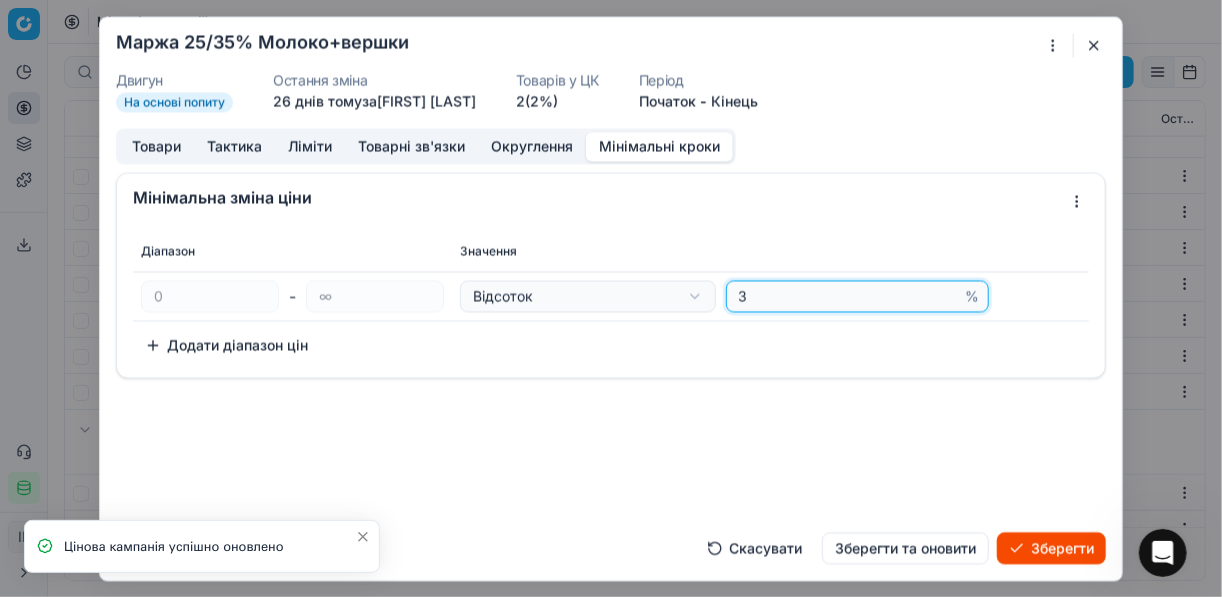 type on "3" 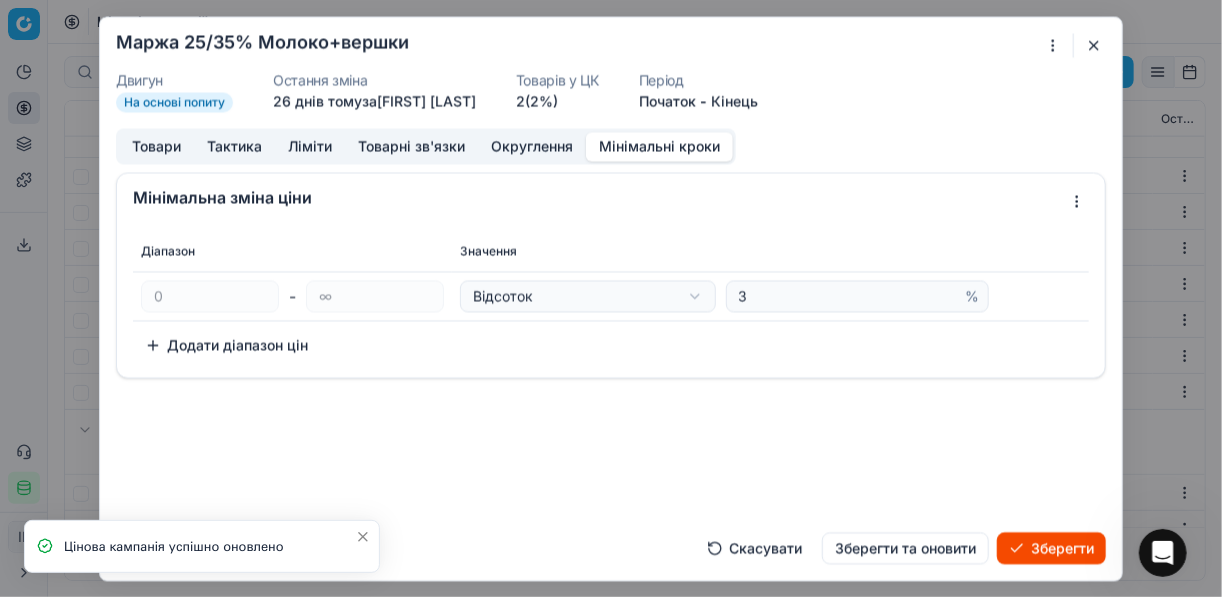 click on "Зберегти" at bounding box center [1051, 548] 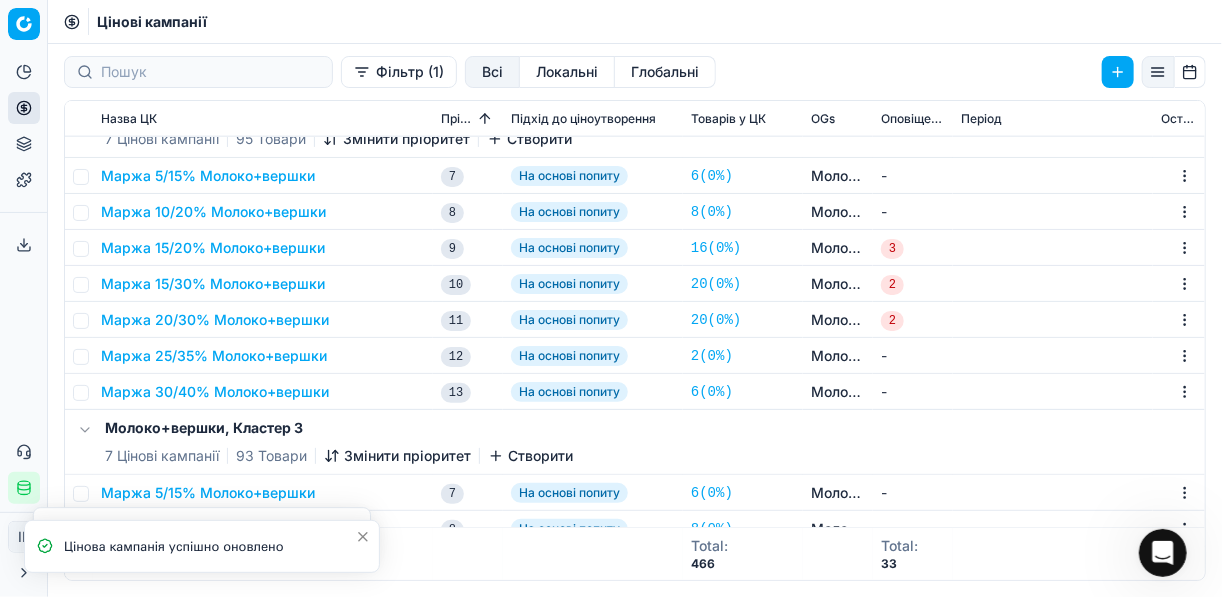 click on "Маржа  25/35% Молоко+вершки" at bounding box center (214, 356) 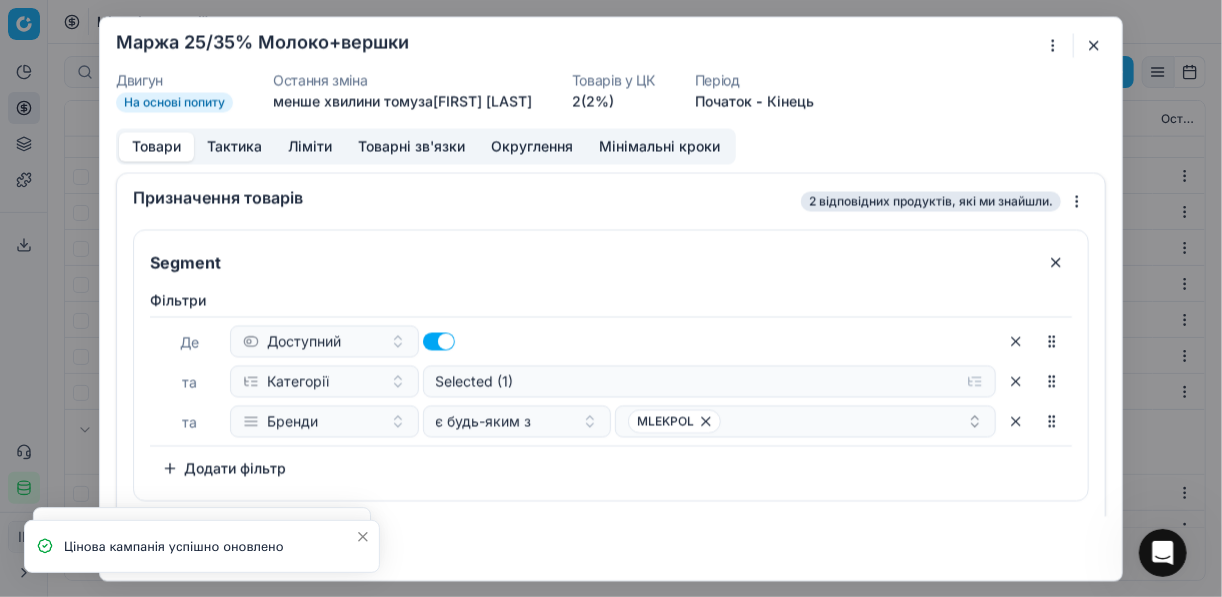 click on "Мінімальні кроки" at bounding box center [659, 146] 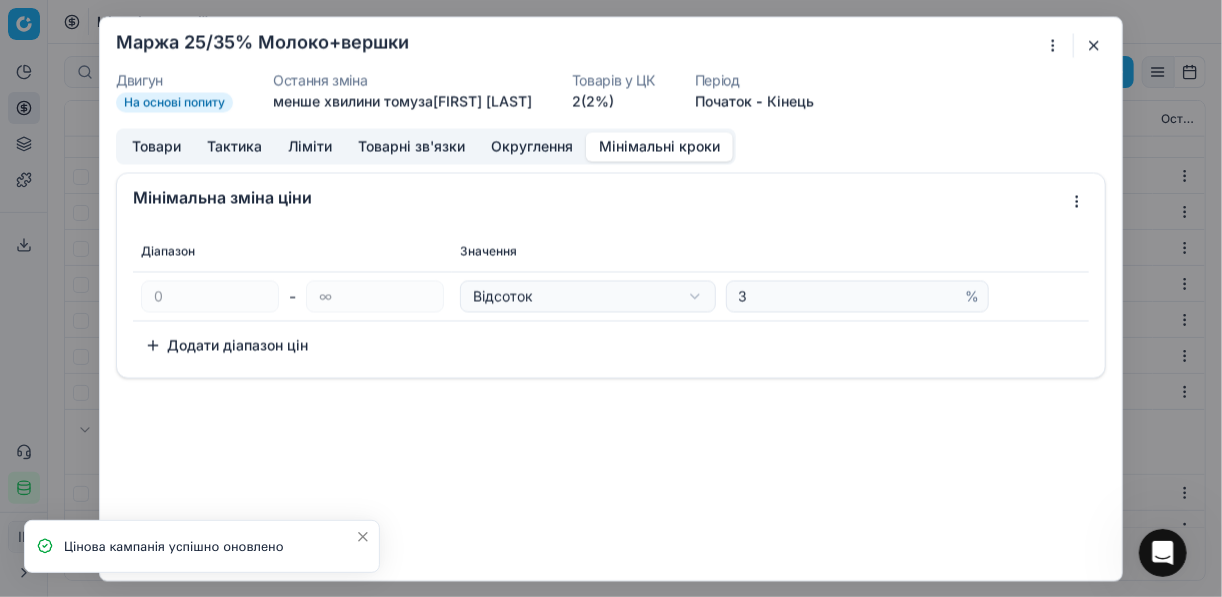 click at bounding box center [1094, 45] 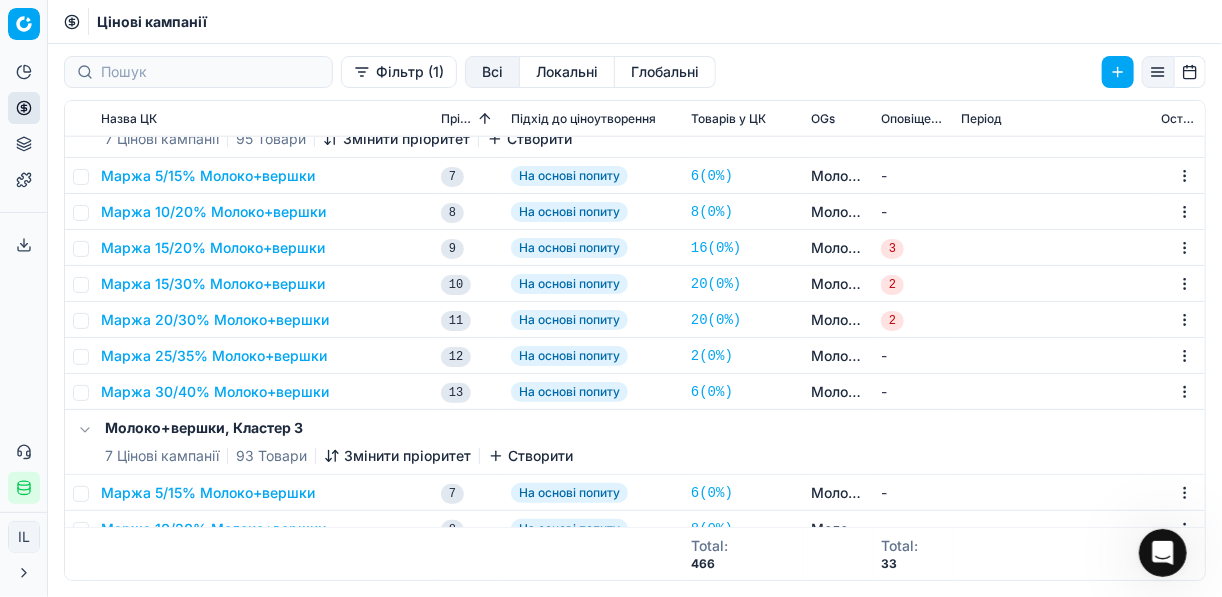 click on "Маржа  30/40% Молоко+вершки" at bounding box center (215, 392) 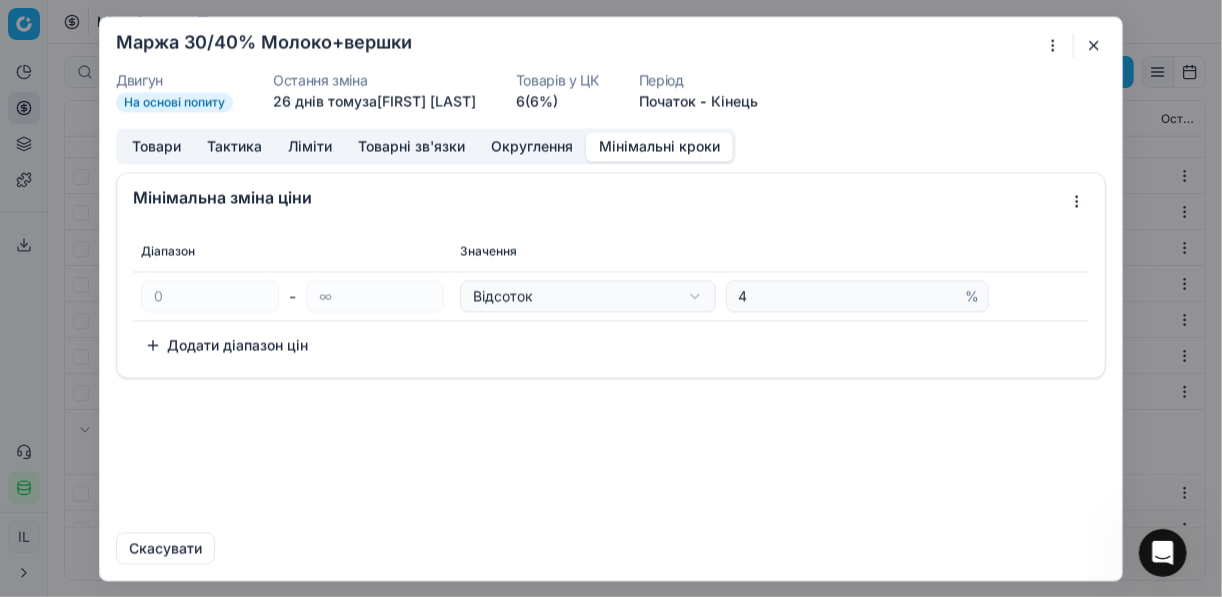 click on "Мінімальні кроки" at bounding box center [659, 146] 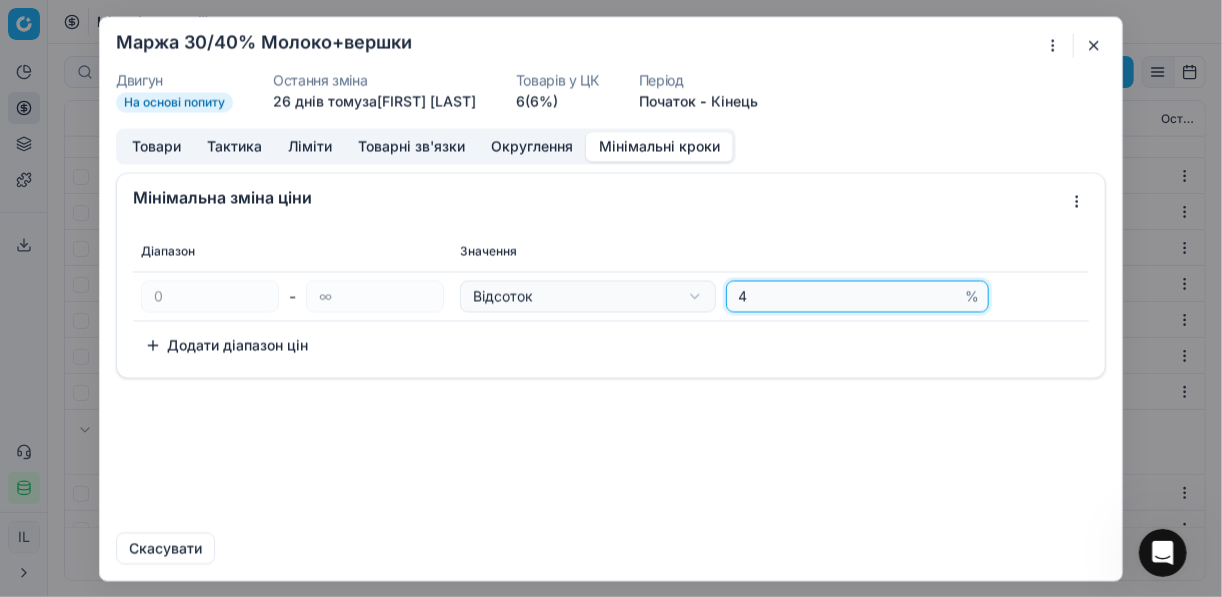 click on "4" at bounding box center (848, 296) 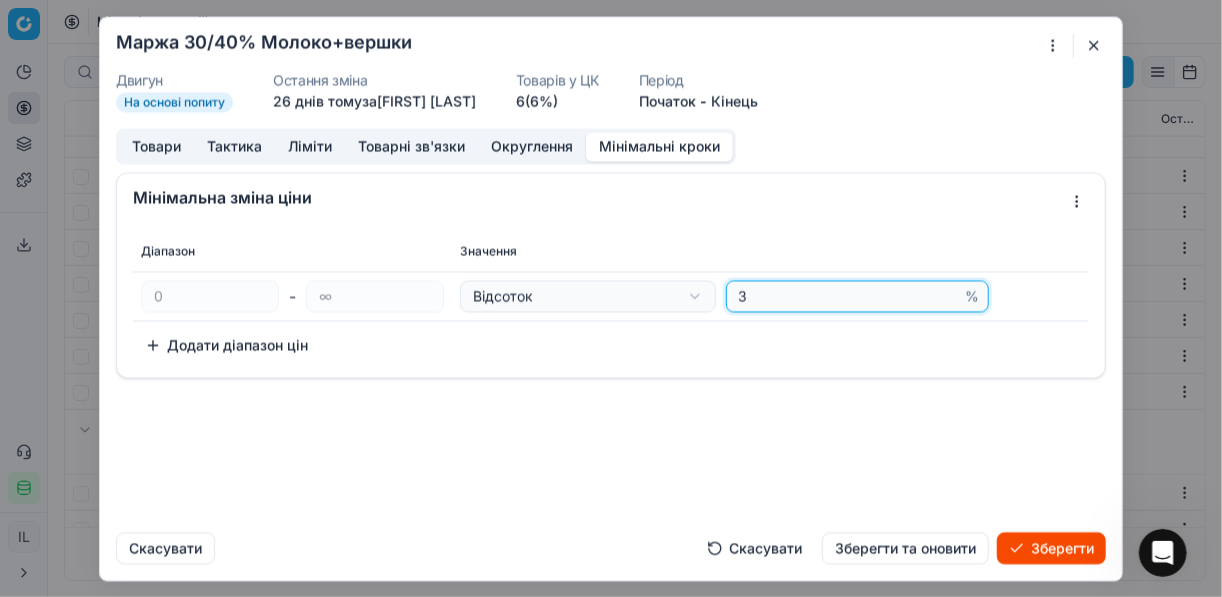 type on "3" 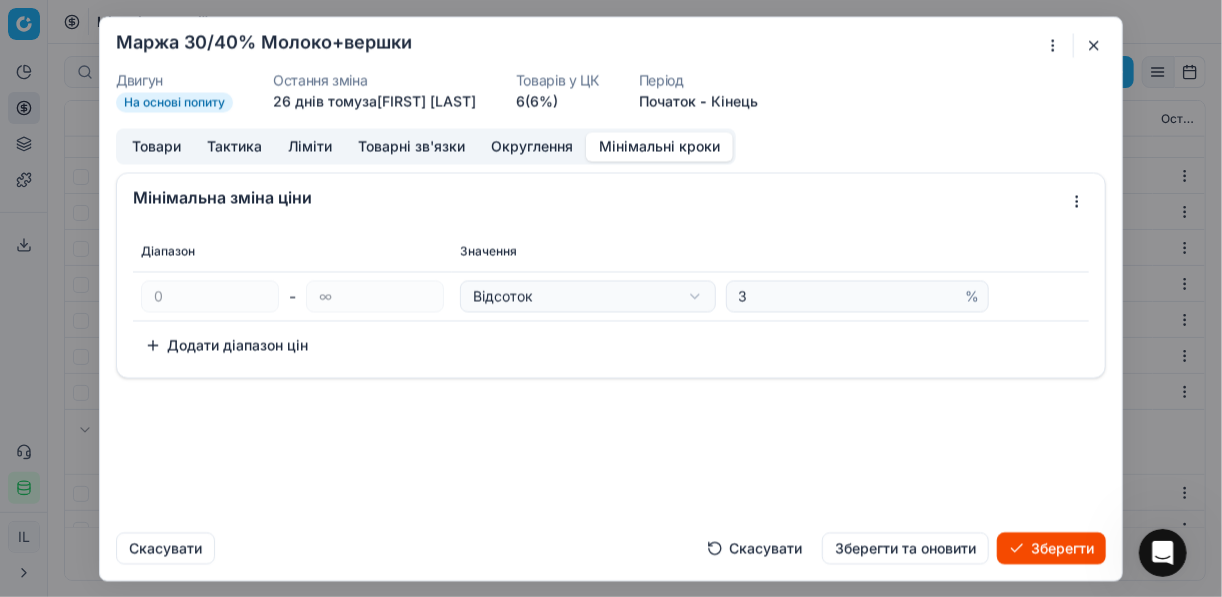 click on "Зберегти" at bounding box center (1051, 548) 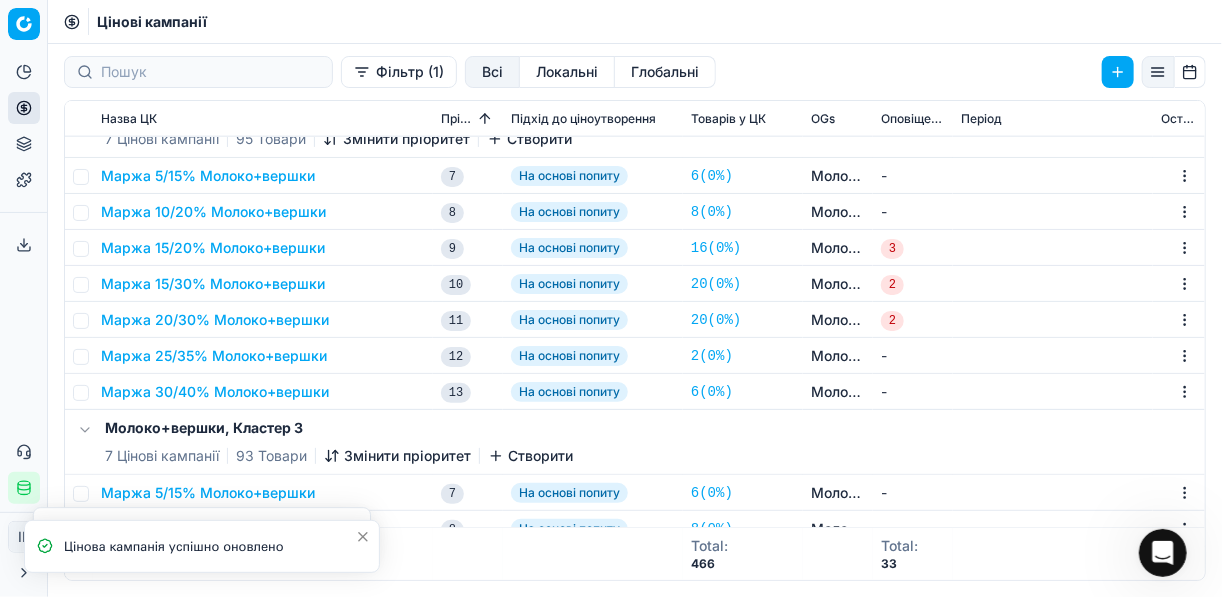 click on "Маржа  20/30% Молоко+вершки" at bounding box center (215, 320) 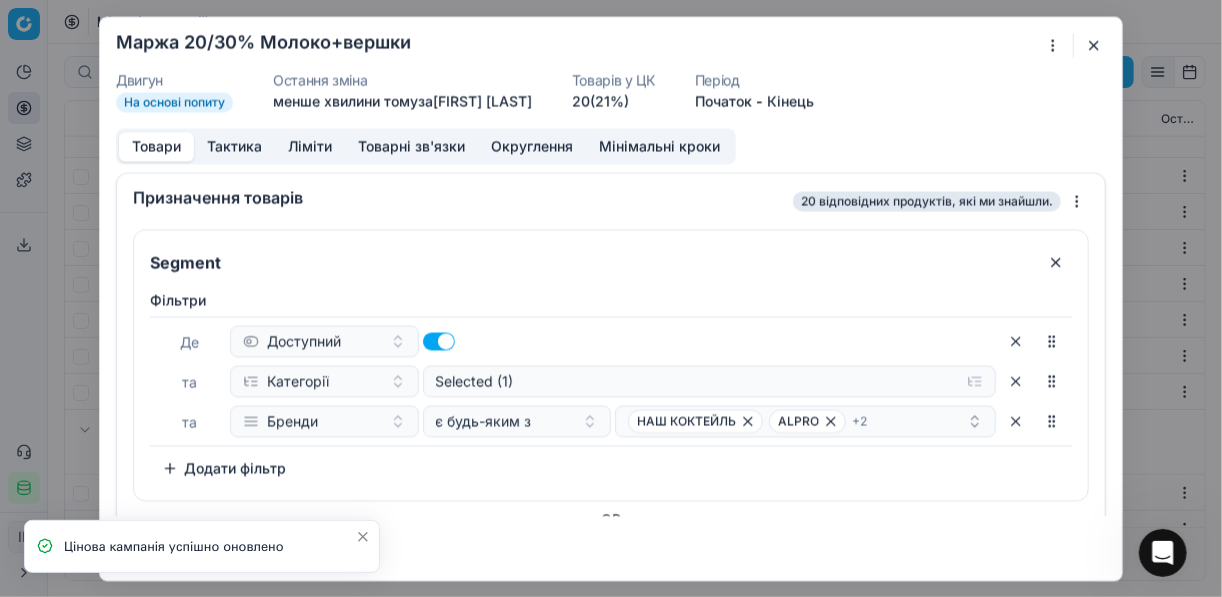 click on "Мінімальні кроки" at bounding box center [659, 146] 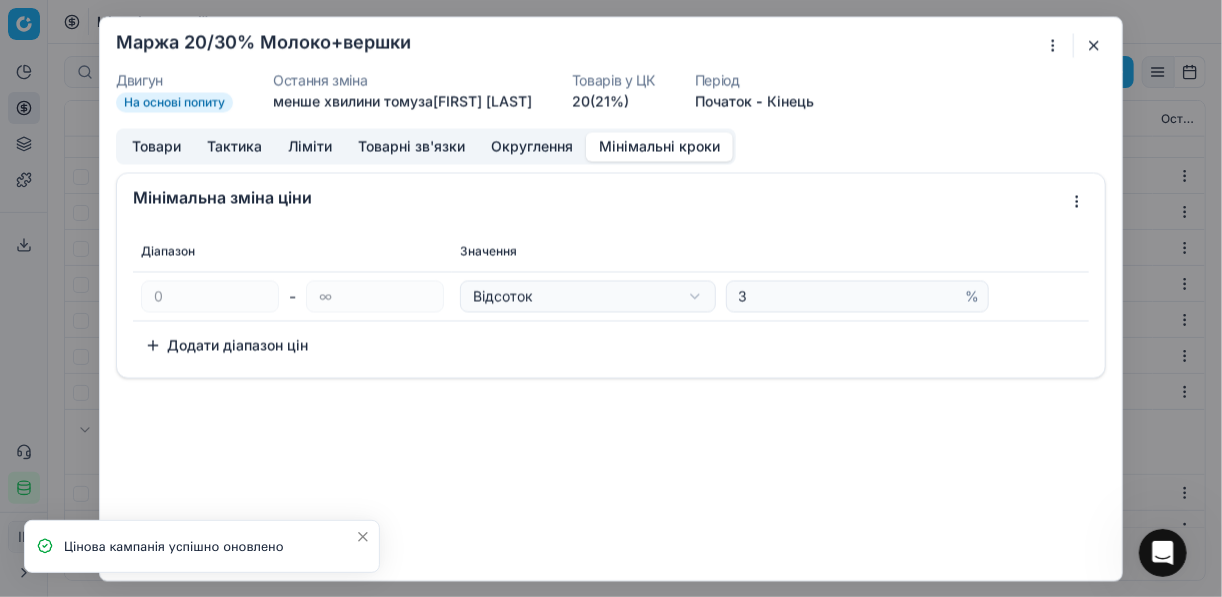 click at bounding box center [1094, 45] 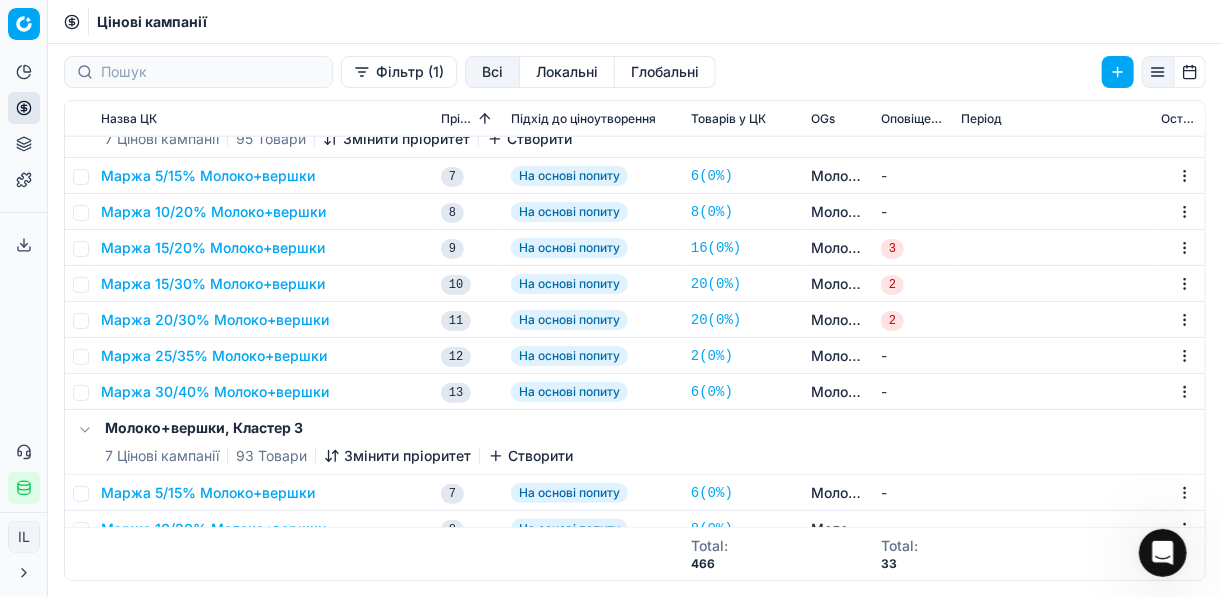 click on "Маржа  25/35% Молоко+вершки" at bounding box center (214, 356) 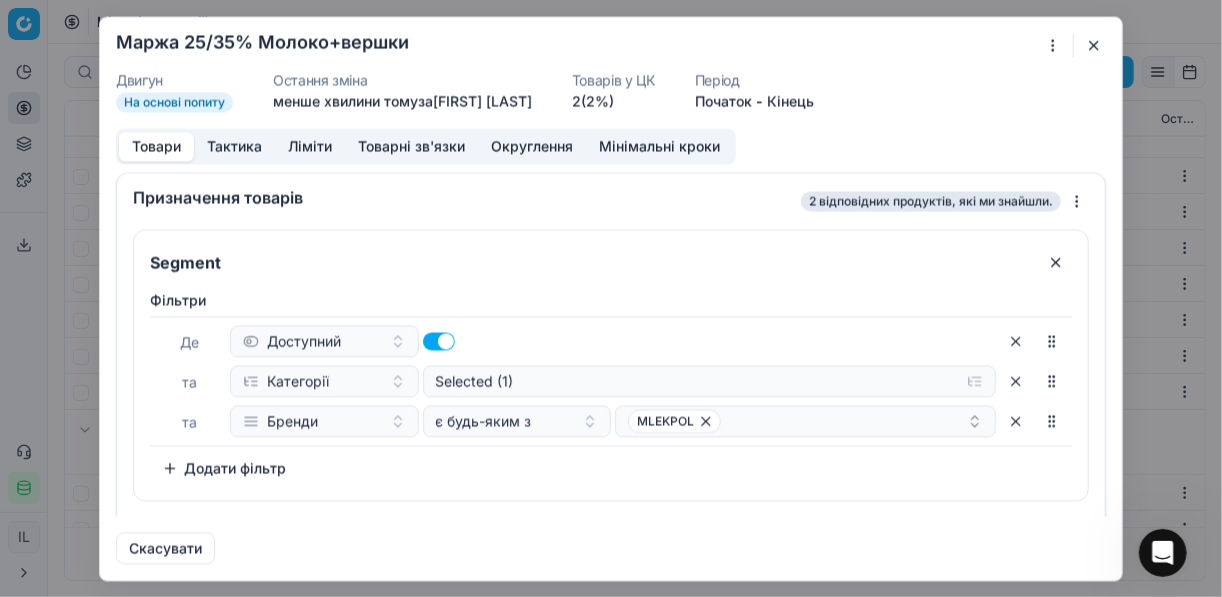 click on "Мінімальні кроки" at bounding box center (659, 146) 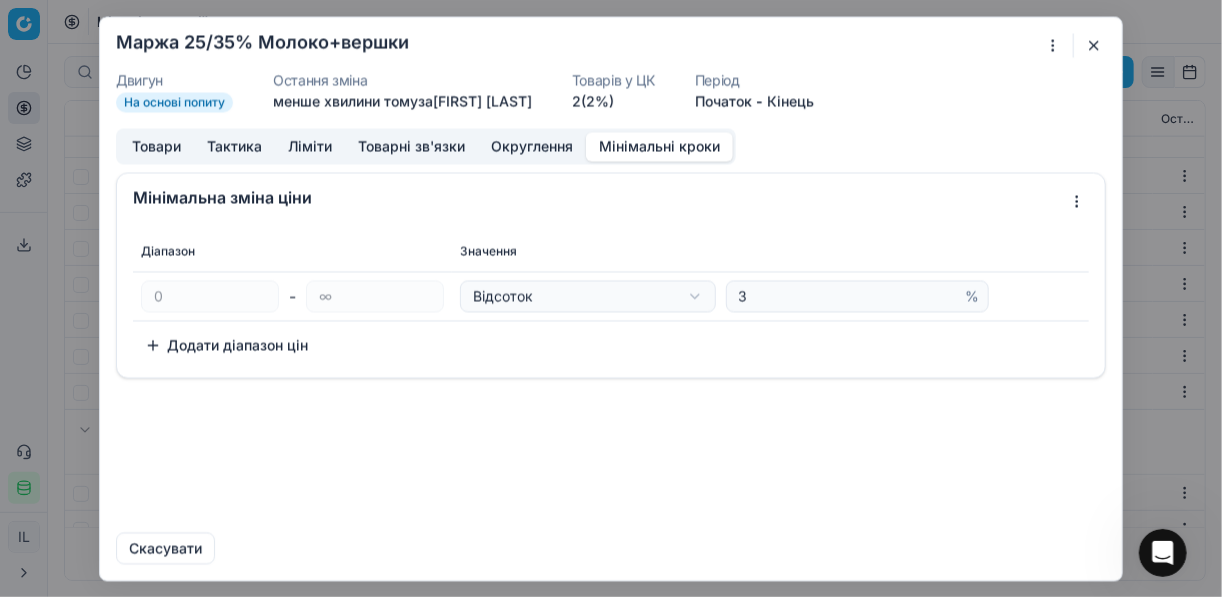 click at bounding box center [1094, 45] 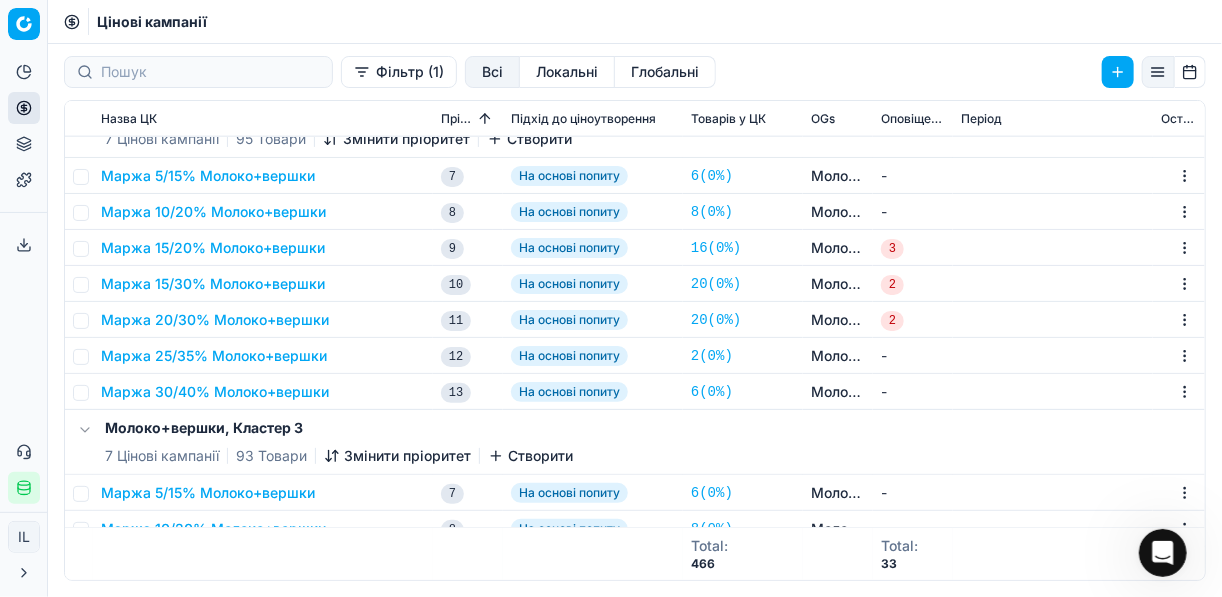 click on "Маржа  30/40% Молоко+вершки" at bounding box center [215, 392] 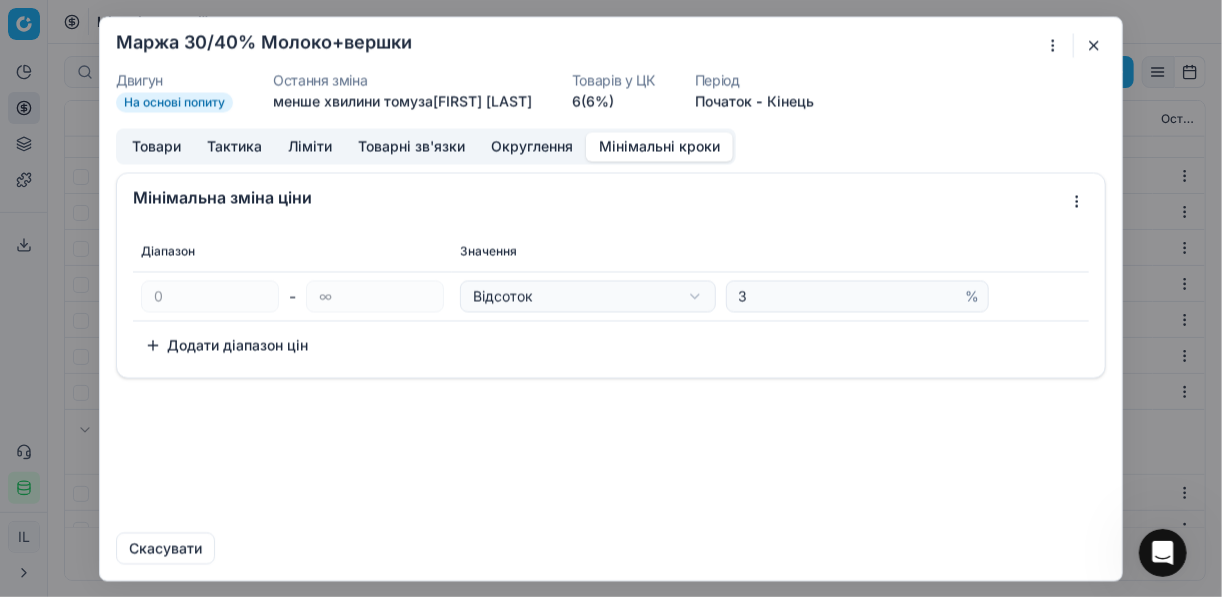click on "Мінімальні кроки" at bounding box center (659, 146) 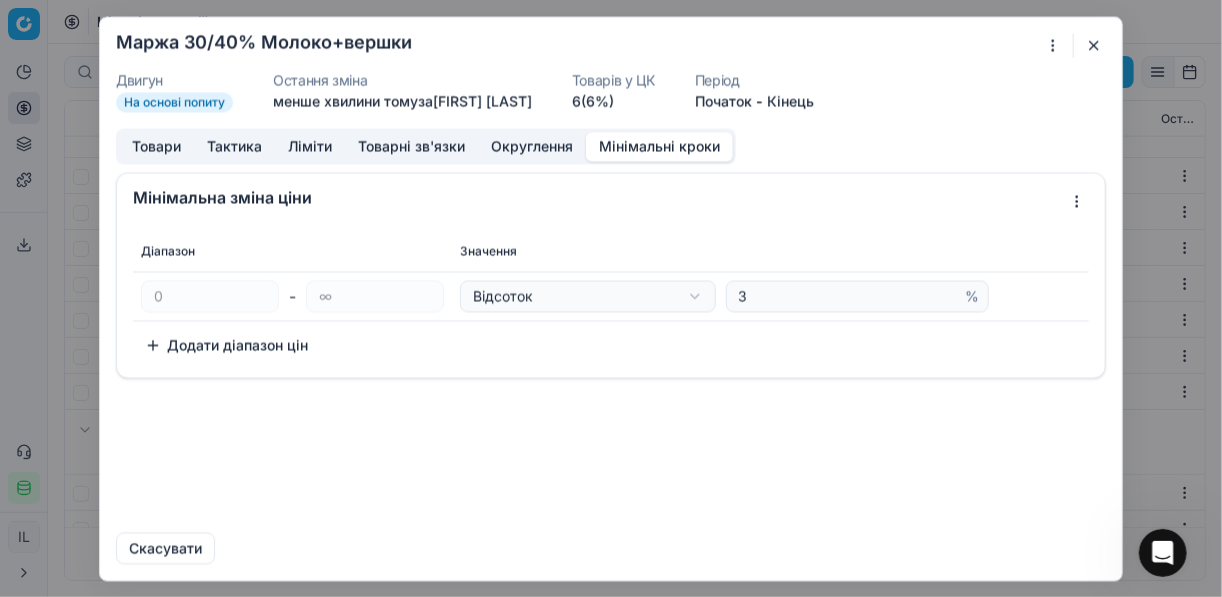 click at bounding box center [1094, 45] 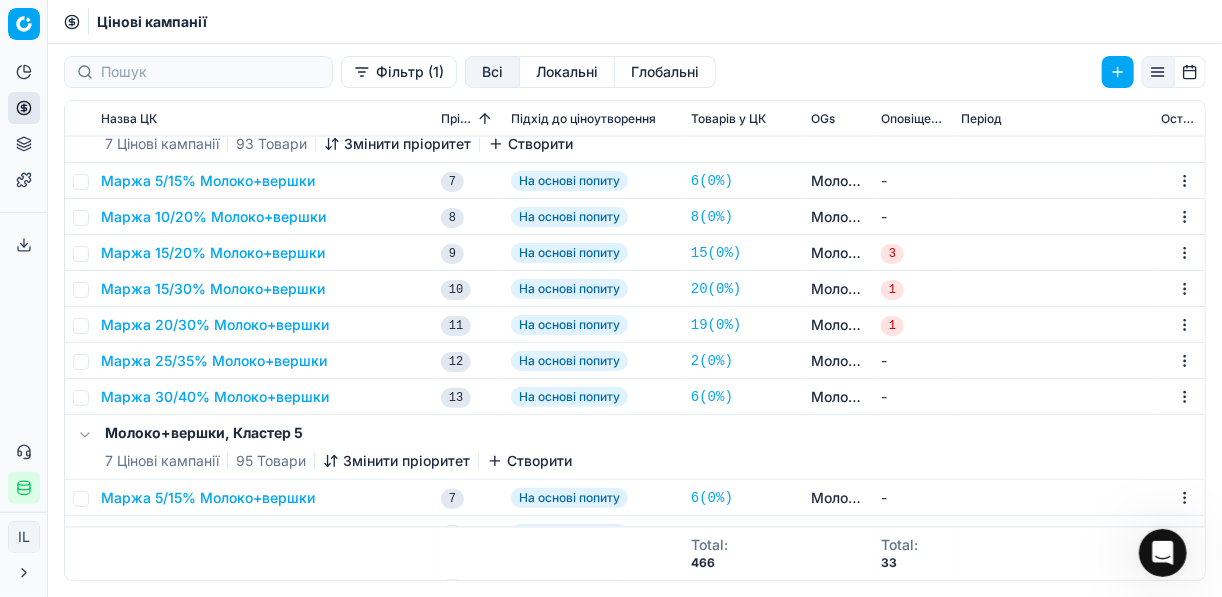 scroll, scrollTop: 1360, scrollLeft: 0, axis: vertical 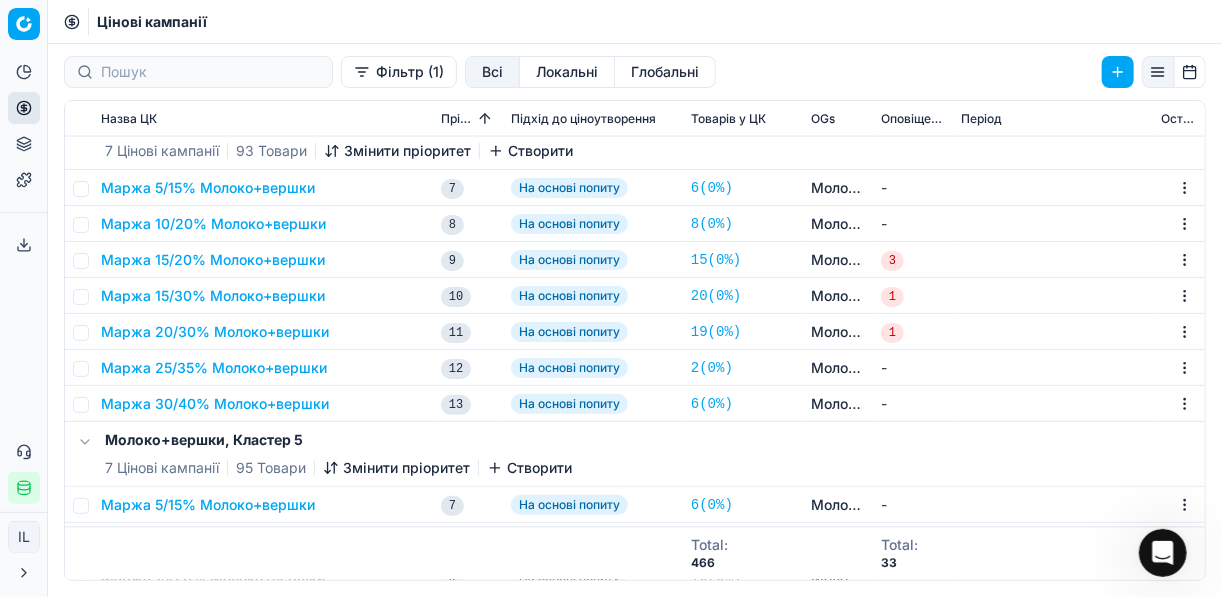 click on "Маржа 5/15% Молоко+вершки" at bounding box center (208, 188) 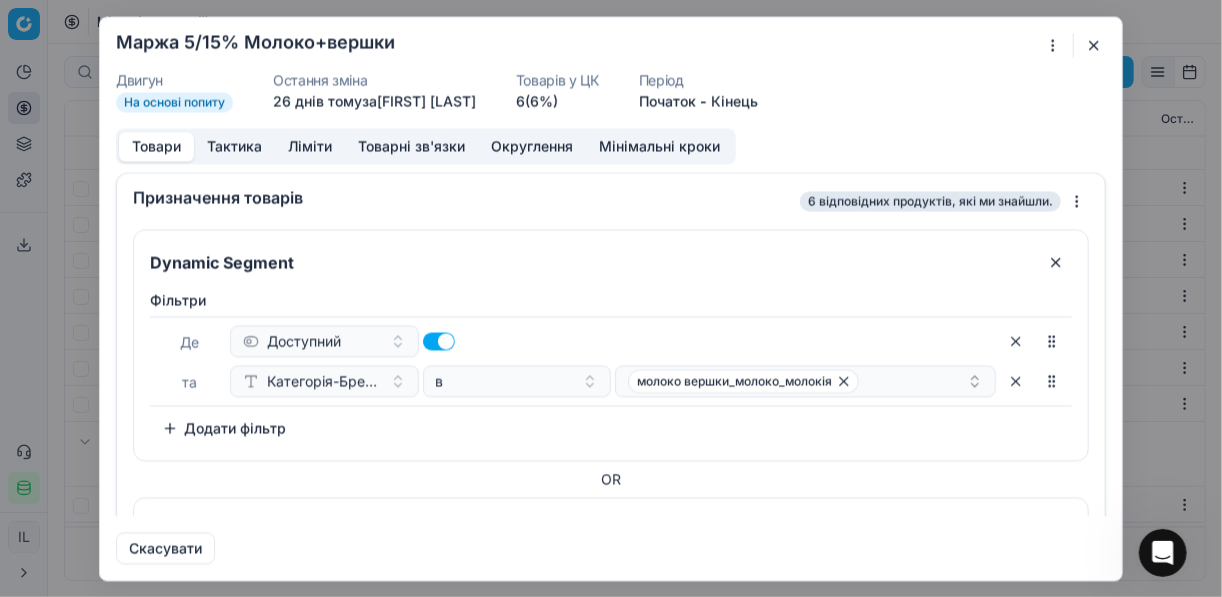click on "Мінімальні кроки" at bounding box center [659, 146] 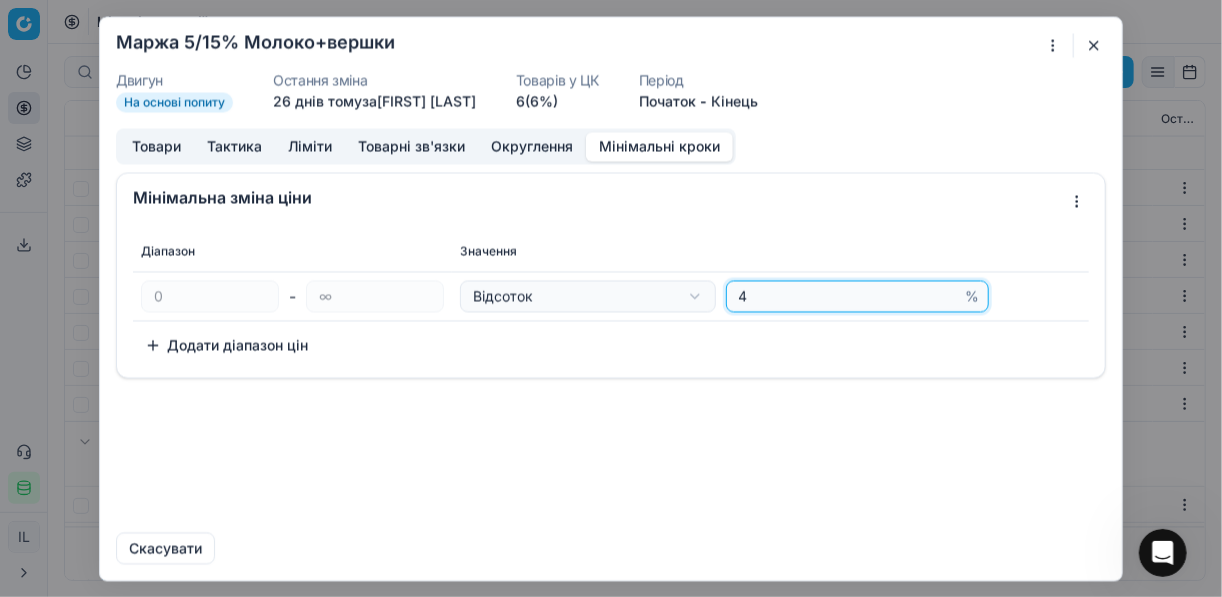 click on "4" at bounding box center (848, 296) 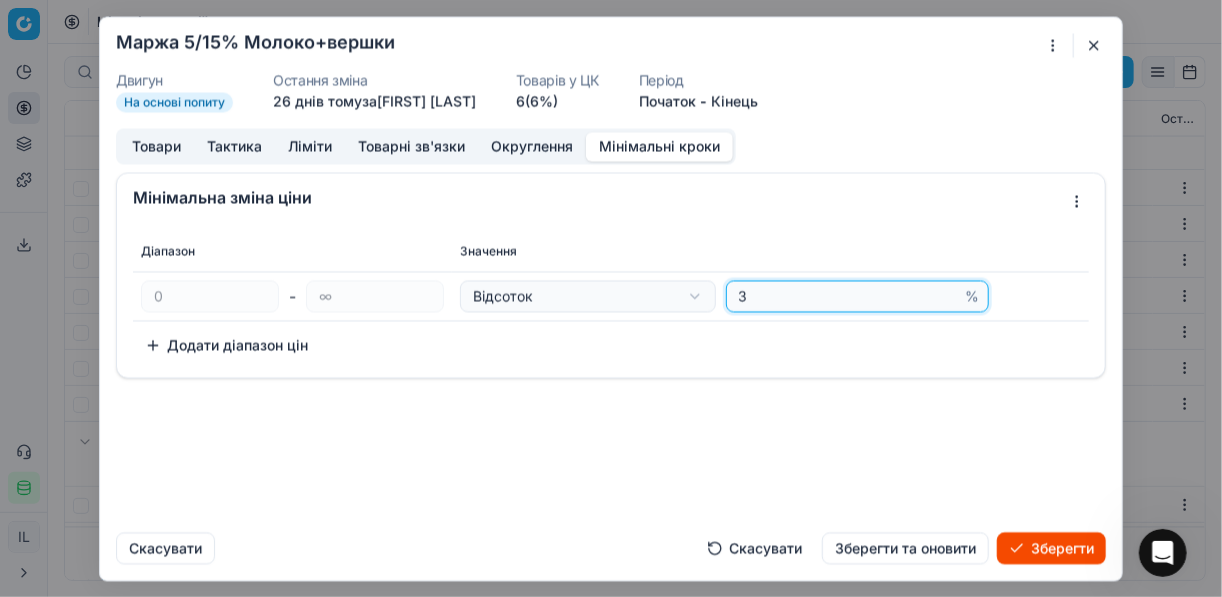 type on "3" 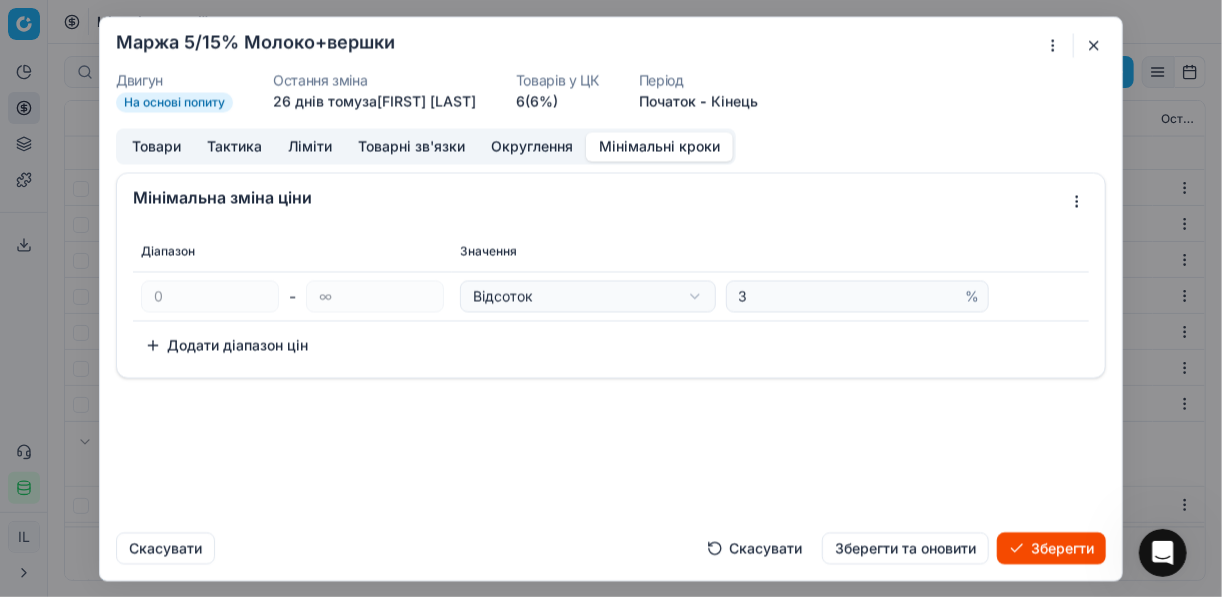 click on "Зберегти" at bounding box center [1051, 548] 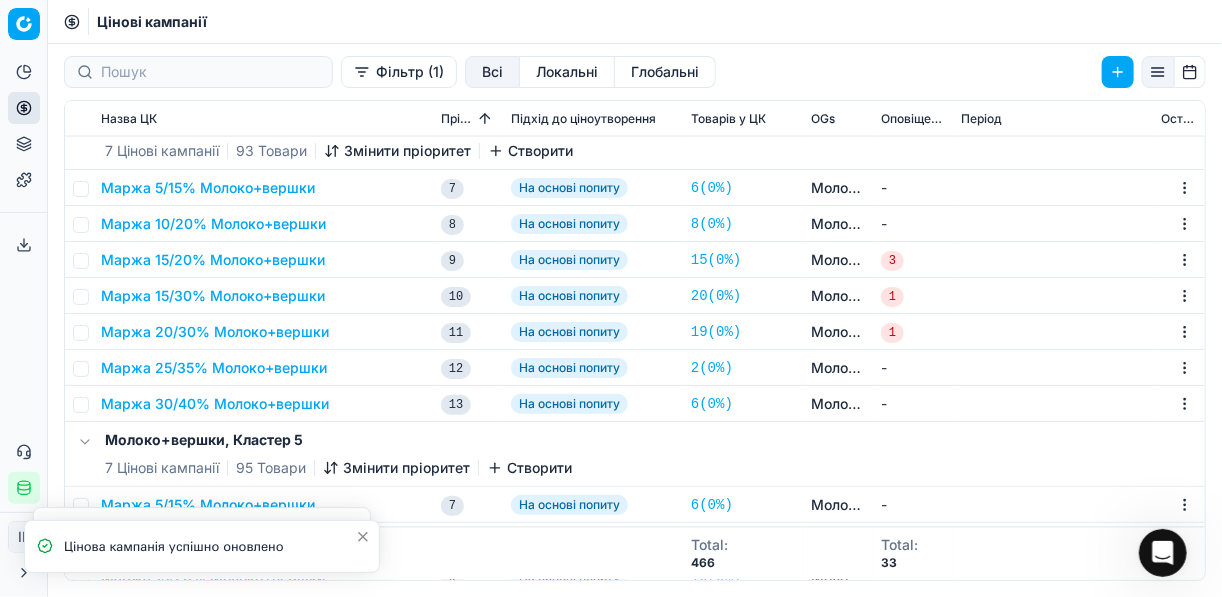 click on "Маржа 10/20% Молоко+вершки" at bounding box center [263, 224] 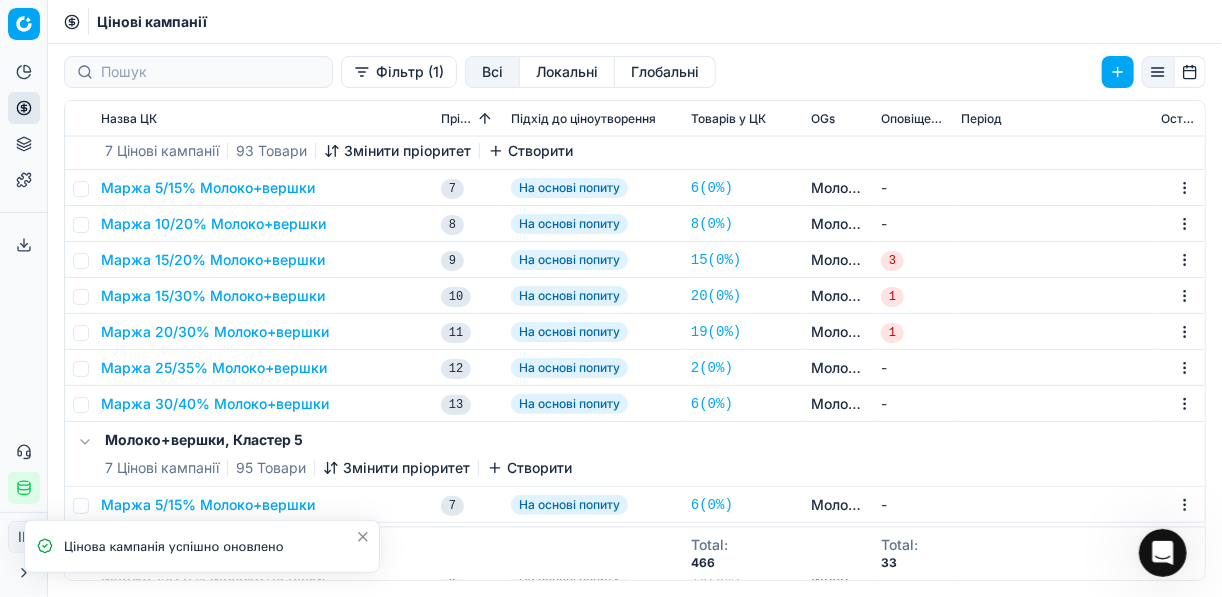 click on "Маржа 10/20% Молоко+вершки" at bounding box center (213, 224) 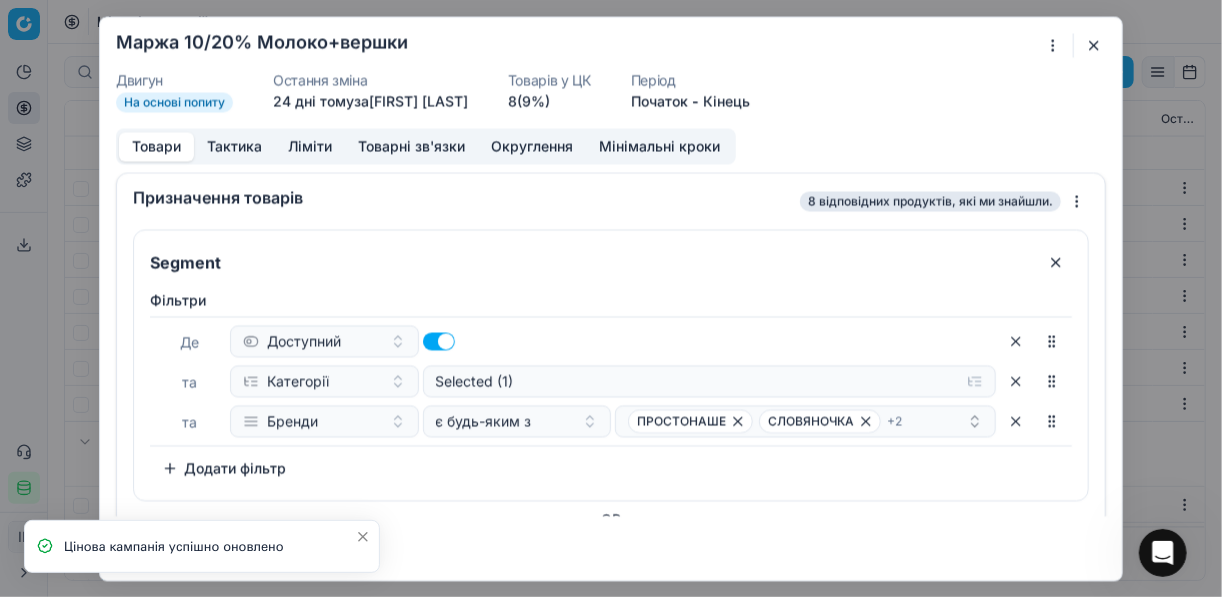 drag, startPoint x: 668, startPoint y: 138, endPoint x: 741, endPoint y: 167, distance: 78.54935 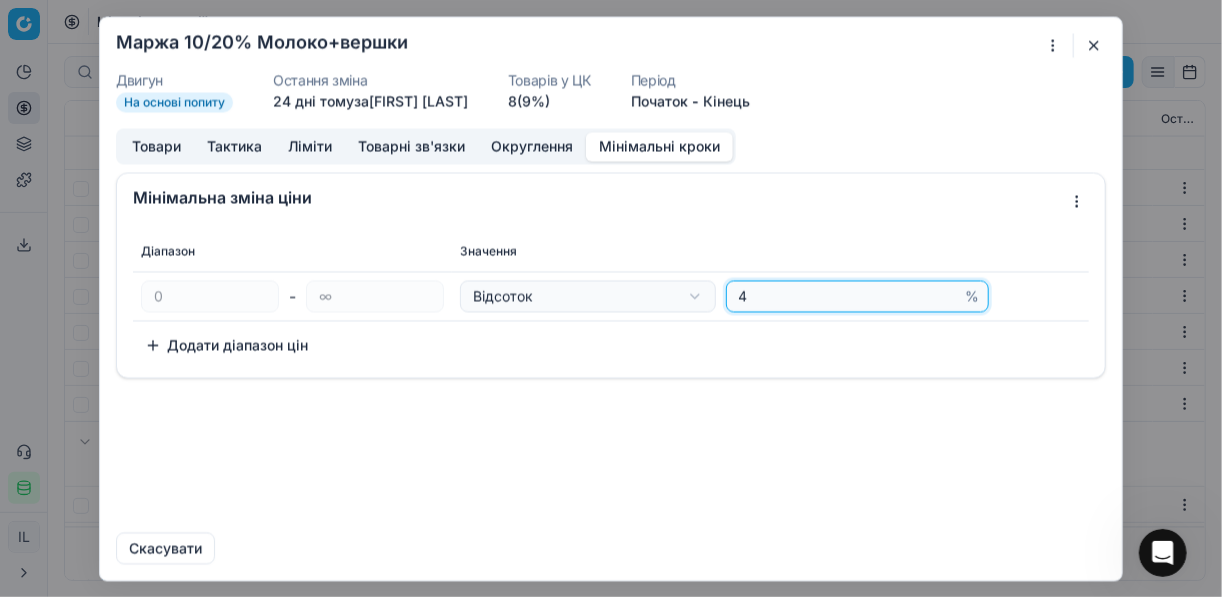 click on "4" at bounding box center (848, 296) 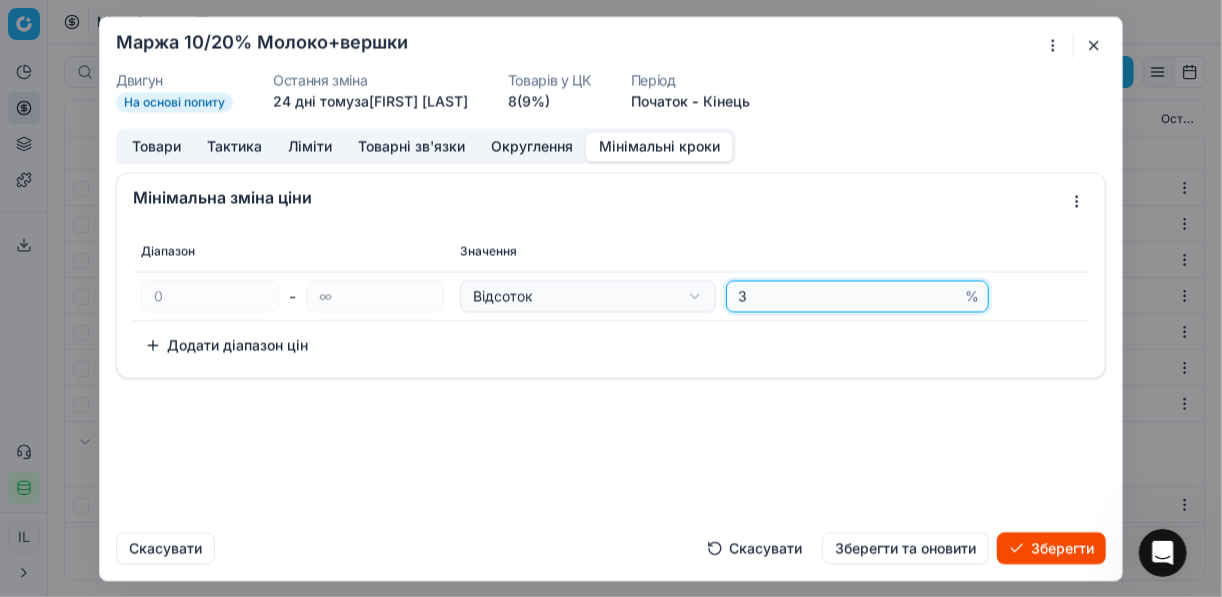 type on "3" 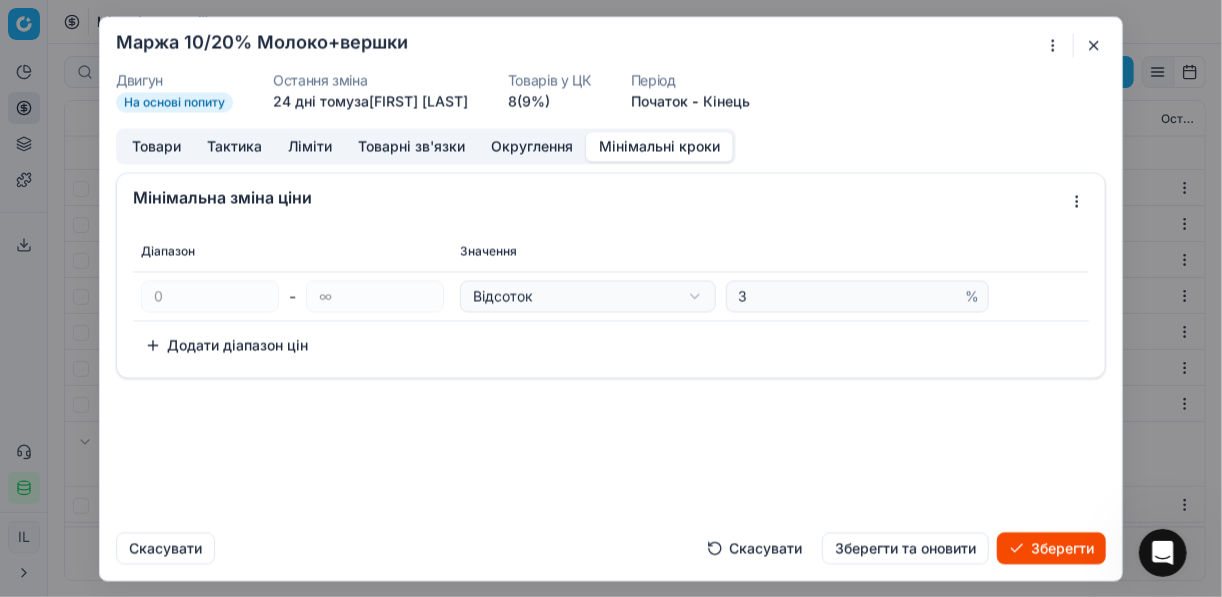 click on "Зберегти" at bounding box center (1051, 548) 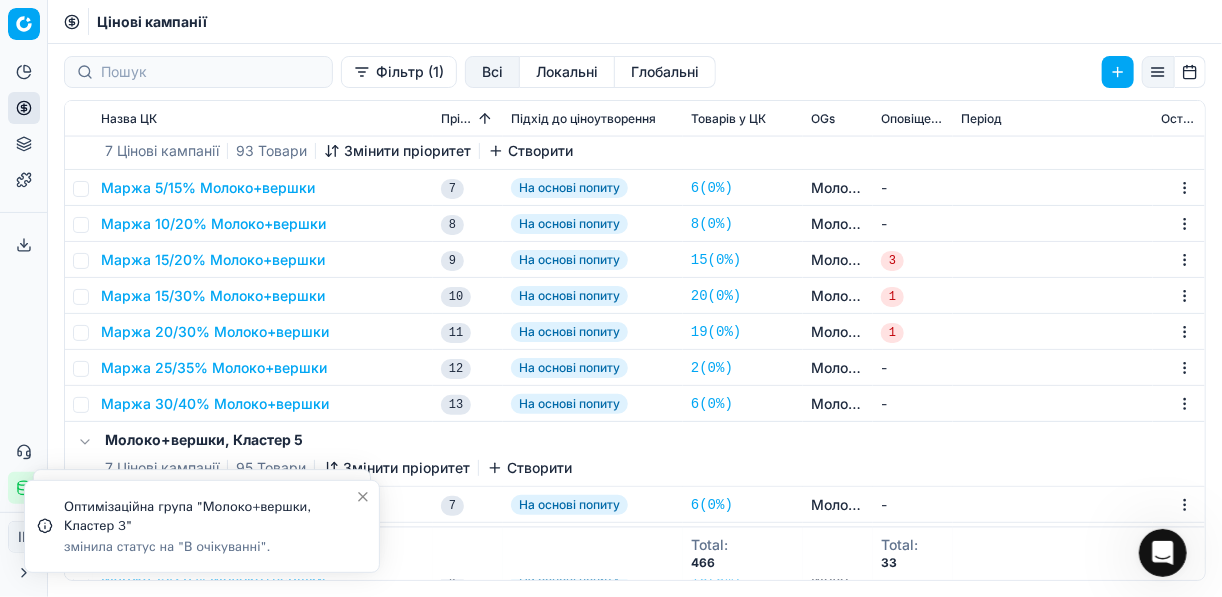 click on "Маржа 15/20% Молоко+вершки" at bounding box center (213, 260) 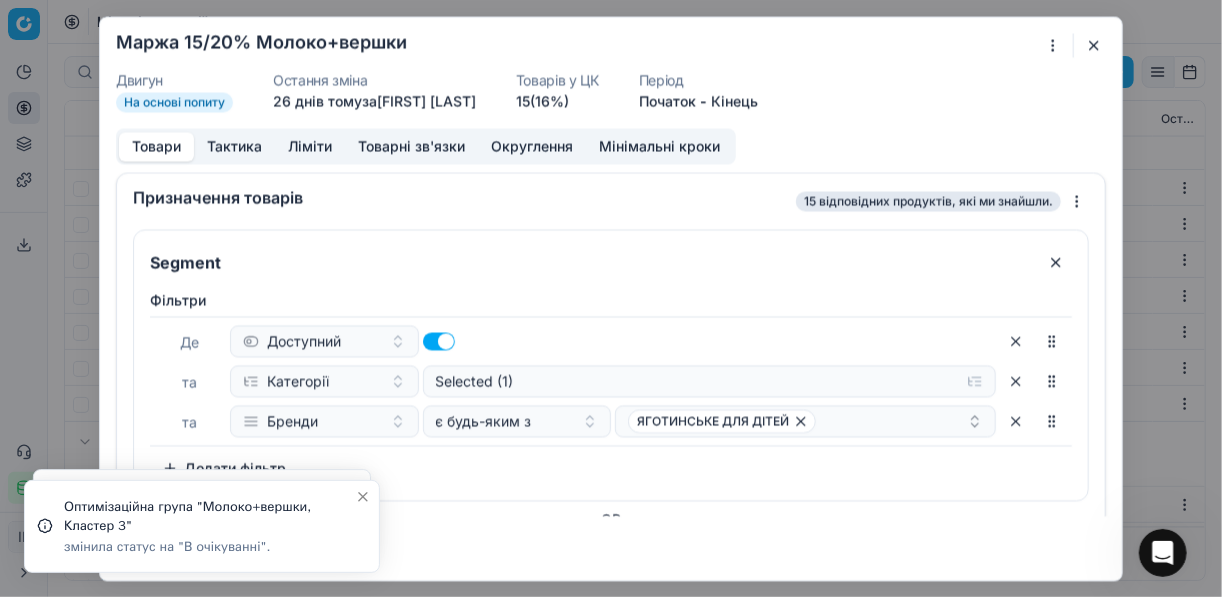 click on "Мінімальні кроки" at bounding box center (659, 146) 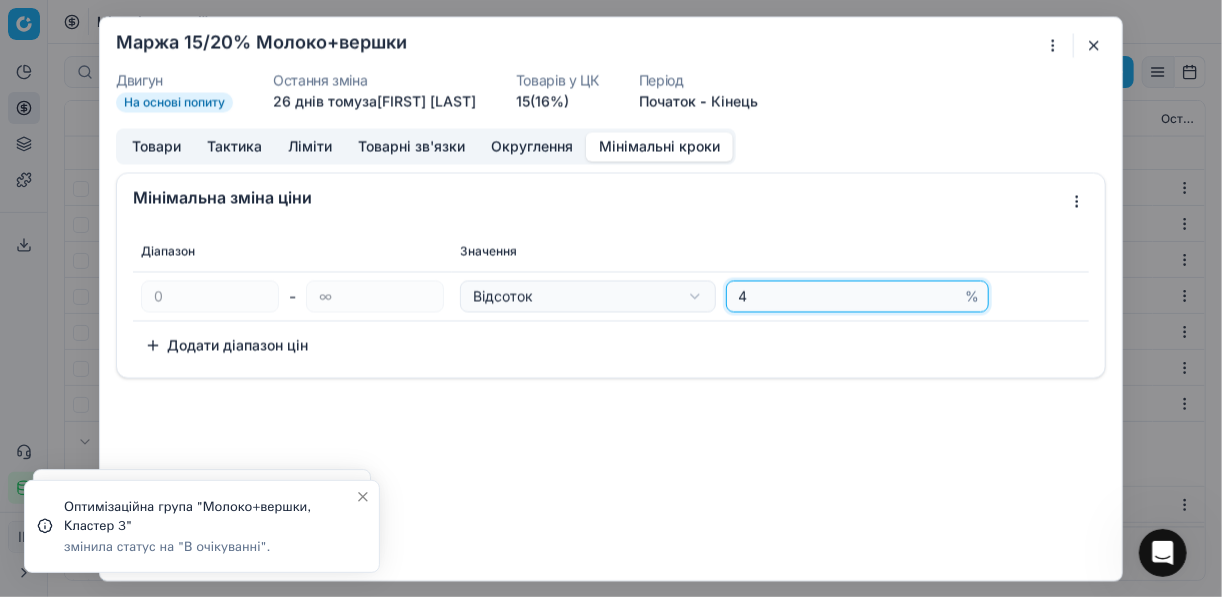 click on "4" at bounding box center (848, 296) 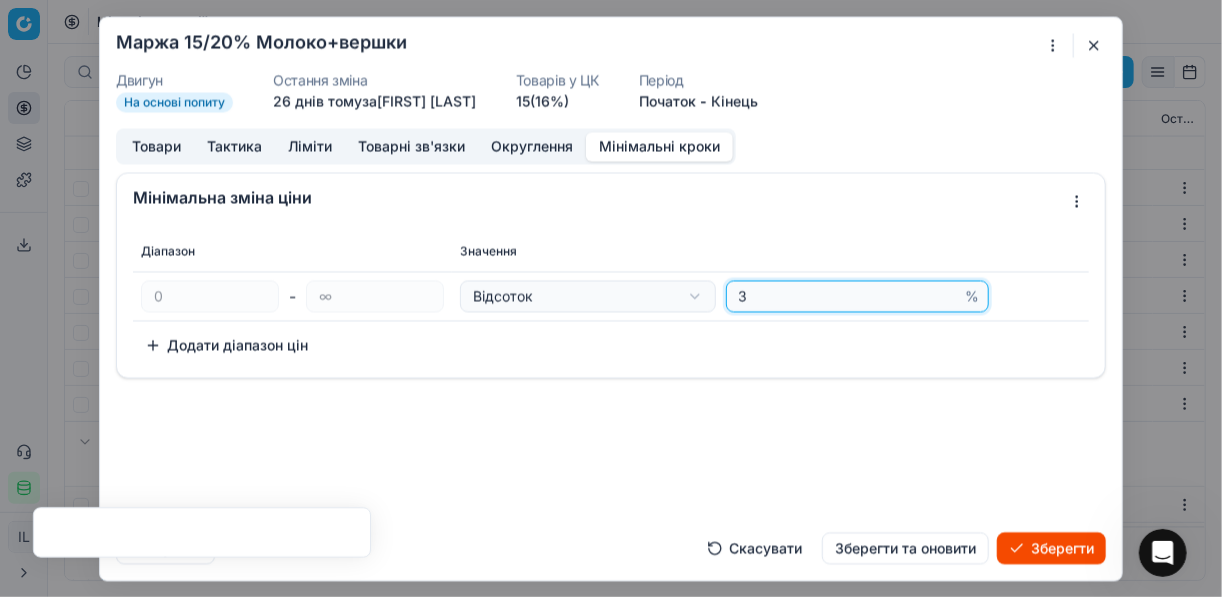 type on "3" 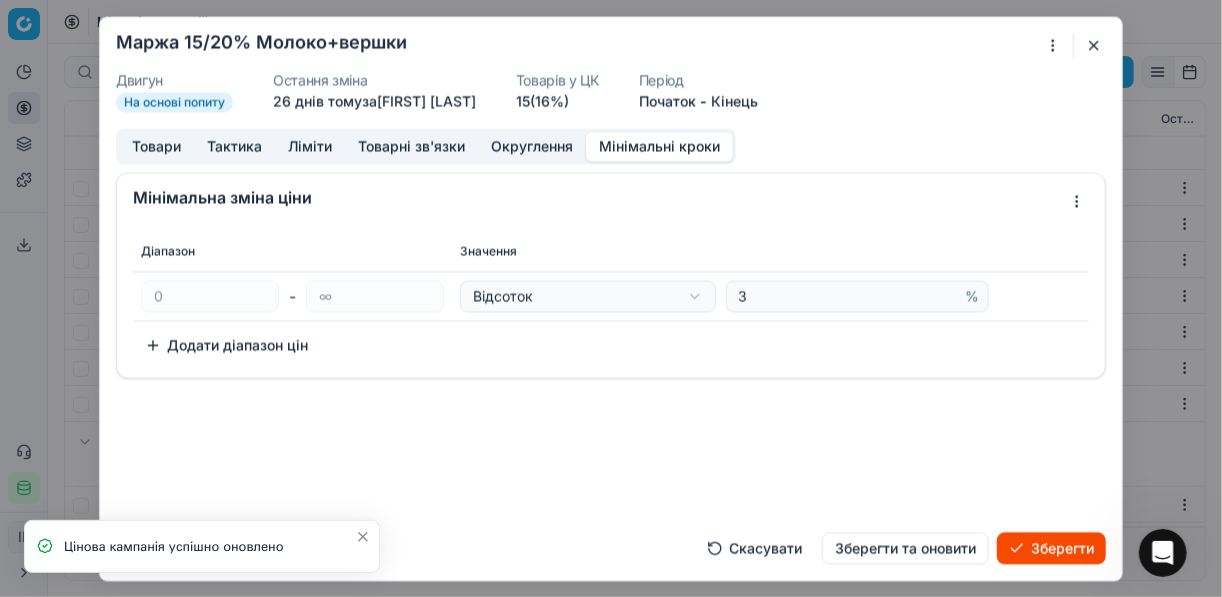 click on "Зберегти" at bounding box center (1051, 548) 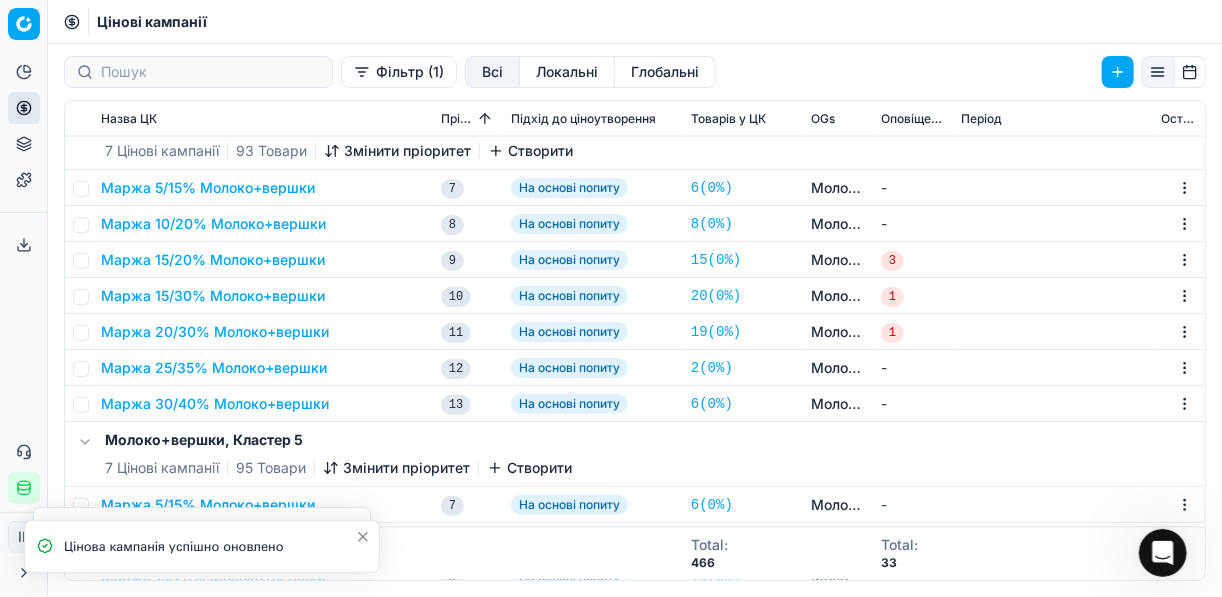 click on "Маржа 15/20% Молоко+вершки" at bounding box center (213, 260) 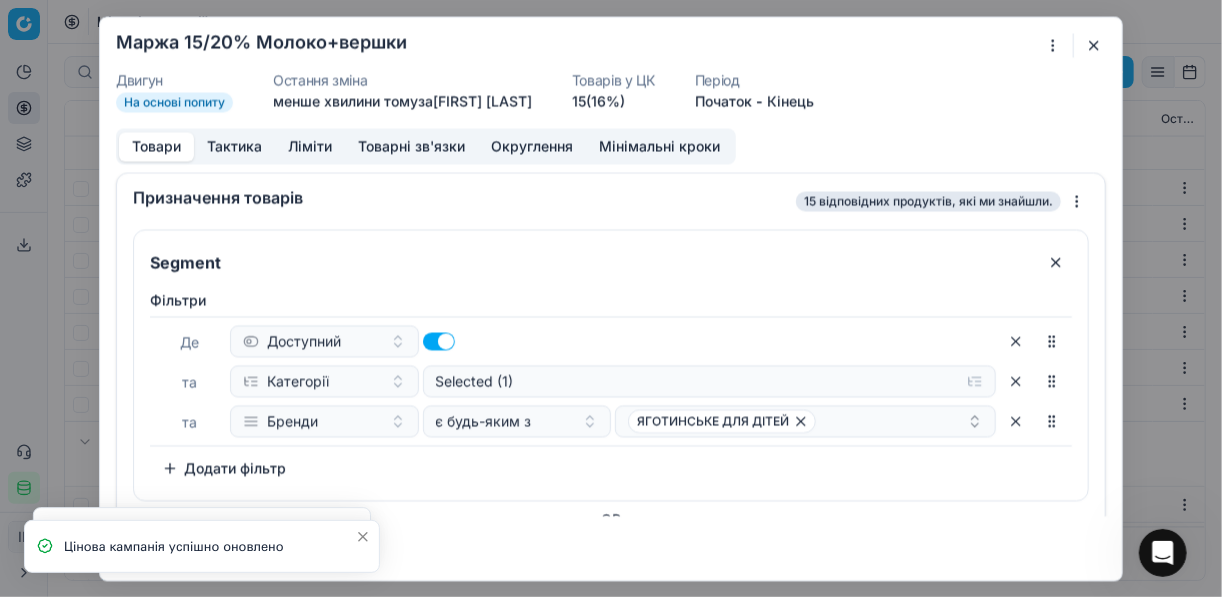 click on "Мінімальні кроки" at bounding box center [659, 146] 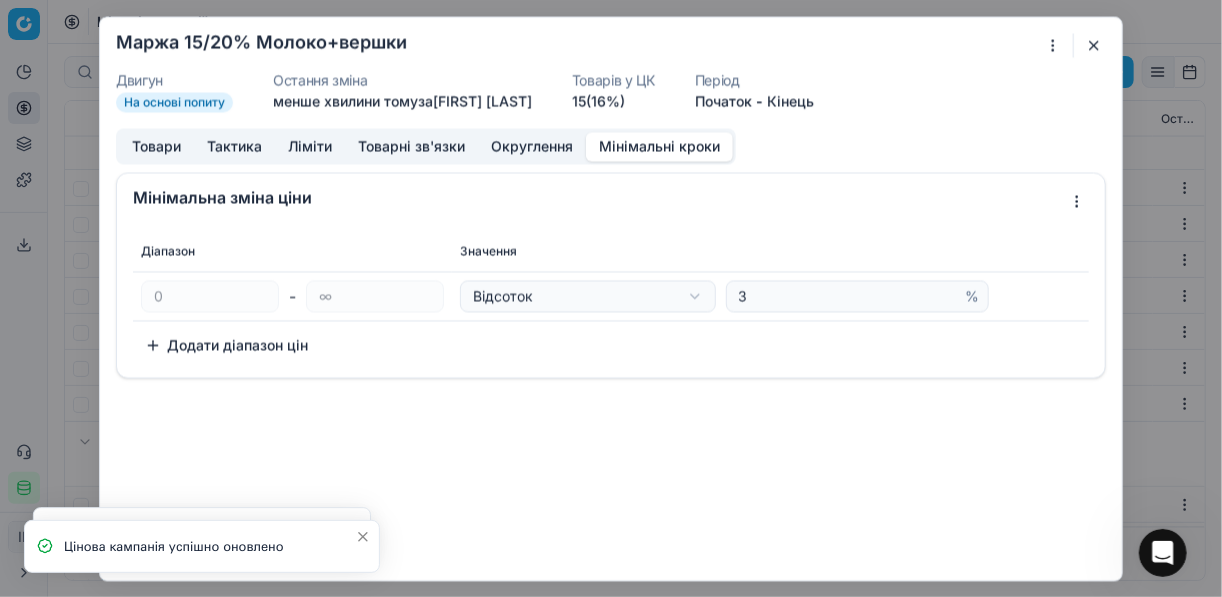 click at bounding box center [1094, 45] 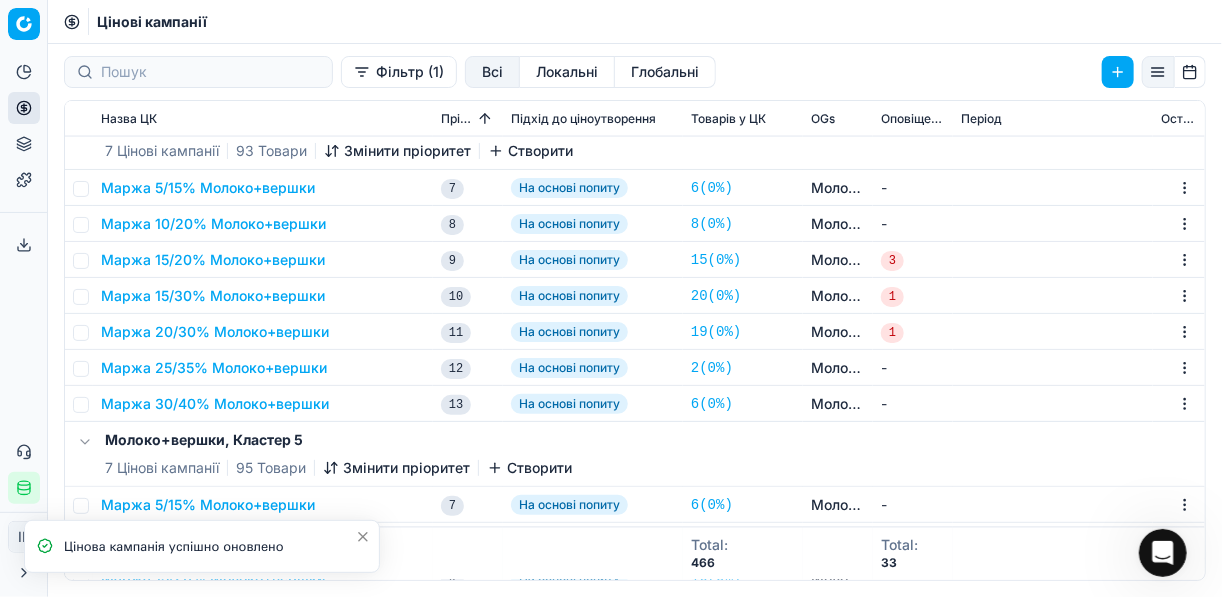 click on "Маржа 15/30% Молоко+вершки" at bounding box center (213, 296) 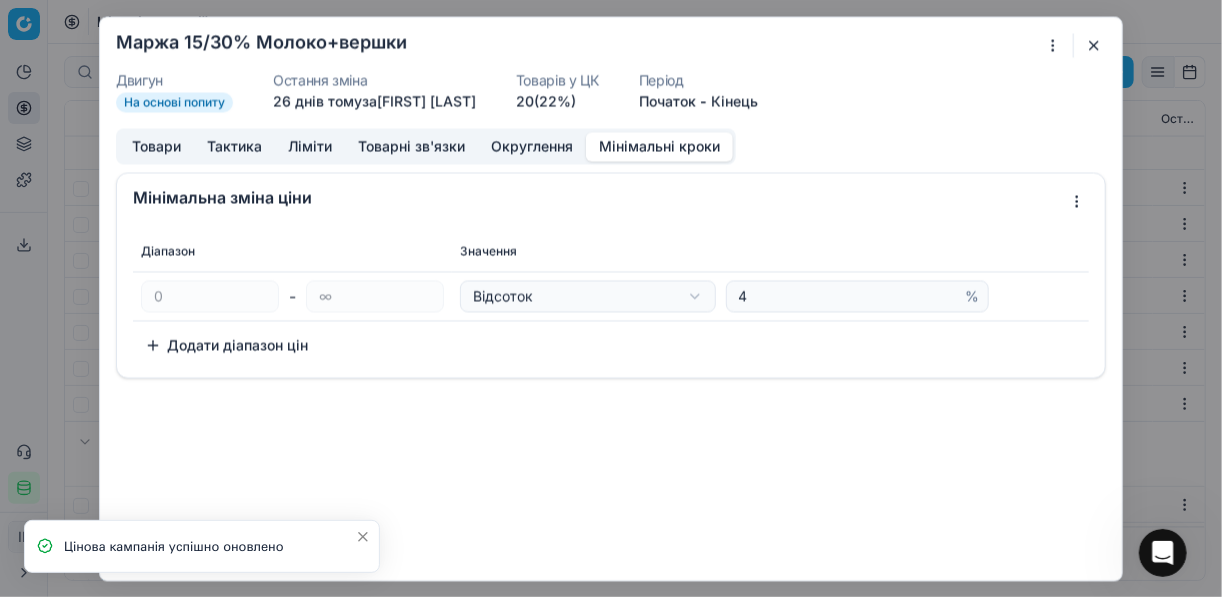 click on "Мінімальні кроки" at bounding box center (659, 146) 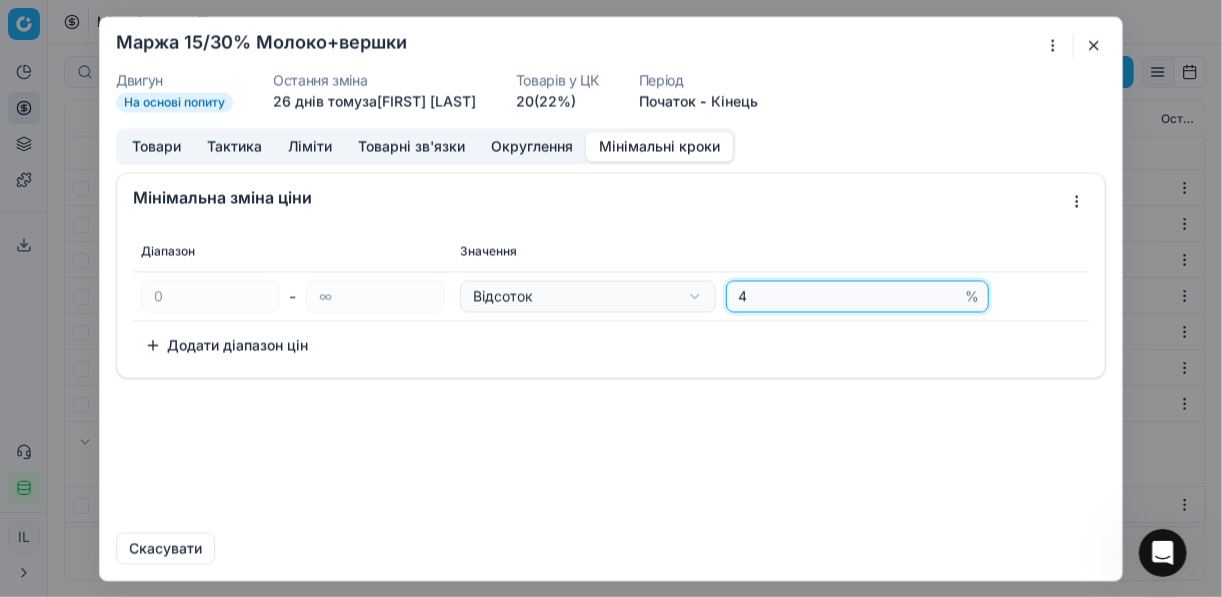click on "4" at bounding box center [848, 296] 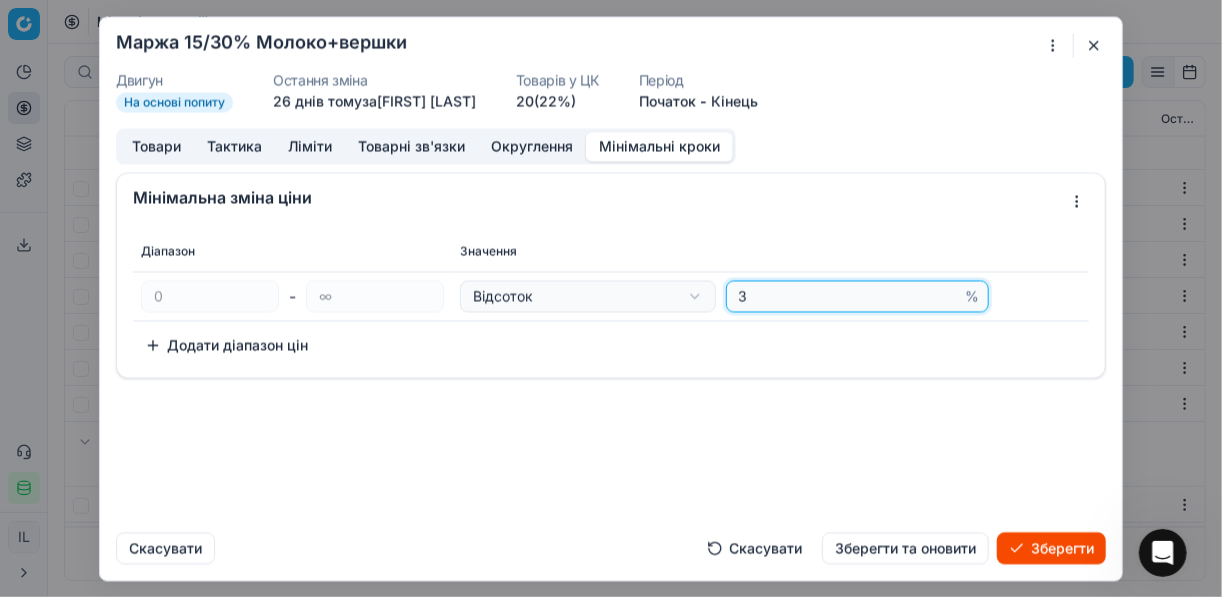type on "3" 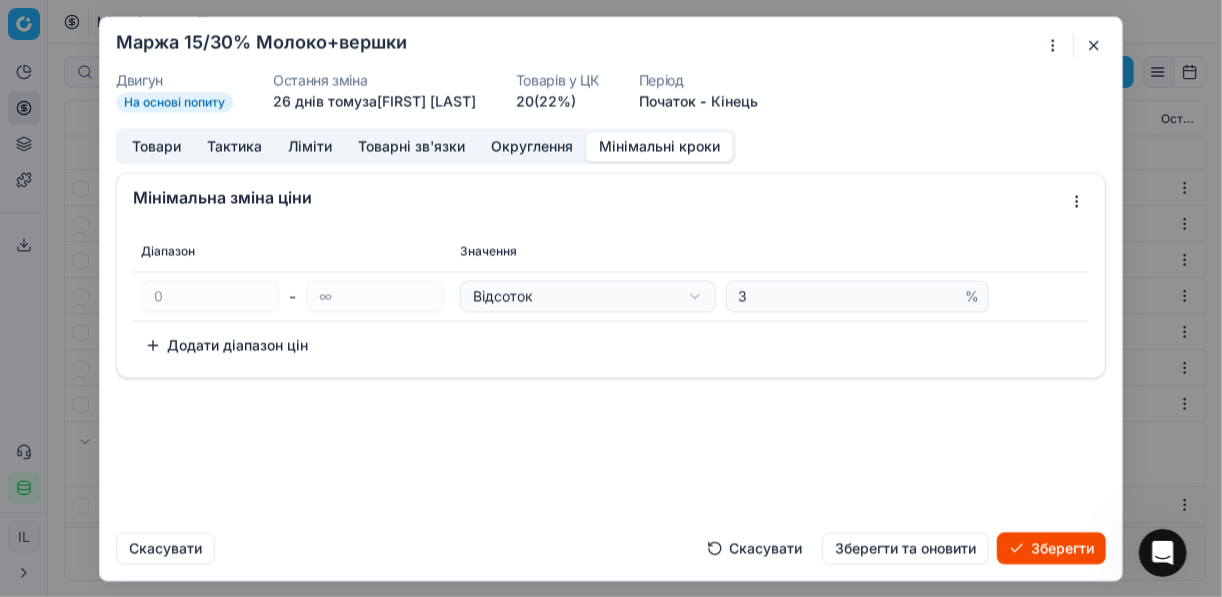 click on "Зберегти" at bounding box center [1051, 548] 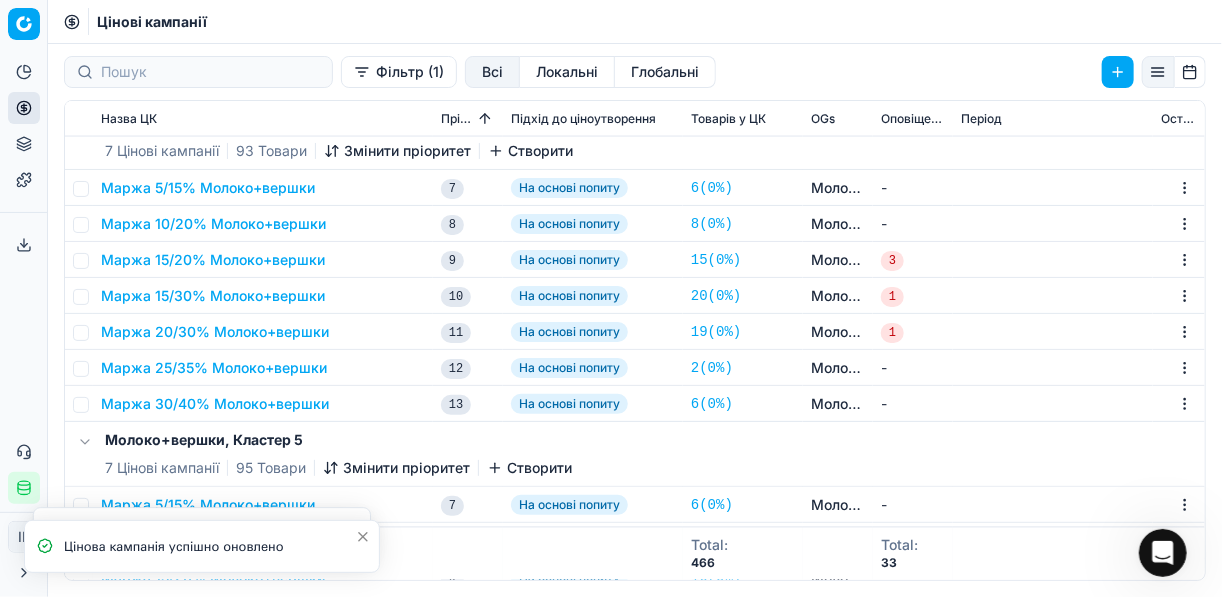 click on "Маржа  20/30% Молоко+вершки" at bounding box center [215, 332] 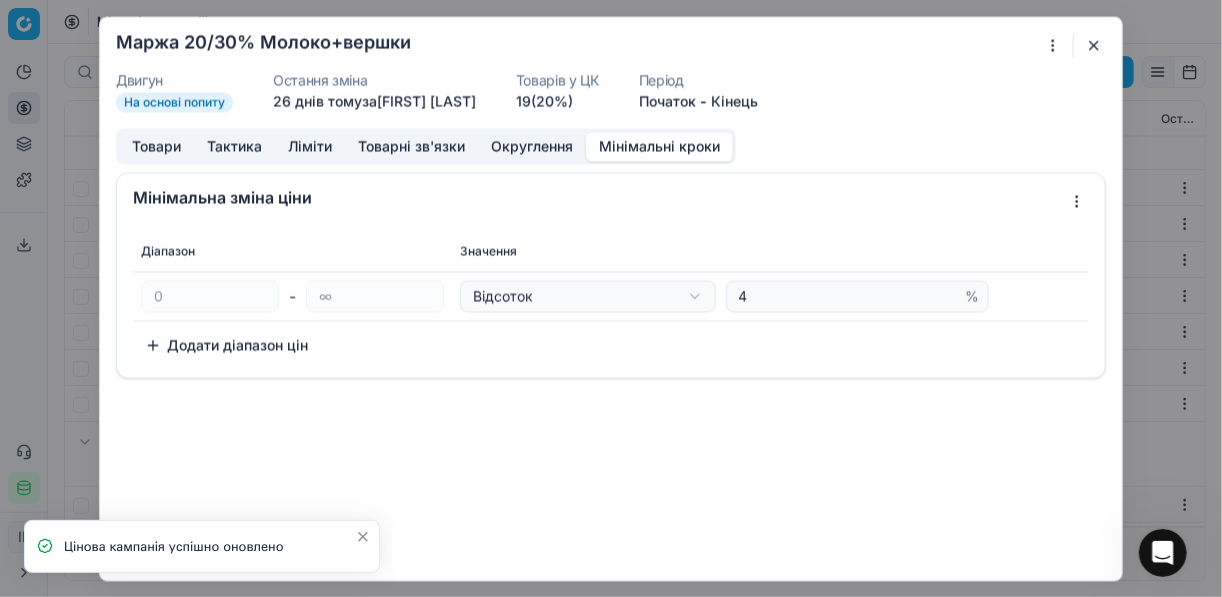 click on "Мінімальні кроки" at bounding box center [659, 146] 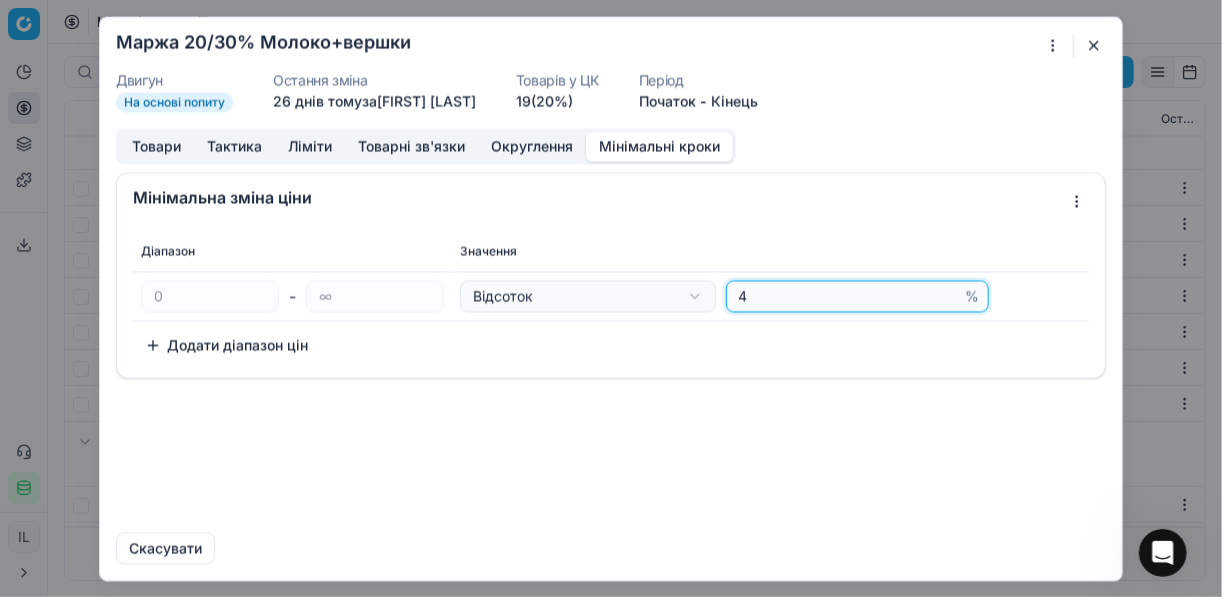 click on "4" at bounding box center [848, 296] 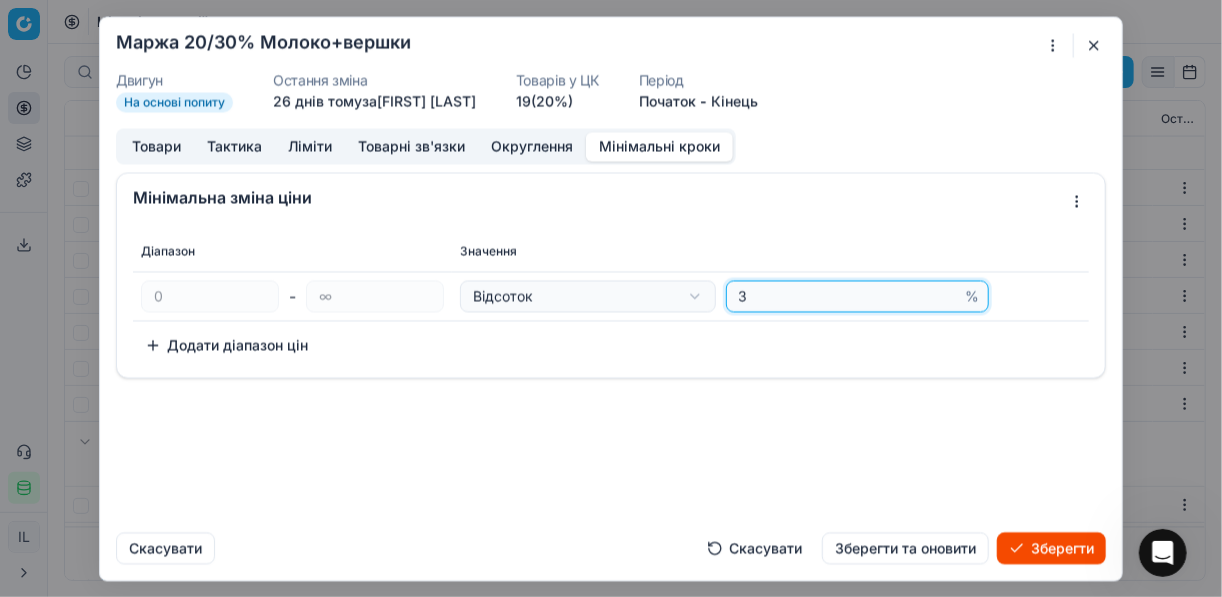 type on "3" 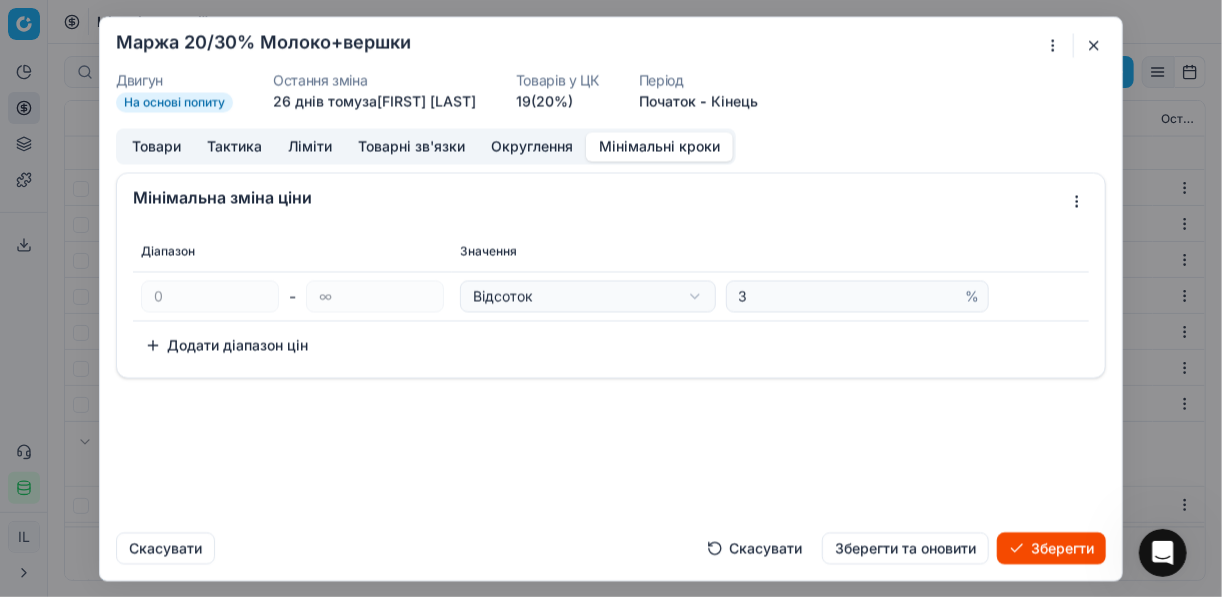 click on "Зберегти" at bounding box center [1051, 548] 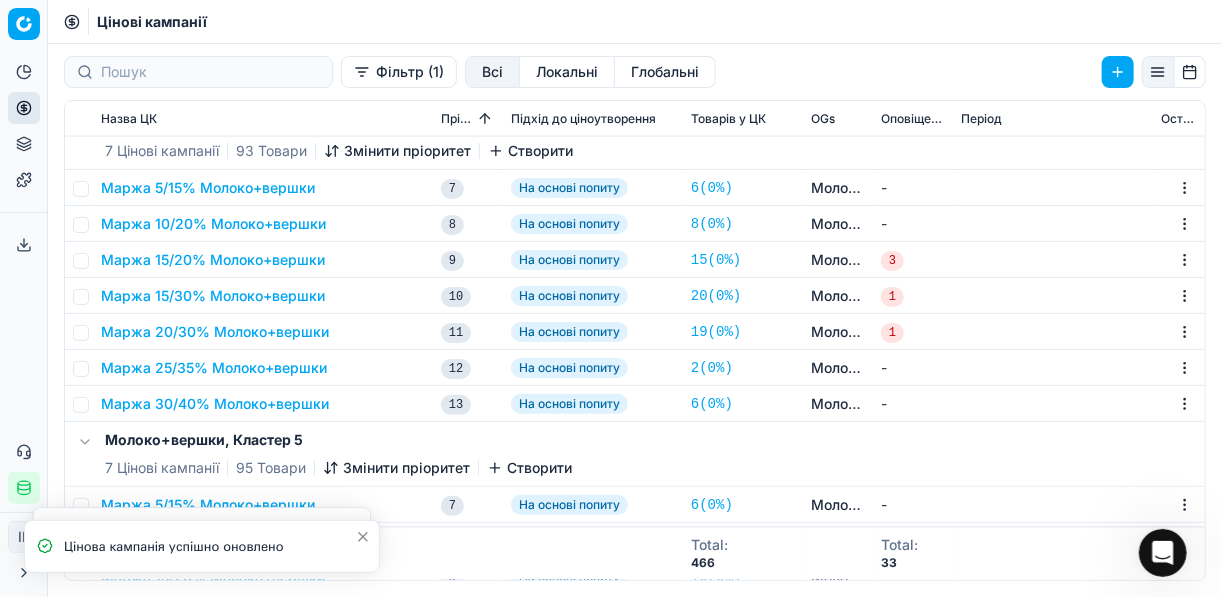 click on "Маржа  20/30% Молоко+вершки" at bounding box center (215, 332) 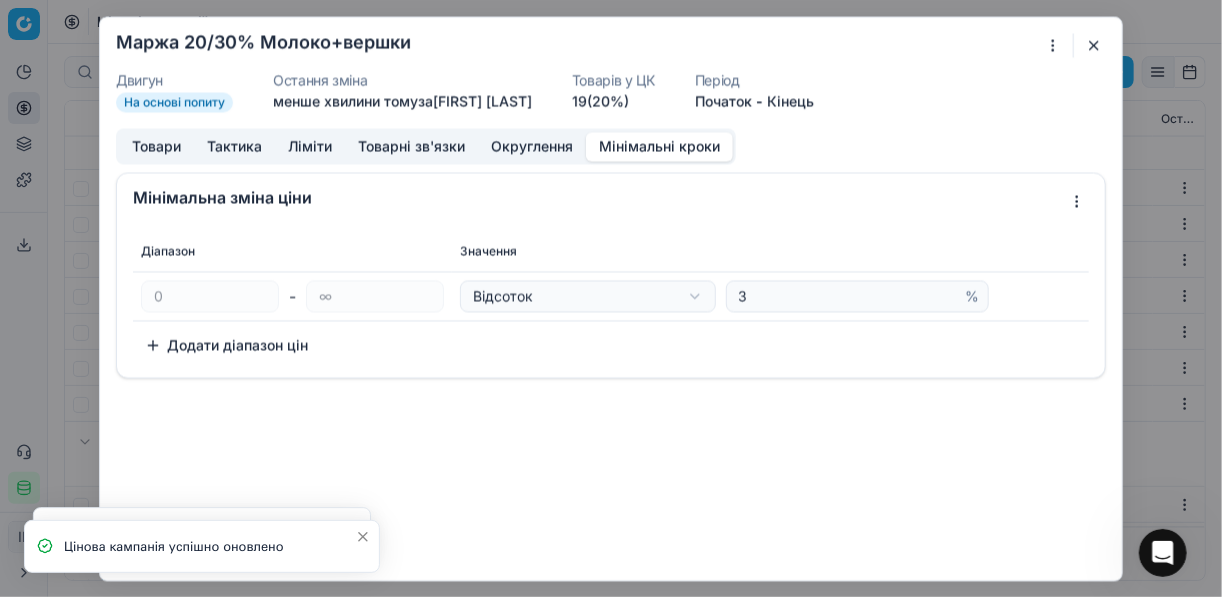 click on "Мінімальні кроки" at bounding box center (659, 146) 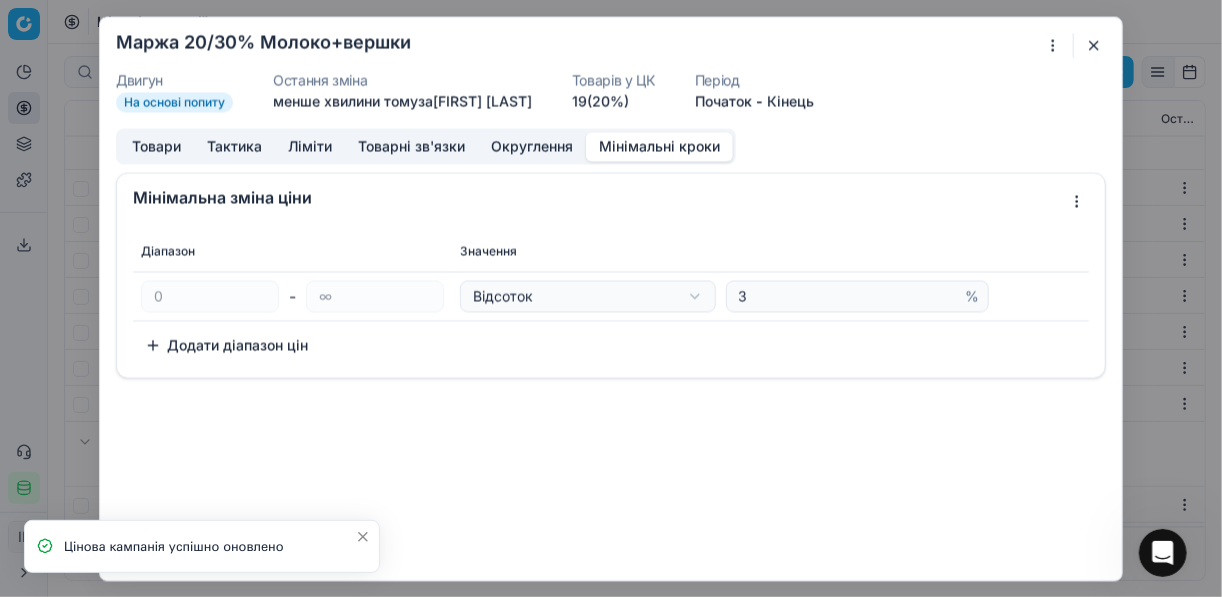 click at bounding box center [1094, 45] 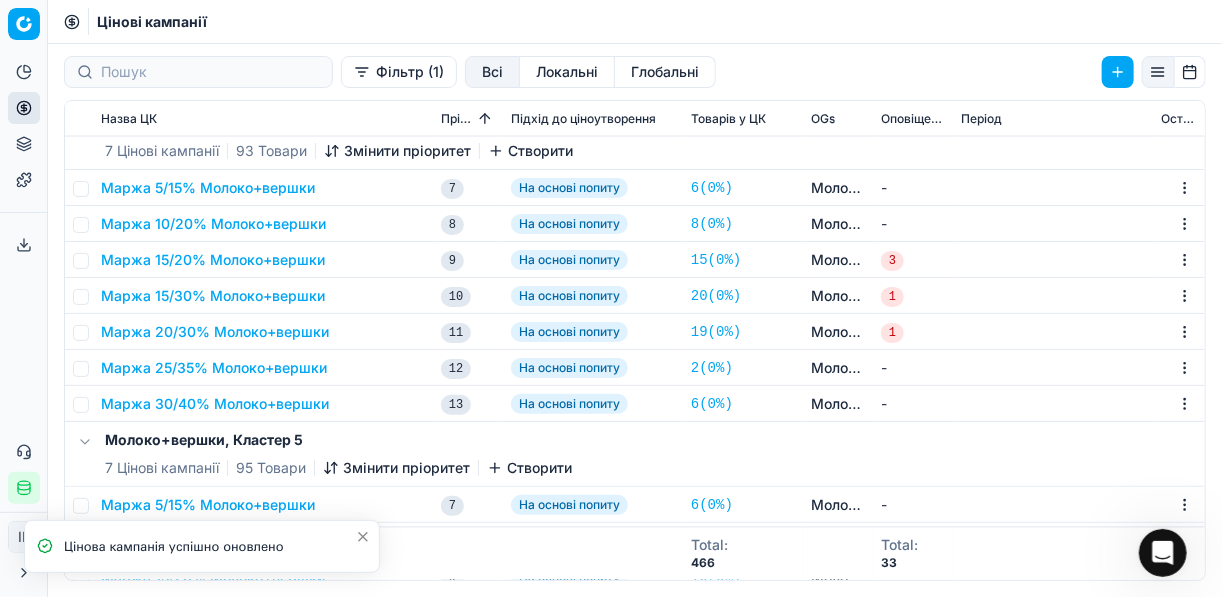 click on "Маржа  25/35% Молоко+вершки" at bounding box center [214, 368] 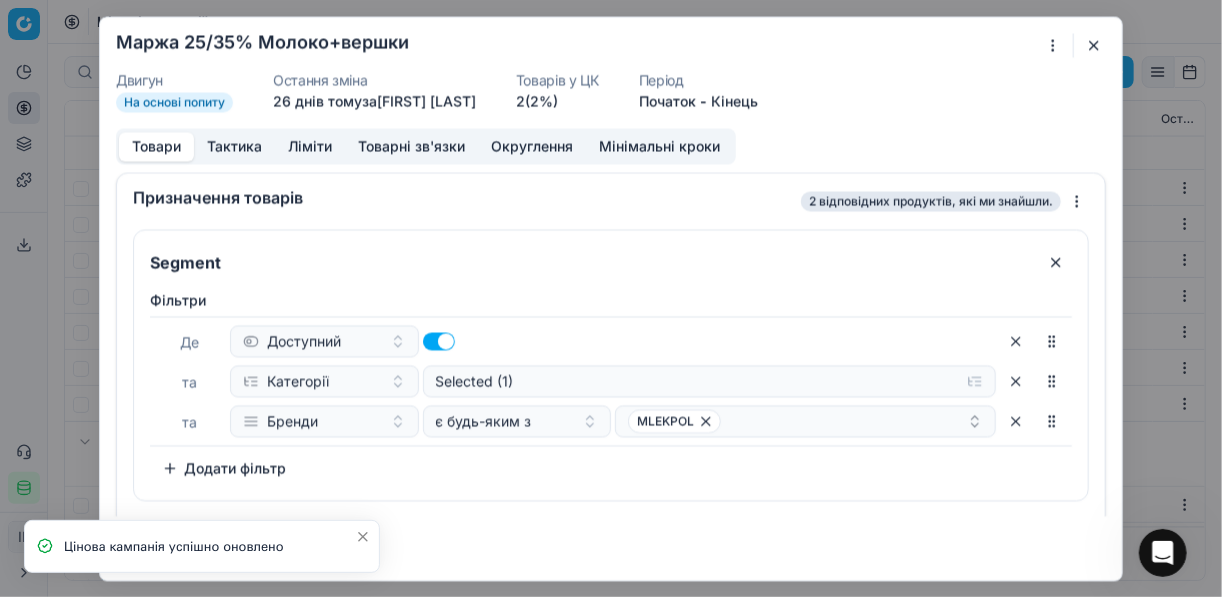 click on "Мінімальні кроки" at bounding box center (659, 146) 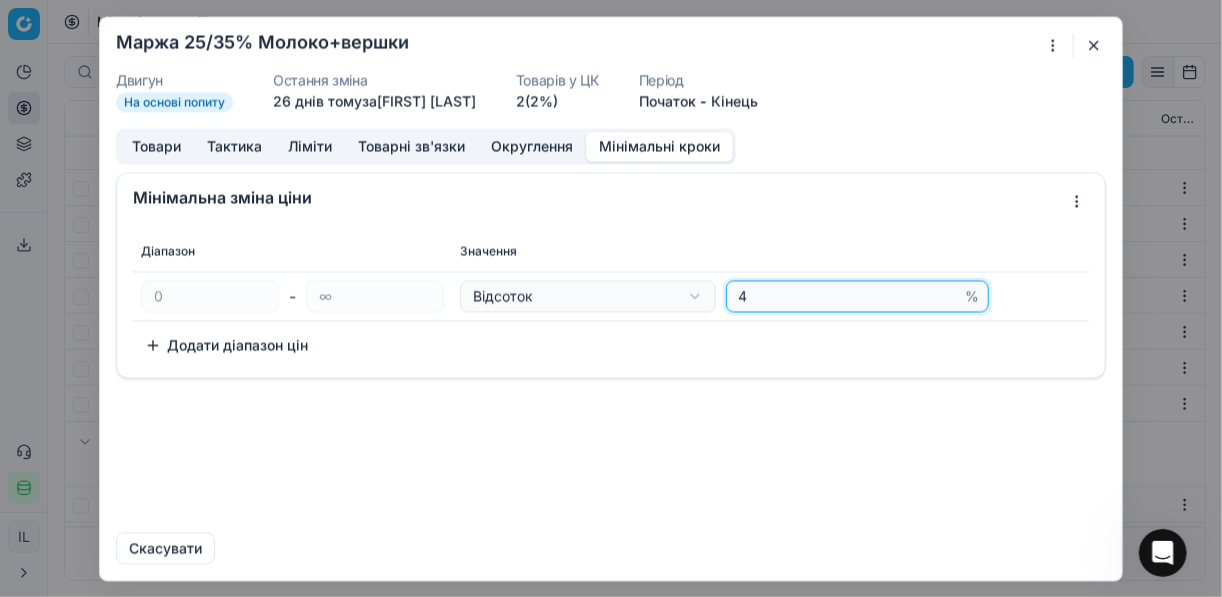 click on "4" at bounding box center [848, 296] 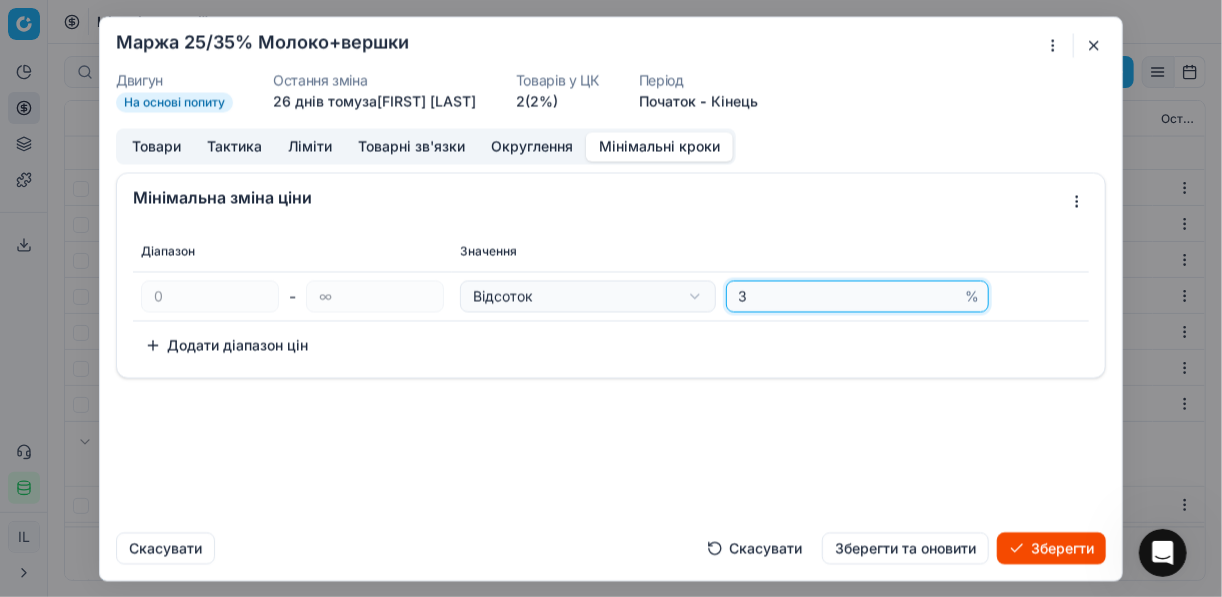 type on "3" 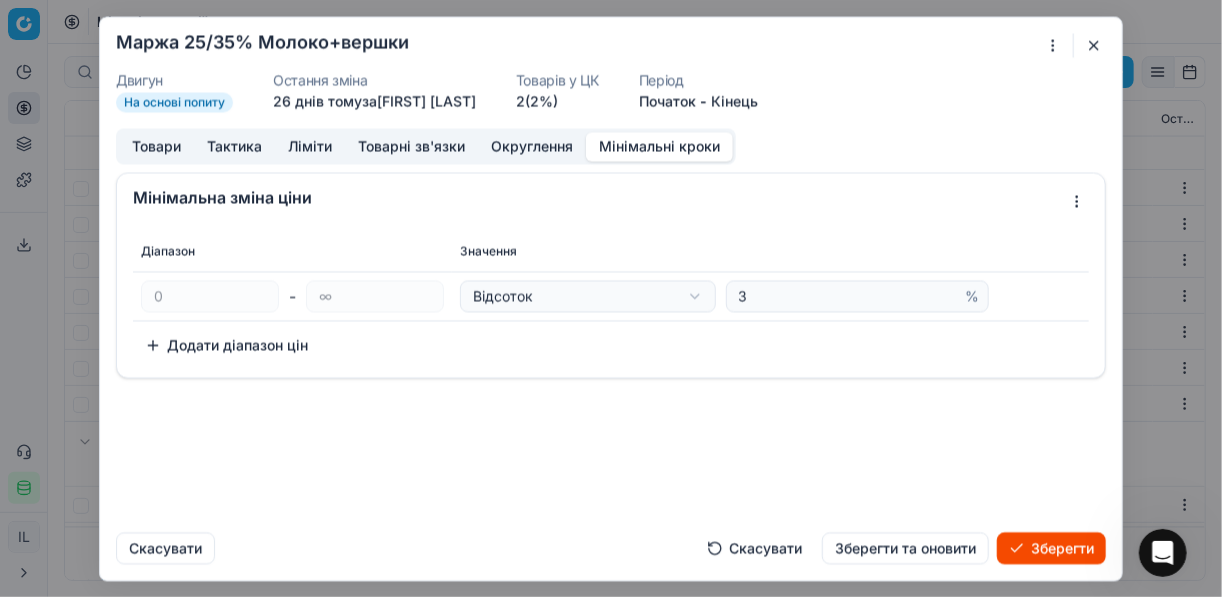 click on "Зберегти" at bounding box center (1051, 548) 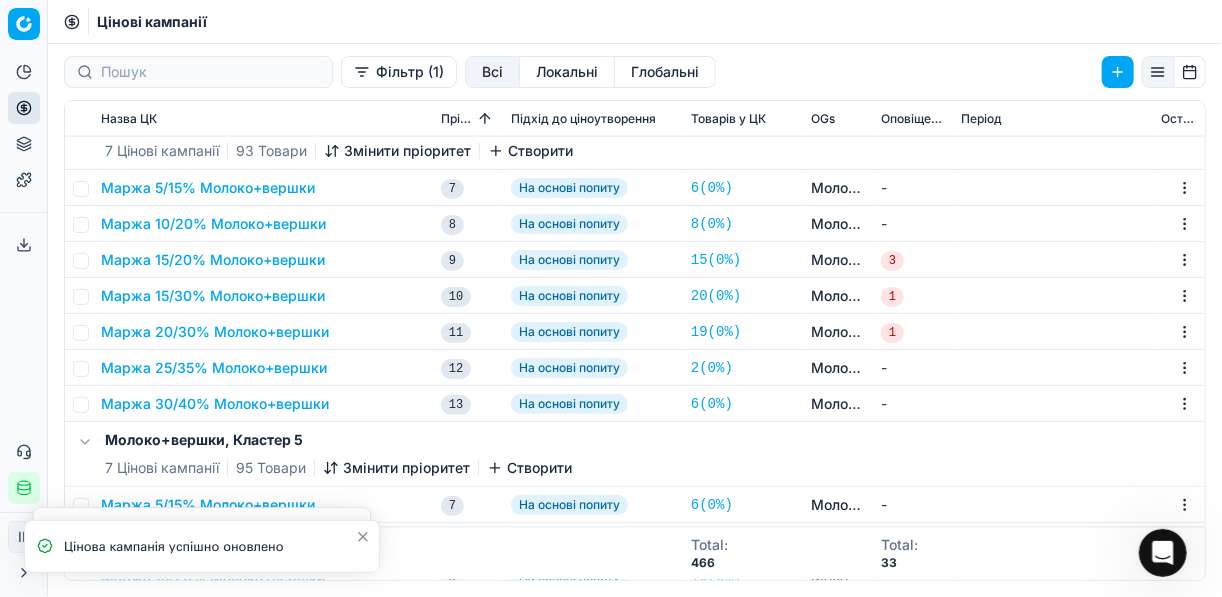 click on "Маржа  30/40% Молоко+вершки" at bounding box center [263, 404] 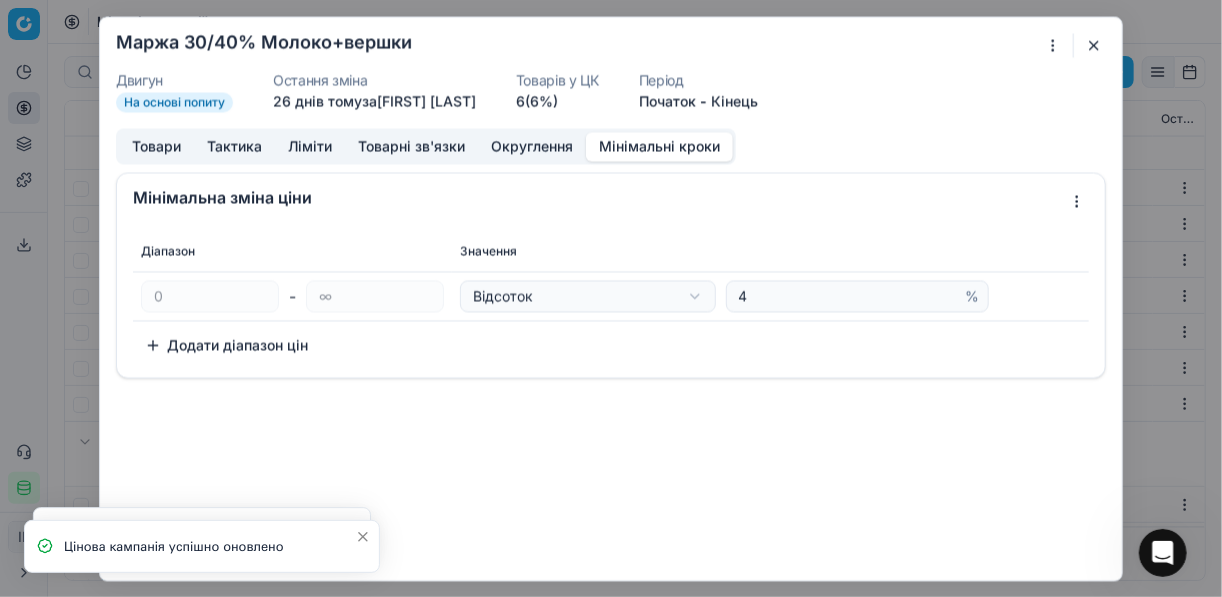click on "Мінімальні кроки" at bounding box center [659, 146] 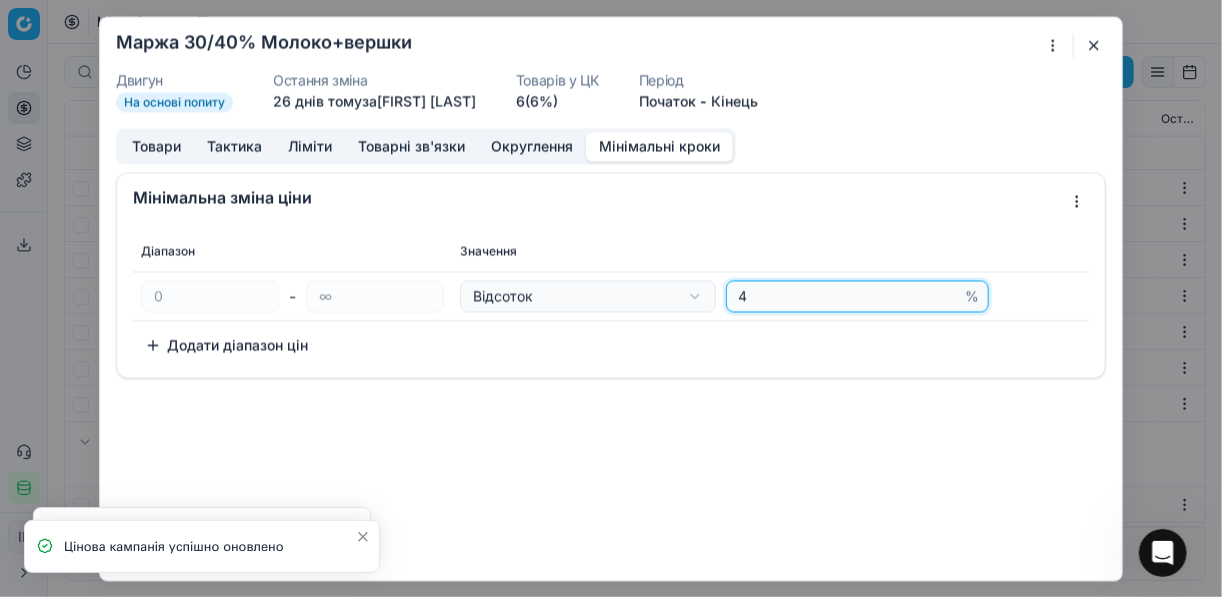 click on "4" at bounding box center [848, 296] 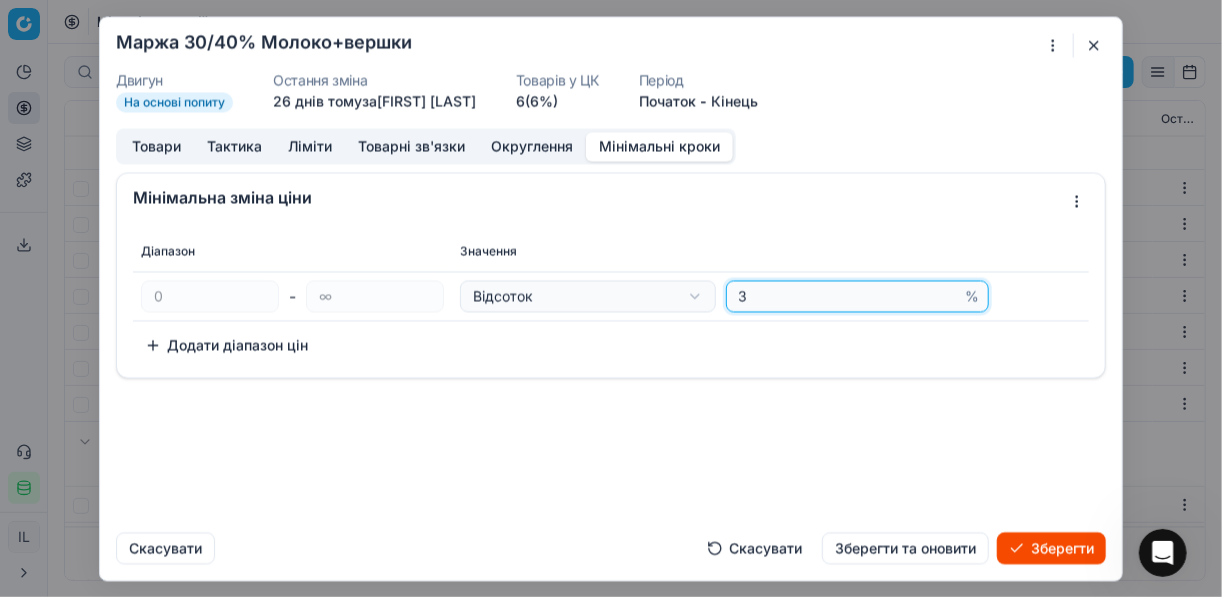 type on "3" 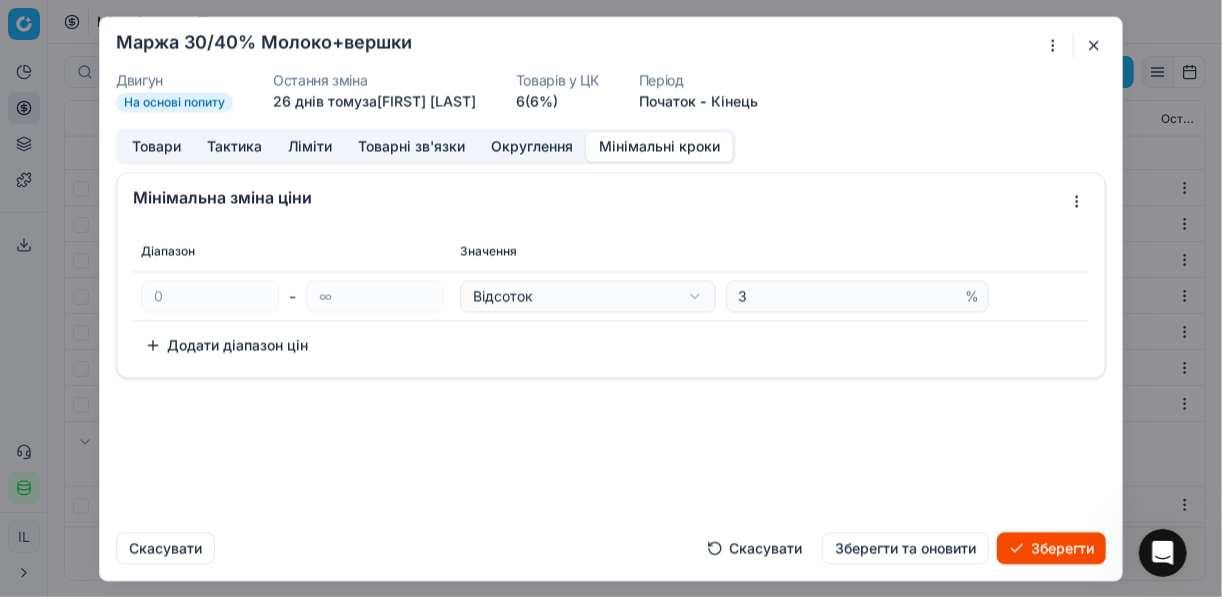 click on "Зберегти" at bounding box center (1051, 548) 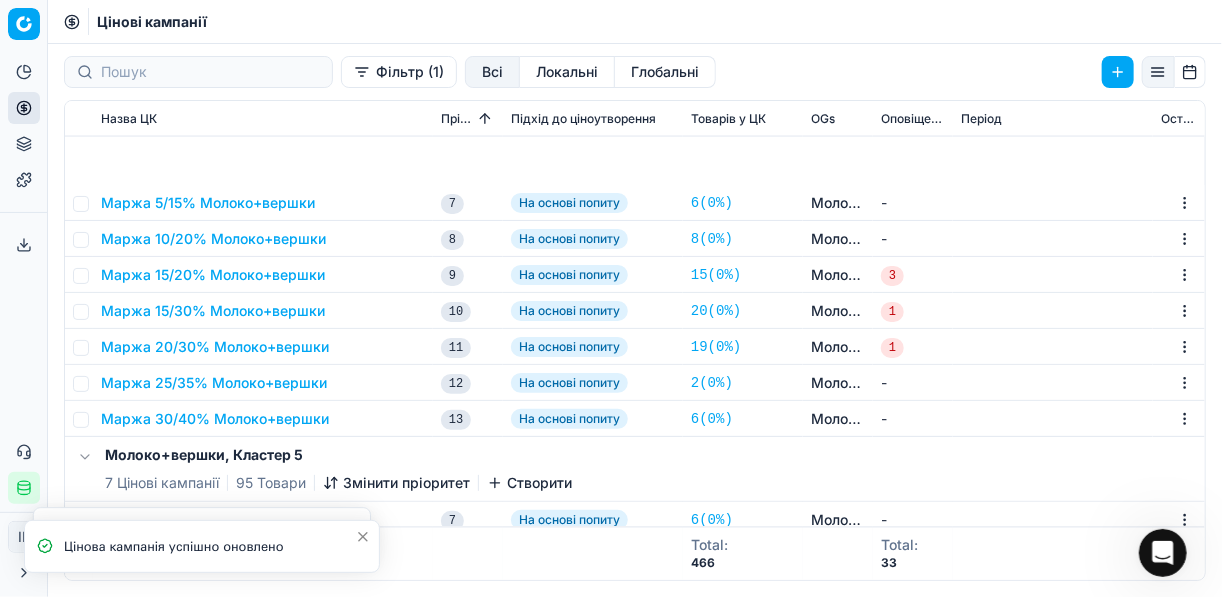 scroll, scrollTop: 1569, scrollLeft: 0, axis: vertical 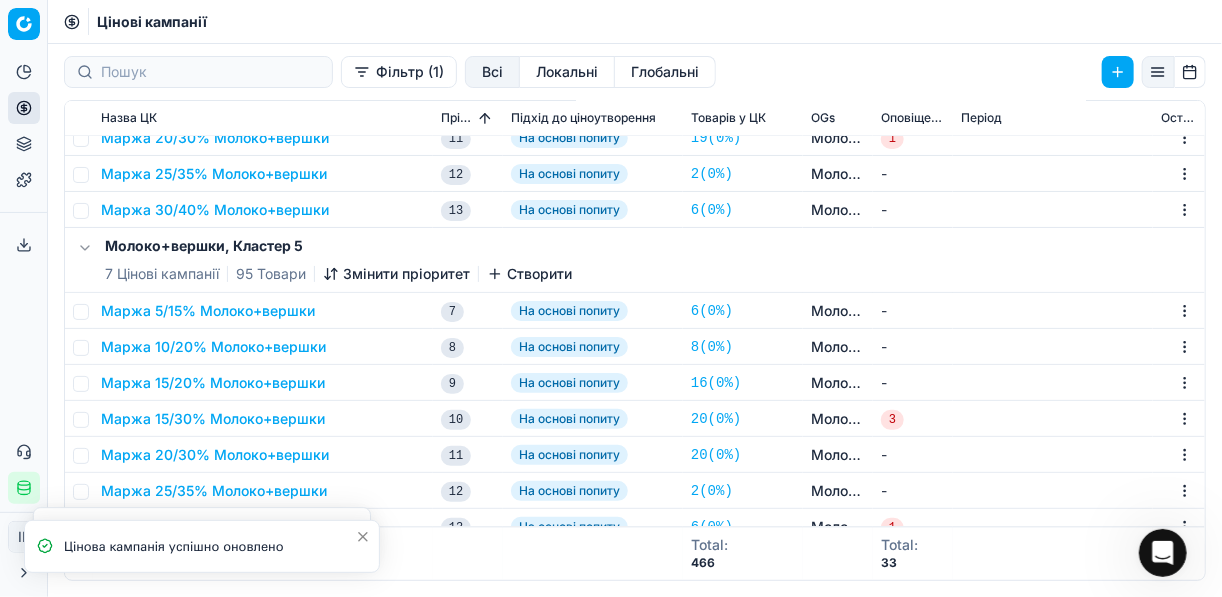 click on "Маржа 5/15% Молоко+вершки" at bounding box center (208, 311) 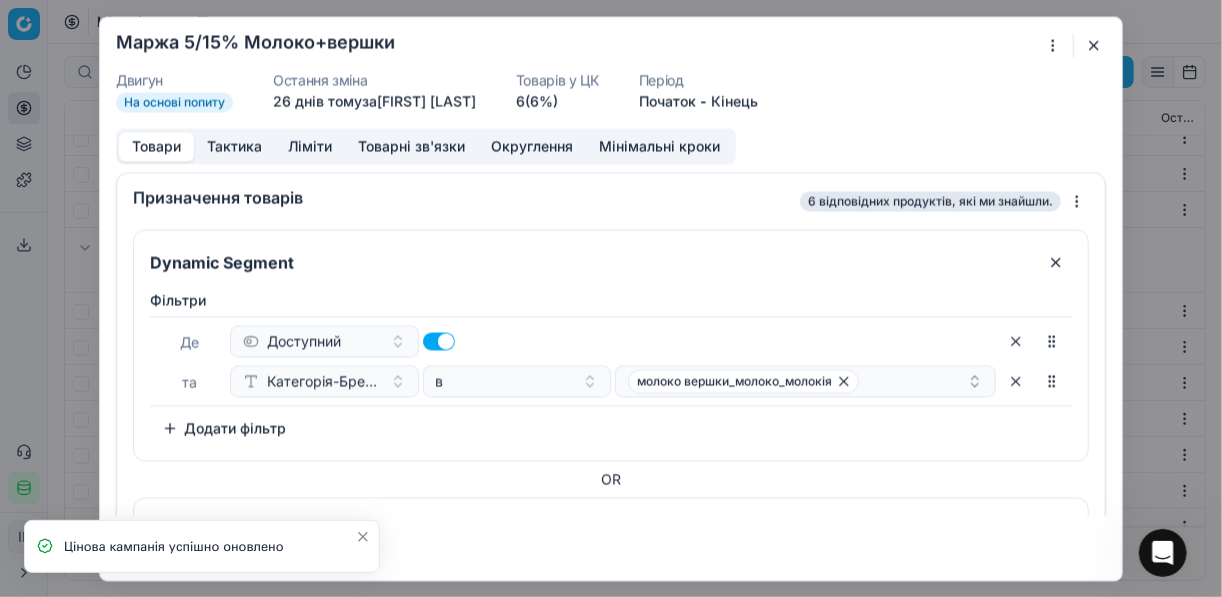 click on "Мінімальні кроки" at bounding box center [659, 146] 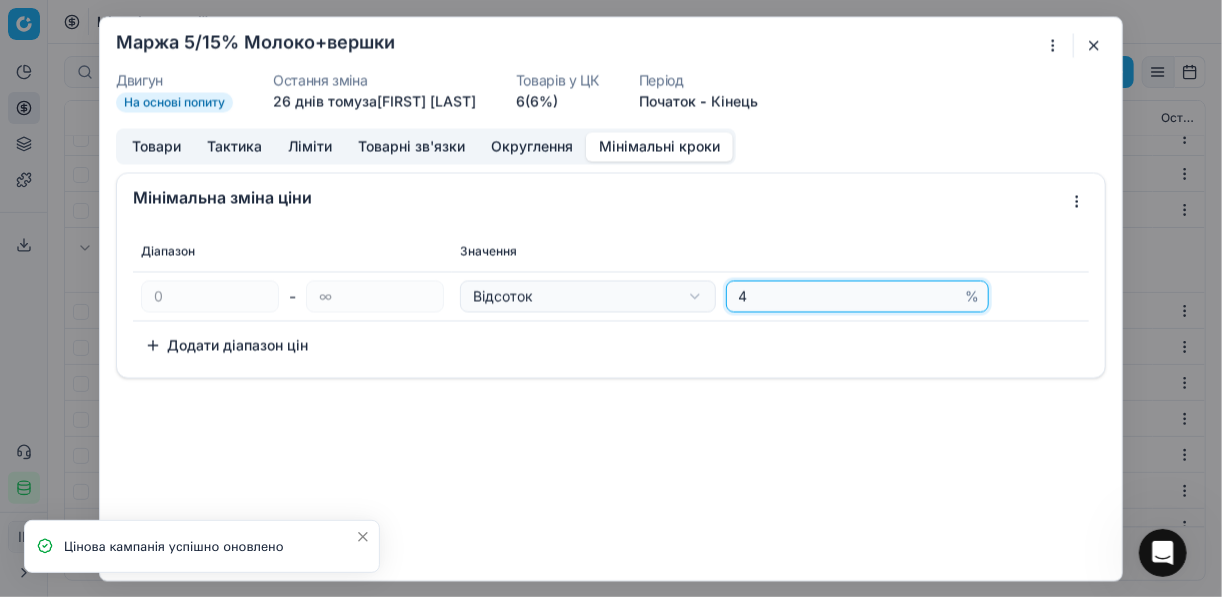 click on "4" at bounding box center (848, 296) 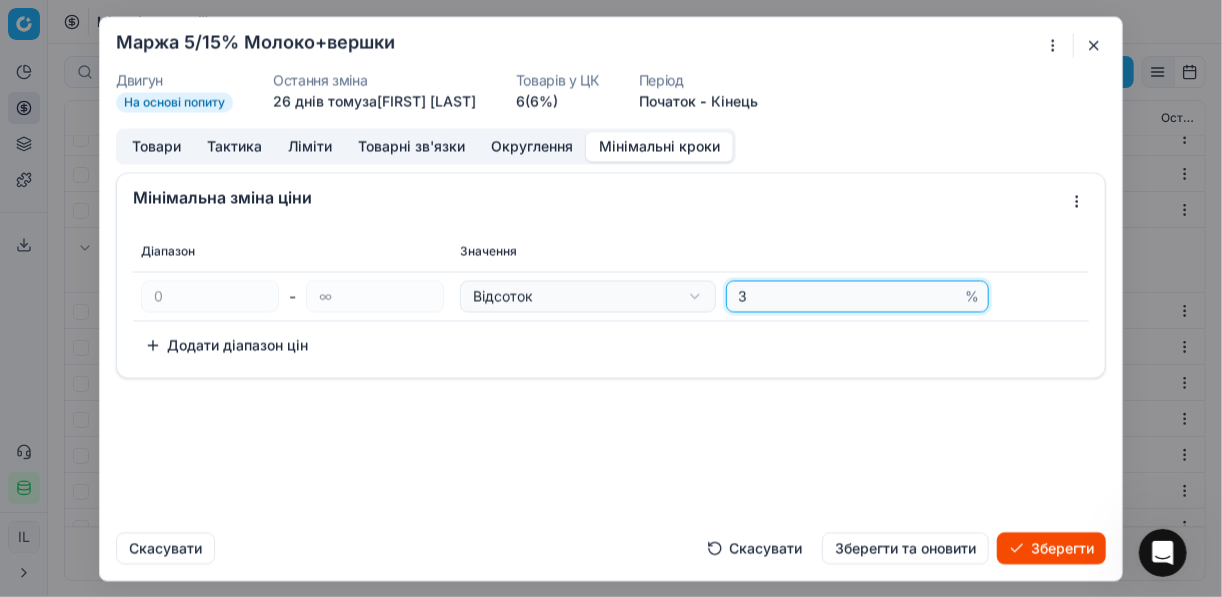type on "3" 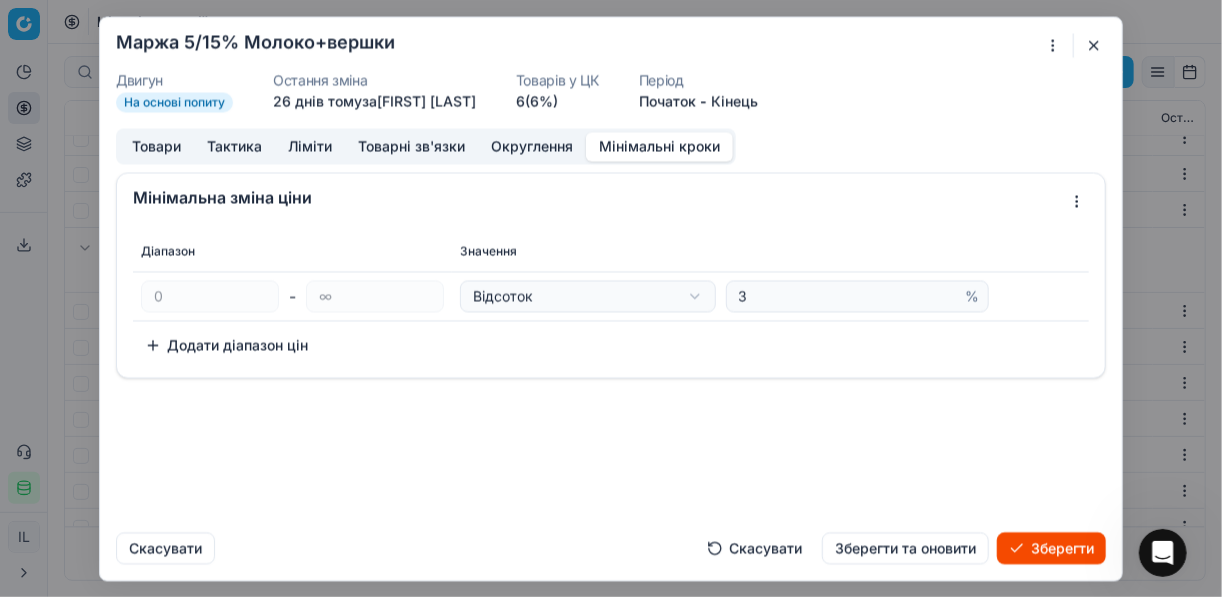 click on "Зберегти" at bounding box center [1051, 548] 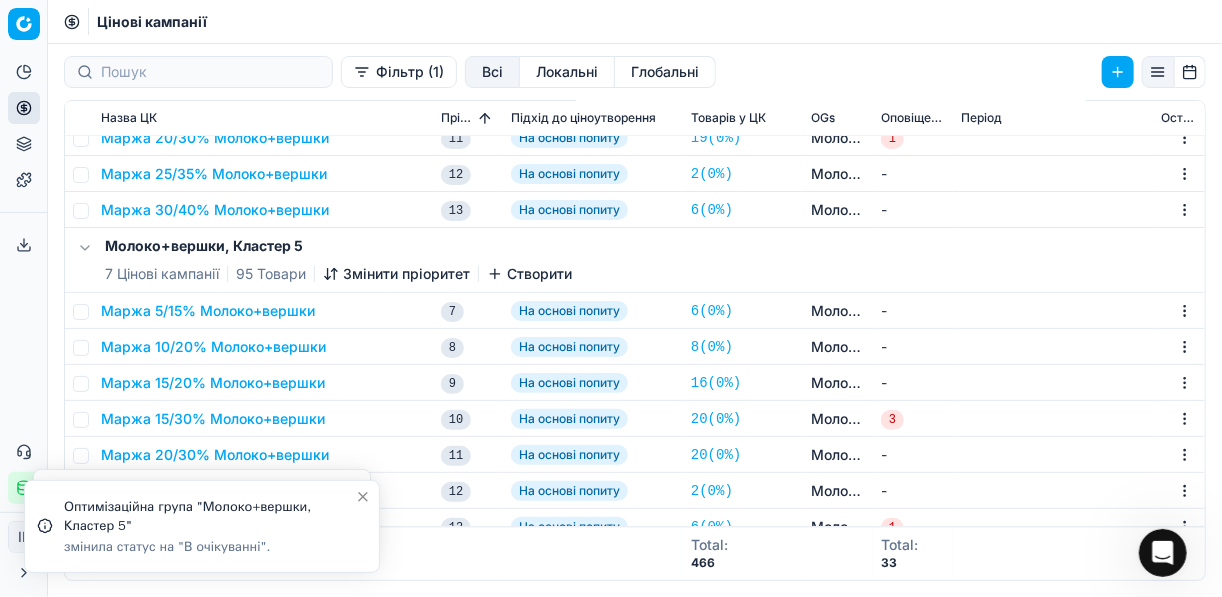 click on "Маржа 10/20% Молоко+вершки" at bounding box center [213, 347] 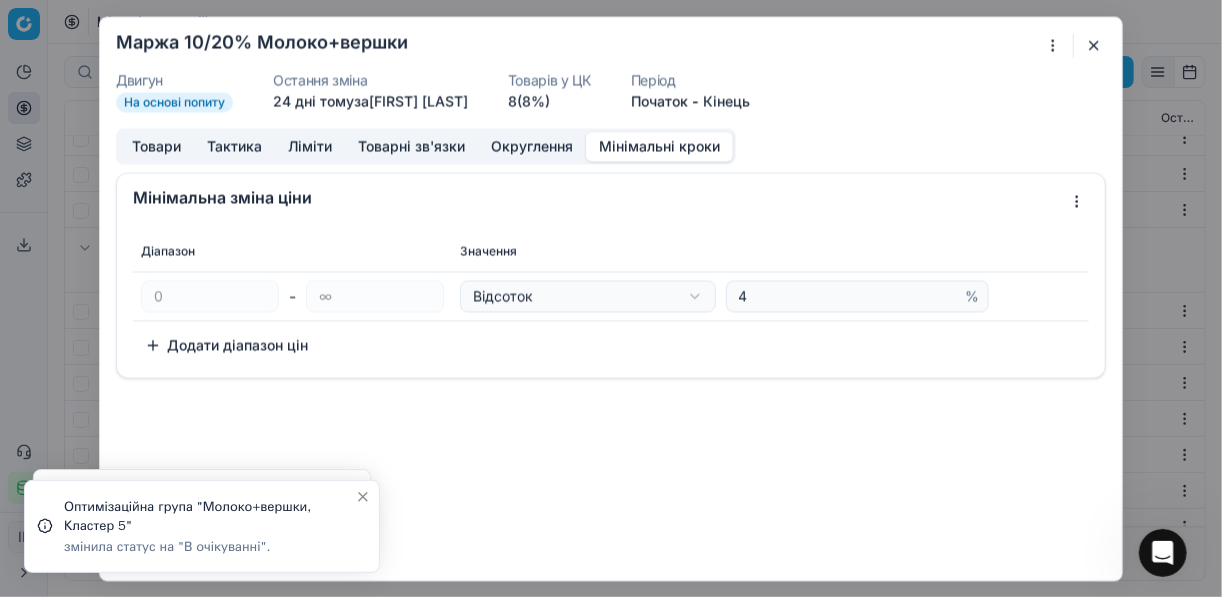 click on "Мінімальні кроки" at bounding box center [659, 146] 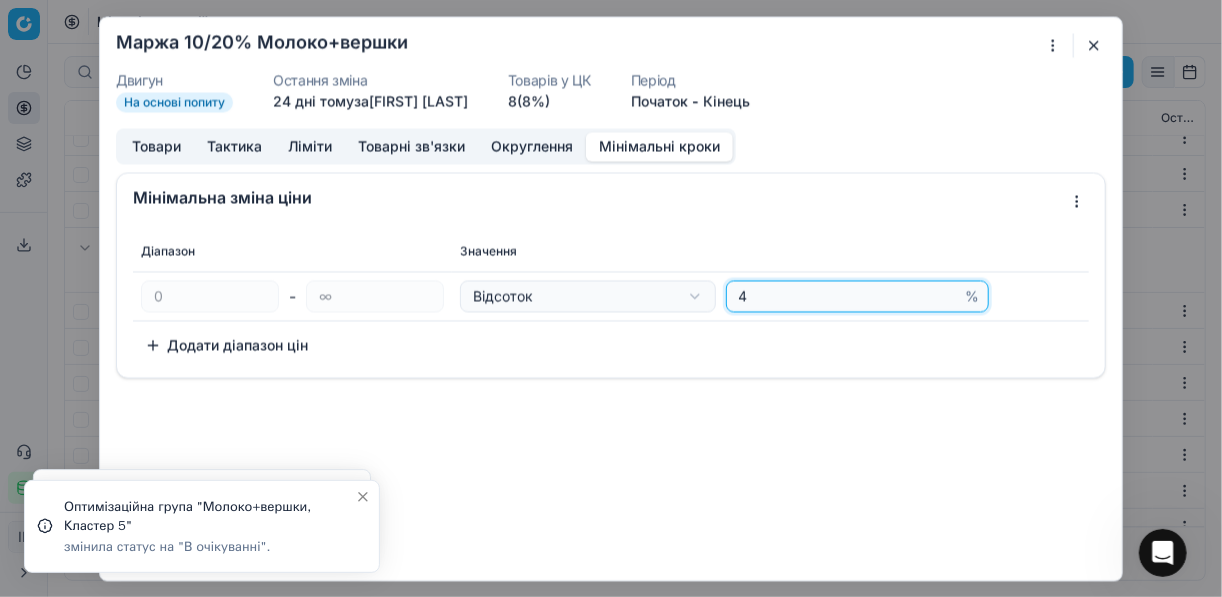 click on "4" at bounding box center (848, 296) 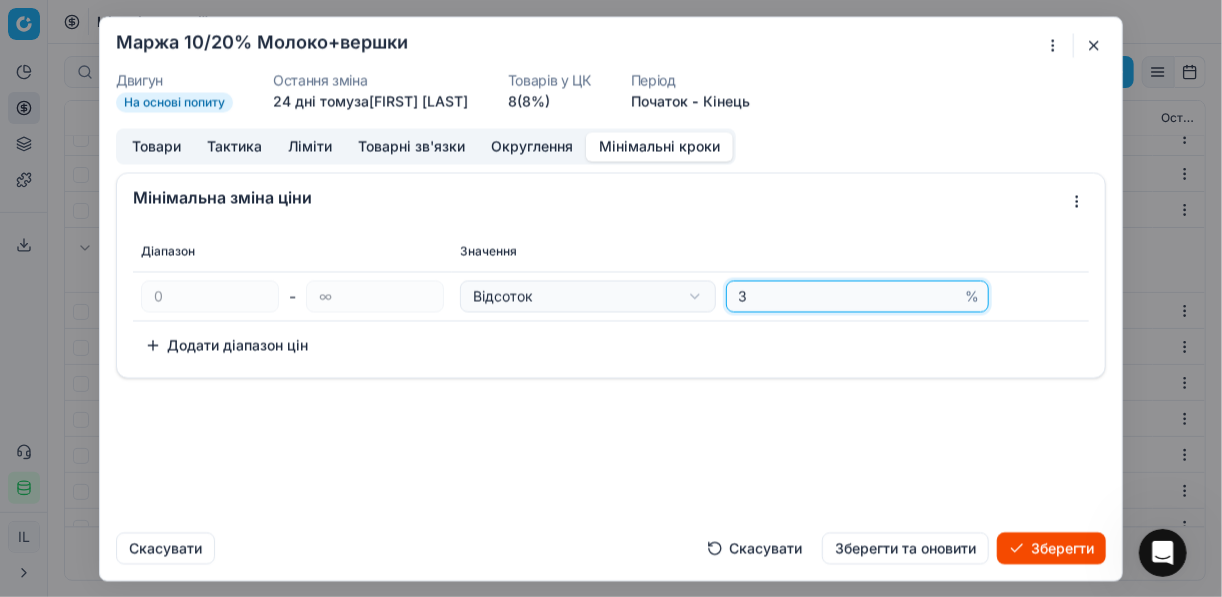 type on "3" 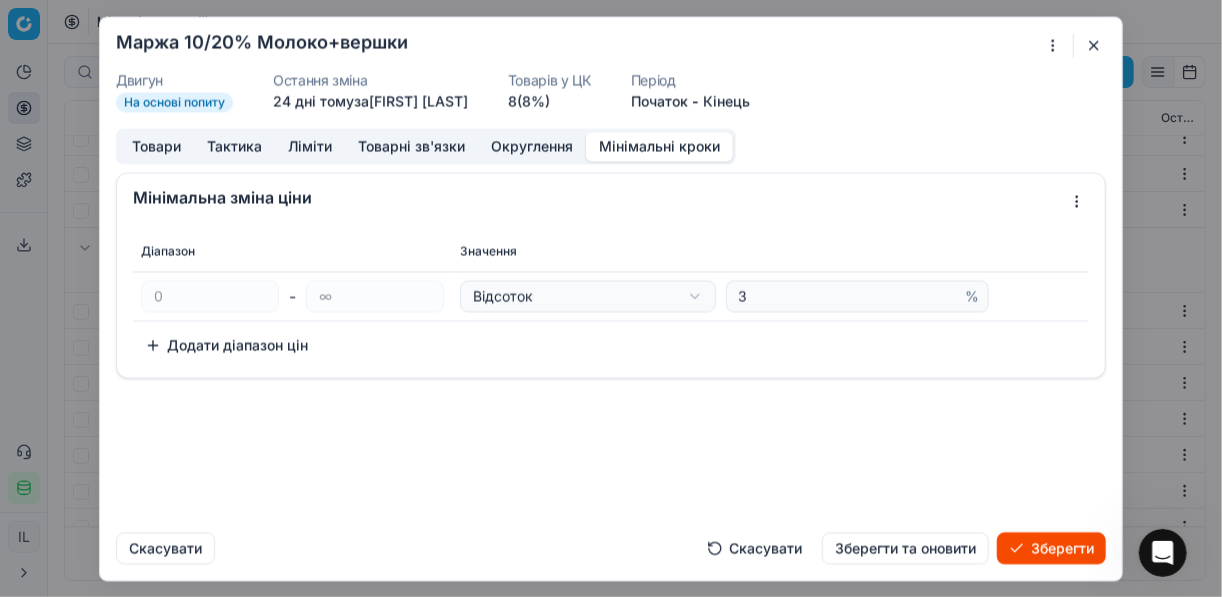 click on "Зберегти" at bounding box center [1051, 548] 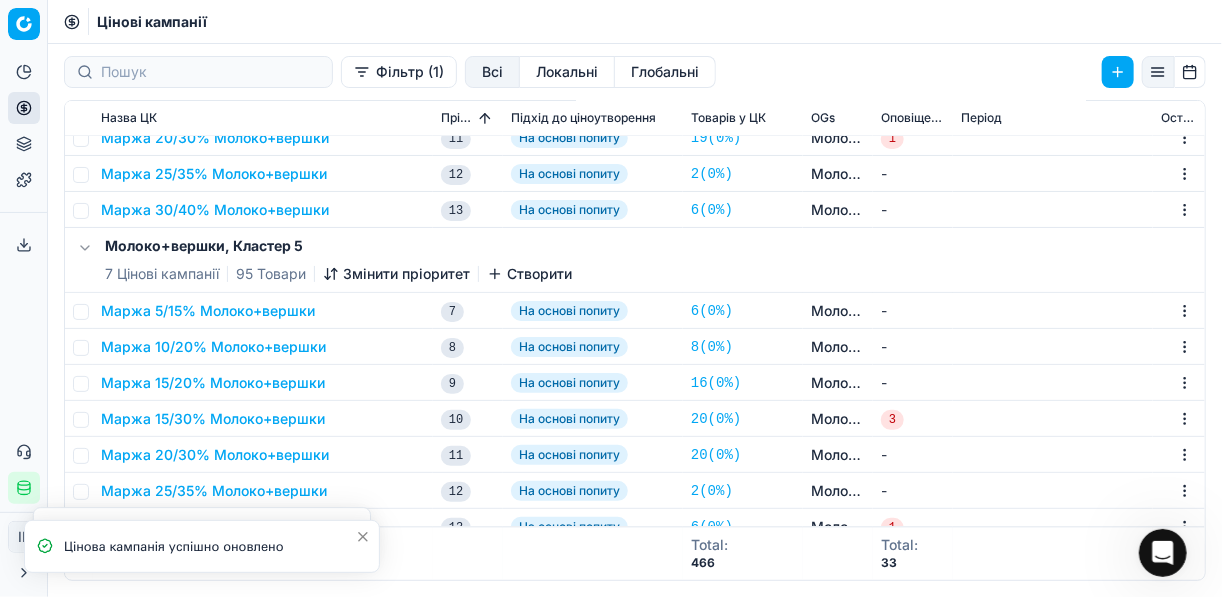 scroll, scrollTop: 1585, scrollLeft: 0, axis: vertical 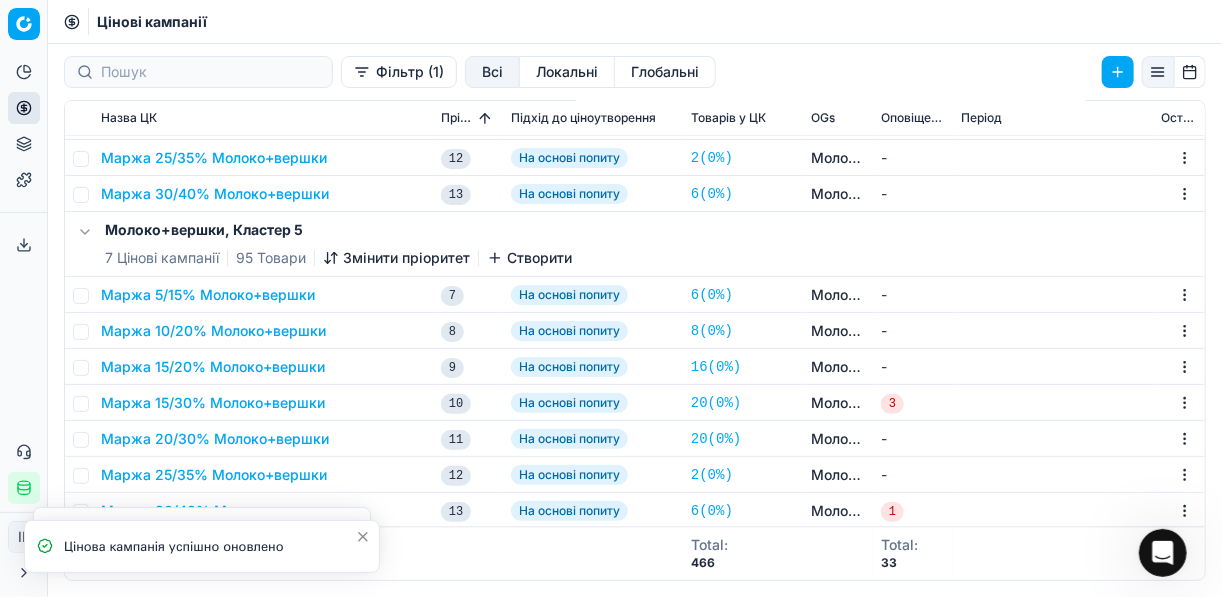 click on "Маржа 15/20% Молоко+вершки" at bounding box center (263, 367) 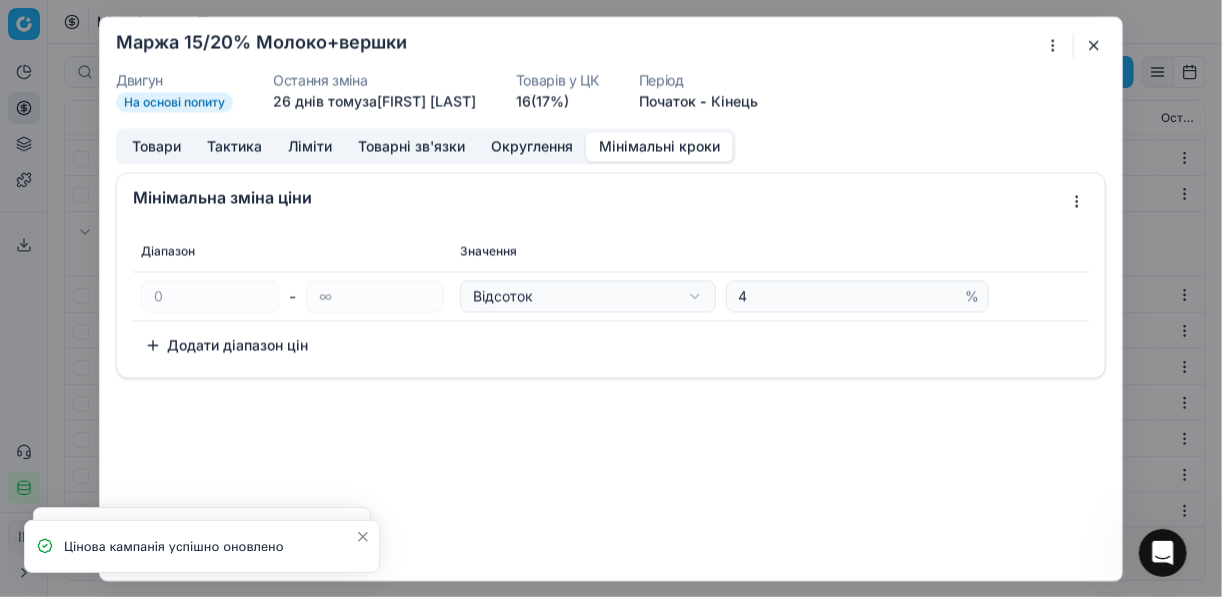 click on "Мінімальні кроки" at bounding box center (659, 146) 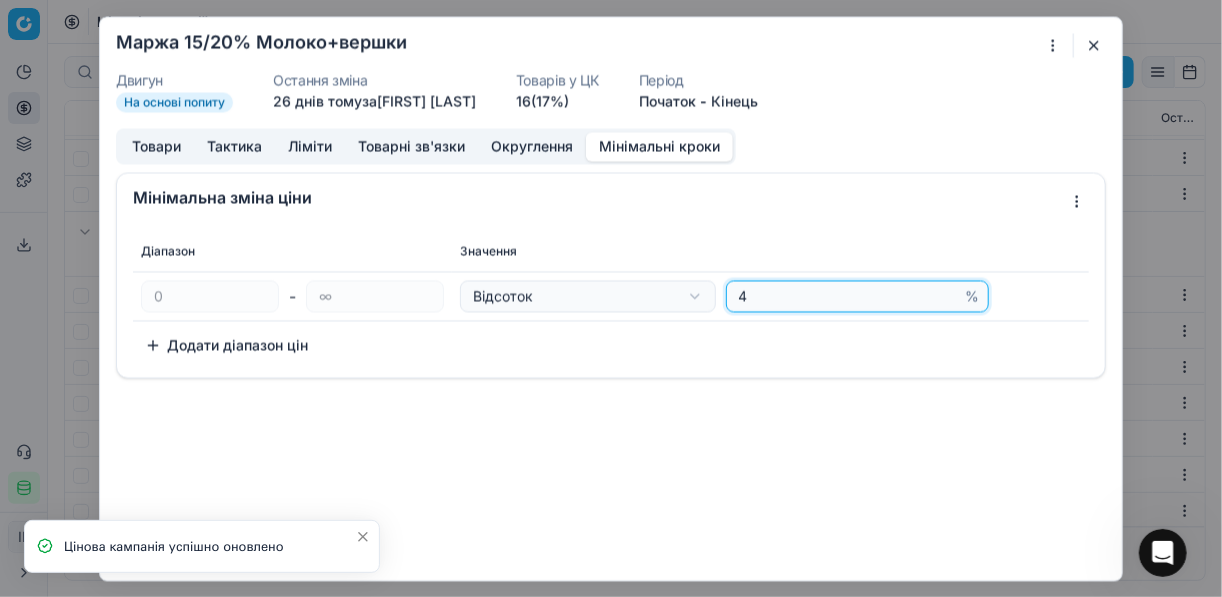 click on "4" at bounding box center [848, 296] 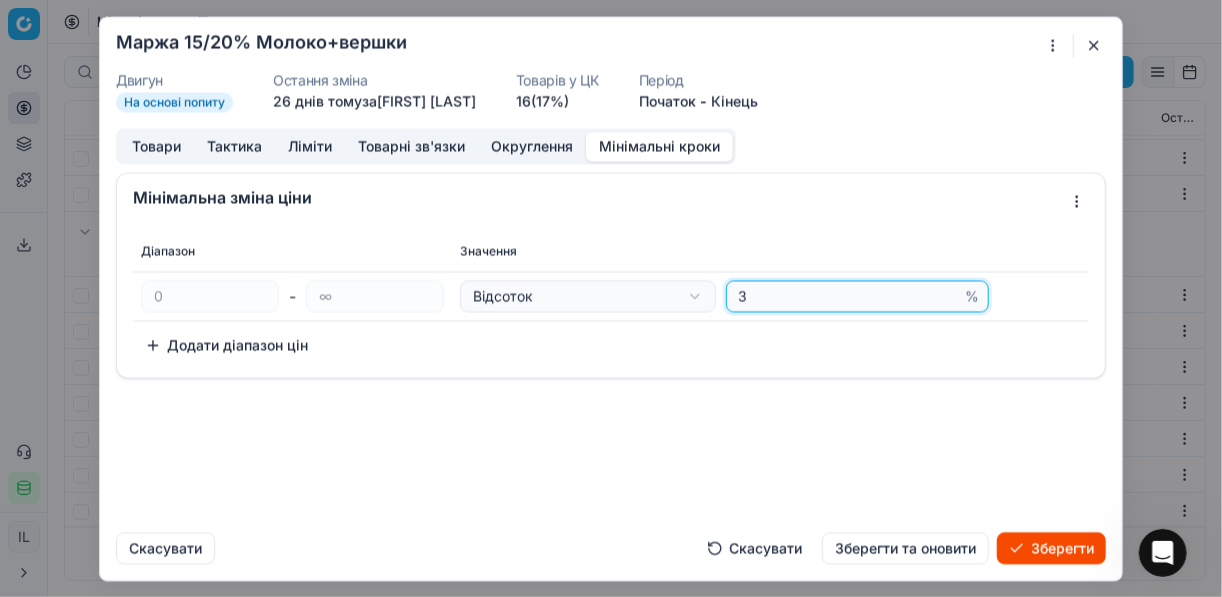 type on "3" 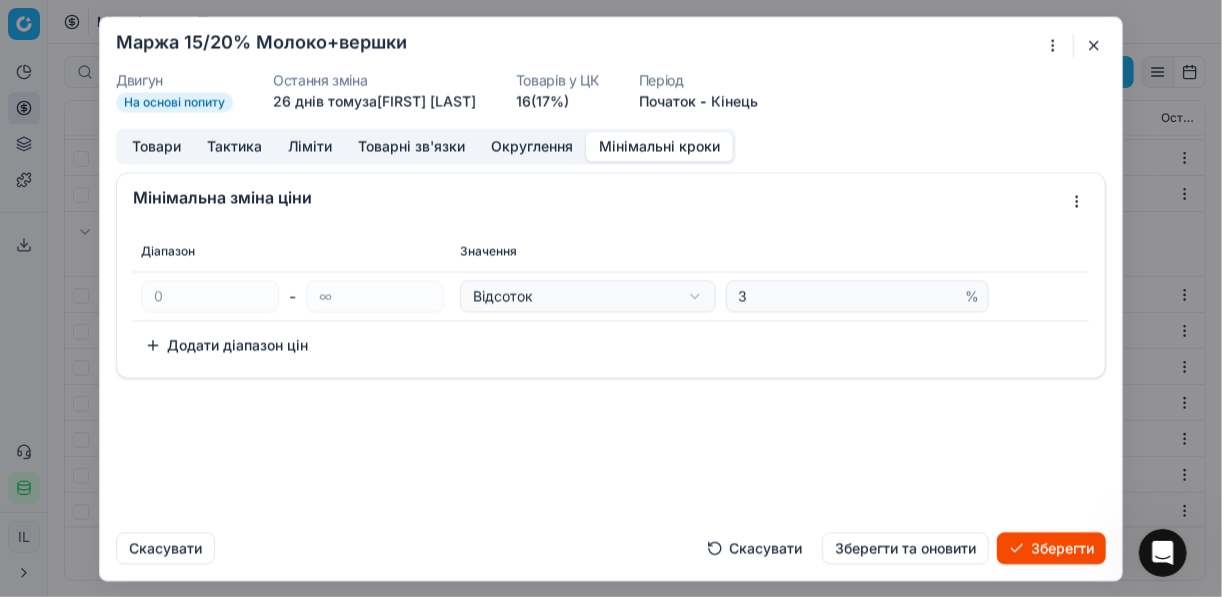 click on "Зберегти" at bounding box center [1051, 548] 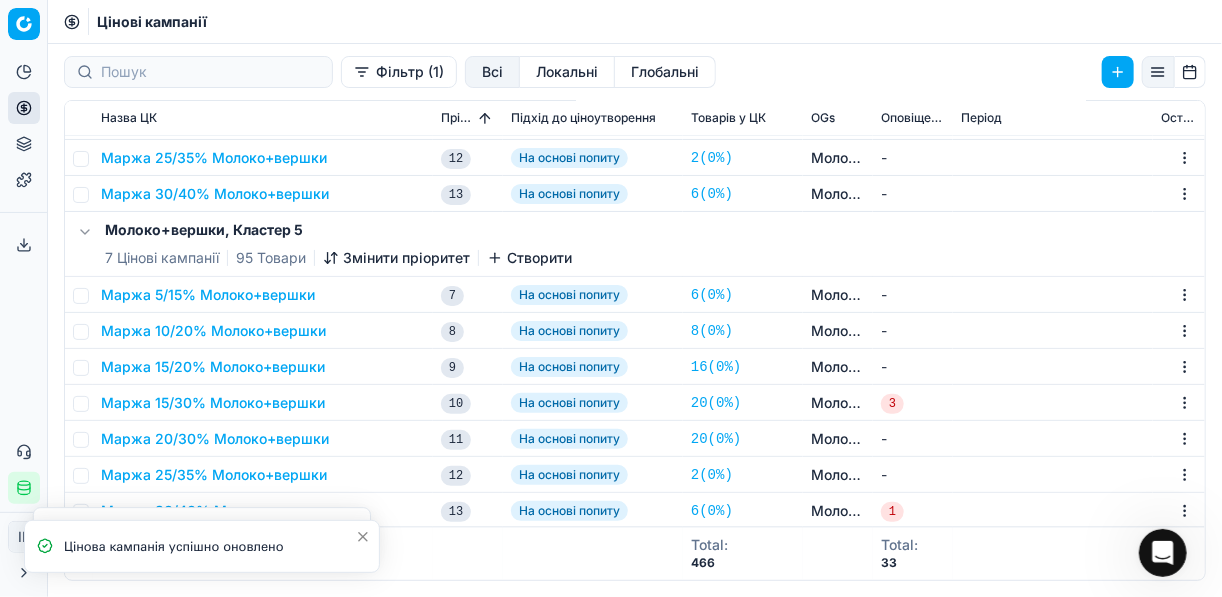 click on "Маржа 15/20% Молоко+вершки" at bounding box center (213, 367) 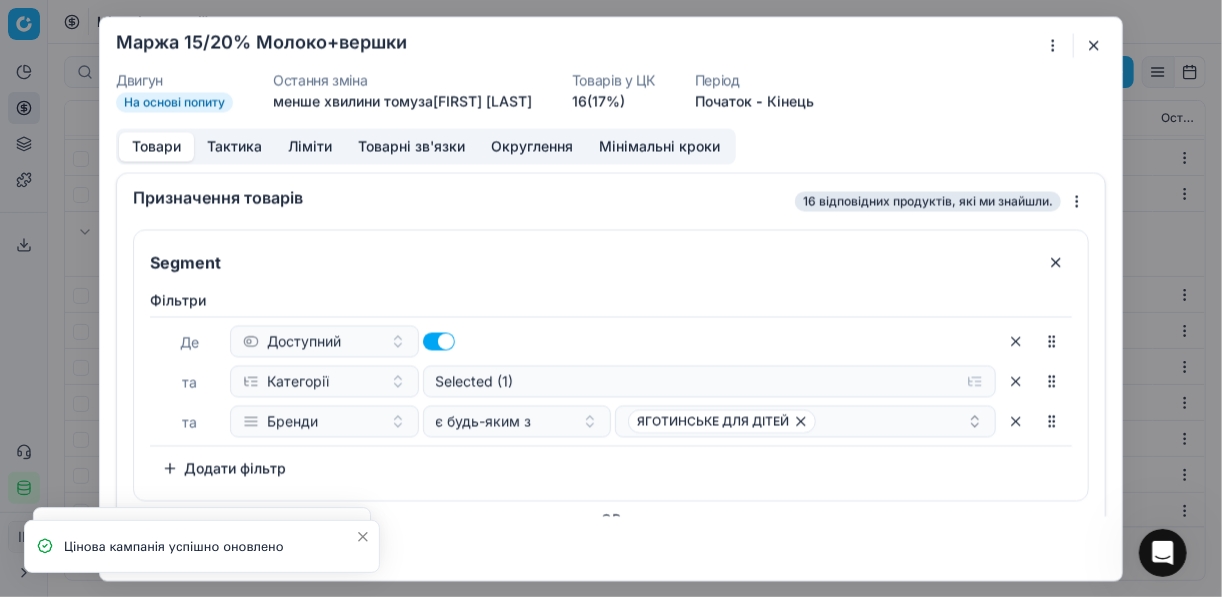 click on "Мінімальні кроки" at bounding box center [659, 146] 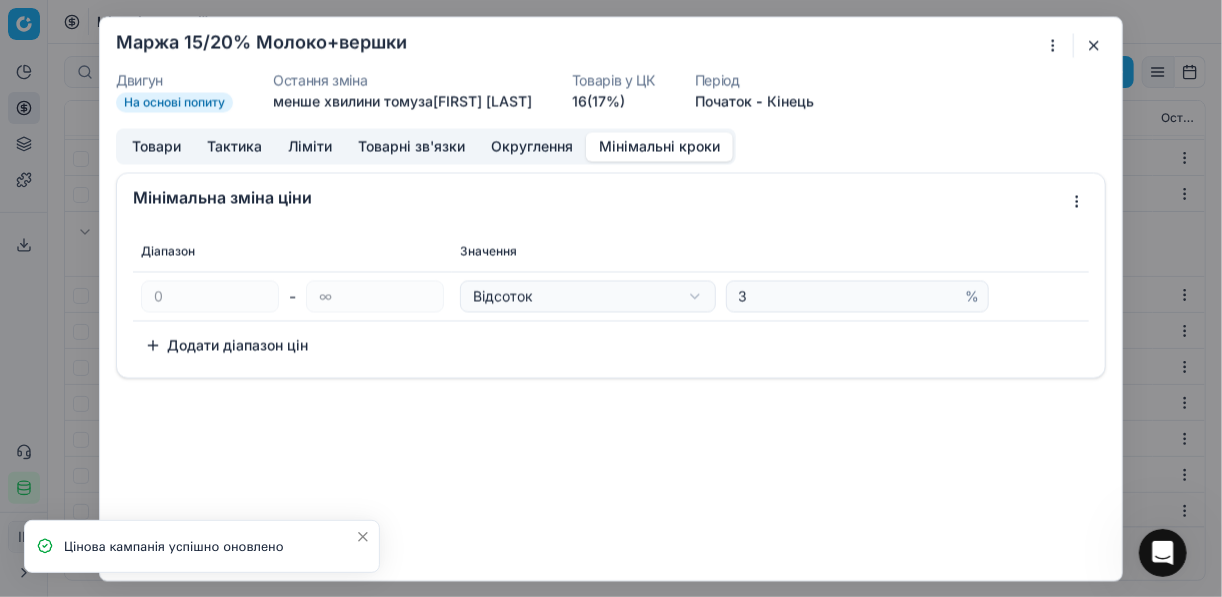 click at bounding box center (1094, 45) 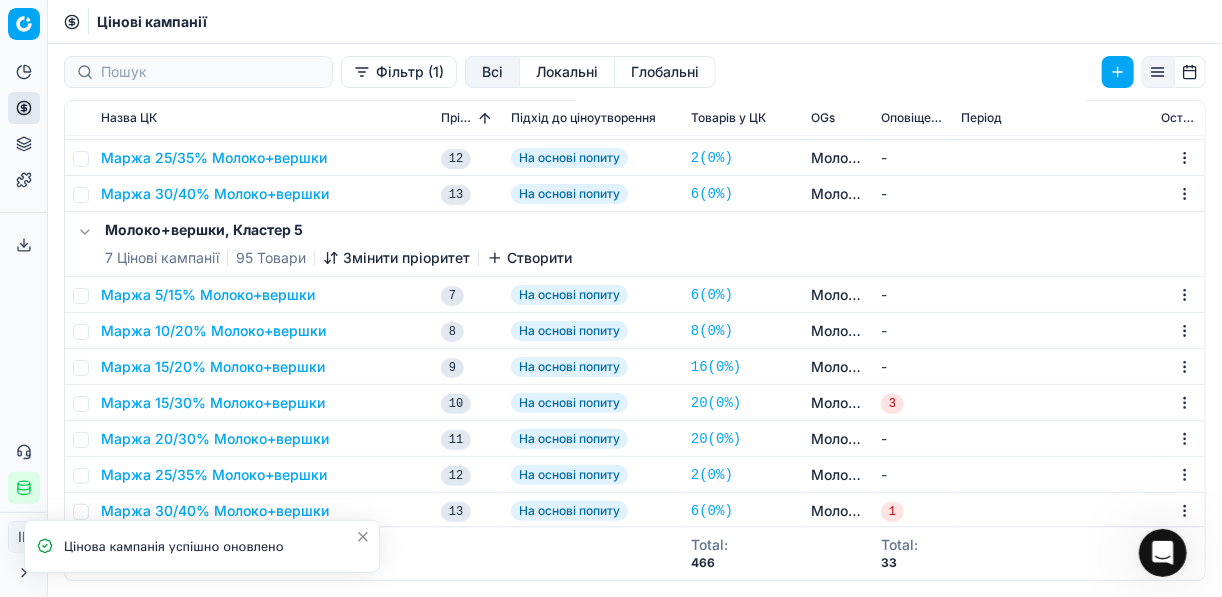 click on "Маржа 15/30% Молоко+вершки" at bounding box center (213, 403) 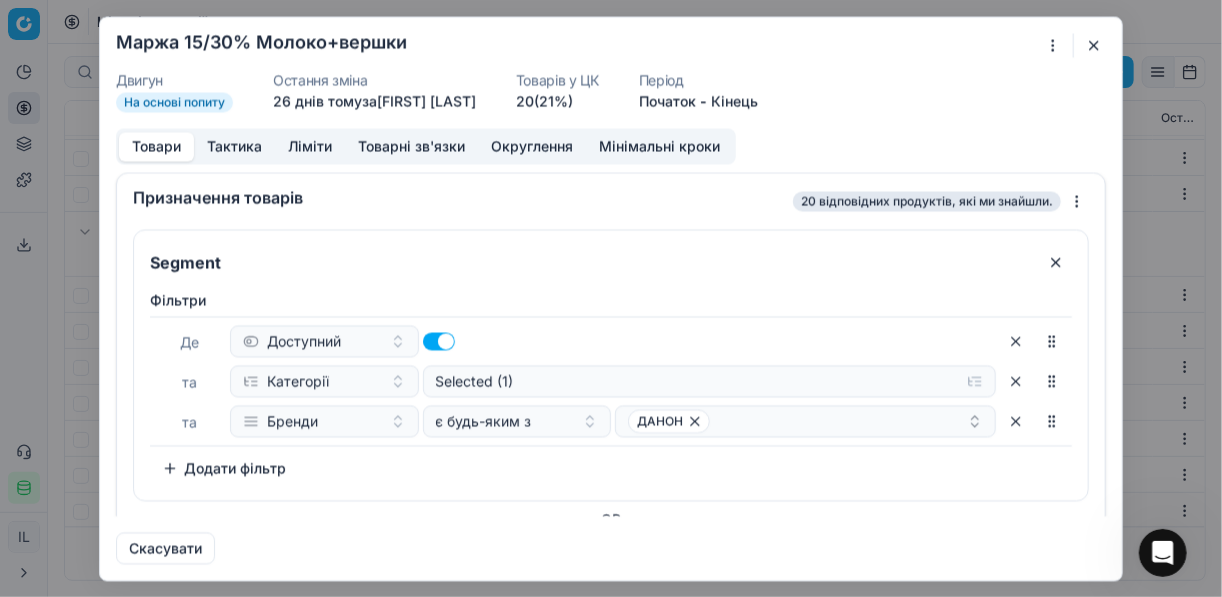 click on "Мінімальні кроки" at bounding box center [659, 146] 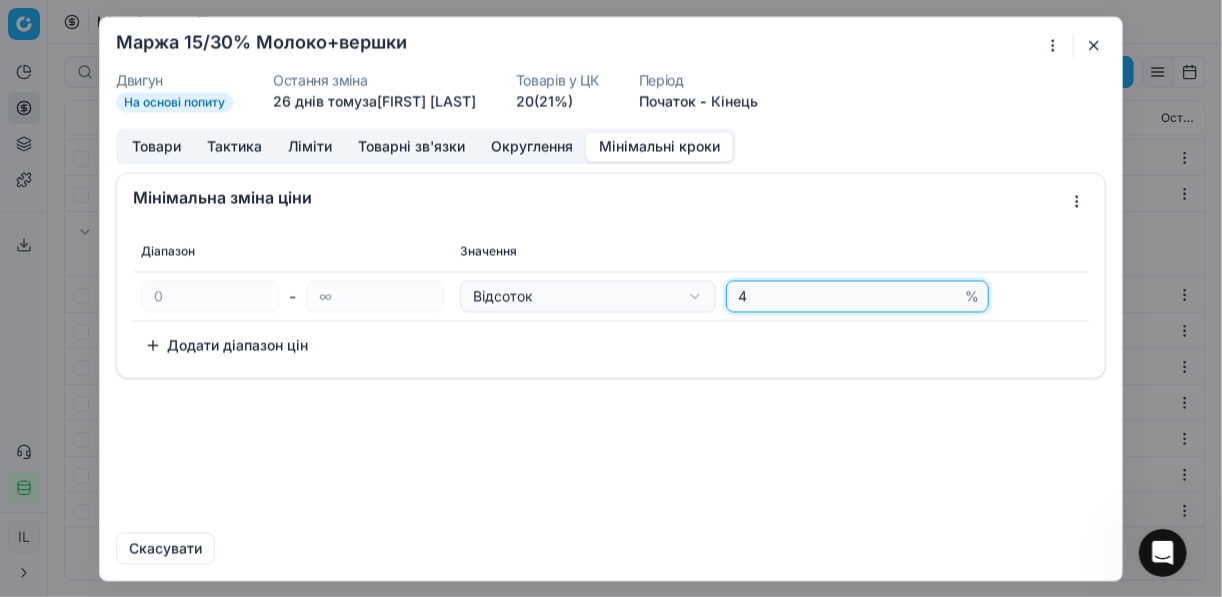 click on "4" at bounding box center [848, 296] 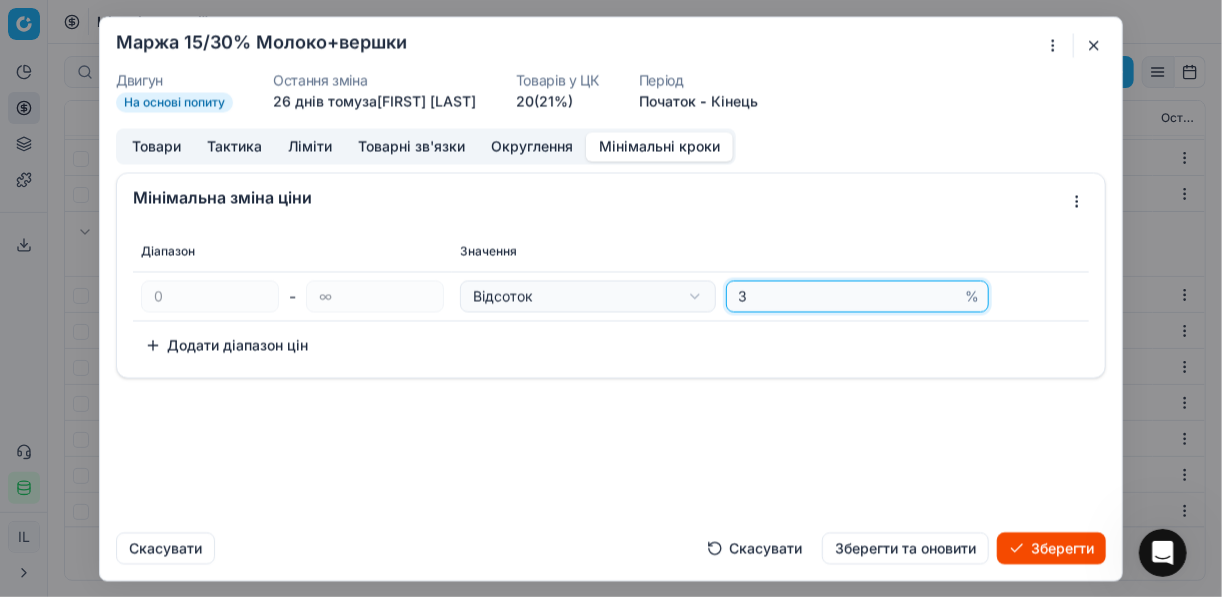 type on "3" 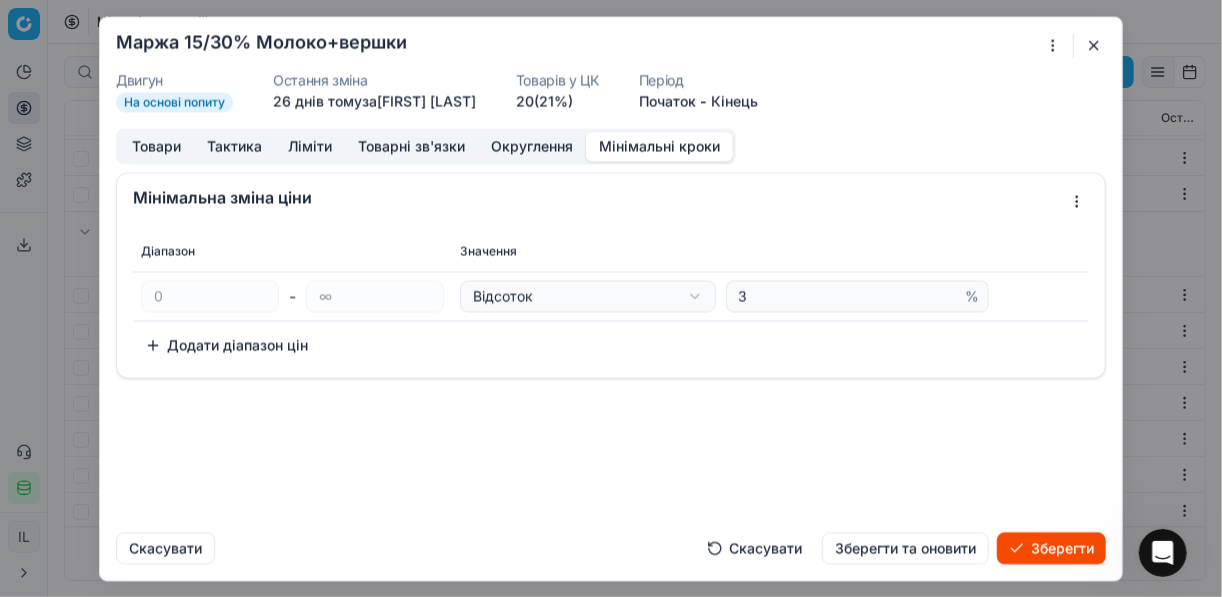 click on "Зберегти" at bounding box center (1051, 548) 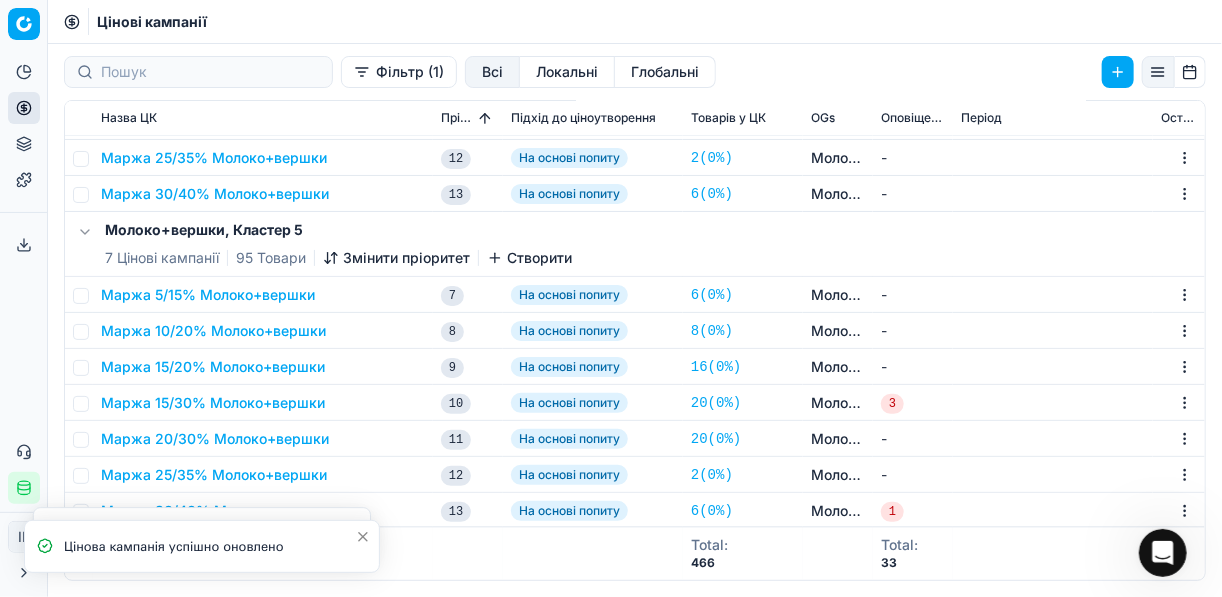 click on "Маржа 15/30% Молоко+вершки" at bounding box center [213, 403] 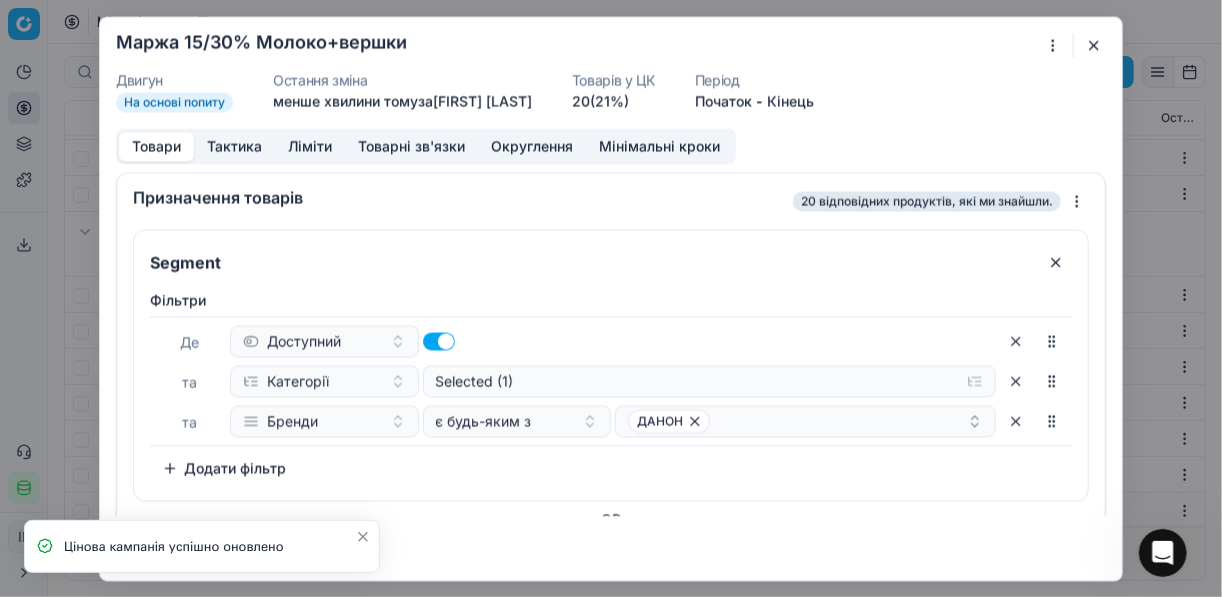 click on "Мінімальні кроки" at bounding box center (659, 146) 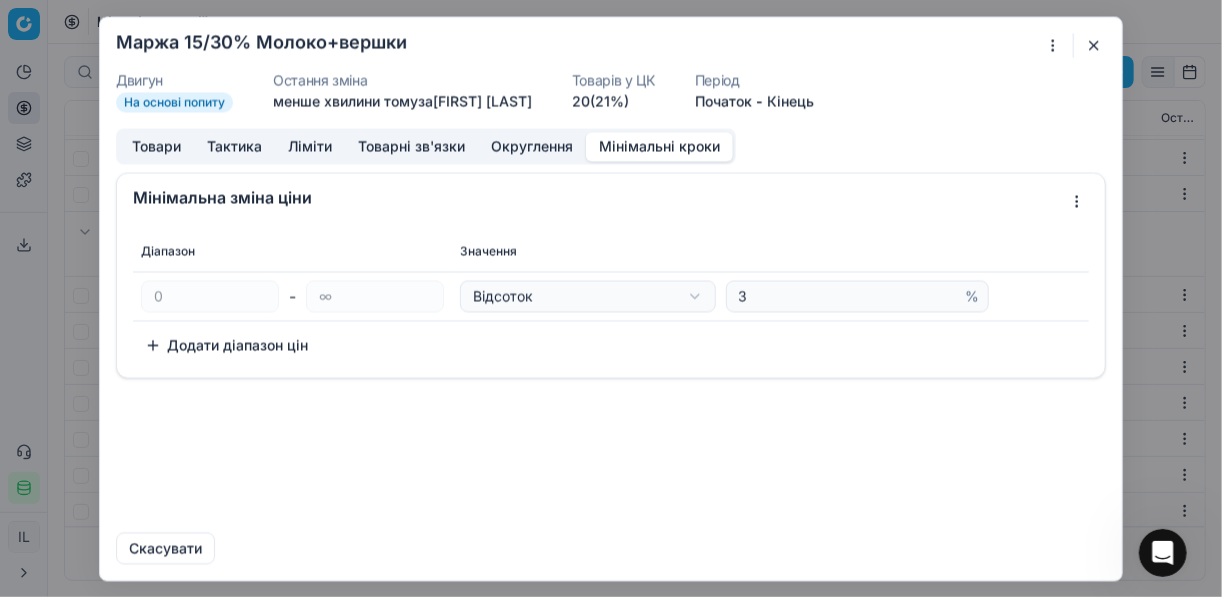 click at bounding box center [1094, 45] 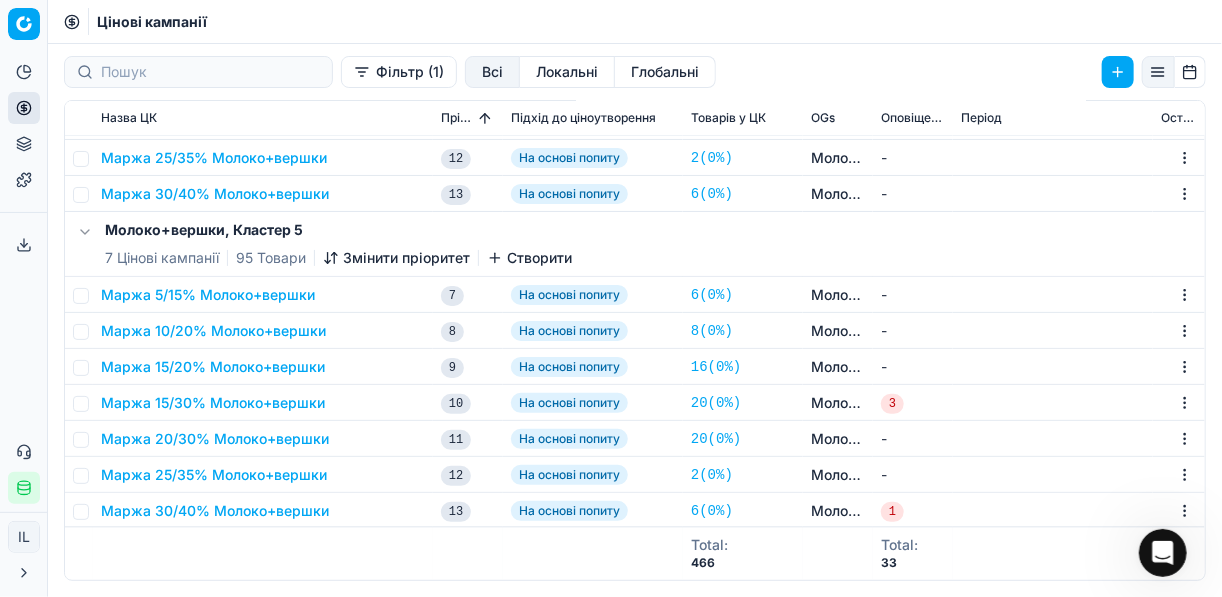 click on "Маржа  20/30% Молоко+вершки" at bounding box center (215, 439) 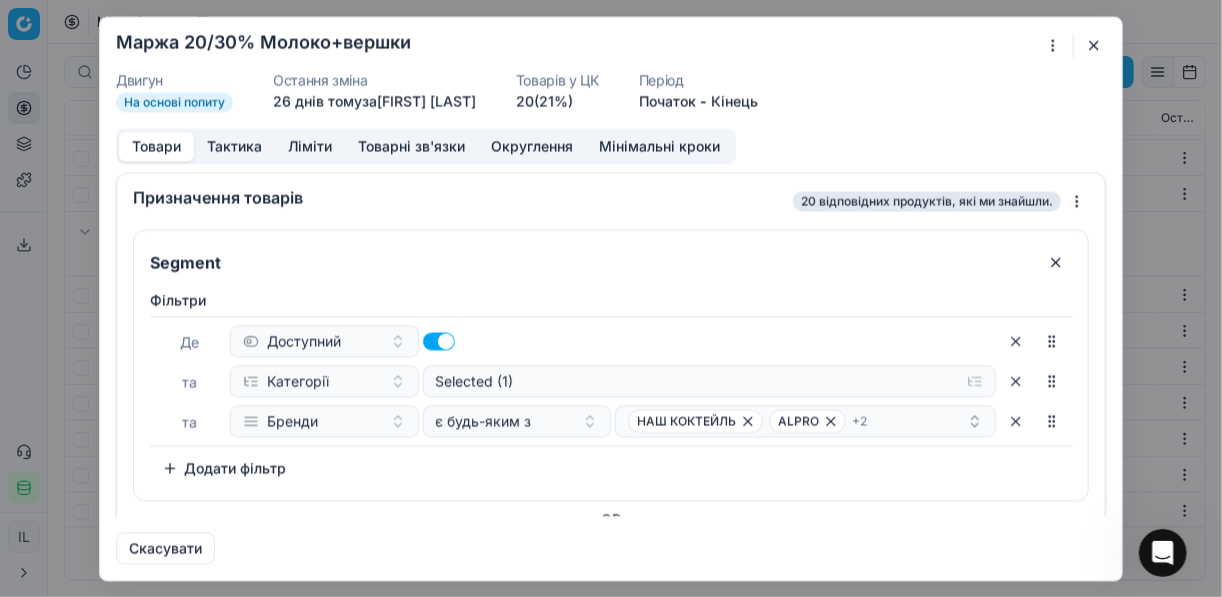 click on "Мінімальні кроки" at bounding box center (659, 146) 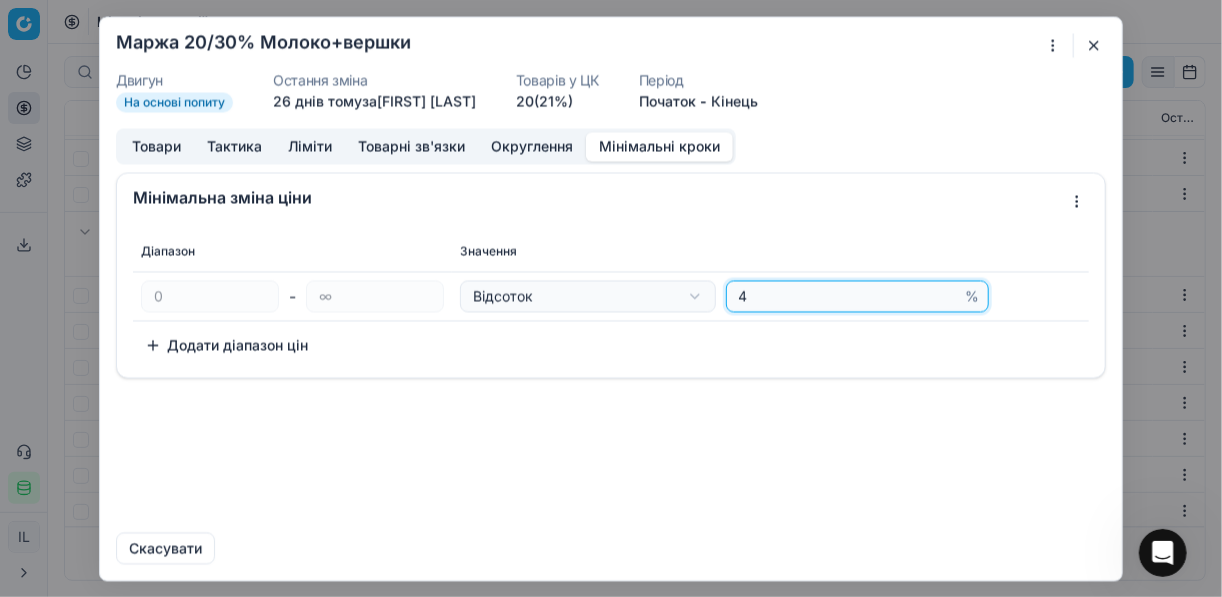 click on "4" at bounding box center [848, 296] 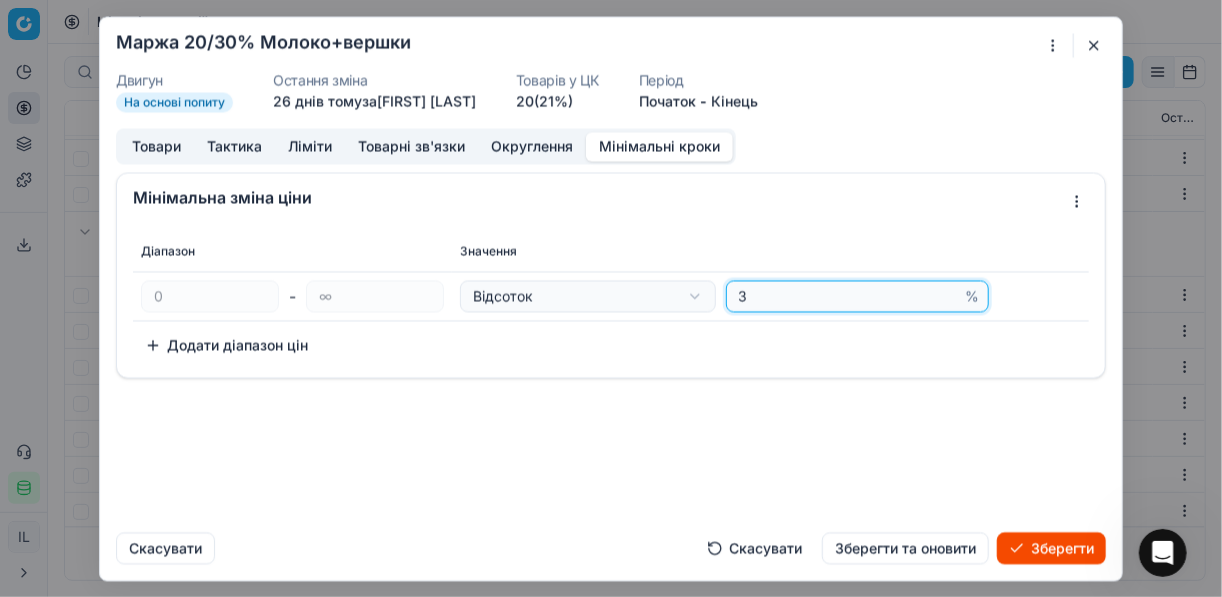 type on "3" 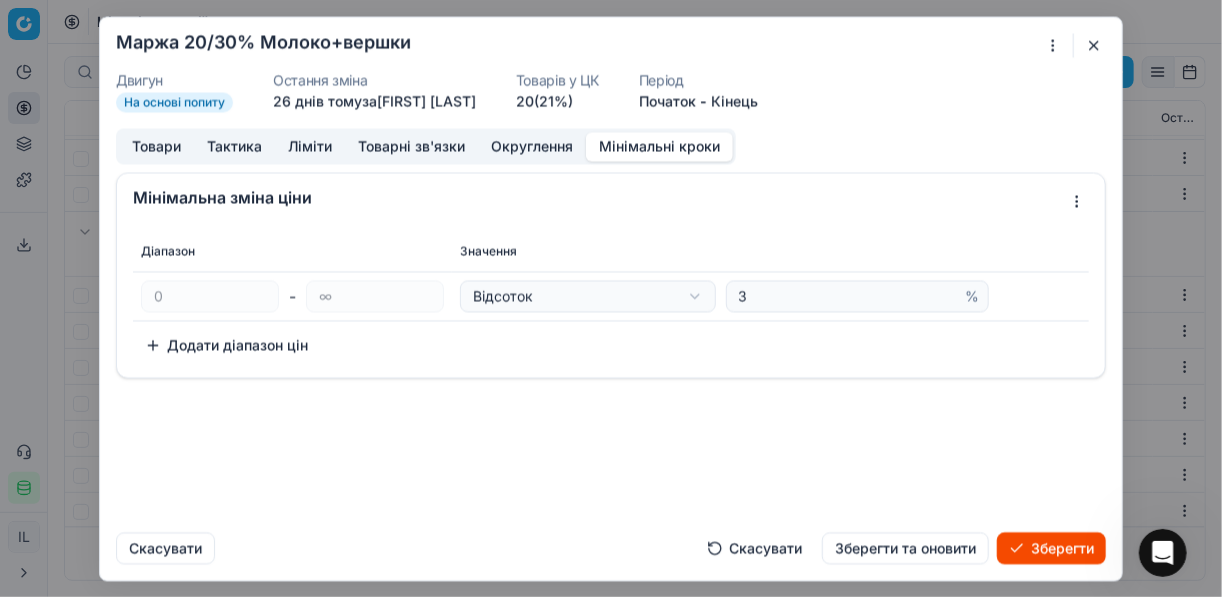 click on "Зберегти" at bounding box center (1051, 548) 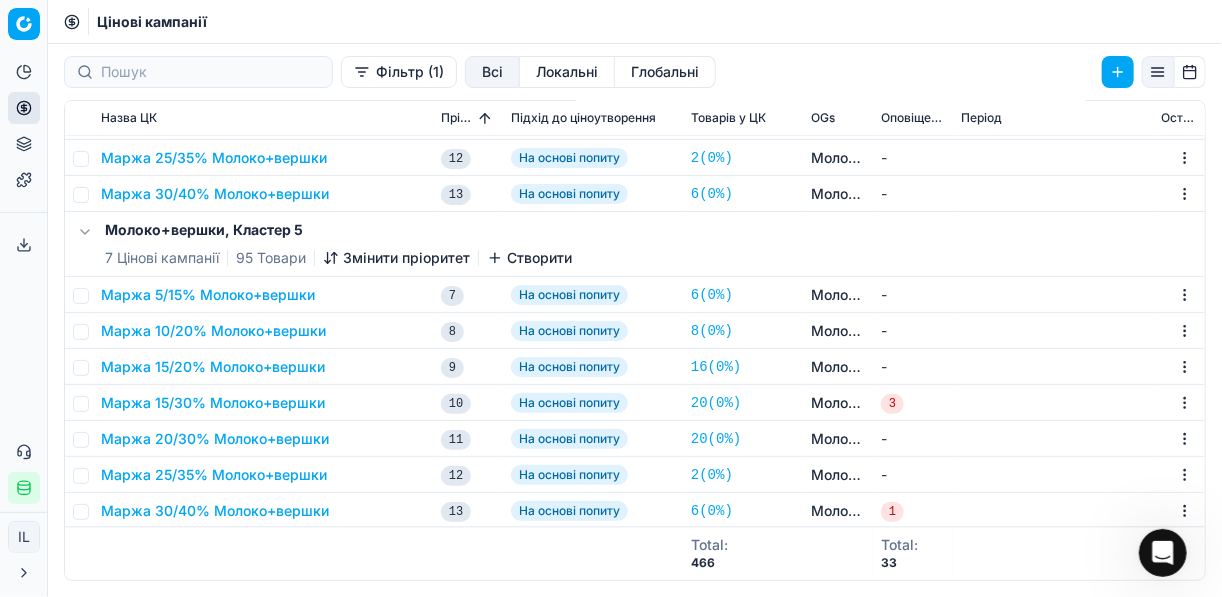 click on "Маржа  20/30% Молоко+вершки" at bounding box center (215, 439) 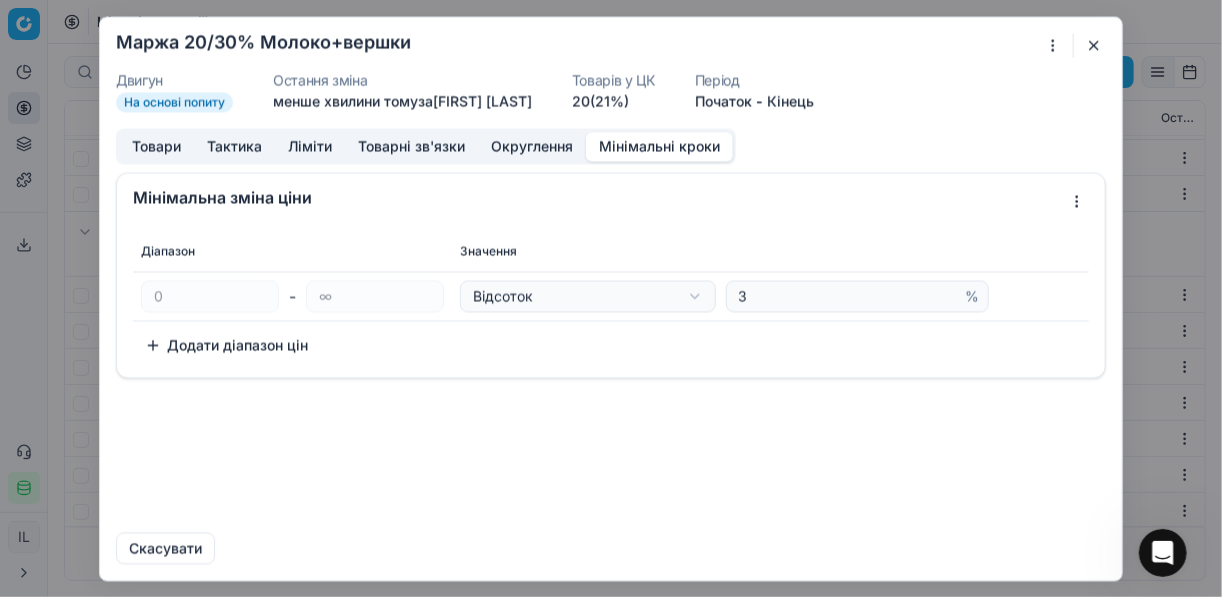 click on "Мінімальні кроки" at bounding box center [659, 146] 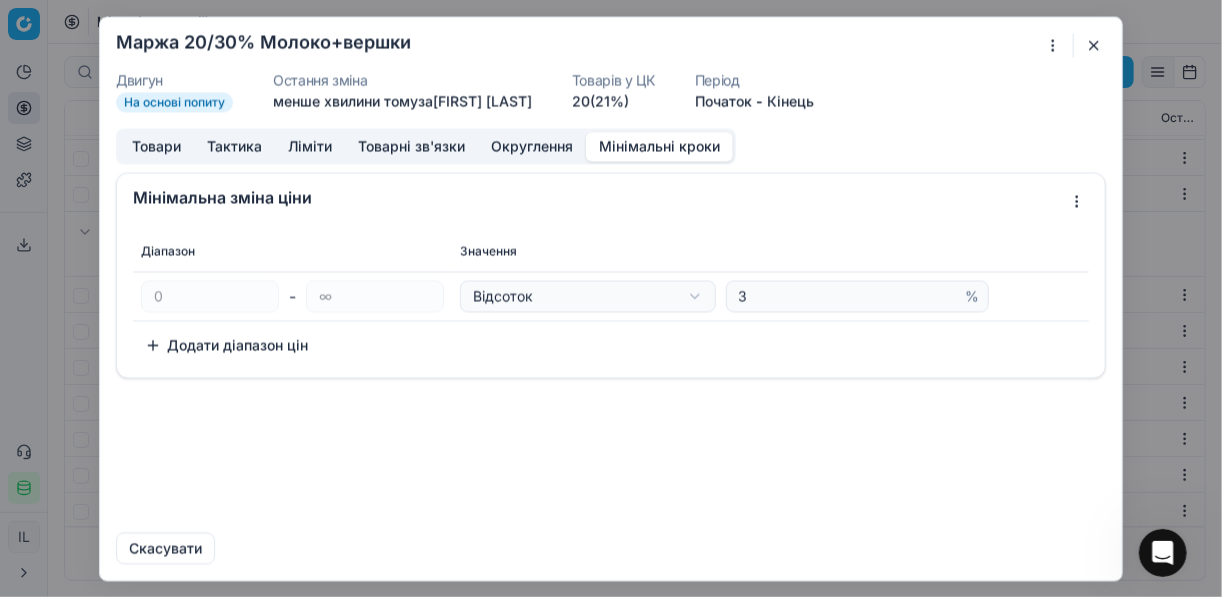 click at bounding box center [1094, 45] 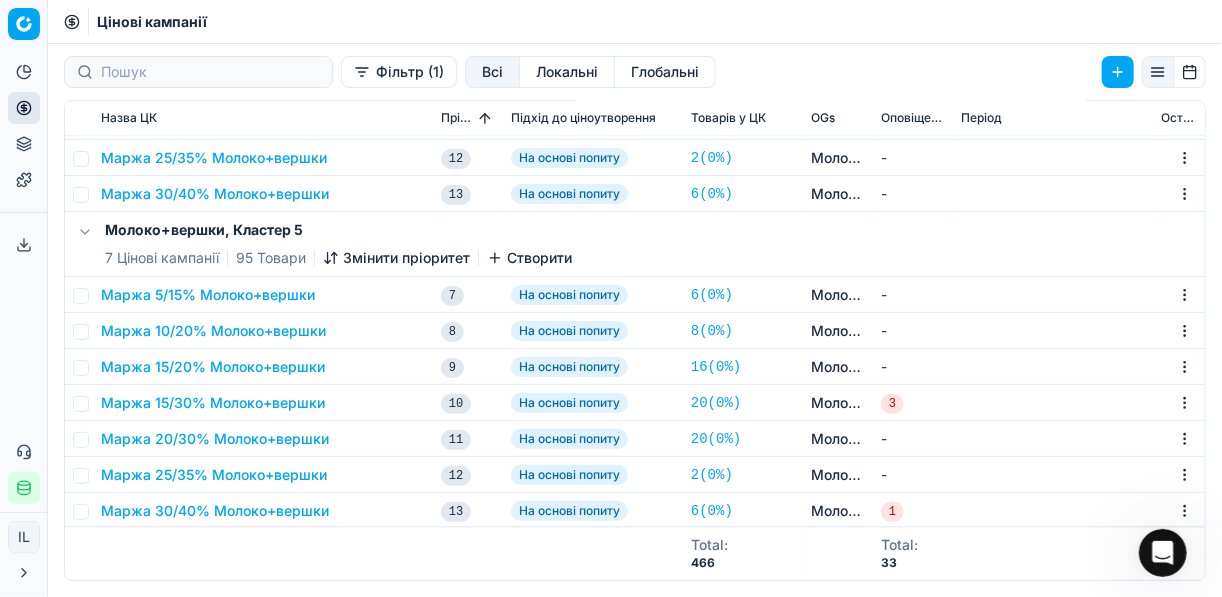 click on "Маржа  25/35% Молоко+вершки" at bounding box center [214, 475] 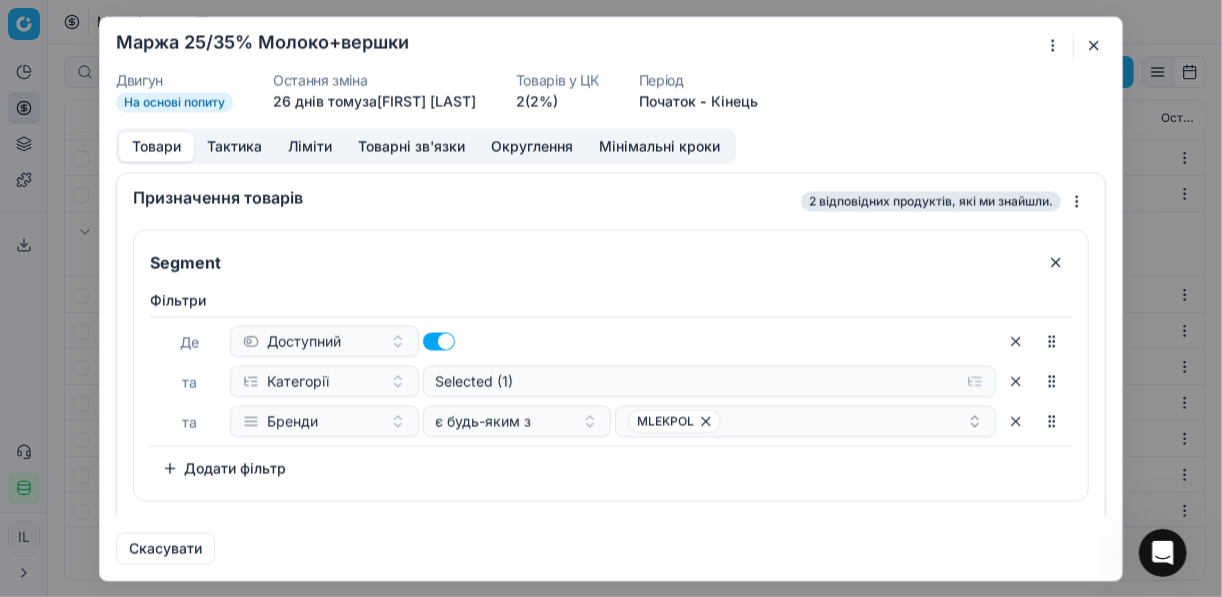 click on "Мінімальні кроки" at bounding box center (659, 146) 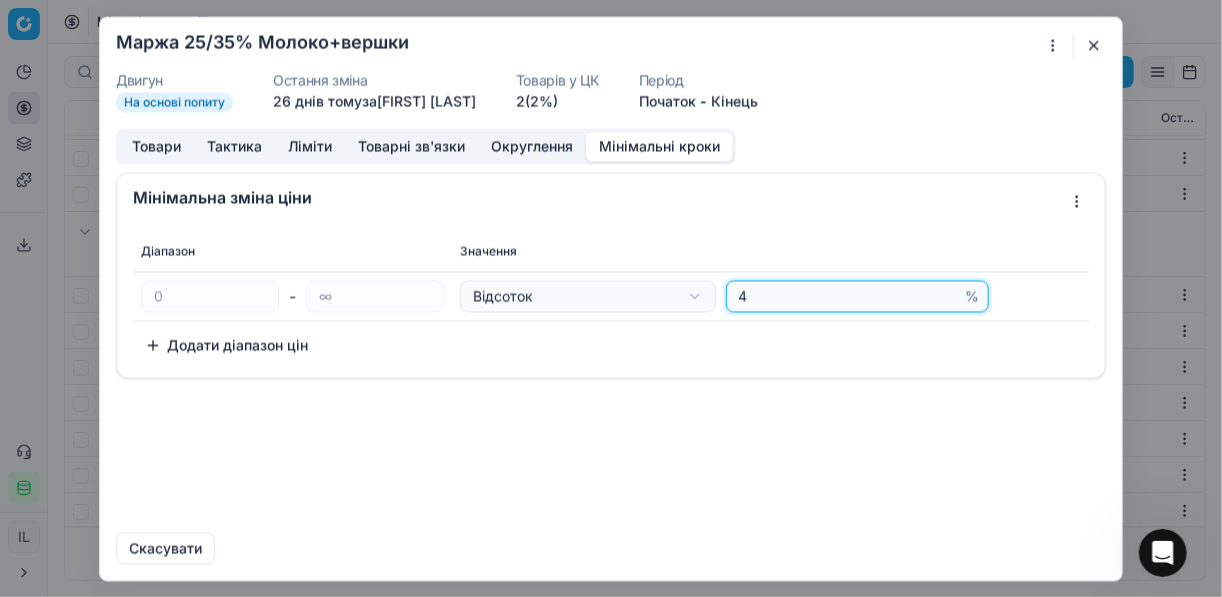 click on "4" at bounding box center (848, 296) 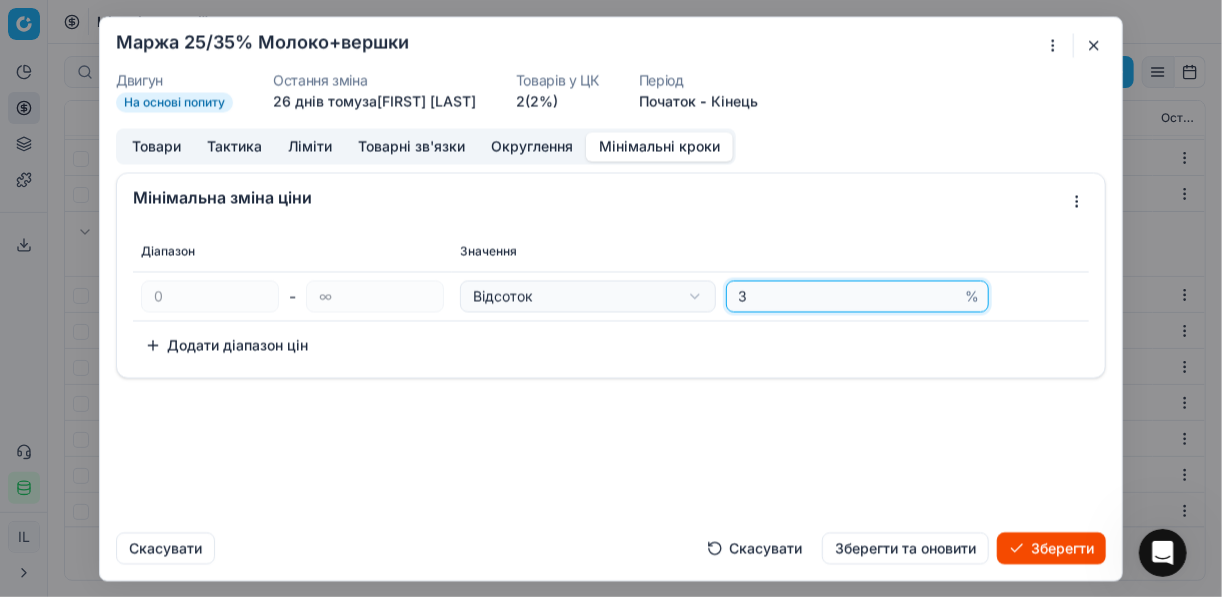 type on "3" 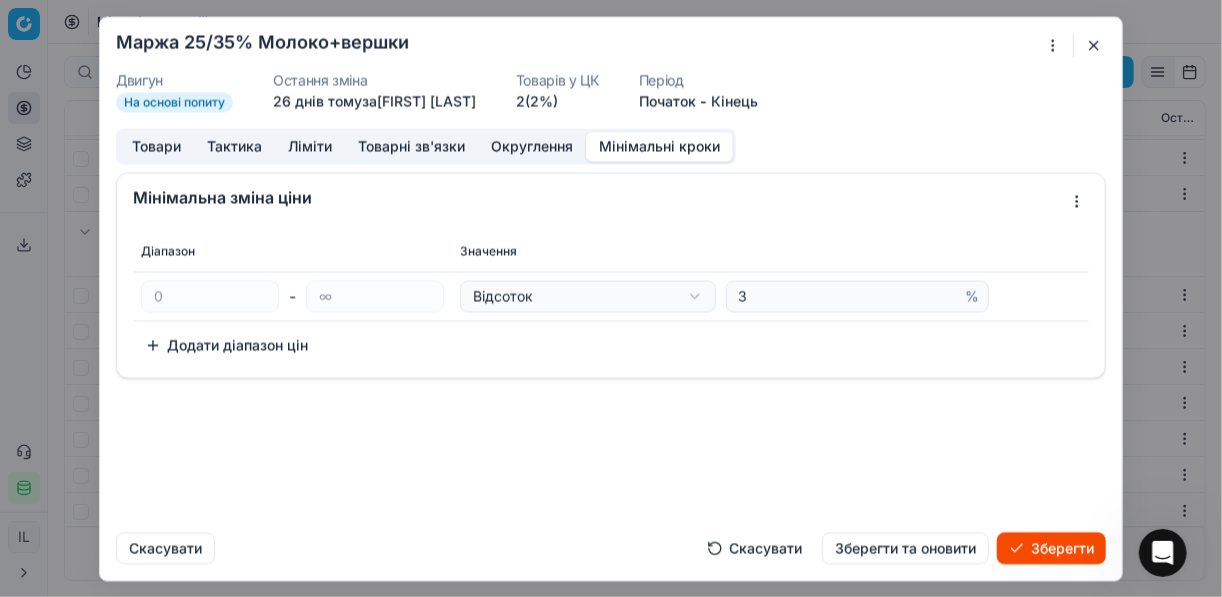 click on "Зберегти" at bounding box center (1051, 548) 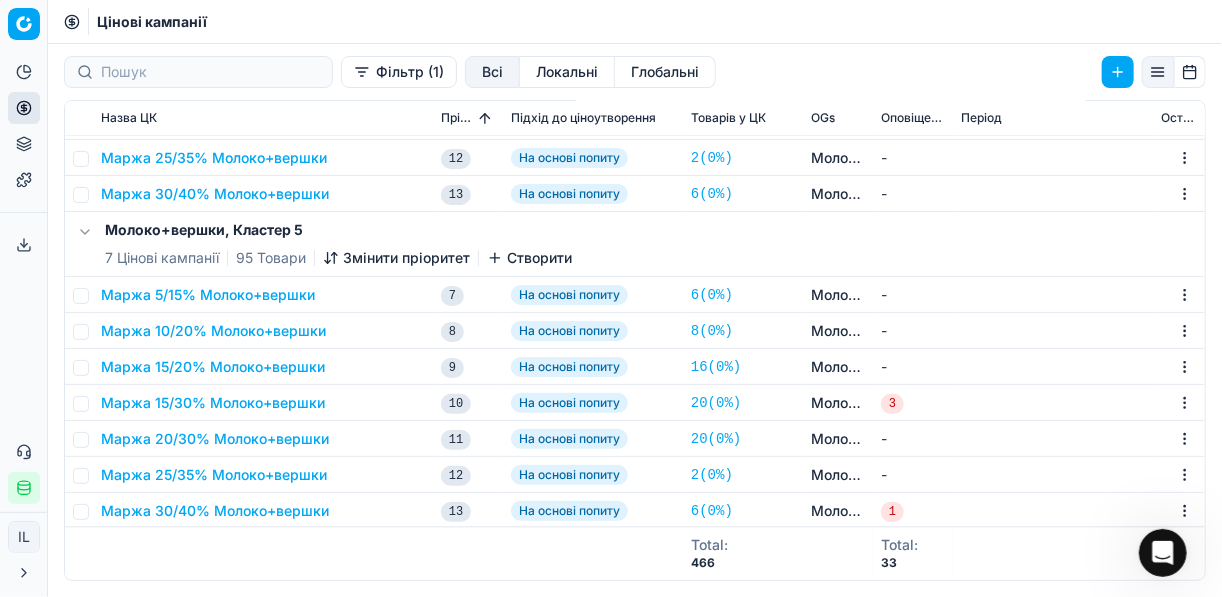 click on "Маржа 15/30% Молоко+вершки" at bounding box center [213, 403] 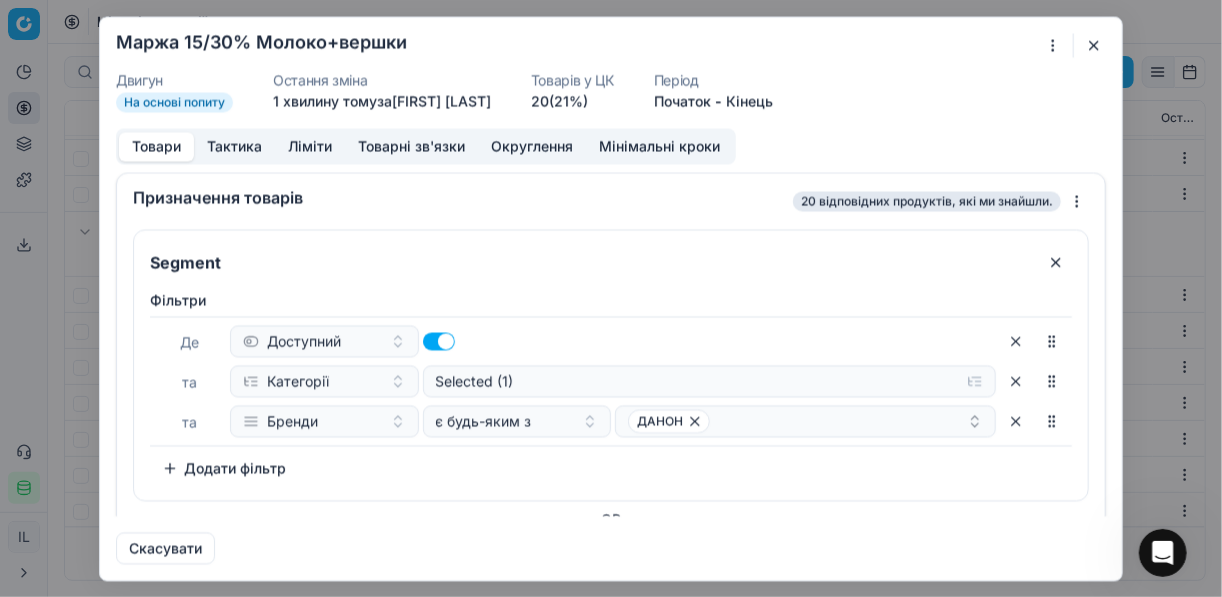 click on "Мінімальні кроки" at bounding box center (659, 146) 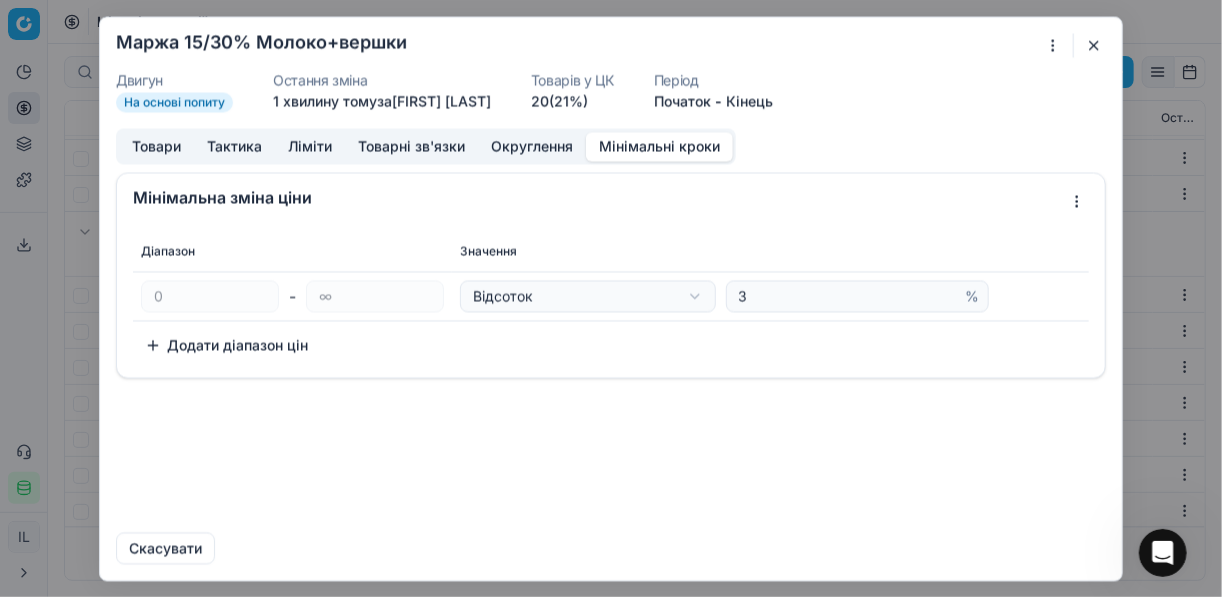 click at bounding box center [1094, 45] 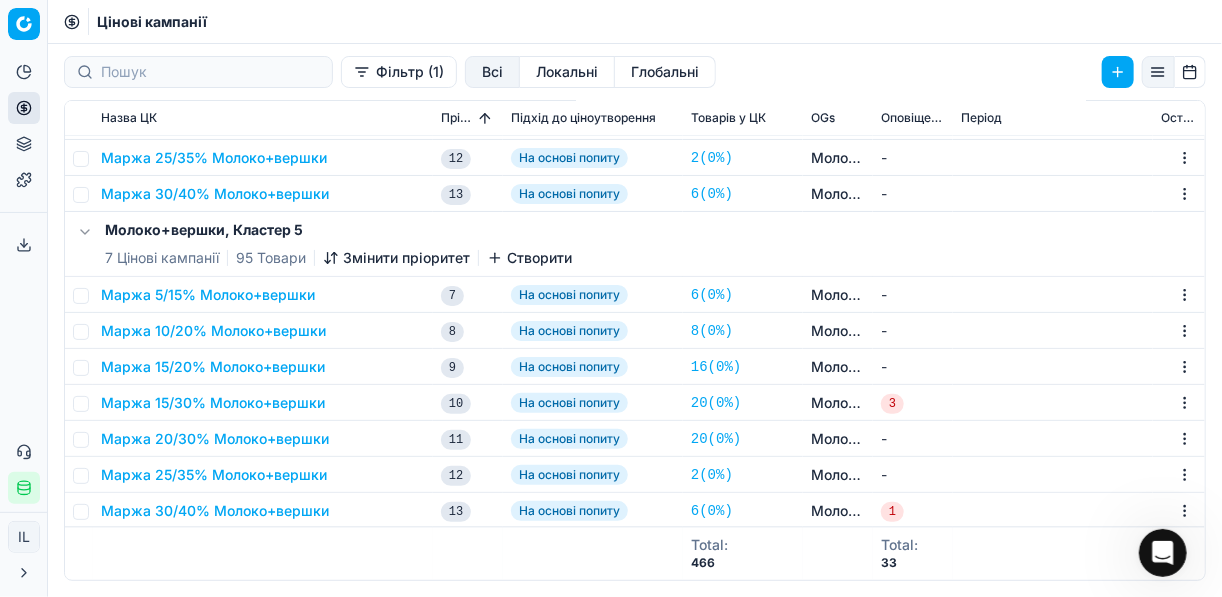 click on "Маржа  20/30% Молоко+вершки" at bounding box center (215, 439) 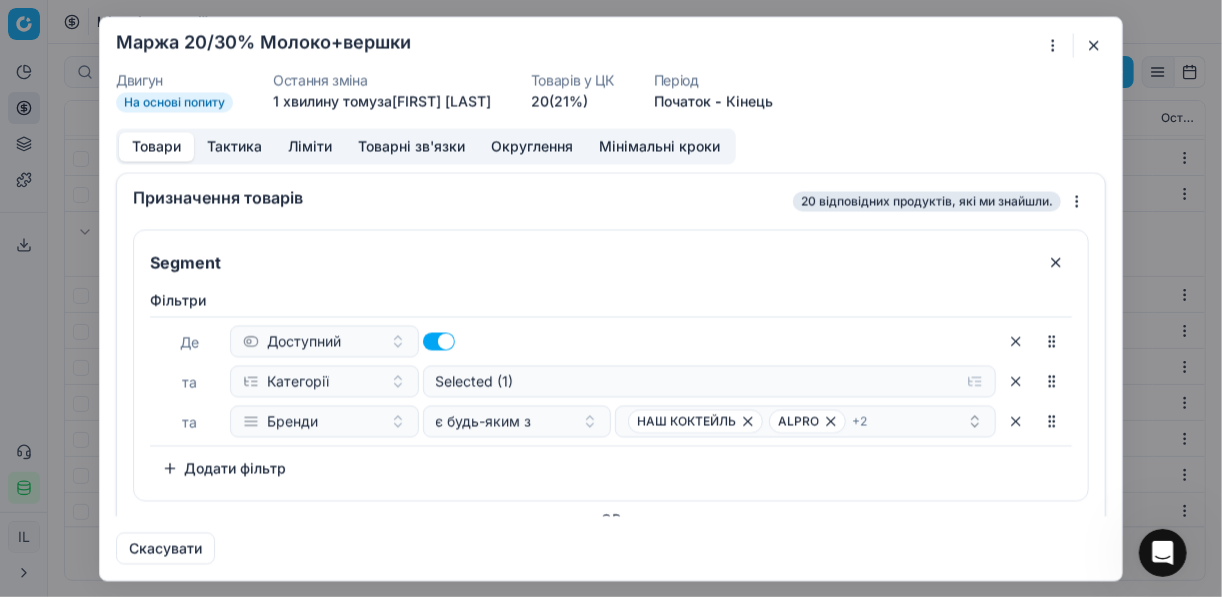 click on "Мінімальні кроки" at bounding box center (659, 146) 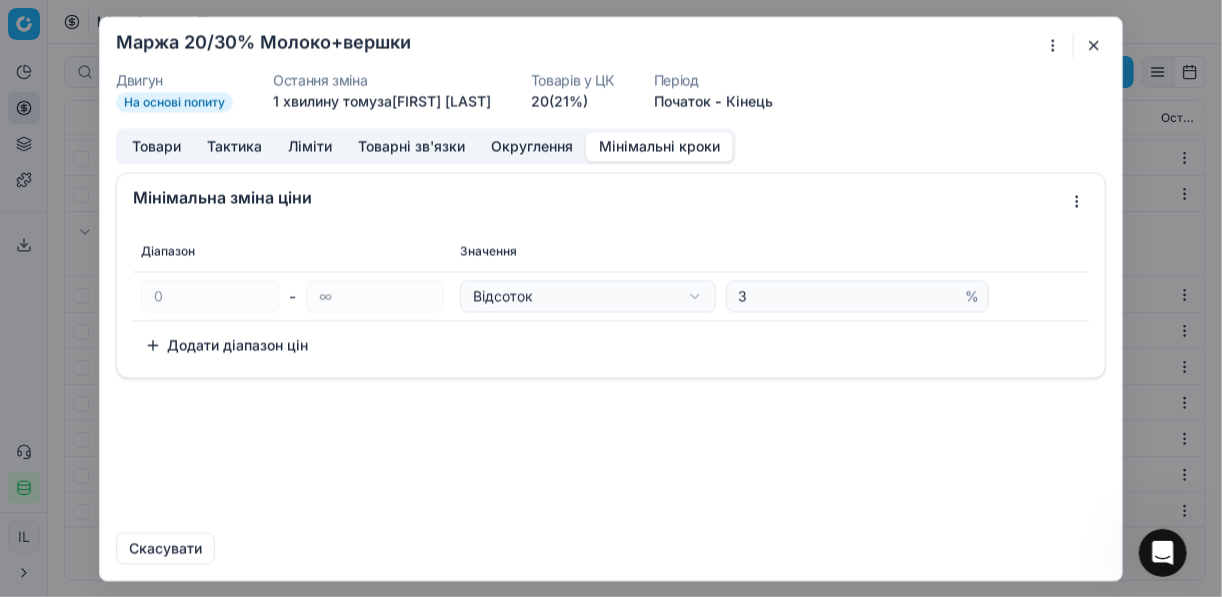 drag, startPoint x: 1091, startPoint y: 47, endPoint x: 1072, endPoint y: 64, distance: 25.495098 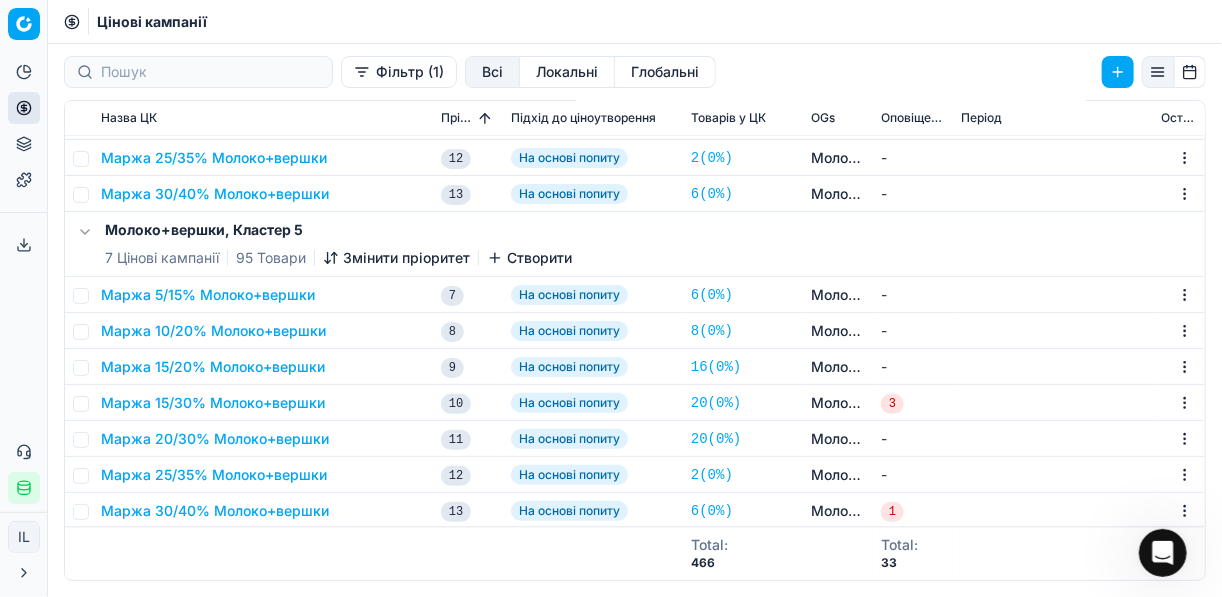 click on "Маржа  25/35% Молоко+вершки" at bounding box center [214, 475] 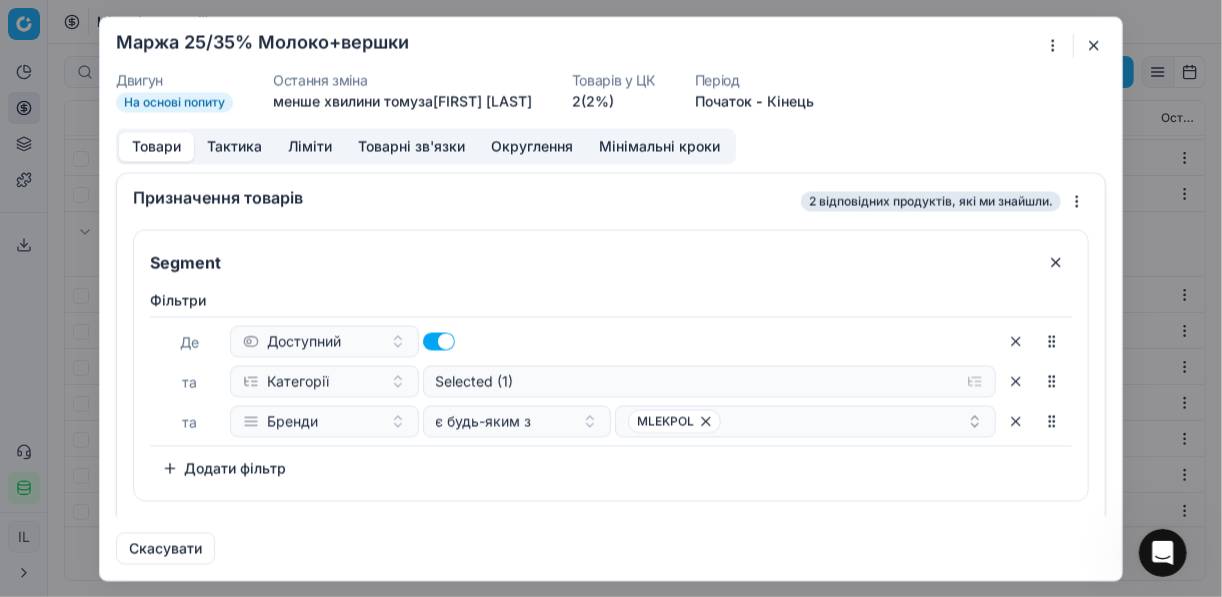 click on "Мінімальні кроки" at bounding box center [659, 146] 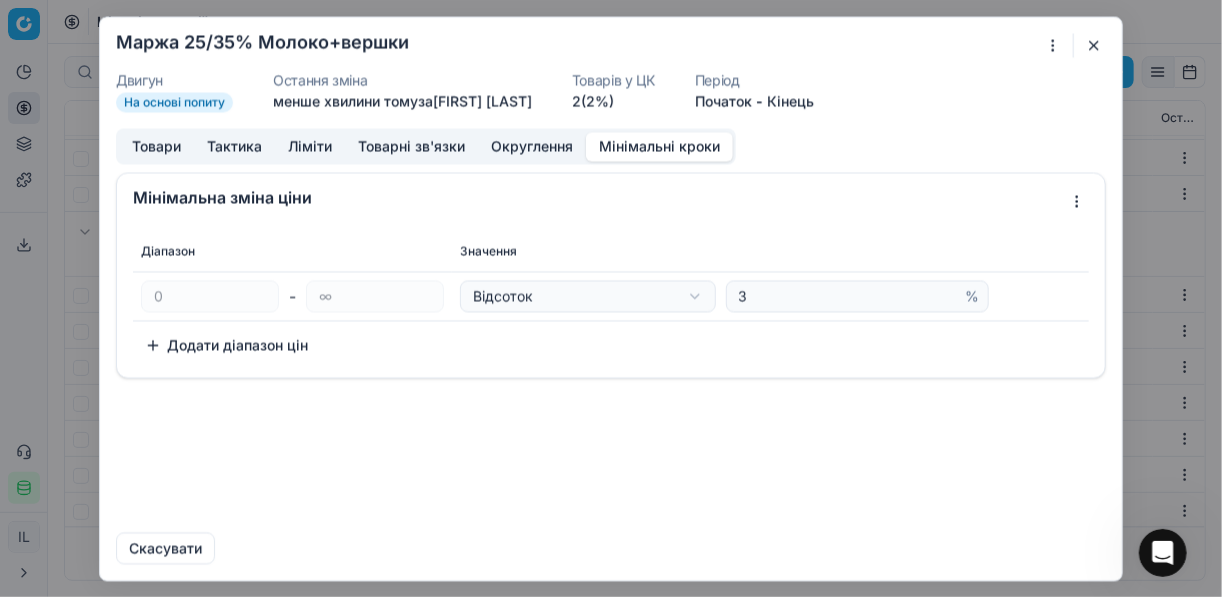 drag, startPoint x: 1102, startPoint y: 47, endPoint x: 1045, endPoint y: 80, distance: 65.863495 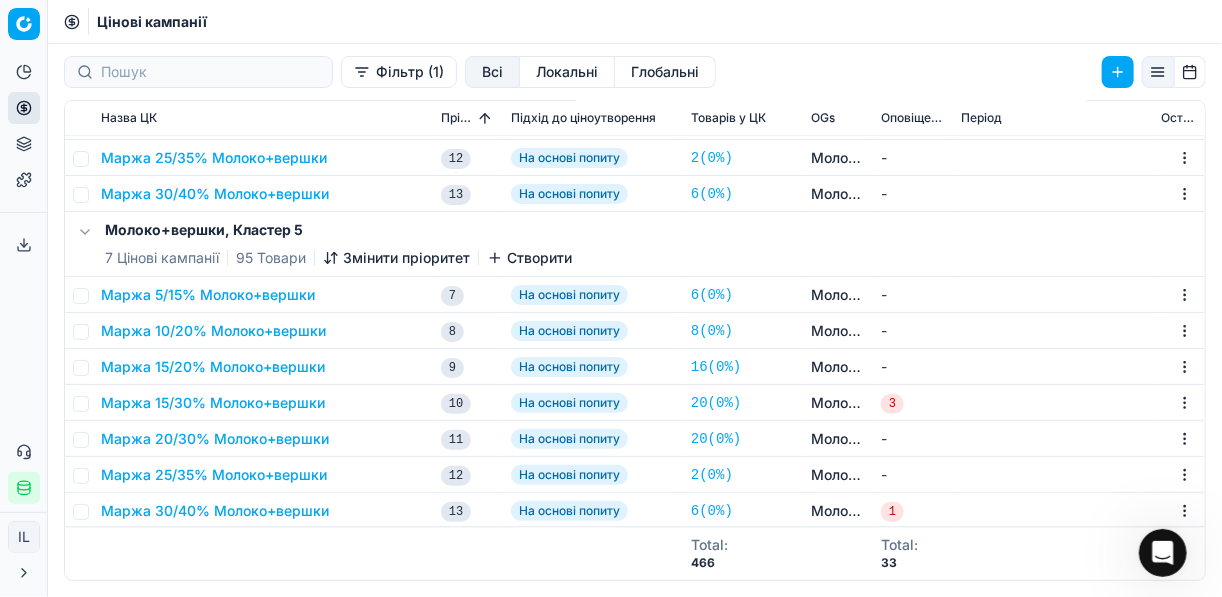 click on "Маржа  30/40% Молоко+вершки" at bounding box center [215, 511] 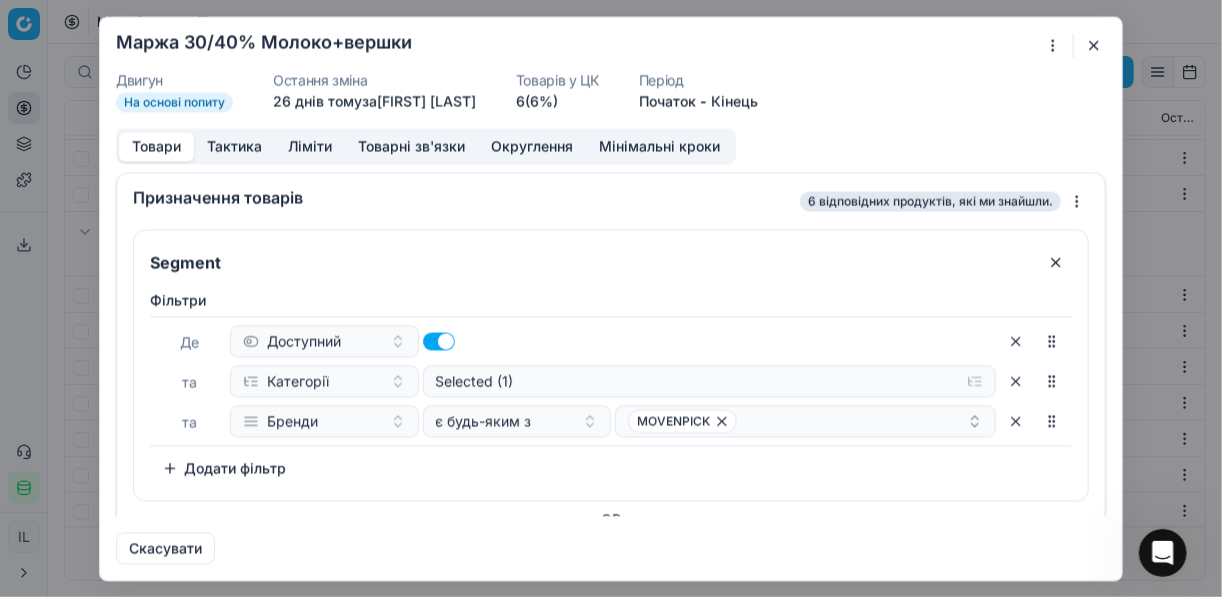 click on "Мінімальні кроки" at bounding box center (659, 146) 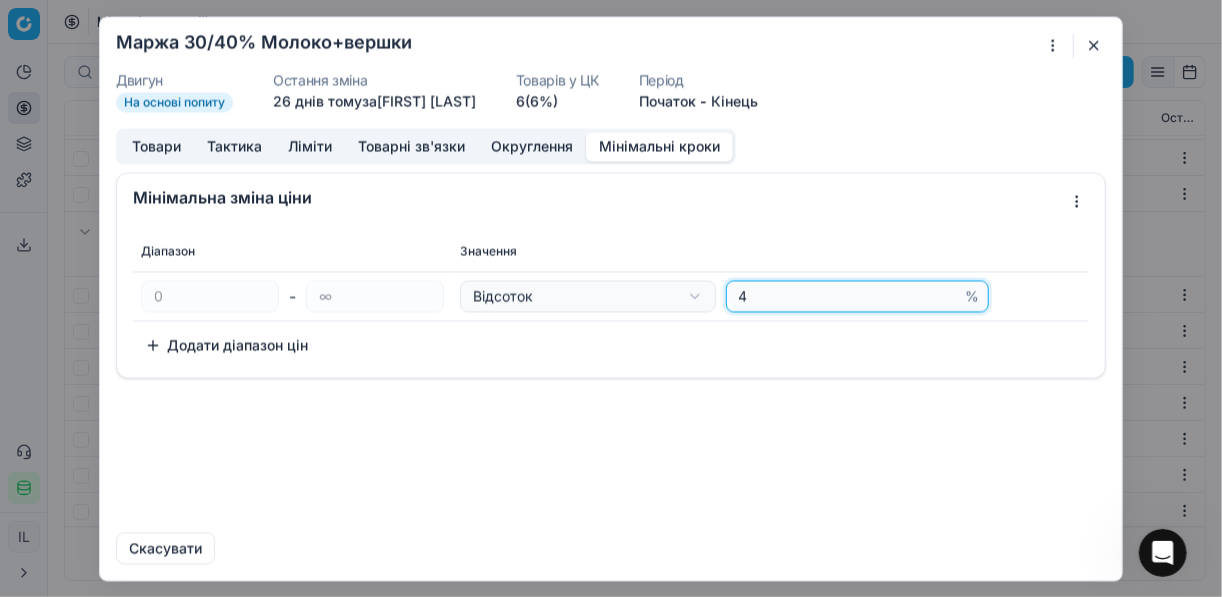 click on "4" at bounding box center [848, 296] 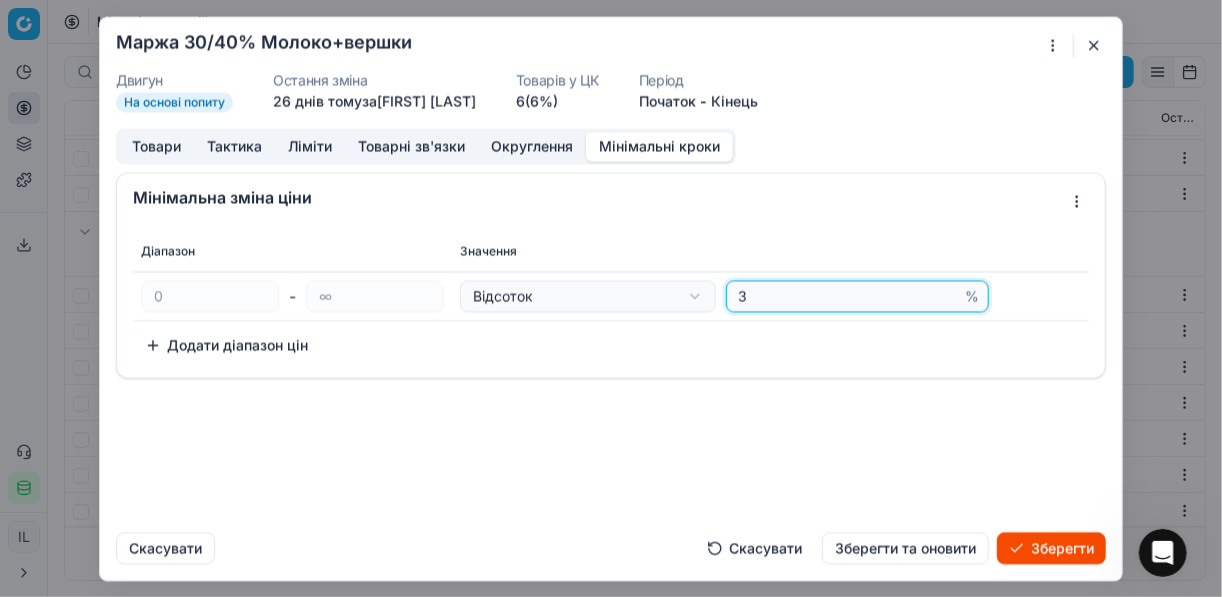 type on "3" 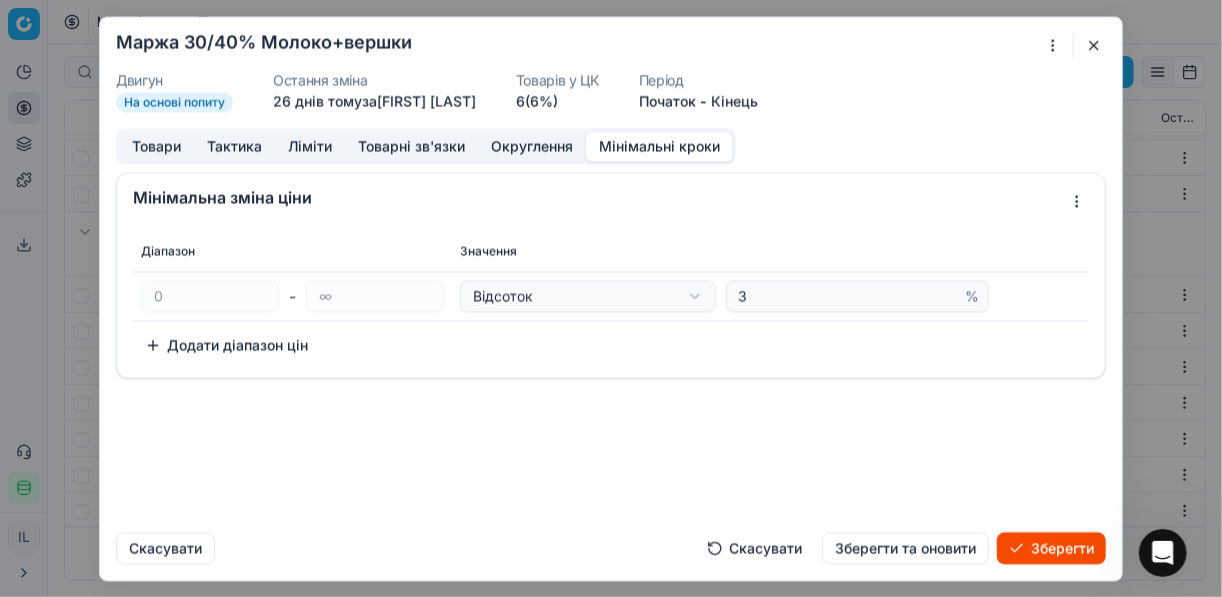 click on "Зберегти" at bounding box center (1051, 548) 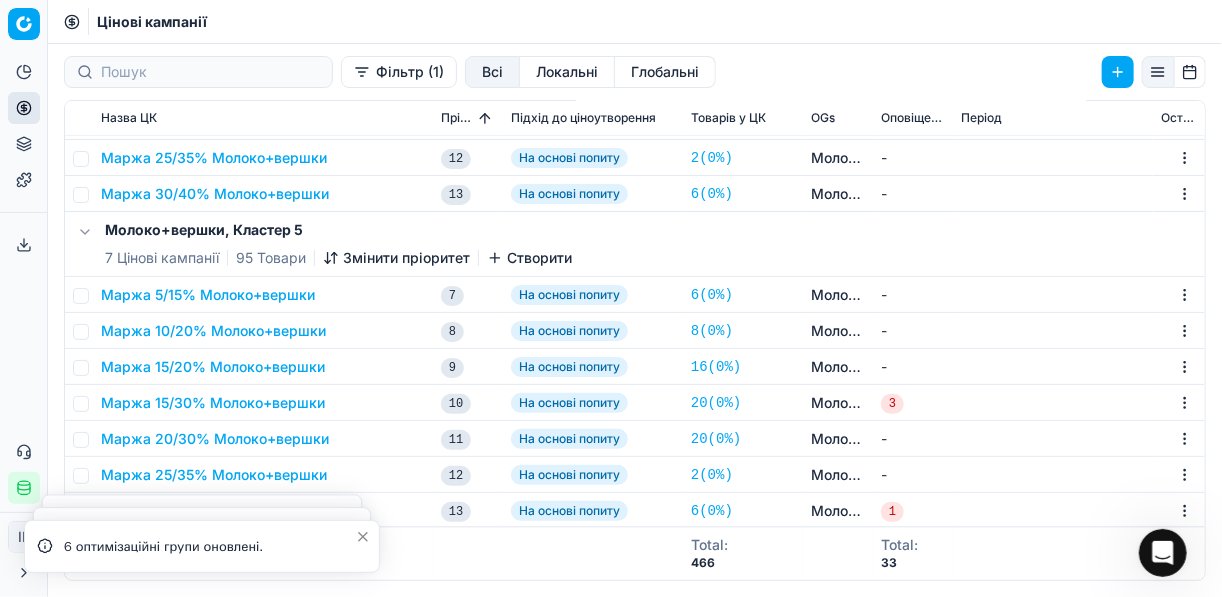 click on "Фільтр   (1)" at bounding box center [399, 72] 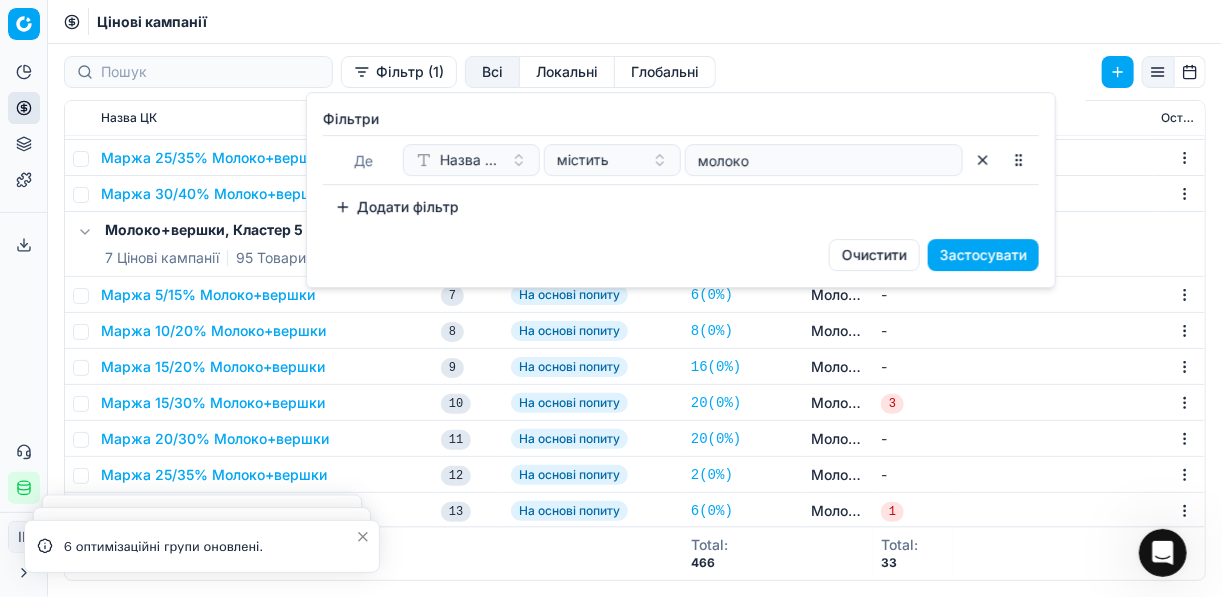 scroll, scrollTop: 1727, scrollLeft: 0, axis: vertical 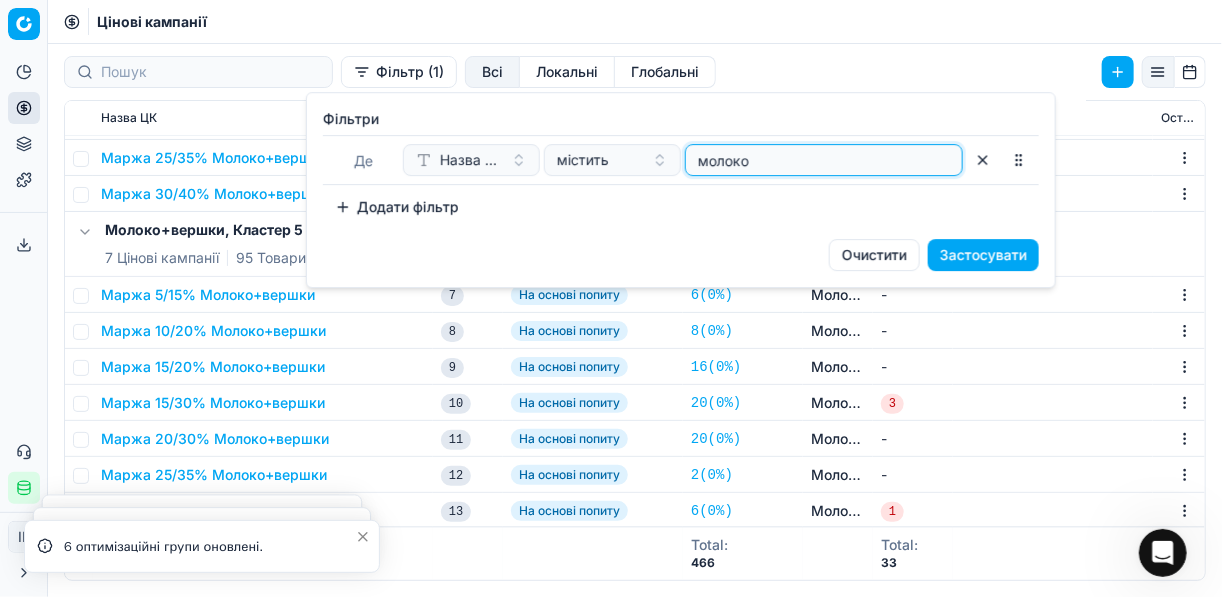 drag, startPoint x: 751, startPoint y: 162, endPoint x: 669, endPoint y: 146, distance: 83.546394 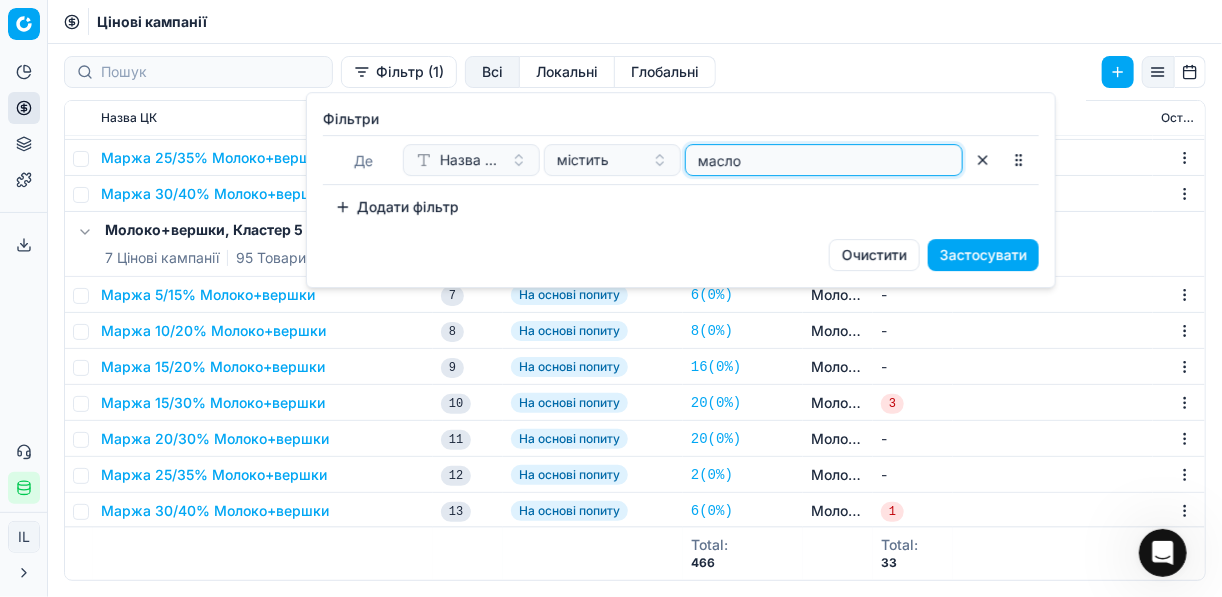 type on "масло" 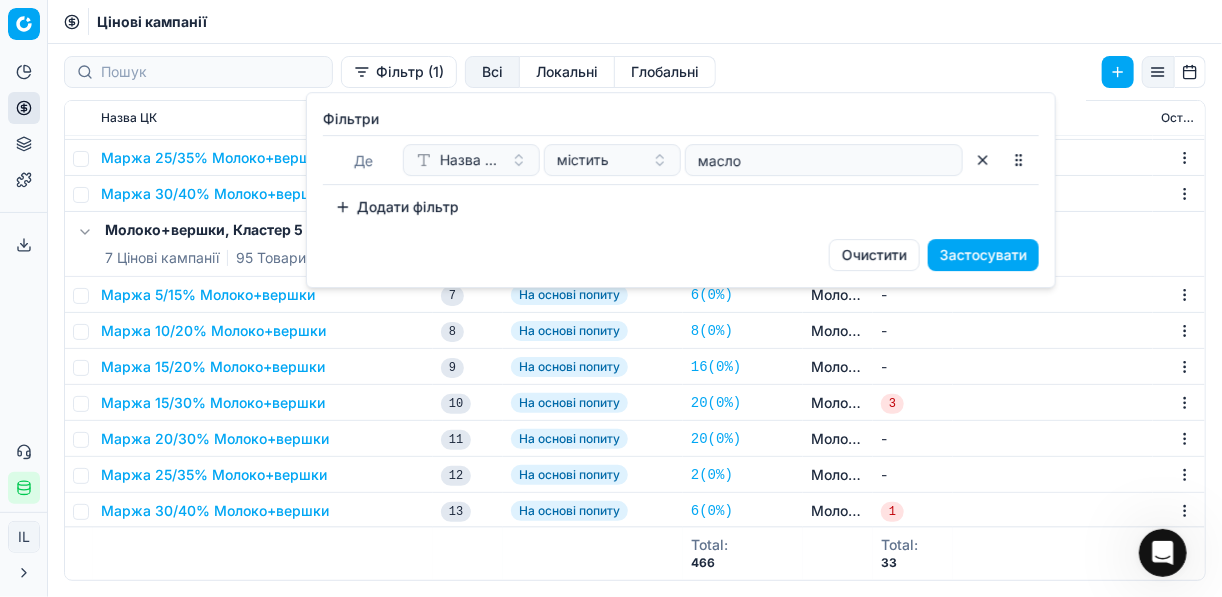 click on "Застосувати" at bounding box center (983, 255) 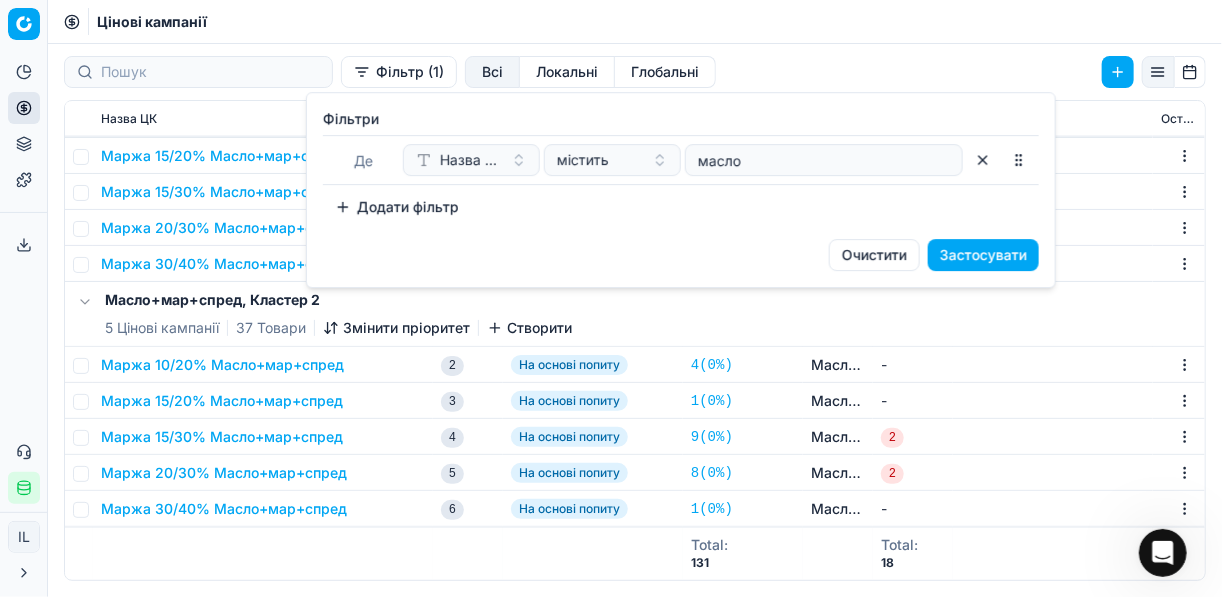 scroll, scrollTop: 1137, scrollLeft: 0, axis: vertical 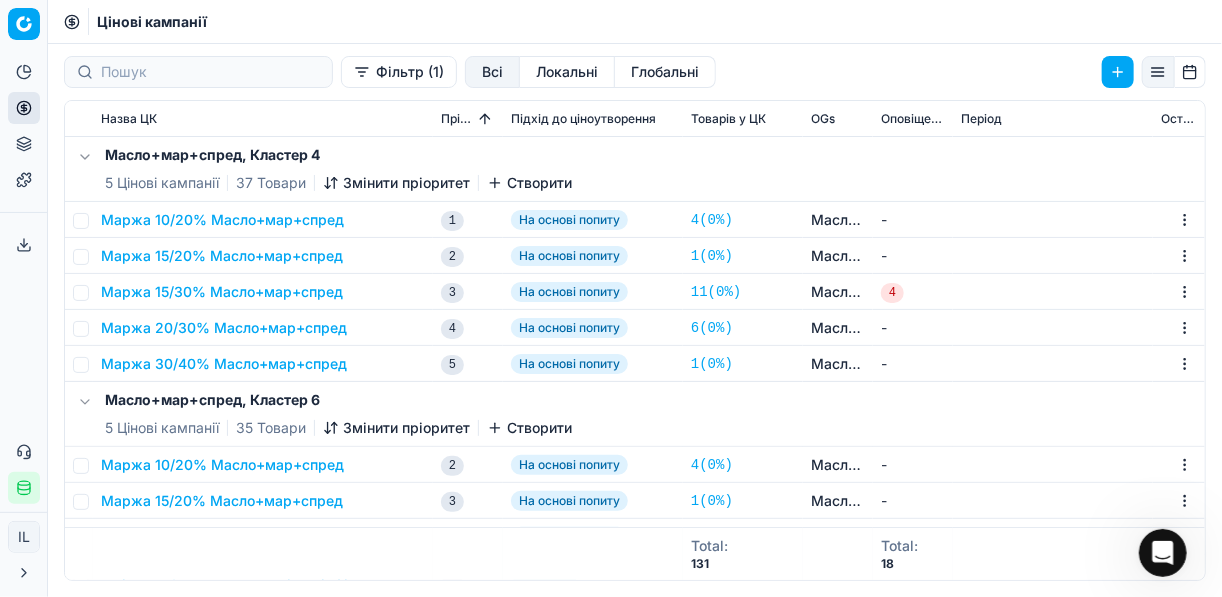 click on "Маржа 10/20% Масло+мар+спред" at bounding box center [222, 220] 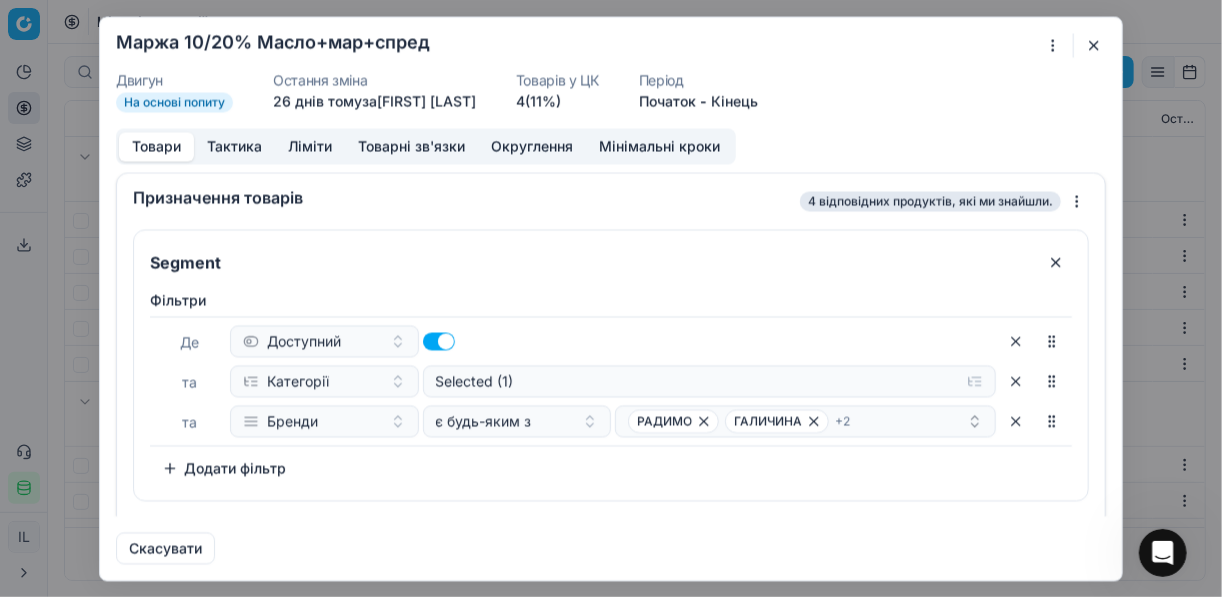 click on "Мінімальні кроки" at bounding box center (659, 146) 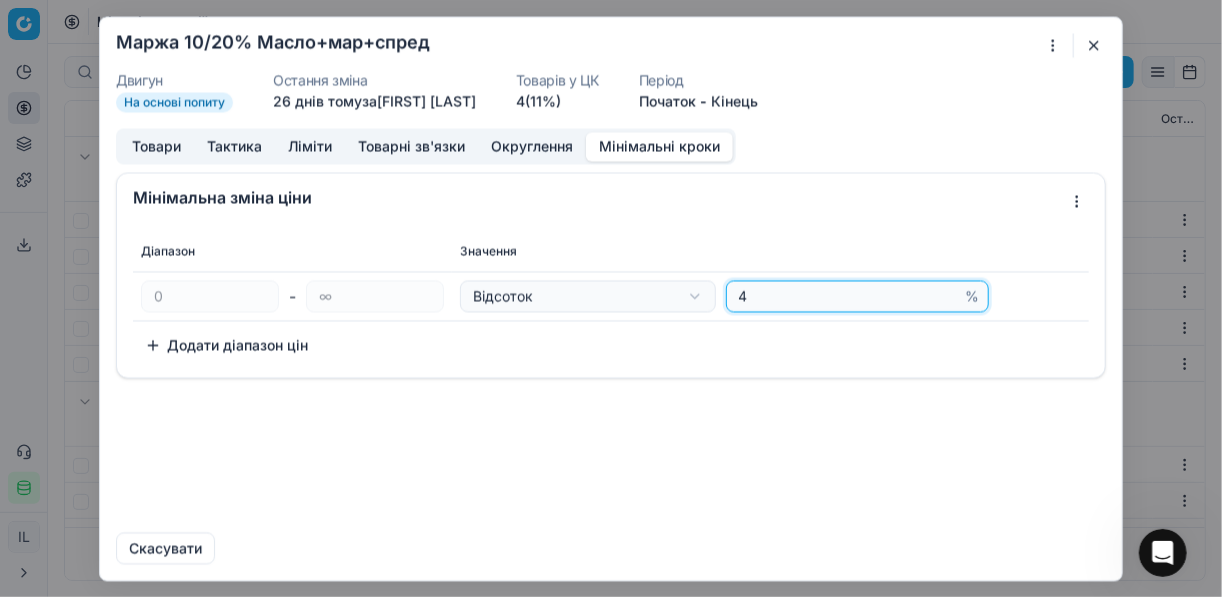 click on "4" at bounding box center (848, 296) 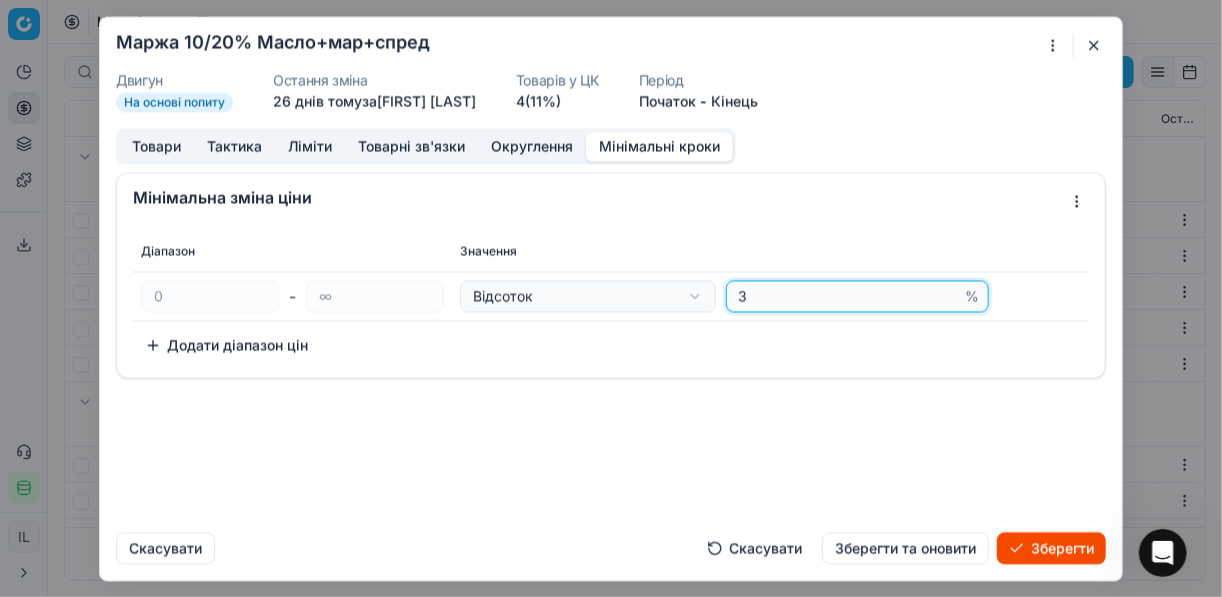 type on "3" 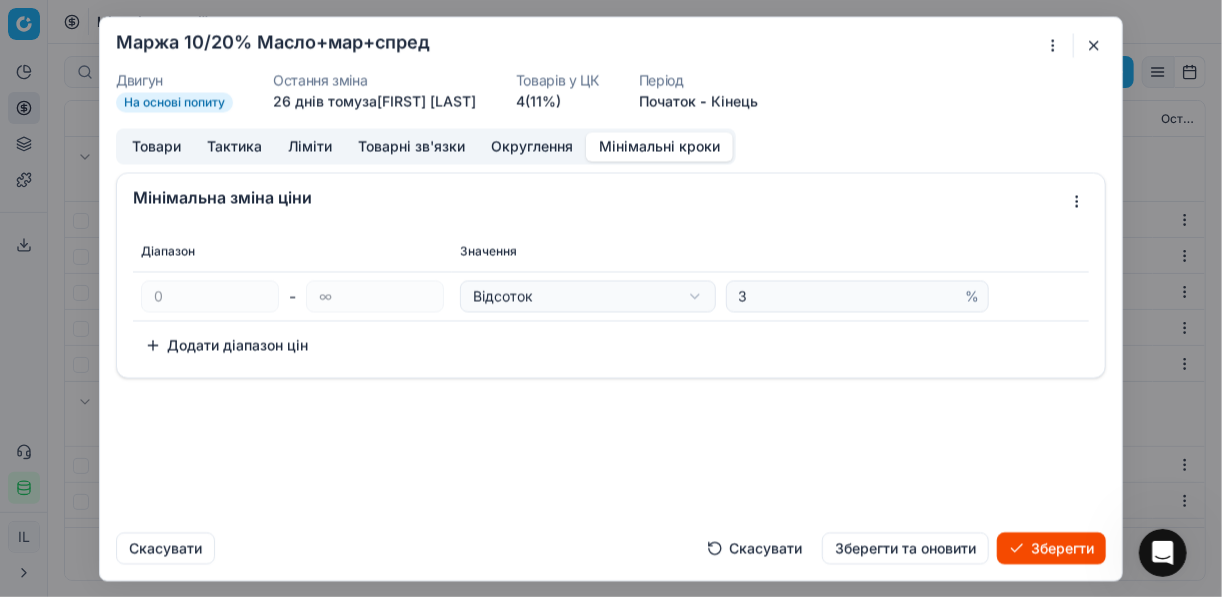 click on "Зберегти" at bounding box center (1051, 548) 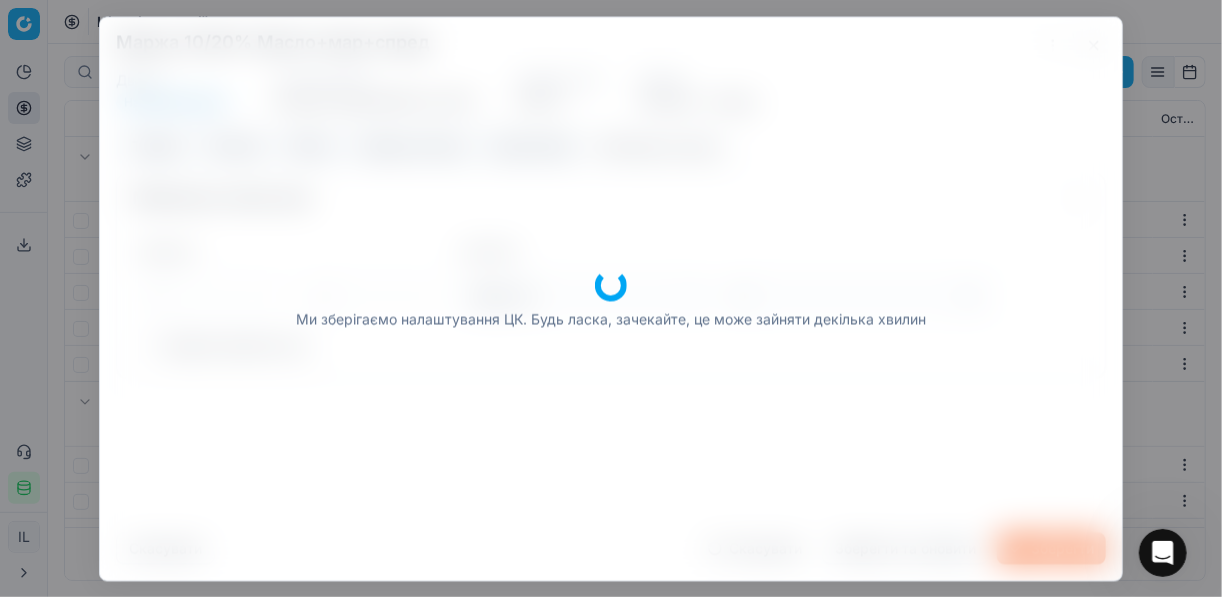 scroll, scrollTop: 1804, scrollLeft: 0, axis: vertical 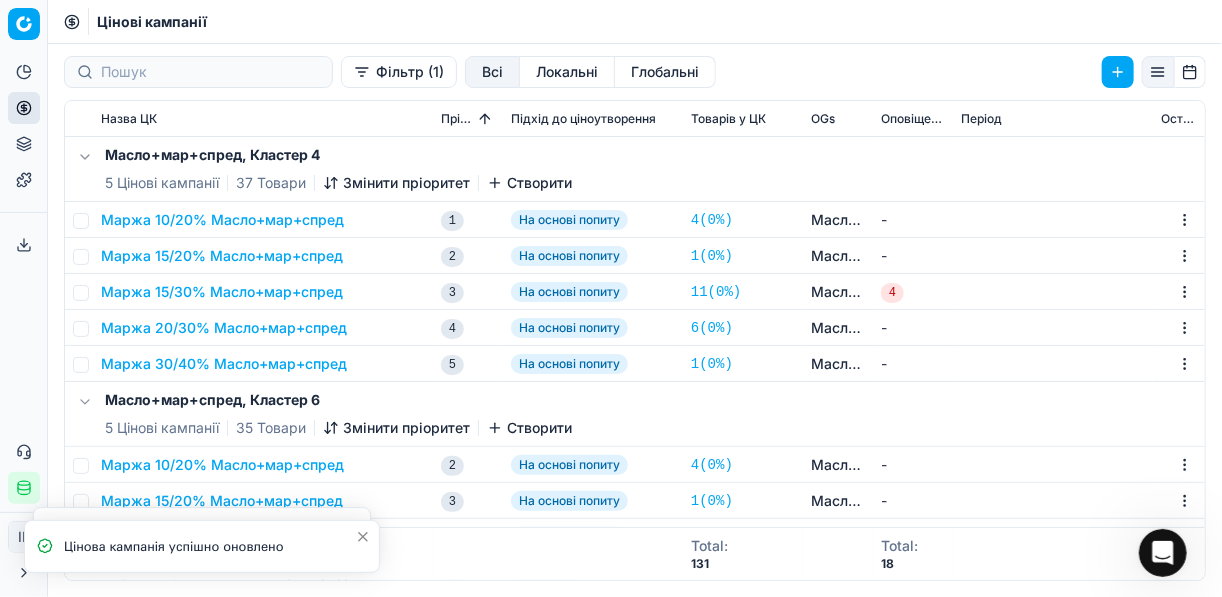 click on "Маржа 15/20% Масло+мар+спред" at bounding box center (222, 256) 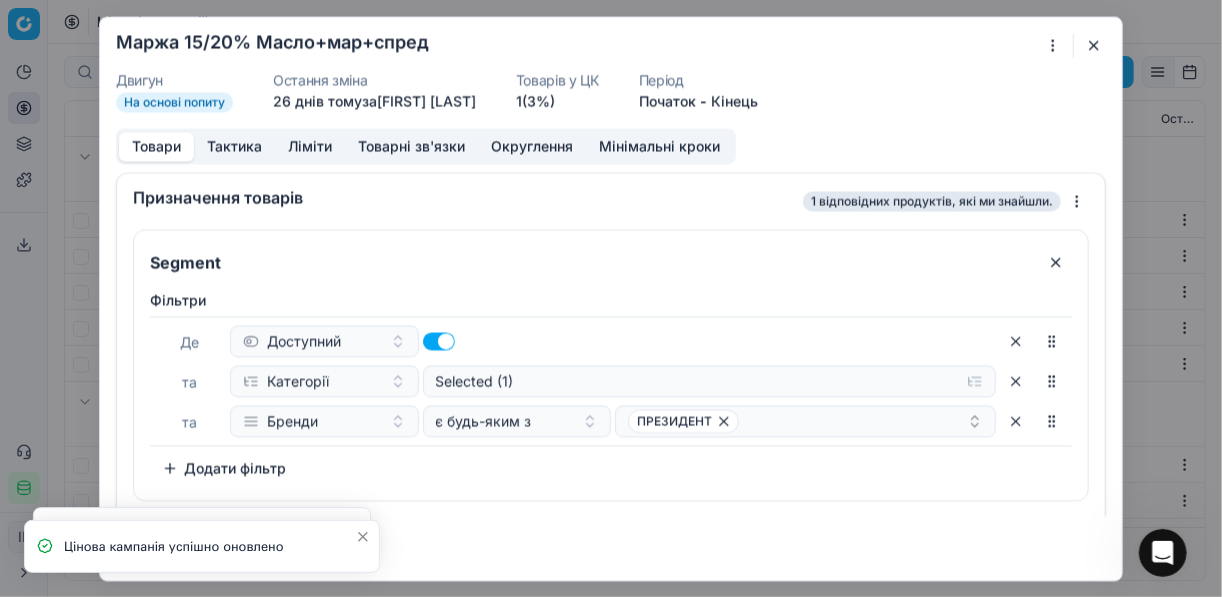 click on "Мінімальні кроки" at bounding box center (659, 146) 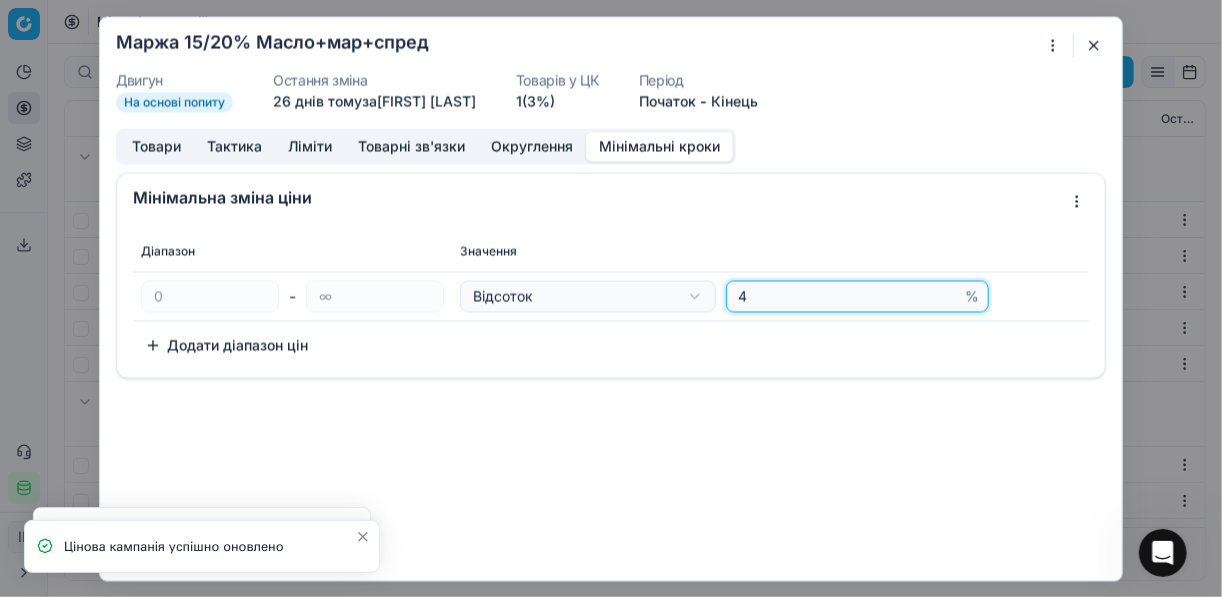 click on "4" at bounding box center (848, 296) 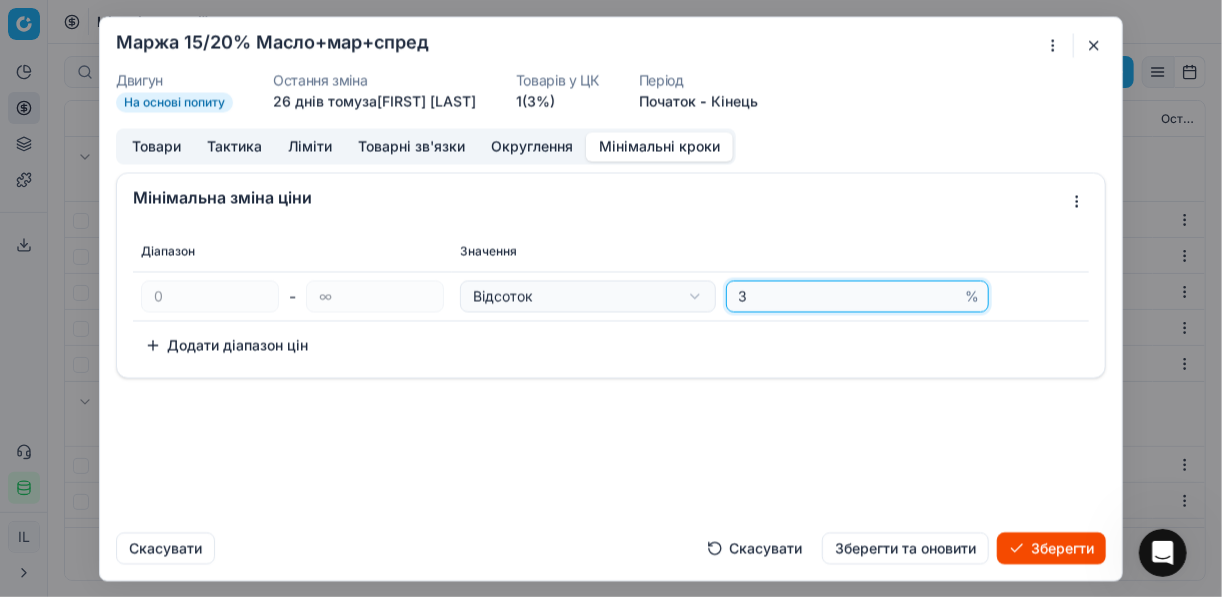 type on "3" 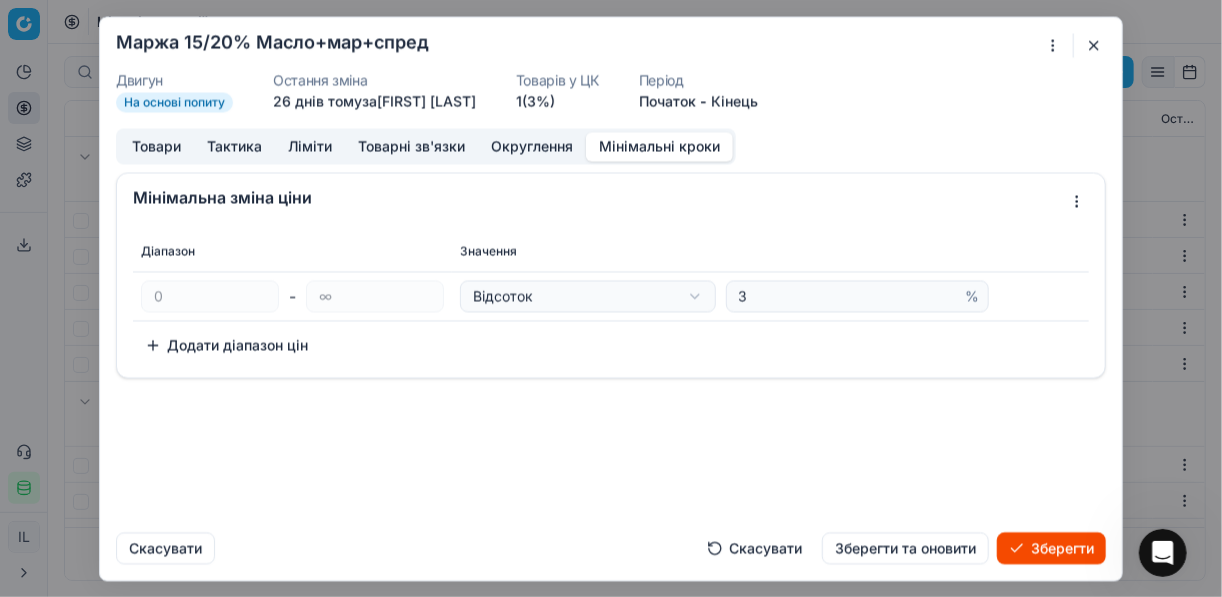 click on "Зберегти" at bounding box center [1051, 548] 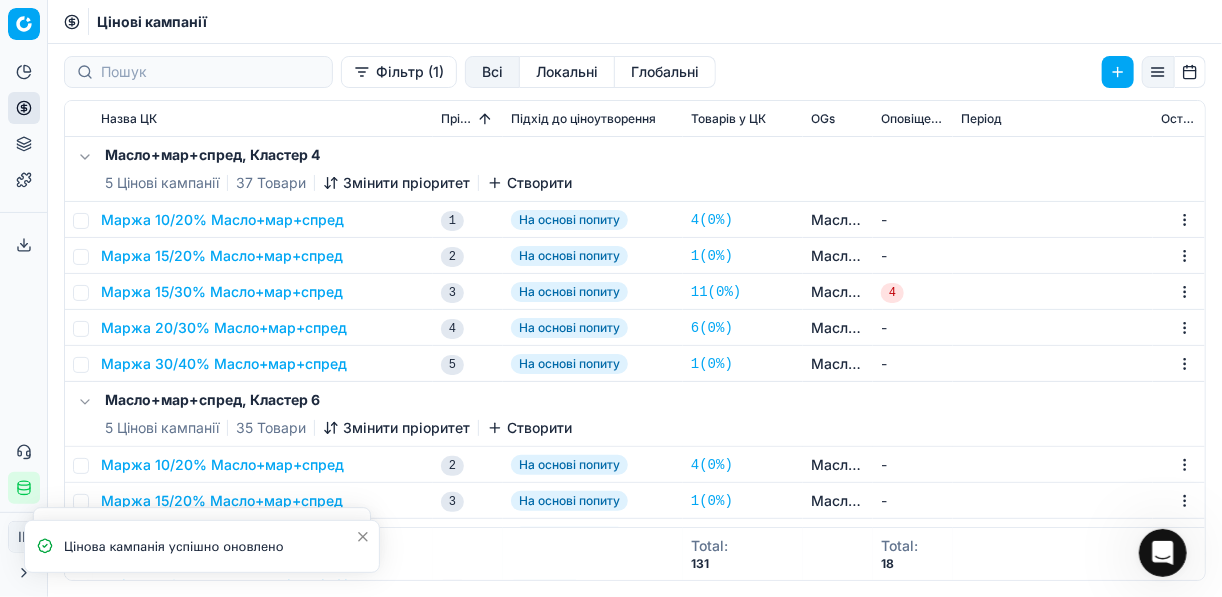 click on "Маржа 15/20% Масло+мар+спред" at bounding box center (222, 256) 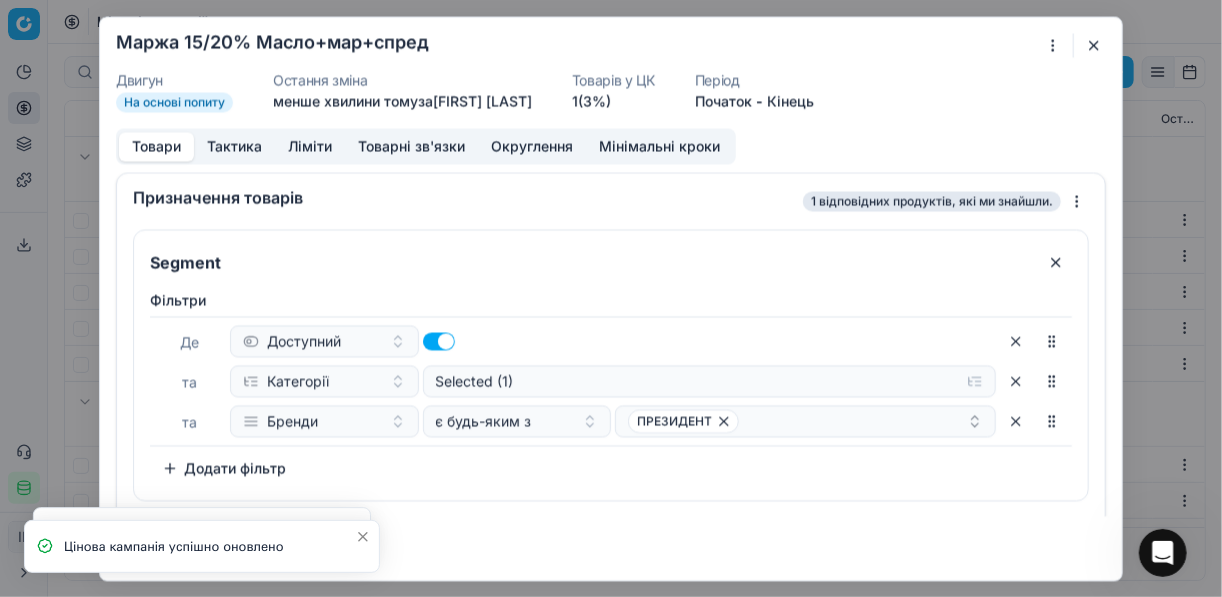 click on "Мінімальні кроки" at bounding box center (659, 146) 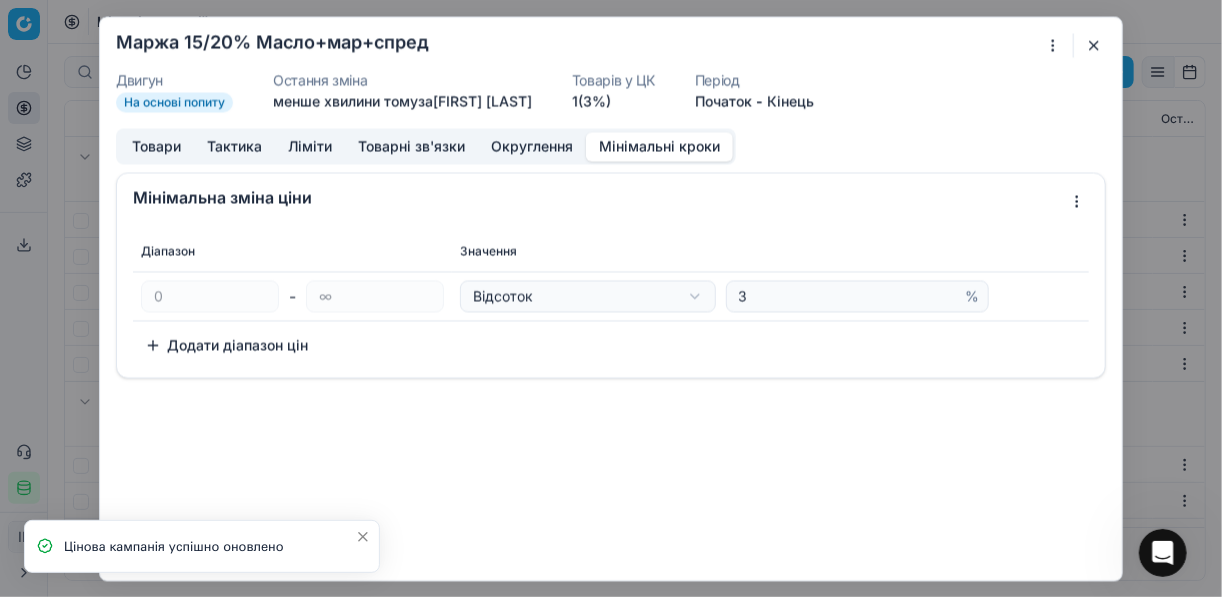 click at bounding box center [1094, 45] 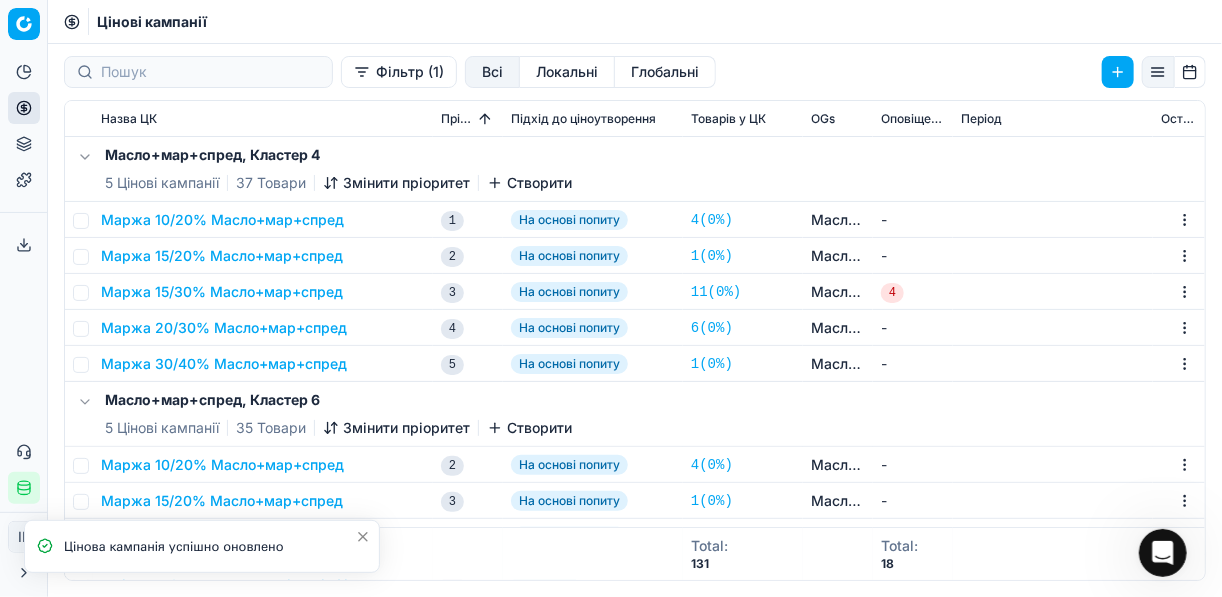 click on "Маржа 15/30% Масло+мар+спред" at bounding box center [222, 292] 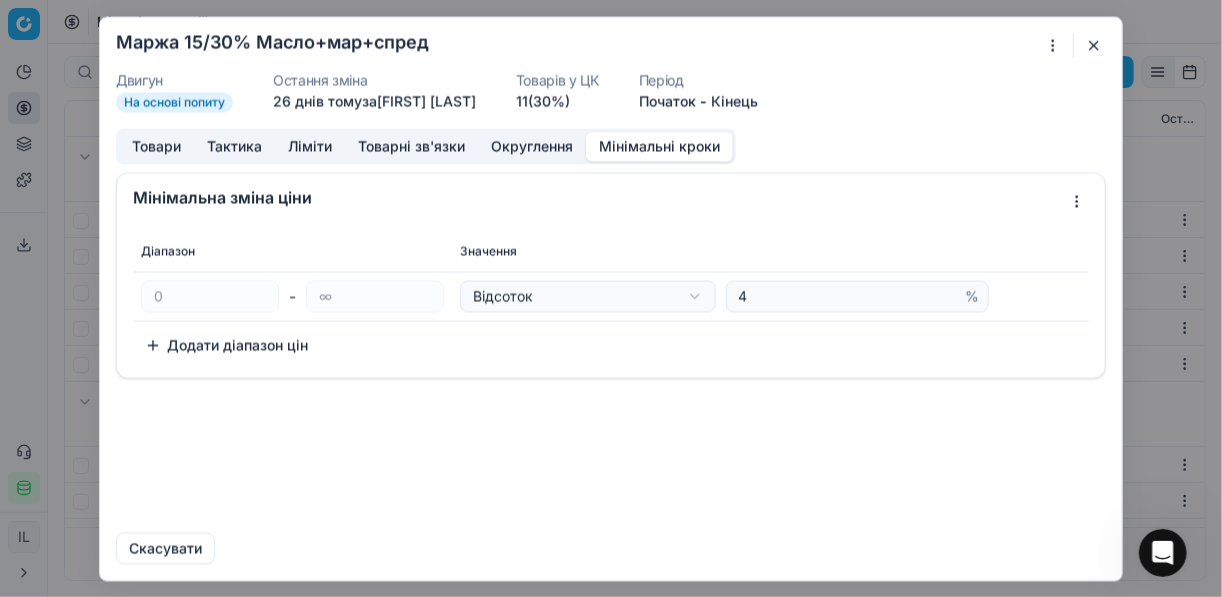 click on "Мінімальні кроки" at bounding box center (659, 146) 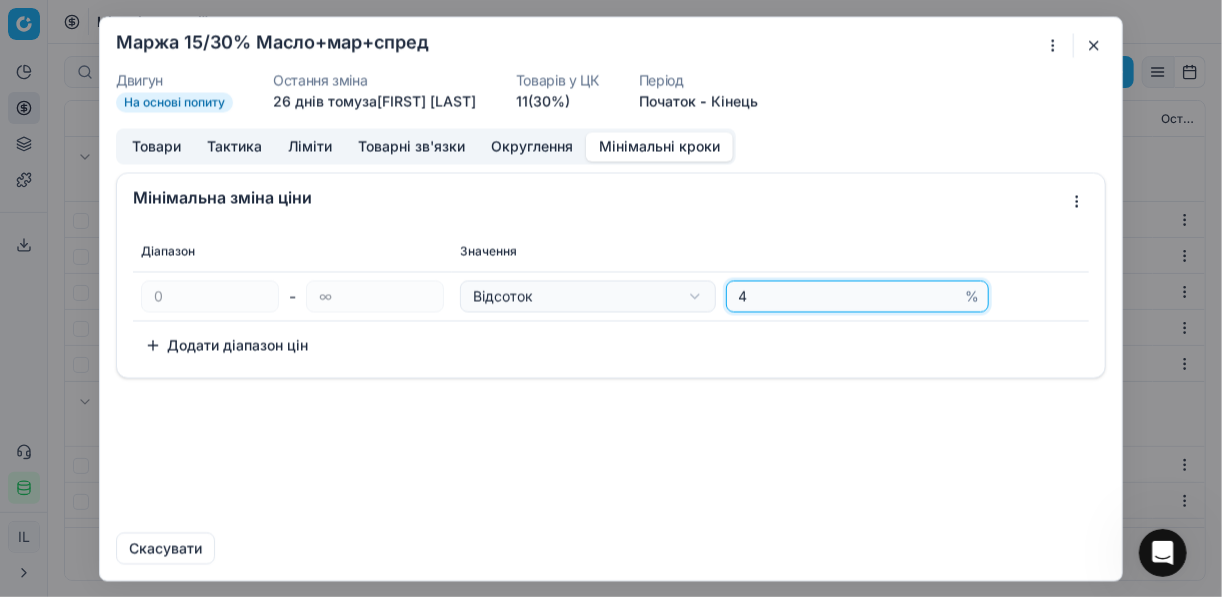 click on "4" at bounding box center [848, 296] 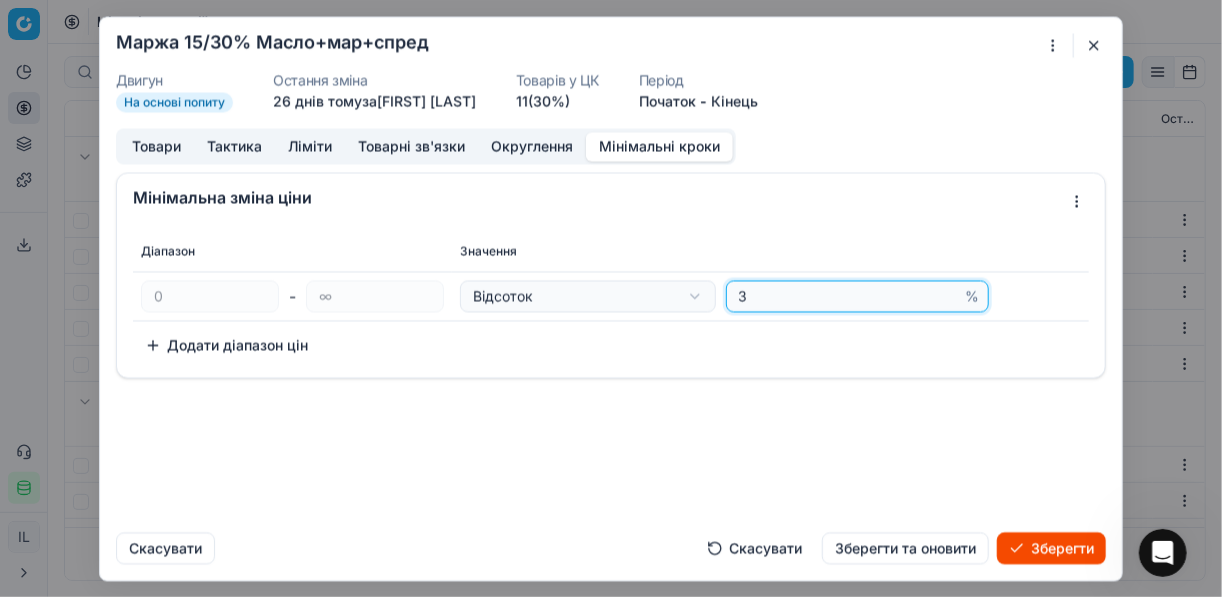 type on "3" 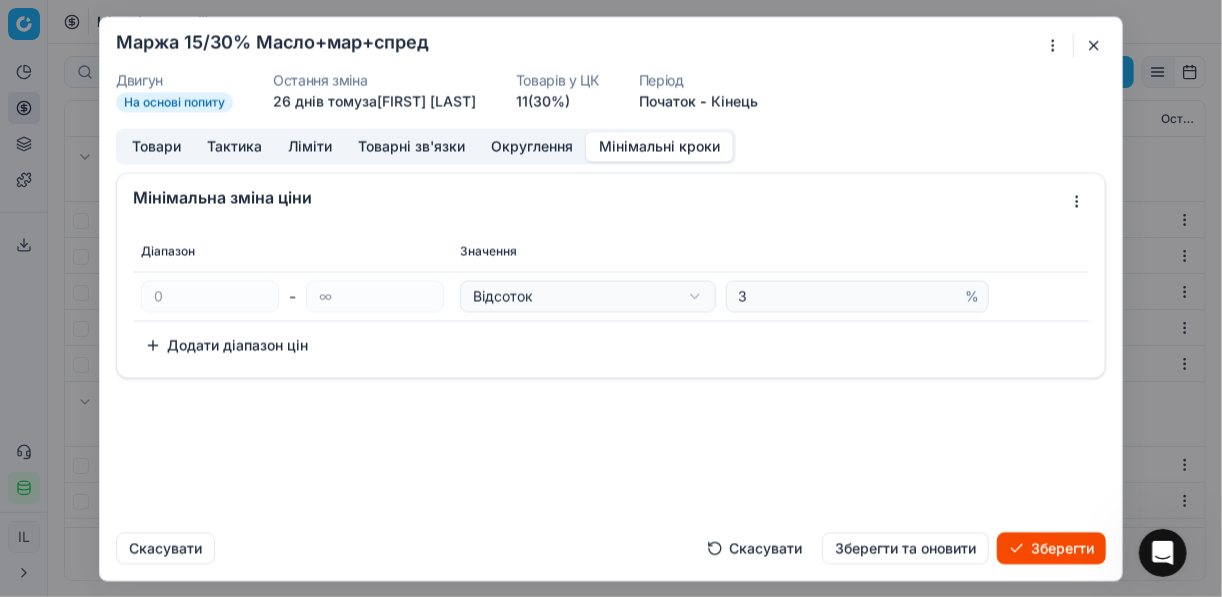 click on "Зберегти" at bounding box center [1051, 548] 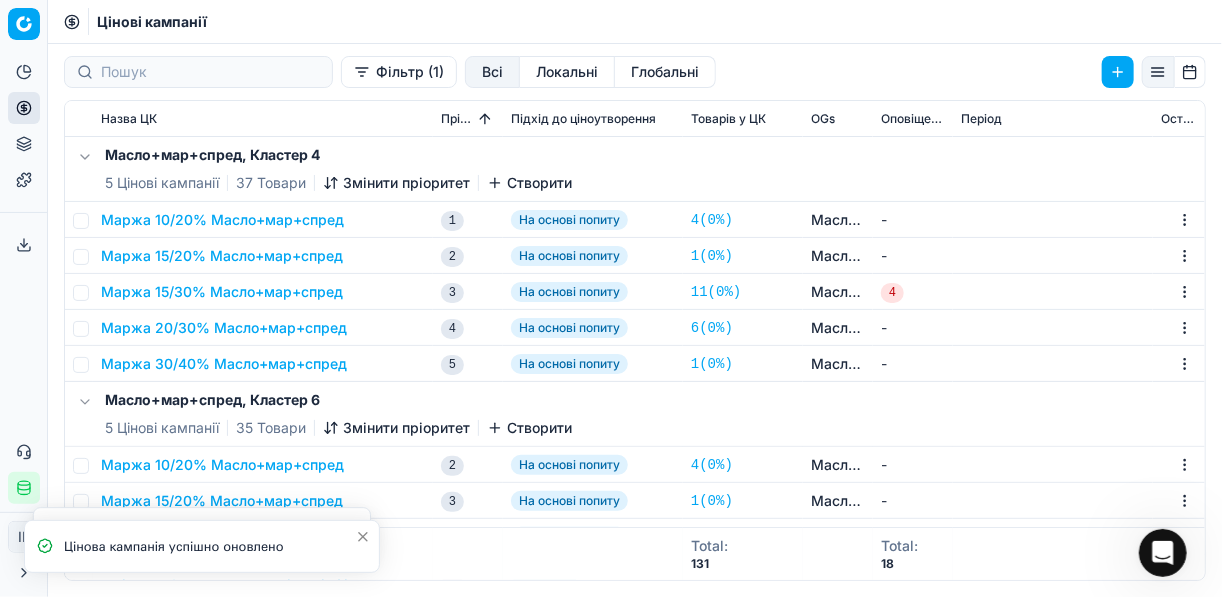 click on "Маржа 20/30% Масло+мар+спред" at bounding box center [224, 328] 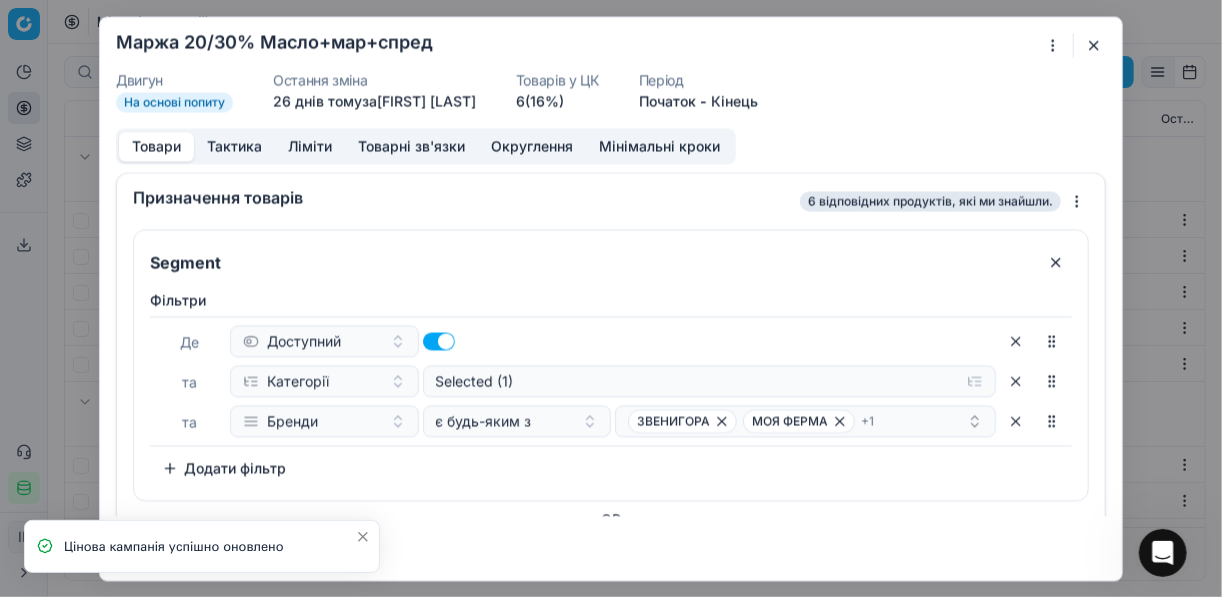 click on "Мінімальні кроки" at bounding box center (659, 146) 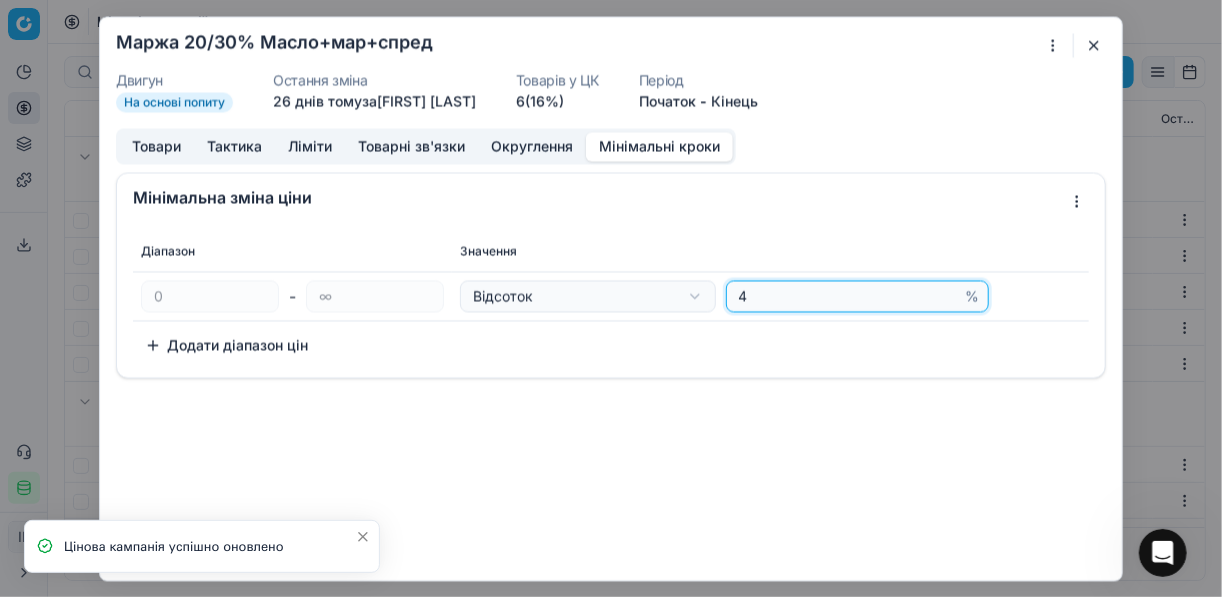 click on "4" at bounding box center (848, 296) 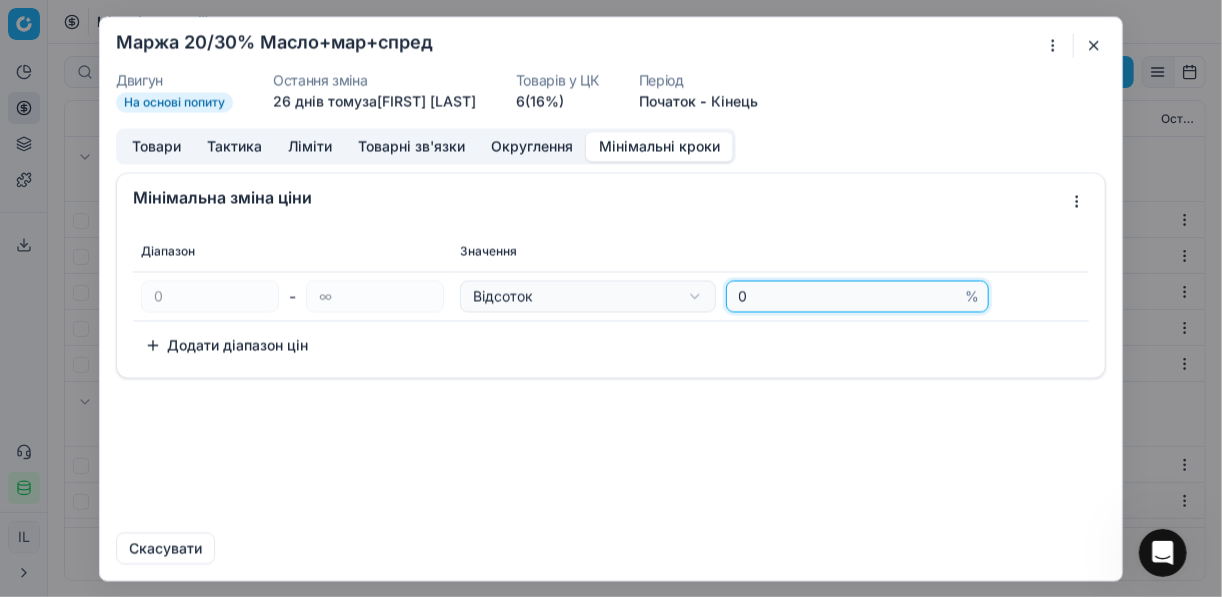 scroll, scrollTop: 1728, scrollLeft: 0, axis: vertical 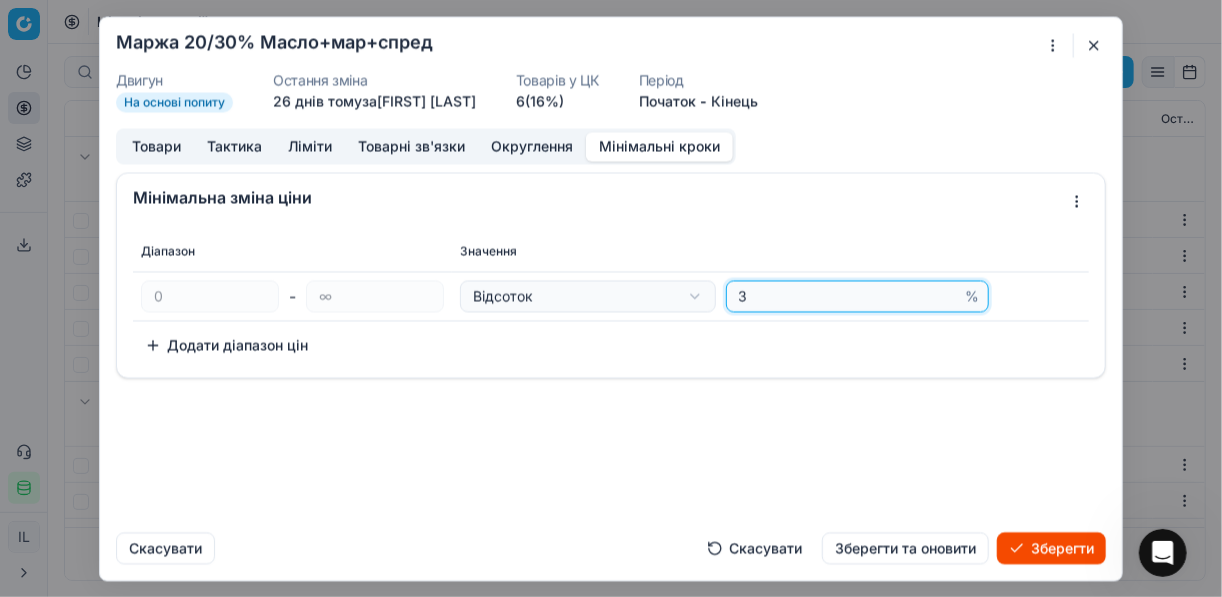 type on "3" 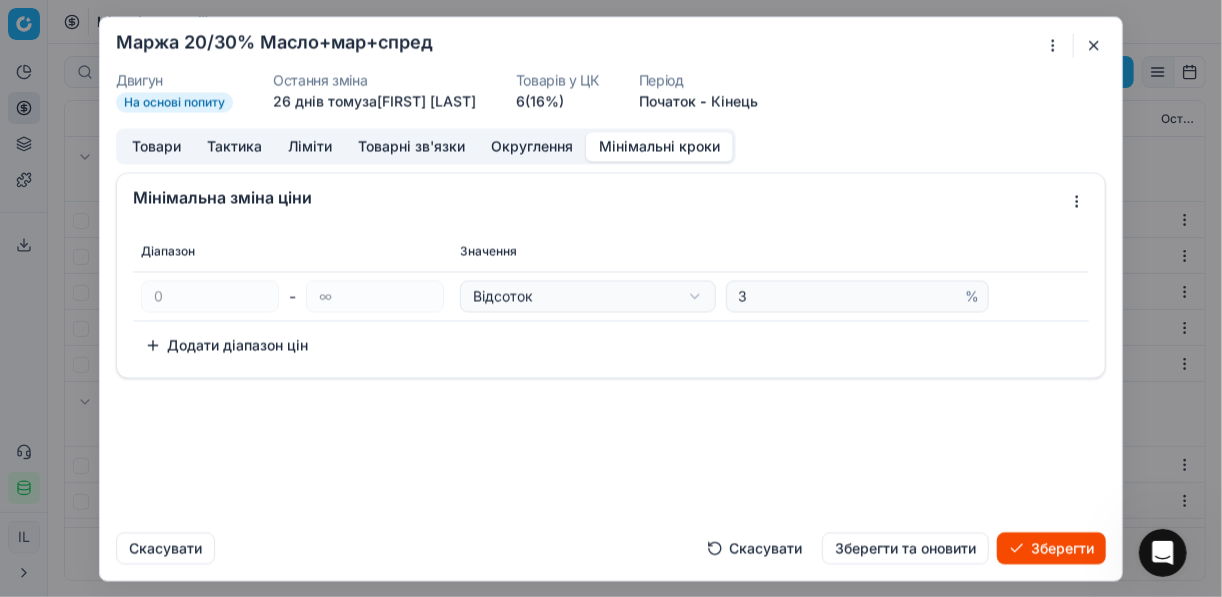 click on "Зберегти" at bounding box center [1051, 548] 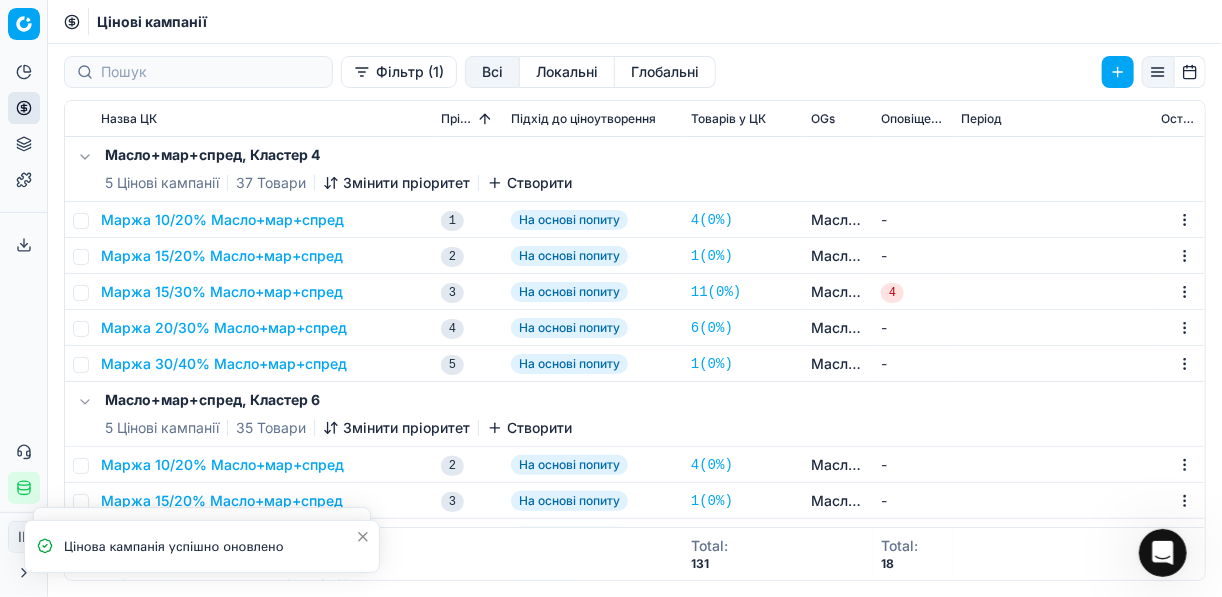 click on "Маржа 15/30% Масло+мар+спред" at bounding box center (222, 292) 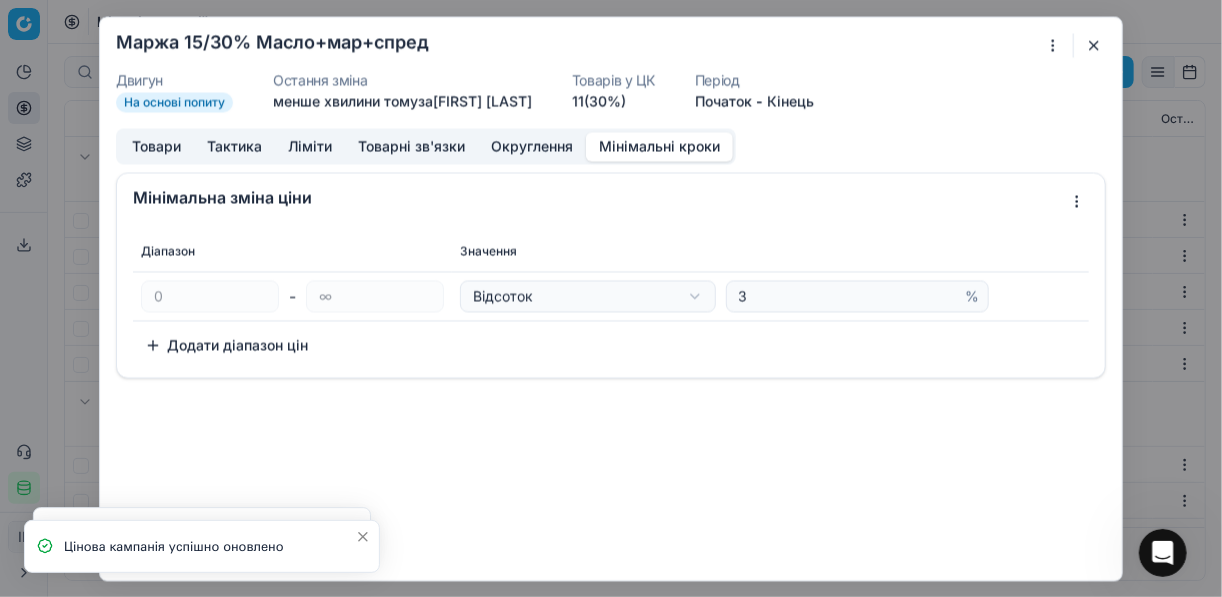 click on "Мінімальні кроки" at bounding box center [659, 146] 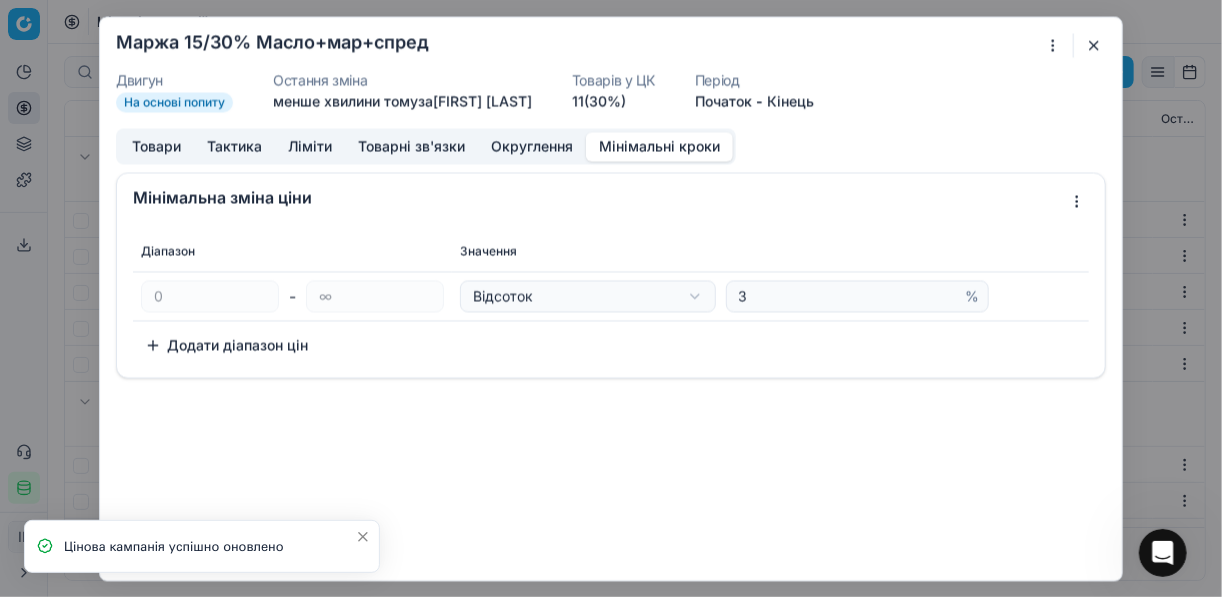 click at bounding box center [1094, 45] 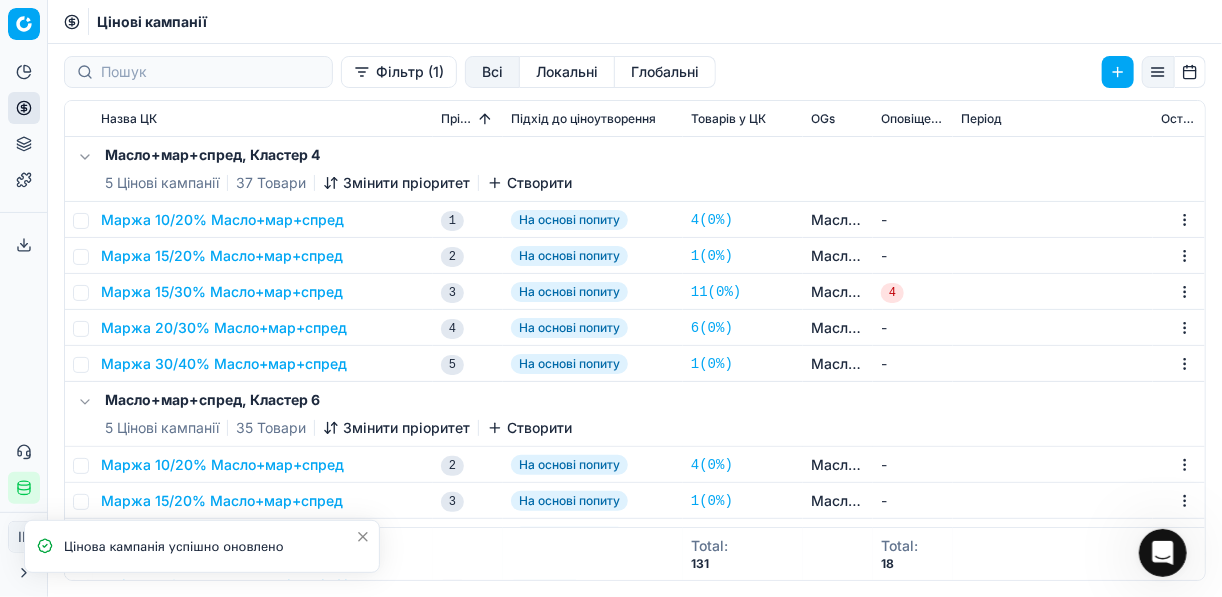 click on "Маржа 20/30% Масло+мар+спред" at bounding box center (224, 328) 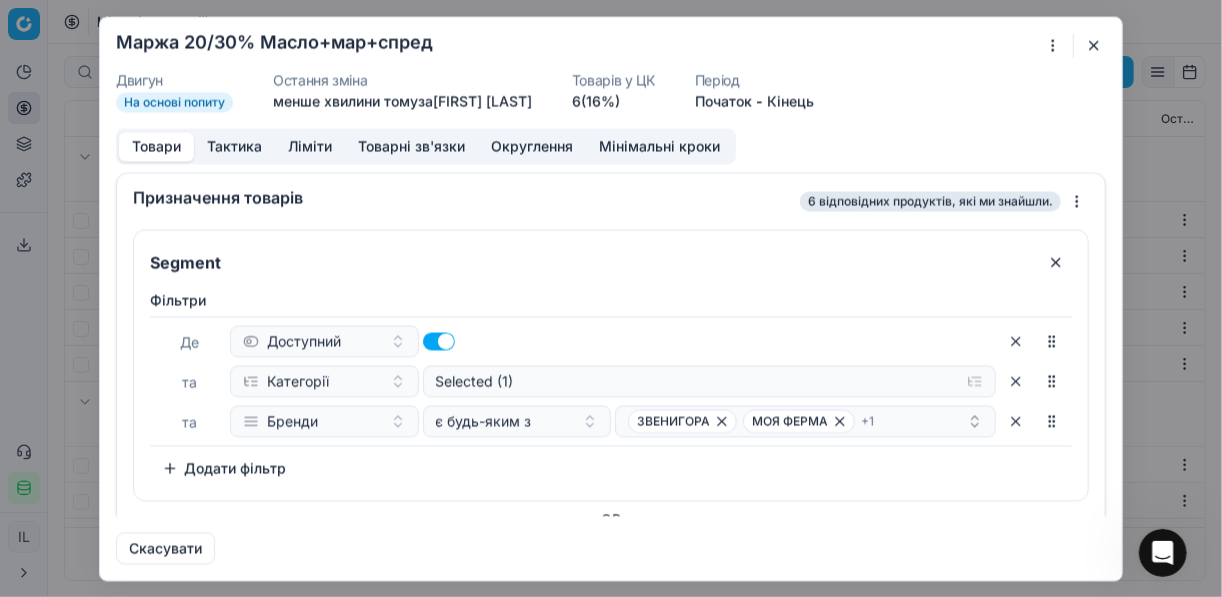 click on "Мінімальні кроки" at bounding box center [659, 146] 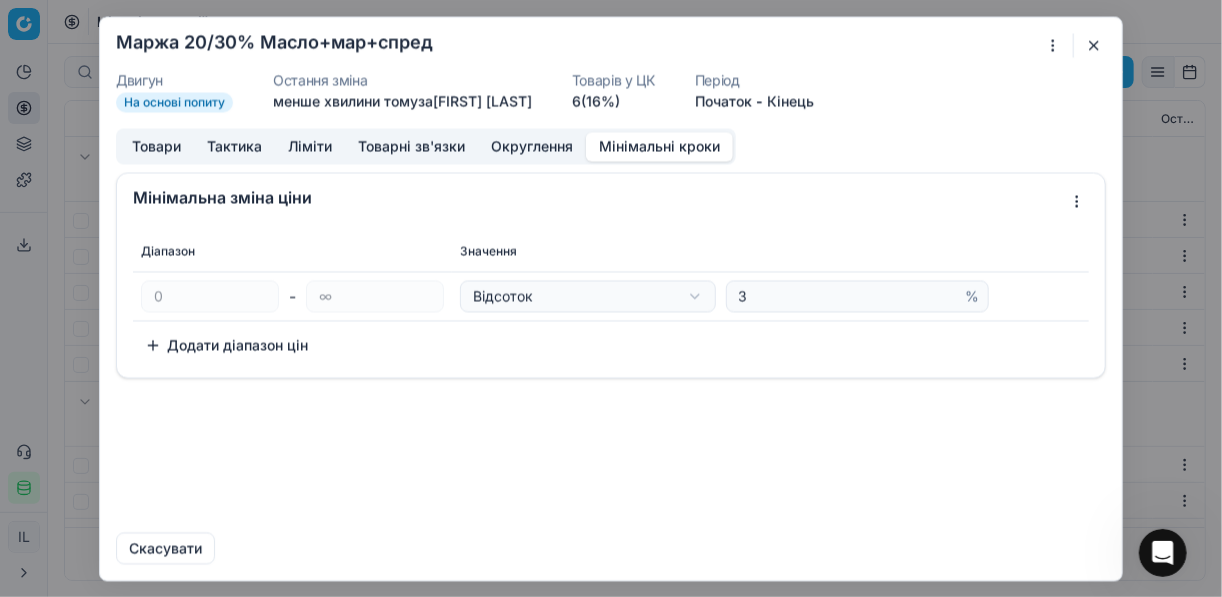 click at bounding box center (1094, 45) 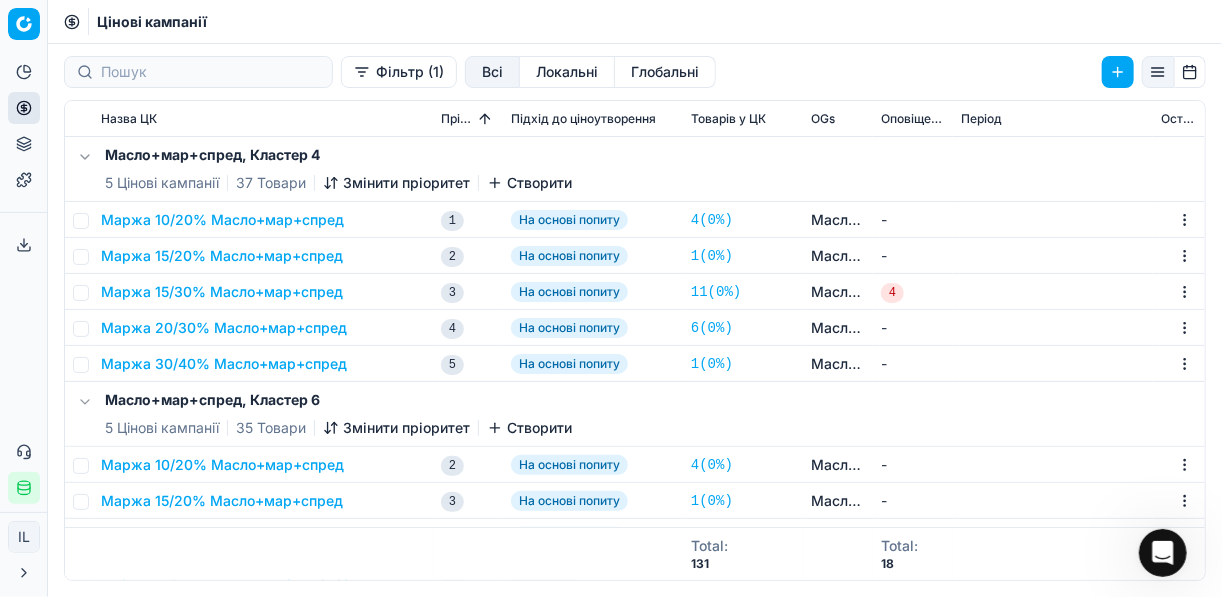 click on "Маржа 30/40% Масло+мар+спред" at bounding box center [224, 364] 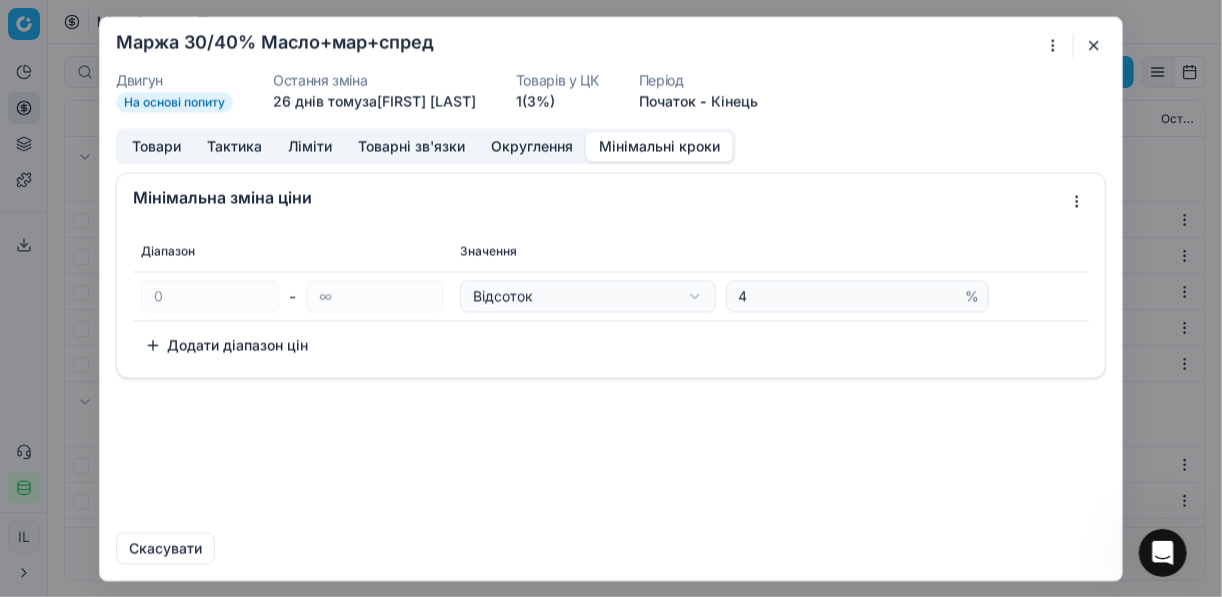 click on "Мінімальні кроки" at bounding box center (659, 146) 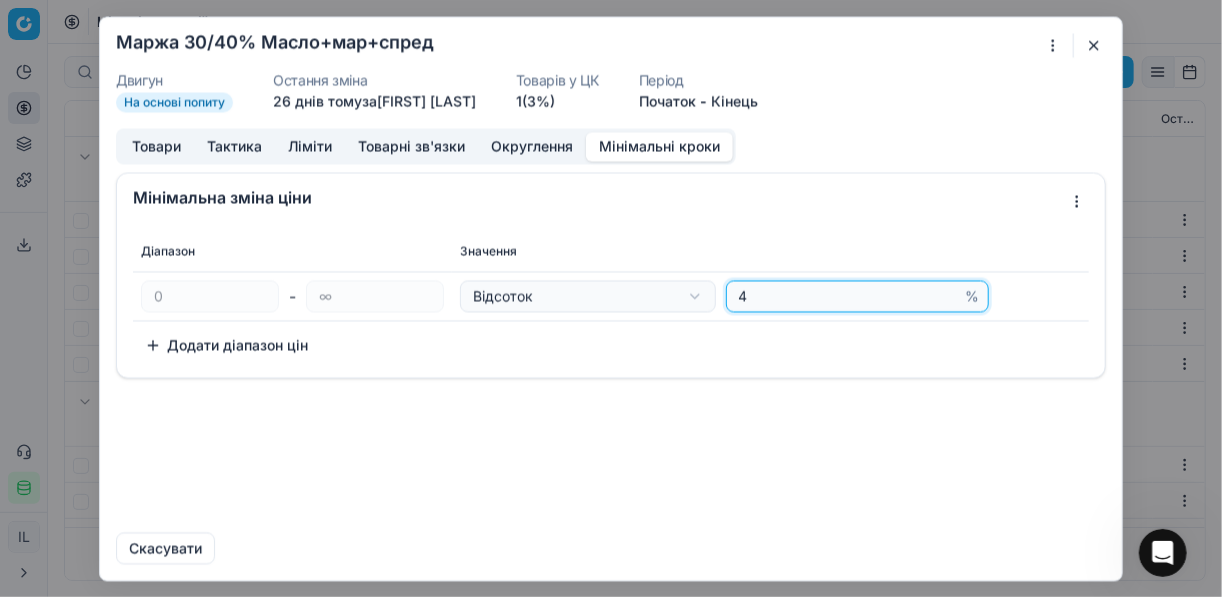 click on "4" at bounding box center (848, 296) 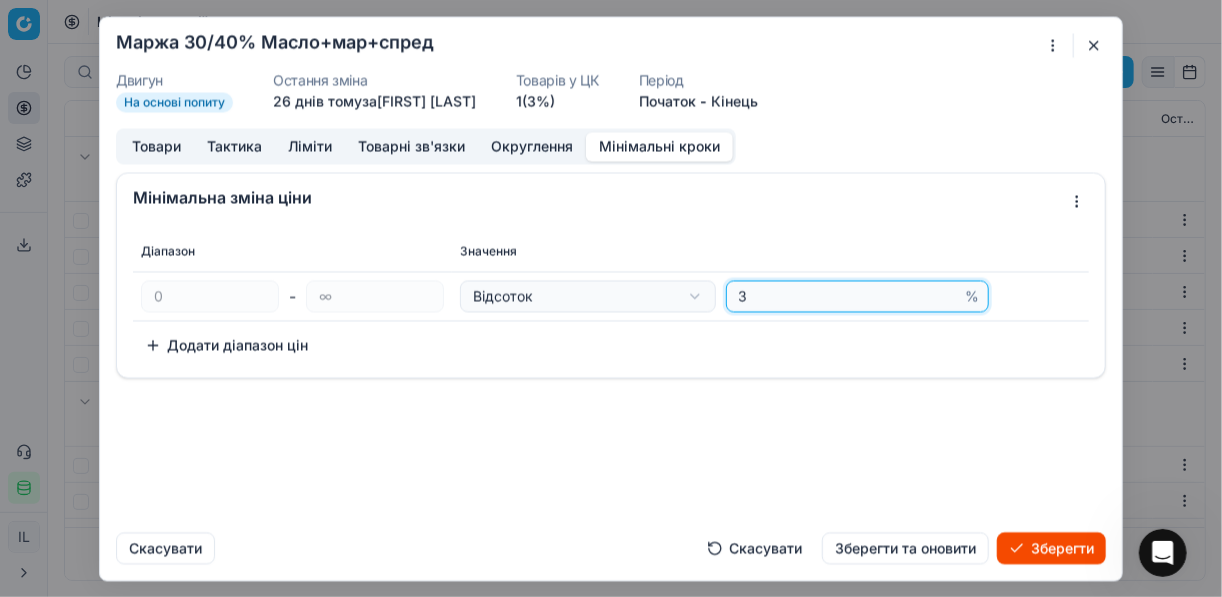type on "3" 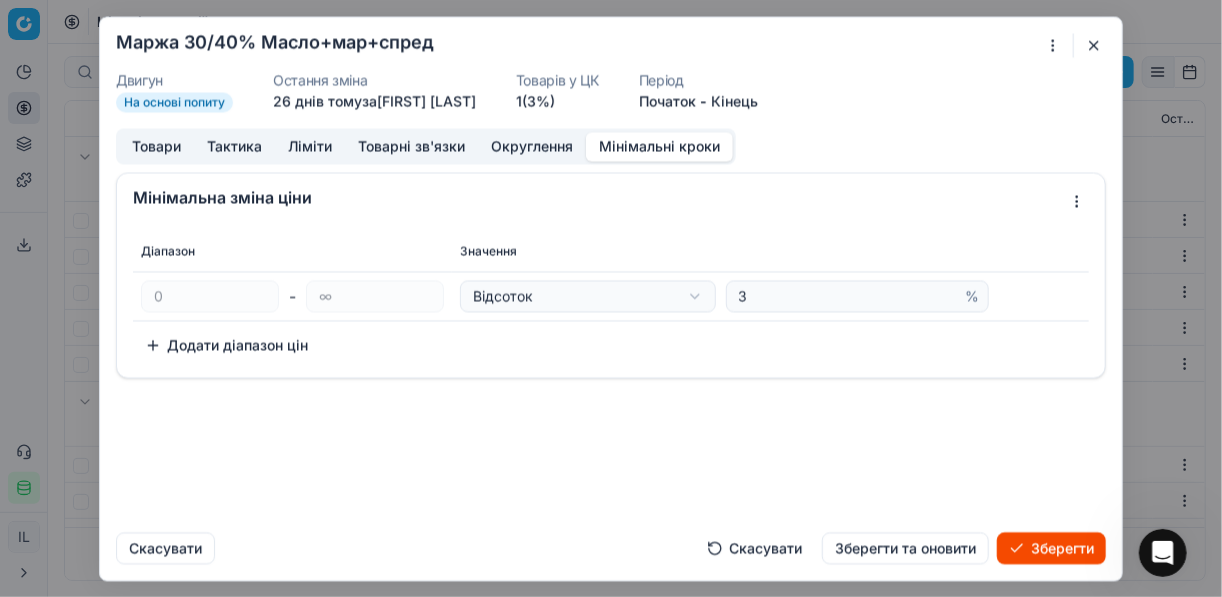 click on "Зберегти" at bounding box center [1051, 548] 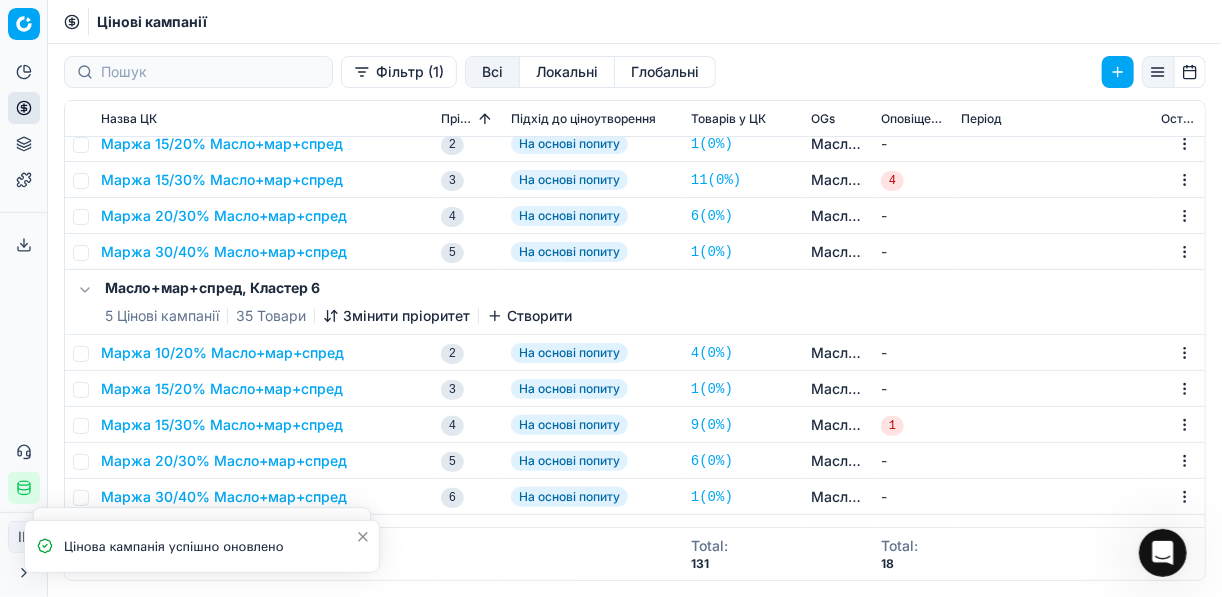 scroll, scrollTop: 160, scrollLeft: 0, axis: vertical 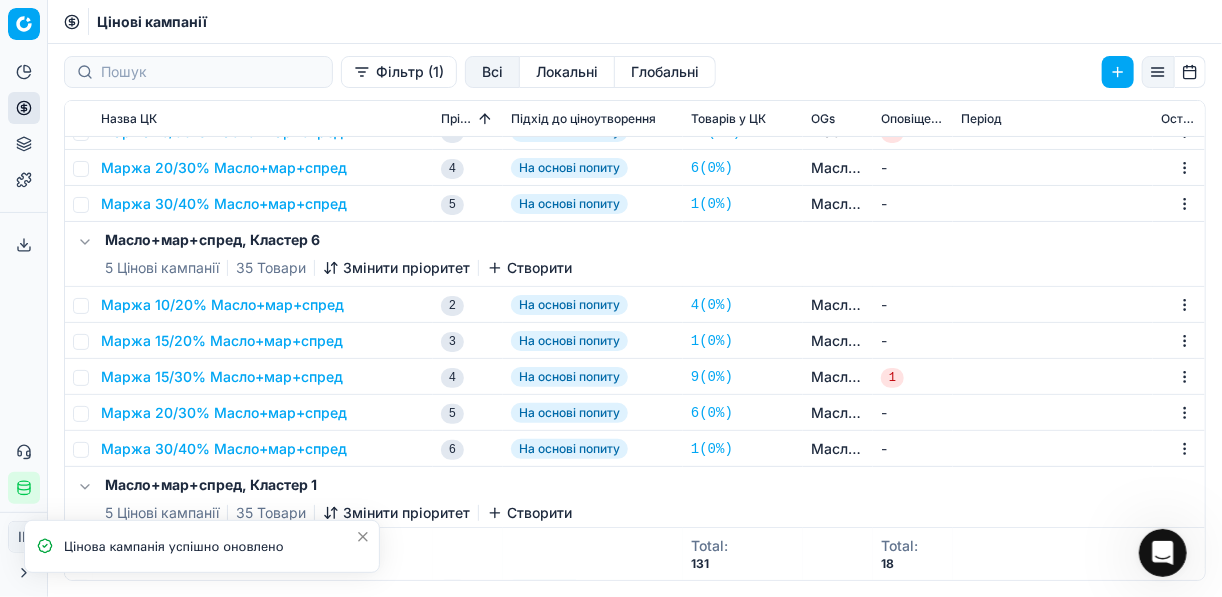click on "Маржа 10/20% Масло+мар+спред" at bounding box center [222, 305] 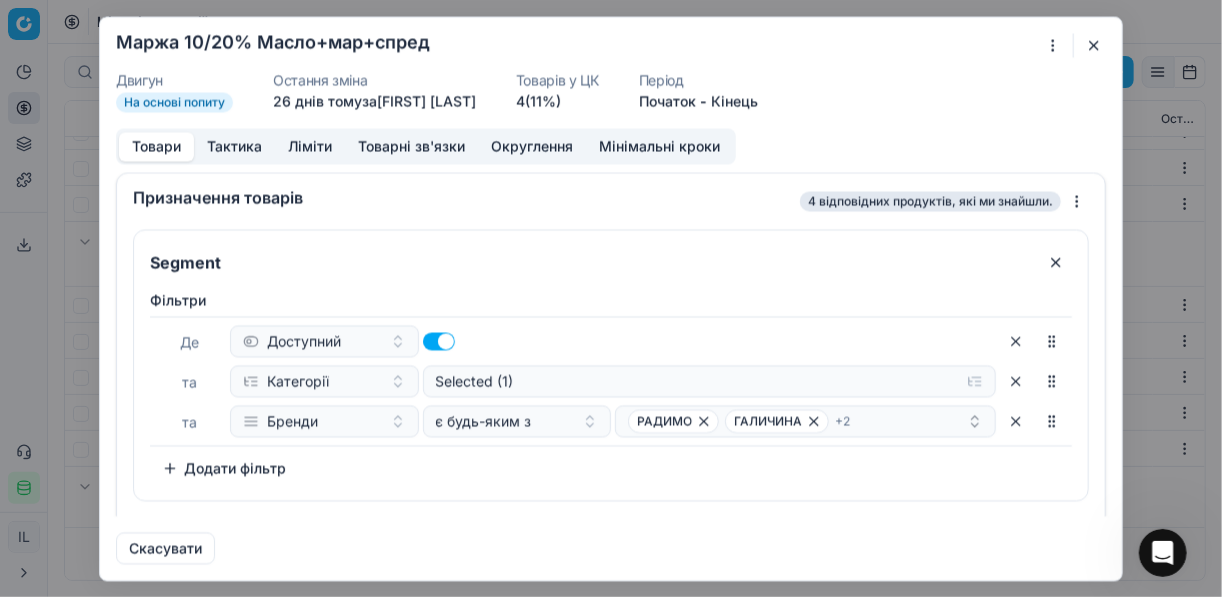 click on "Мінімальні кроки" at bounding box center [659, 146] 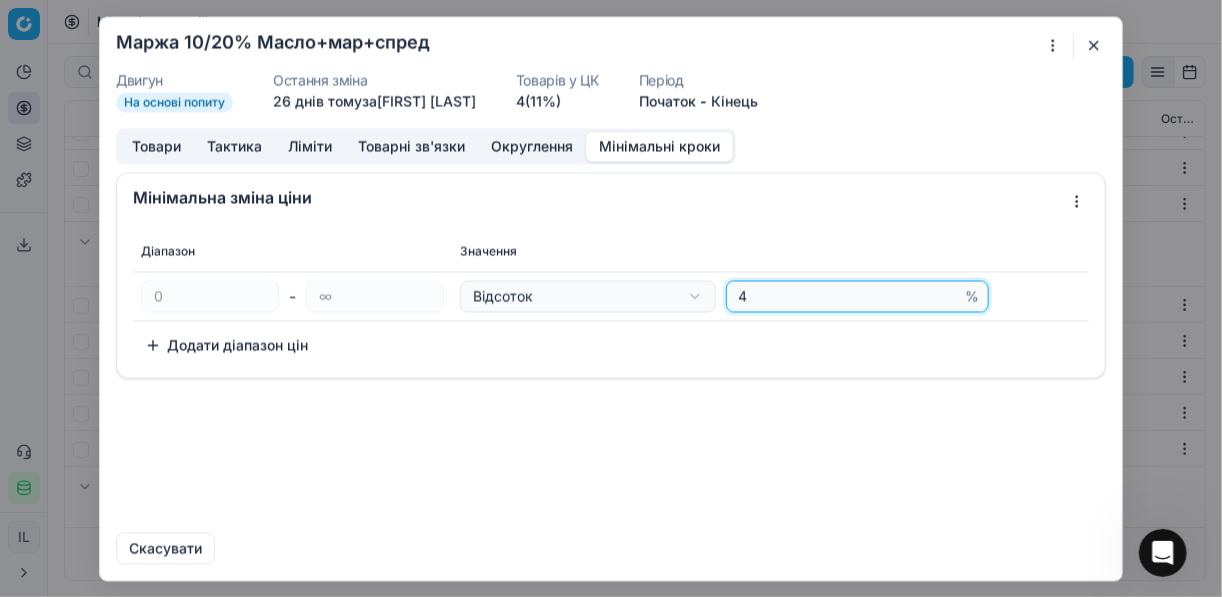click on "4" at bounding box center [848, 296] 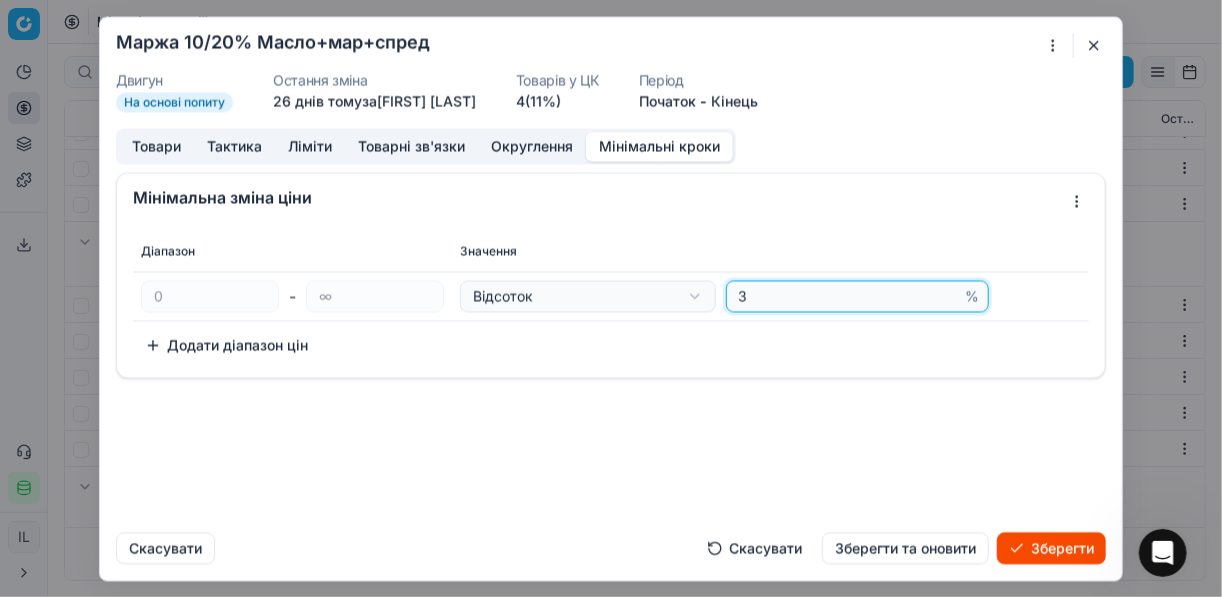 type on "3" 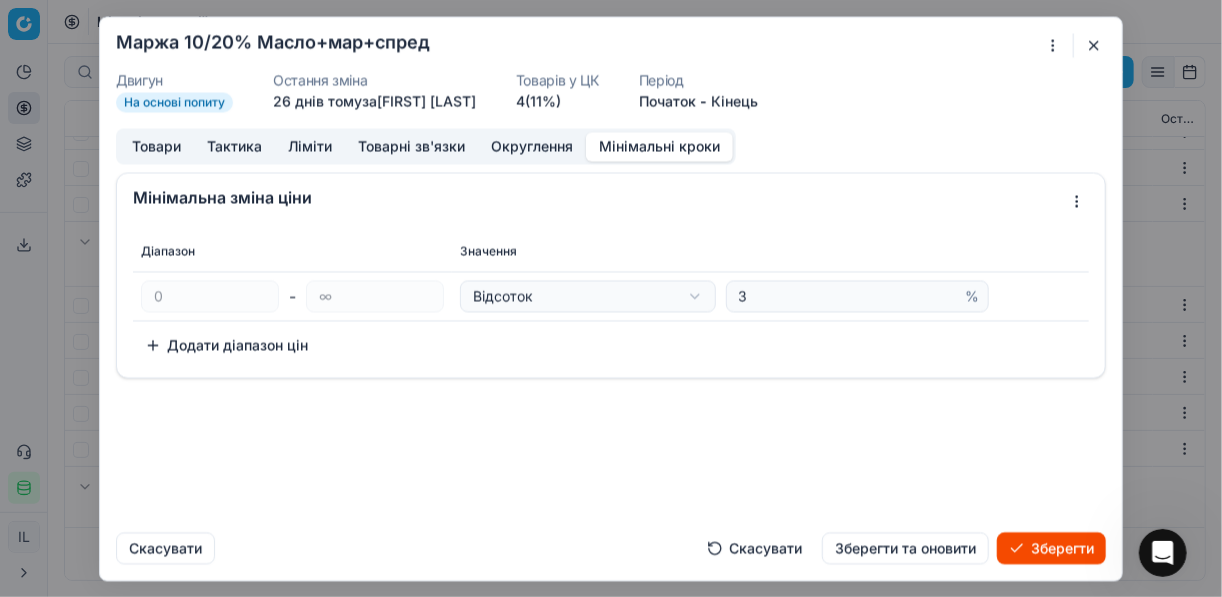 click on "Зберегти" at bounding box center [1051, 548] 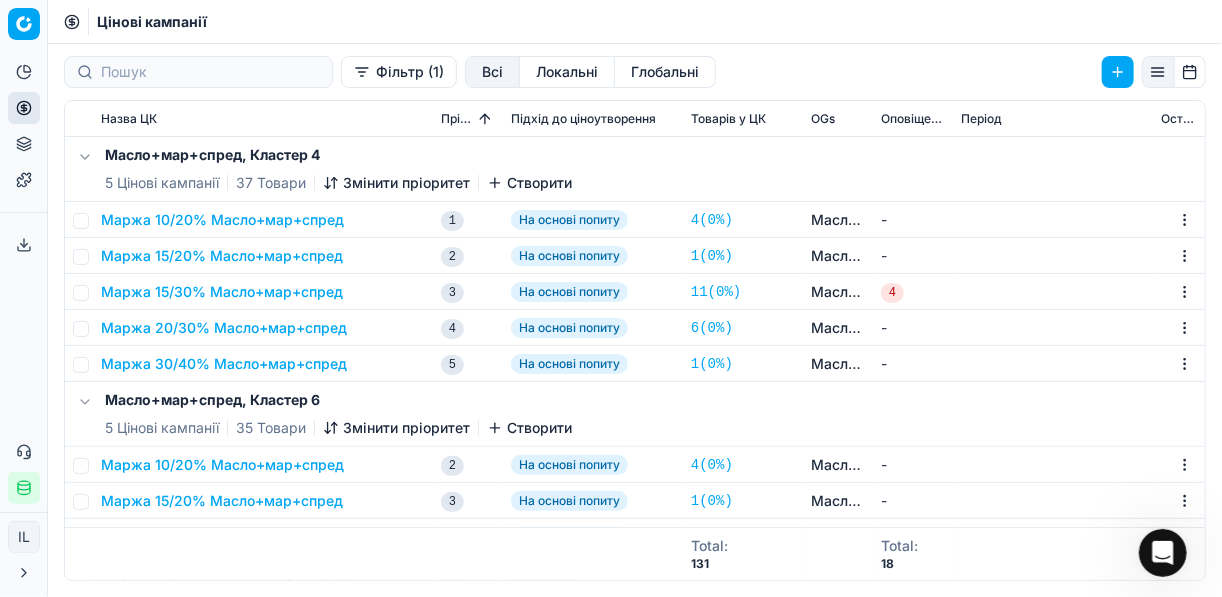 scroll, scrollTop: 160, scrollLeft: 0, axis: vertical 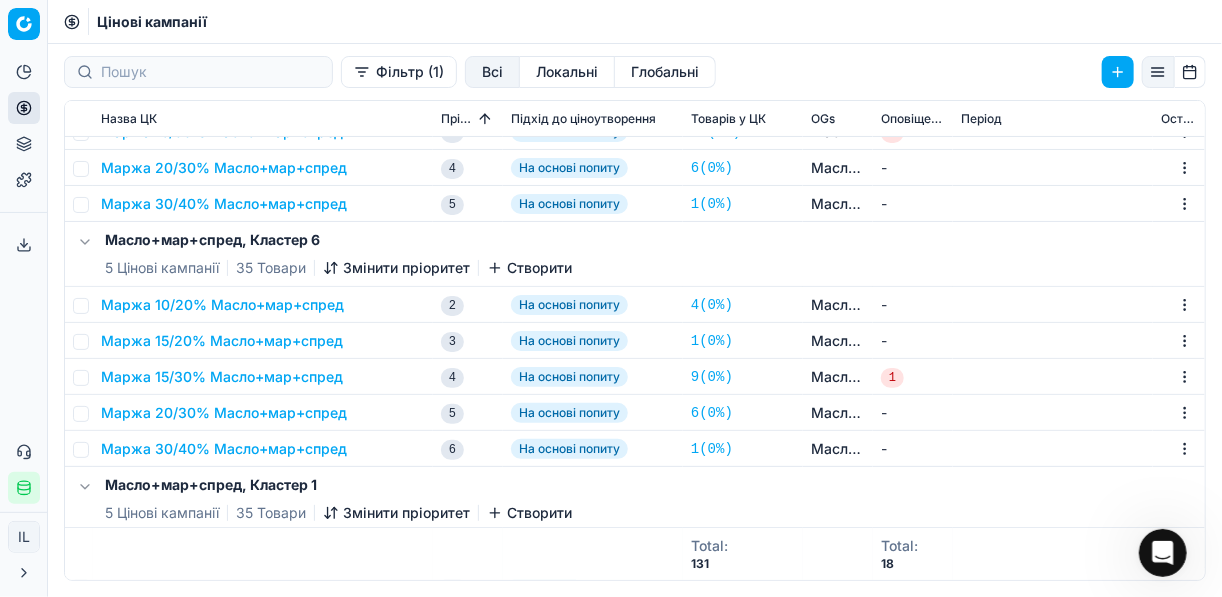 click on "Маржа 10/20% Масло+мар+спред" at bounding box center (222, 305) 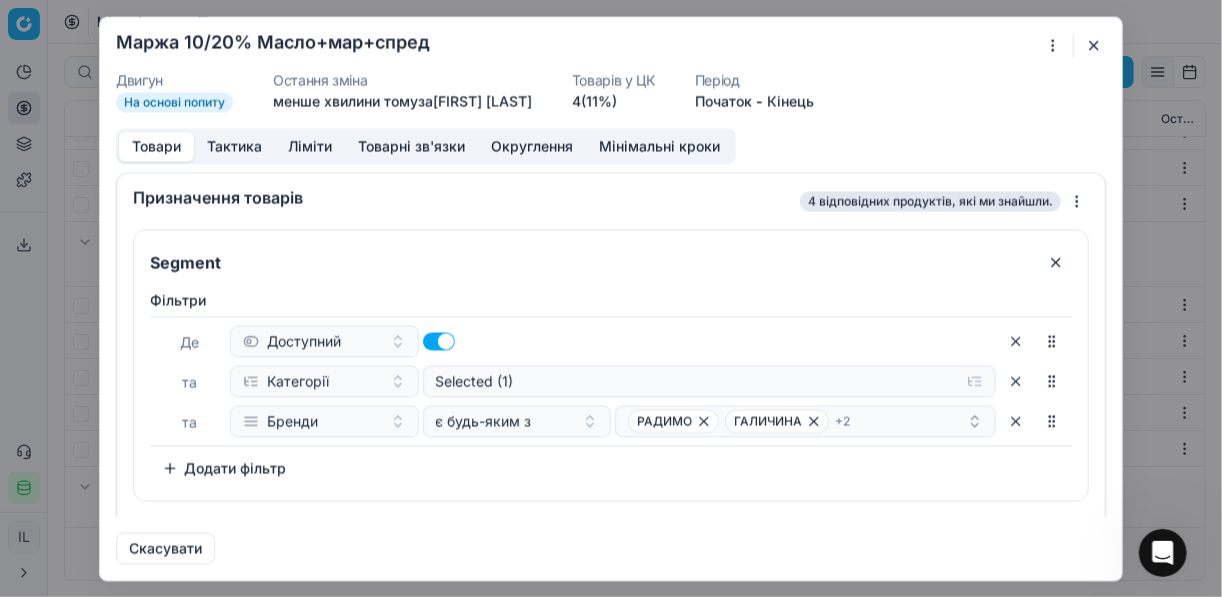 click on "Мінімальні кроки" at bounding box center [659, 146] 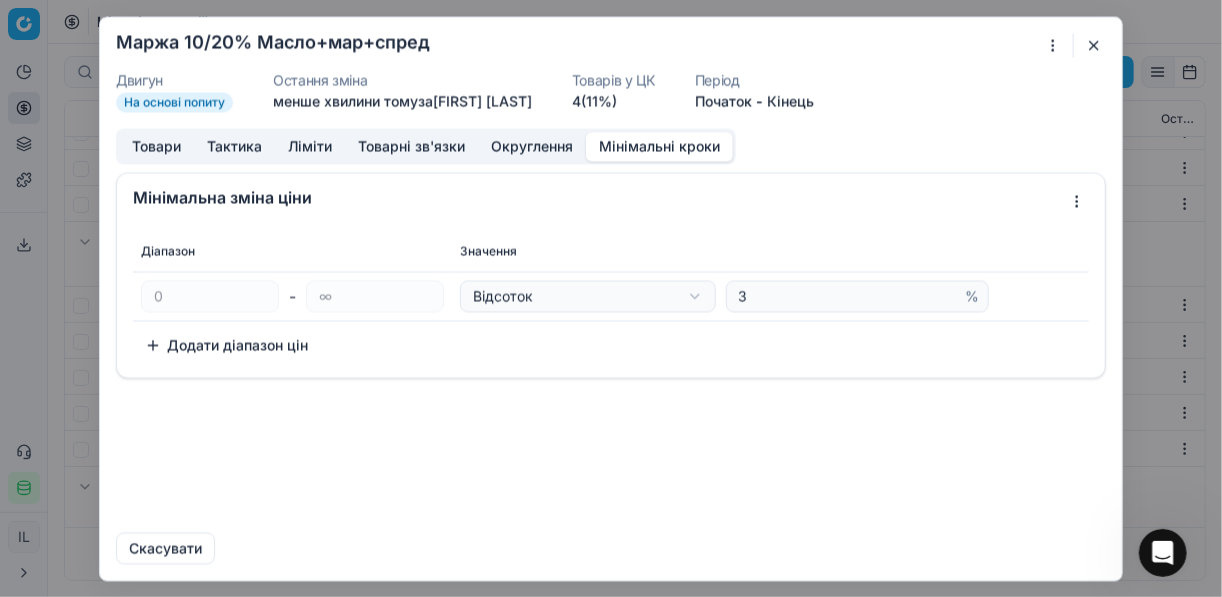 click at bounding box center [1094, 45] 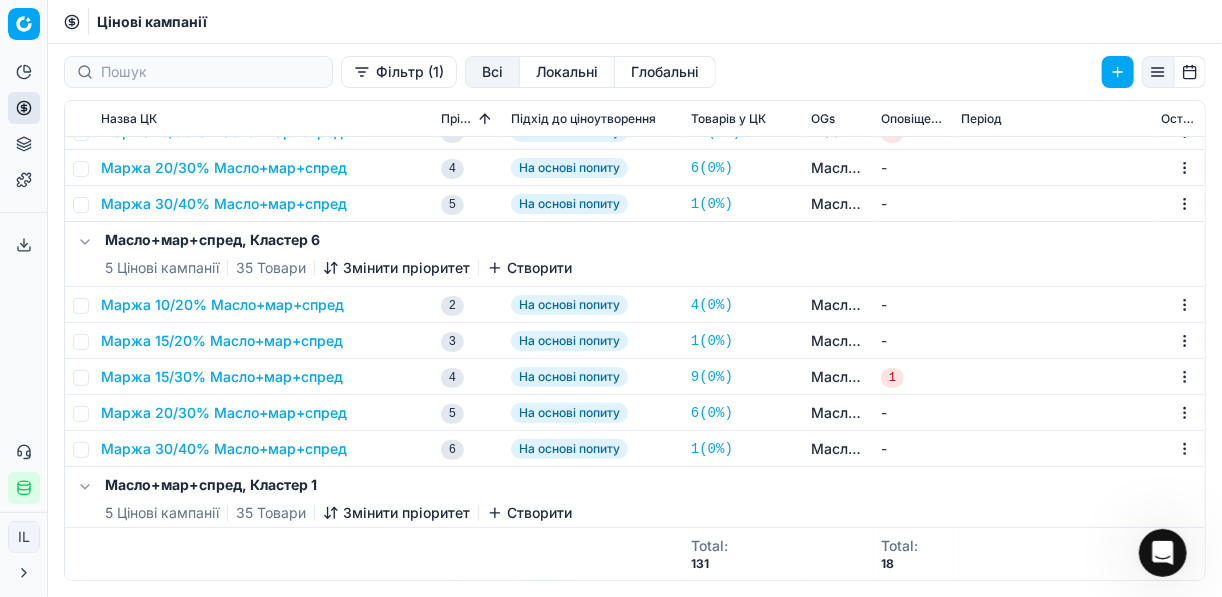 click on "Маржа 15/20% Масло+мар+спред" at bounding box center (222, 341) 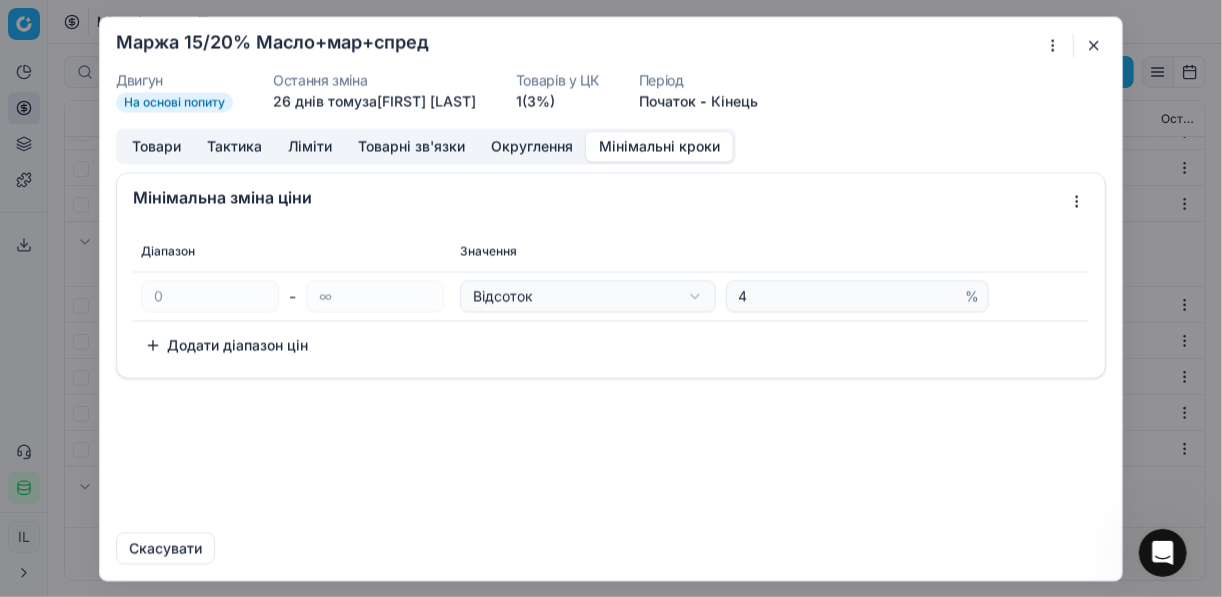 click on "Мінімальні кроки" at bounding box center (659, 146) 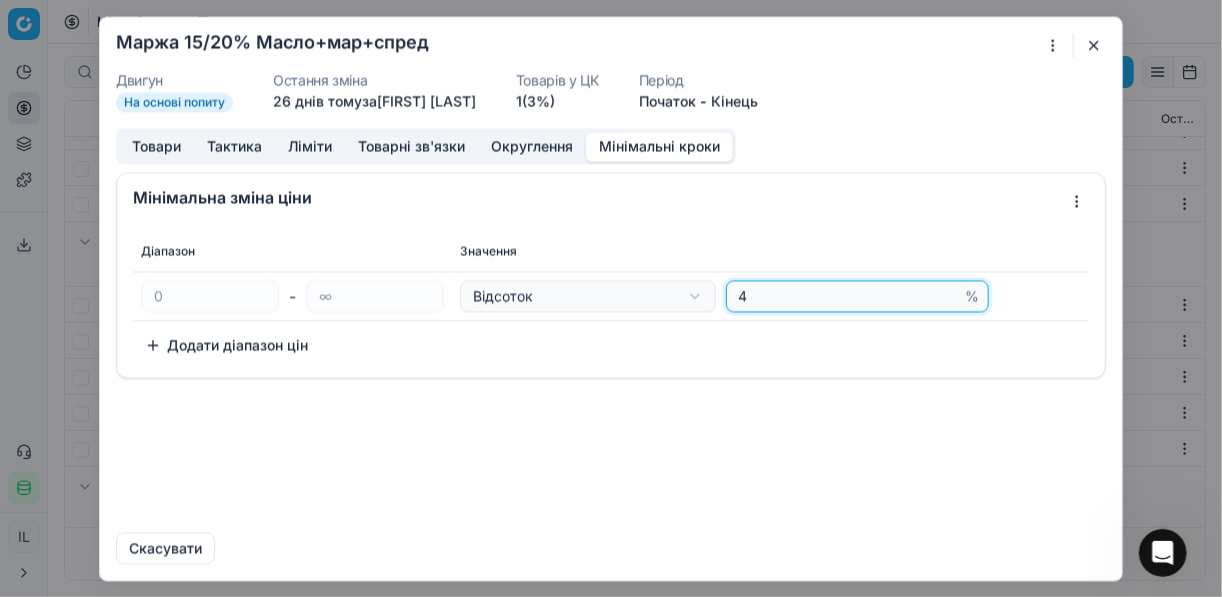 click on "4" at bounding box center (848, 296) 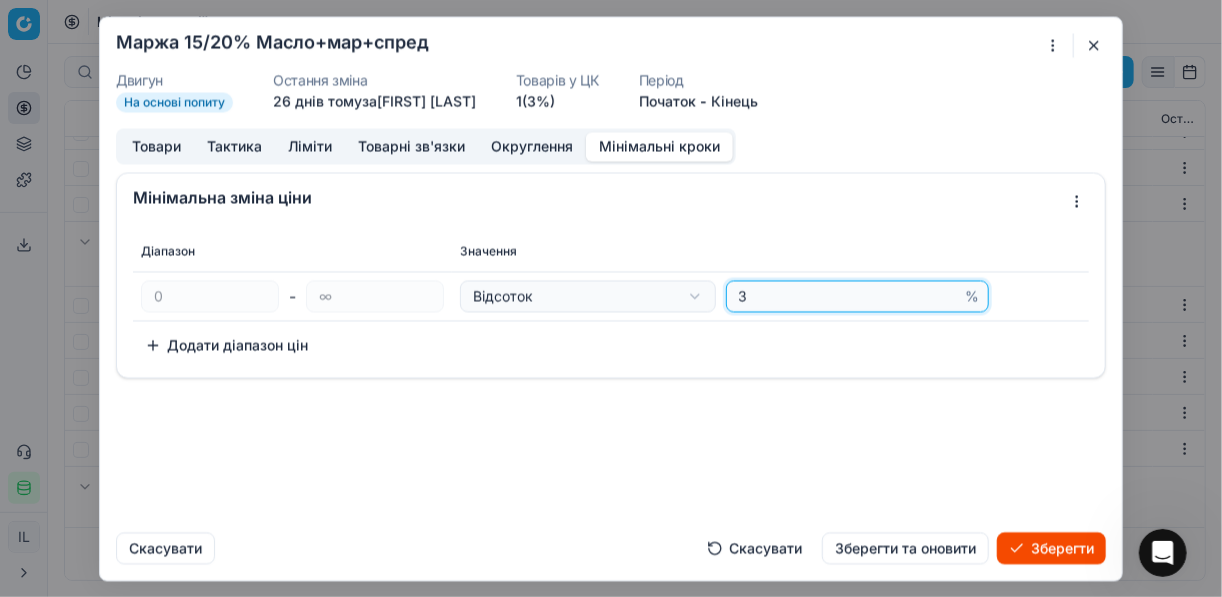 scroll, scrollTop: 1804, scrollLeft: 0, axis: vertical 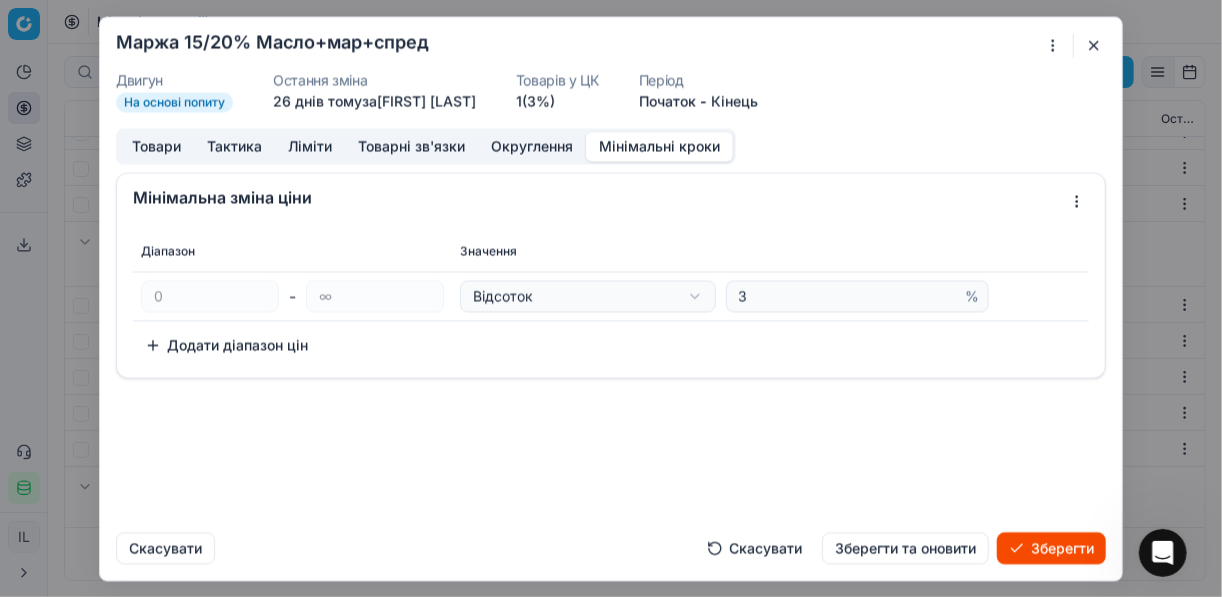click on "Зберегти" at bounding box center [1051, 548] 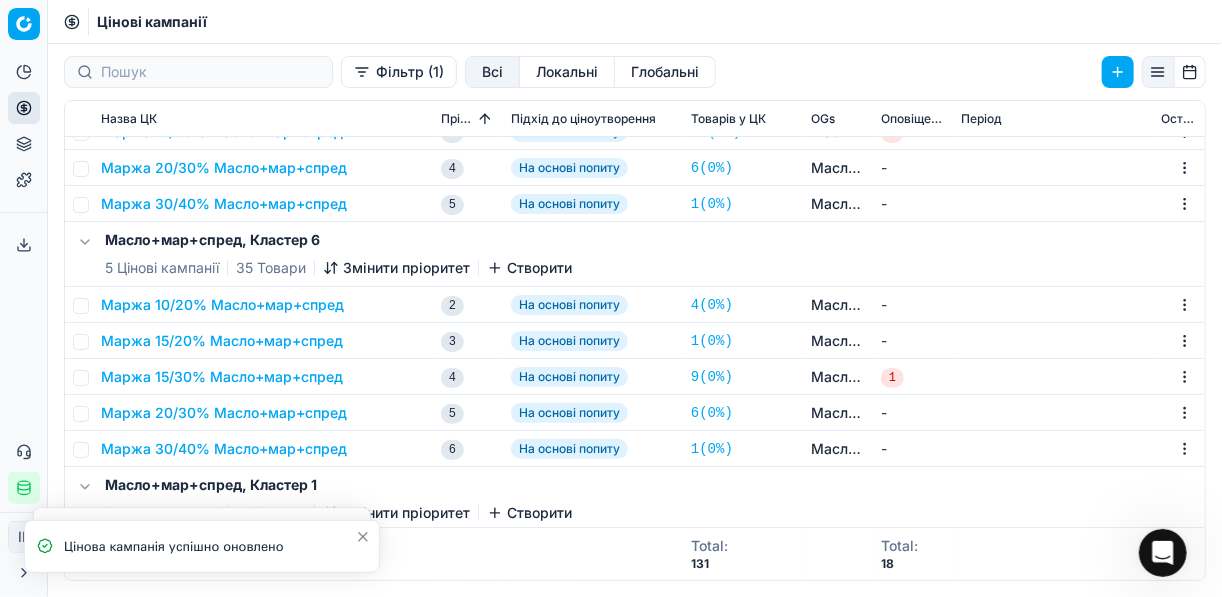 click on "Маржа 15/30% Масло+мар+спред" at bounding box center (222, 377) 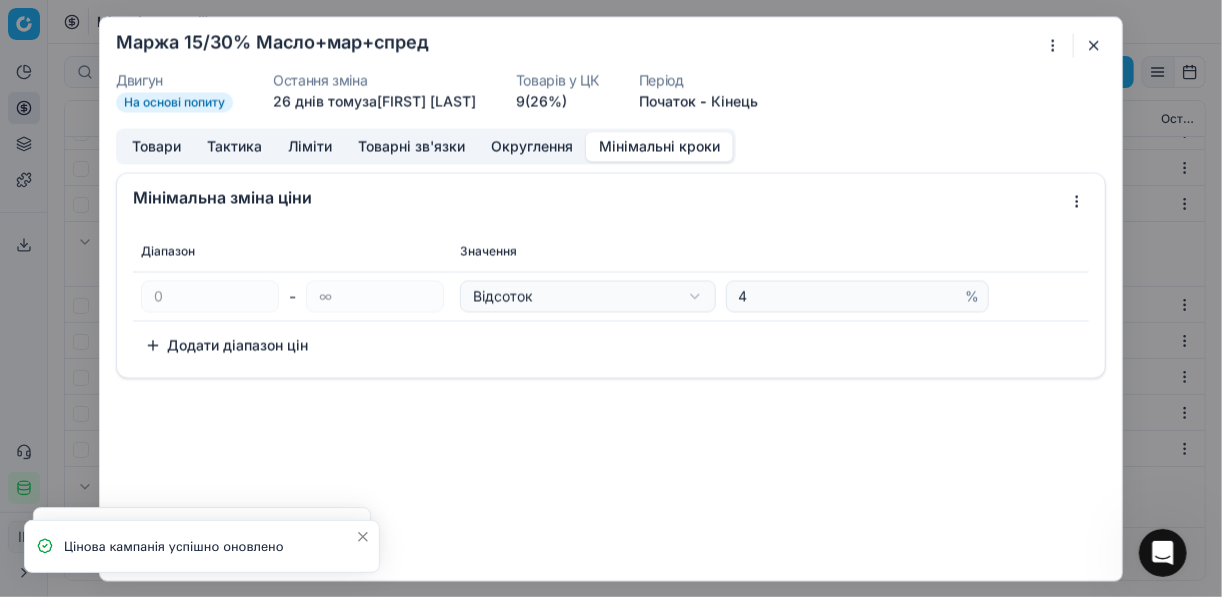 drag, startPoint x: 659, startPoint y: 143, endPoint x: 752, endPoint y: 224, distance: 123.32883 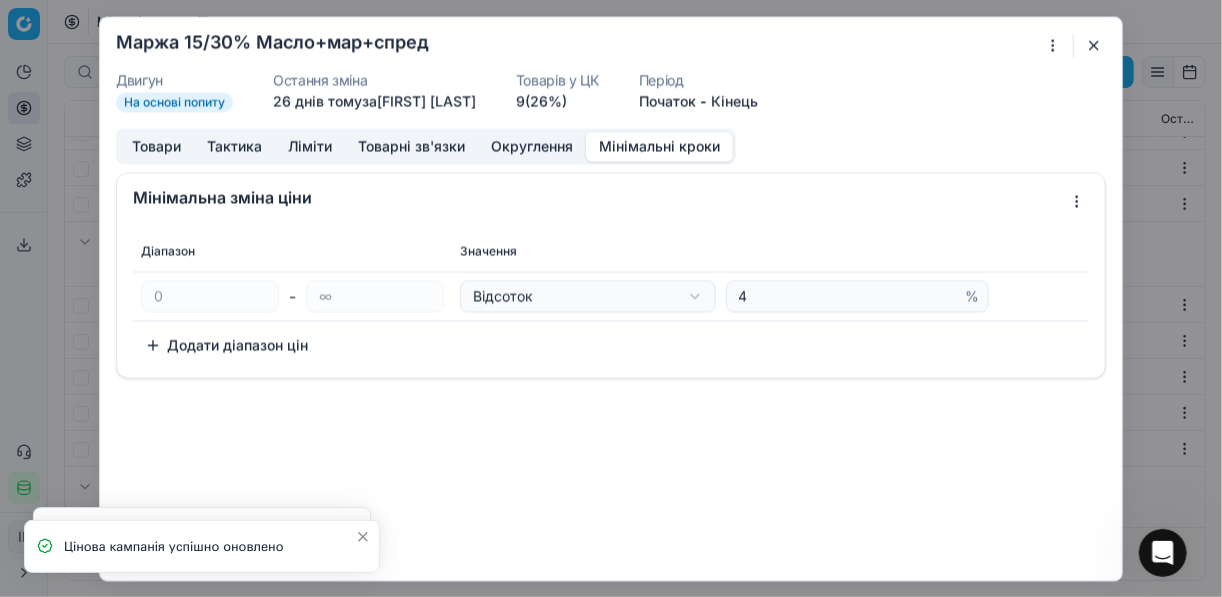 click on "Мінімальні кроки" at bounding box center [659, 146] 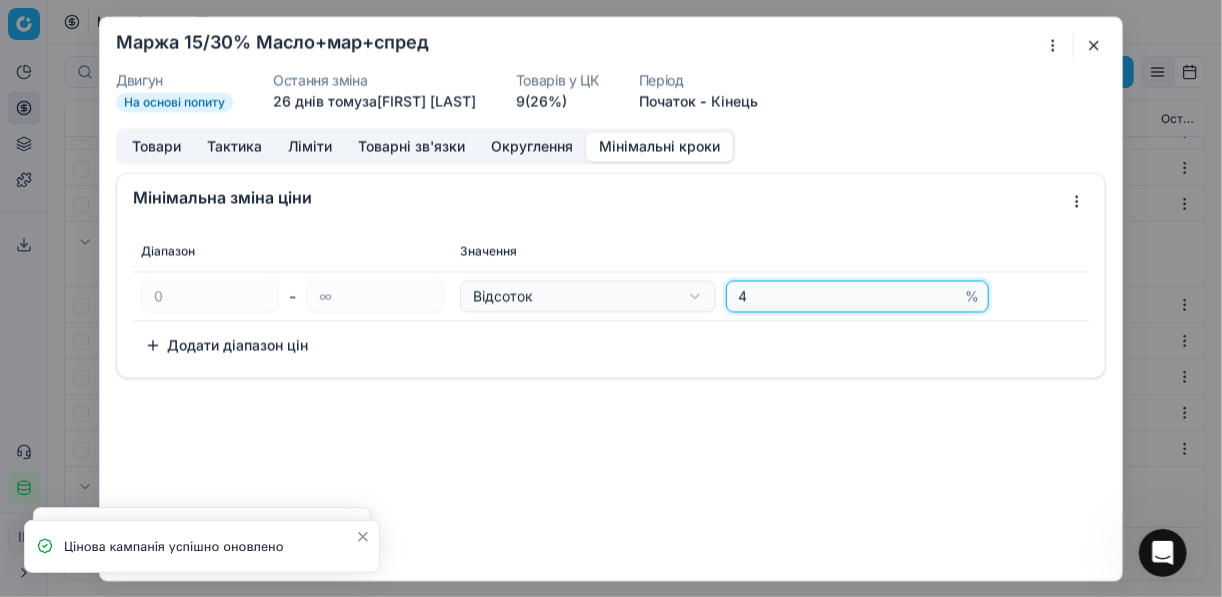 click on "4" at bounding box center (848, 296) 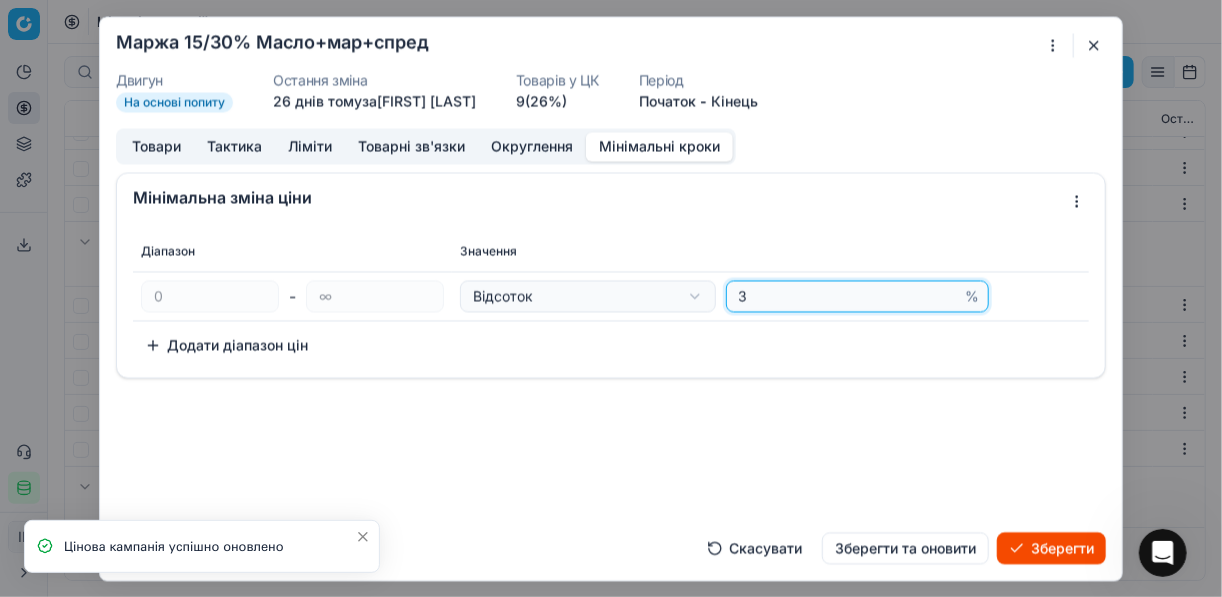 type on "3" 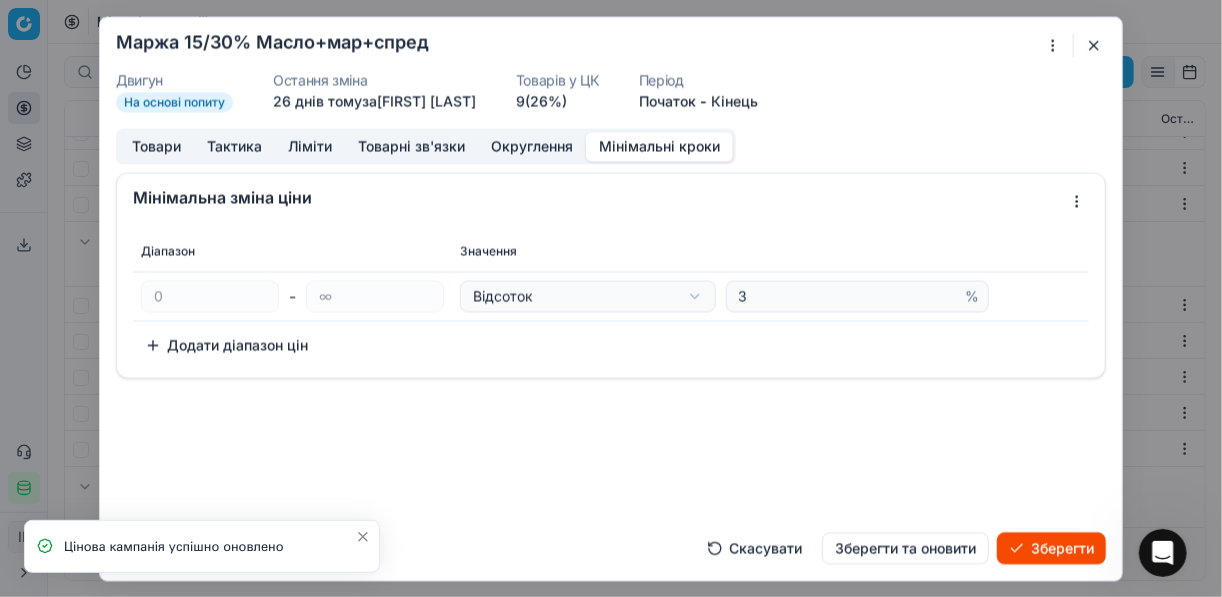 click on "Зберегти" at bounding box center [1051, 548] 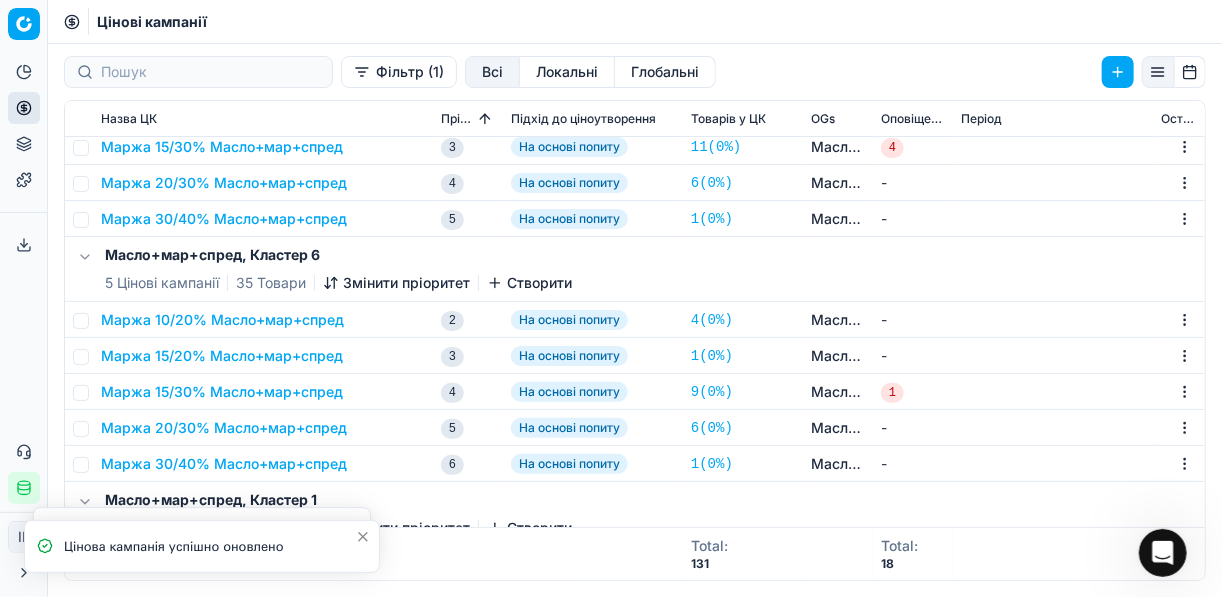 scroll, scrollTop: 320, scrollLeft: 0, axis: vertical 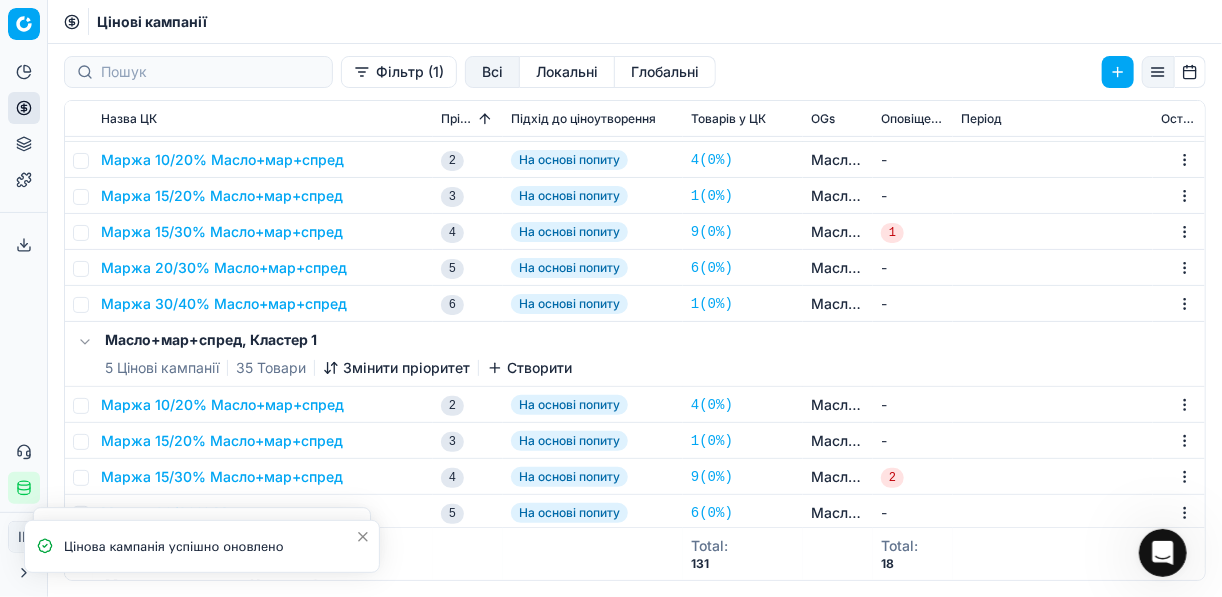 click on "Маржа 20/30% Масло+мар+спред" at bounding box center [224, 268] 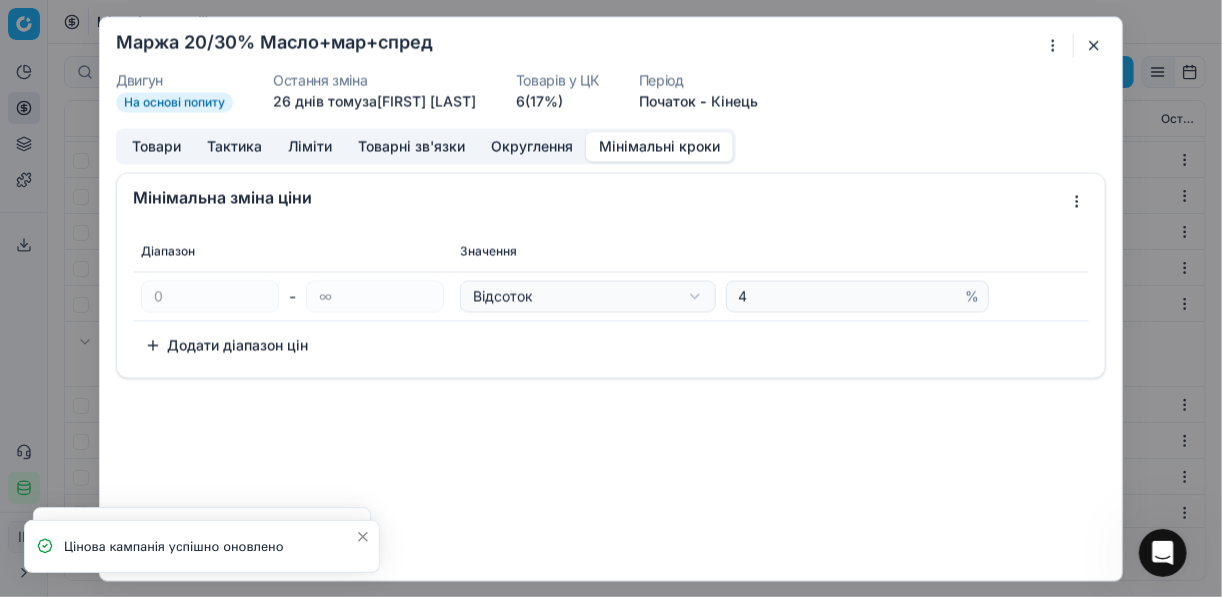 click on "Мінімальні кроки" at bounding box center [659, 146] 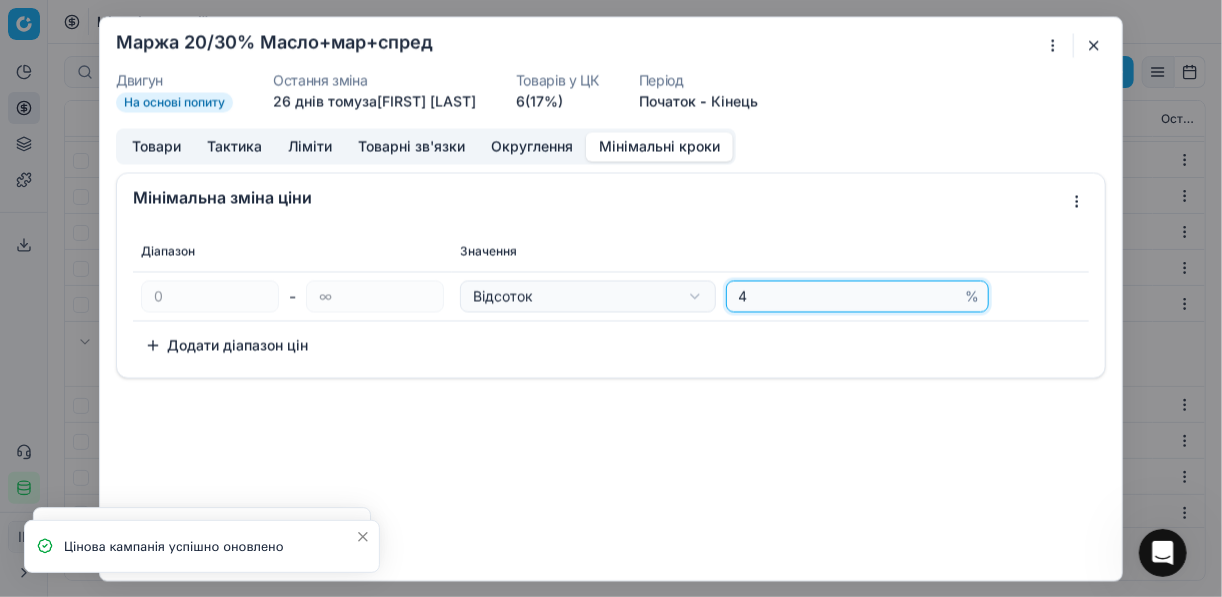 click on "4" at bounding box center (848, 296) 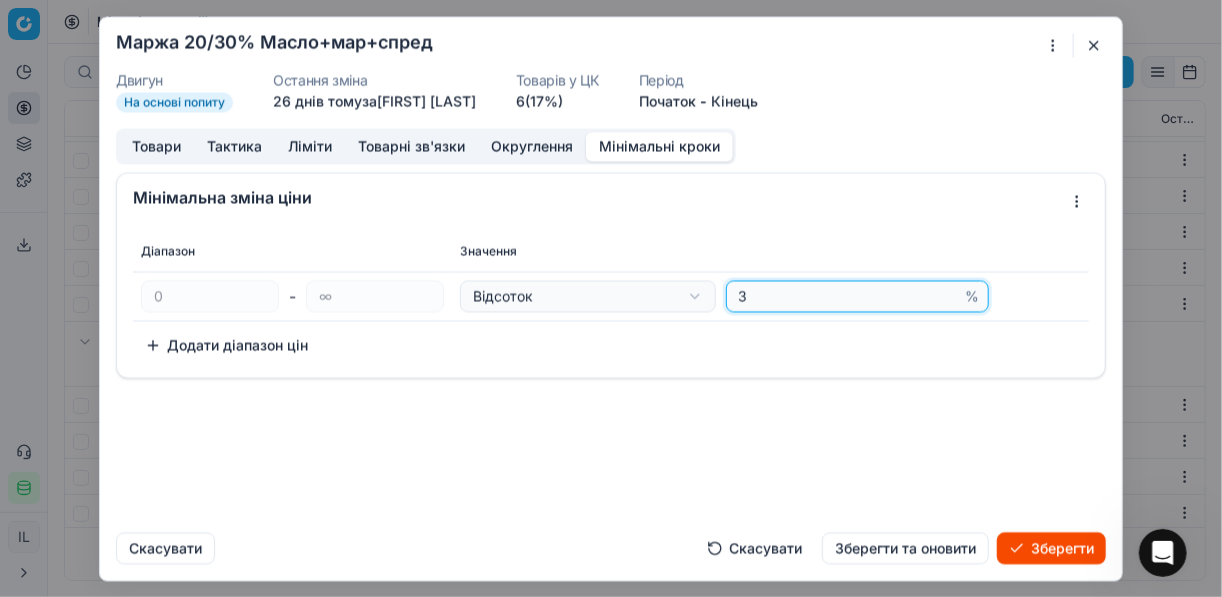 type on "3" 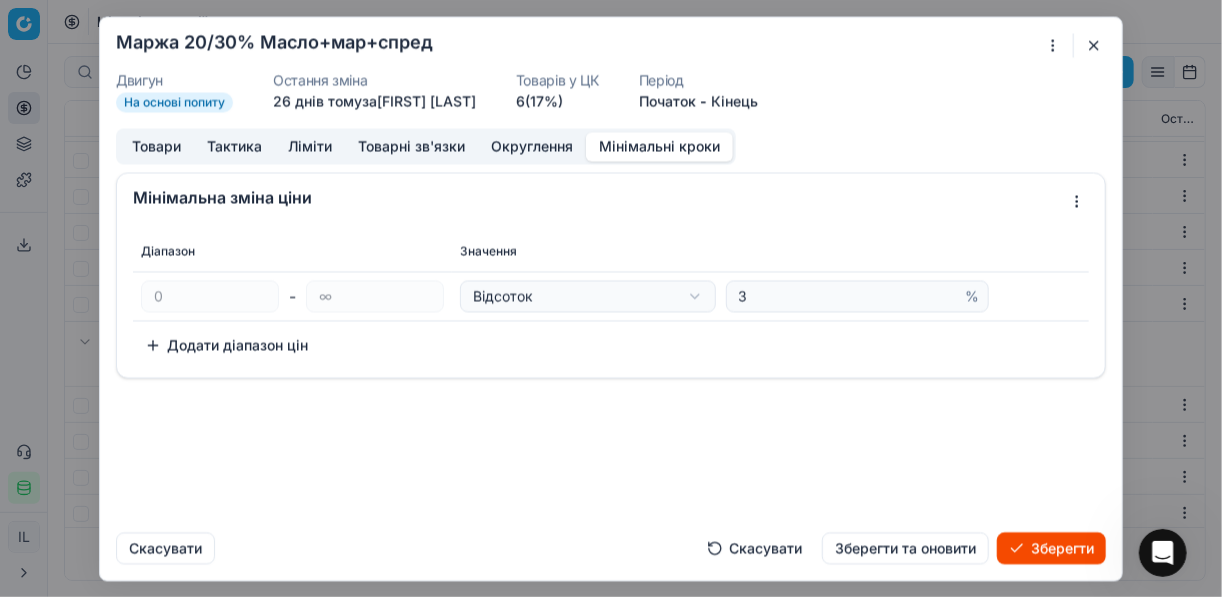 click on "Зберегти" at bounding box center (1051, 548) 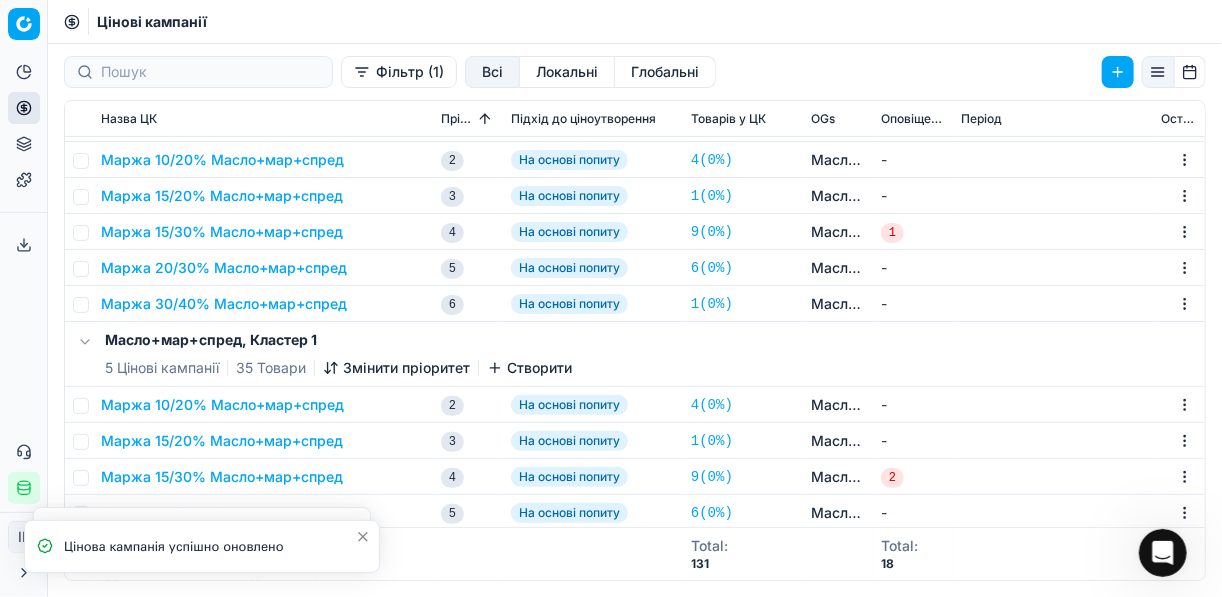 click on "Маржа 30/40% Масло+мар+спред" at bounding box center [224, 304] 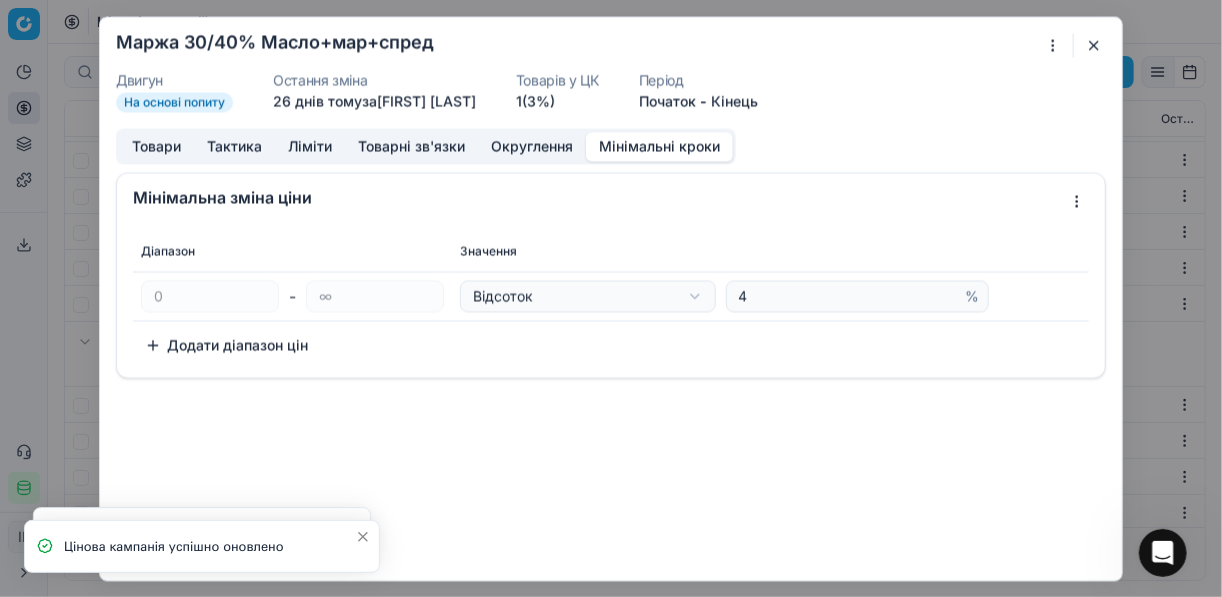click on "Мінімальні кроки" at bounding box center (659, 146) 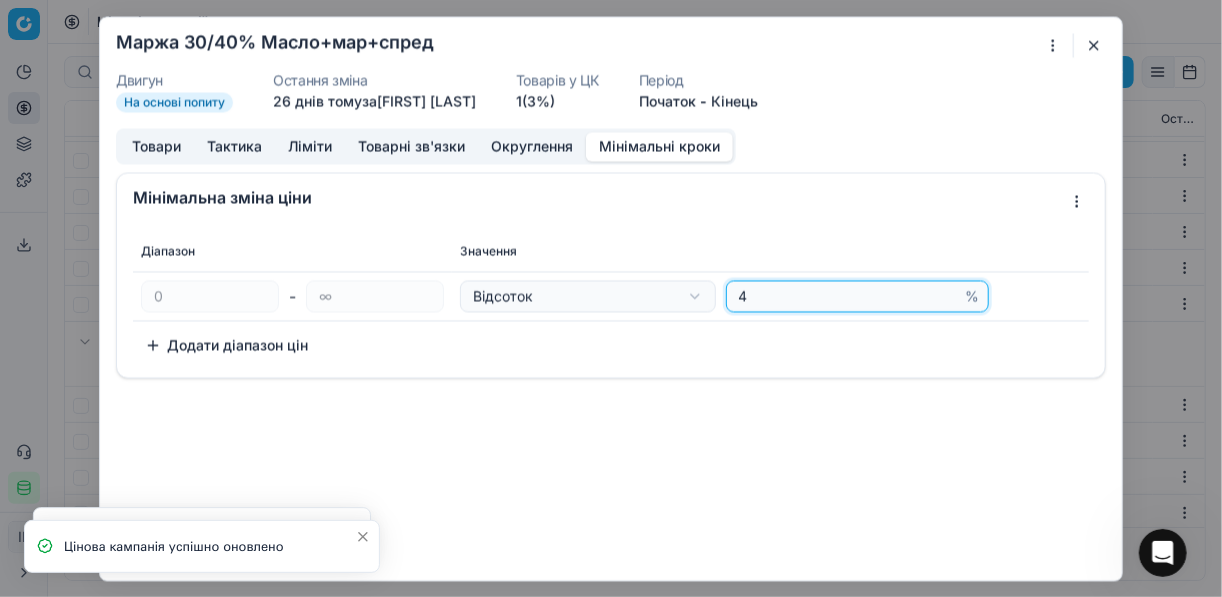 click on "4" at bounding box center [848, 296] 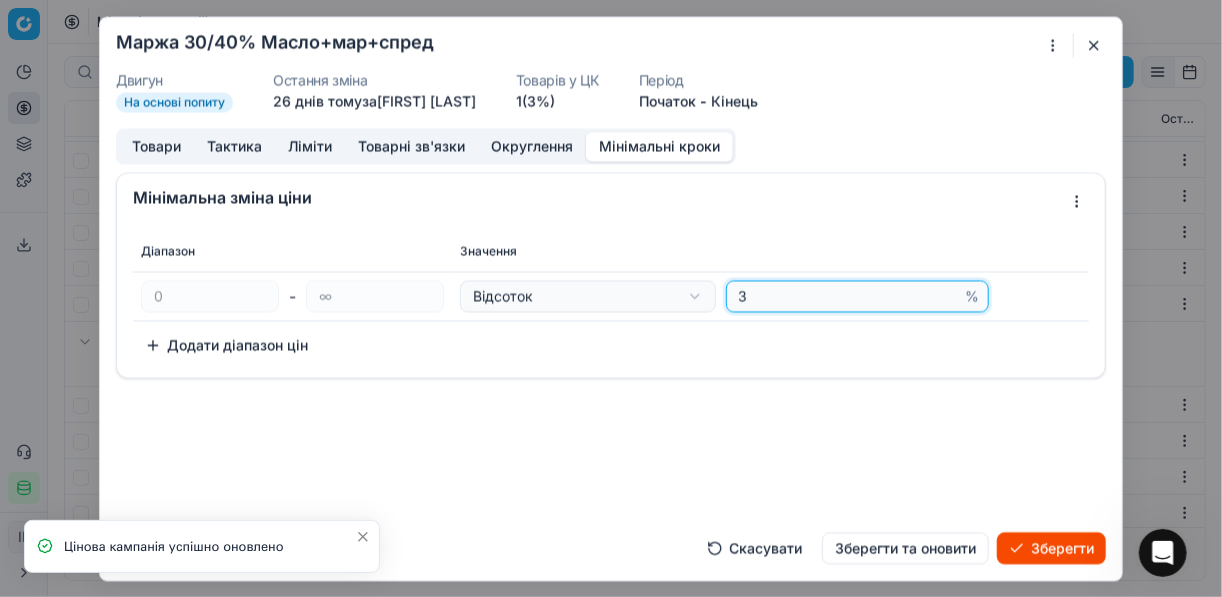 type on "3" 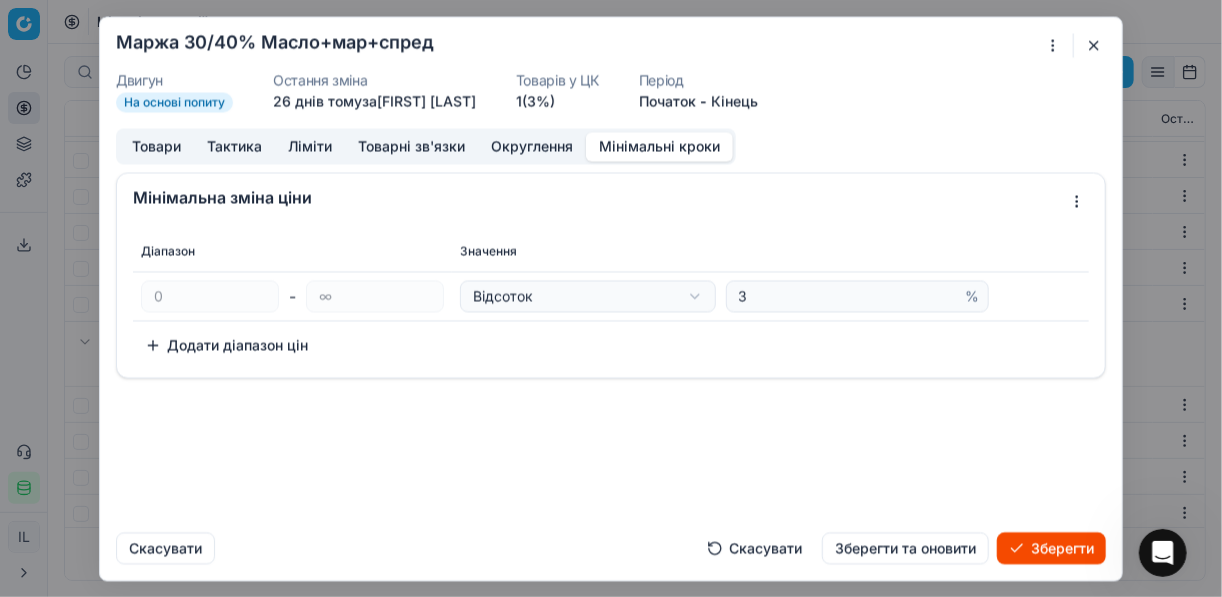 click on "Зберегти" at bounding box center [1051, 548] 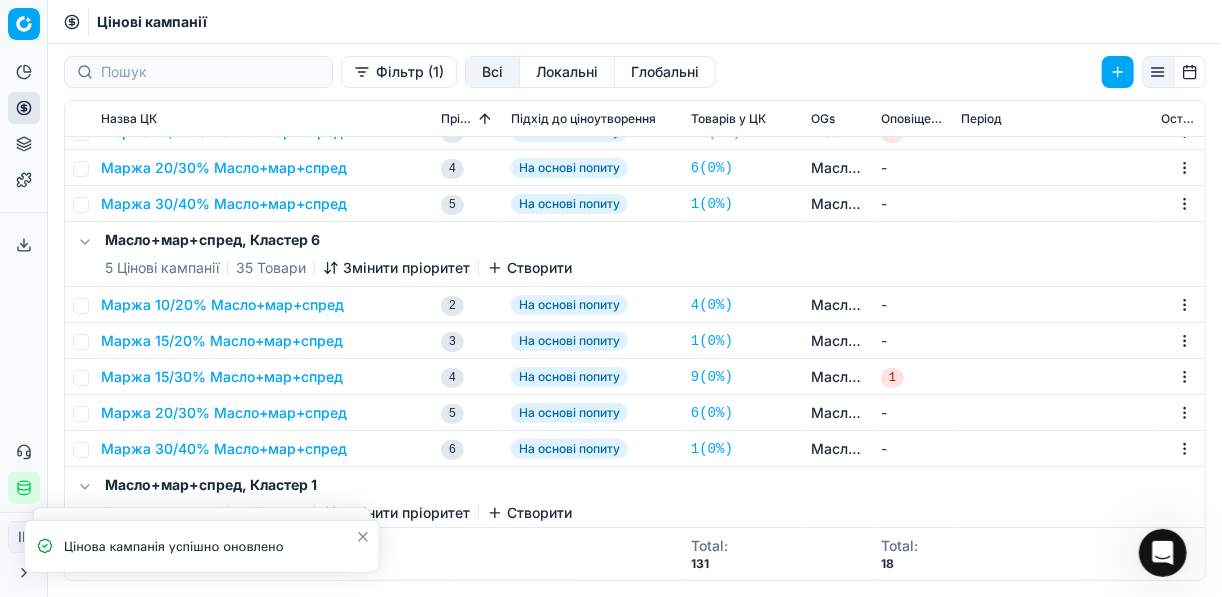 scroll, scrollTop: 0, scrollLeft: 0, axis: both 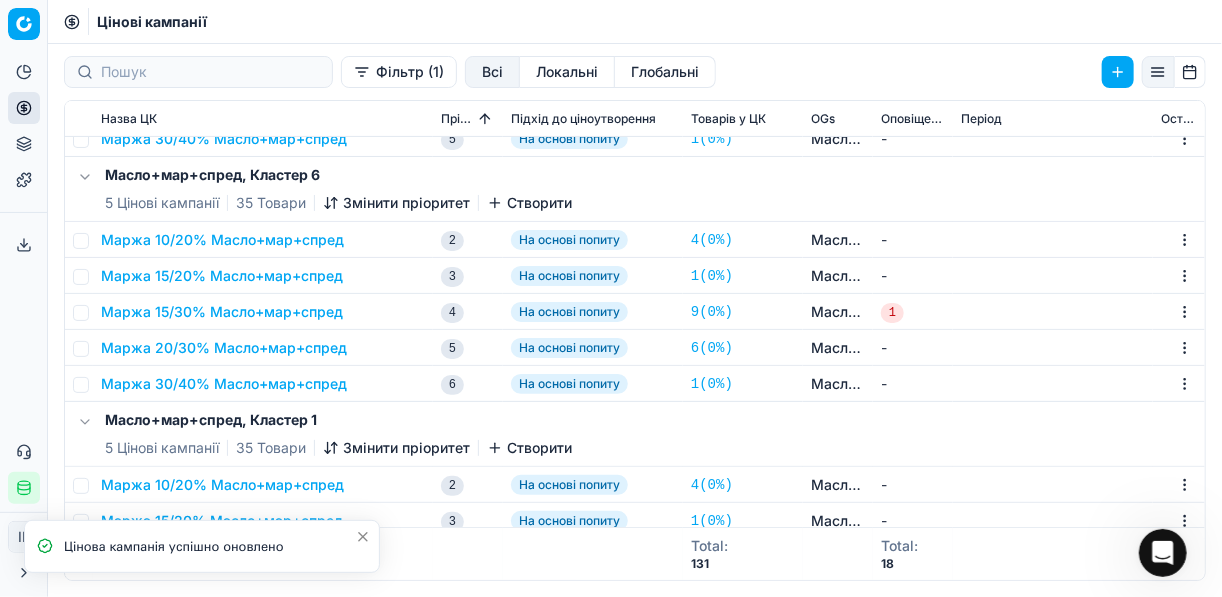 click on "Маржа 15/30% Масло+мар+спред" at bounding box center (222, 312) 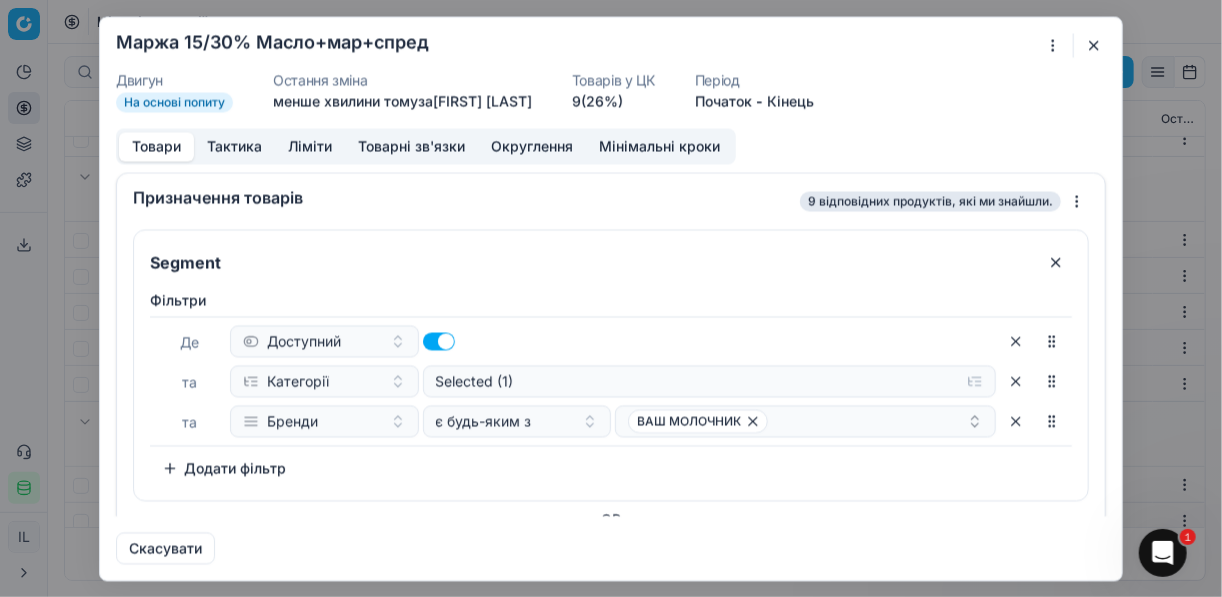 scroll, scrollTop: 1804, scrollLeft: 0, axis: vertical 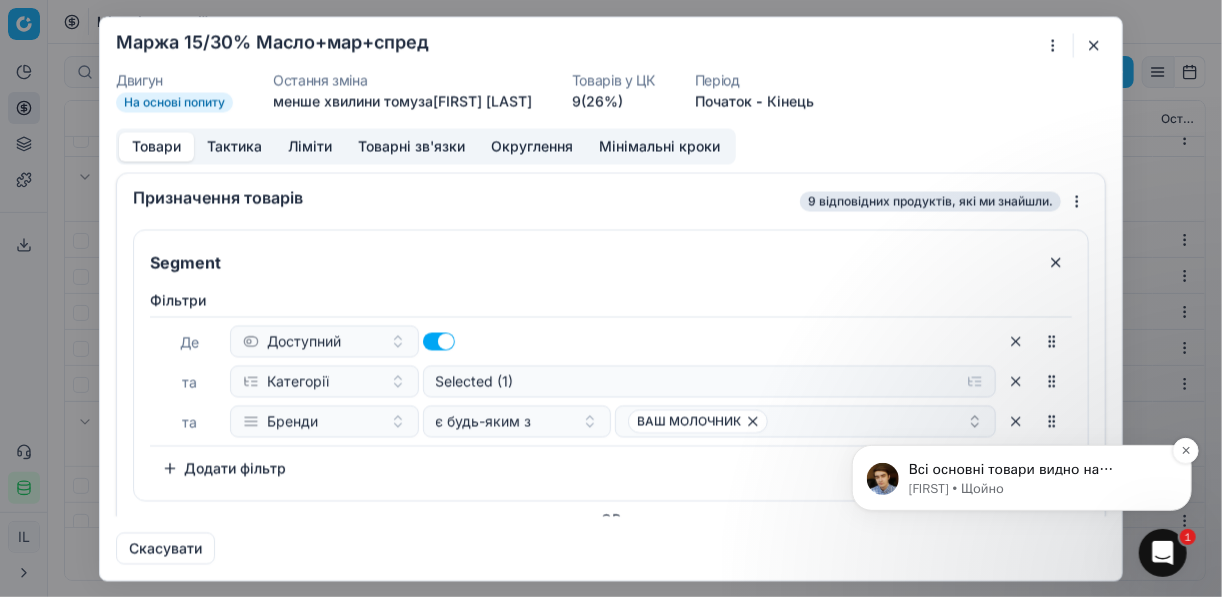 click on "Всі основні товари видно на сторінках 3 та 4." at bounding box center [1037, 469] 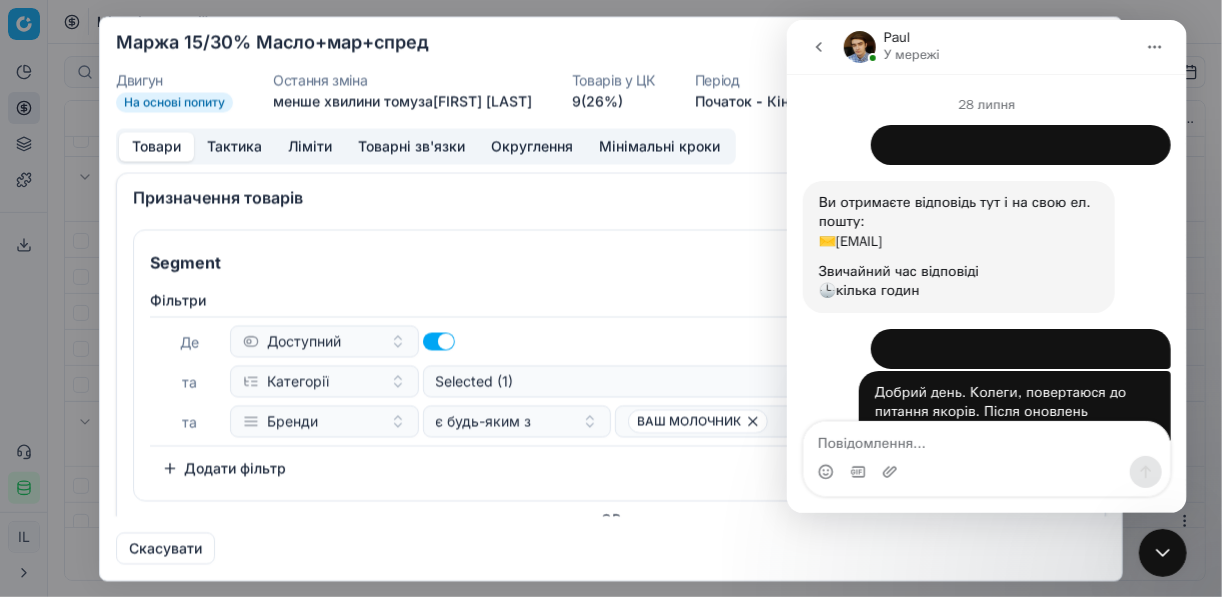 scroll, scrollTop: 3, scrollLeft: 0, axis: vertical 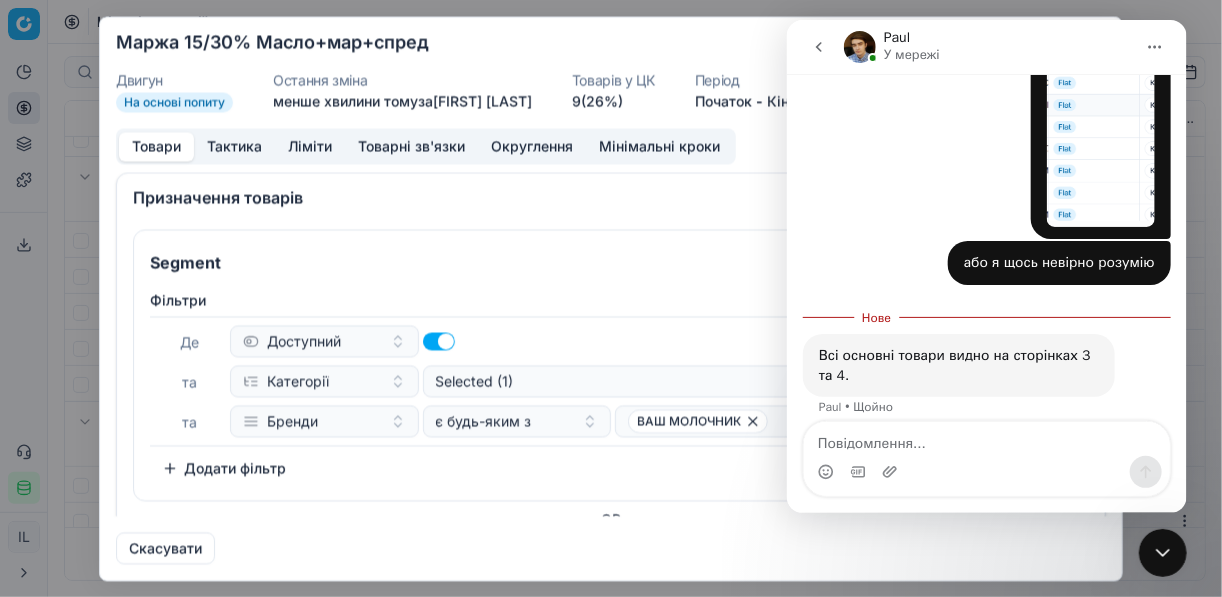 click at bounding box center [1162, 552] 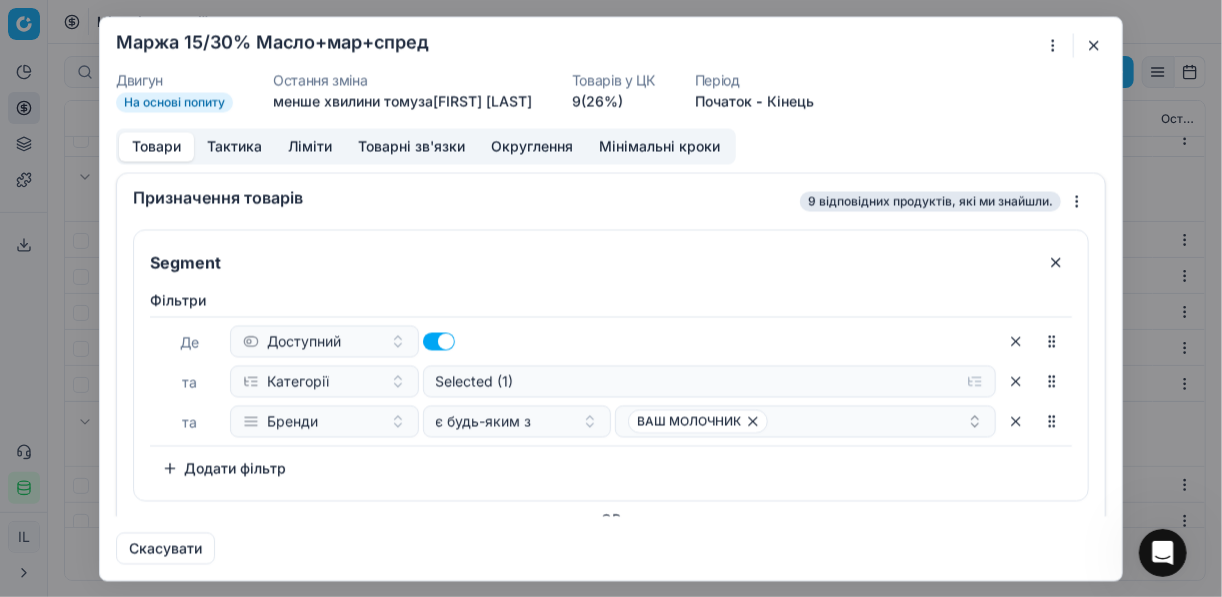 click at bounding box center [1094, 45] 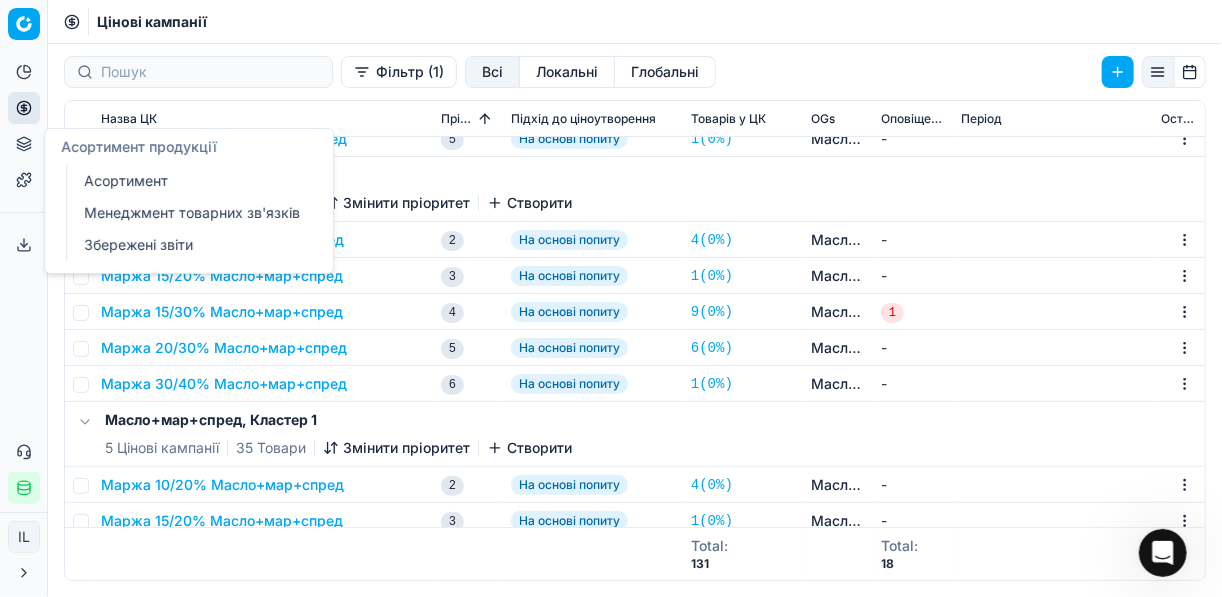 click 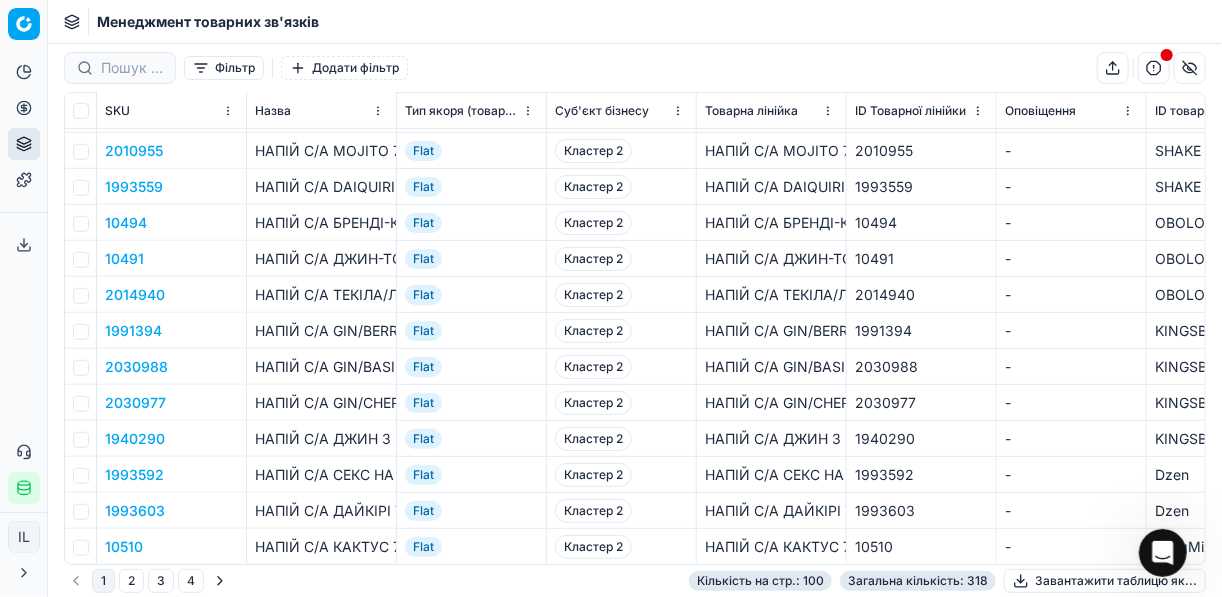 scroll, scrollTop: 0, scrollLeft: 0, axis: both 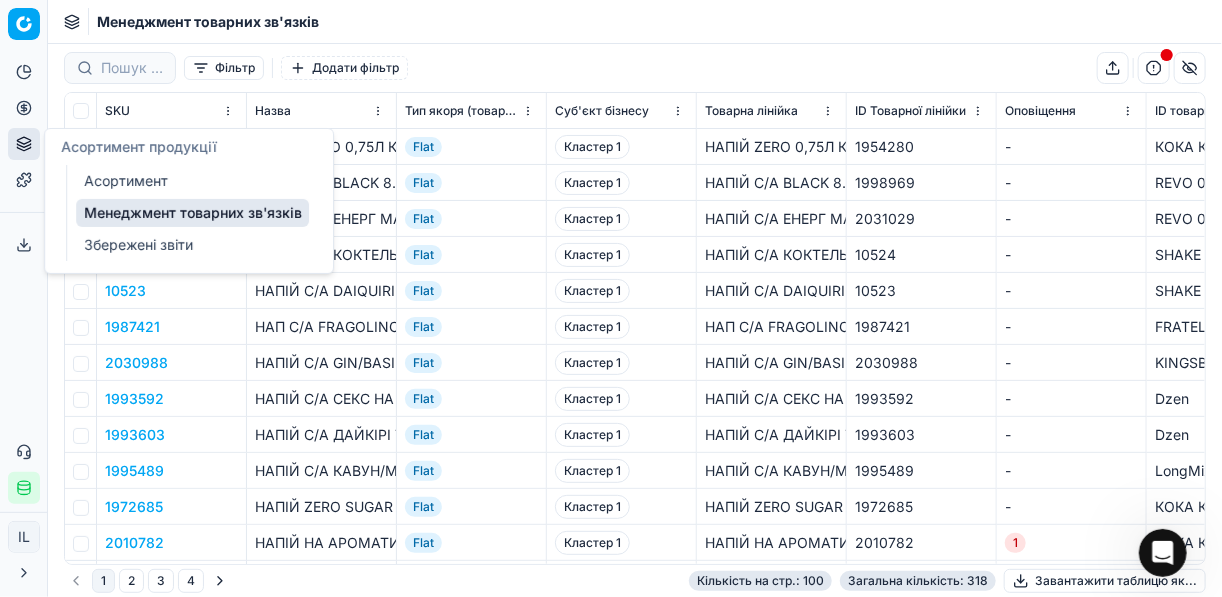 click on "Асортимент" at bounding box center [192, 181] 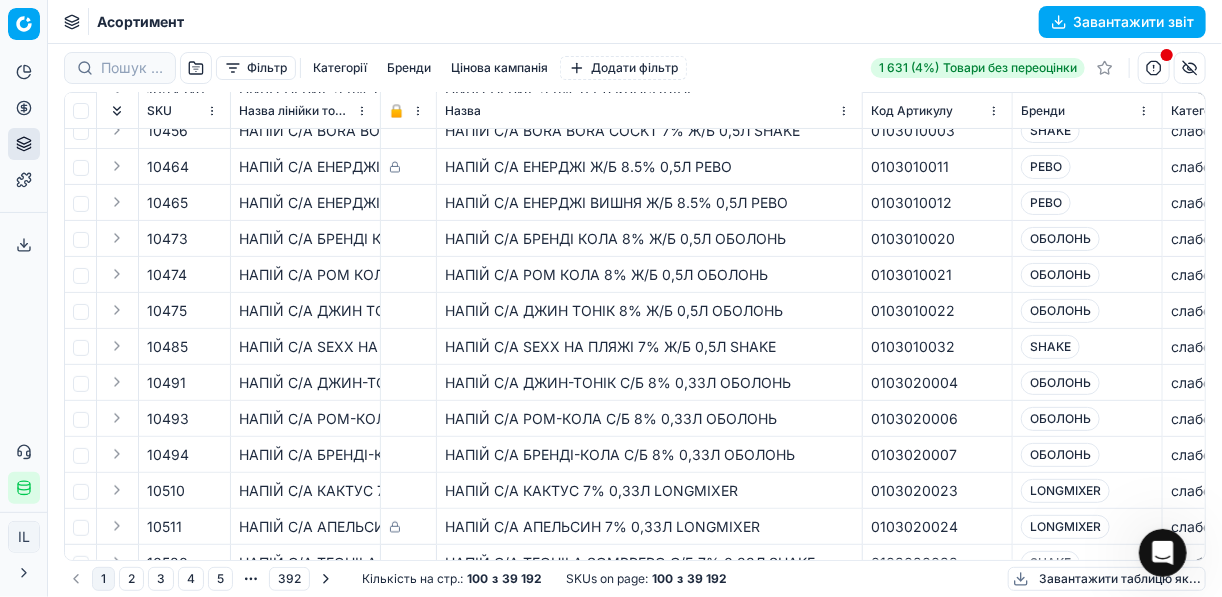scroll, scrollTop: 0, scrollLeft: 0, axis: both 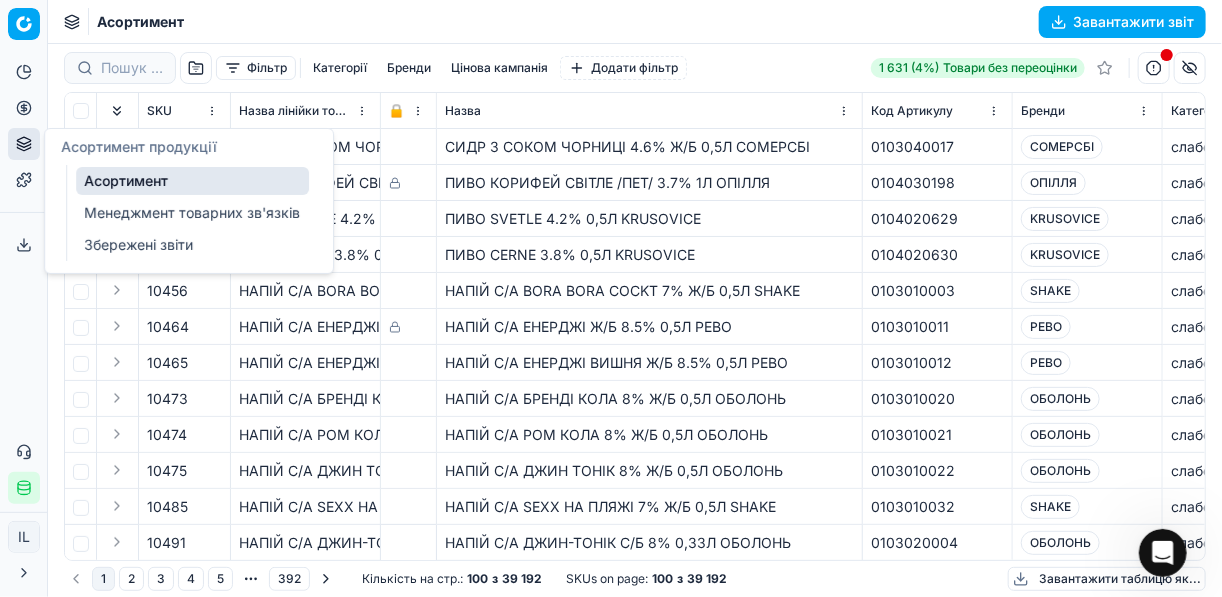 click on "Асортимент" at bounding box center [192, 181] 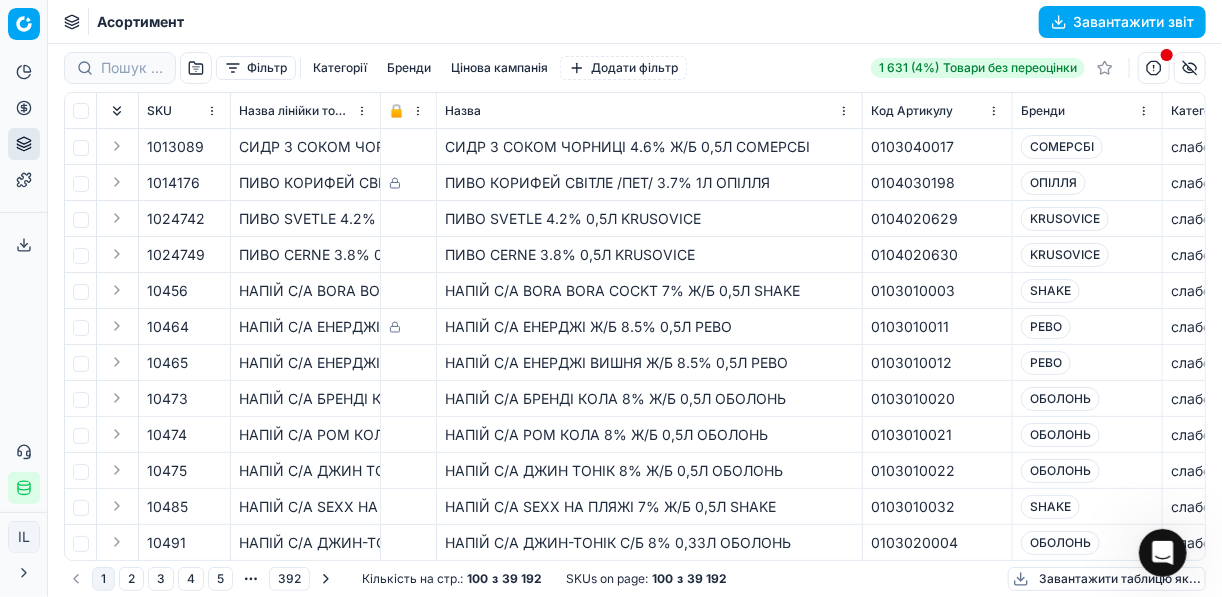 click 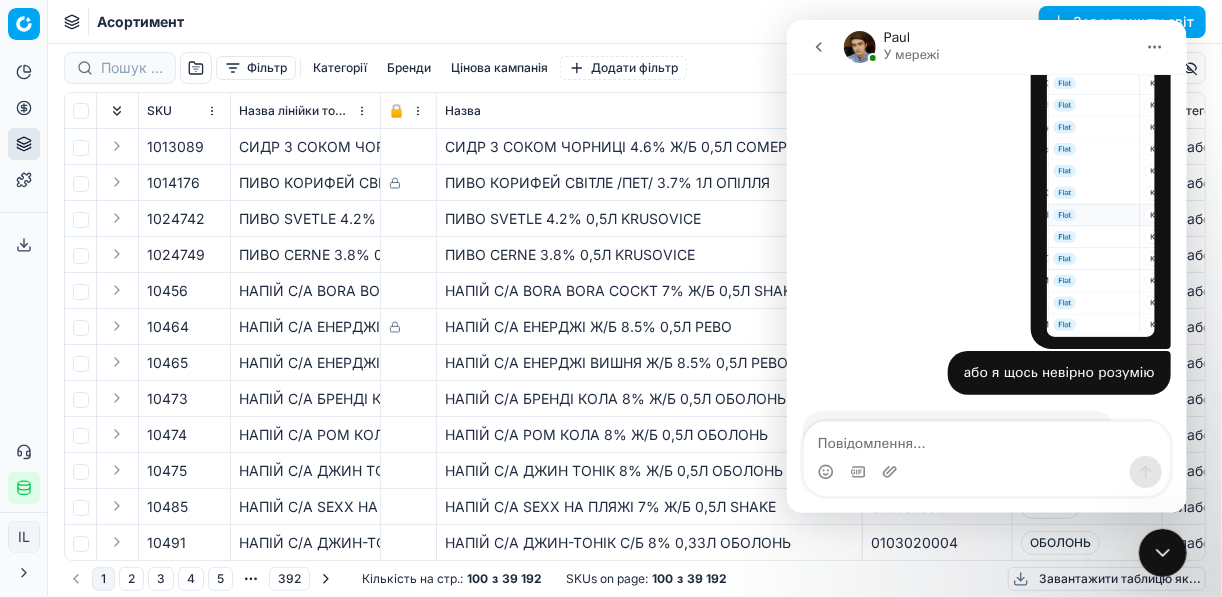 scroll, scrollTop: 1806, scrollLeft: 0, axis: vertical 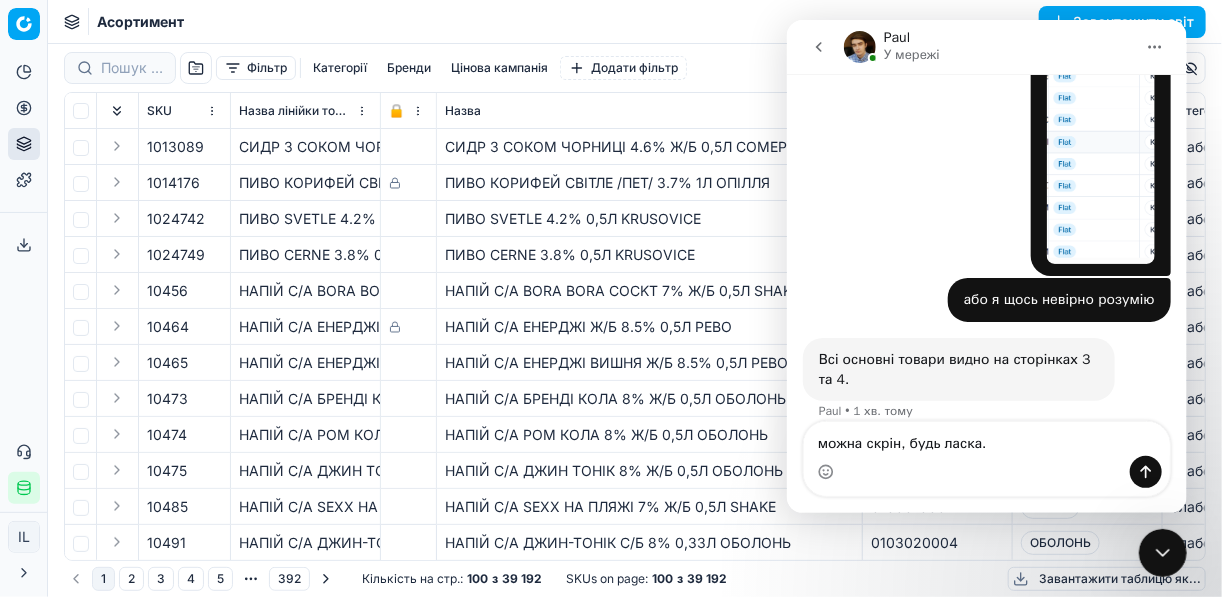type on "можна скрін, будь ласка." 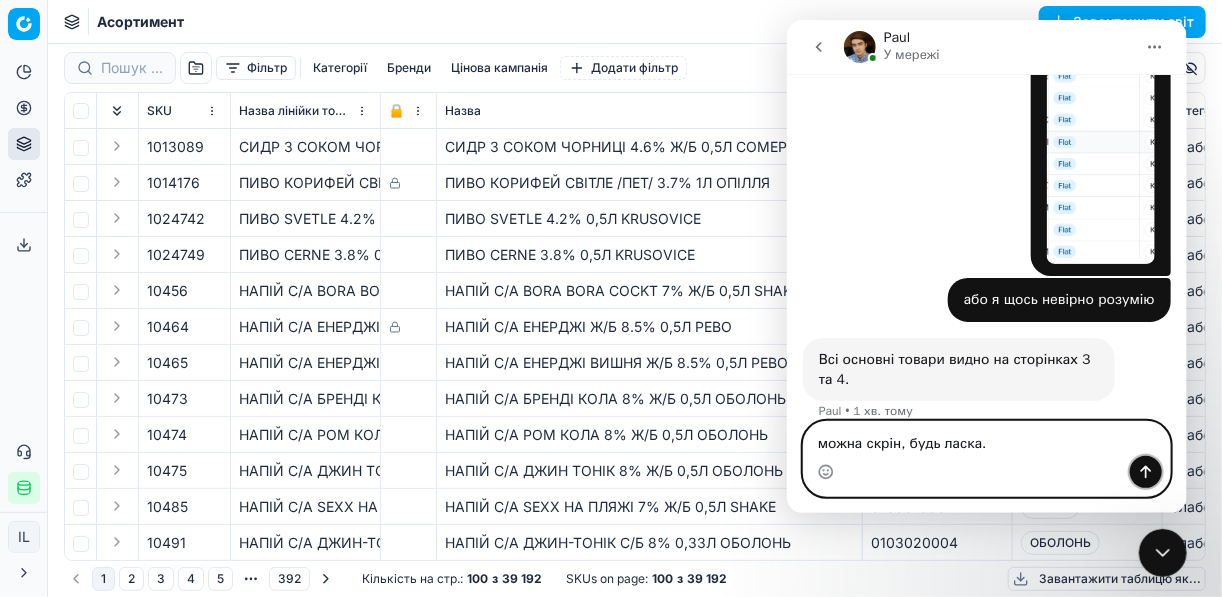click 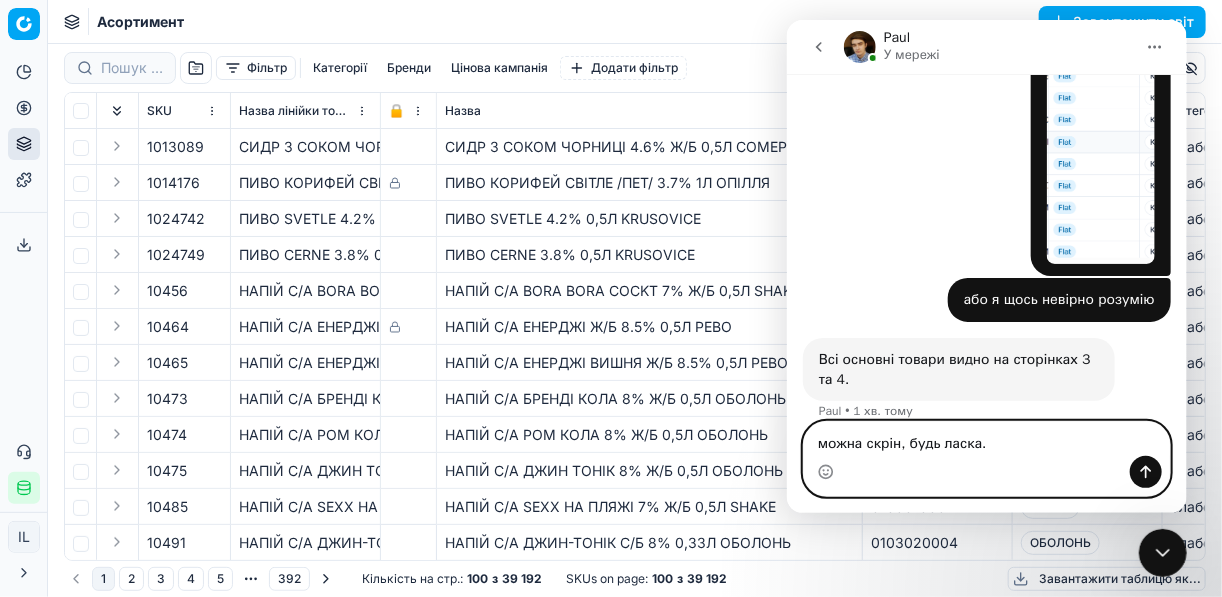 type 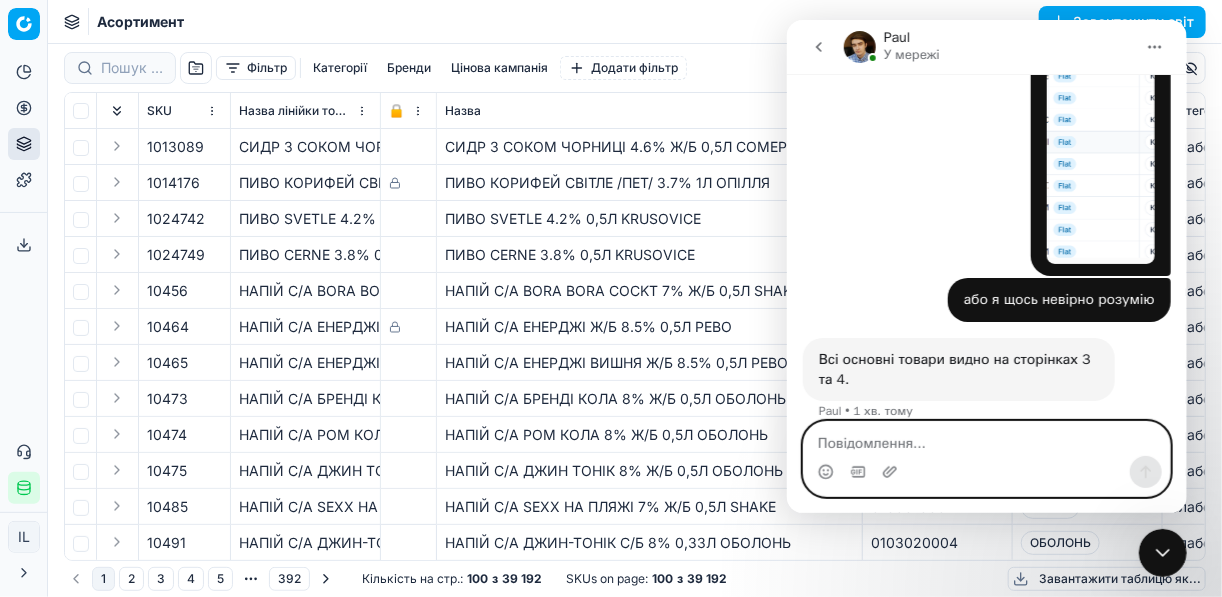 scroll, scrollTop: 1866, scrollLeft: 0, axis: vertical 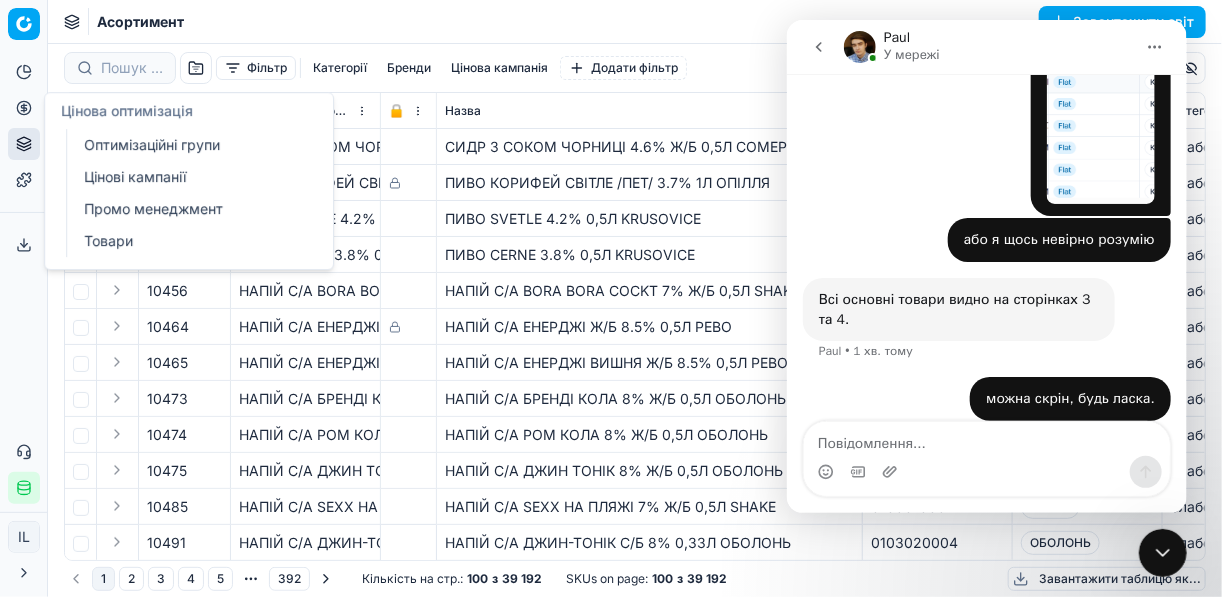click 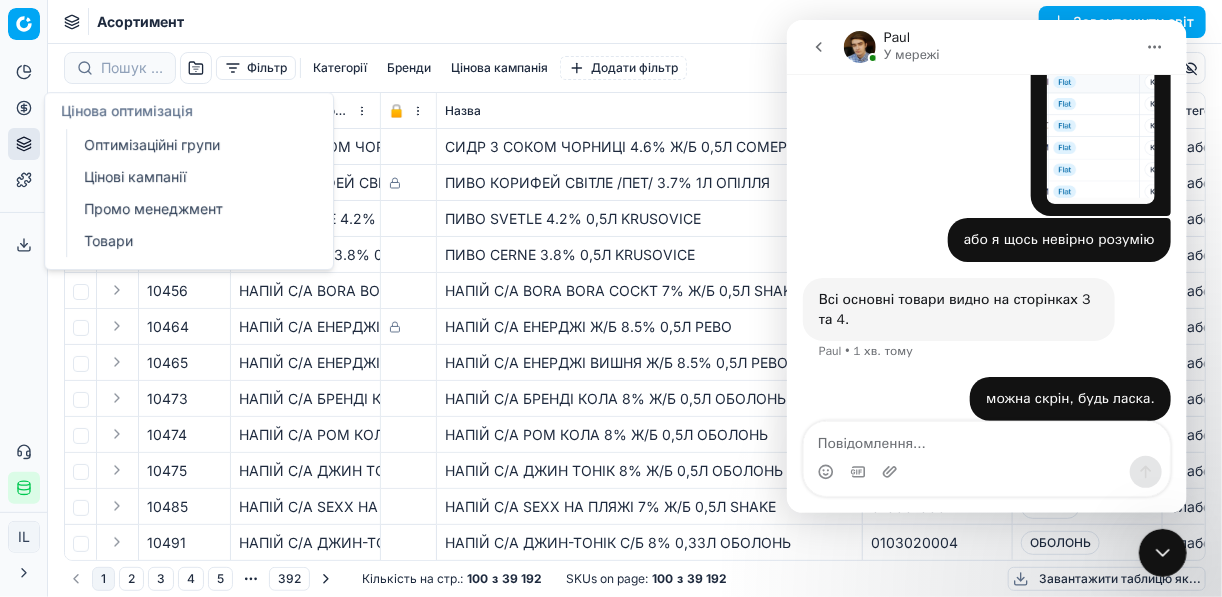 click on "Цінові кампанії" at bounding box center (192, 177) 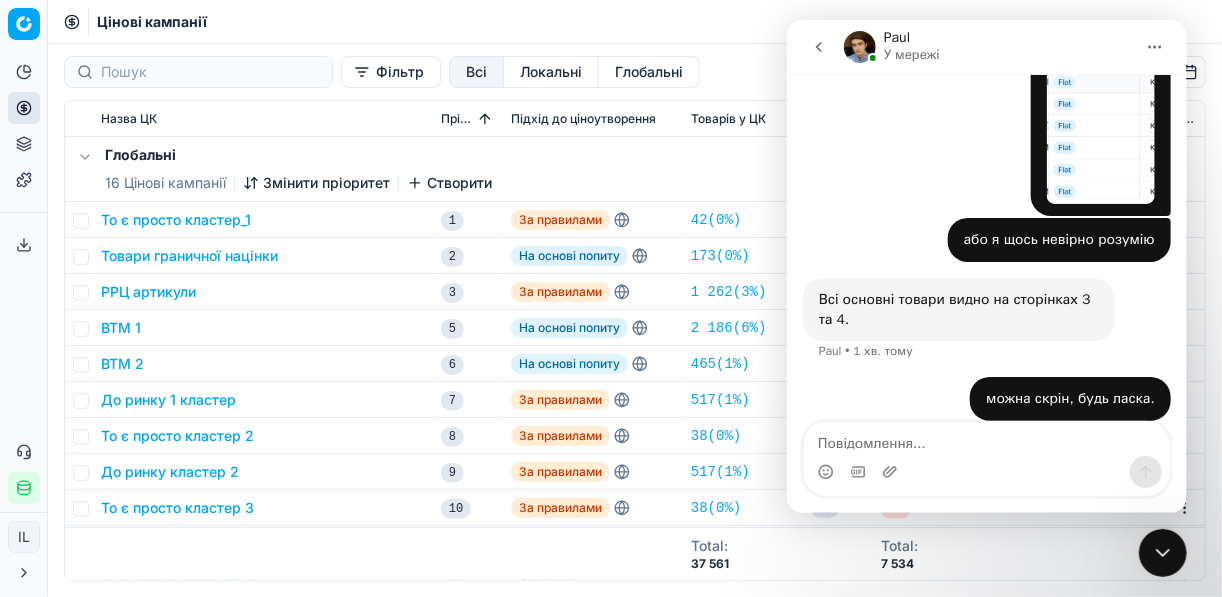 click 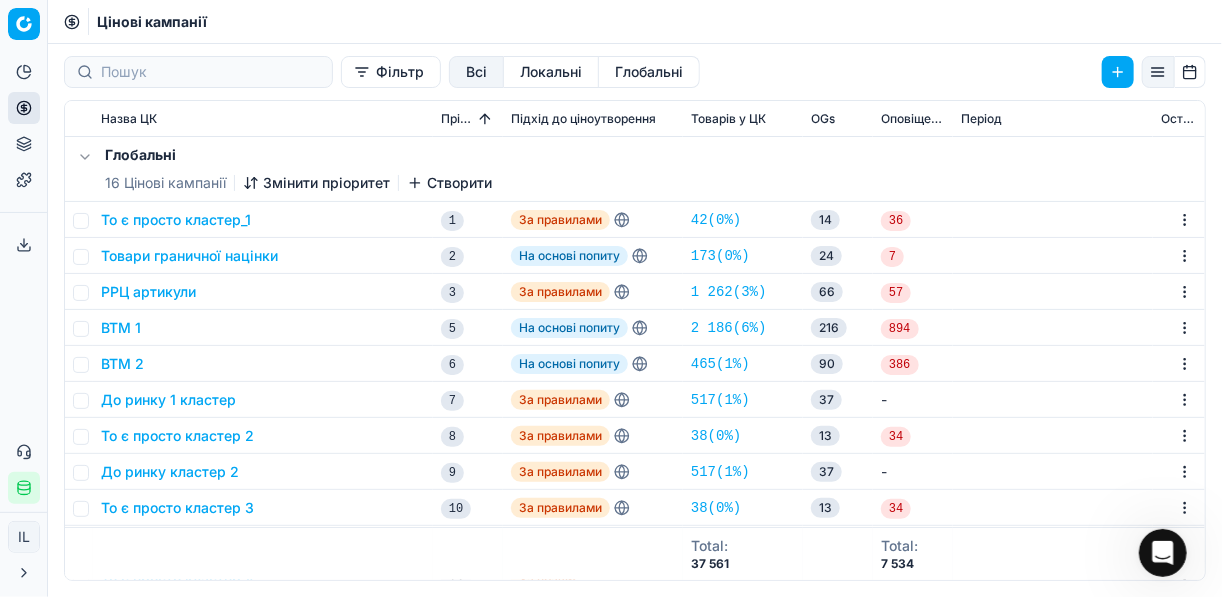 drag, startPoint x: 327, startPoint y: 73, endPoint x: 347, endPoint y: 82, distance: 21.931713 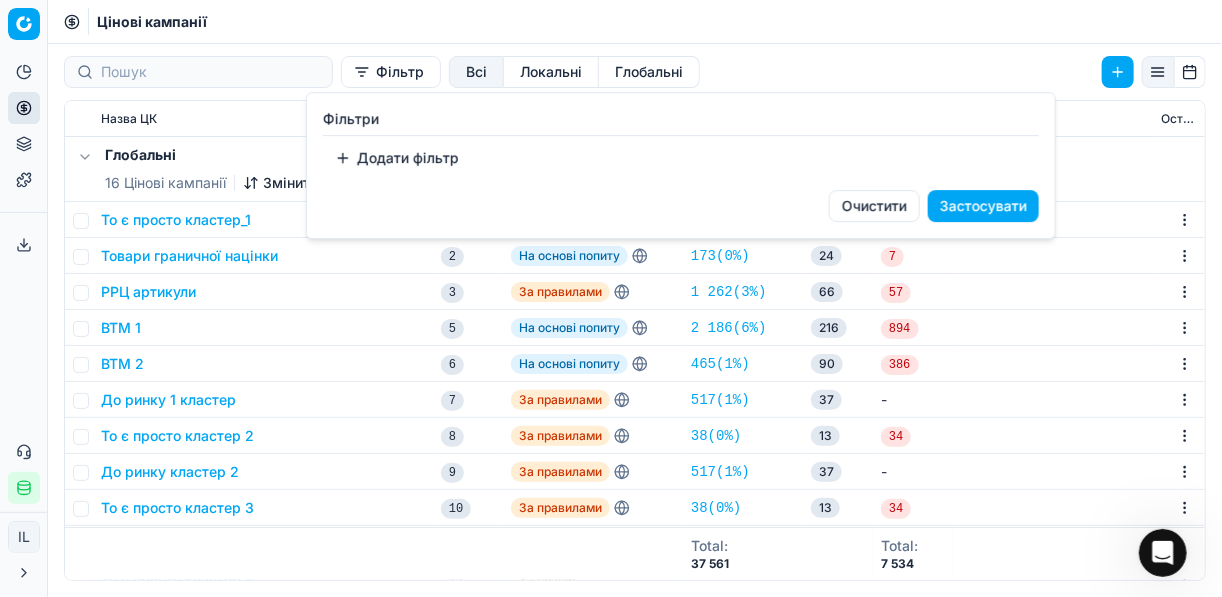 click on "Додати фільтр" at bounding box center (397, 158) 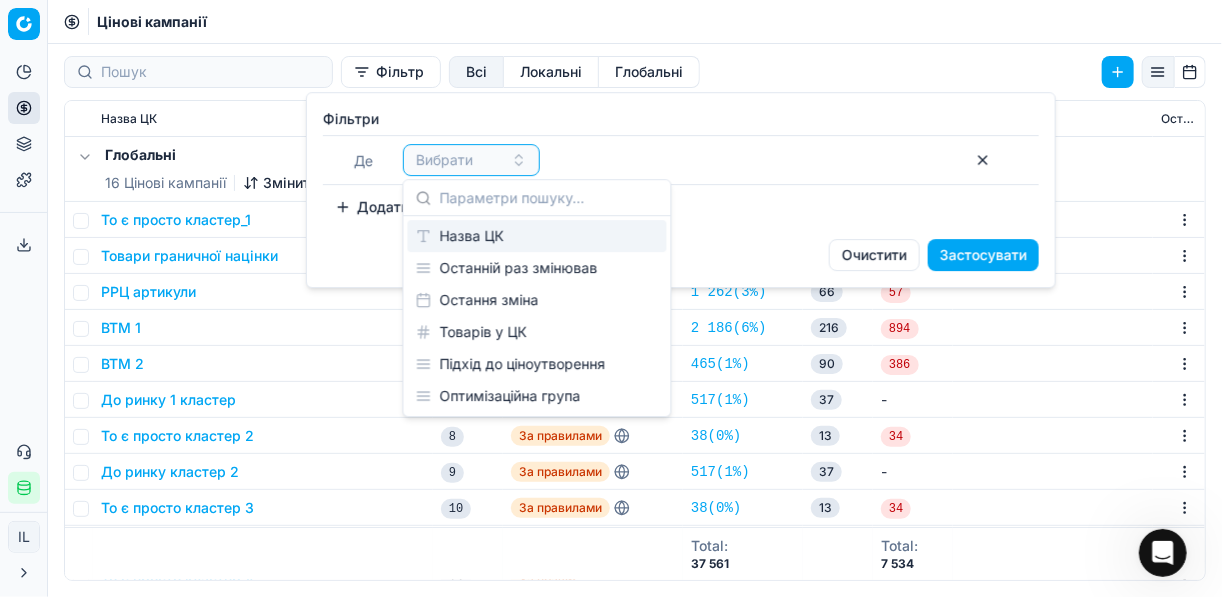 click on "Назва ЦК" at bounding box center [537, 236] 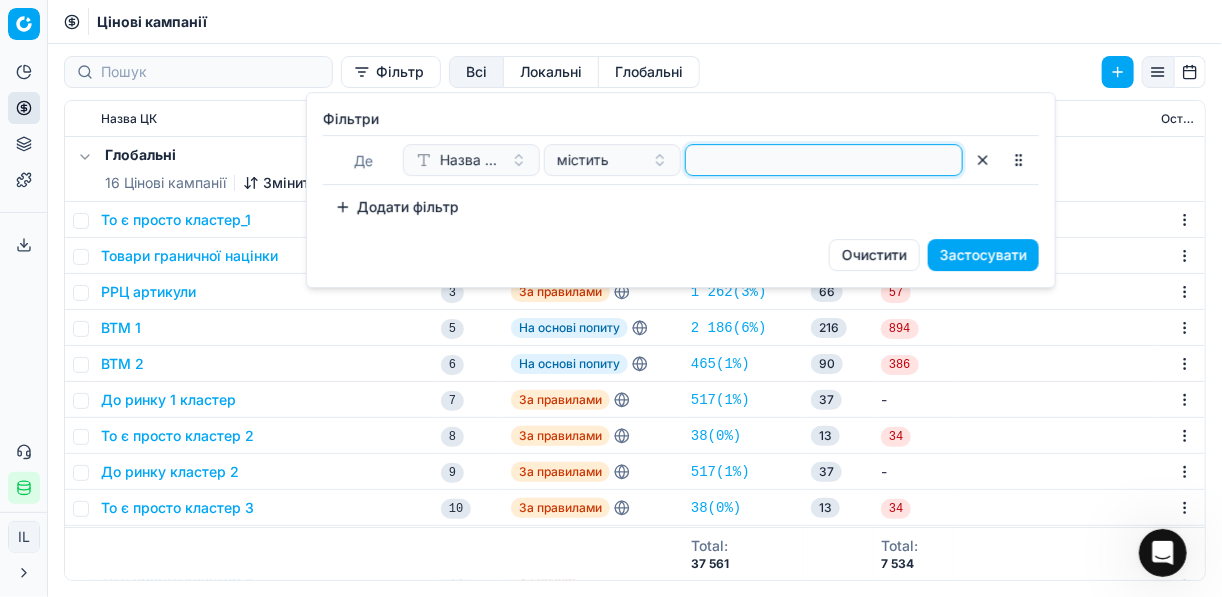 click at bounding box center [824, 160] 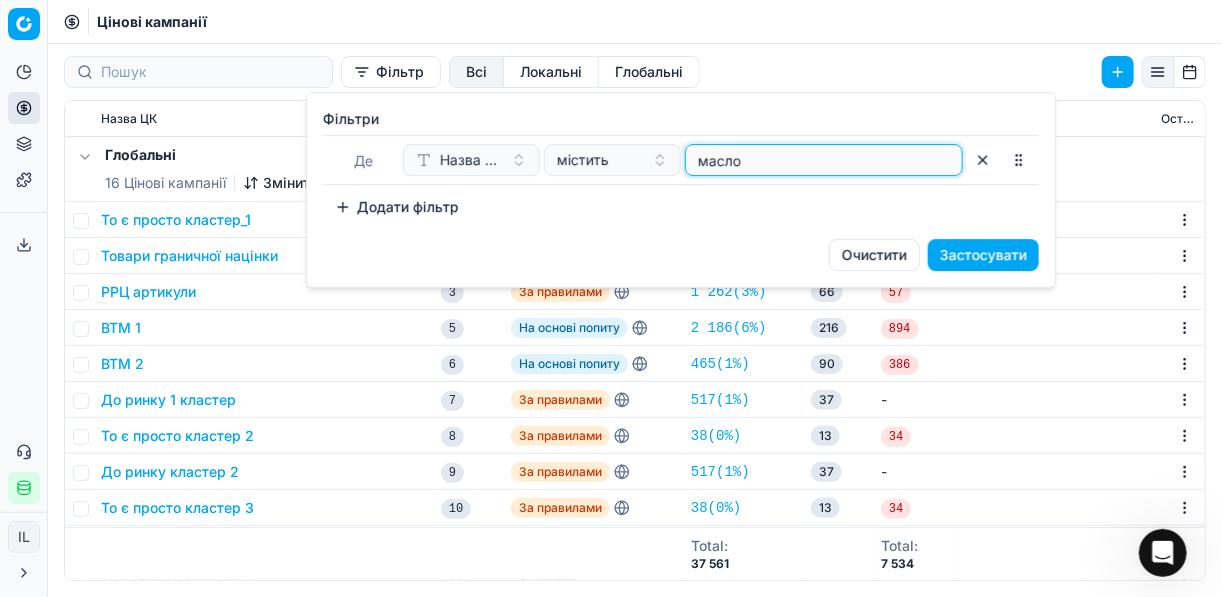 type on "масло" 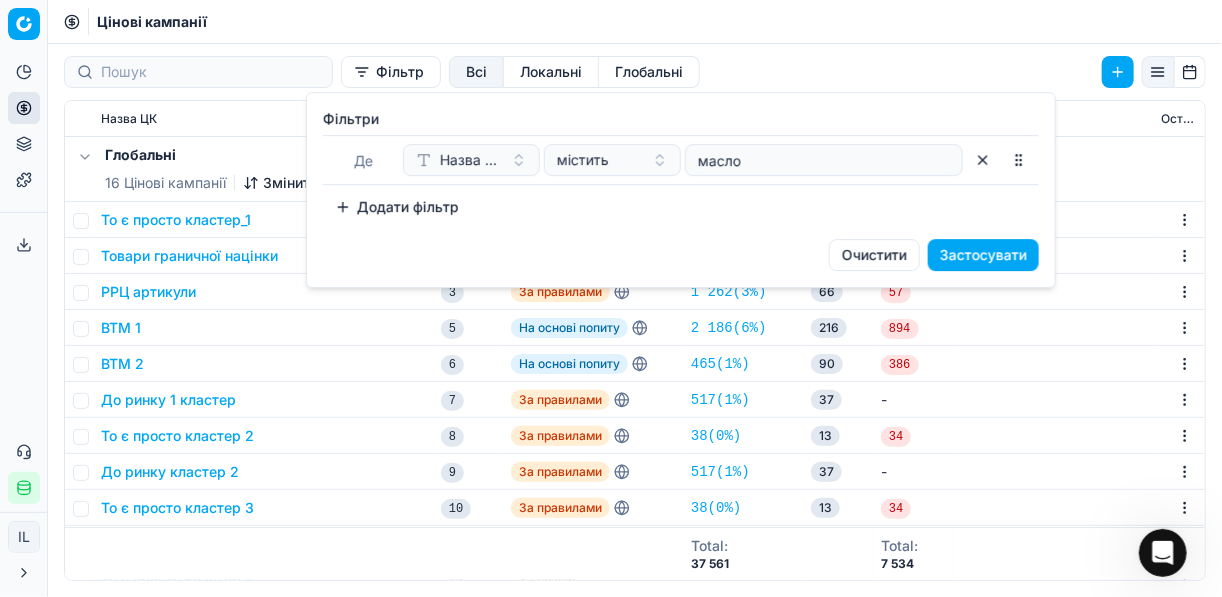 click on "Фiльтри Де Назва ЦК містить масло
To pick up a sortable item, press space or enter.
While dragging, use the up and down keys to move the item.
Press space or enter again to drop the item in its new position, or press escape to cancel.
Додати фільтр" at bounding box center [681, 166] 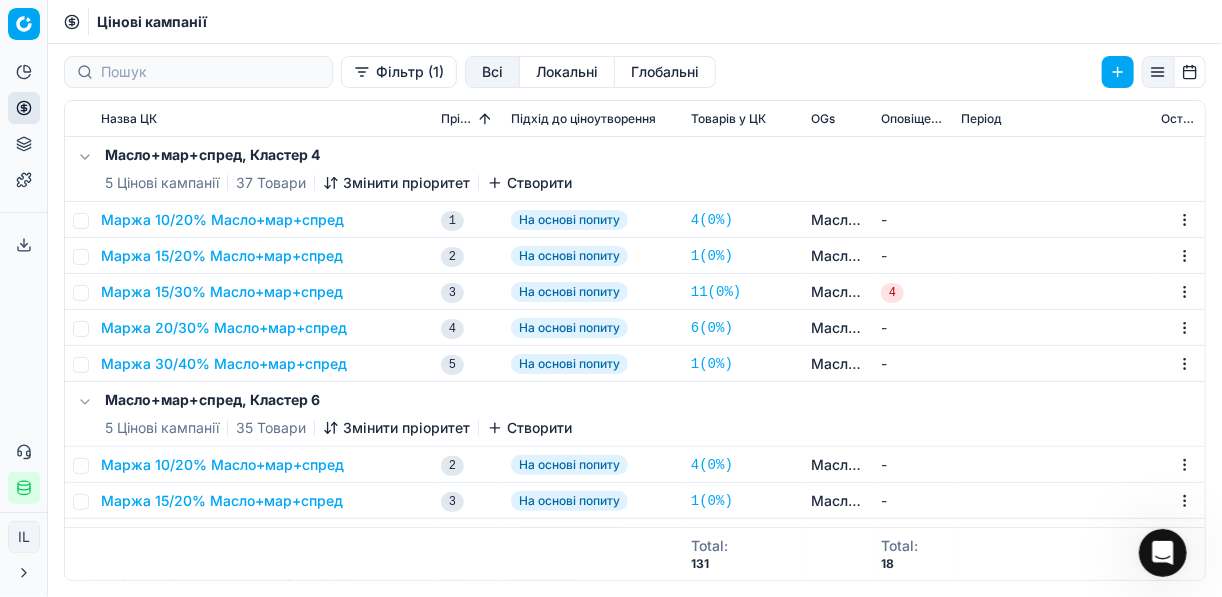 click on "Маржа 10/20% Масло+мар+спред" at bounding box center (222, 220) 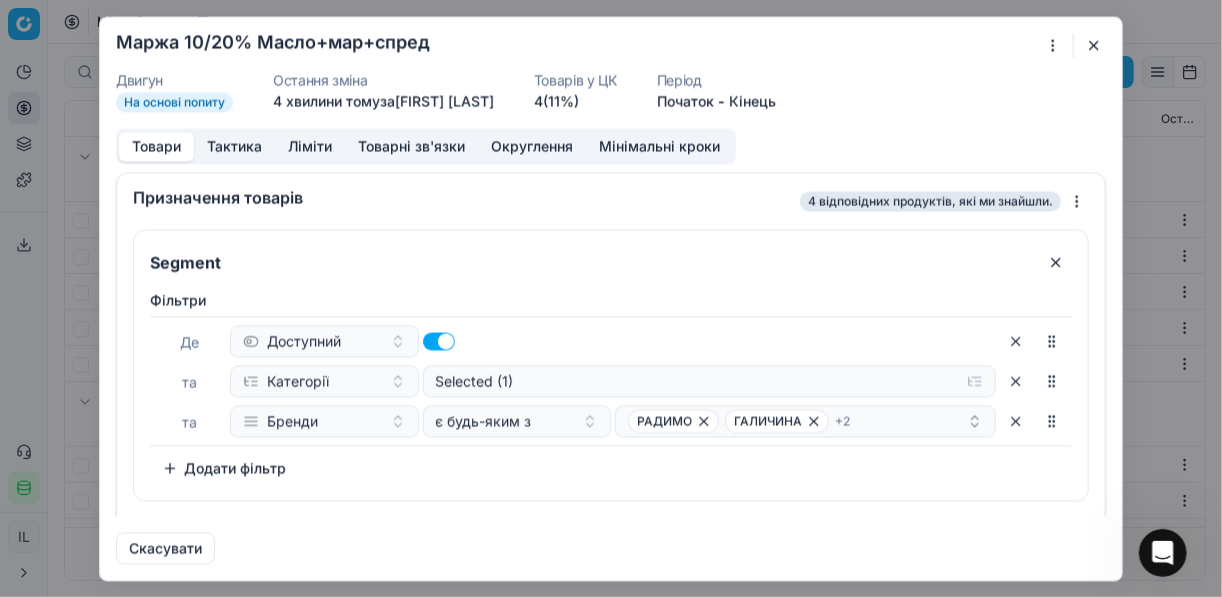 click on "Мінімальні кроки" at bounding box center (659, 146) 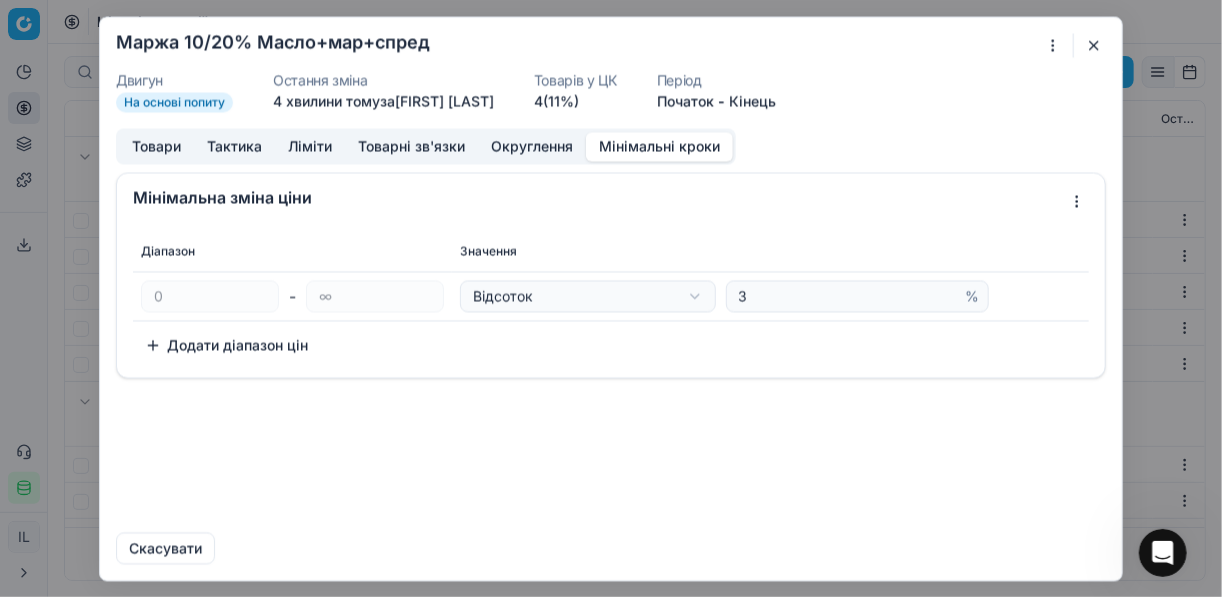 click at bounding box center (1094, 45) 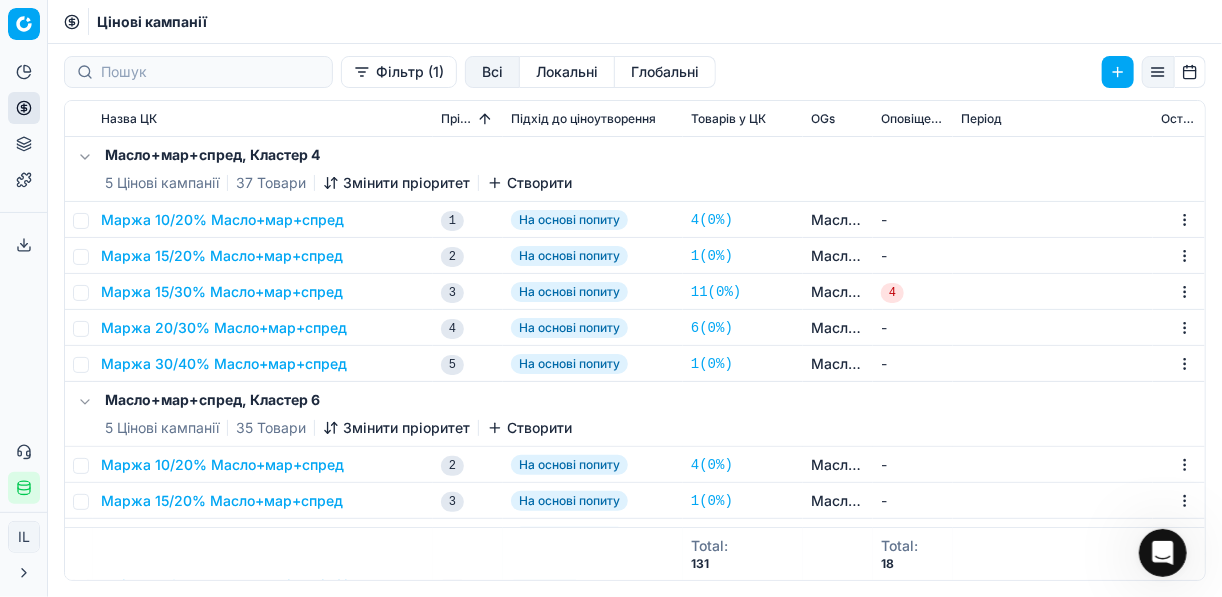 click on "Маржа 30/40% Масло+мар+спред" at bounding box center (263, 364) 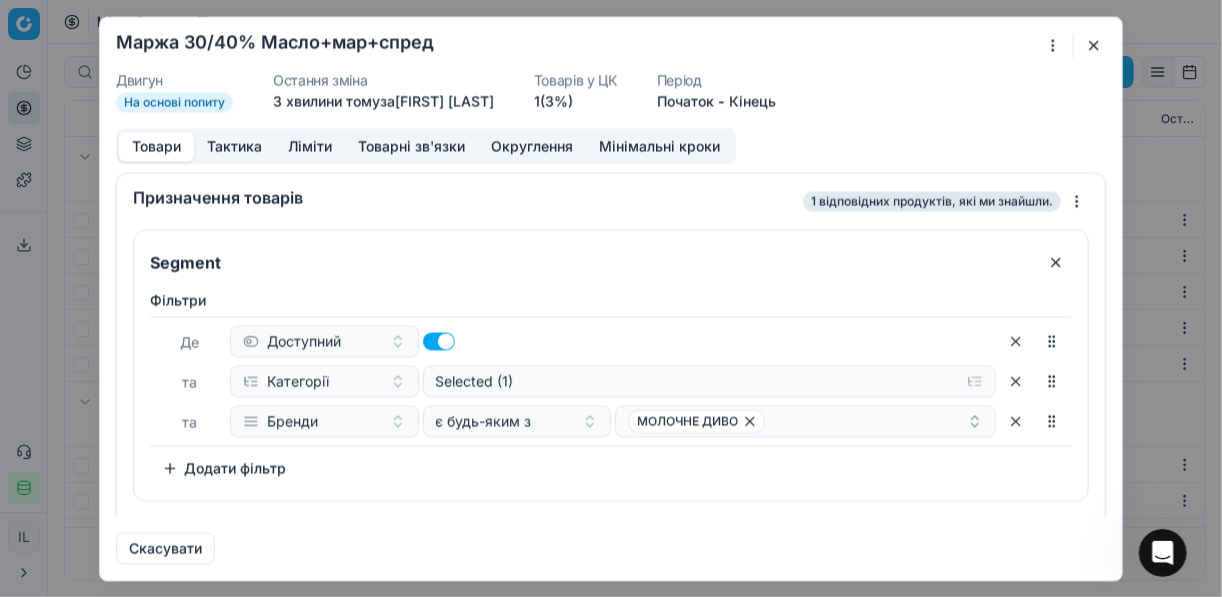 click on "Мінімальні кроки" at bounding box center (659, 146) 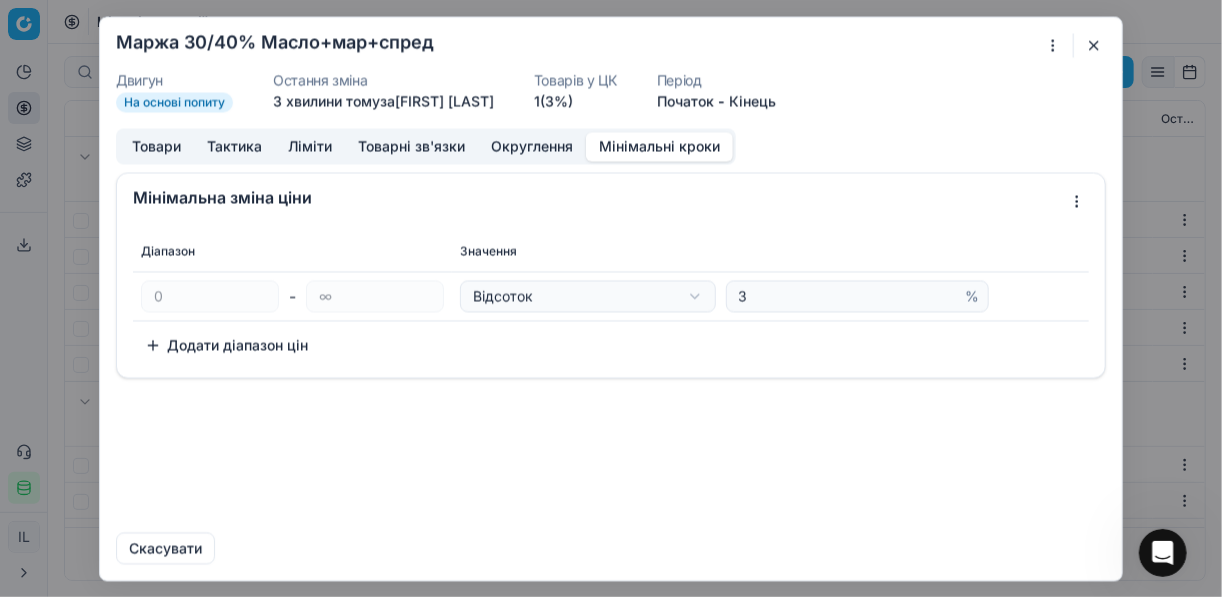 click at bounding box center [1094, 45] 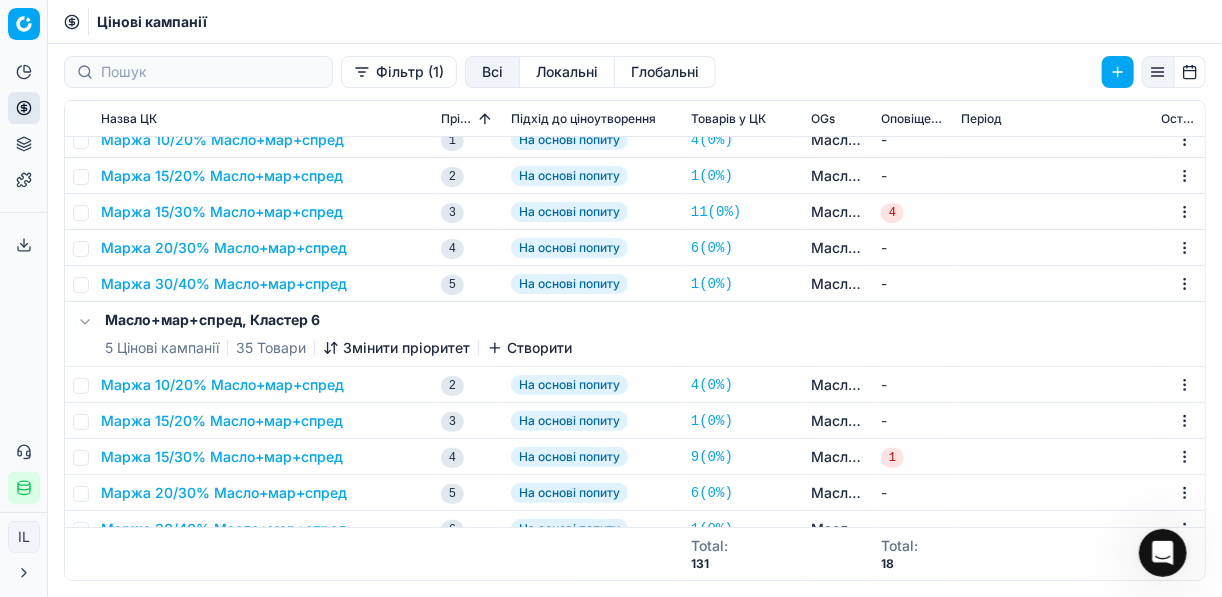 scroll, scrollTop: 160, scrollLeft: 0, axis: vertical 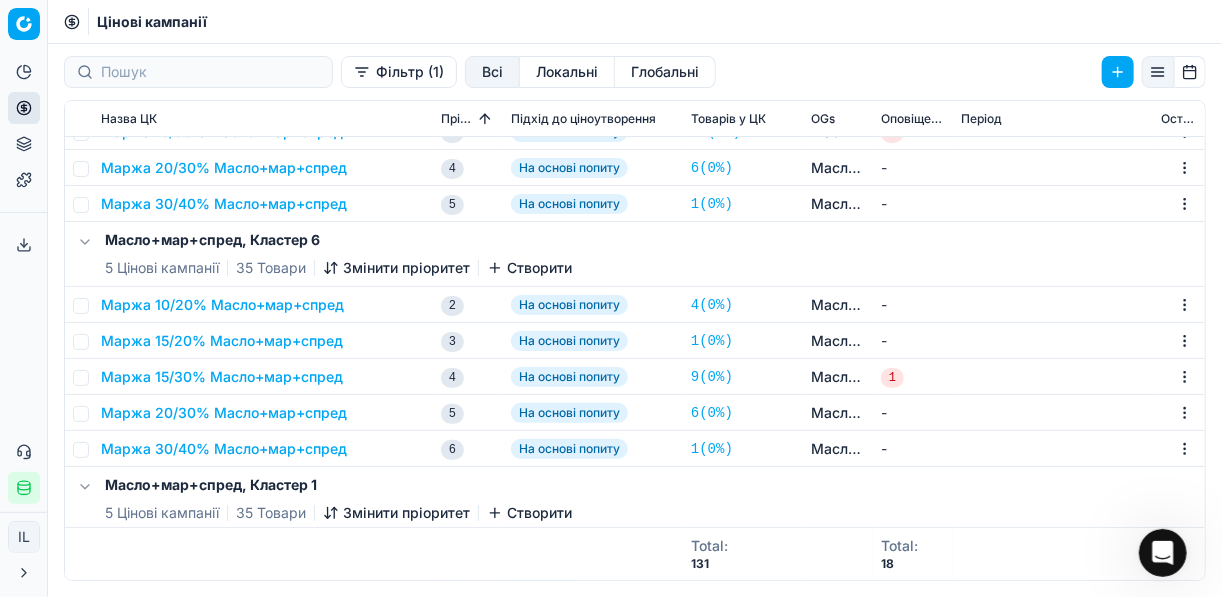 click on "Маржа 10/20% Масло+мар+спред" at bounding box center [222, 305] 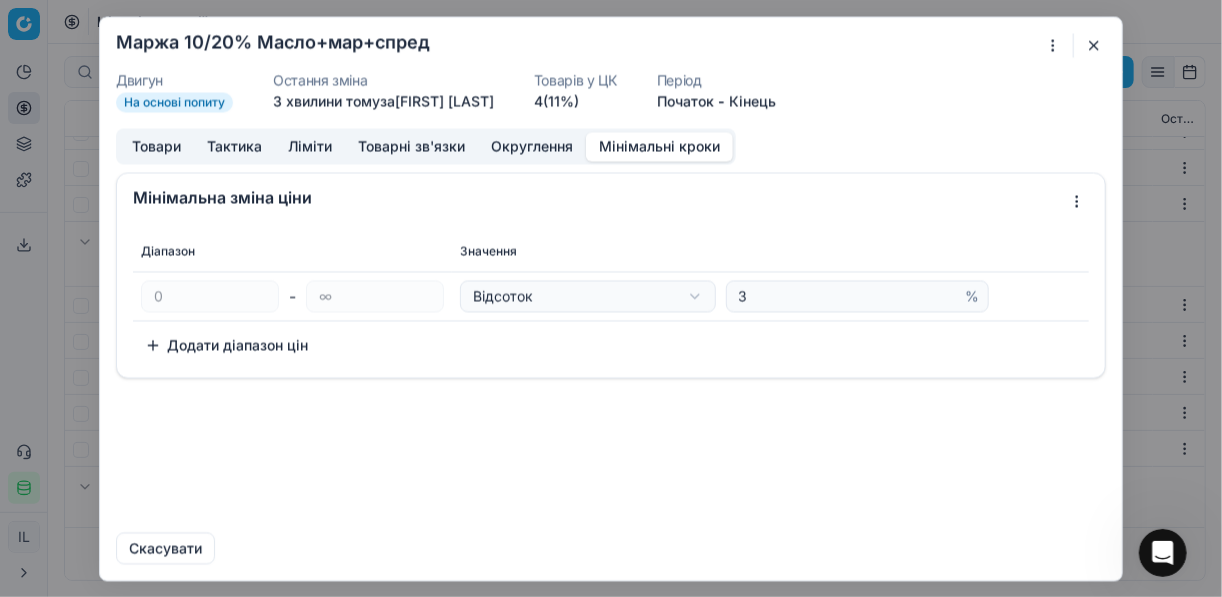 click on "Мінімальні кроки" at bounding box center [659, 146] 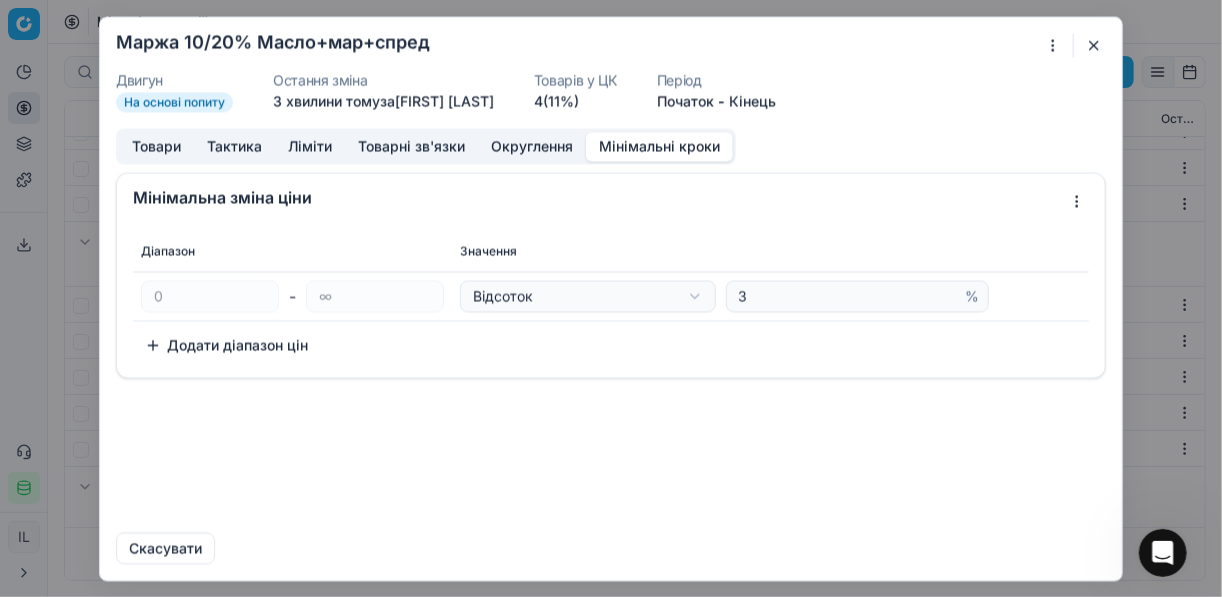 click at bounding box center [1094, 45] 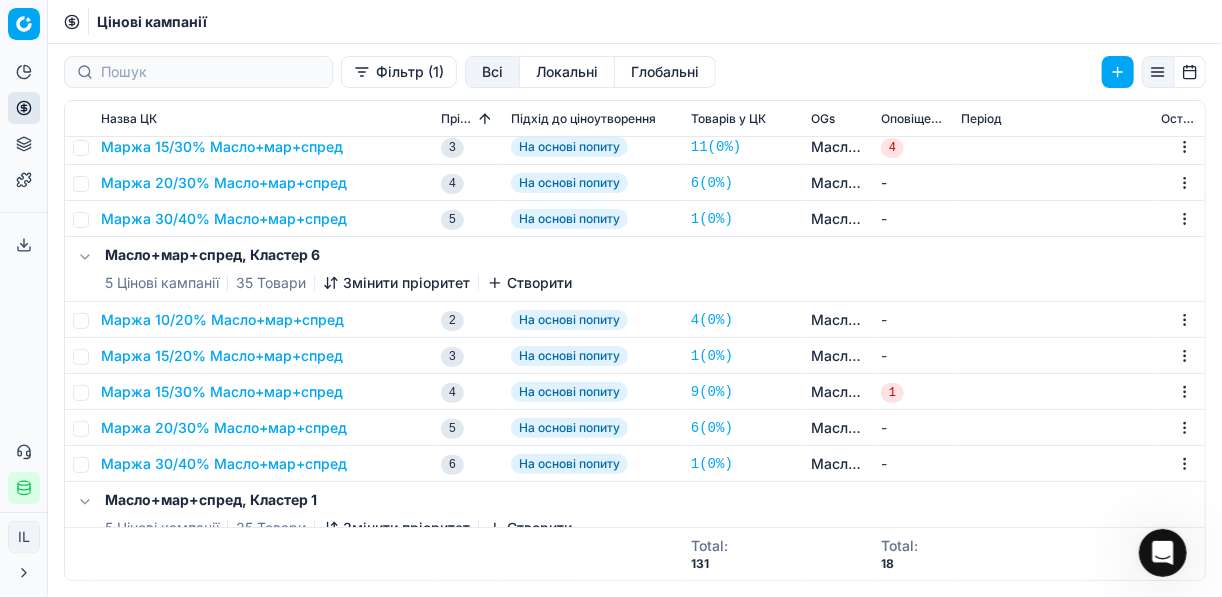 scroll, scrollTop: 320, scrollLeft: 0, axis: vertical 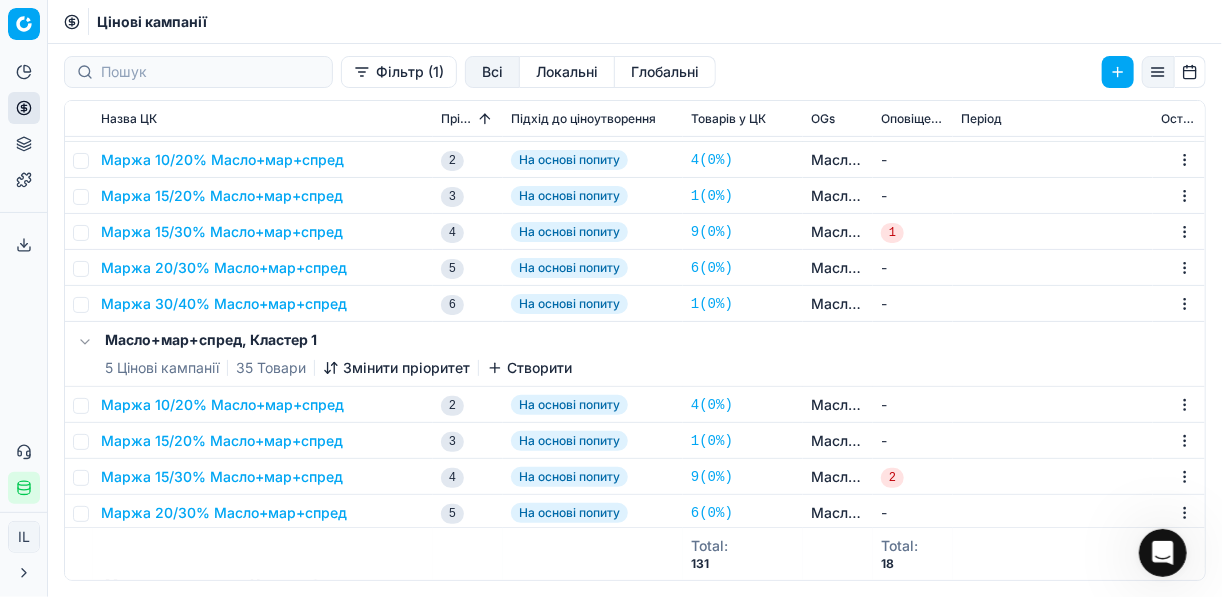 click on "Маржа 30/40% Масло+мар+спред" at bounding box center (224, 304) 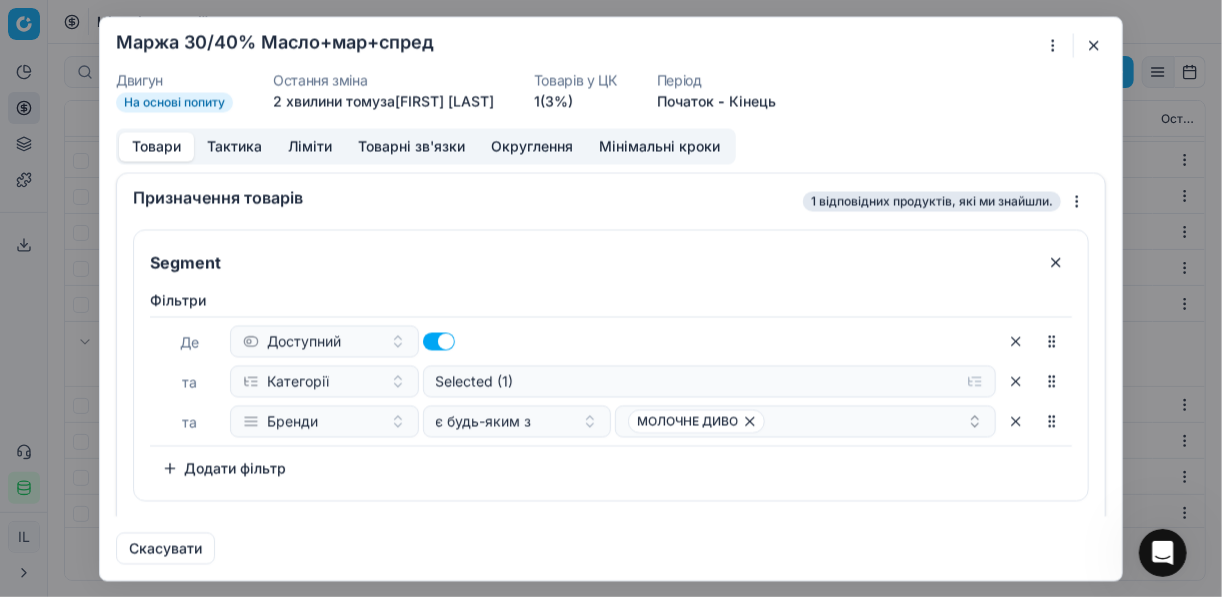 click on "Мінімальні кроки" at bounding box center (659, 146) 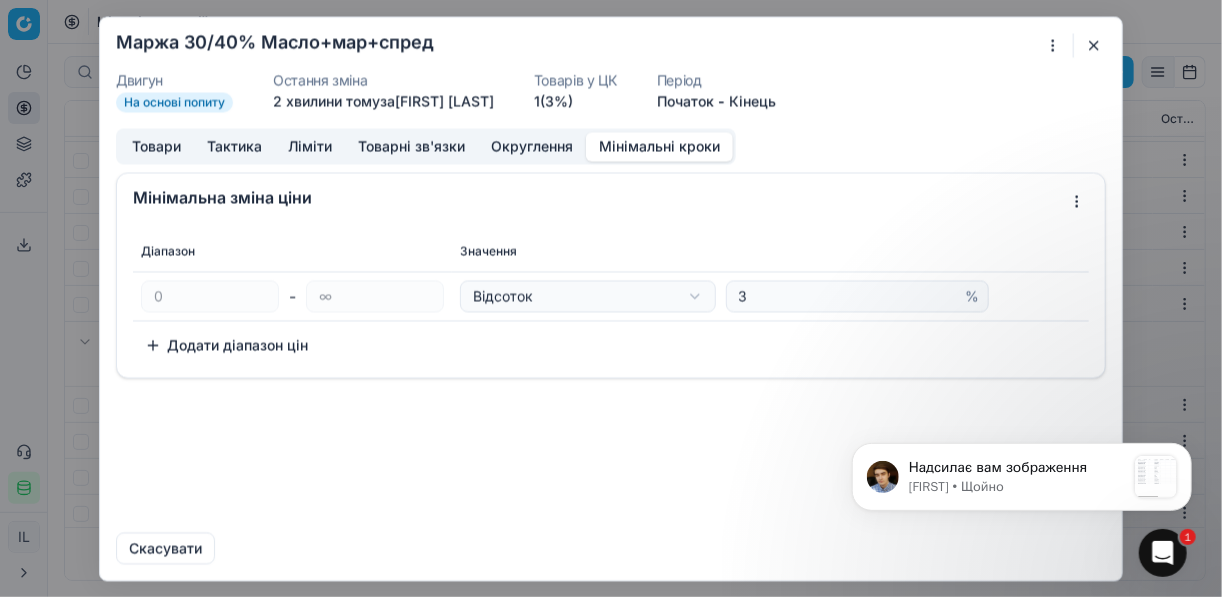 scroll, scrollTop: 0, scrollLeft: 0, axis: both 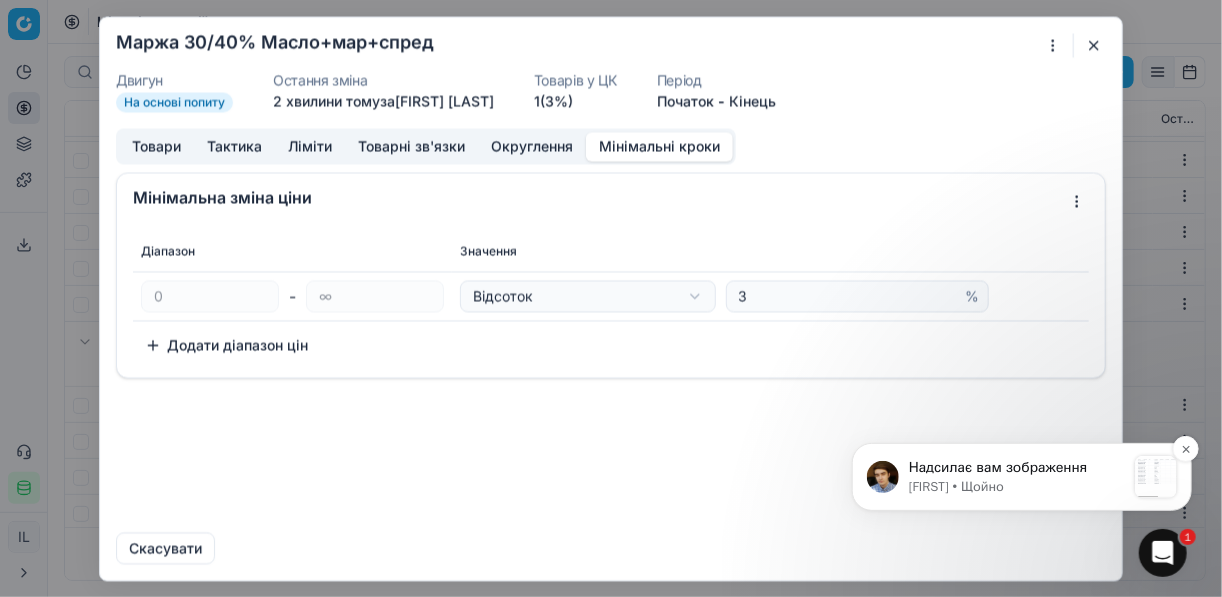 click on "[FIRST] • Щойно" at bounding box center [1016, 486] 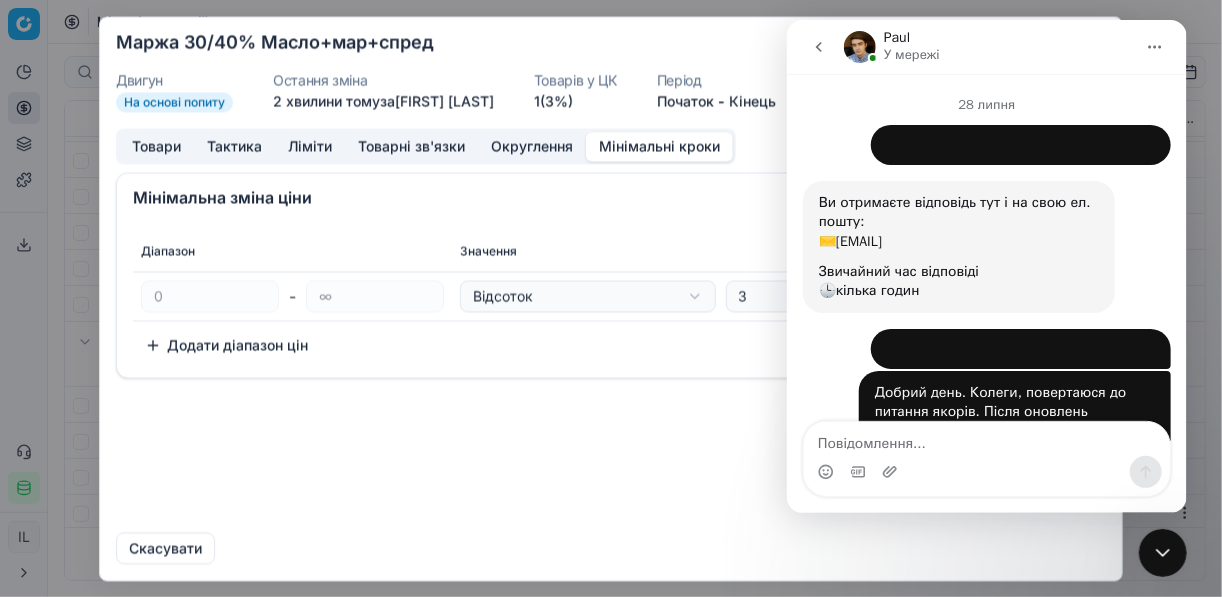 scroll, scrollTop: 2, scrollLeft: 0, axis: vertical 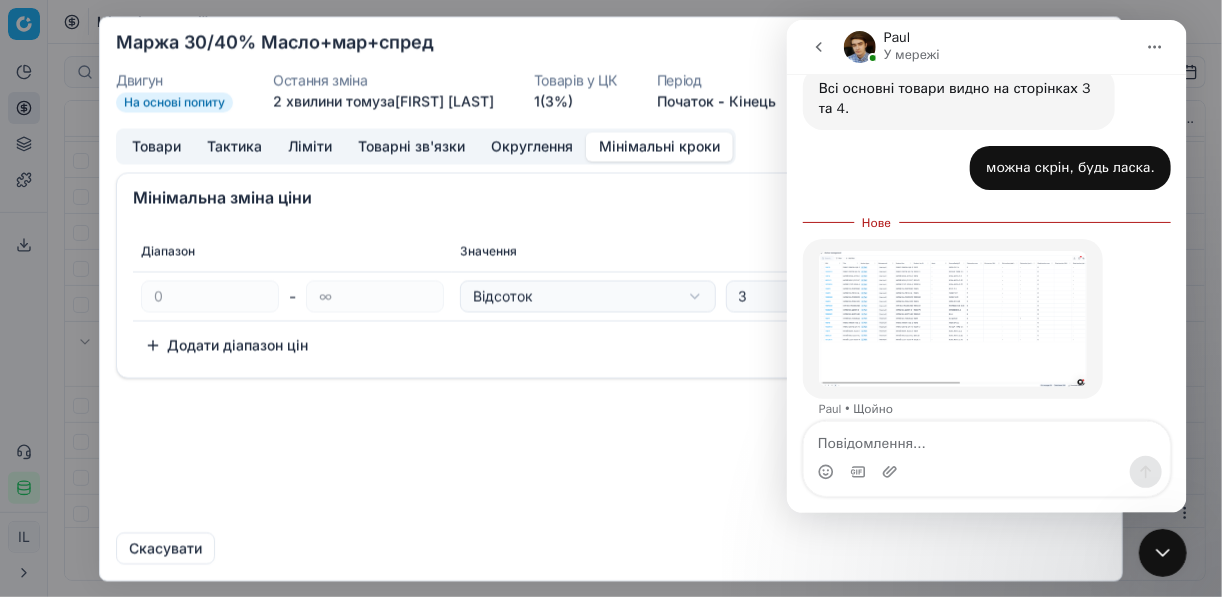 click at bounding box center (952, 319) 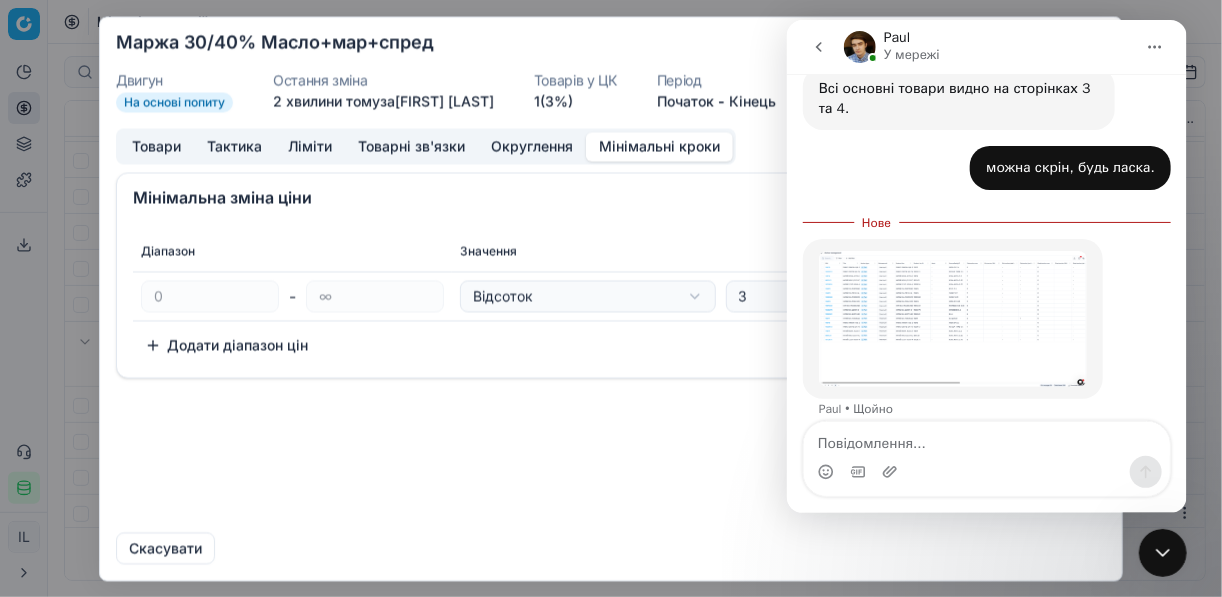scroll, scrollTop: 0, scrollLeft: 0, axis: both 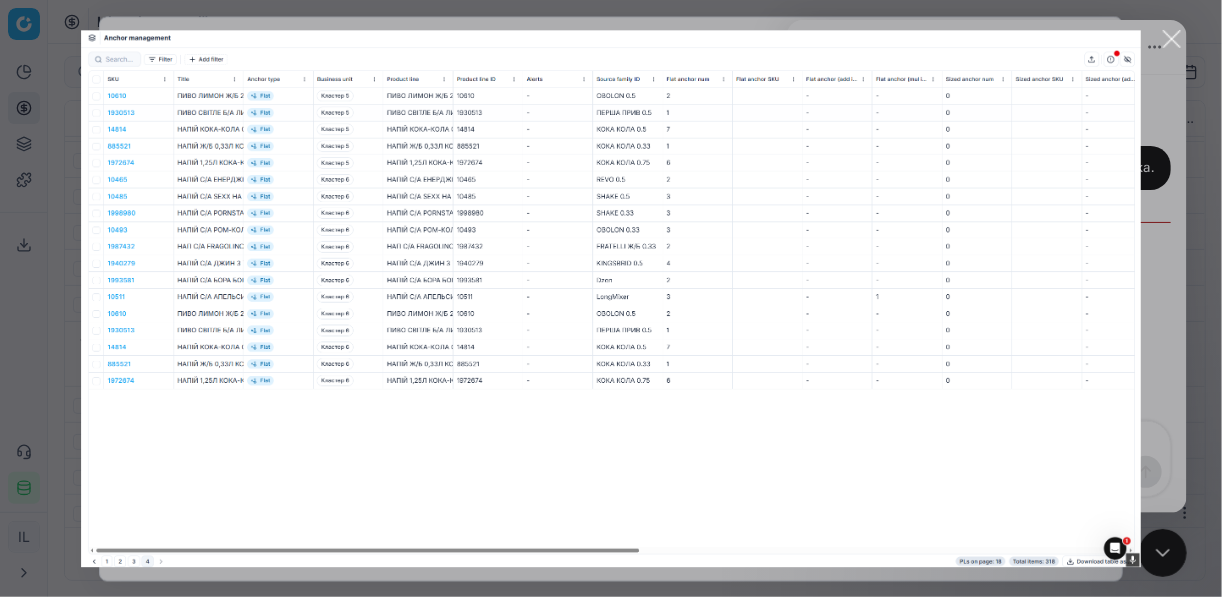 click at bounding box center [1172, 39] 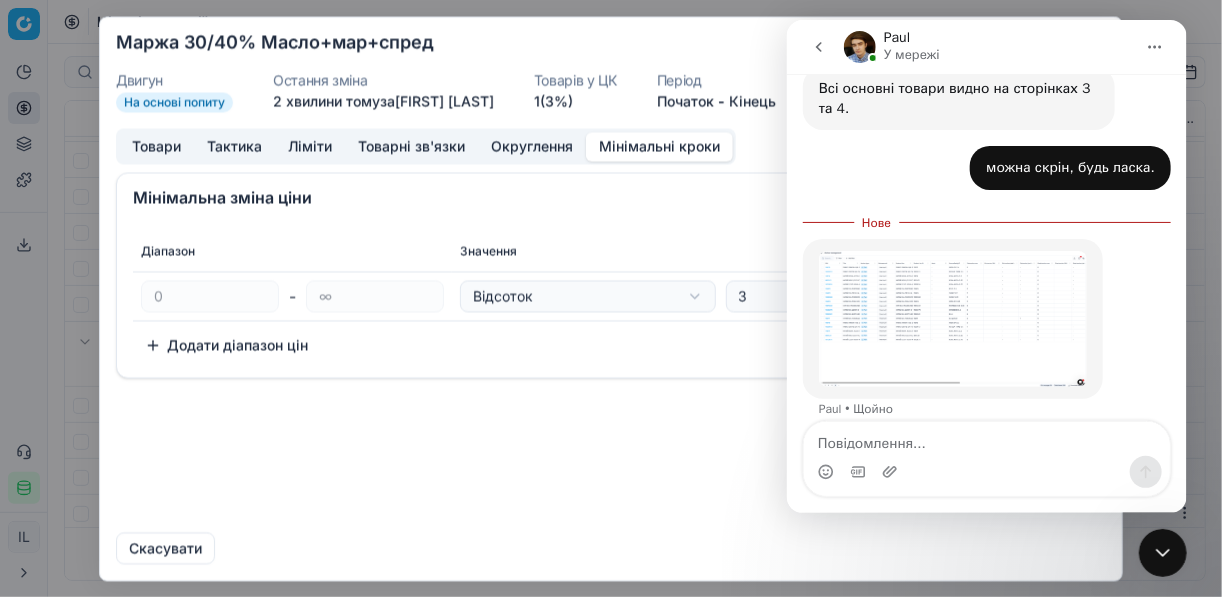 click 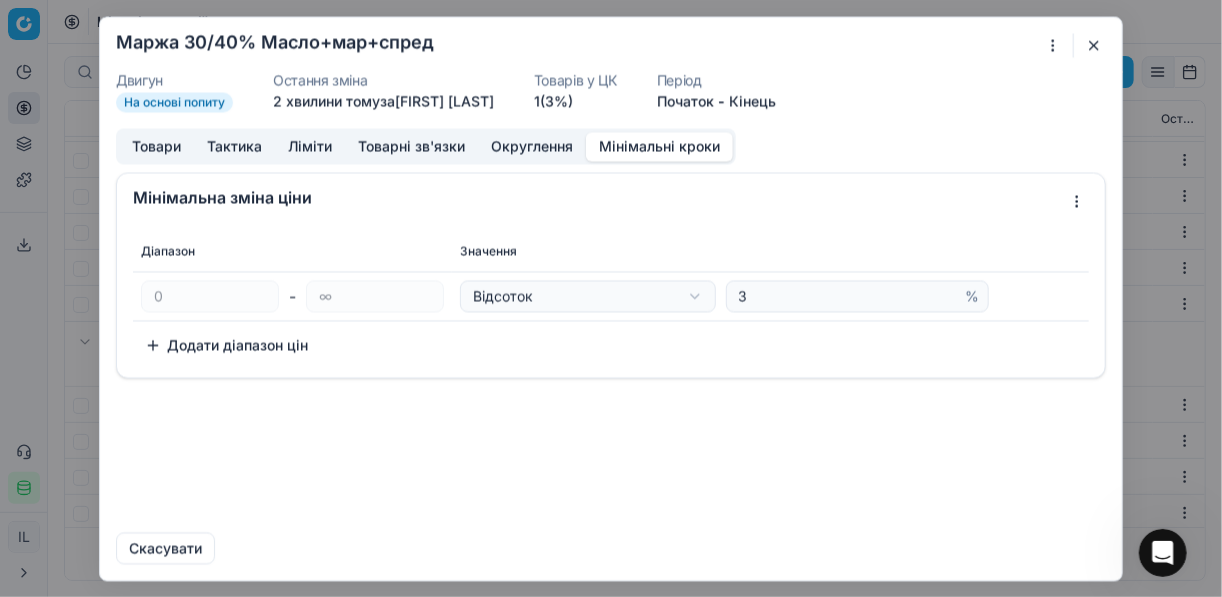 click at bounding box center (1094, 45) 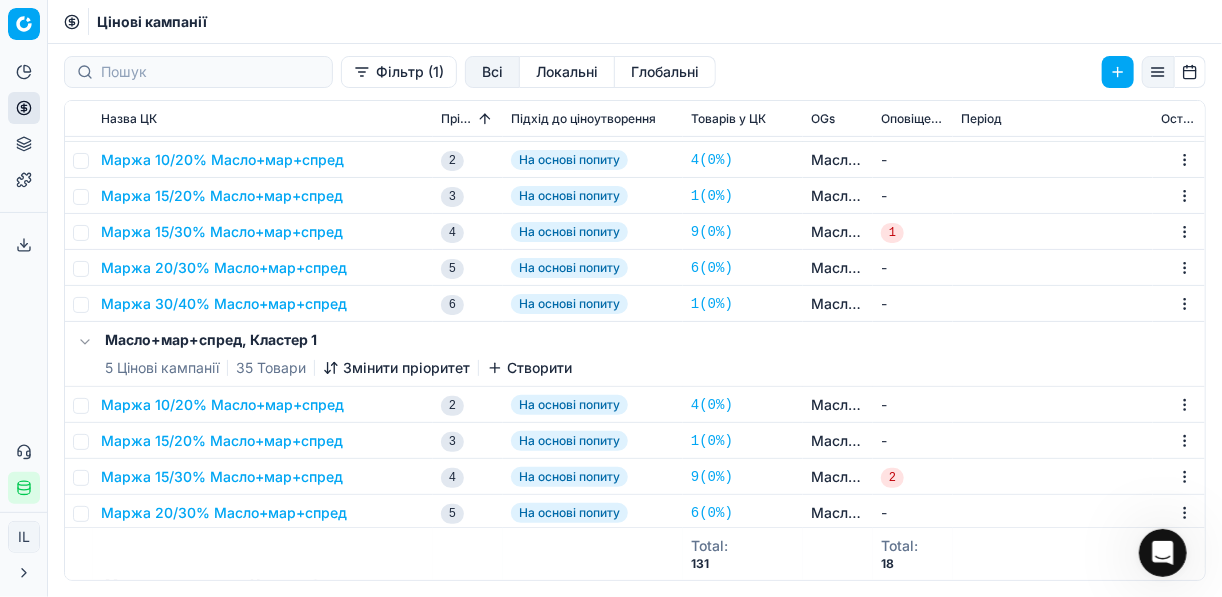 scroll, scrollTop: 2101, scrollLeft: 0, axis: vertical 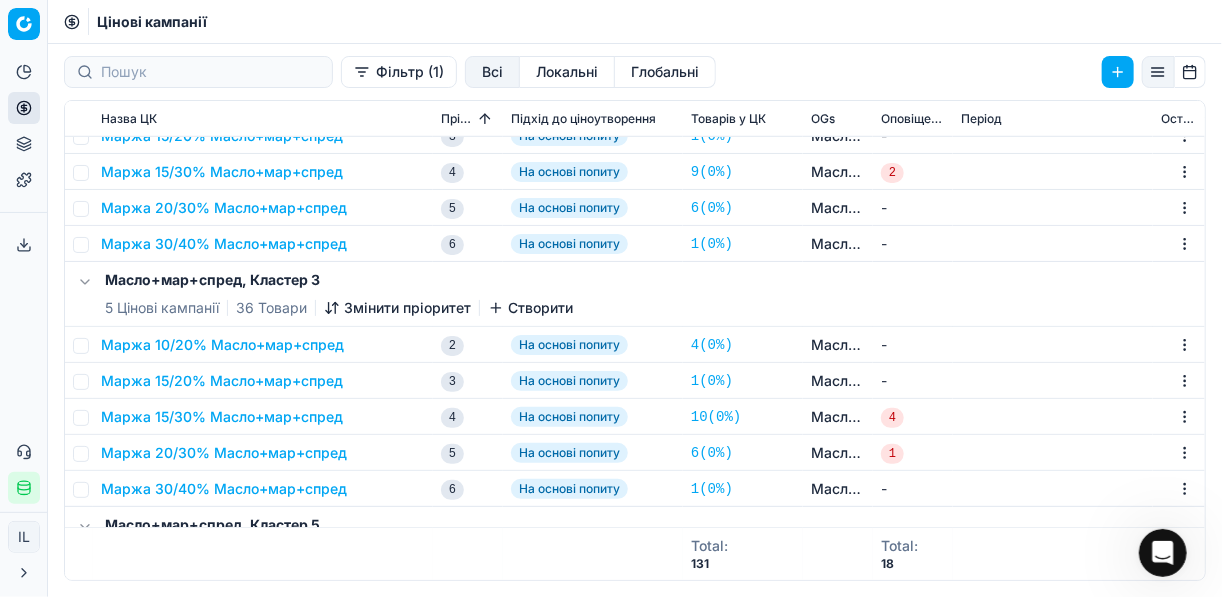 click on "Маржа 30/40% Масло+мар+спред" at bounding box center (224, 244) 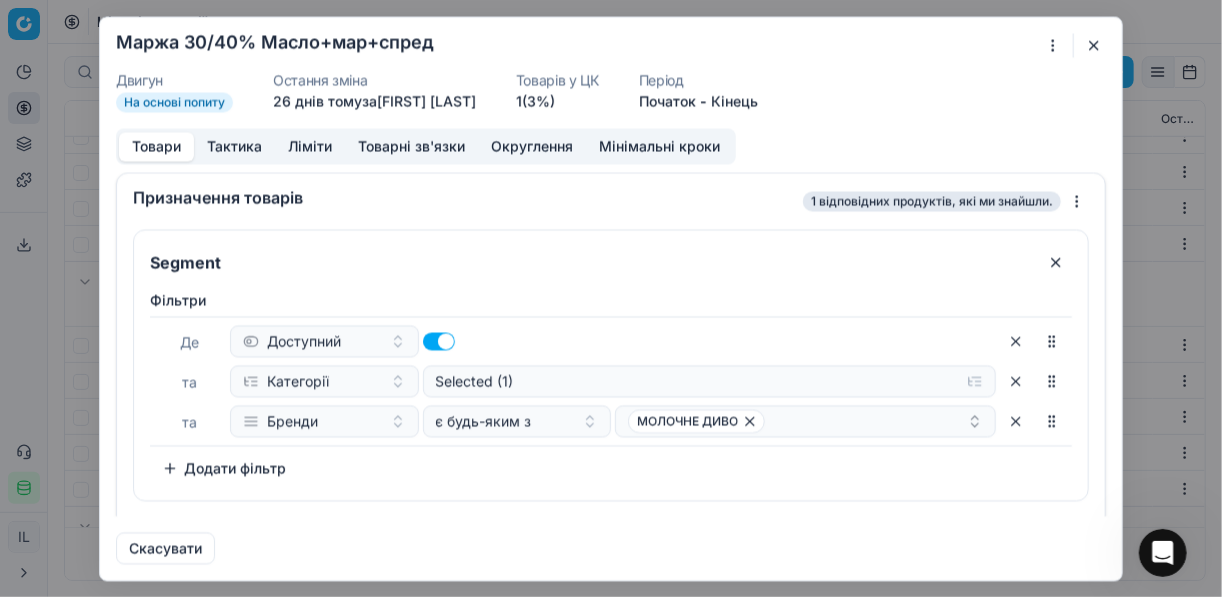 click on "Мінімальні кроки" at bounding box center (659, 146) 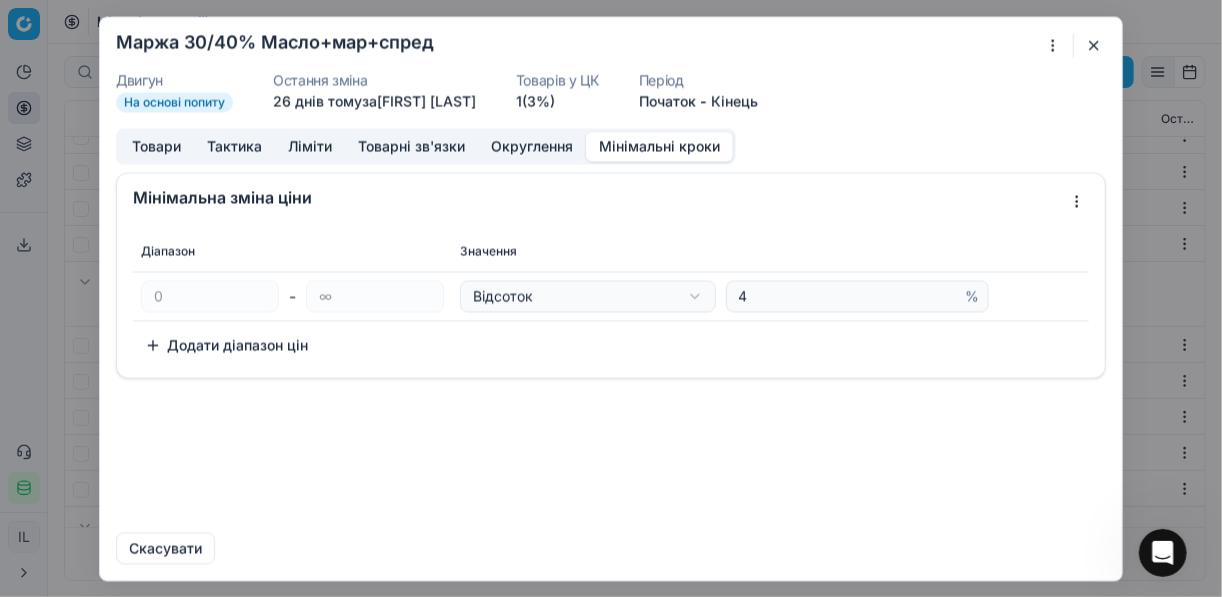 click at bounding box center [1094, 45] 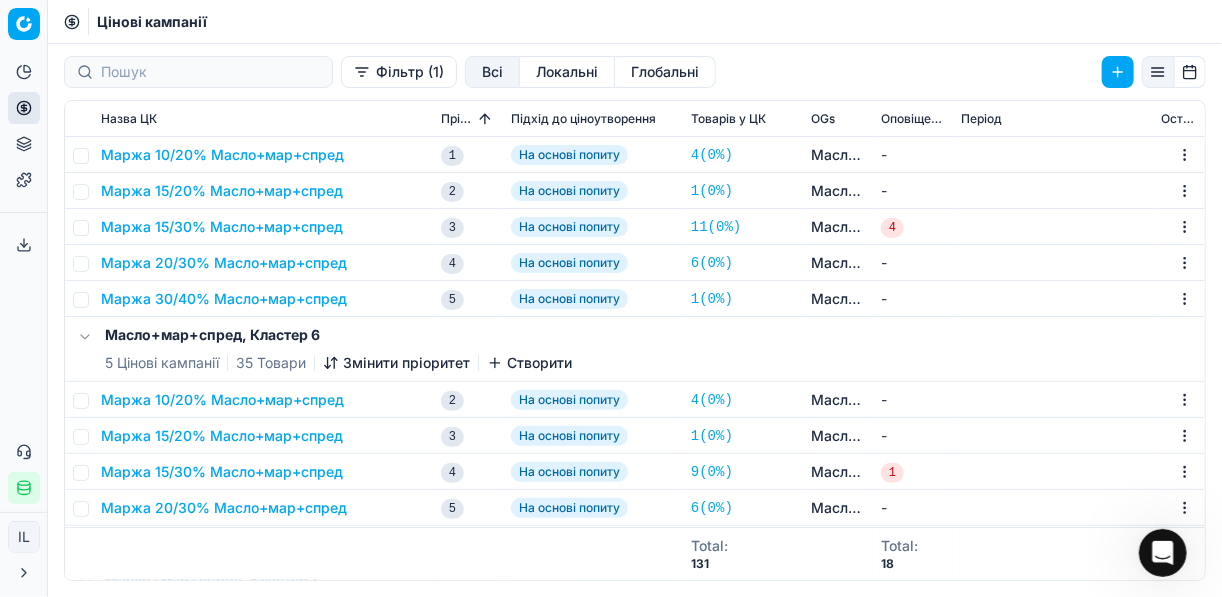 scroll, scrollTop: 240, scrollLeft: 0, axis: vertical 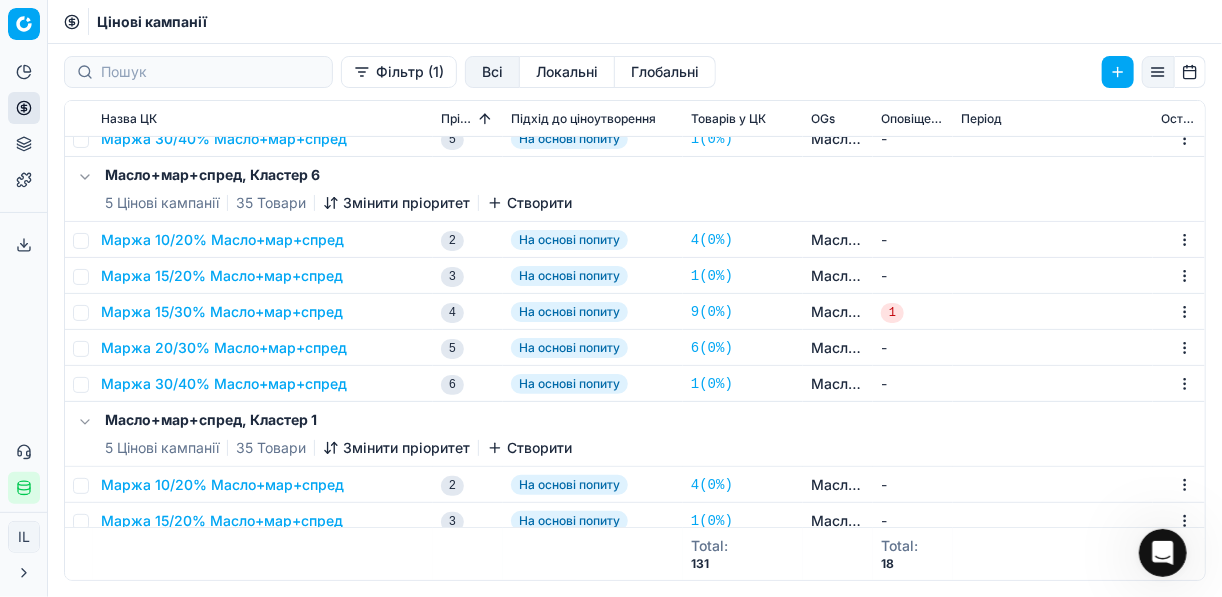 click on "Маржа 15/20% Масло+мар+спред" at bounding box center [222, 276] 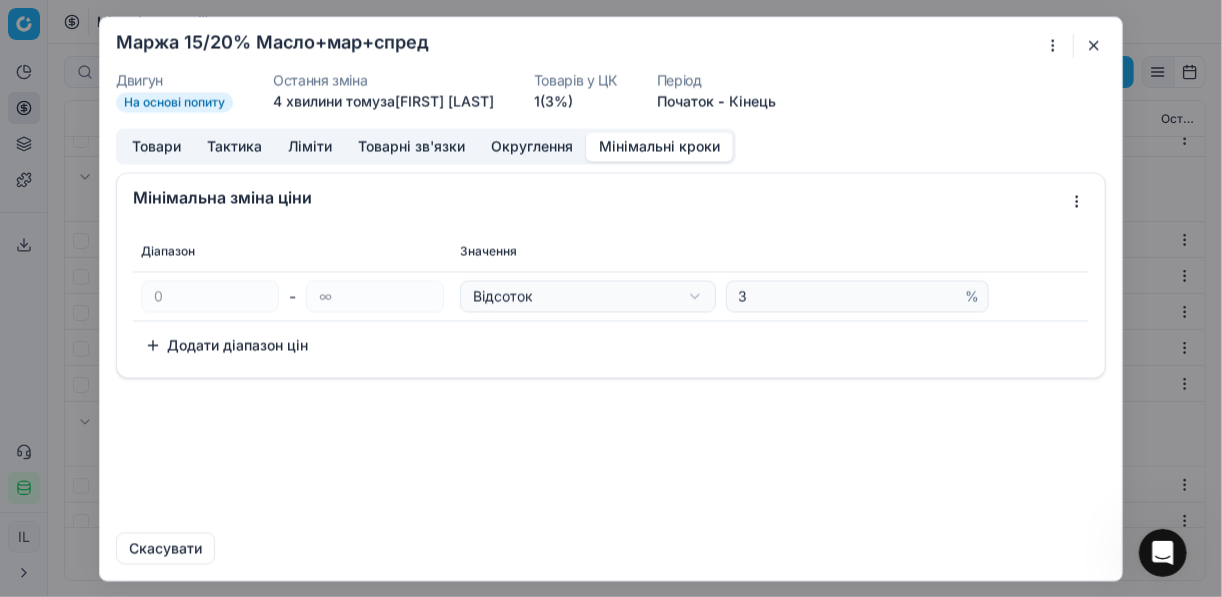 click on "Мінімальні кроки" at bounding box center [659, 146] 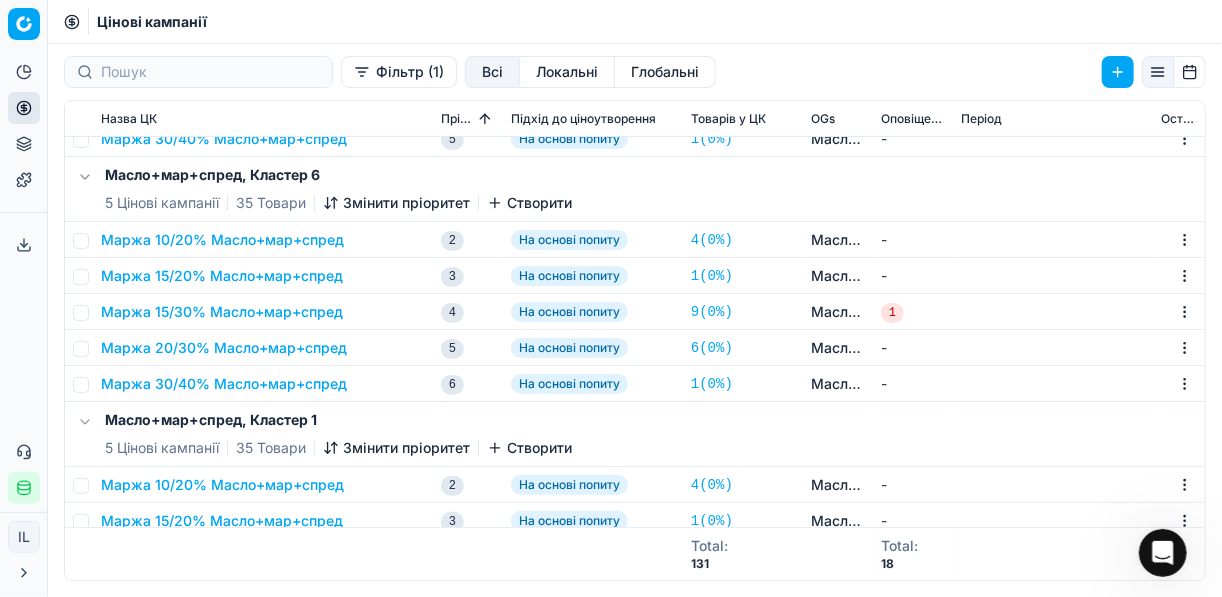 click on "Маржа 15/20% Масло+мар+спред" at bounding box center [222, 276] 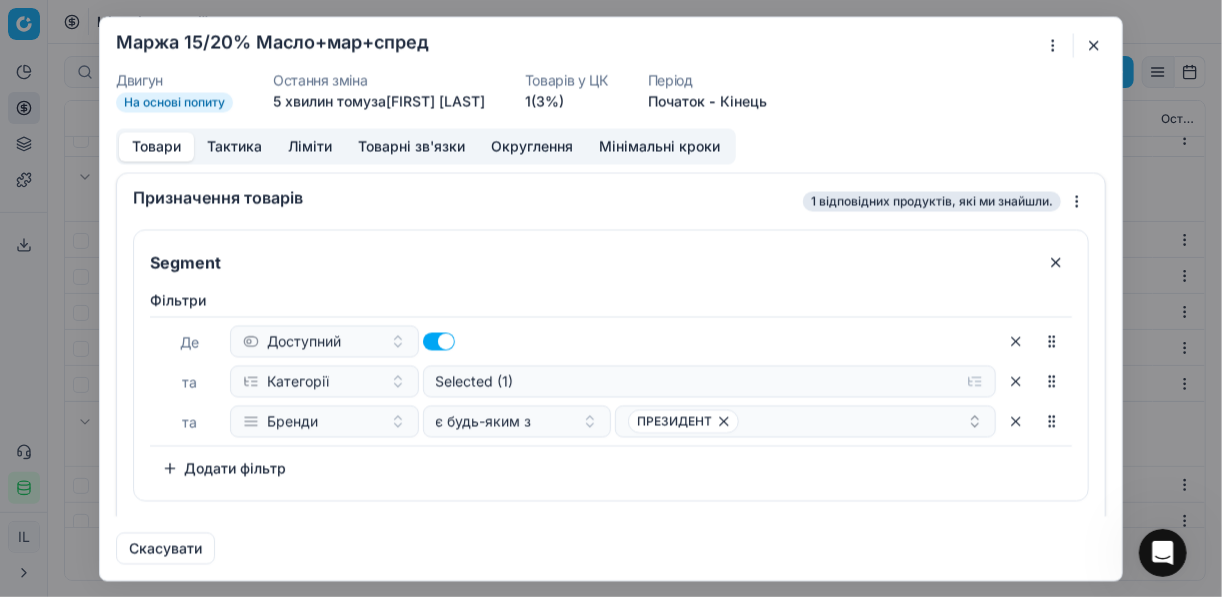 click on "Мінімальні кроки" at bounding box center (659, 146) 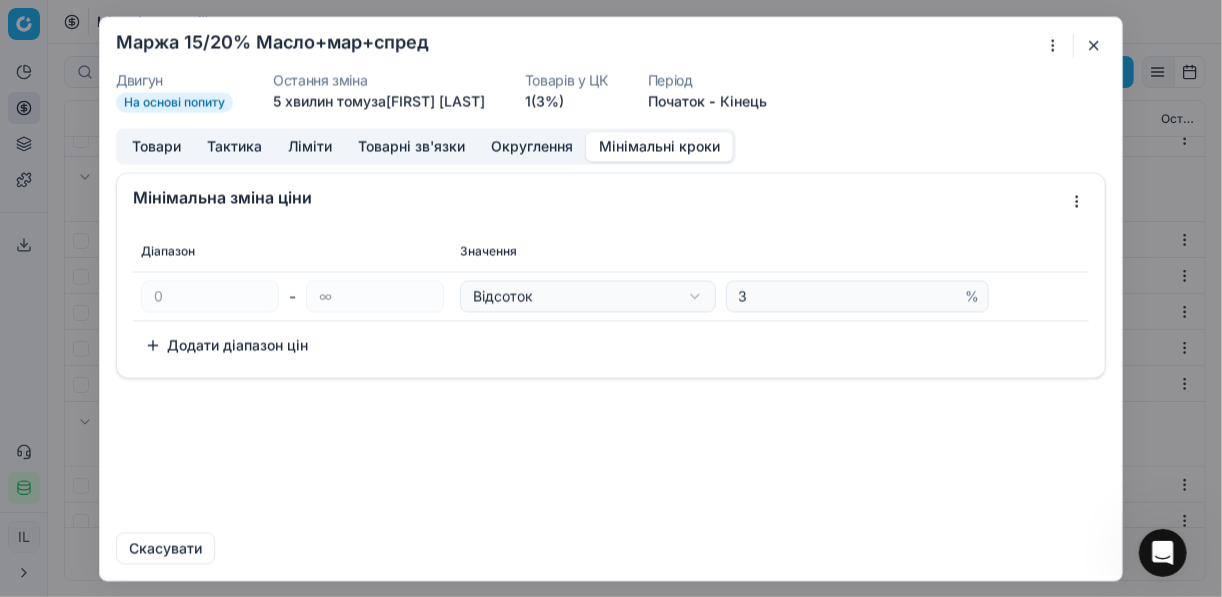 click at bounding box center (1094, 45) 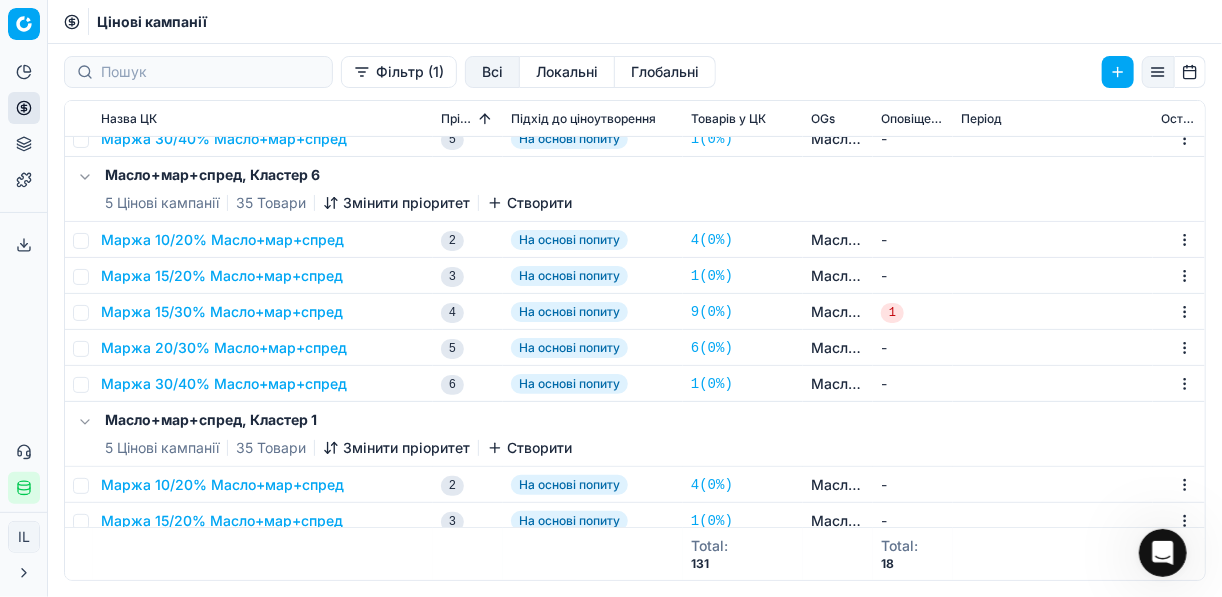 click on "Маржа 15/30% Масло+мар+спред" at bounding box center [222, 312] 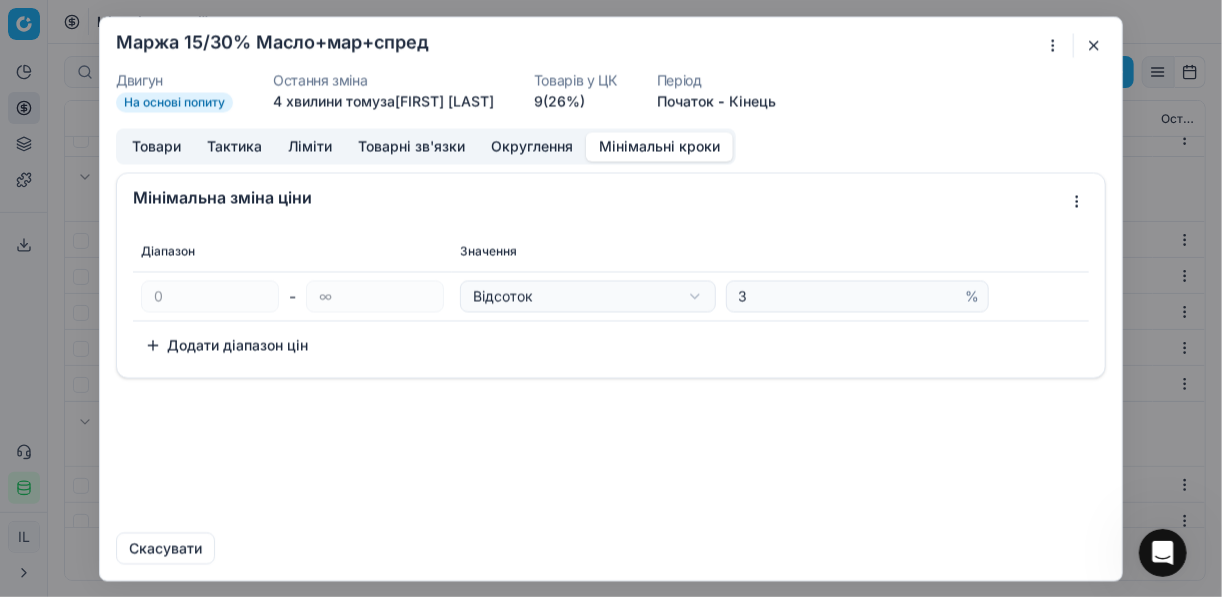 click on "Мінімальні кроки" at bounding box center [659, 146] 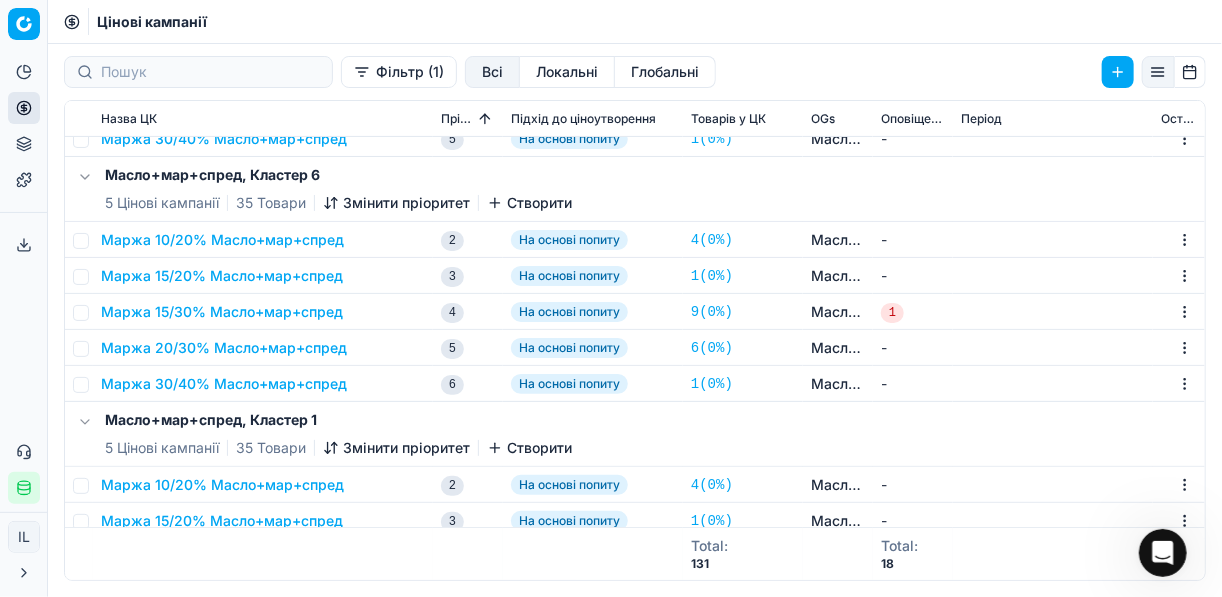 click on "Маржа 20/30% Масло+мар+спред" at bounding box center [224, 348] 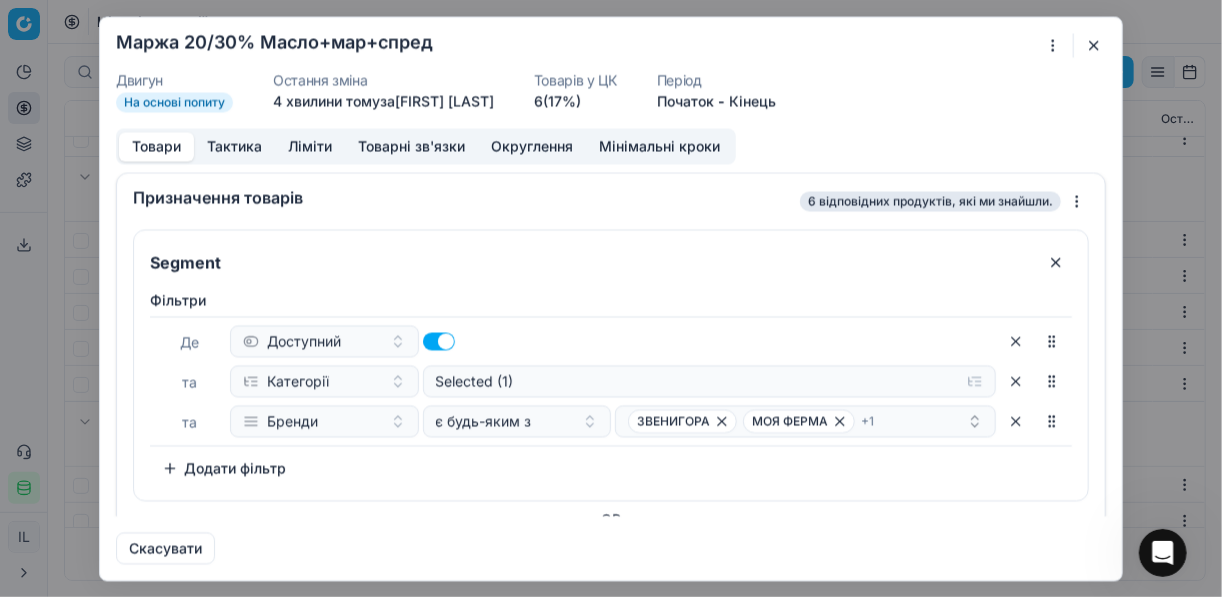 click on "Мінімальні кроки" at bounding box center (659, 146) 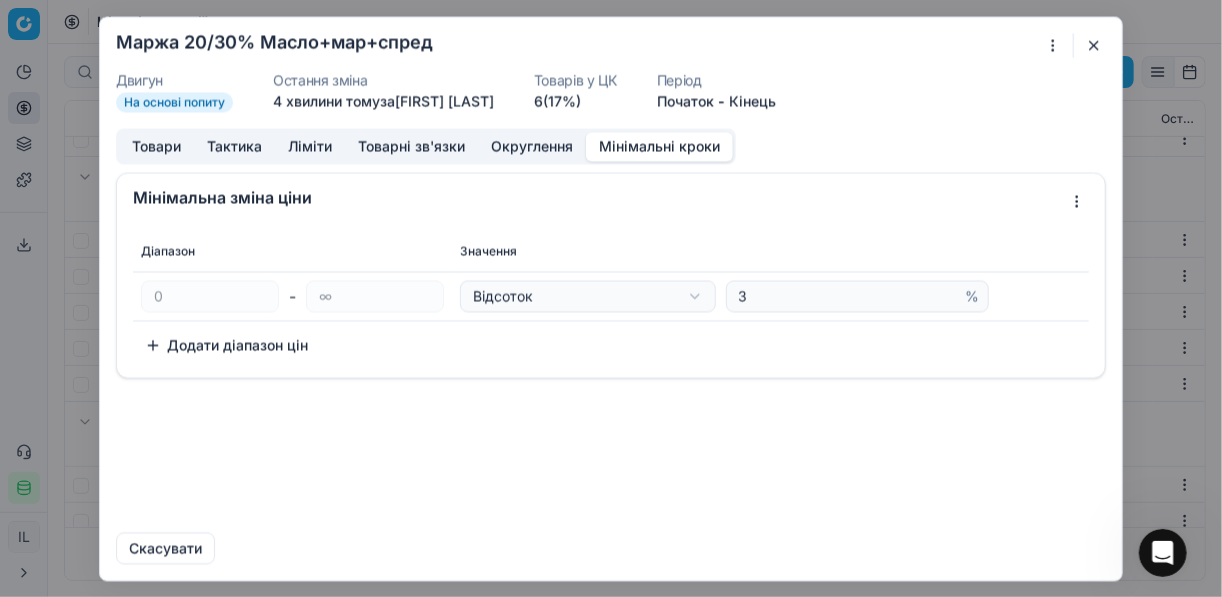 click at bounding box center [1094, 45] 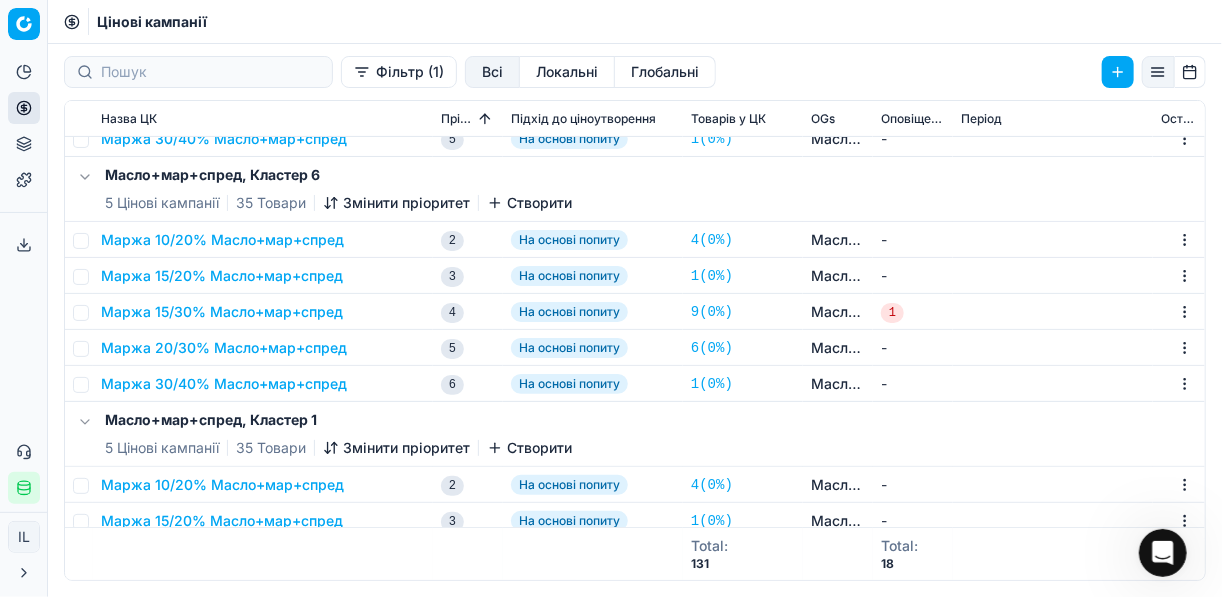 click on "Маржа 30/40% Масло+мар+спред" at bounding box center [224, 384] 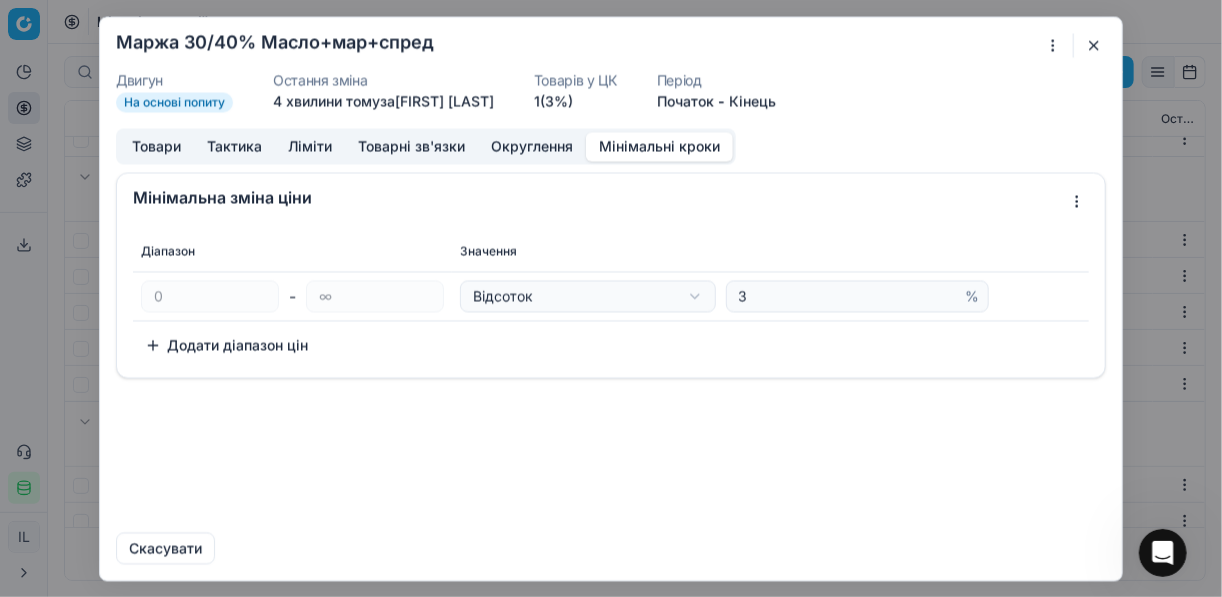 click on "Мінімальні кроки" at bounding box center (659, 146) 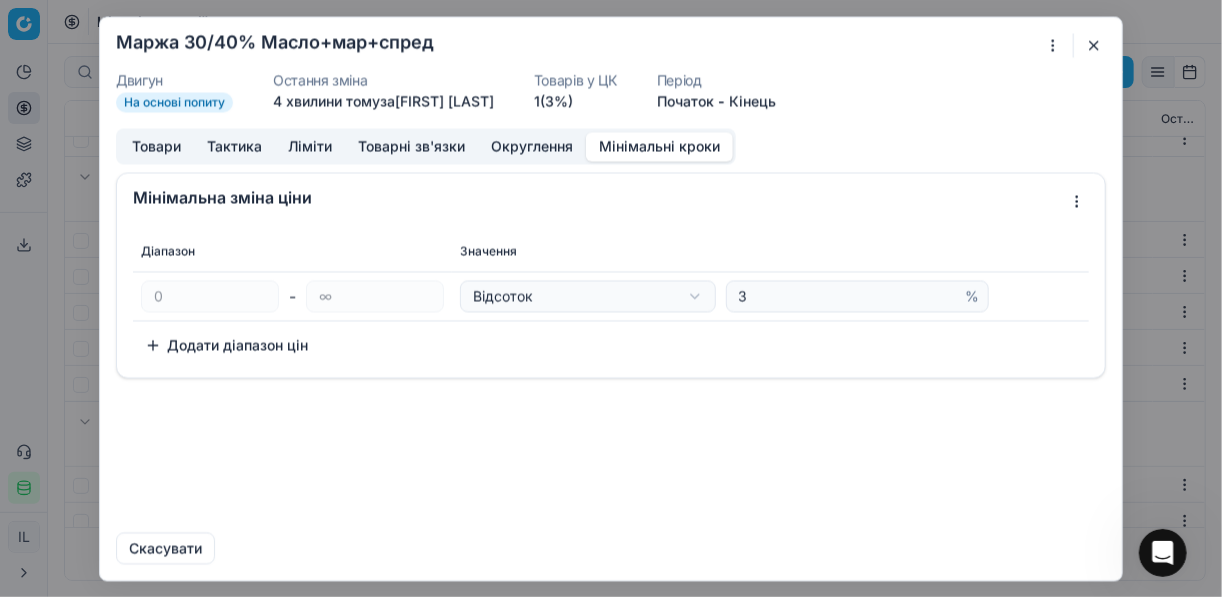 click at bounding box center (1094, 45) 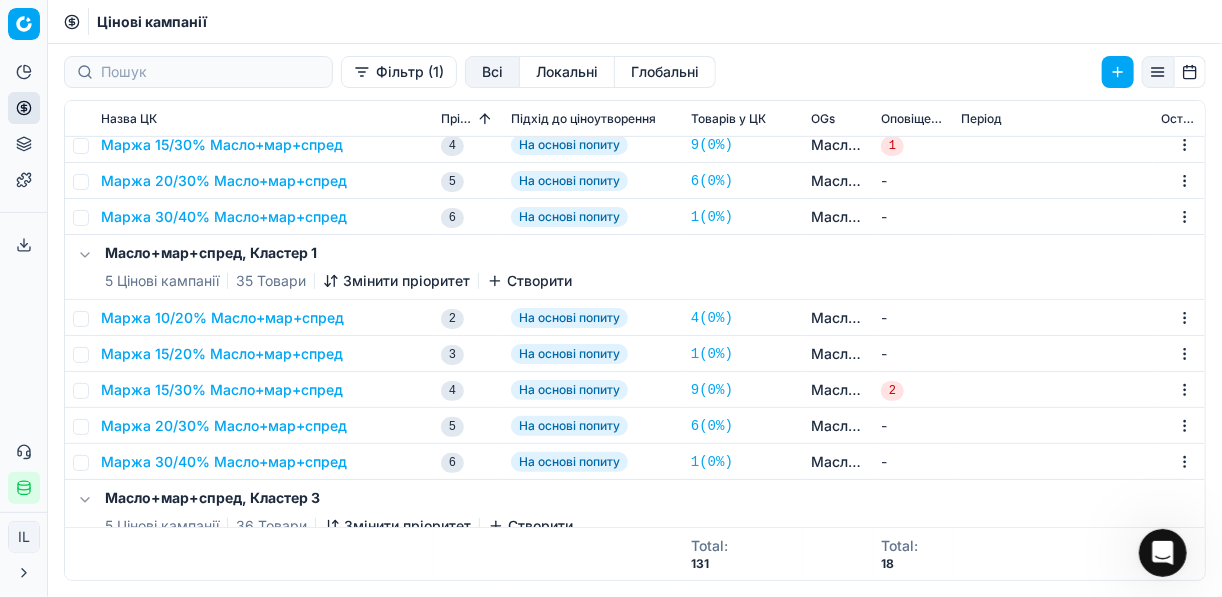 scroll, scrollTop: 480, scrollLeft: 0, axis: vertical 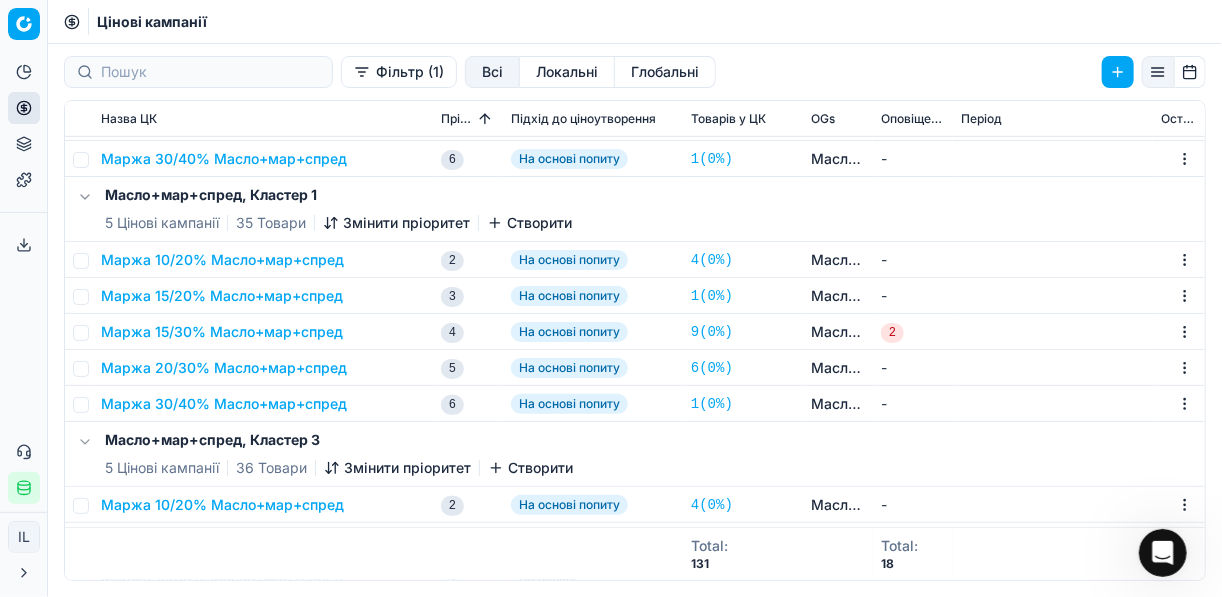 click on "Маржа 10/20% Масло+мар+спред" at bounding box center [222, 260] 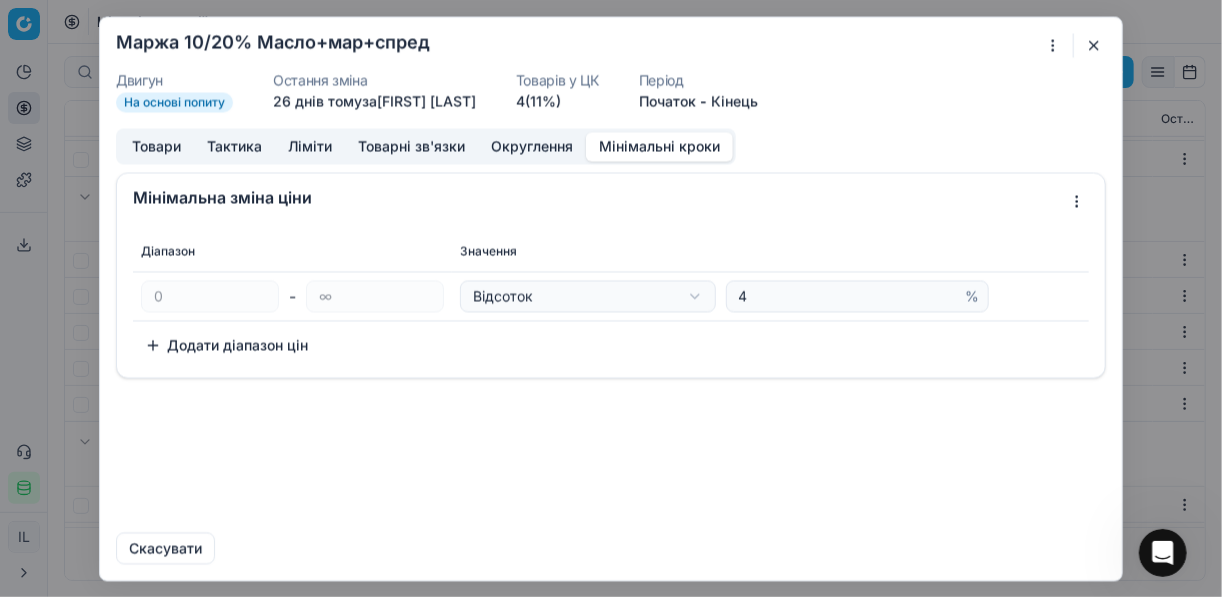 click on "Мінімальні кроки" at bounding box center [659, 146] 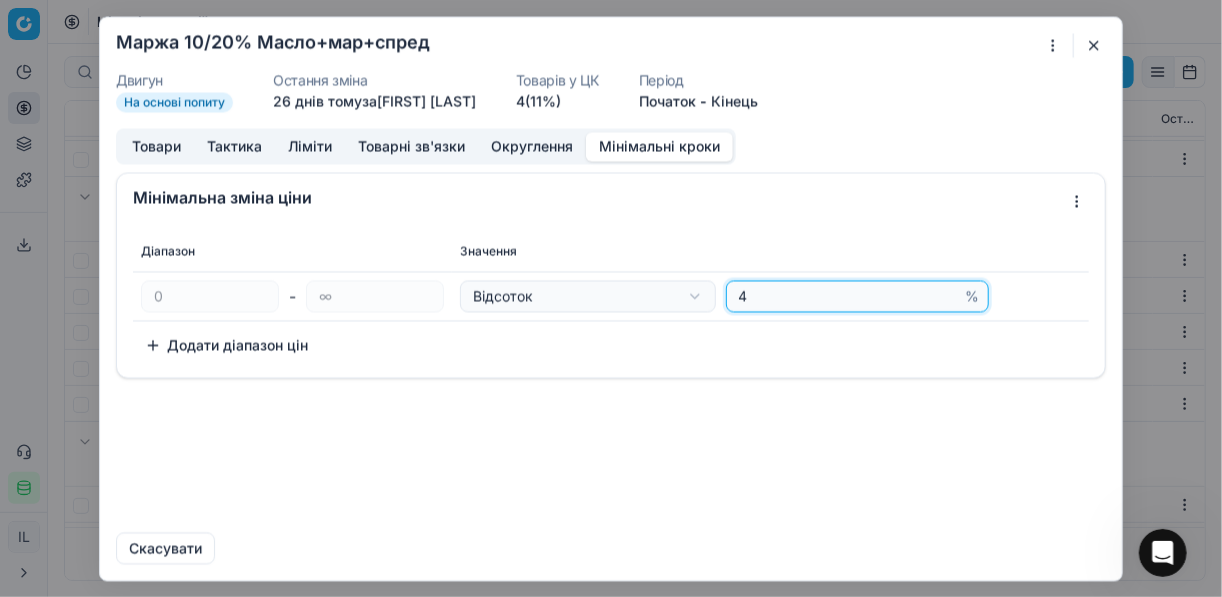 click on "4" at bounding box center (848, 296) 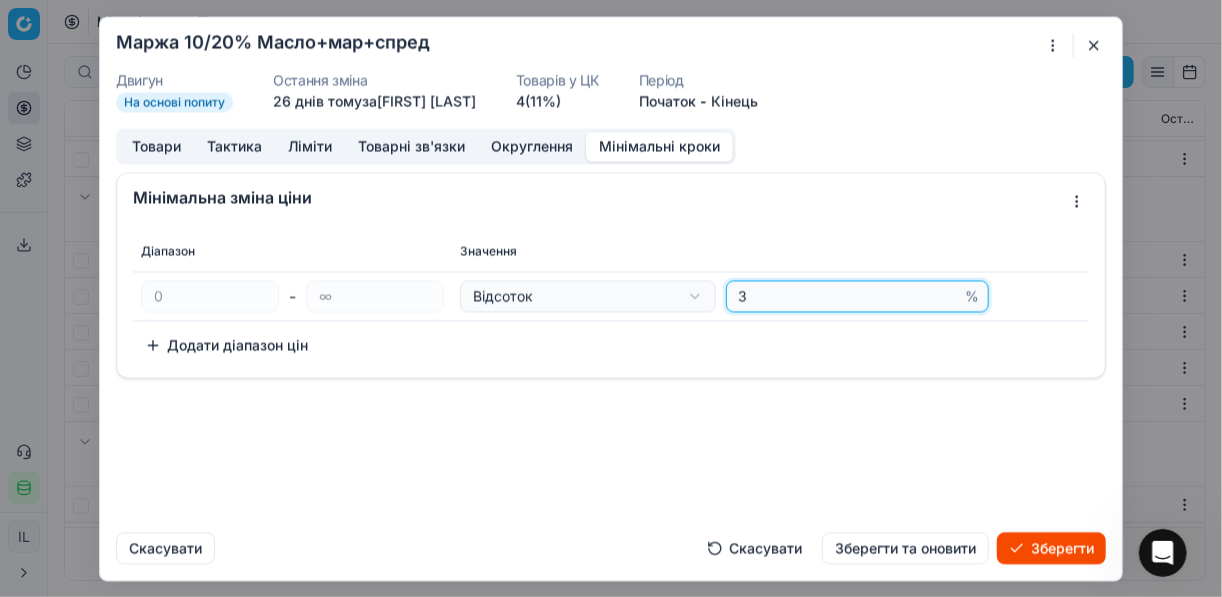 type on "3" 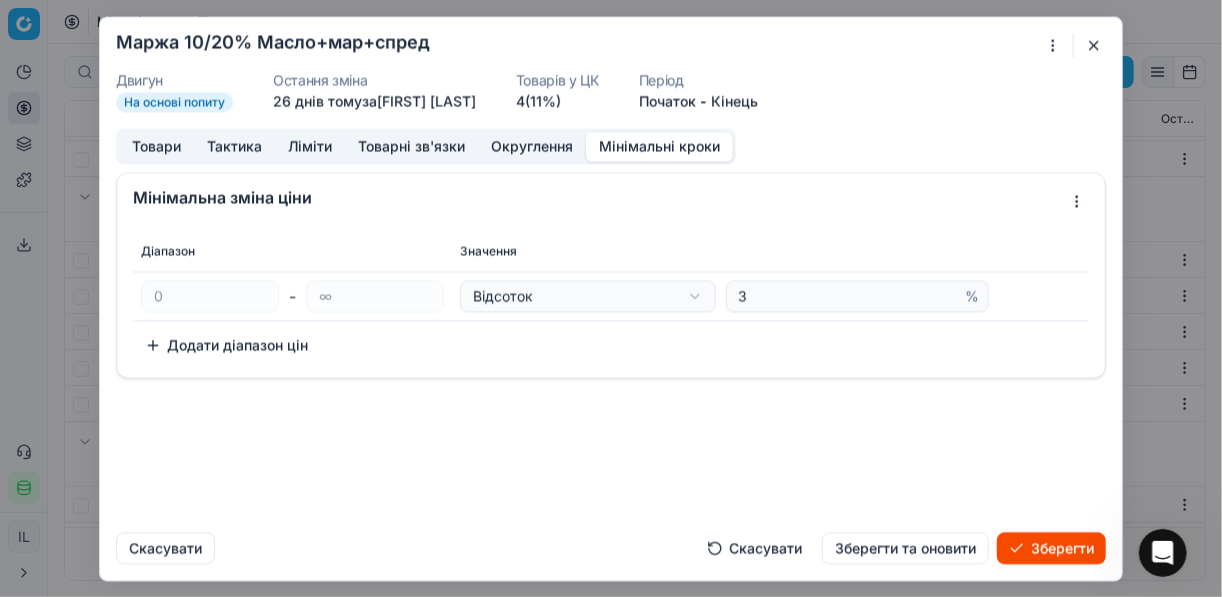 click on "Зберегти" at bounding box center [1051, 548] 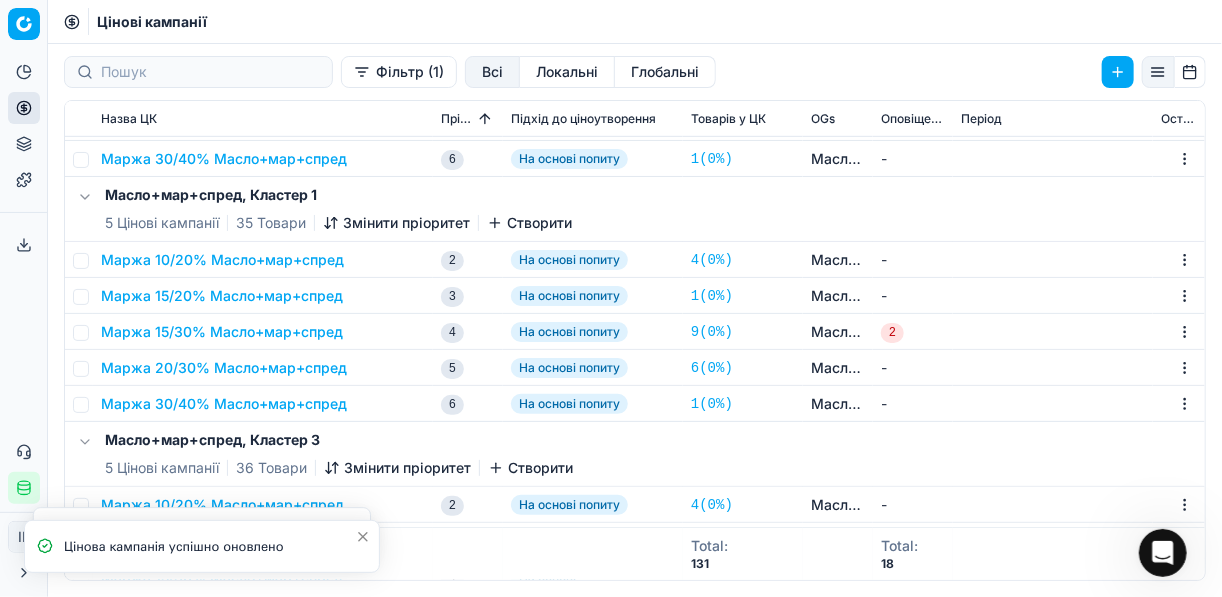 click on "Маржа 15/20% Масло+мар+спред" at bounding box center [222, 296] 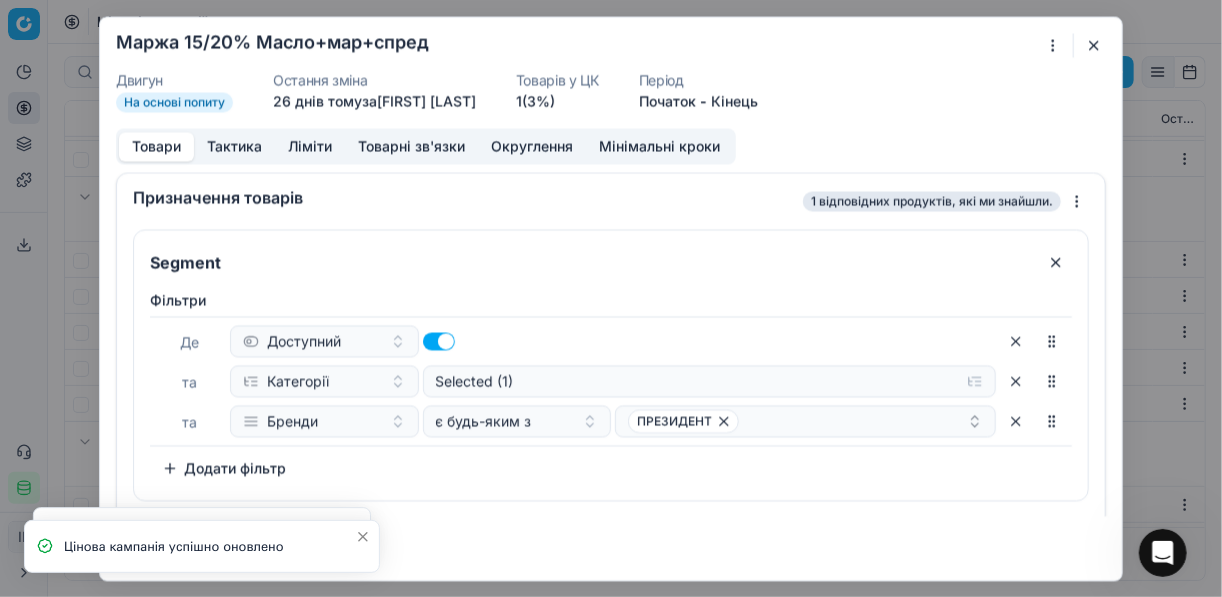 click on "Мінімальні кроки" at bounding box center [659, 146] 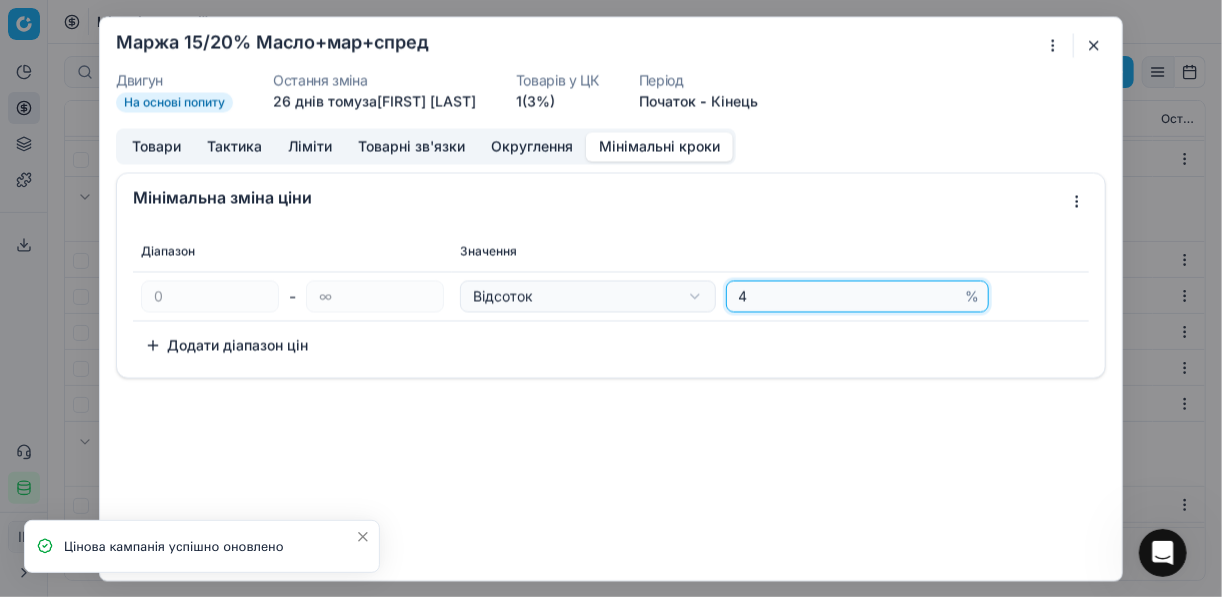 click on "4" at bounding box center (848, 296) 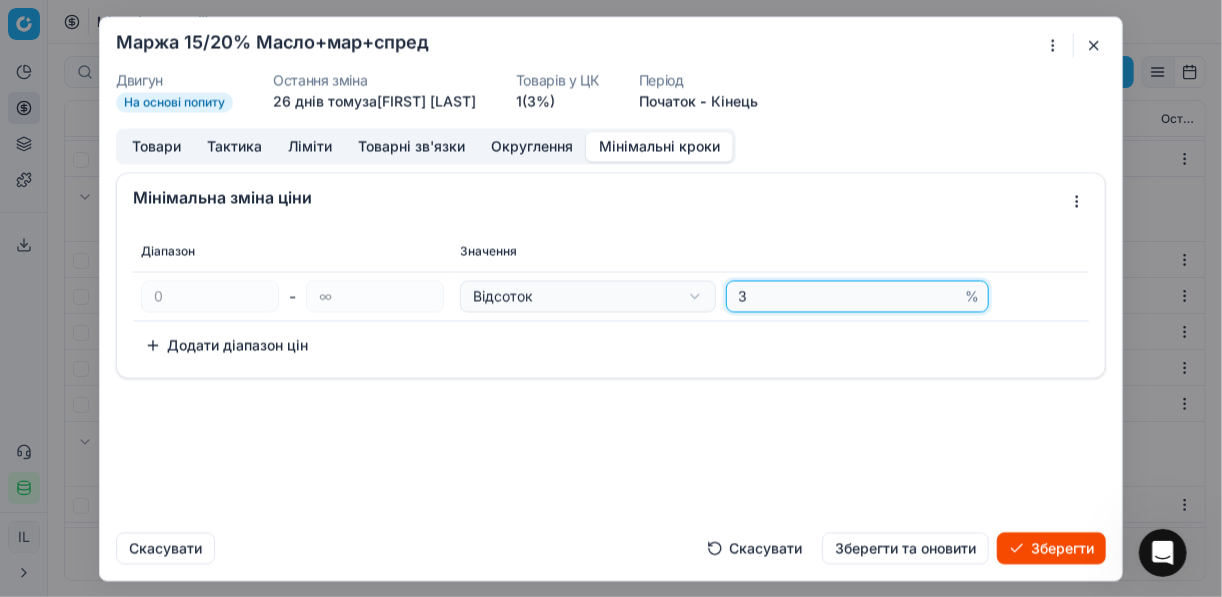 type on "3" 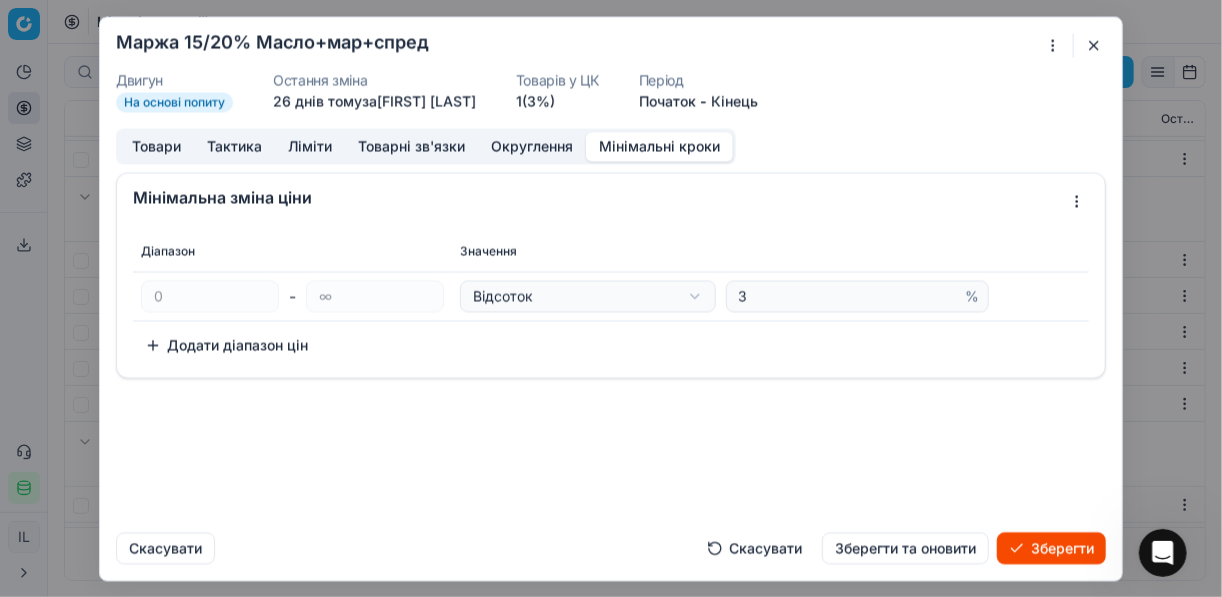 click on "Зберегти" at bounding box center (1051, 548) 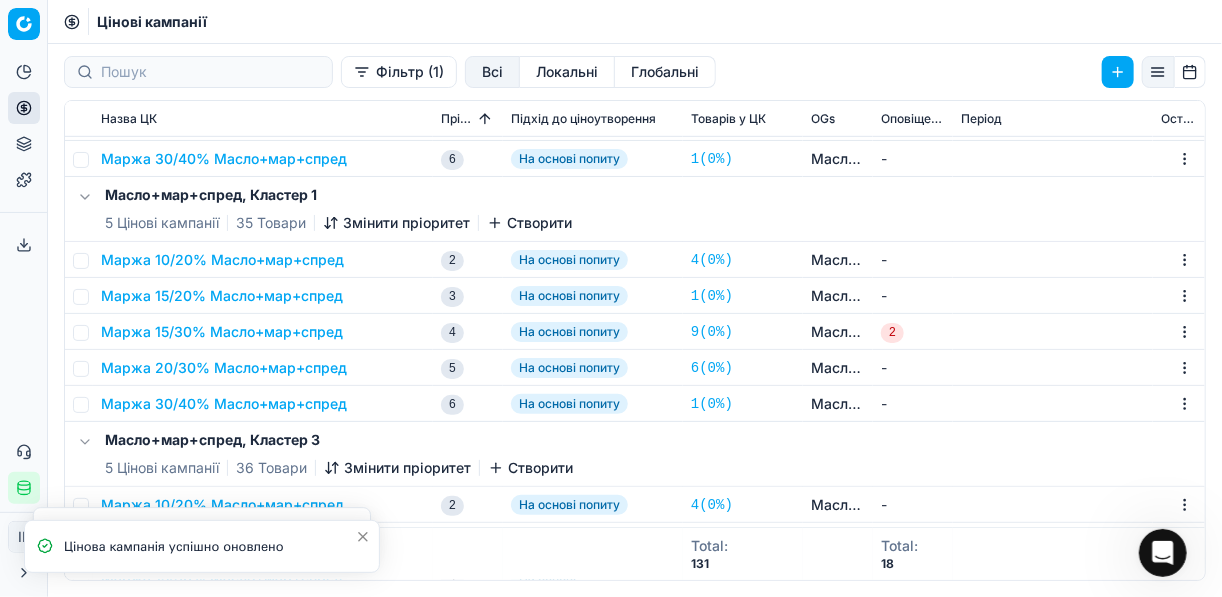 click on "Маржа 15/20% Масло+мар+спред" at bounding box center [222, 296] 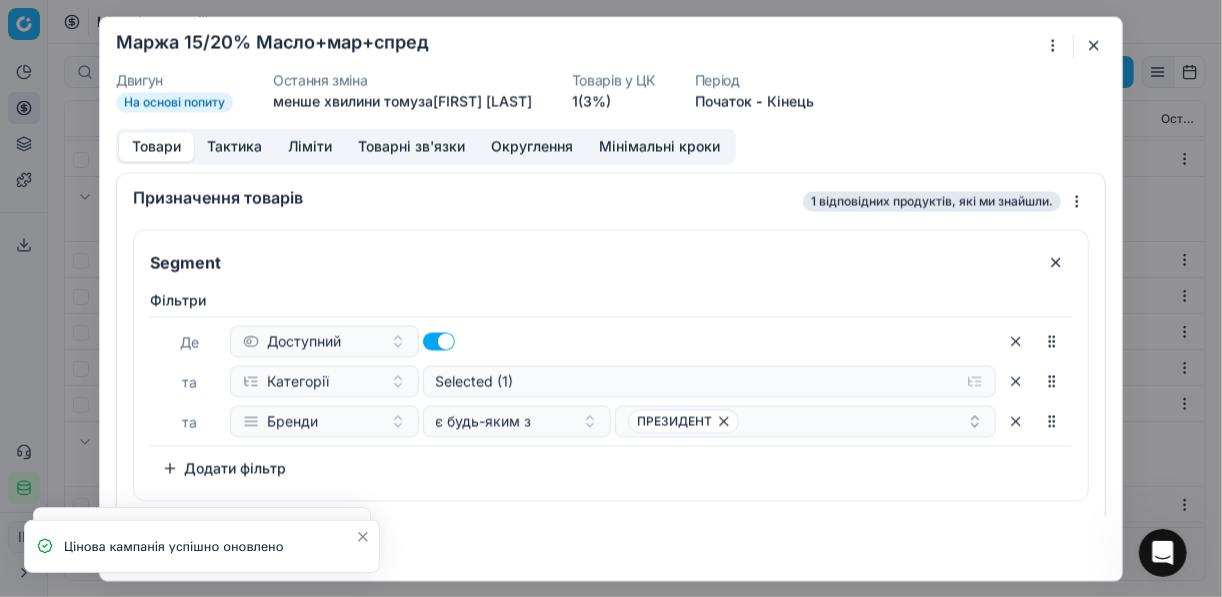 click on "Мінімальні кроки" at bounding box center [659, 146] 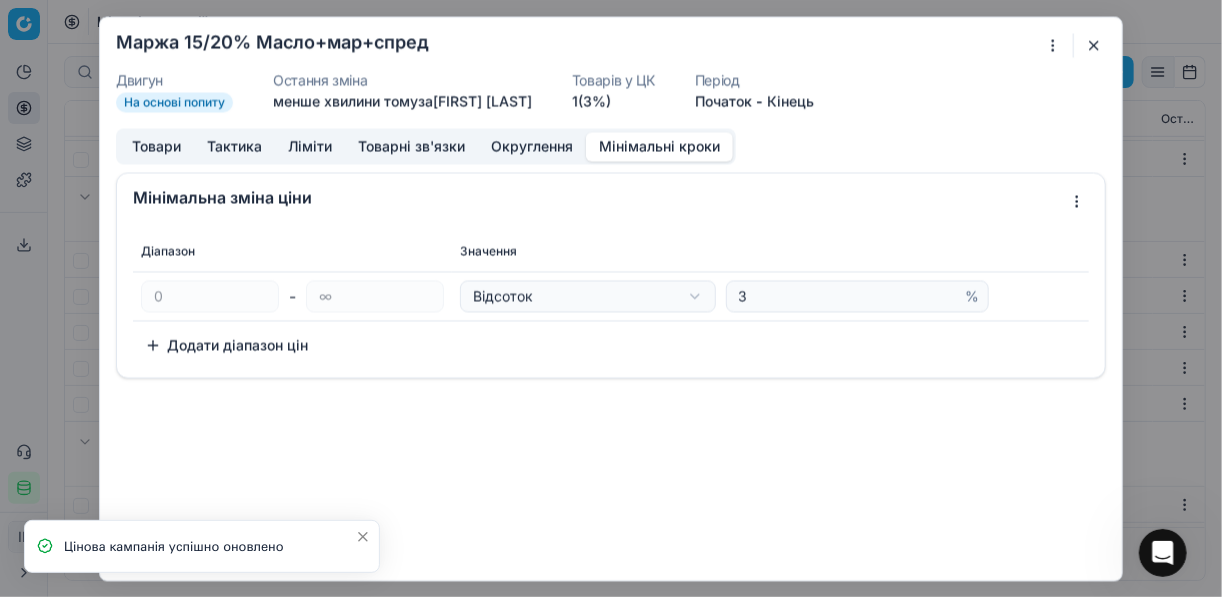 click at bounding box center (1094, 45) 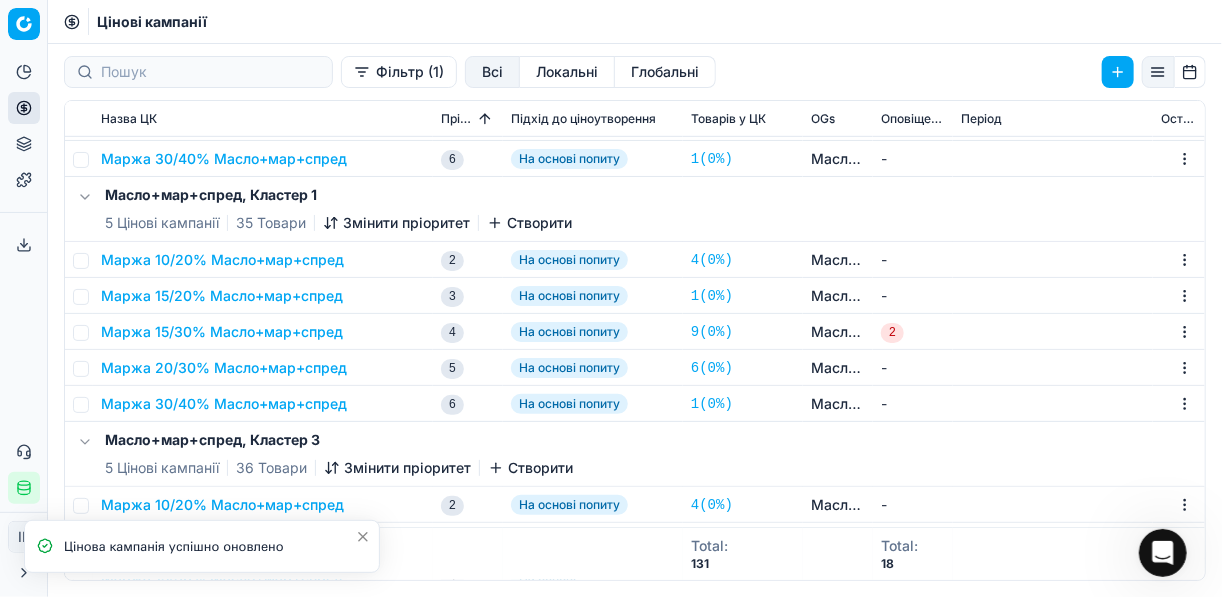 click on "Маржа 15/30% Масло+мар+спред" at bounding box center (222, 332) 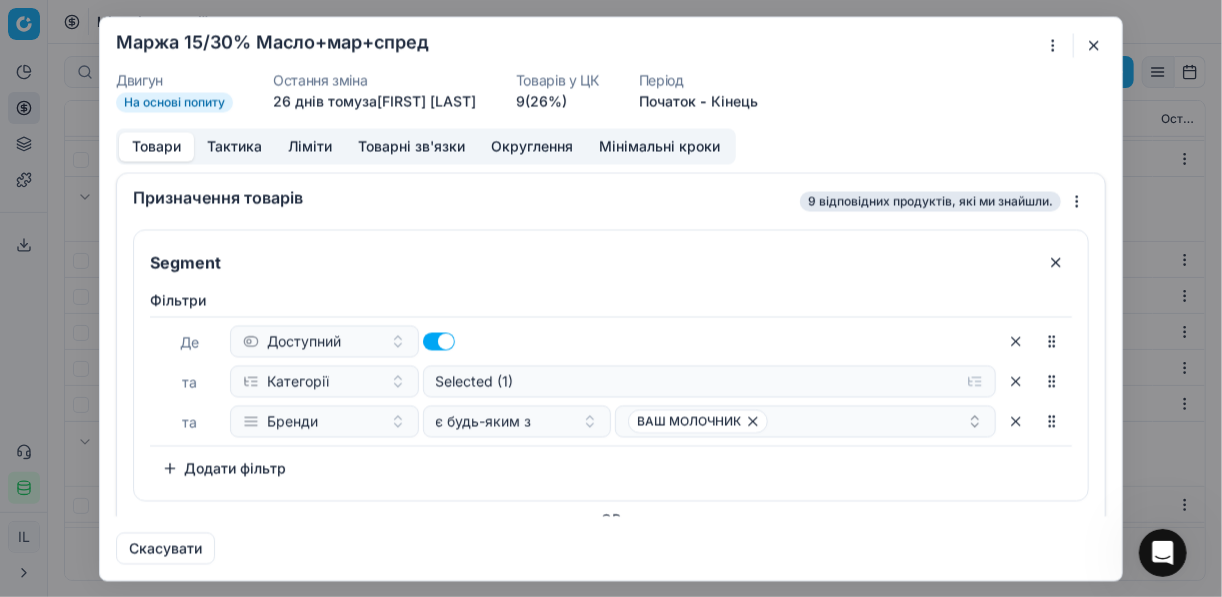 click on "Мінімальні кроки" at bounding box center [659, 146] 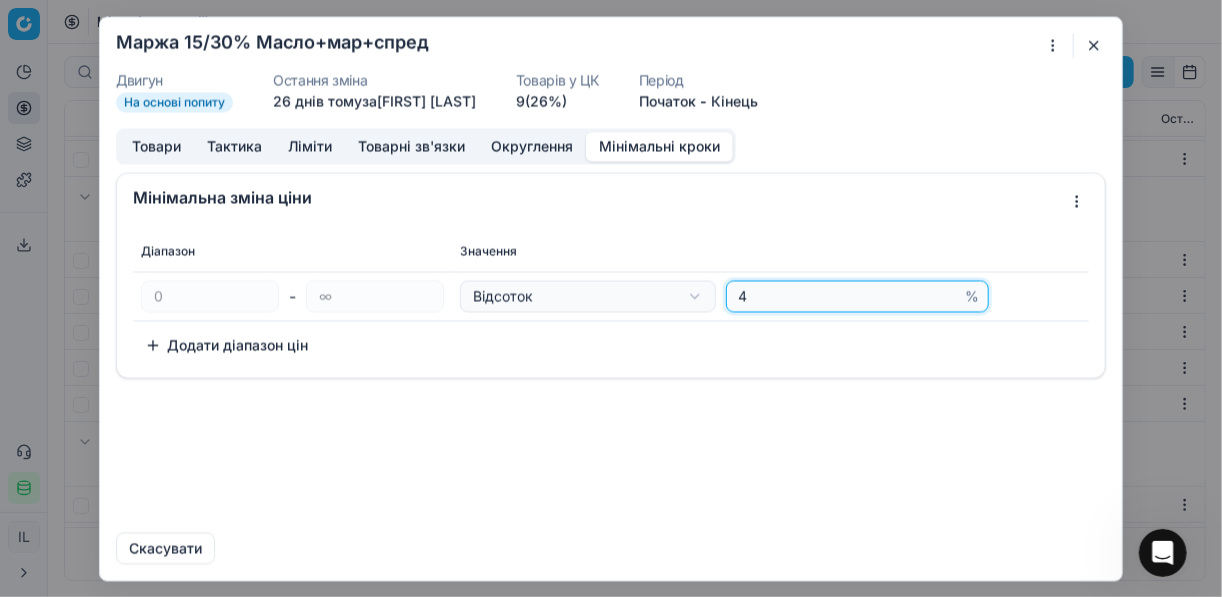 click on "4" at bounding box center [848, 296] 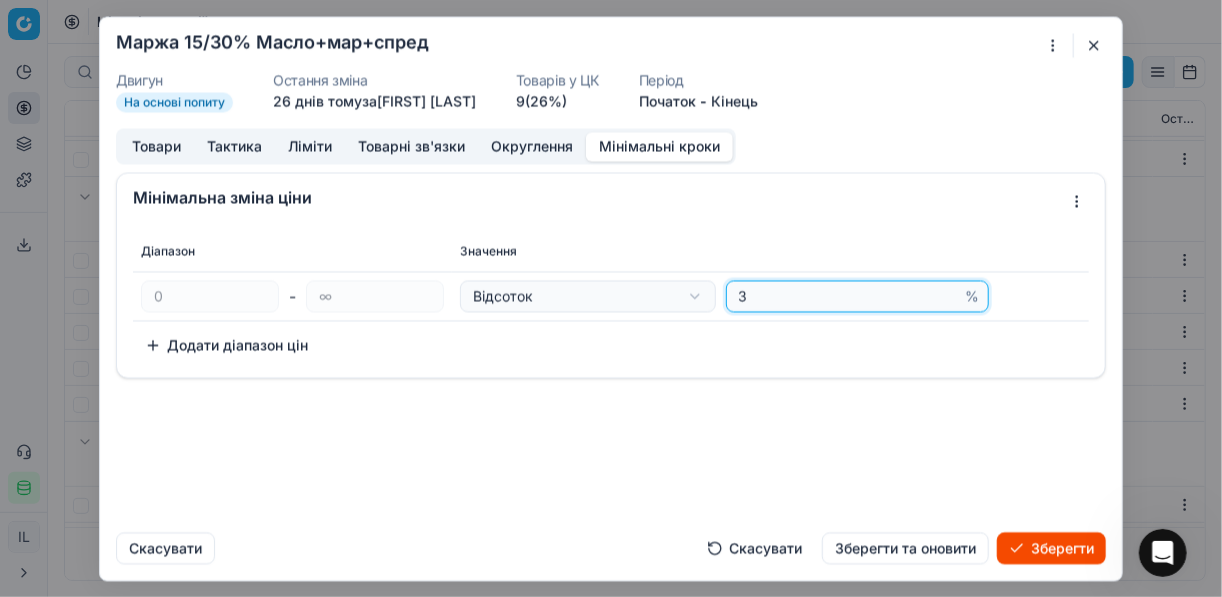 type on "3" 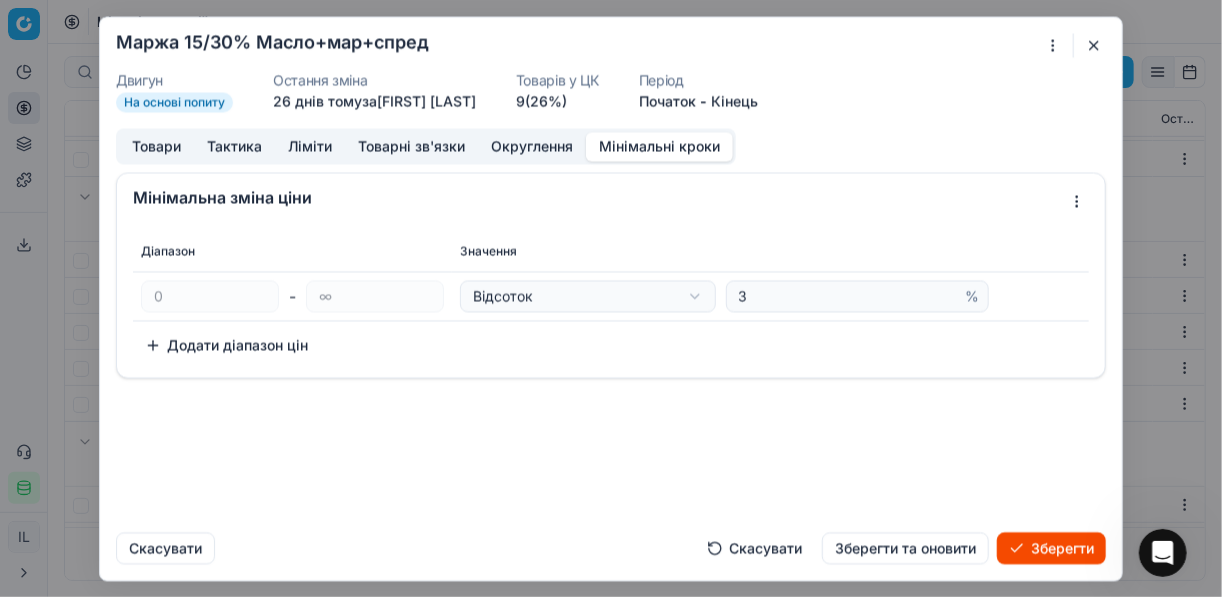 click on "Зберегти" at bounding box center [1051, 548] 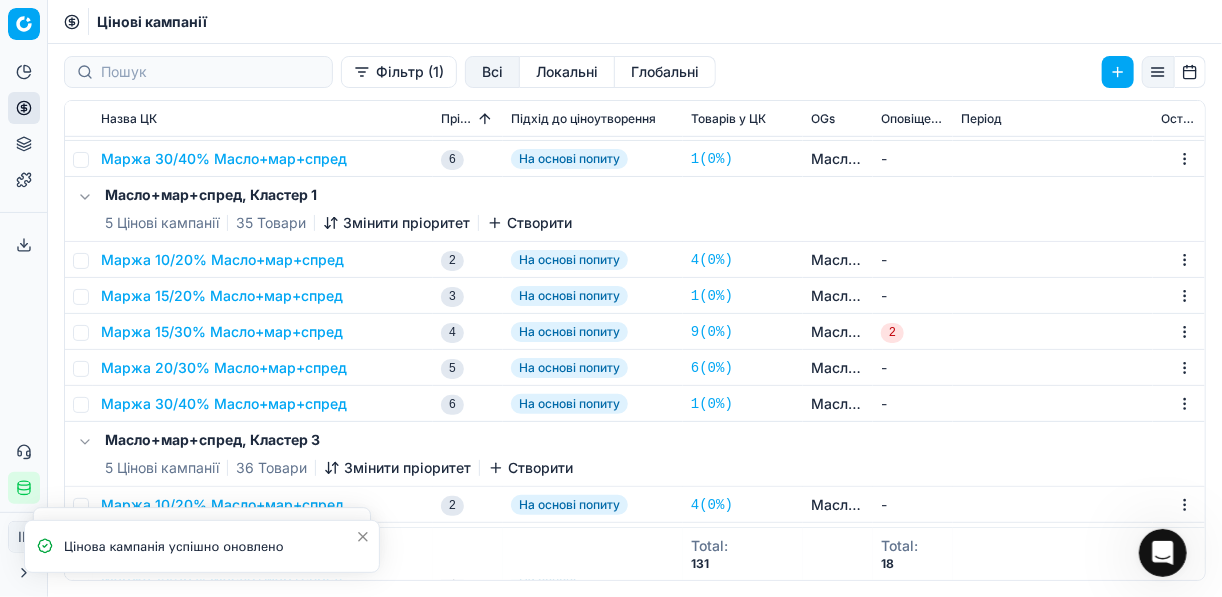 click on "Маржа 20/30% Масло+мар+спред" at bounding box center [224, 368] 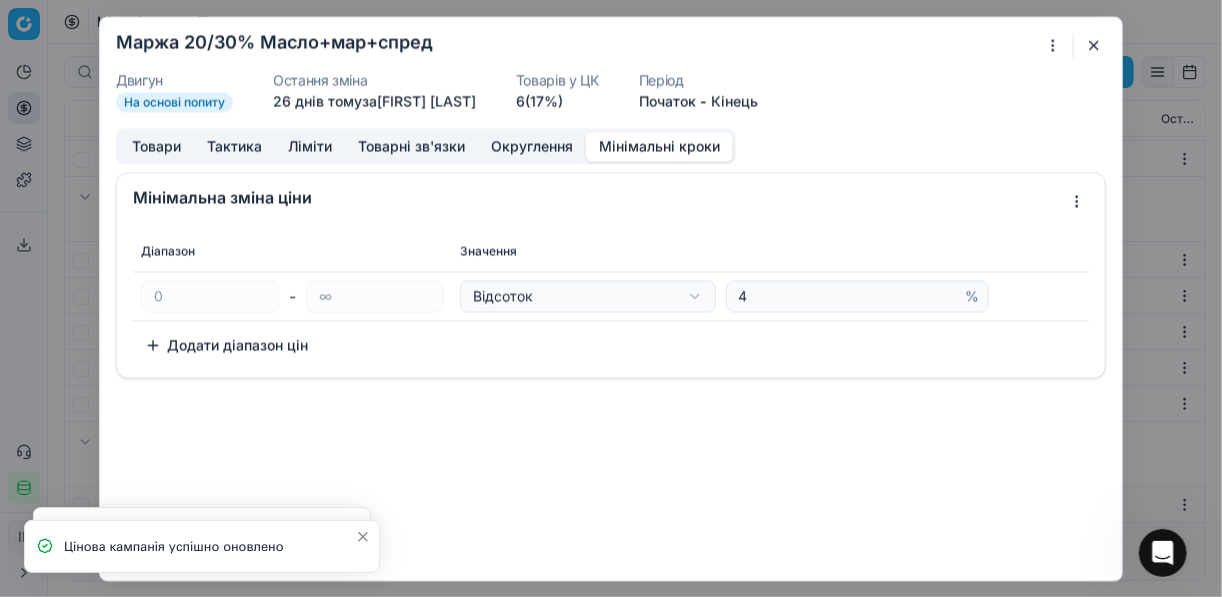 drag, startPoint x: 676, startPoint y: 147, endPoint x: 852, endPoint y: 226, distance: 192.91708 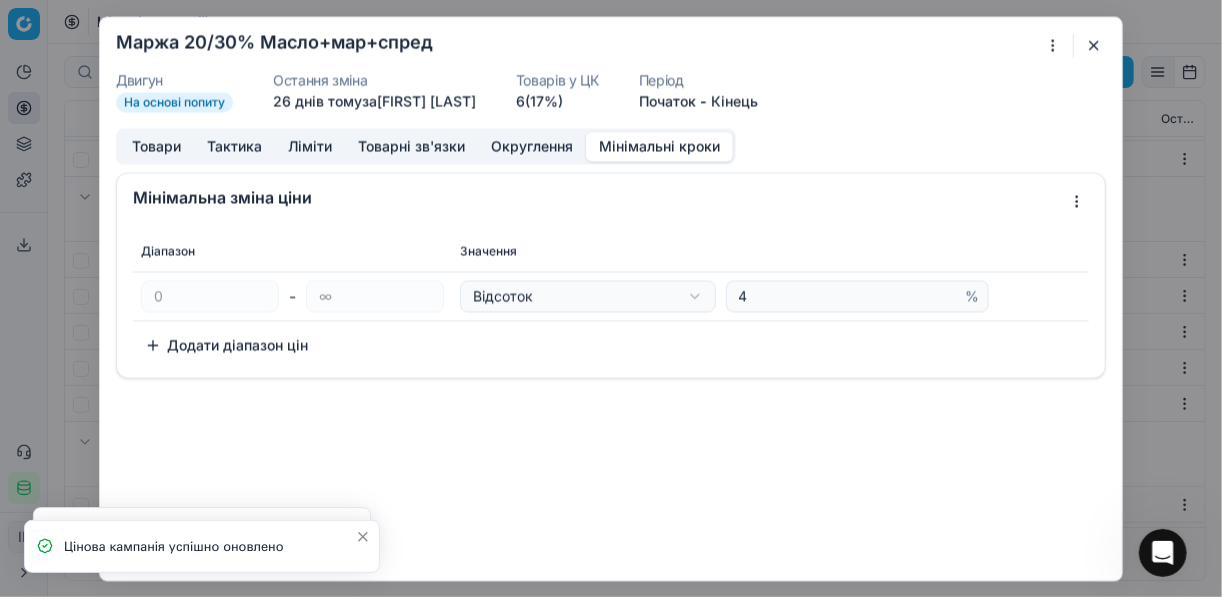 click on "Мінімальні кроки" at bounding box center [659, 146] 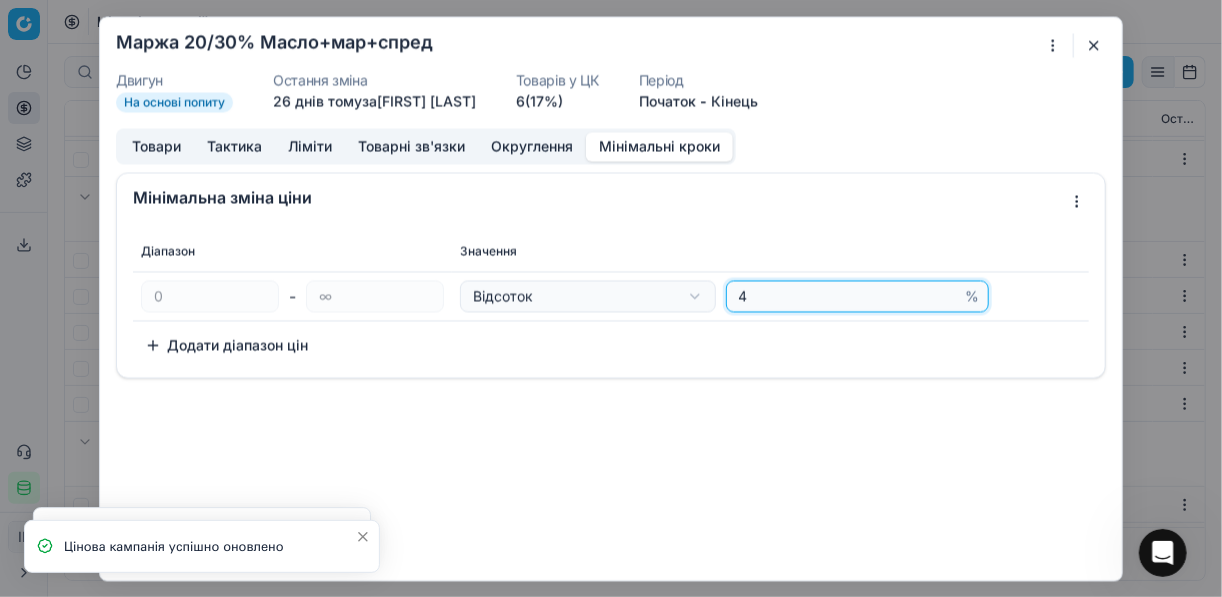 click on "4" at bounding box center [848, 296] 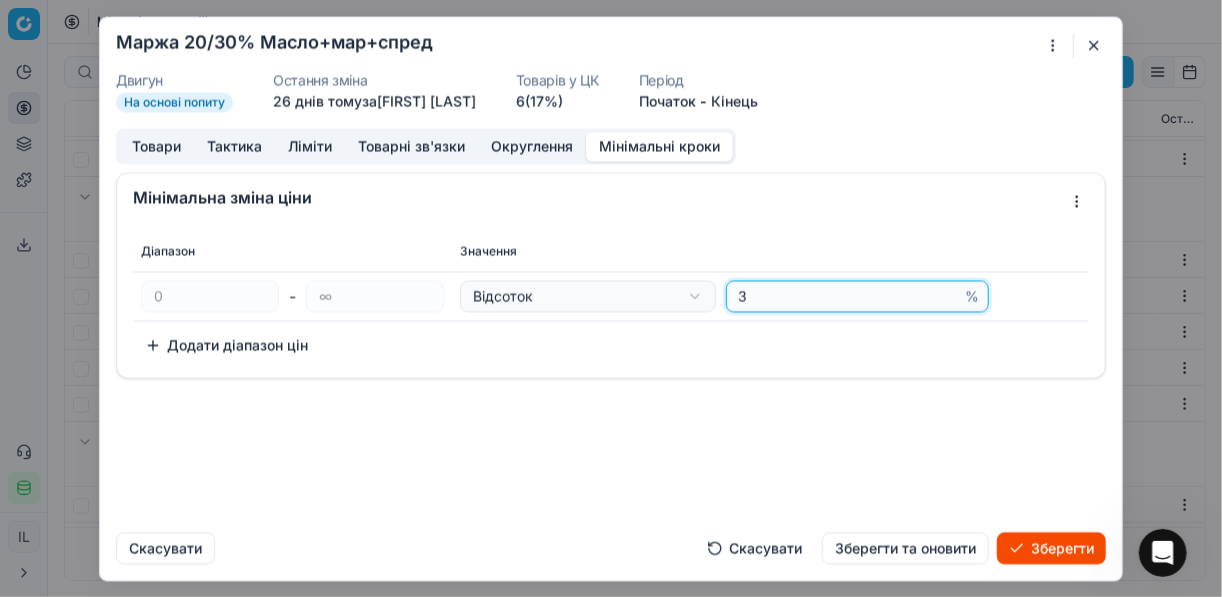 type on "3" 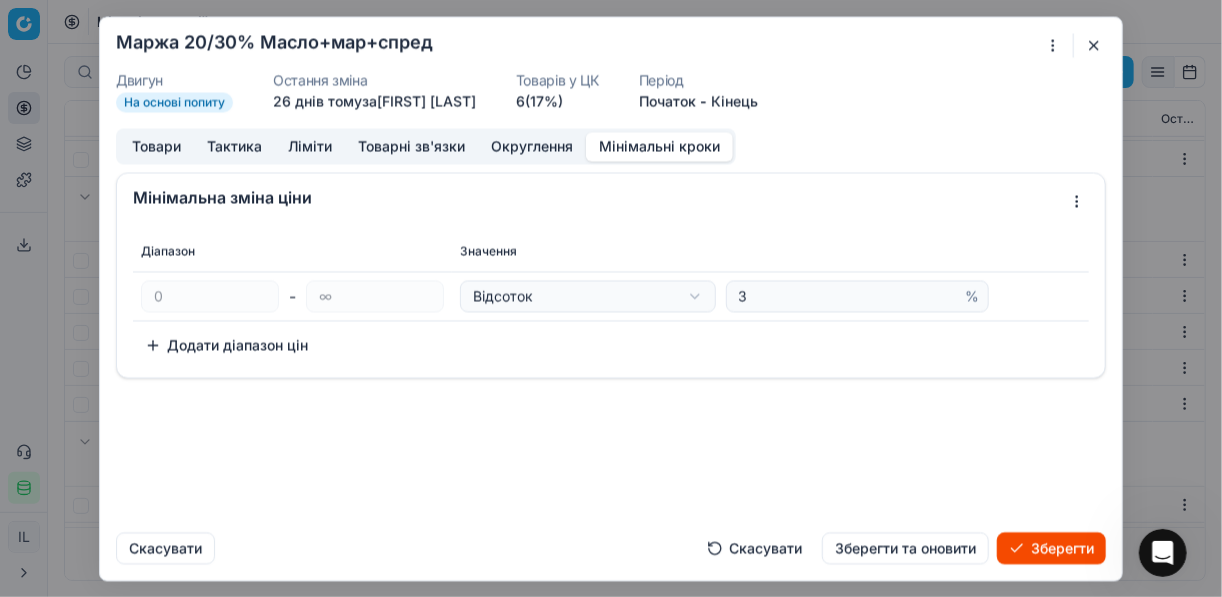 click on "Зберегти" at bounding box center (1051, 548) 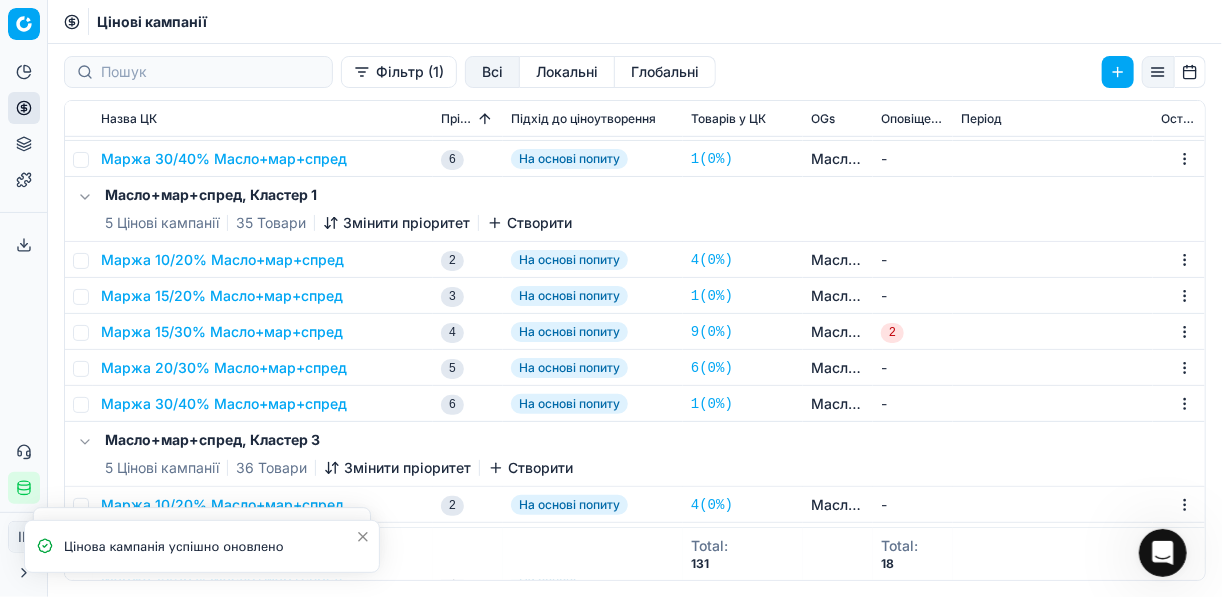 click on "Маржа 20/30% Масло+мар+спред" at bounding box center [224, 368] 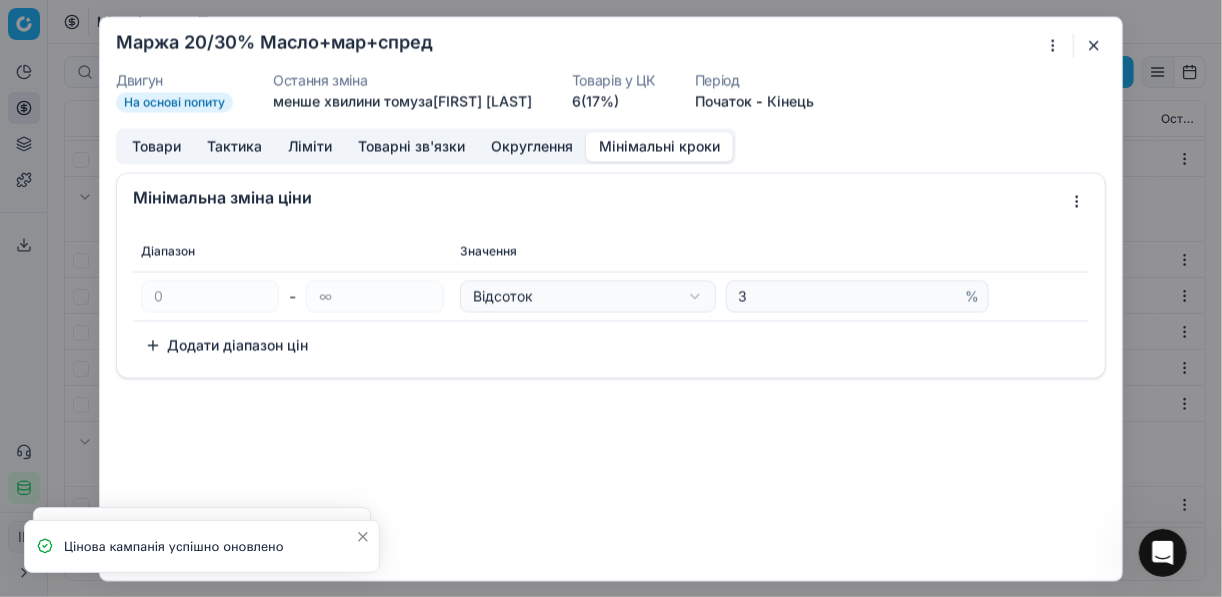 click on "Мінімальні кроки" at bounding box center [659, 146] 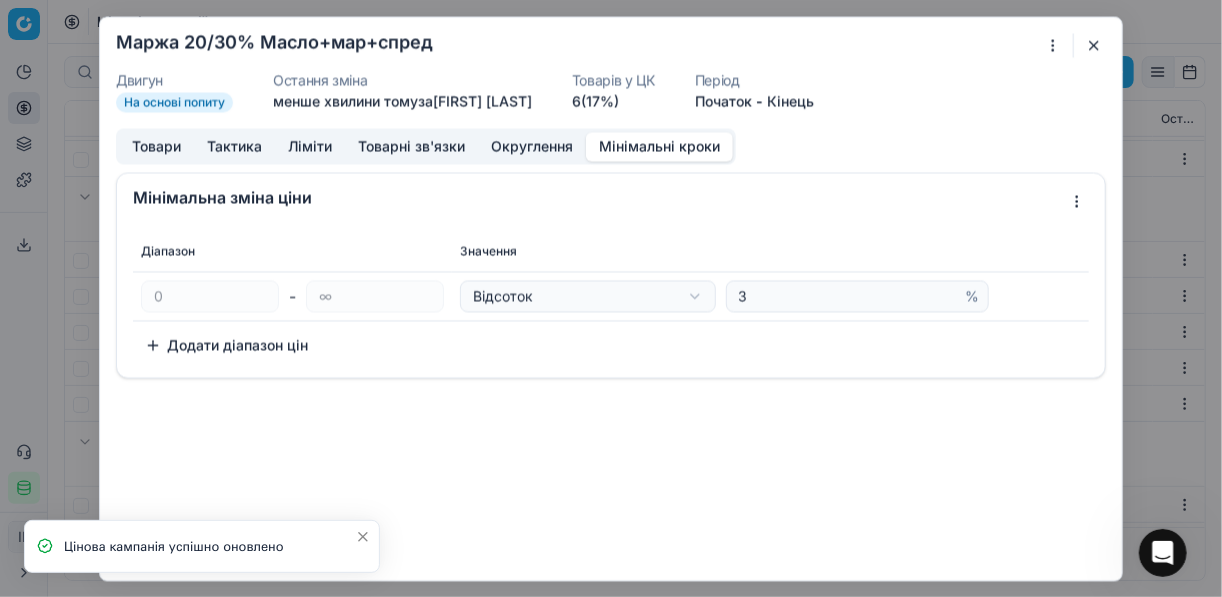 click at bounding box center (1094, 45) 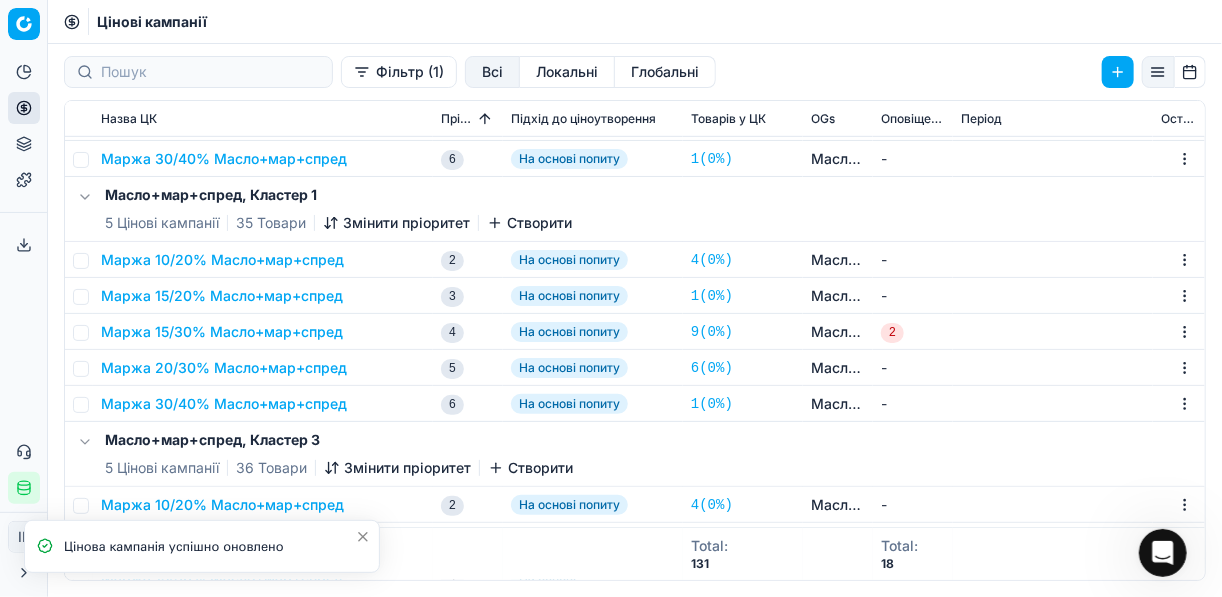 click on "Маржа 30/40% Масло+мар+спред" at bounding box center [224, 404] 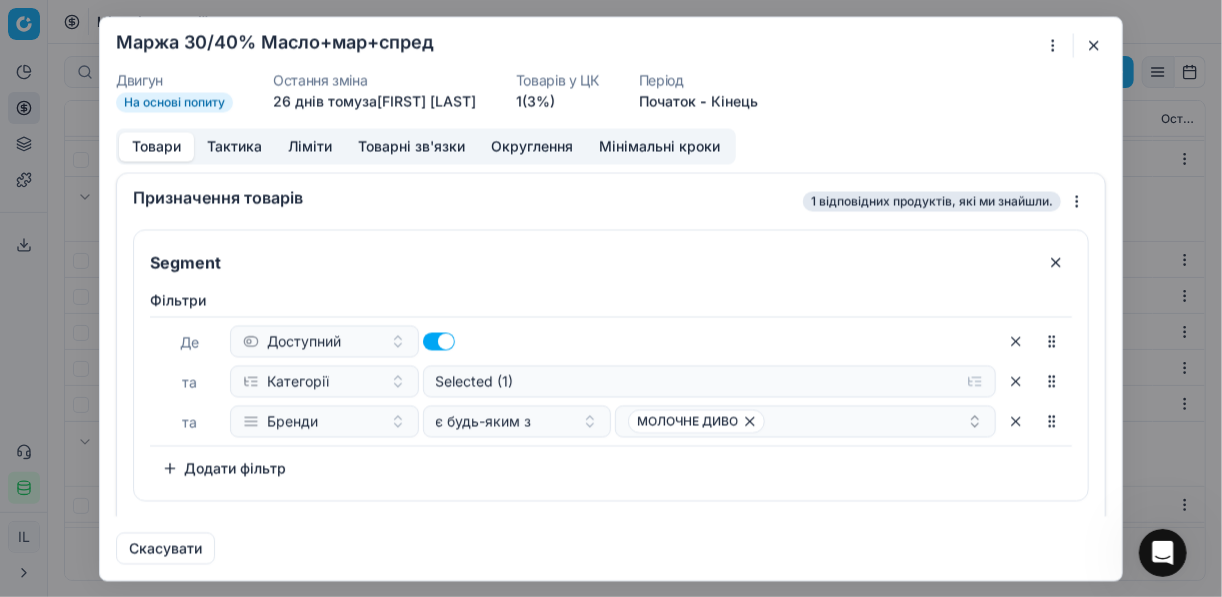 click on "Мінімальні кроки" at bounding box center (659, 146) 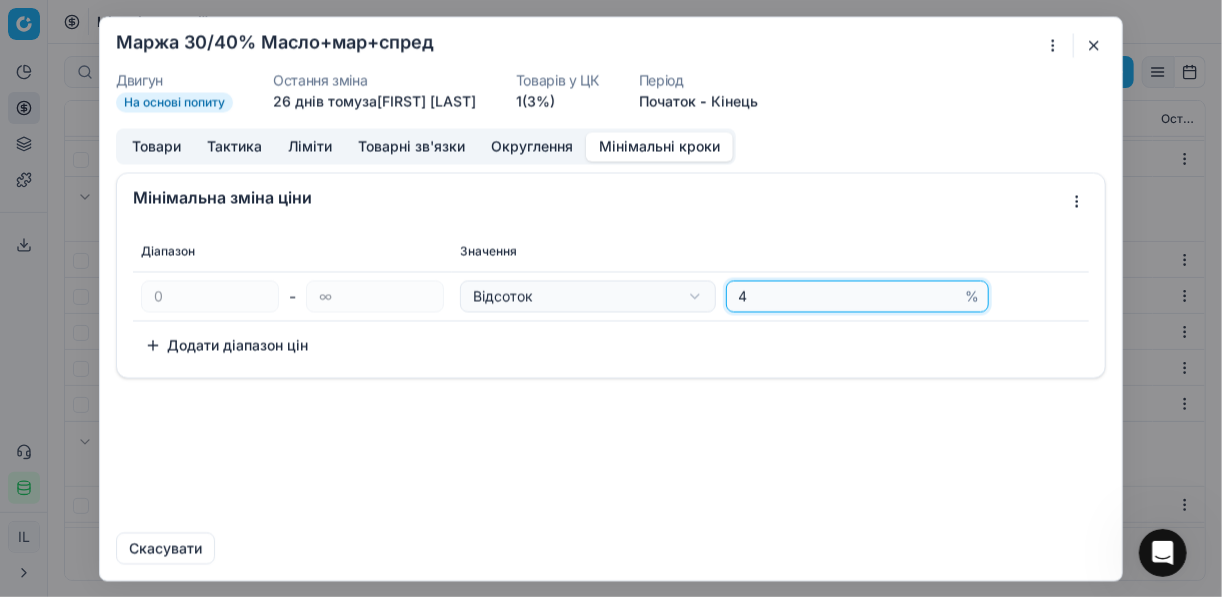 click on "4" at bounding box center (848, 296) 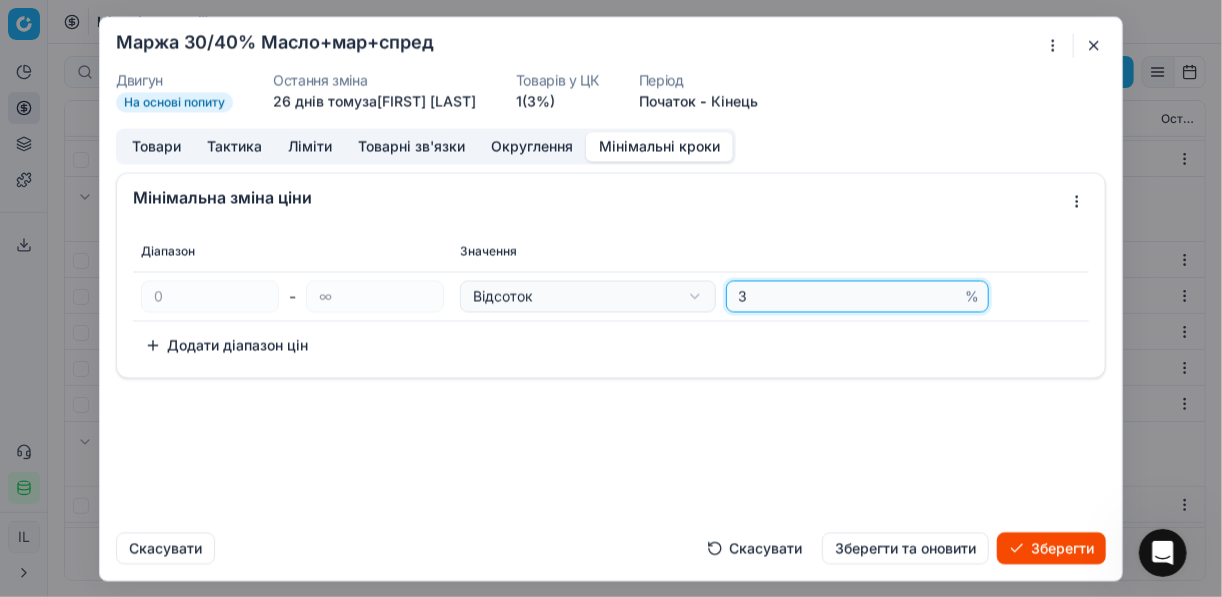 type on "3" 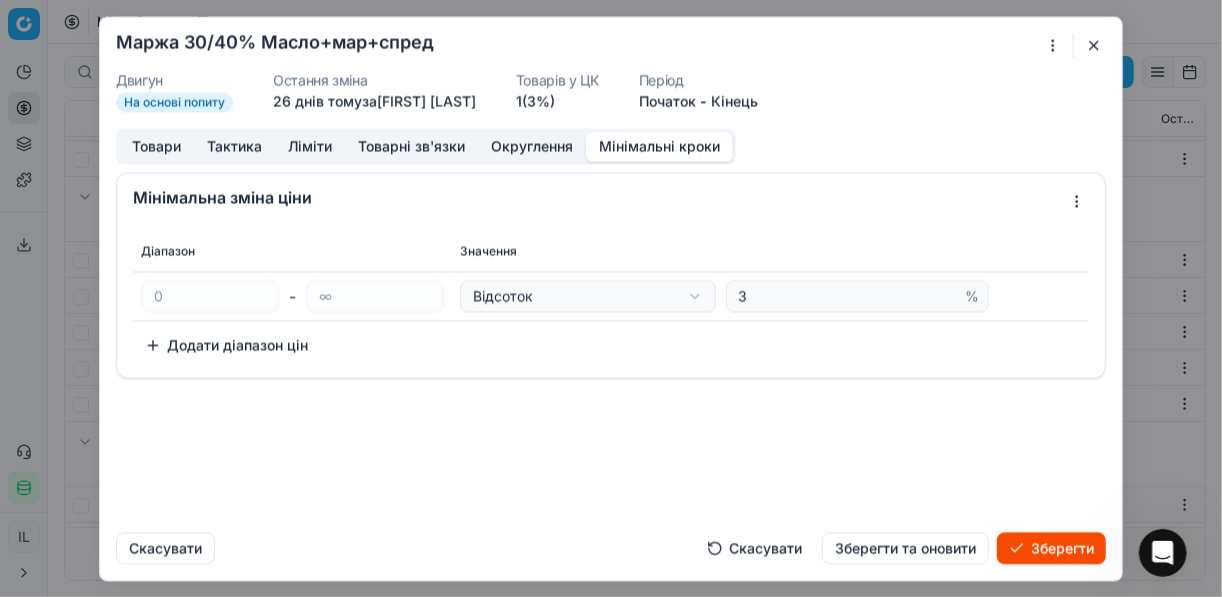click on "Зберегти" at bounding box center (1051, 548) 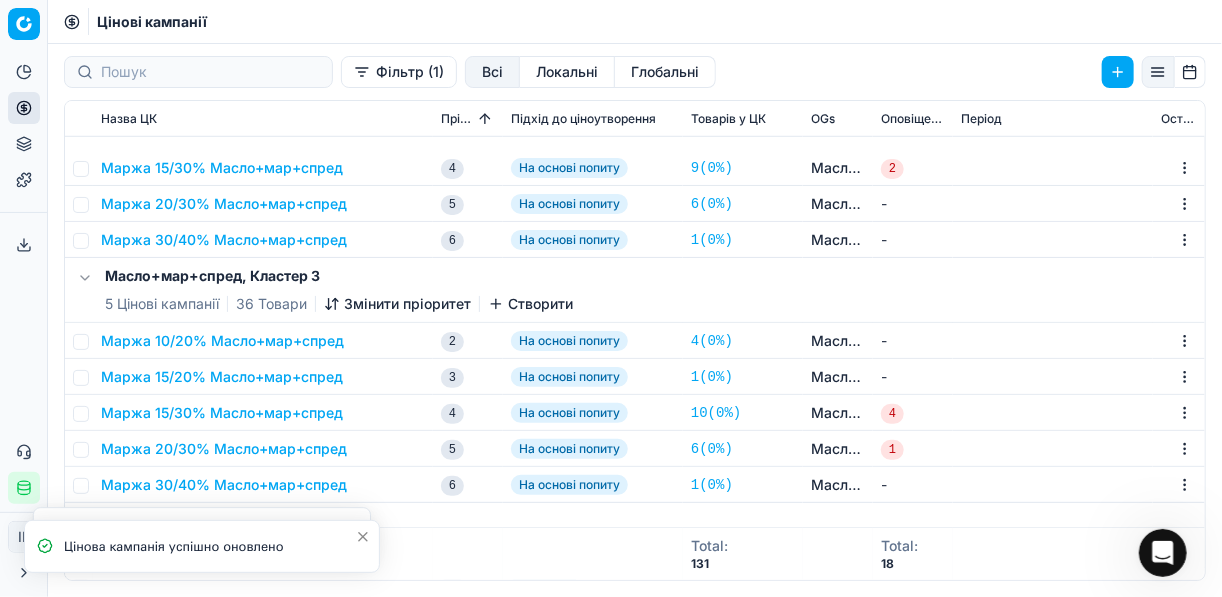 scroll, scrollTop: 800, scrollLeft: 0, axis: vertical 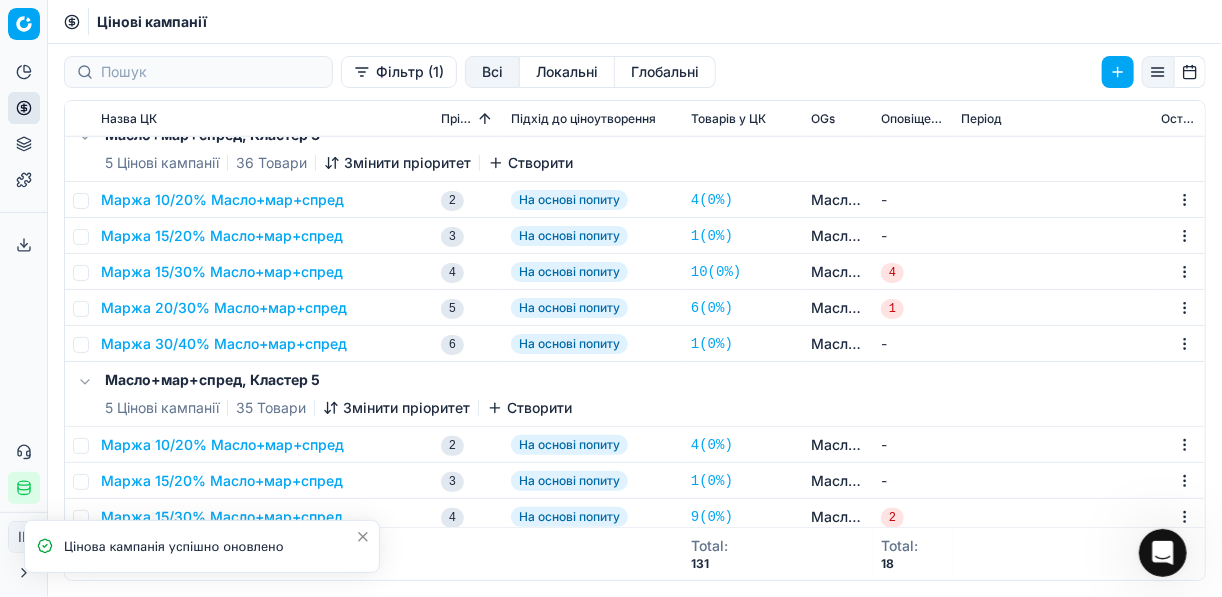 click on "Маржа 10/20% Масло+мар+спред" at bounding box center [222, 200] 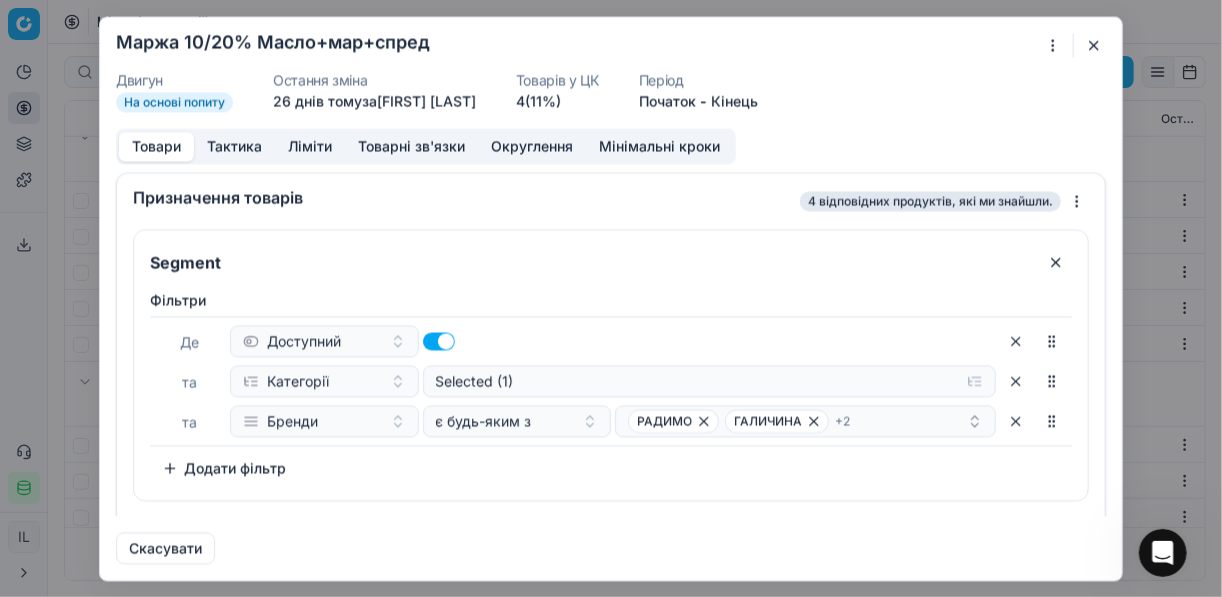 click on "Мінімальні кроки" at bounding box center [659, 146] 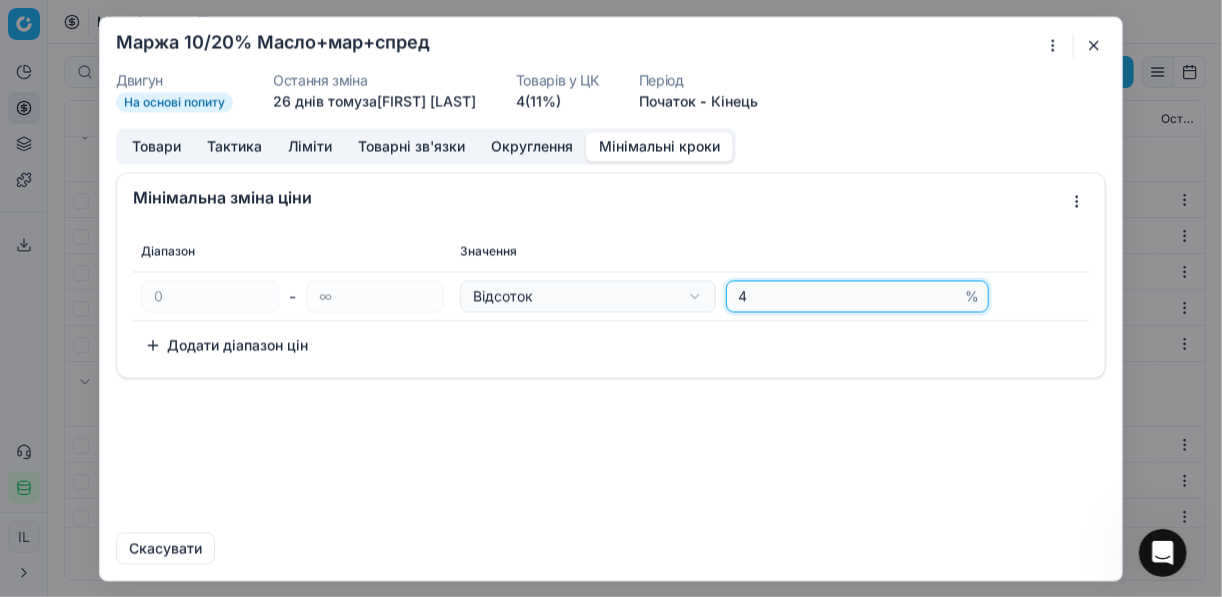click on "4" at bounding box center [848, 296] 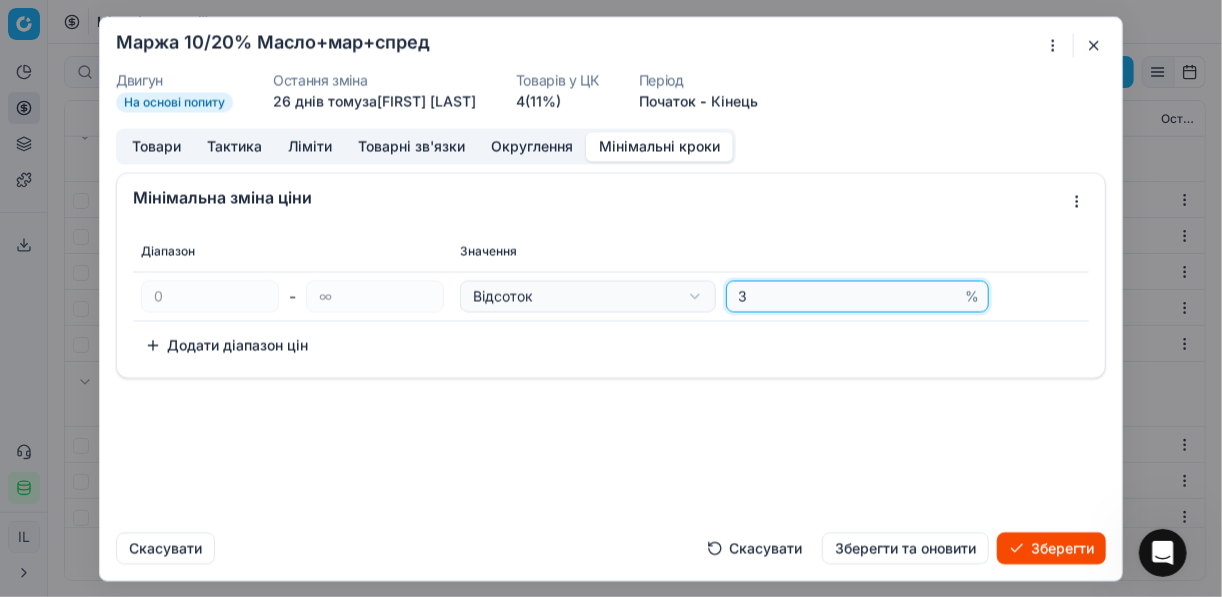 type on "3" 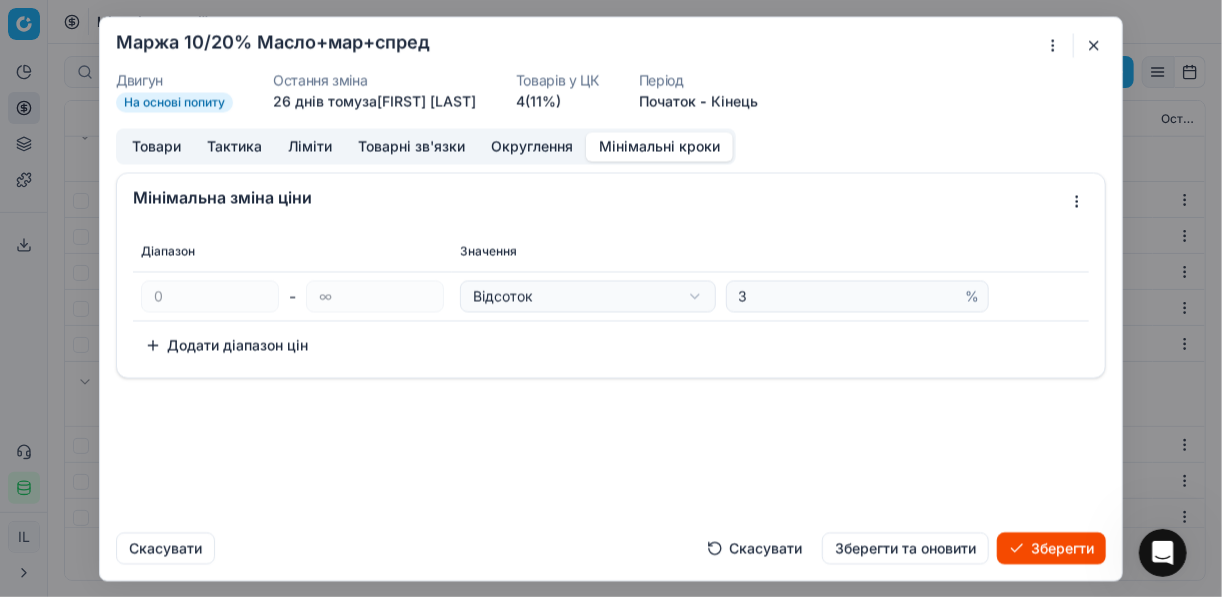 click on "Зберегти" at bounding box center [1051, 548] 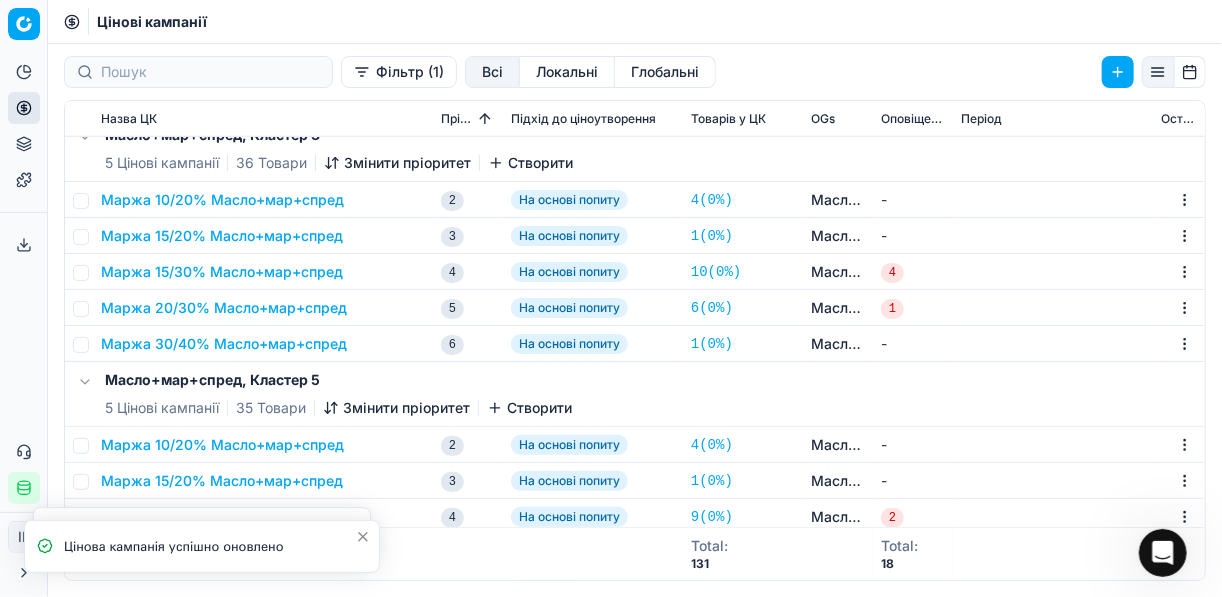 click on "Маржа 10/20% Масло+мар+спред" at bounding box center [222, 200] 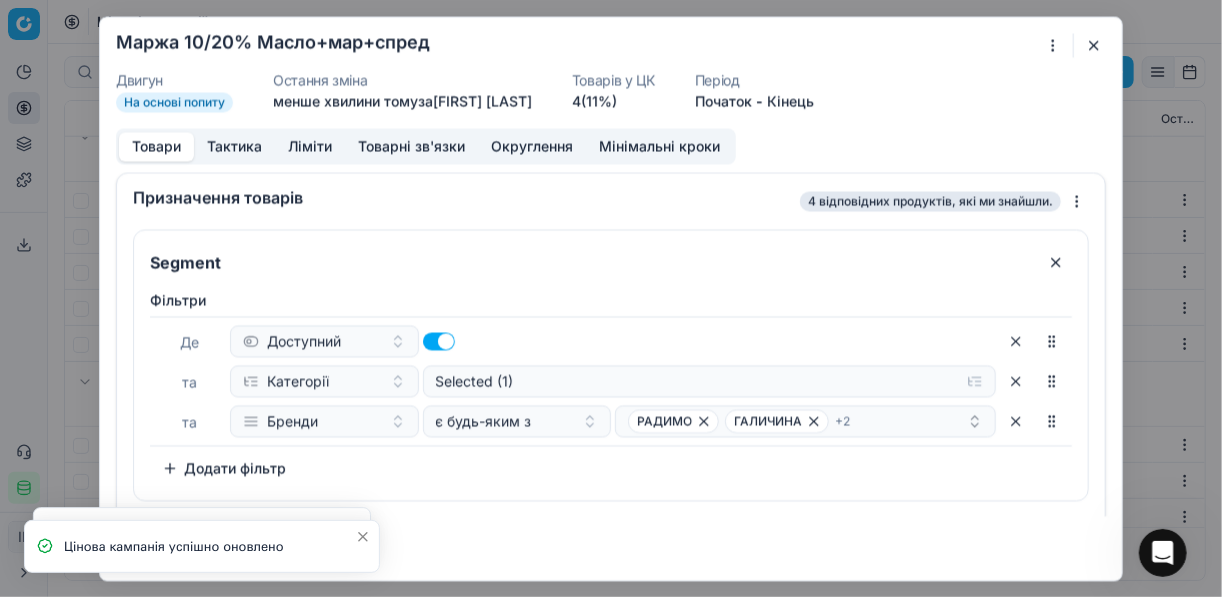 click on "Мінімальні кроки" at bounding box center [659, 146] 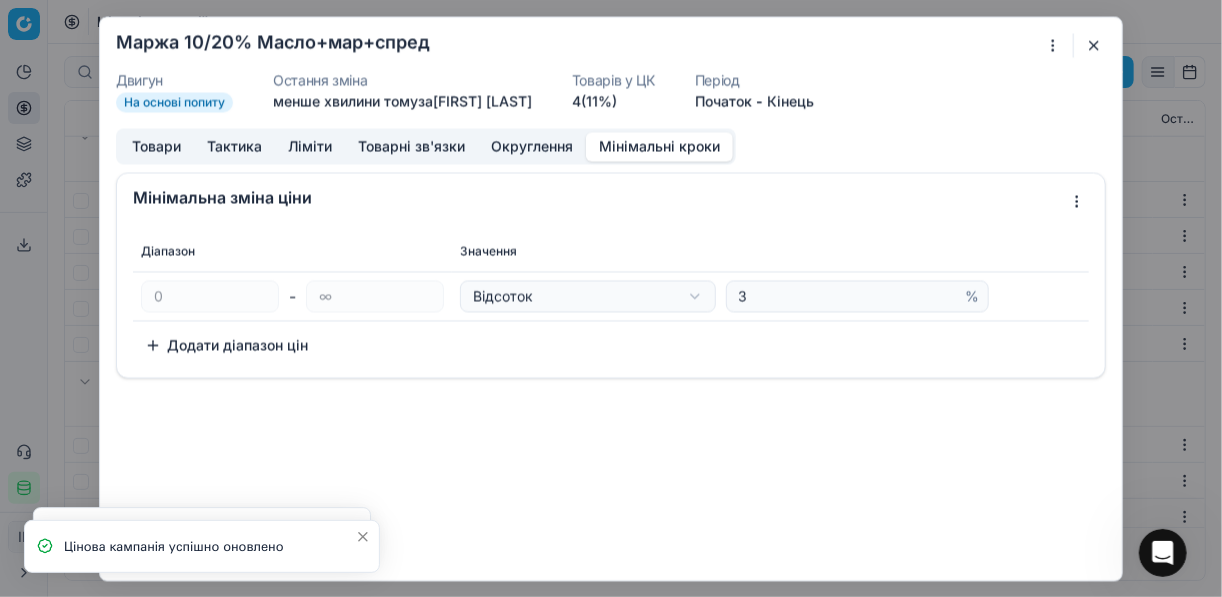 click at bounding box center (1094, 45) 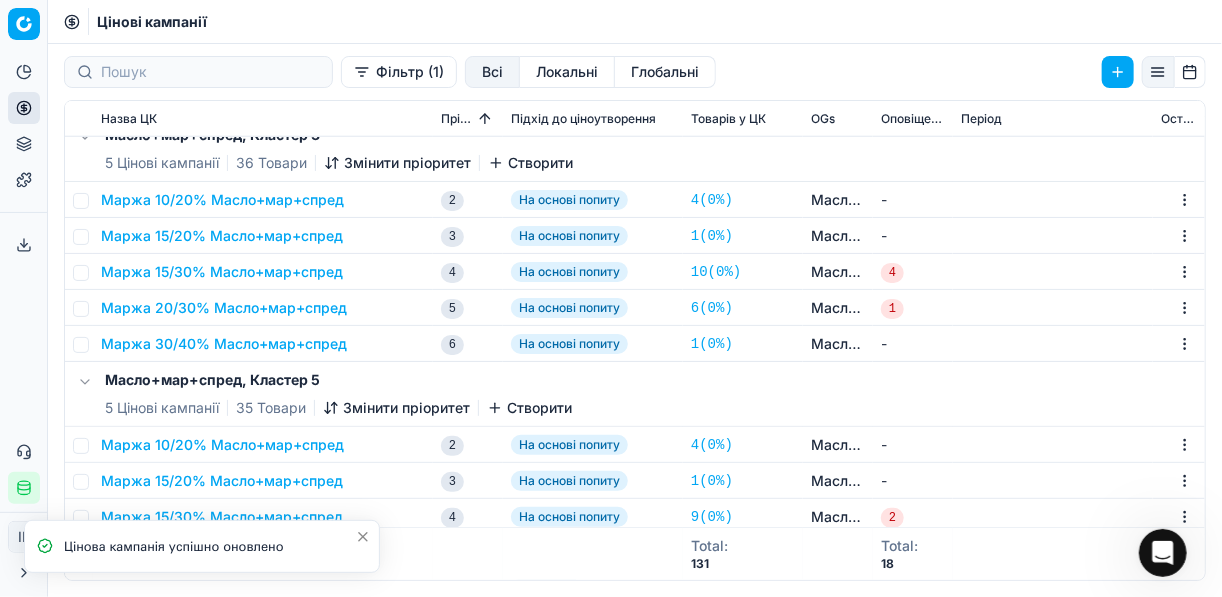 click on "Маржа 30/40% Масло+мар+спред" at bounding box center [224, 344] 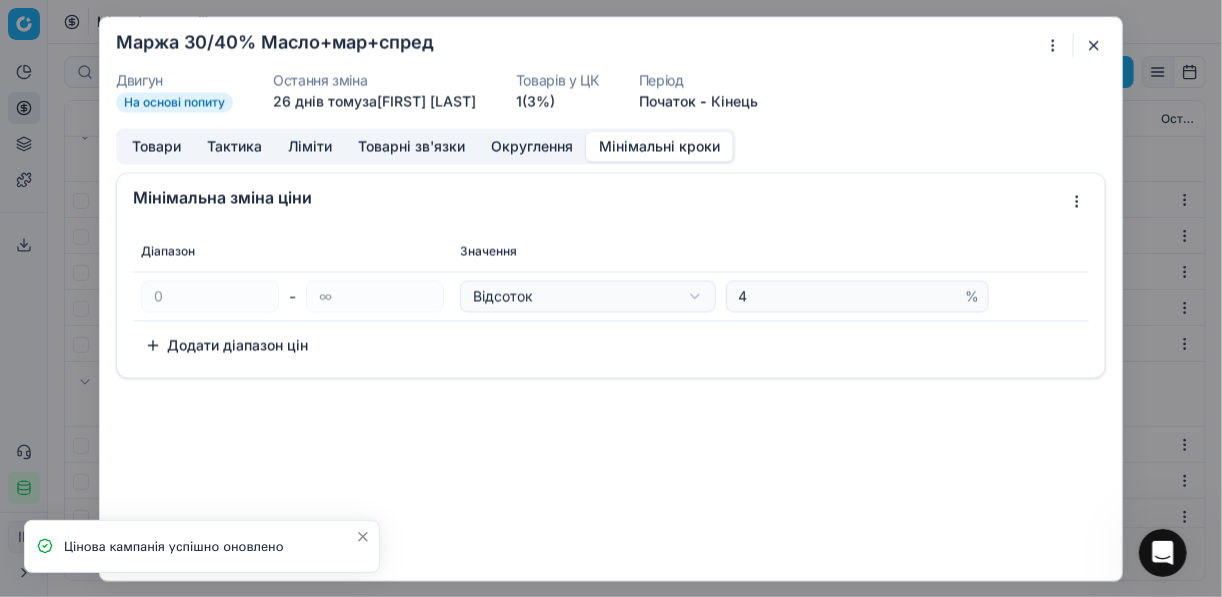 click on "Мінімальні кроки" at bounding box center [659, 146] 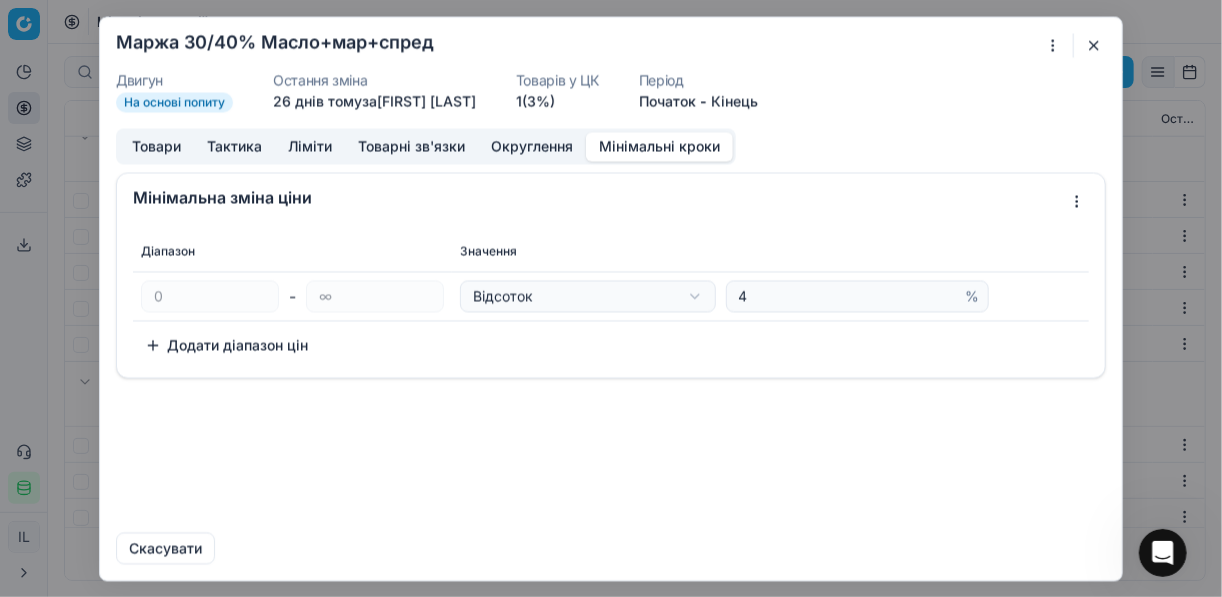 click at bounding box center (1094, 45) 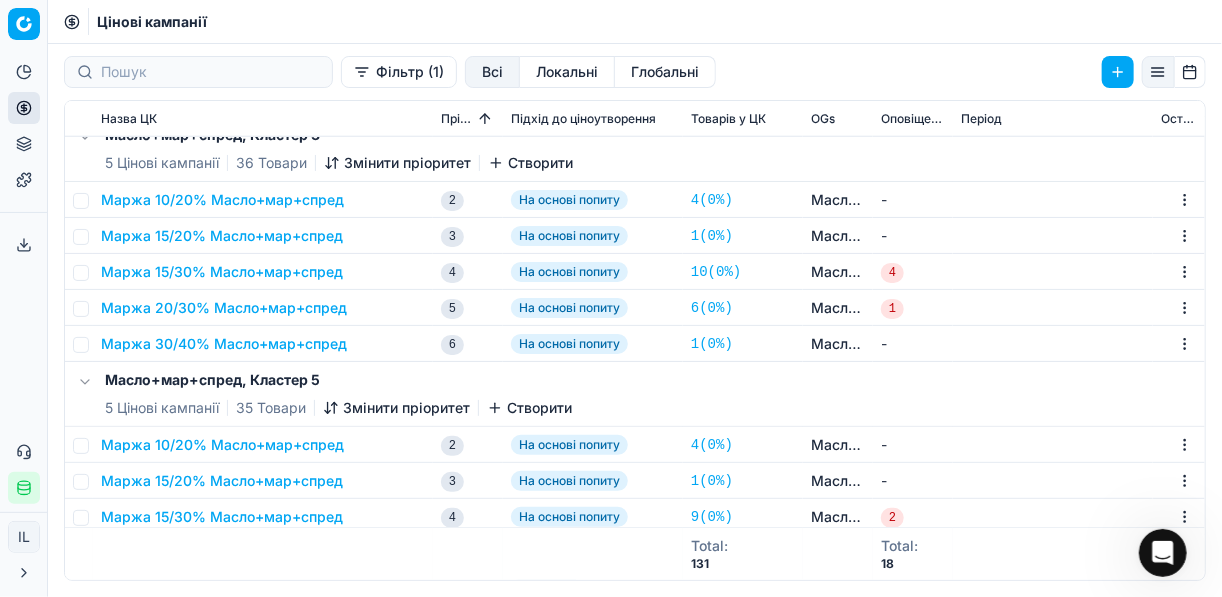 click on "Маржа 15/20% Масло+мар+спред" at bounding box center (222, 236) 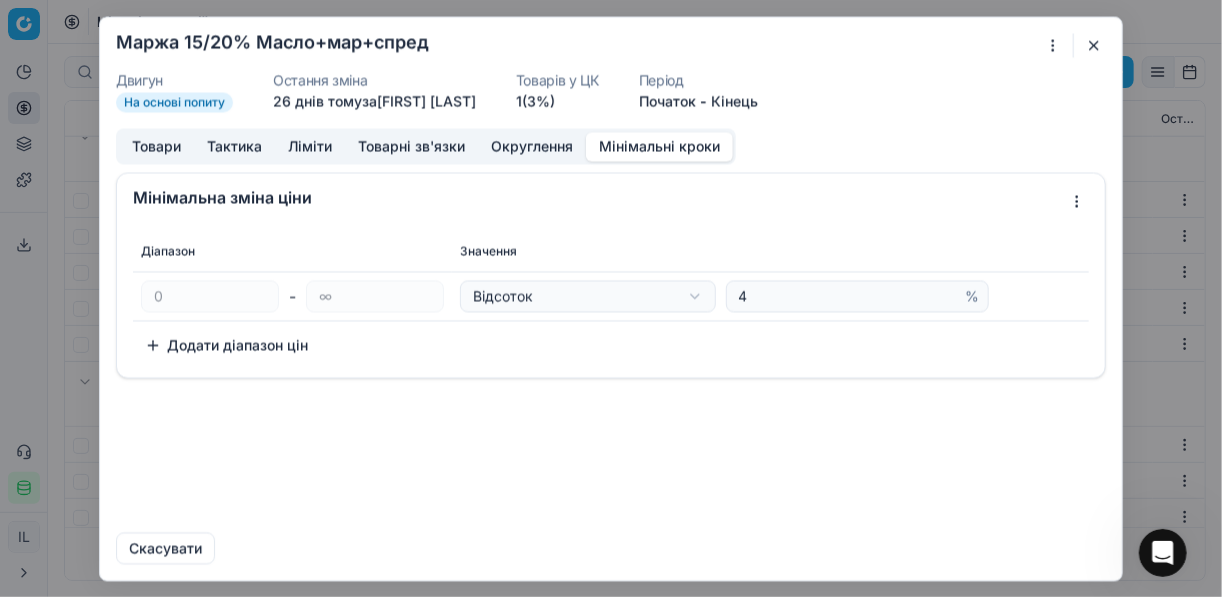 click on "Мінімальні кроки" at bounding box center (659, 146) 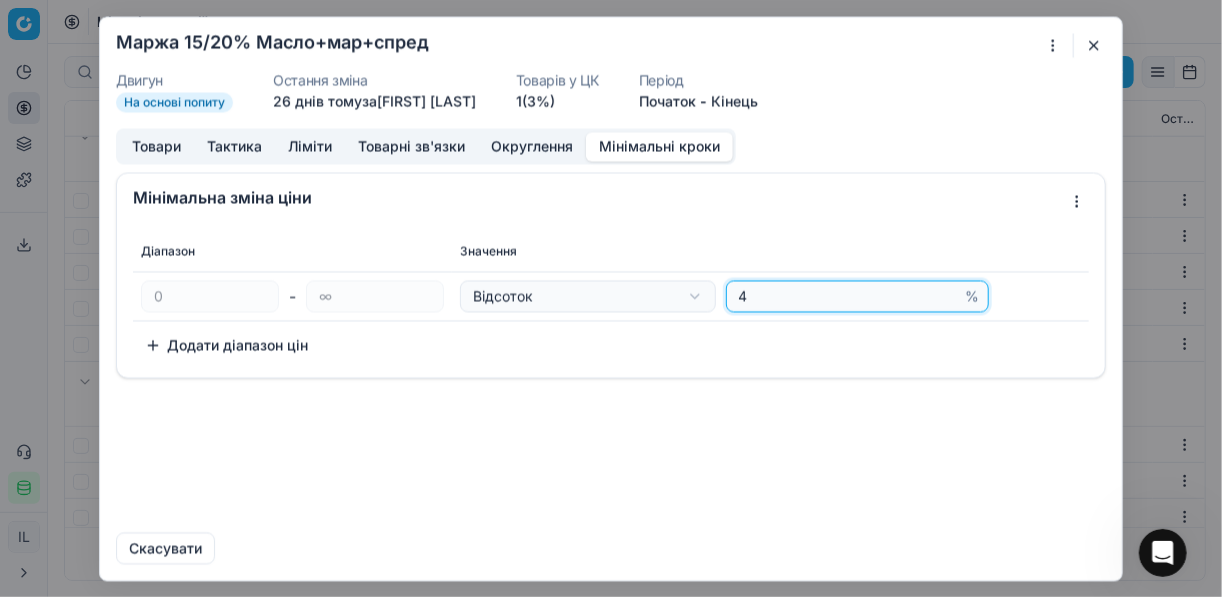 click on "4" at bounding box center (848, 296) 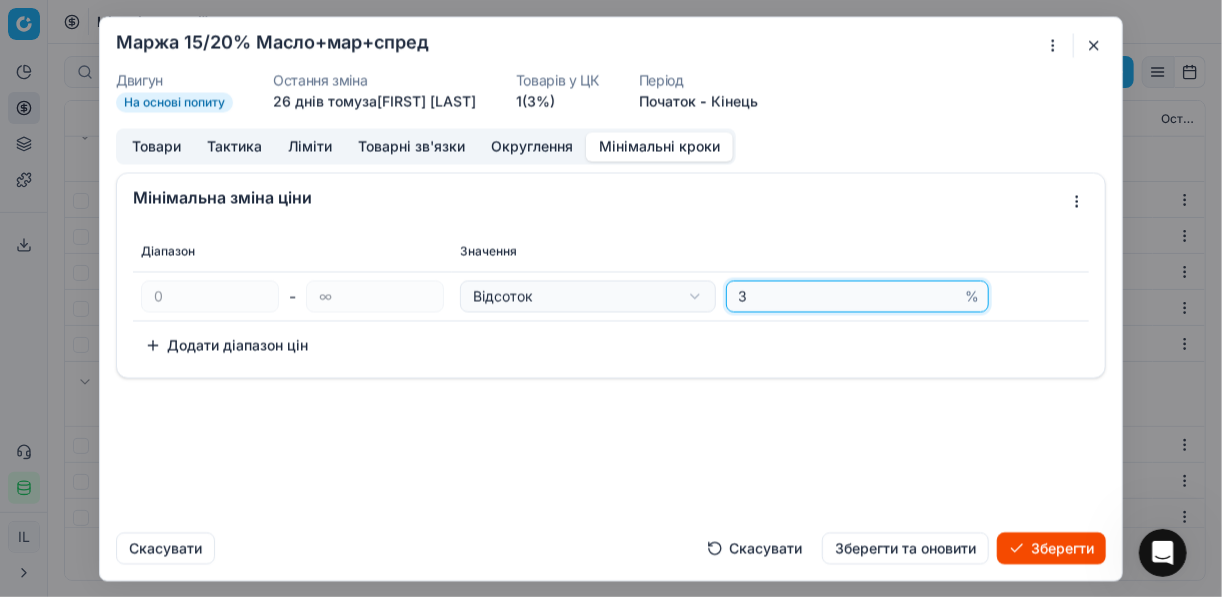 type on "3" 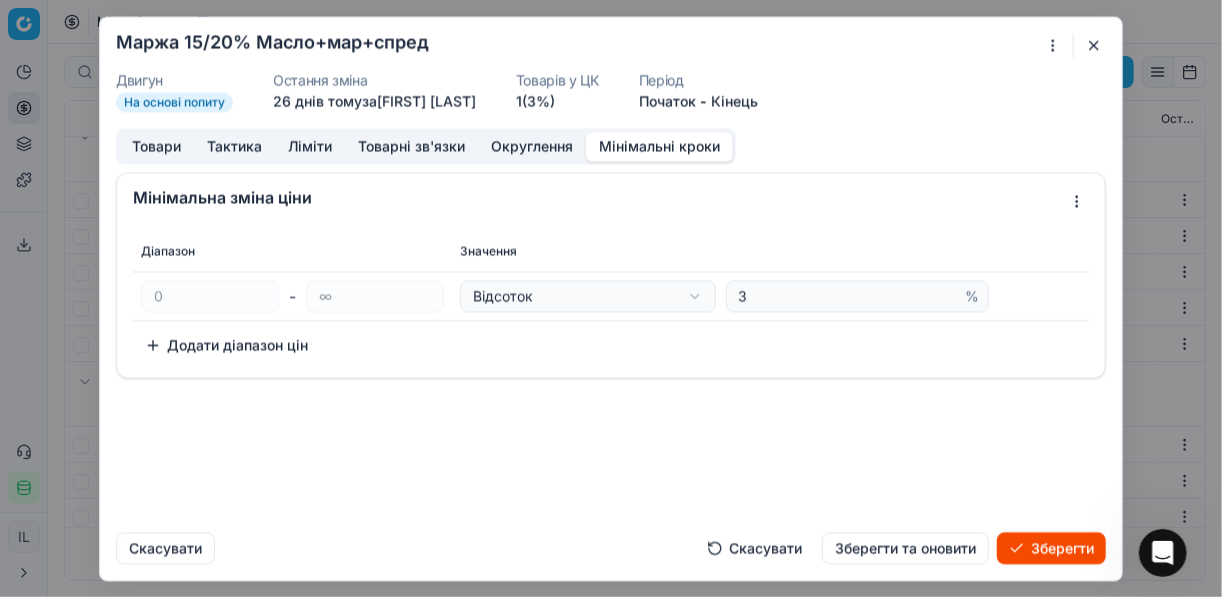 click on "Зберегти" at bounding box center (1051, 548) 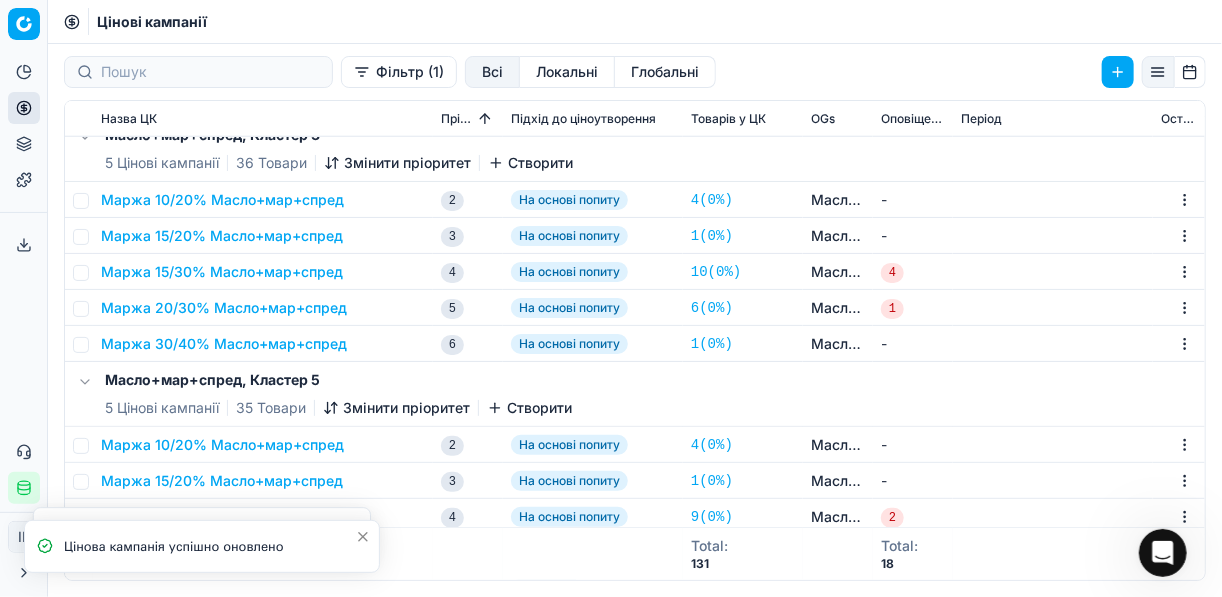 click on "Маржа 15/30% Масло+мар+спред" at bounding box center (222, 272) 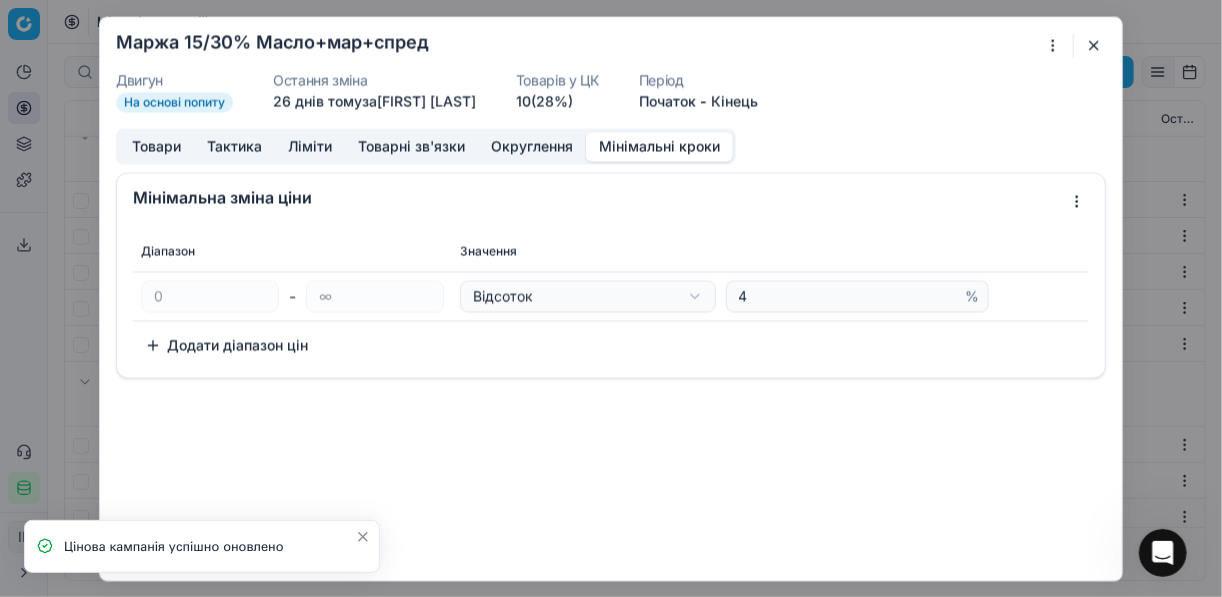 click on "Мінімальні кроки" at bounding box center (659, 146) 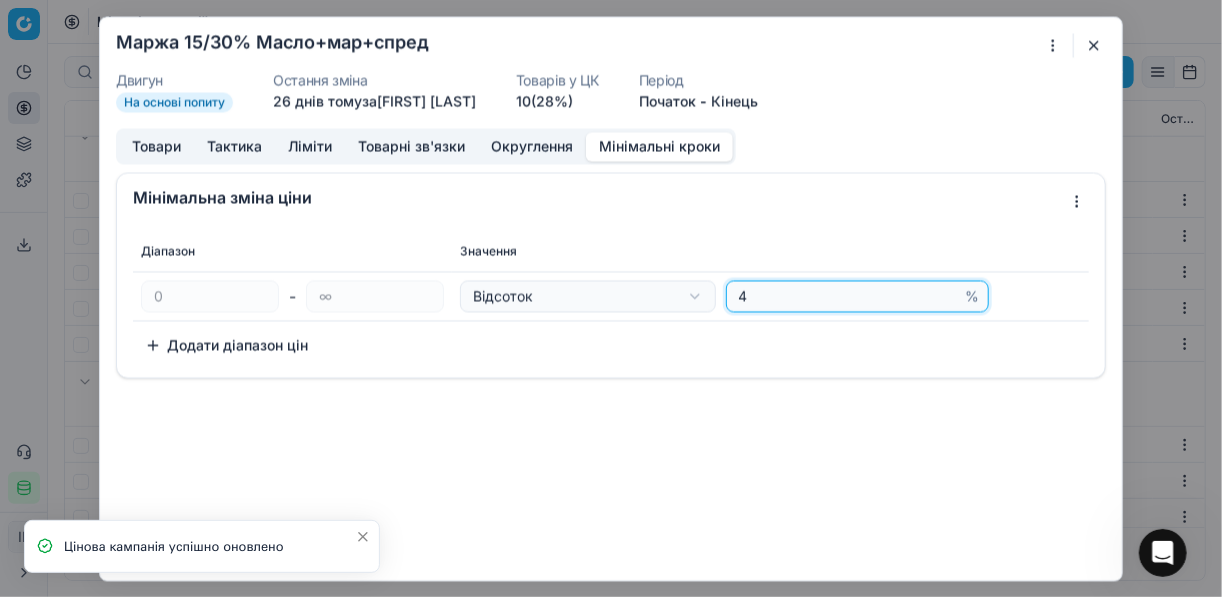 click on "4" at bounding box center (848, 296) 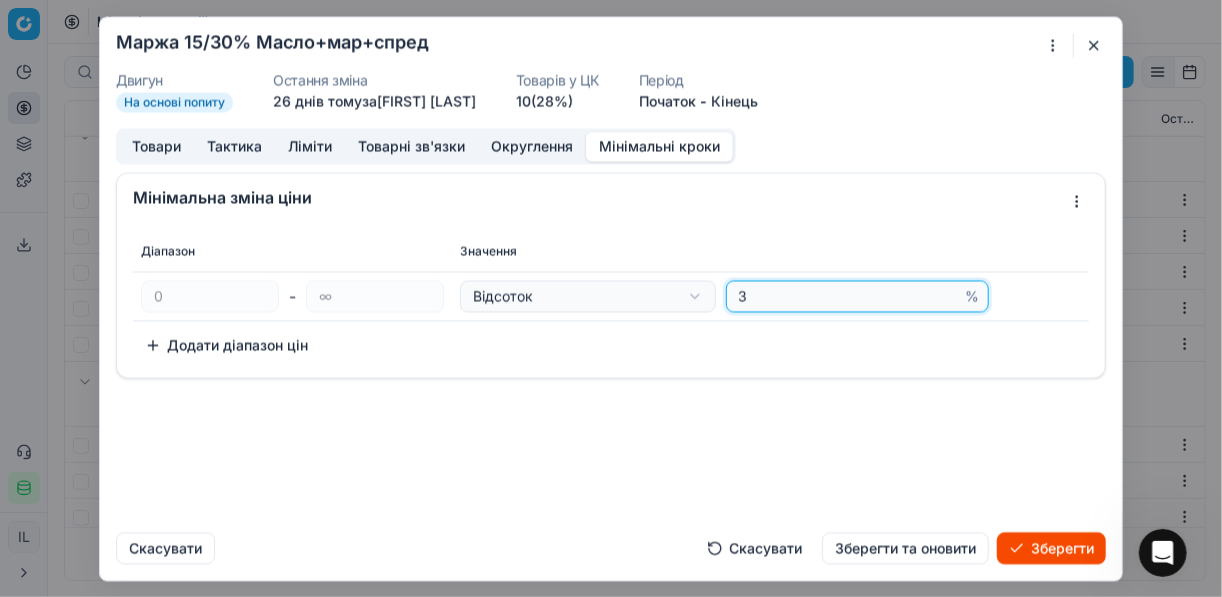 type on "3" 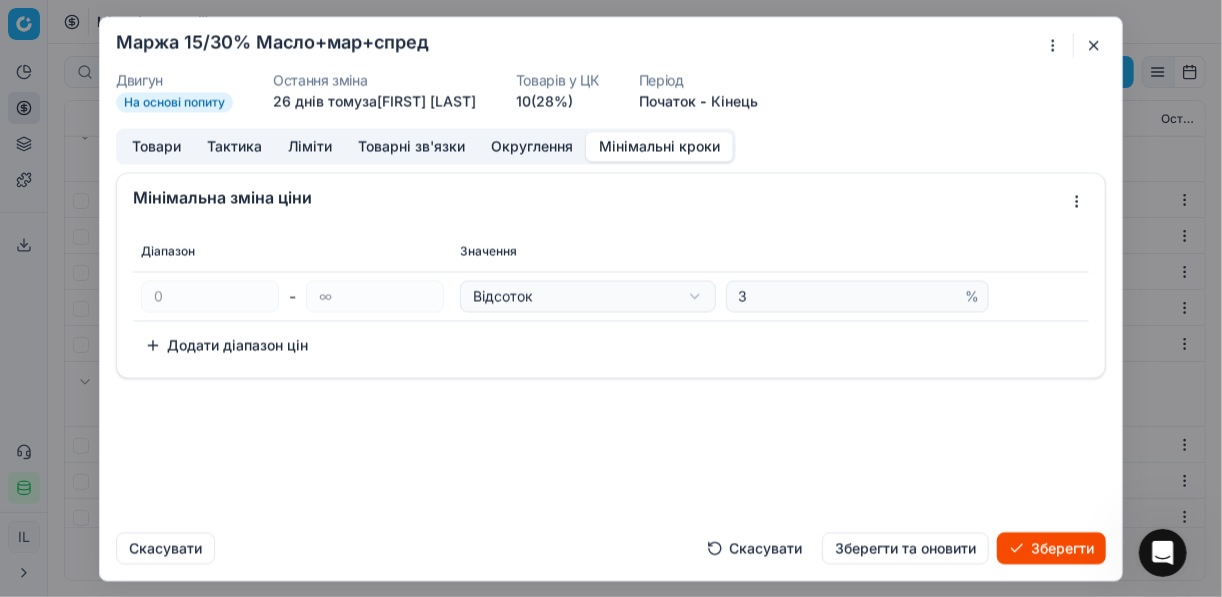 click on "Зберегти" at bounding box center (1051, 548) 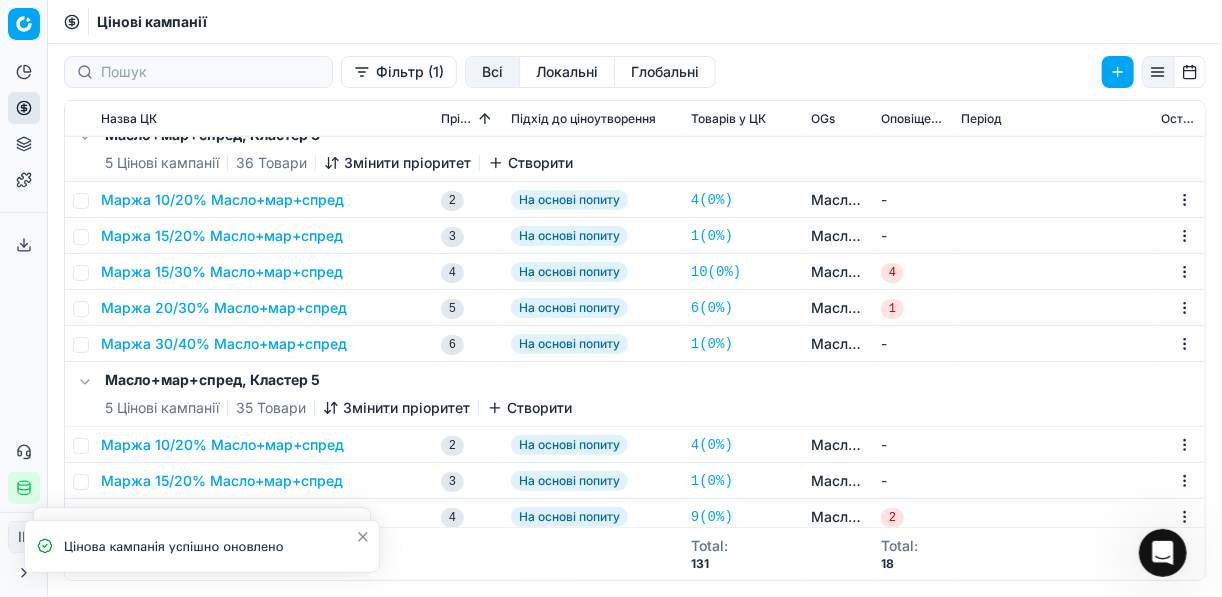 click on "Маржа 20/30% Масло+мар+спред" at bounding box center (224, 308) 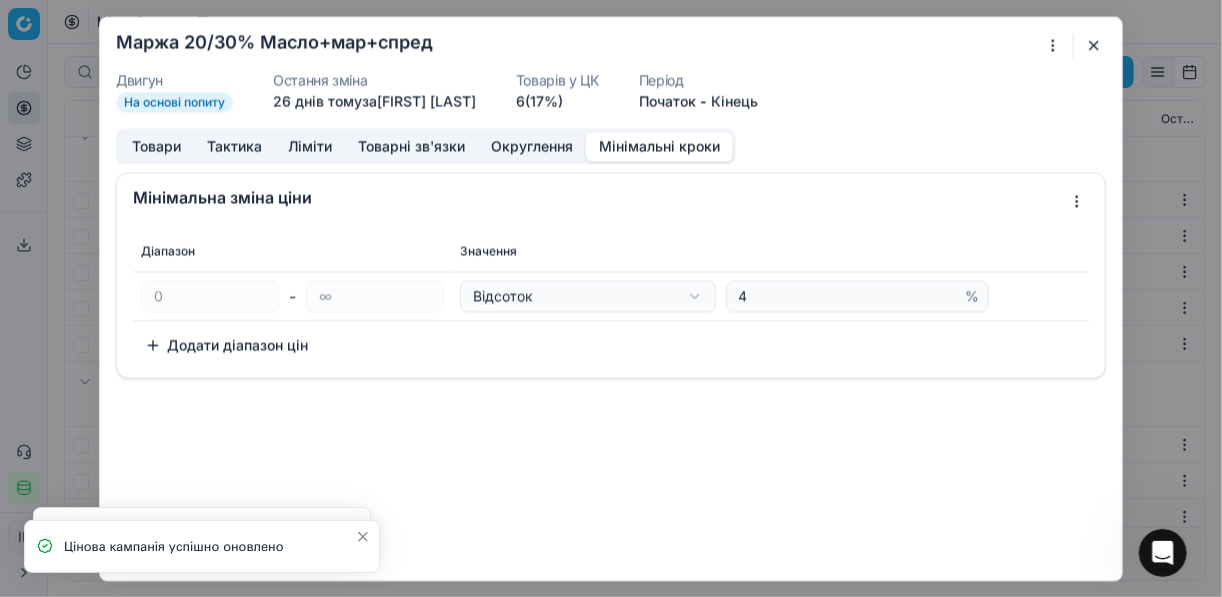 click on "Мінімальні кроки" at bounding box center [659, 146] 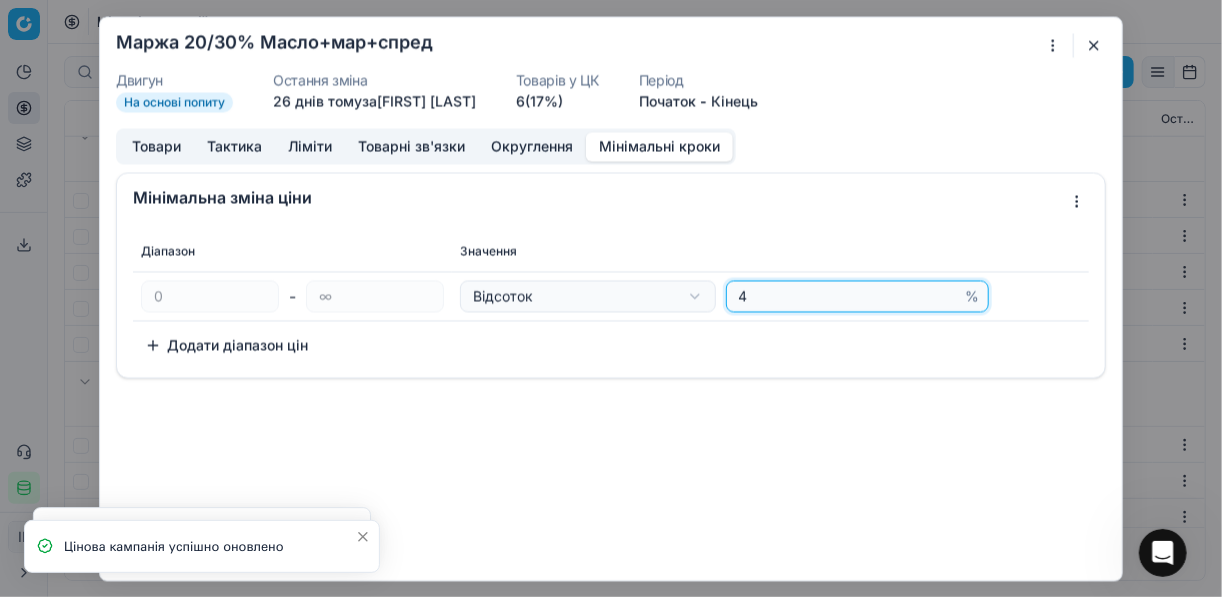 click on "4" at bounding box center (848, 296) 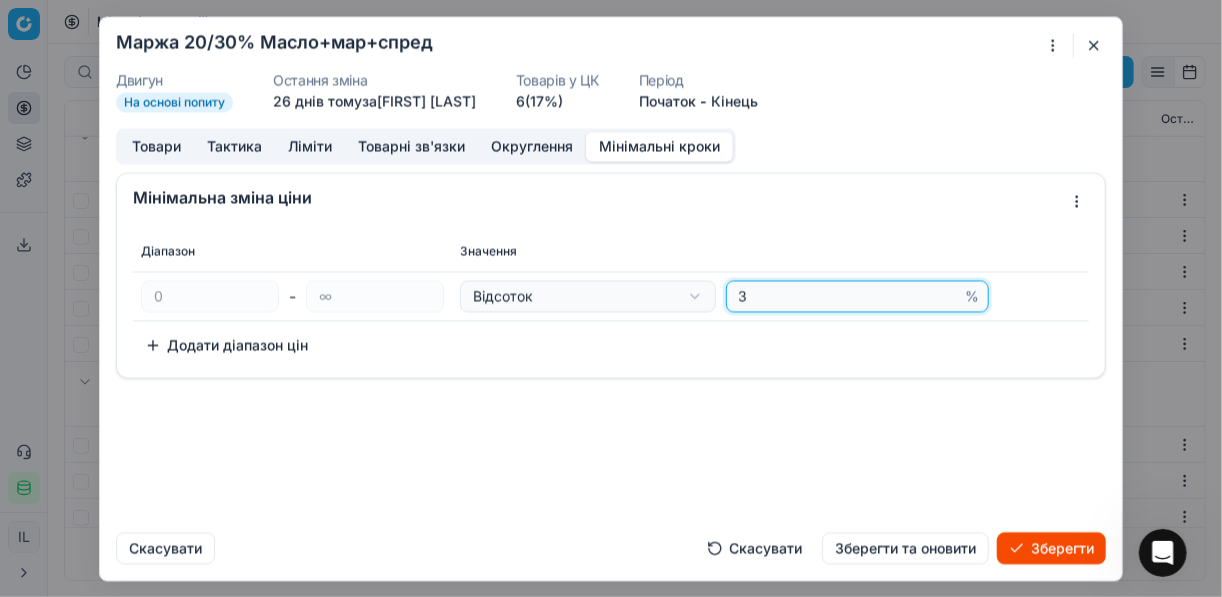 type on "3" 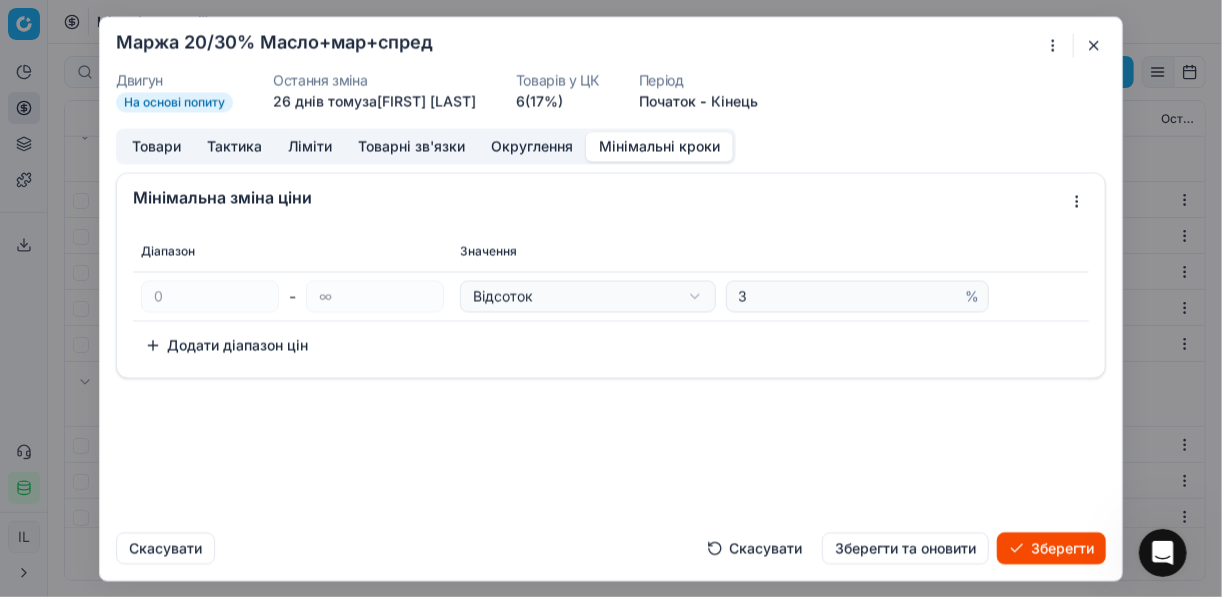 click on "Зберегти" at bounding box center [1051, 548] 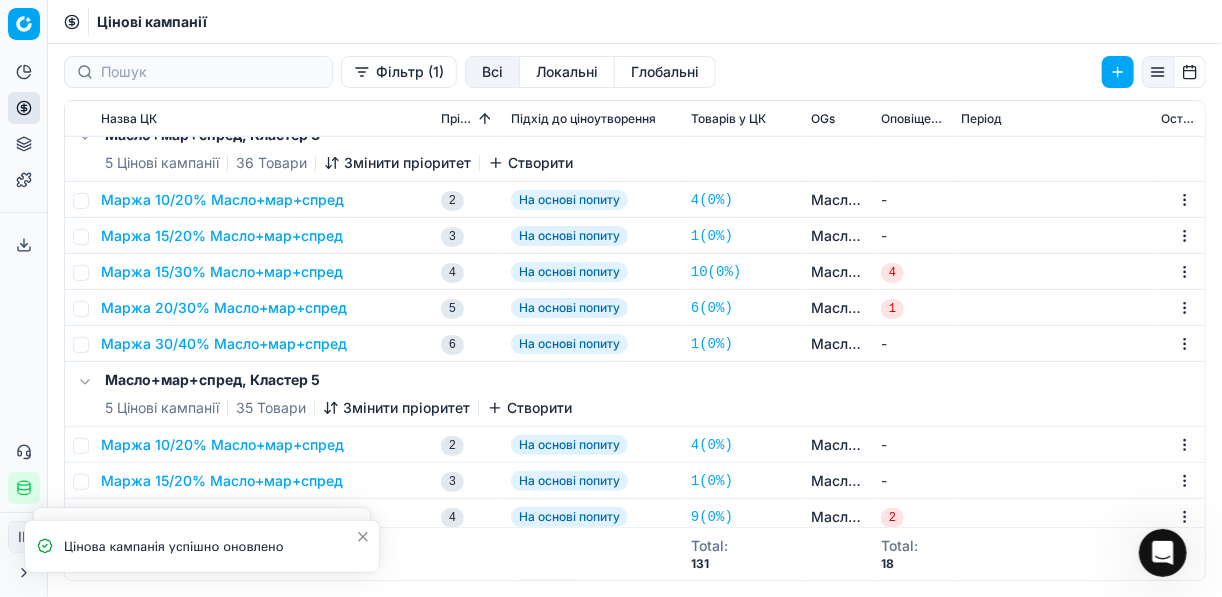 click on "Маржа 20/30% Масло+мар+спред" at bounding box center (224, 308) 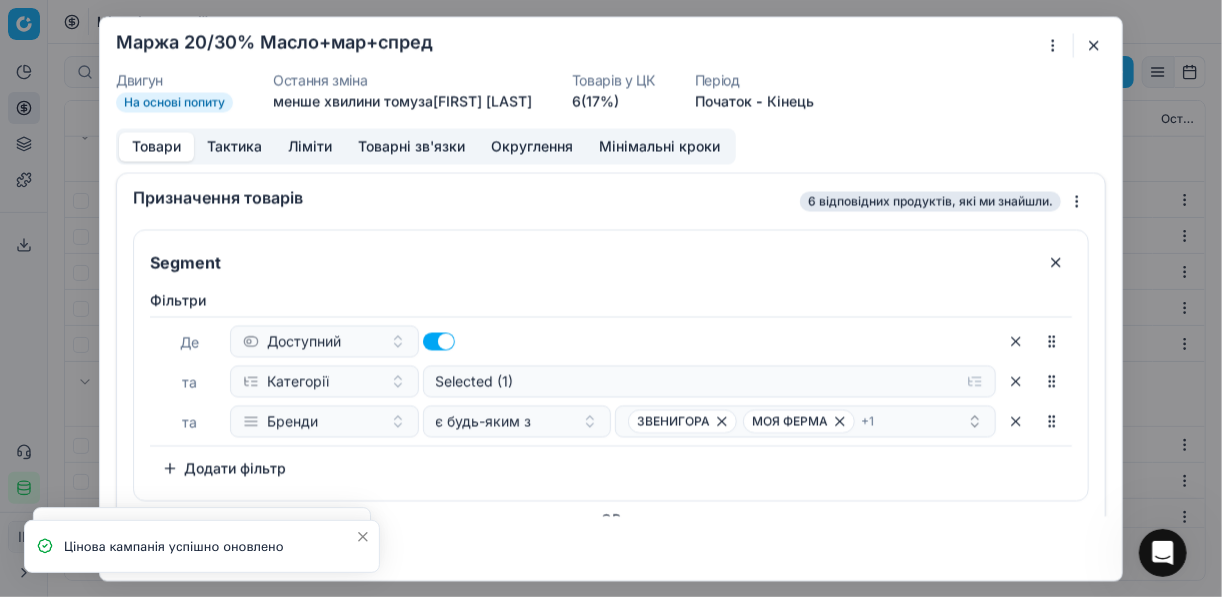 click on "Мінімальні кроки" at bounding box center (659, 146) 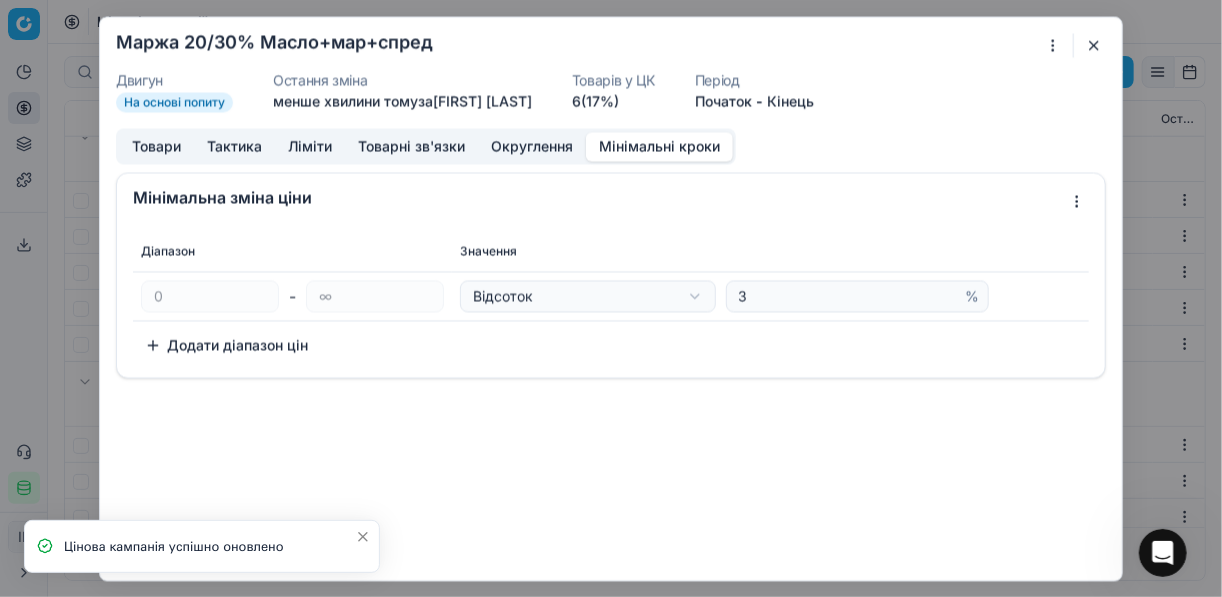 click at bounding box center [1094, 45] 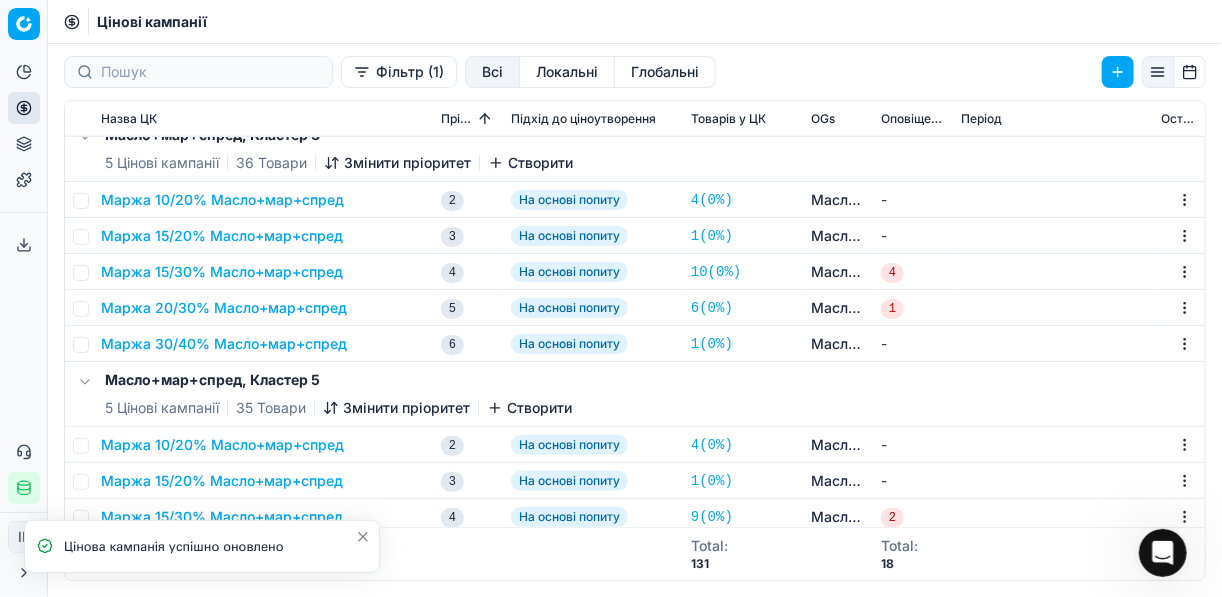 click on "Маржа 30/40% Масло+мар+спред" at bounding box center (224, 344) 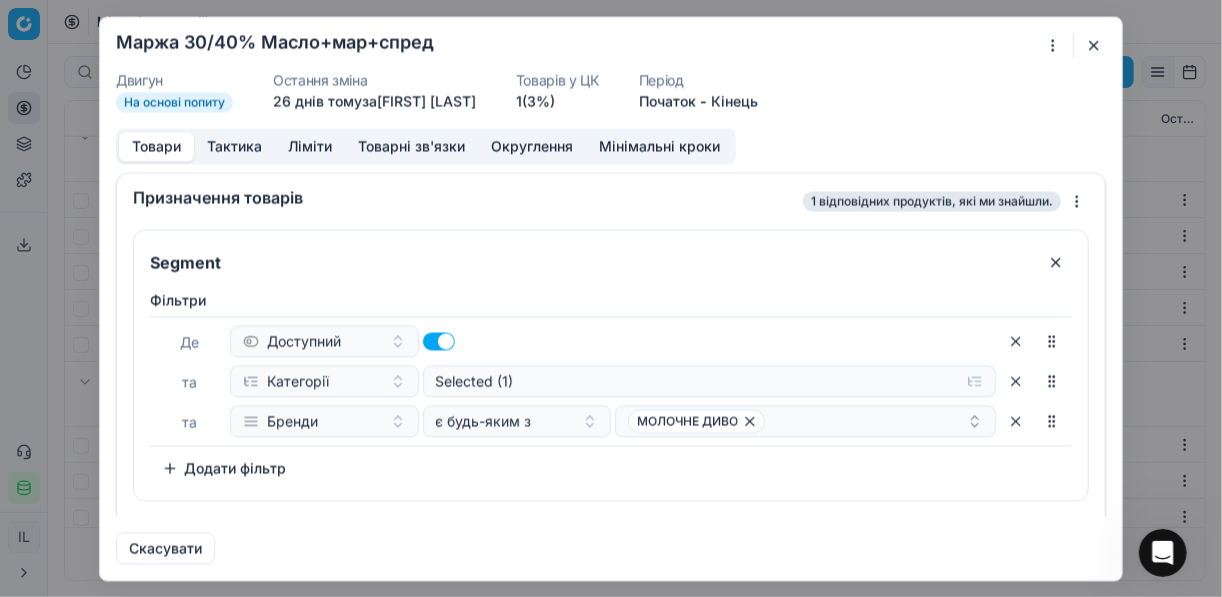 click on "Мінімальні кроки" at bounding box center [659, 146] 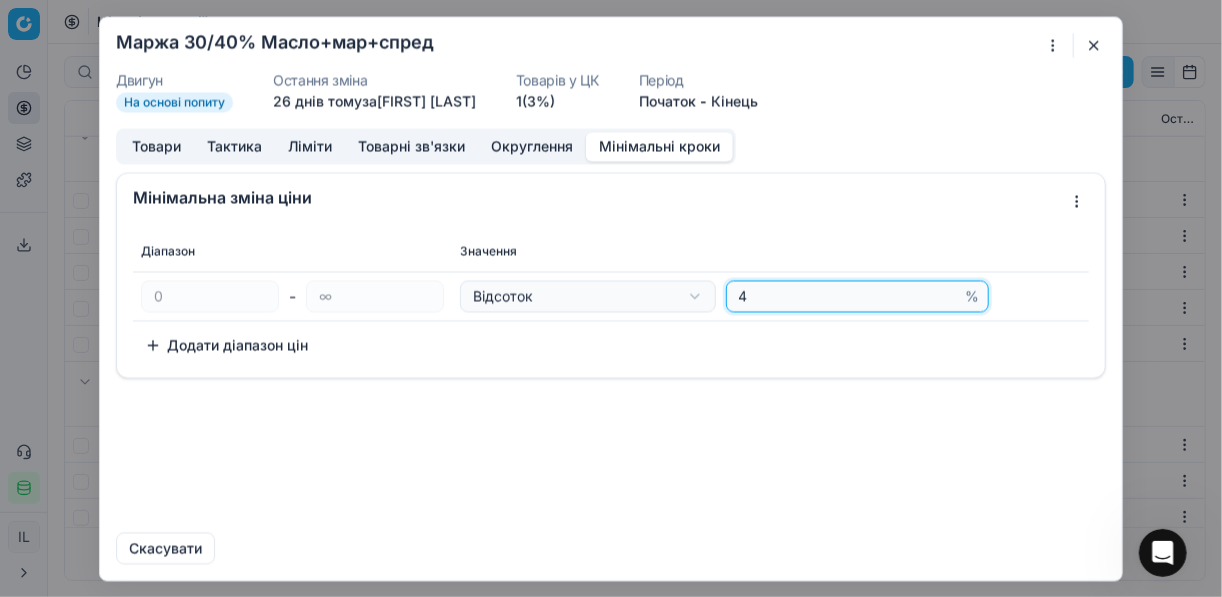 click on "4" at bounding box center [848, 296] 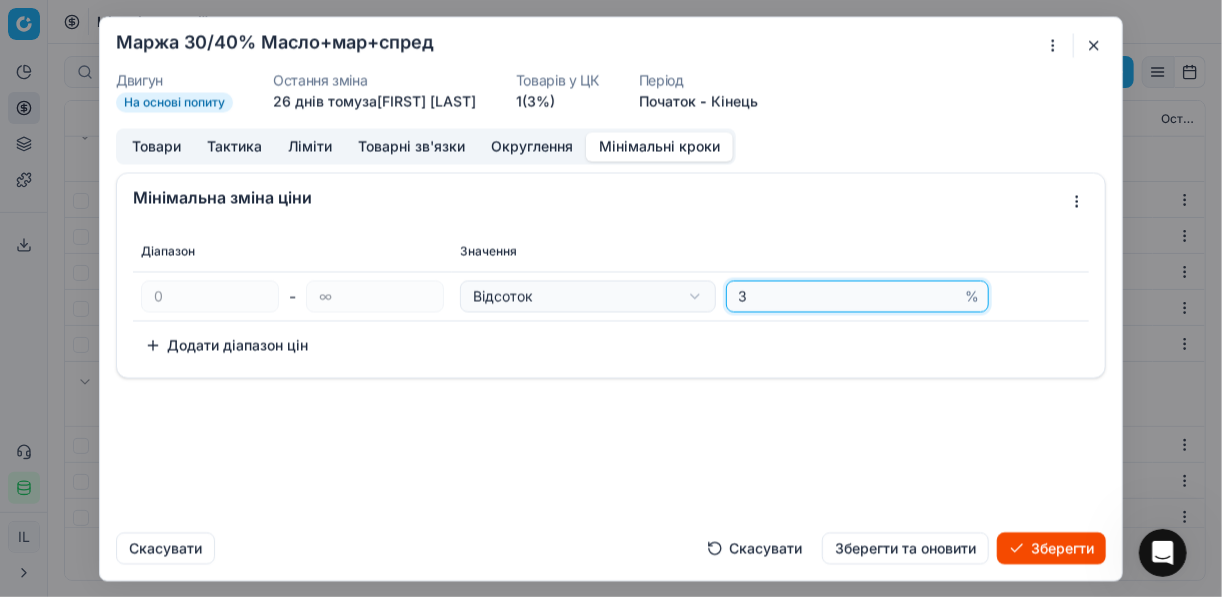type on "3" 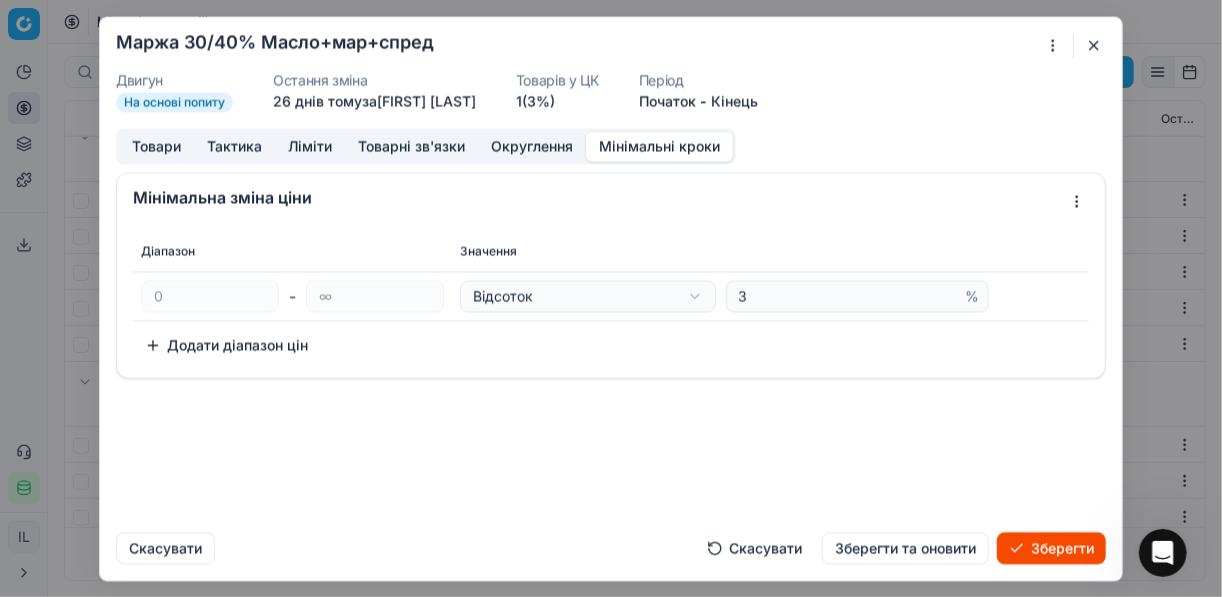 click on "Зберегти" at bounding box center (1051, 548) 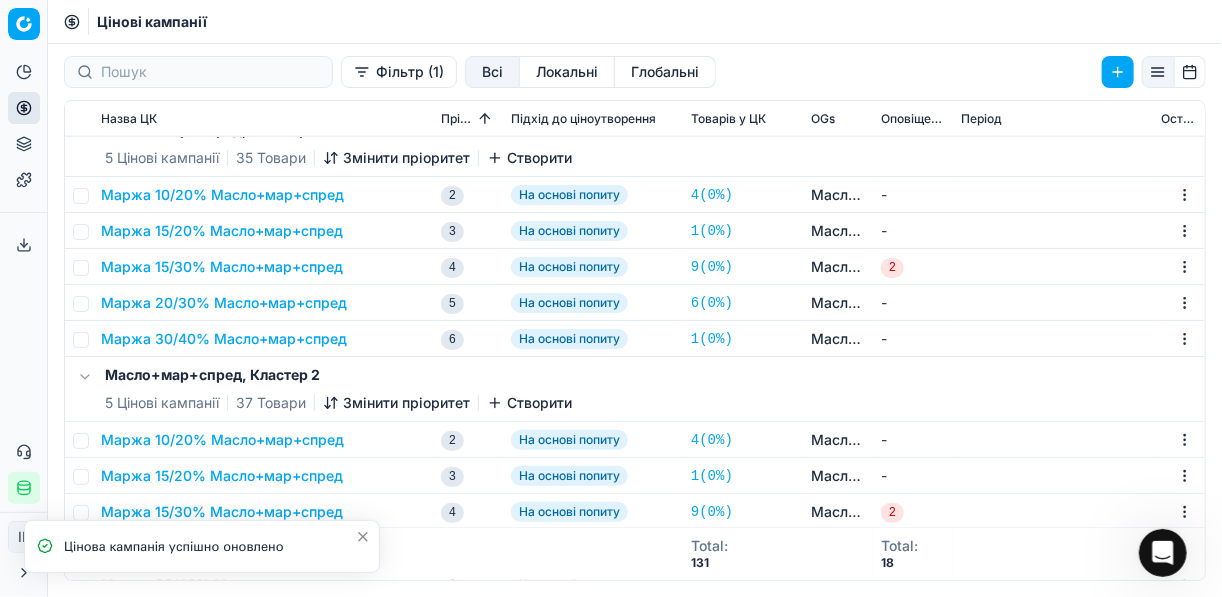 scroll, scrollTop: 1040, scrollLeft: 0, axis: vertical 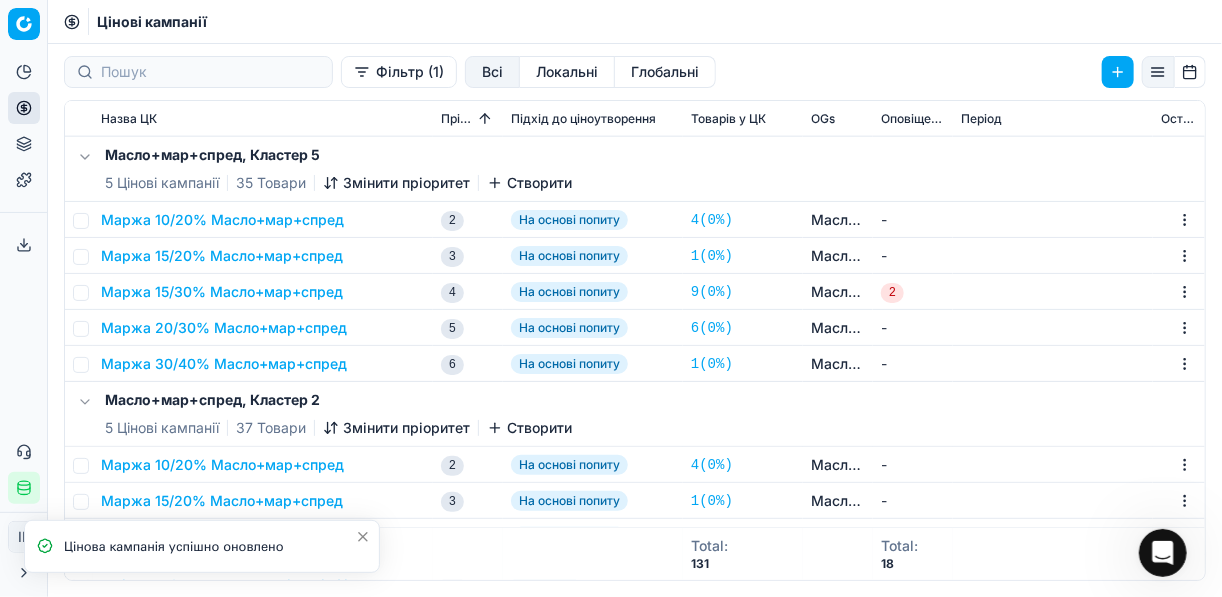 click on "Маржа 10/20% Масло+мар+спред" at bounding box center (222, 220) 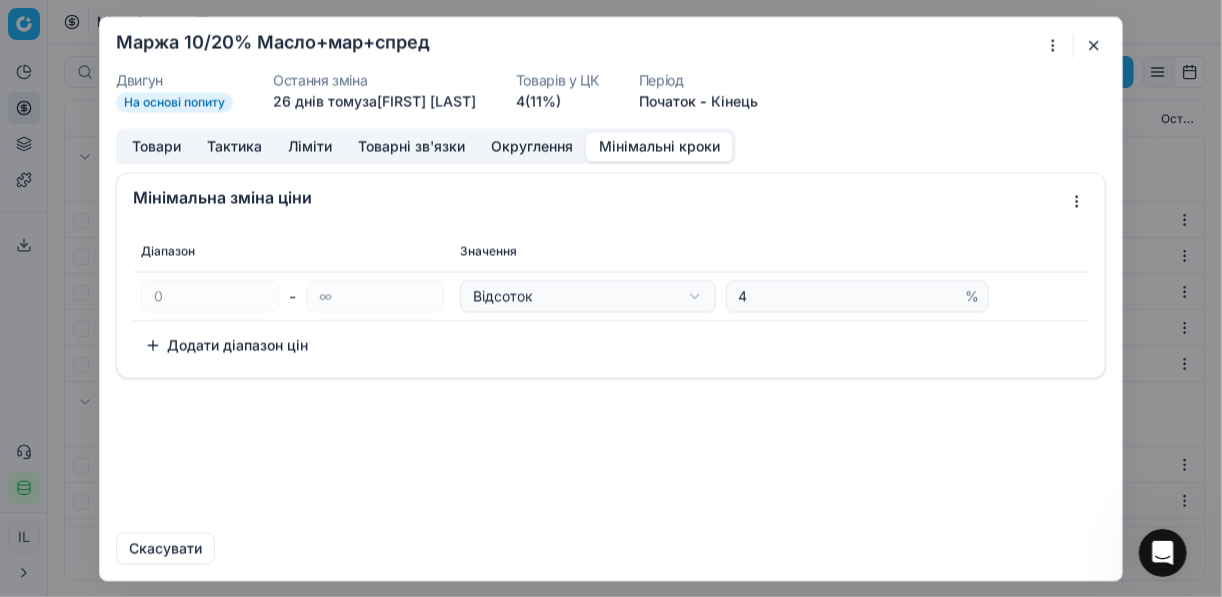 click on "Мінімальні кроки" at bounding box center [659, 146] 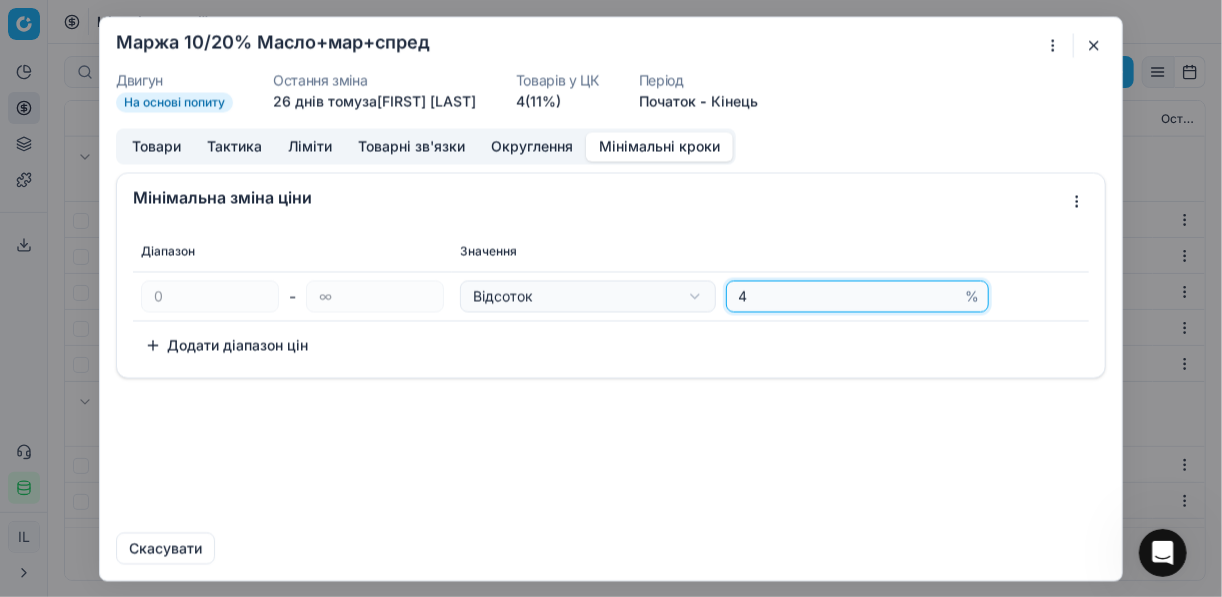 click on "4" at bounding box center [848, 296] 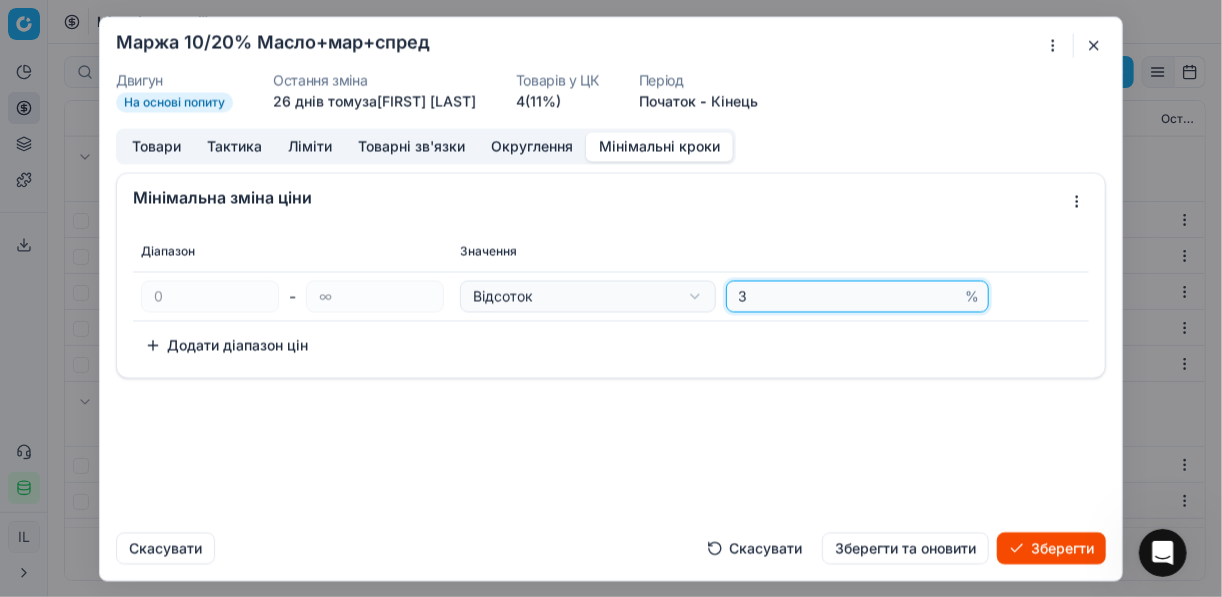 type on "3" 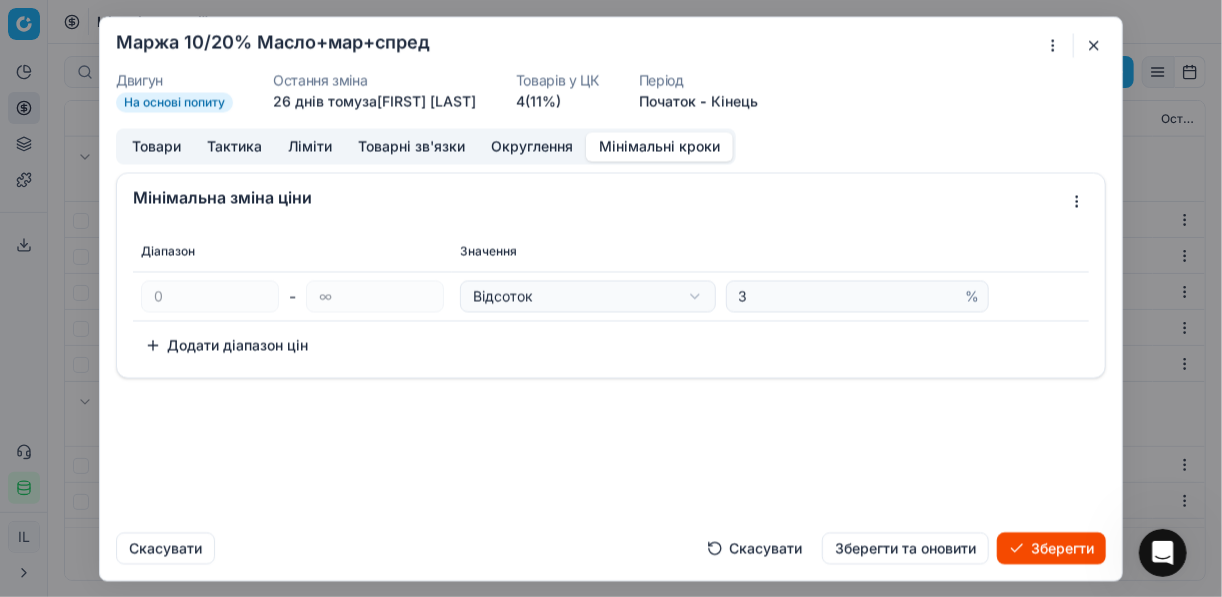 click on "Зберегти" at bounding box center (1051, 548) 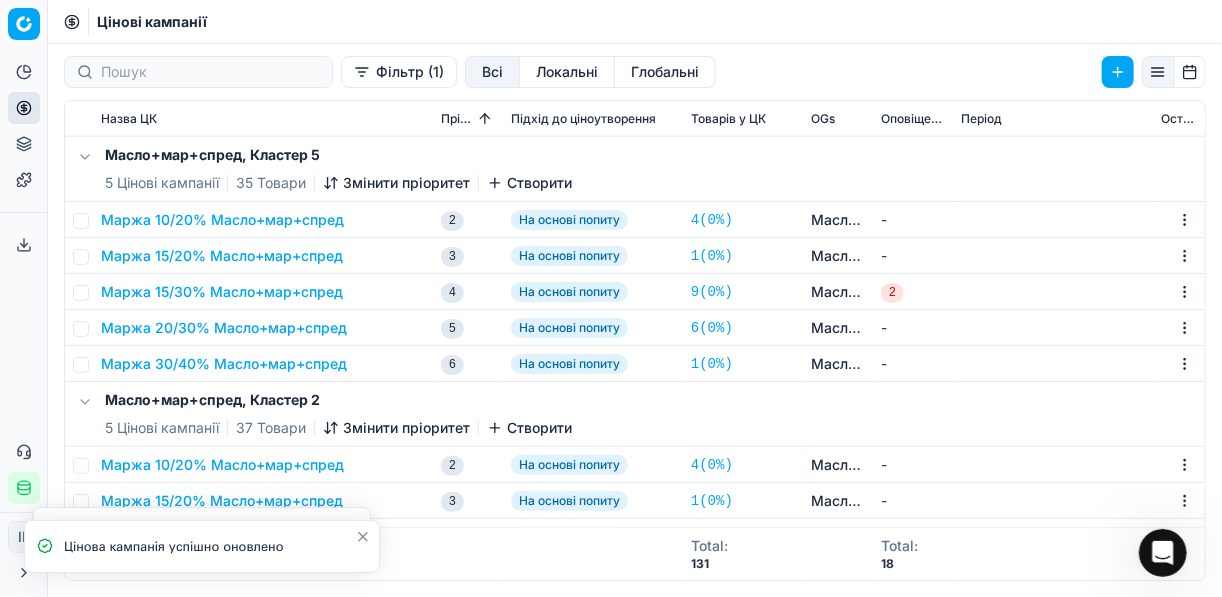 click on "Маржа 15/20% Масло+мар+спред" at bounding box center [222, 256] 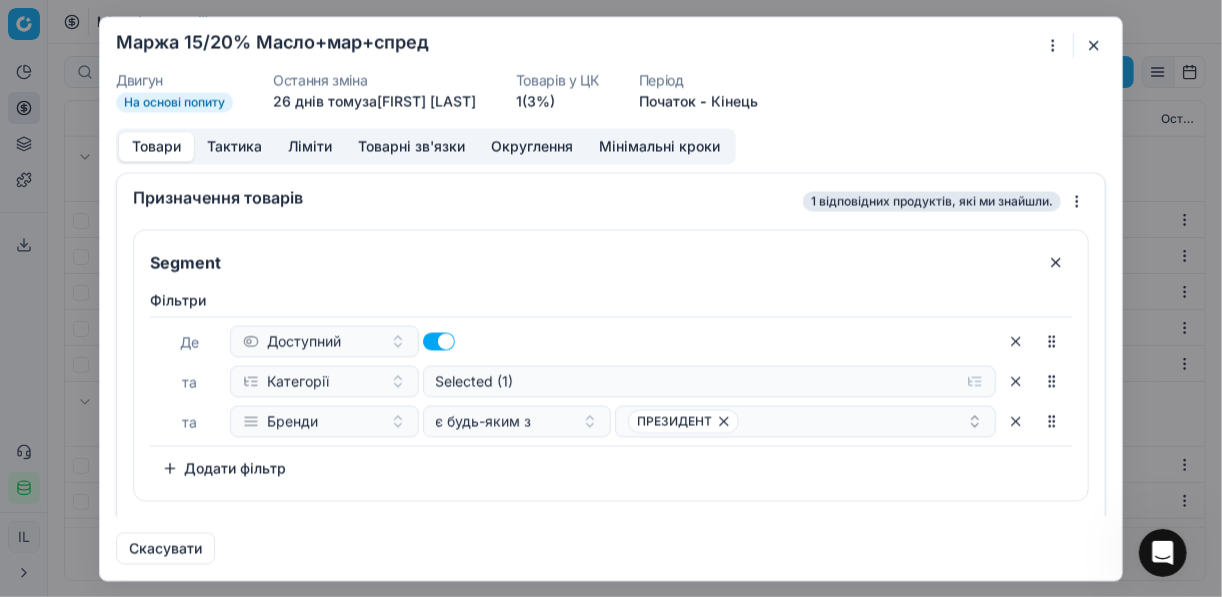 click on "Мінімальні кроки" at bounding box center (659, 146) 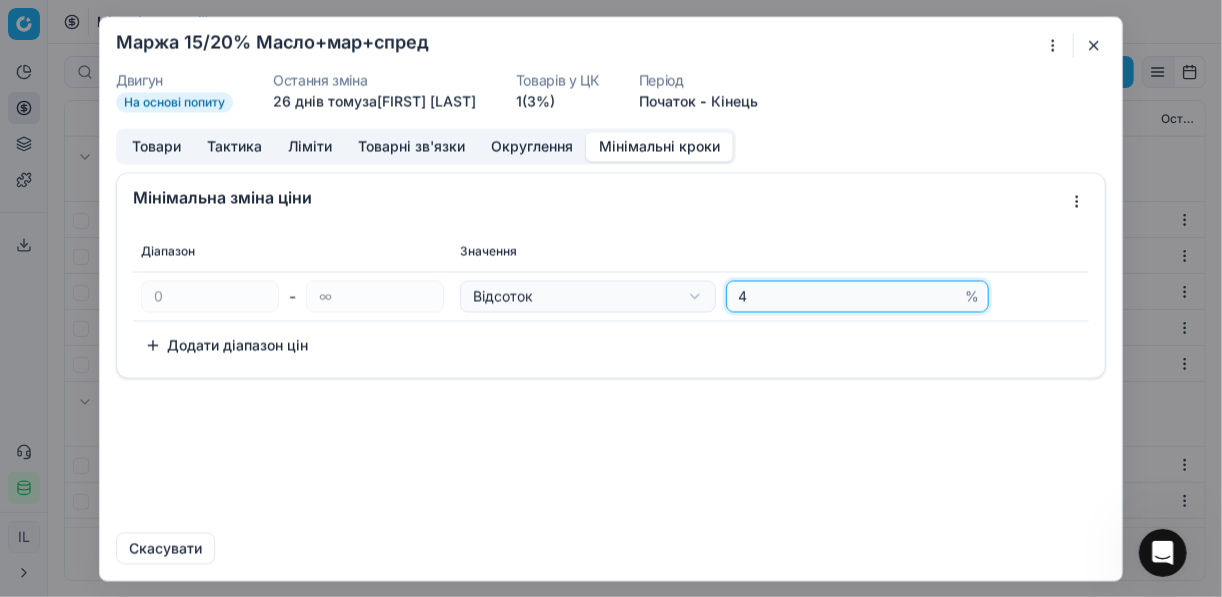 click on "4" at bounding box center (848, 296) 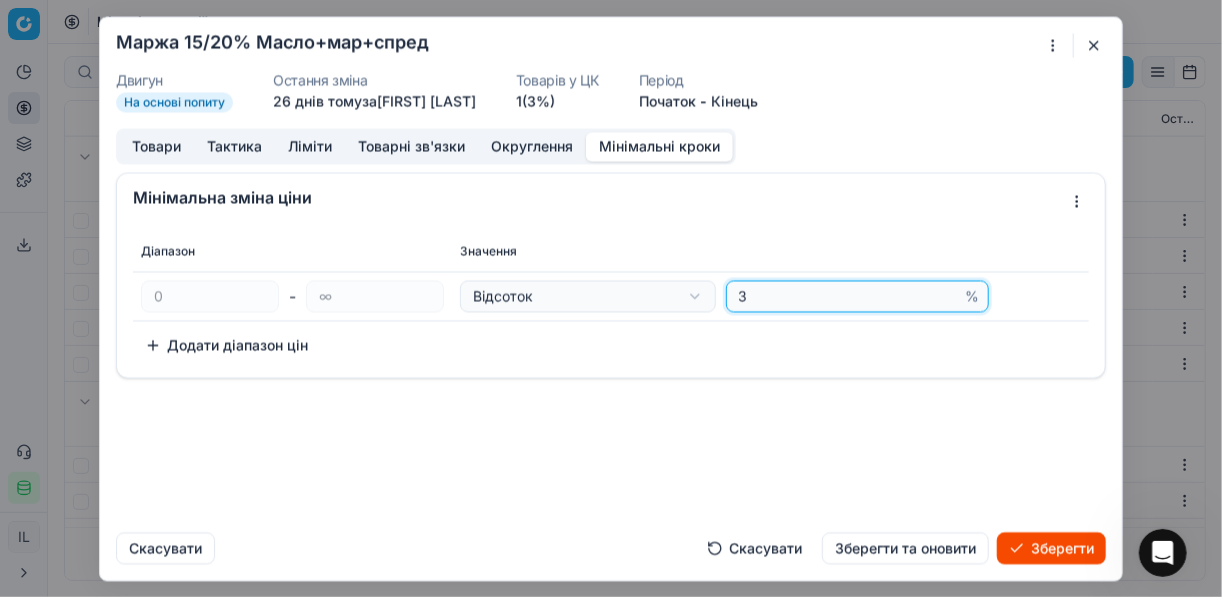 type on "3" 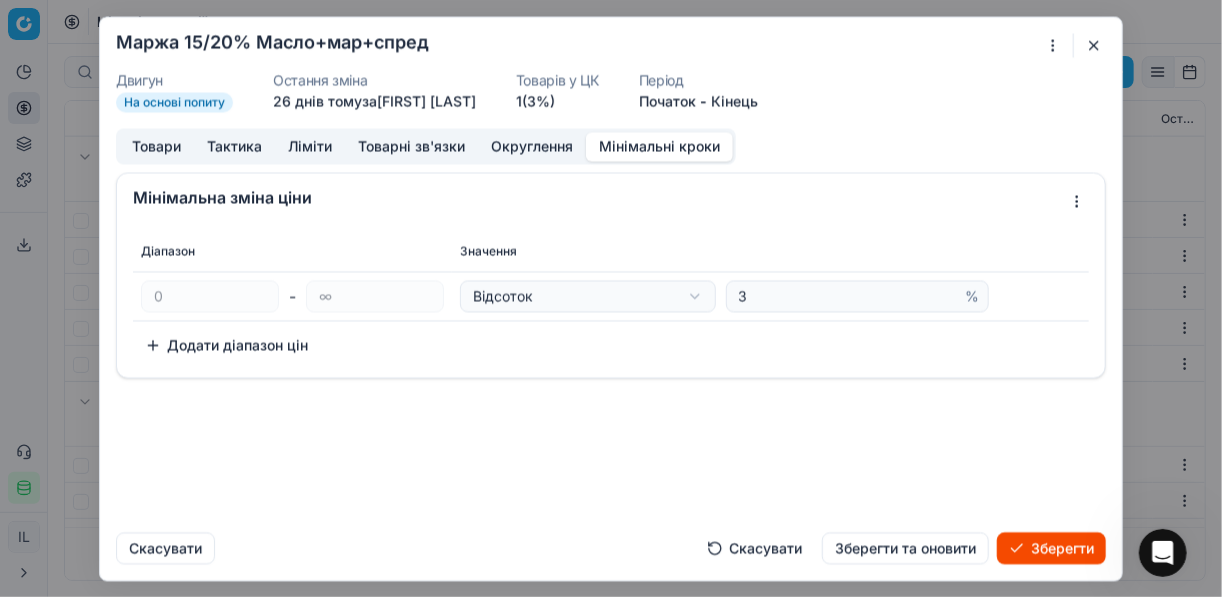 click on "Зберегти" at bounding box center [1051, 548] 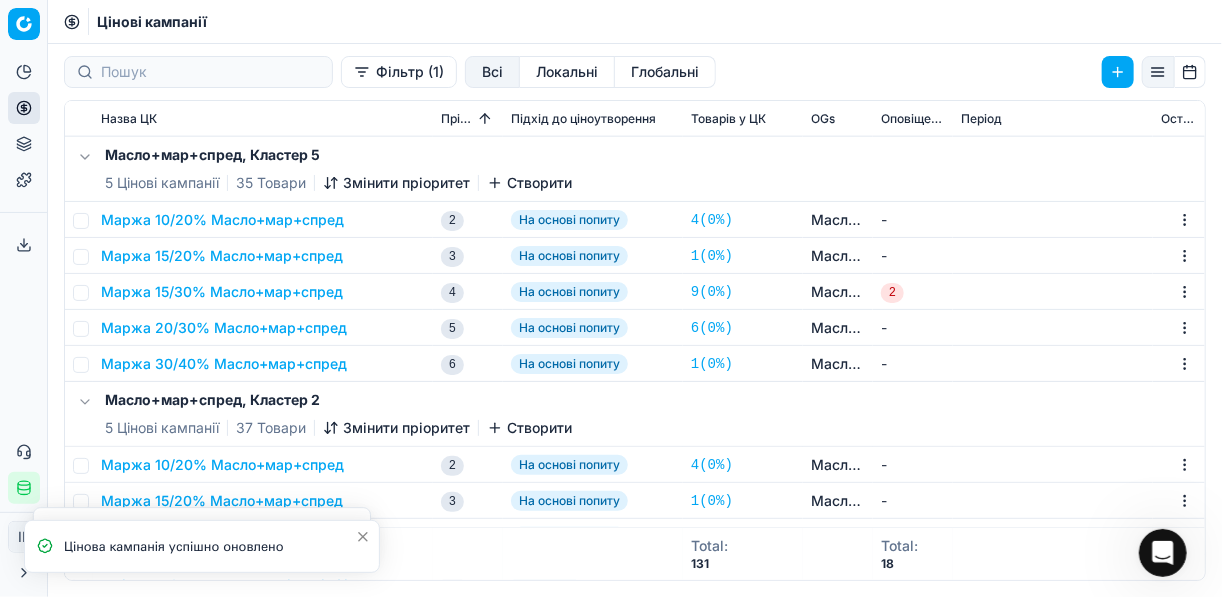 click on "Маржа 15/20% Масло+мар+спред" at bounding box center (222, 256) 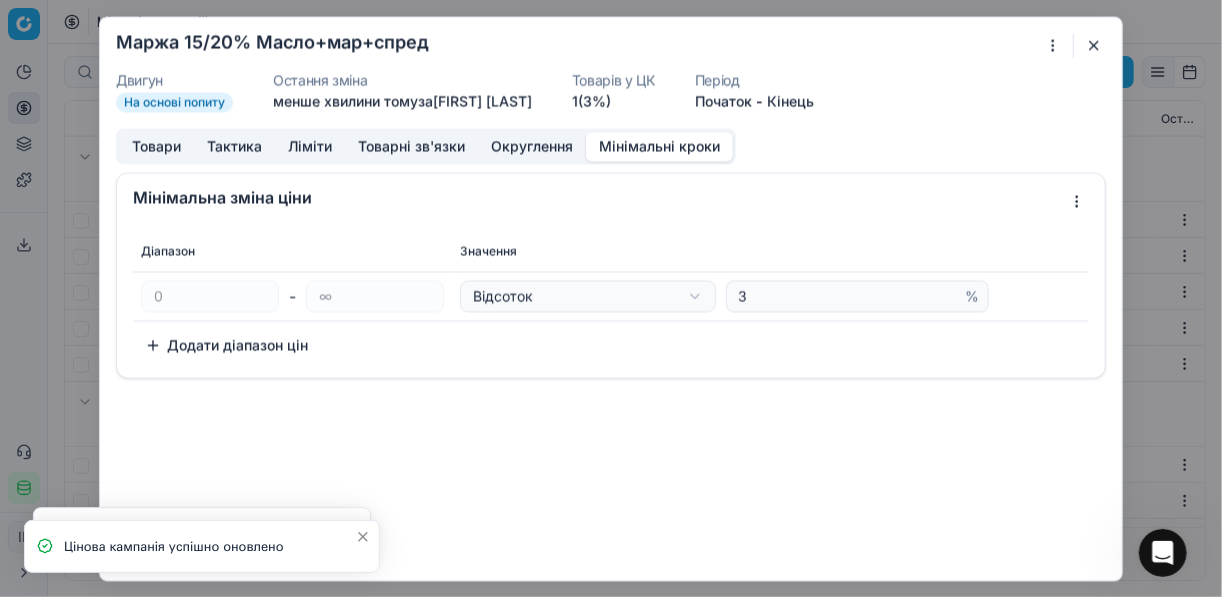drag, startPoint x: 633, startPoint y: 141, endPoint x: 675, endPoint y: 153, distance: 43.68066 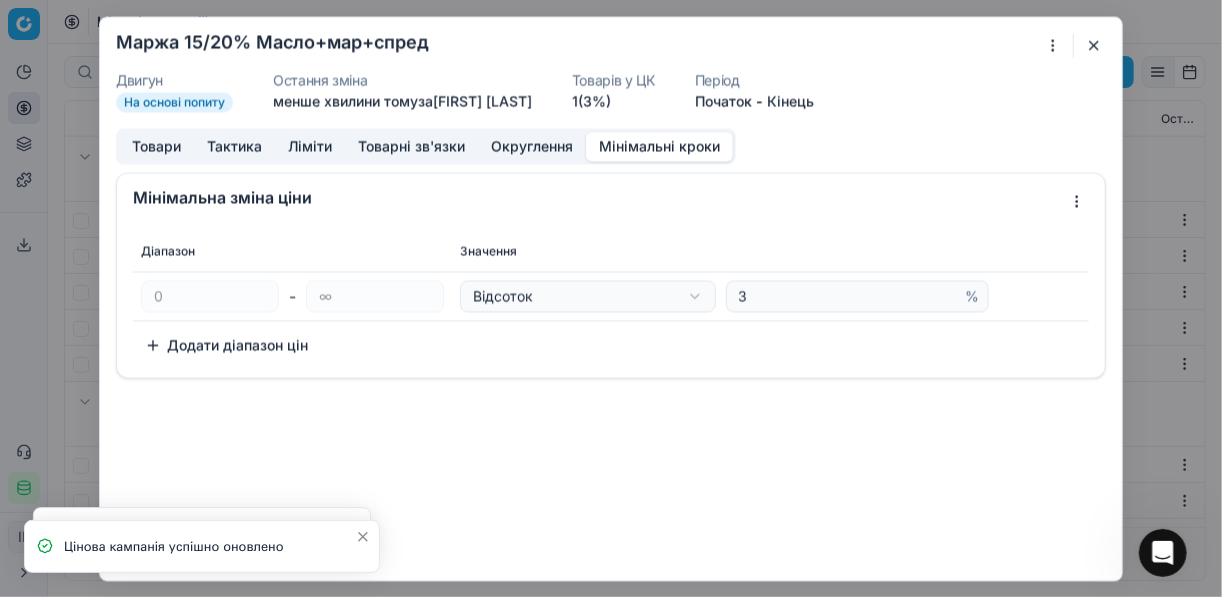 click on "Мінімальні кроки" at bounding box center [659, 146] 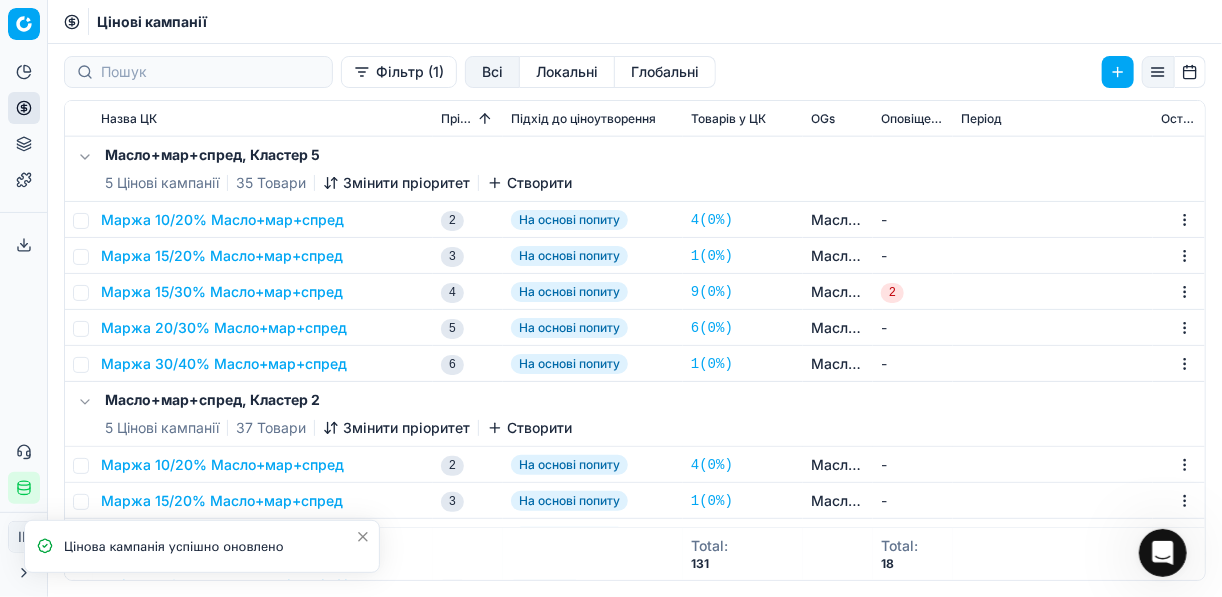 click on "Маржа 15/30% Масло+мар+спред" at bounding box center (222, 292) 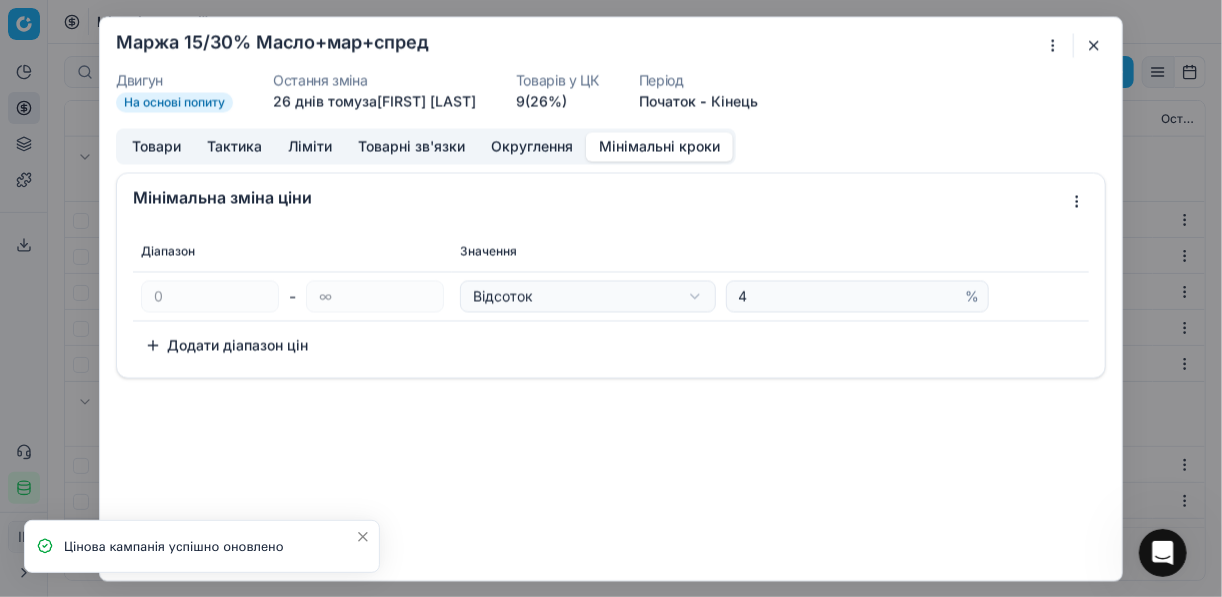 click on "Мінімальні кроки" at bounding box center (659, 146) 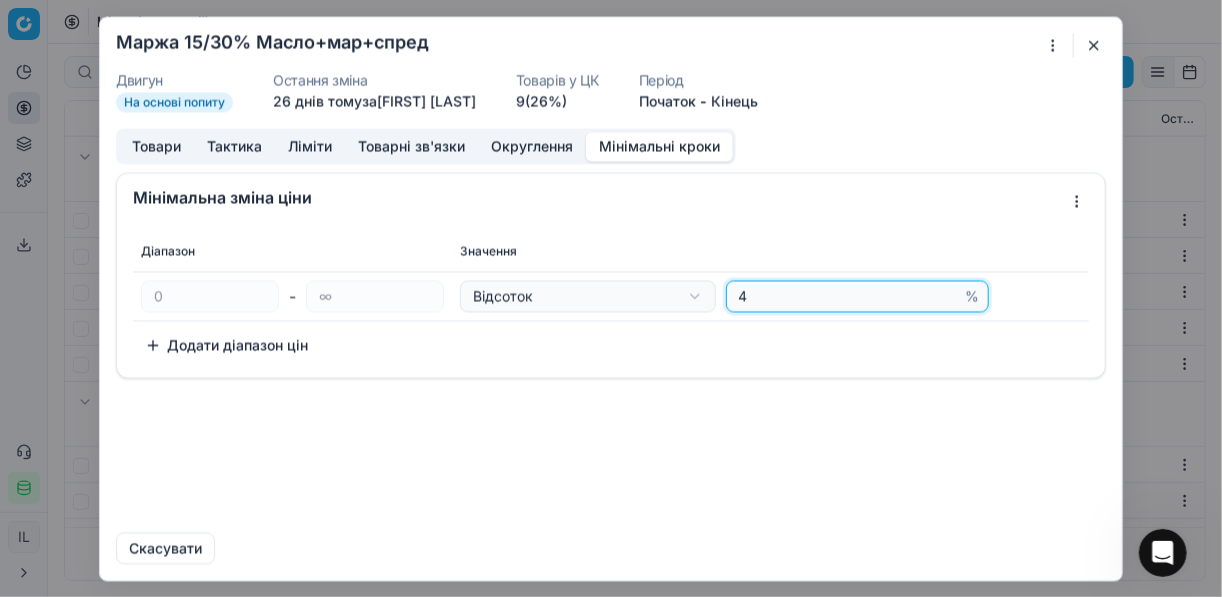 click on "4" at bounding box center (848, 296) 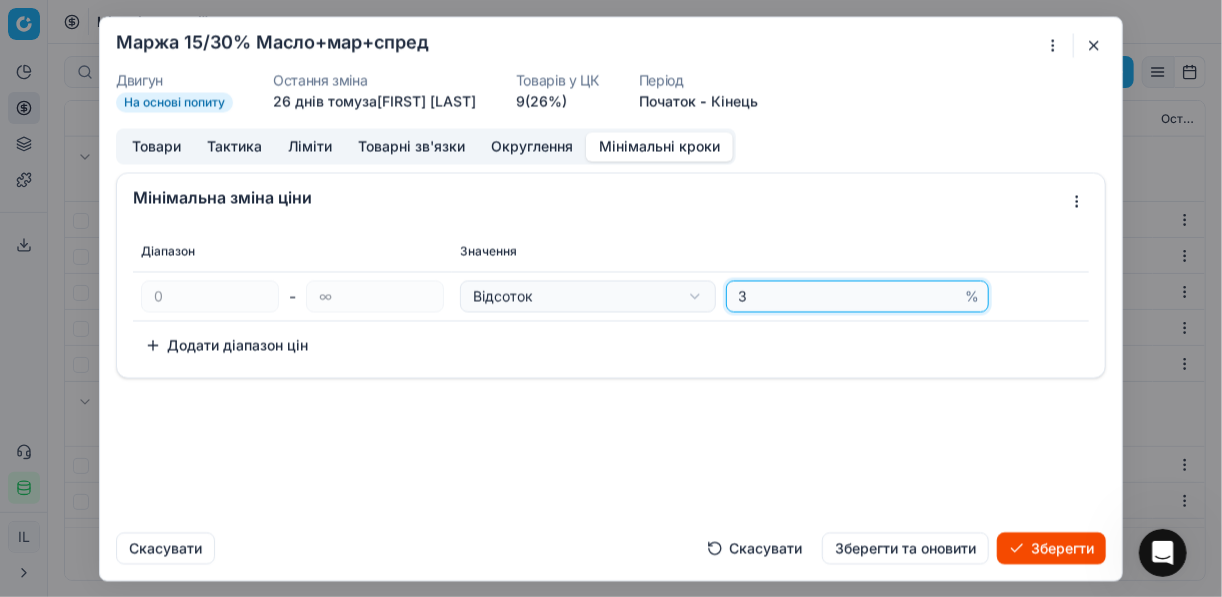 type on "3" 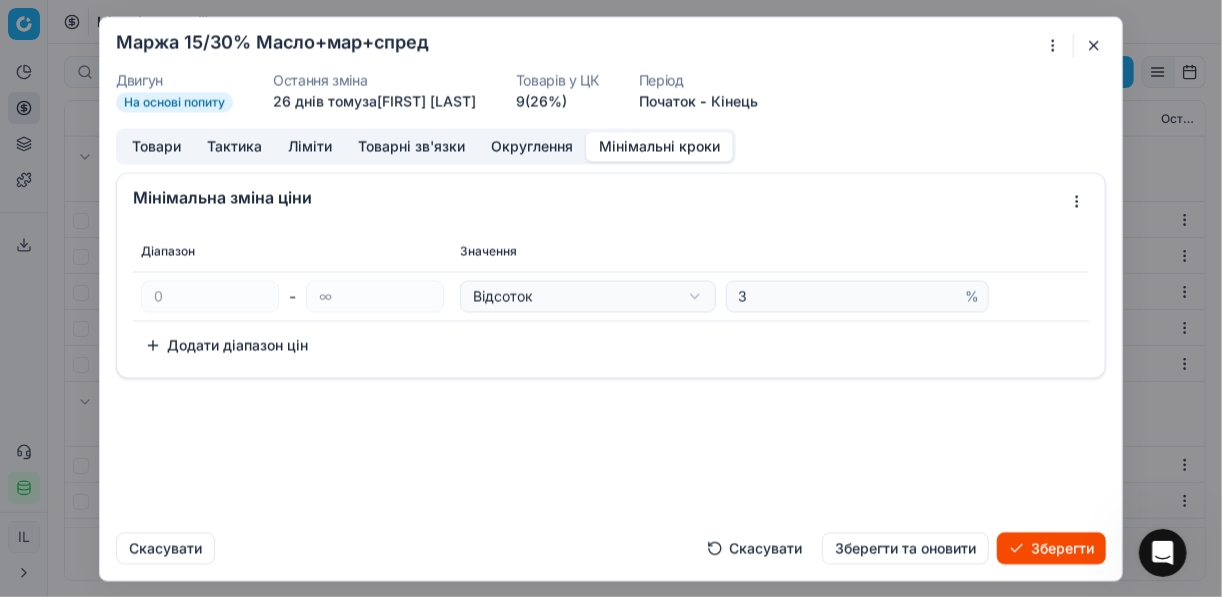 click on "Зберегти" at bounding box center (1051, 548) 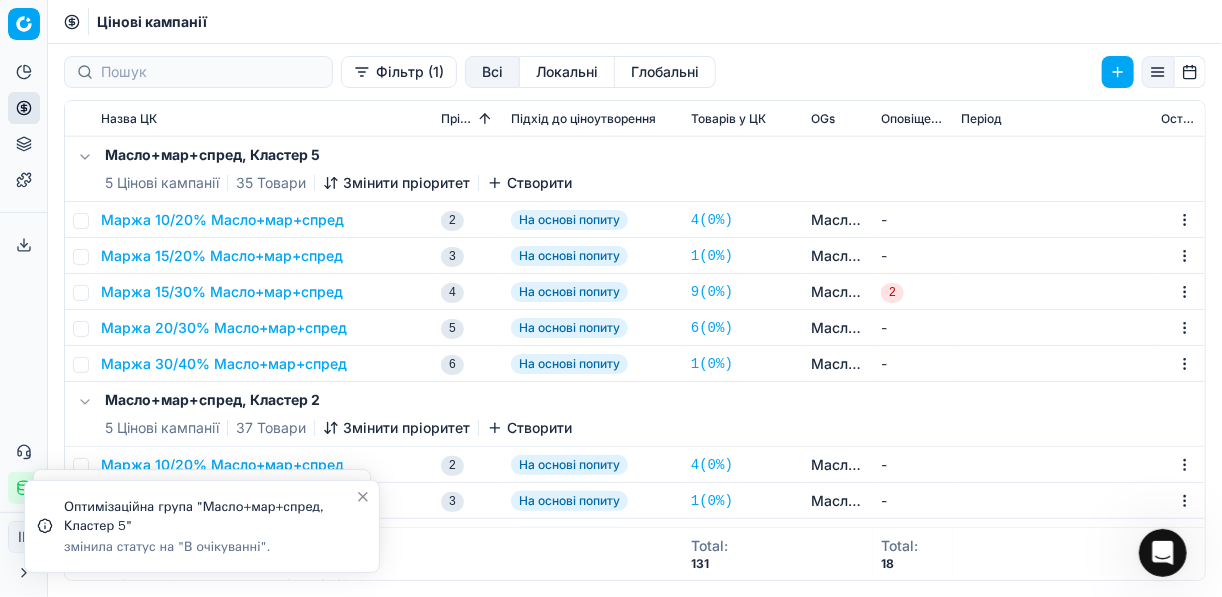 click on "Маржа 15/30% Масло+мар+спред" at bounding box center (222, 292) 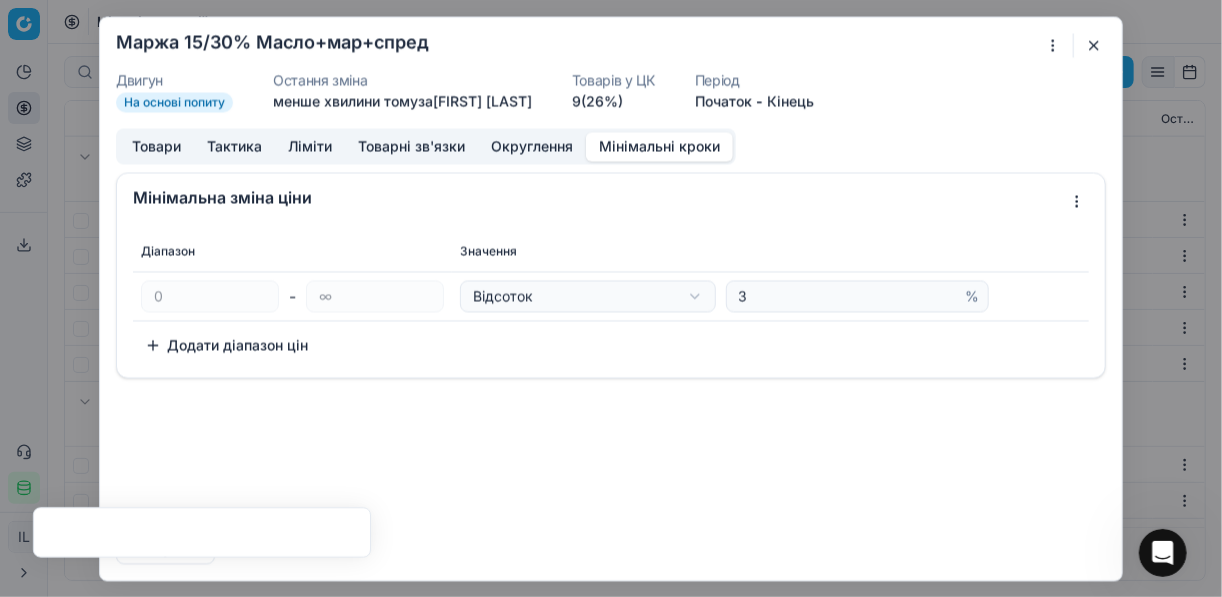 click on "Мінімальні кроки" at bounding box center (659, 146) 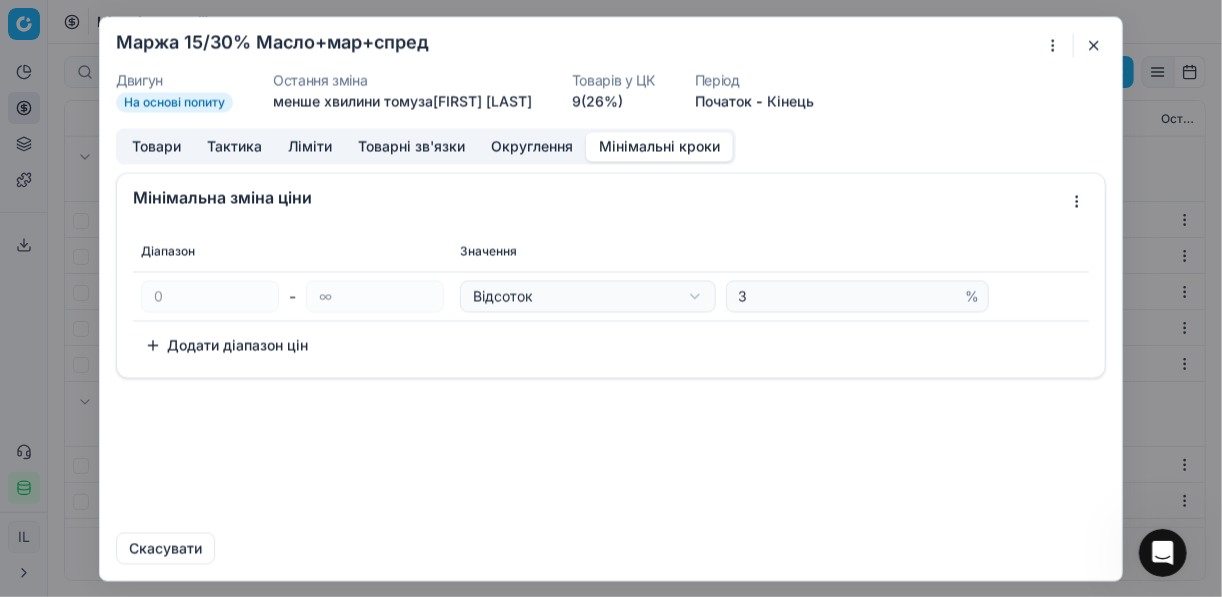 click at bounding box center (1094, 45) 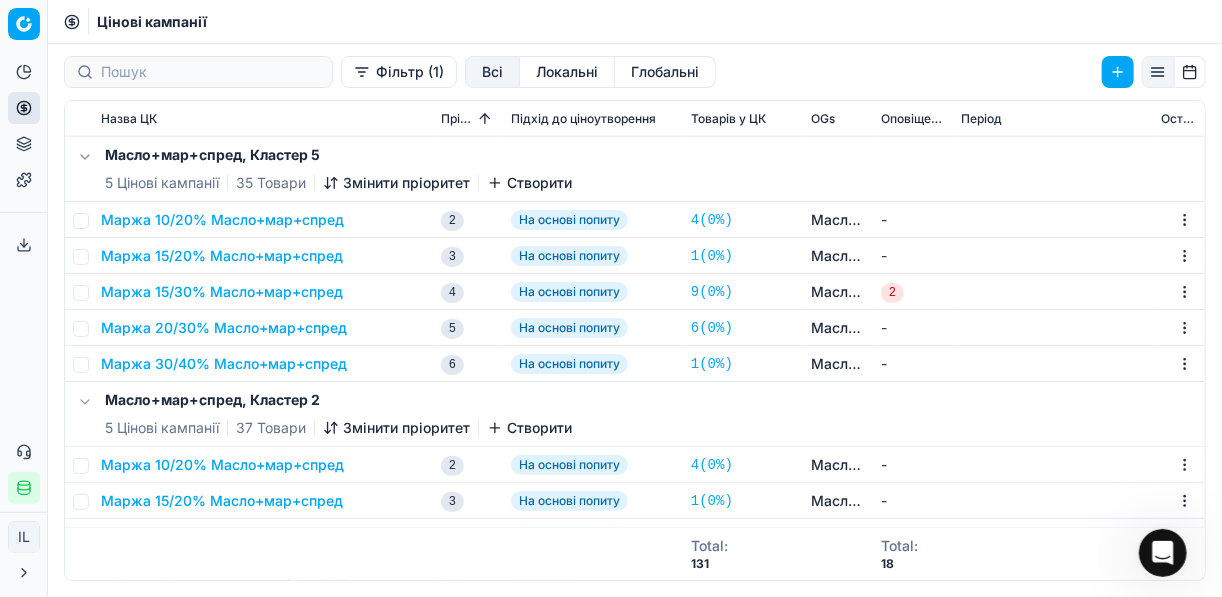 click on "Маржа 20/30% Масло+мар+спред" at bounding box center [224, 328] 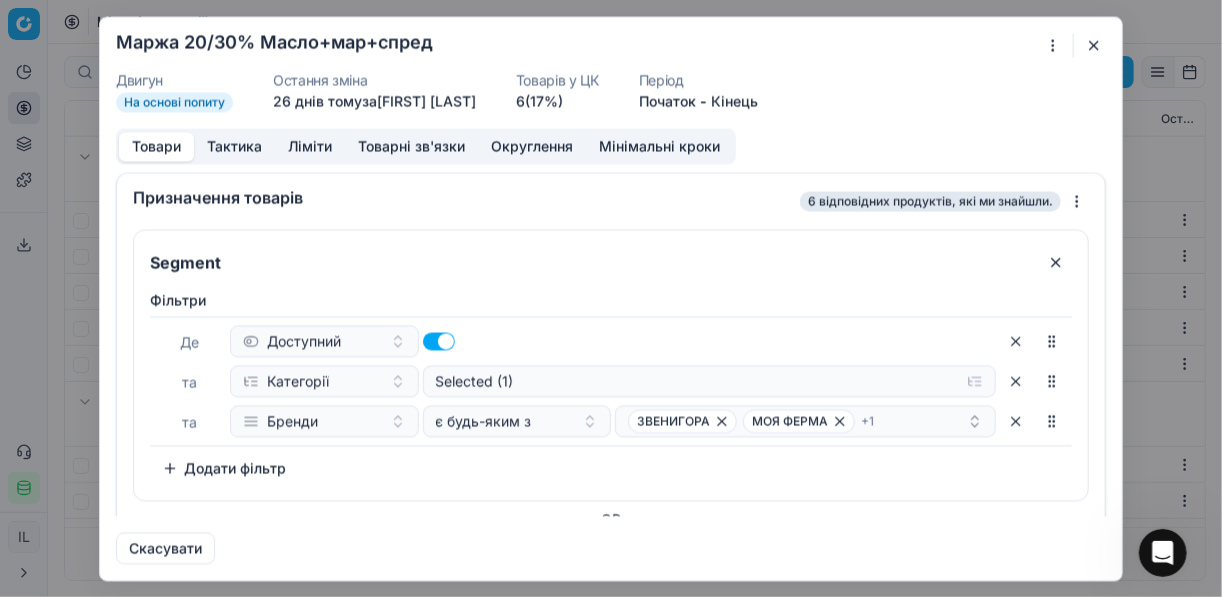 click on "Мінімальні кроки" at bounding box center [659, 146] 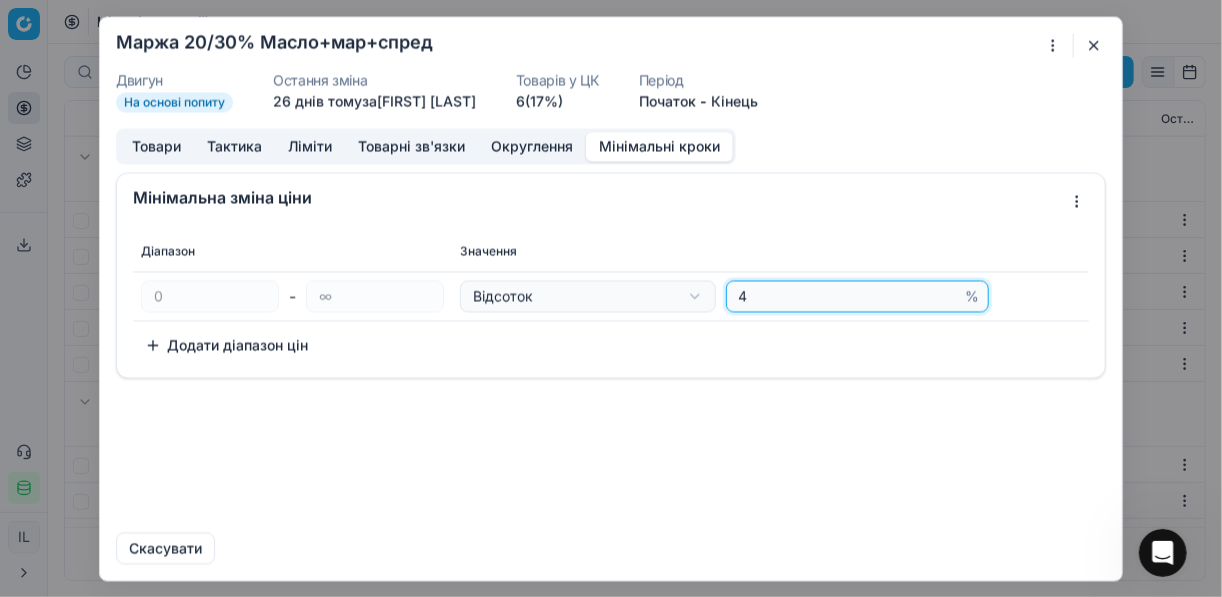 click on "4" at bounding box center (848, 296) 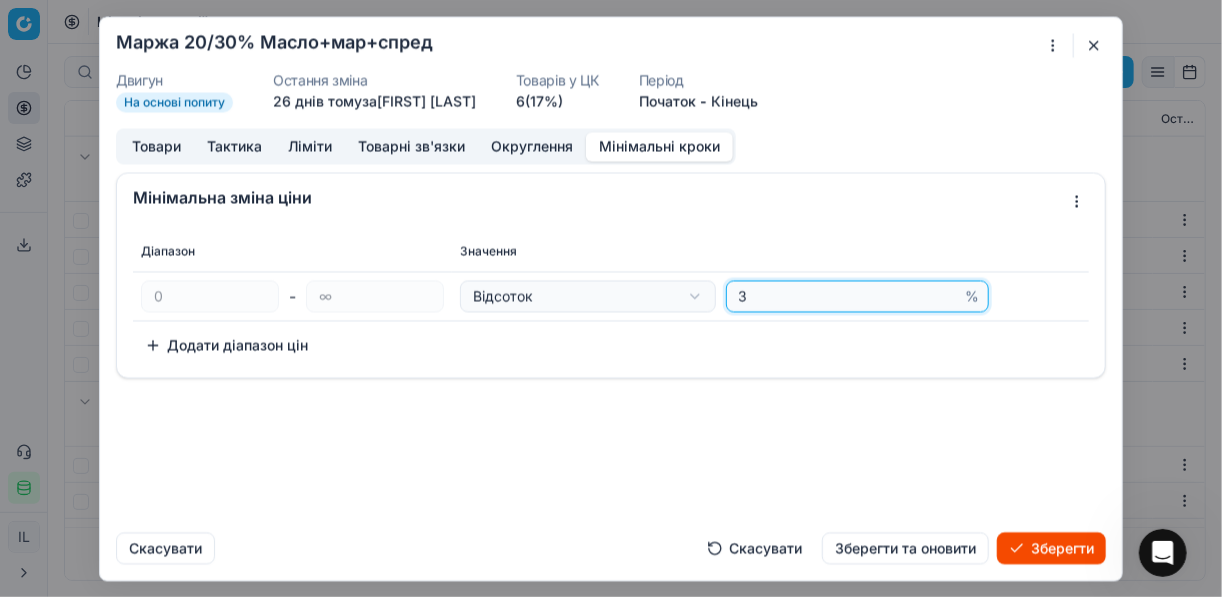 type on "3" 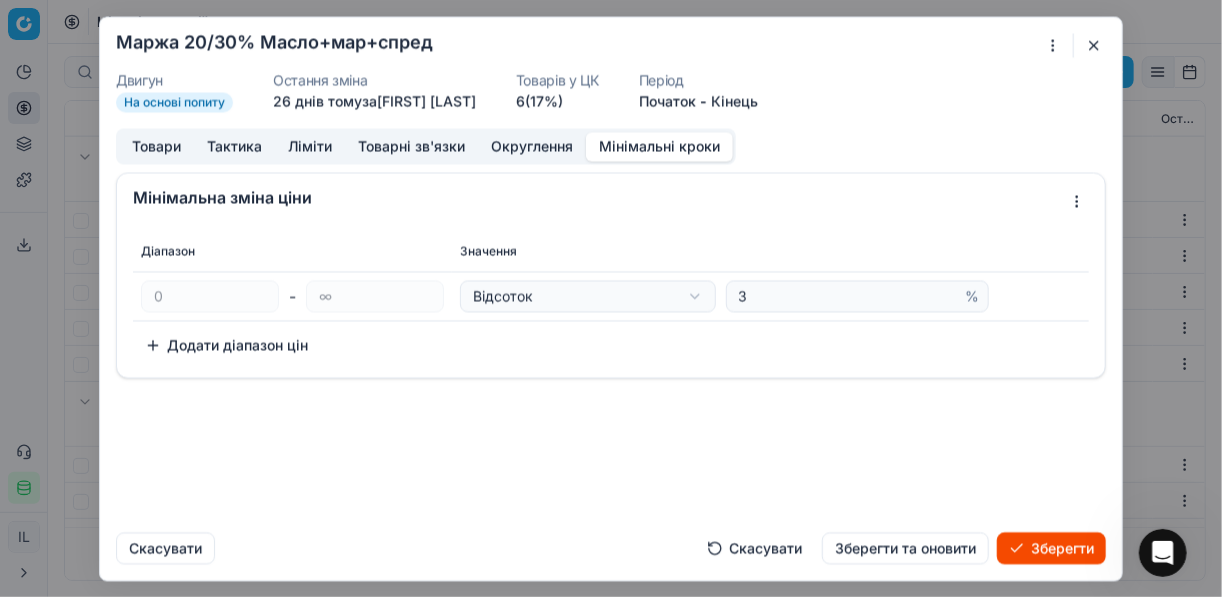 click on "Зберегти" at bounding box center [1051, 548] 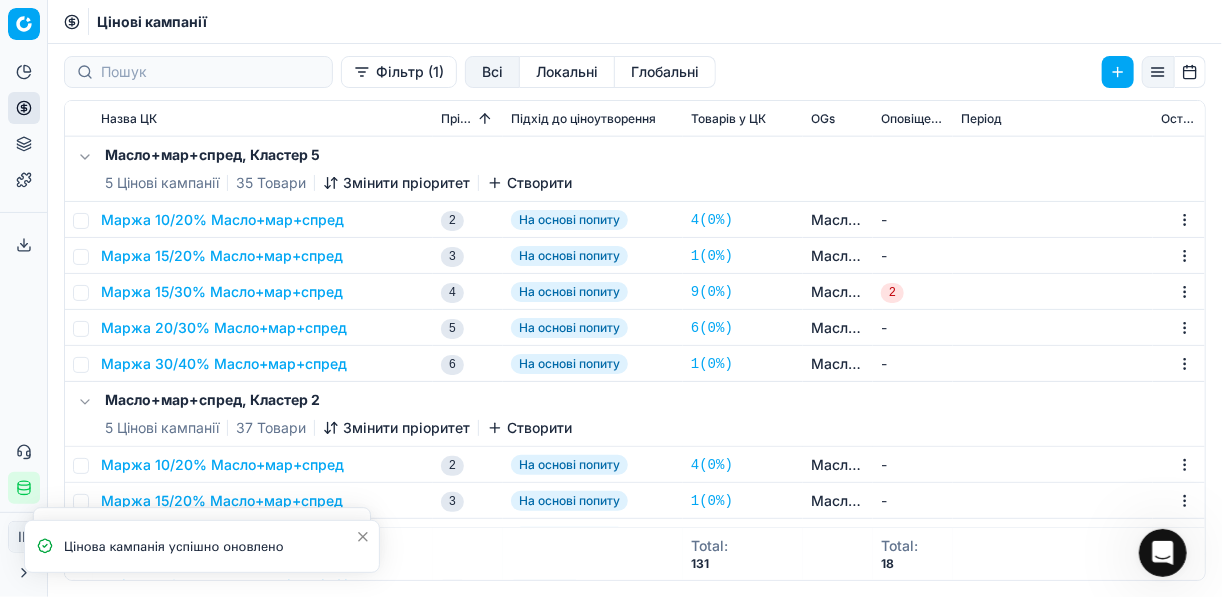 click on "Маржа 30/40% Масло+мар+спред" at bounding box center (263, 364) 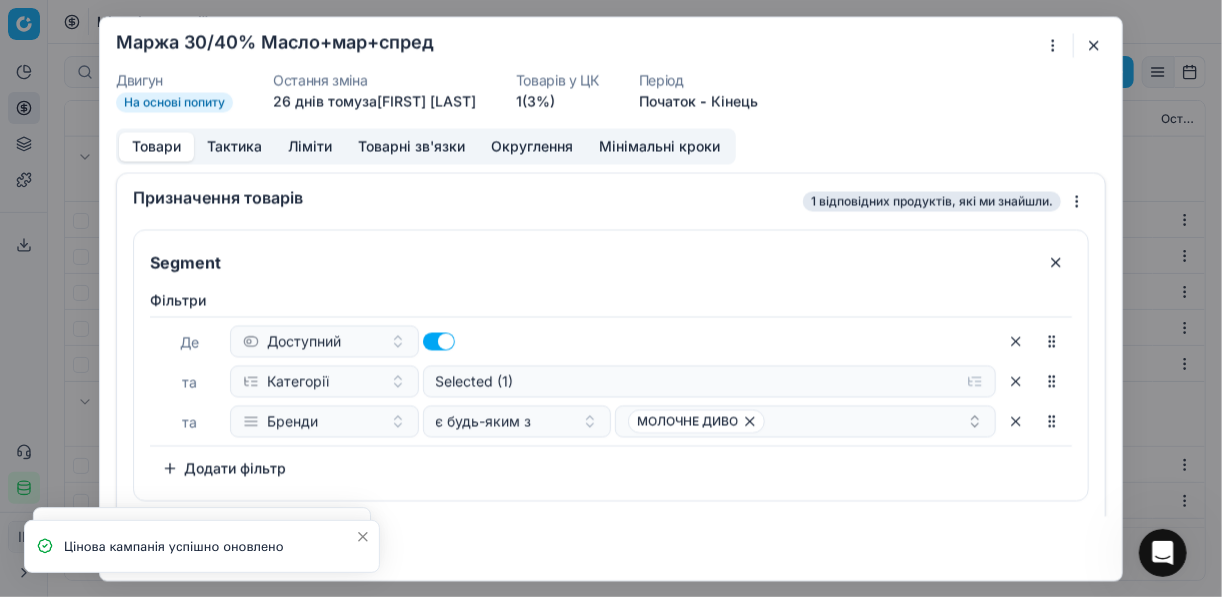 drag, startPoint x: 665, startPoint y: 146, endPoint x: 704, endPoint y: 162, distance: 42.154476 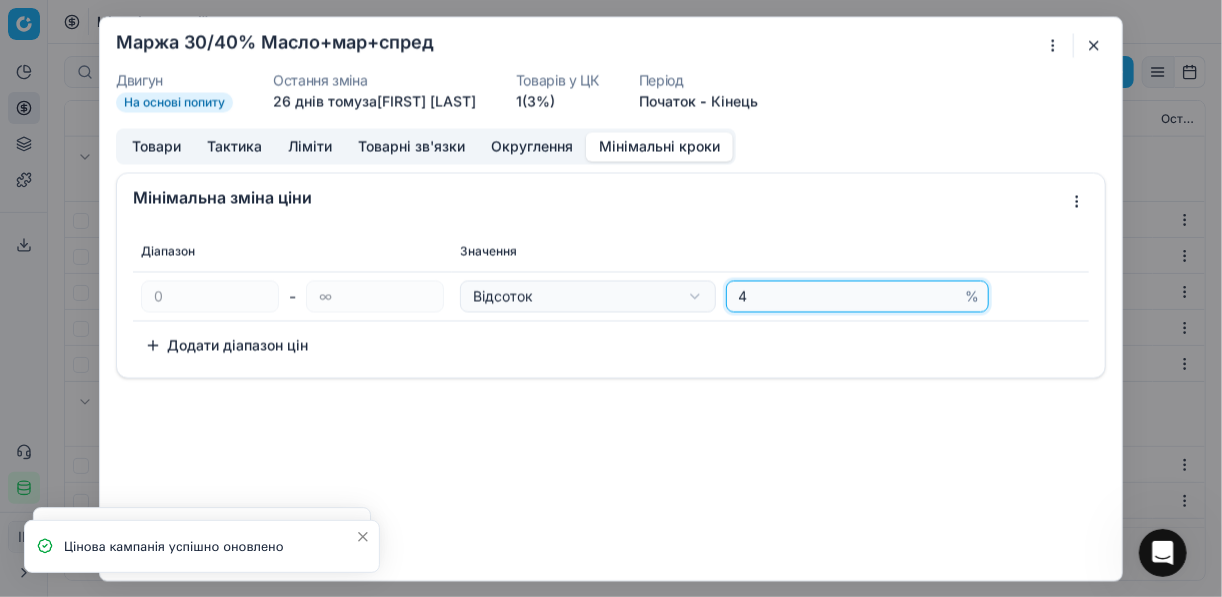 drag, startPoint x: 745, startPoint y: 285, endPoint x: 751, endPoint y: 296, distance: 12.529964 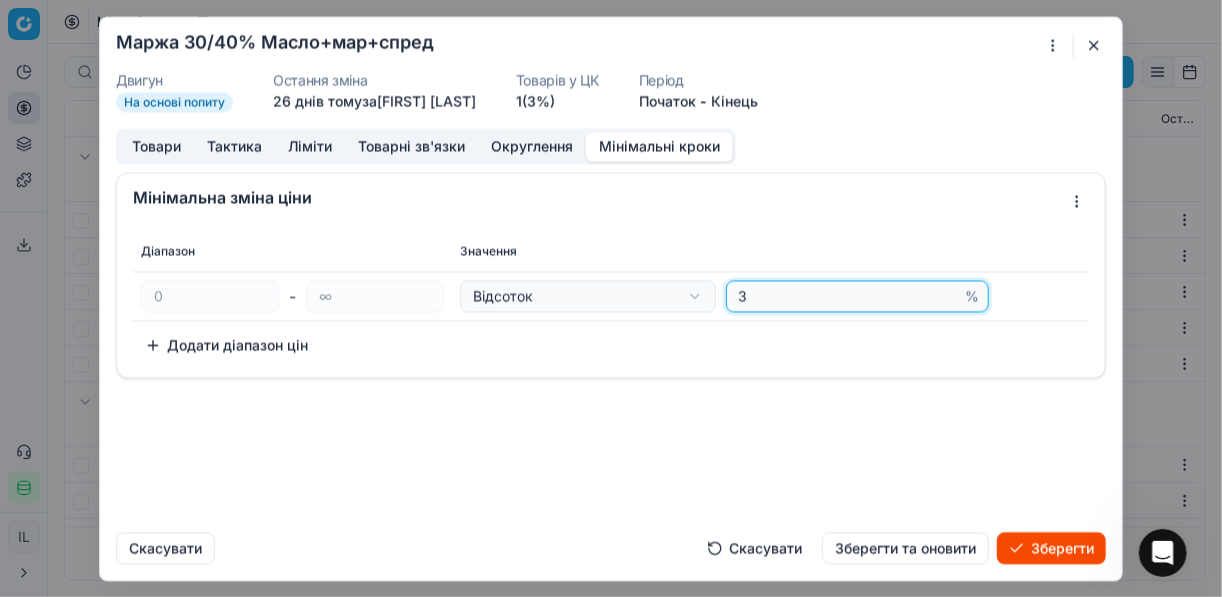 type on "3" 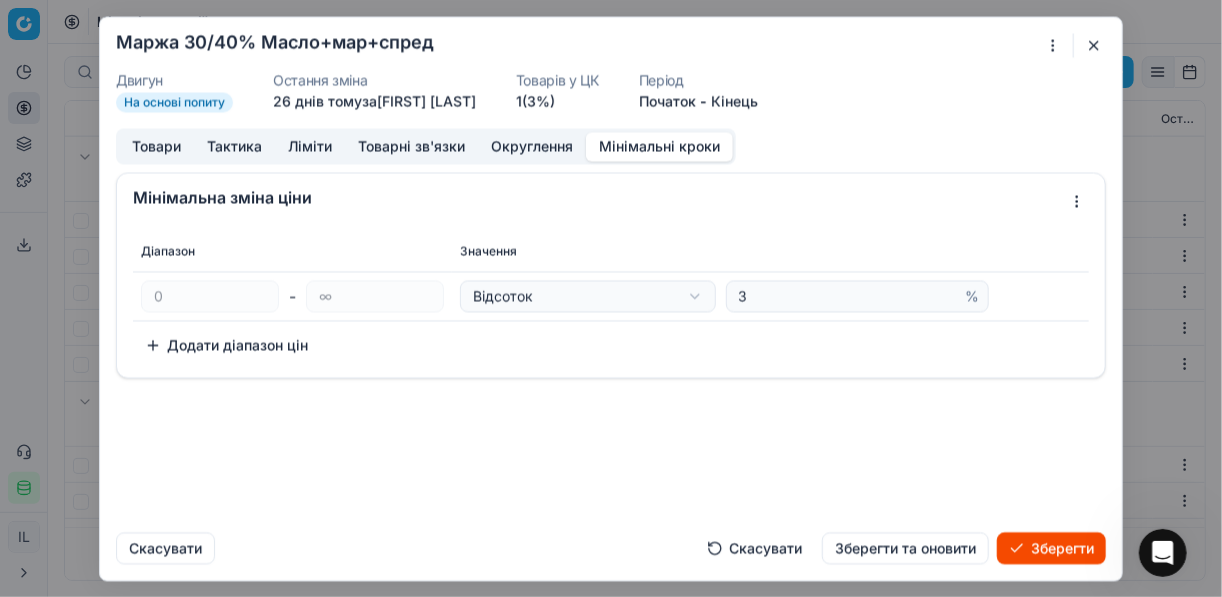 click on "Зберегти" at bounding box center (1051, 548) 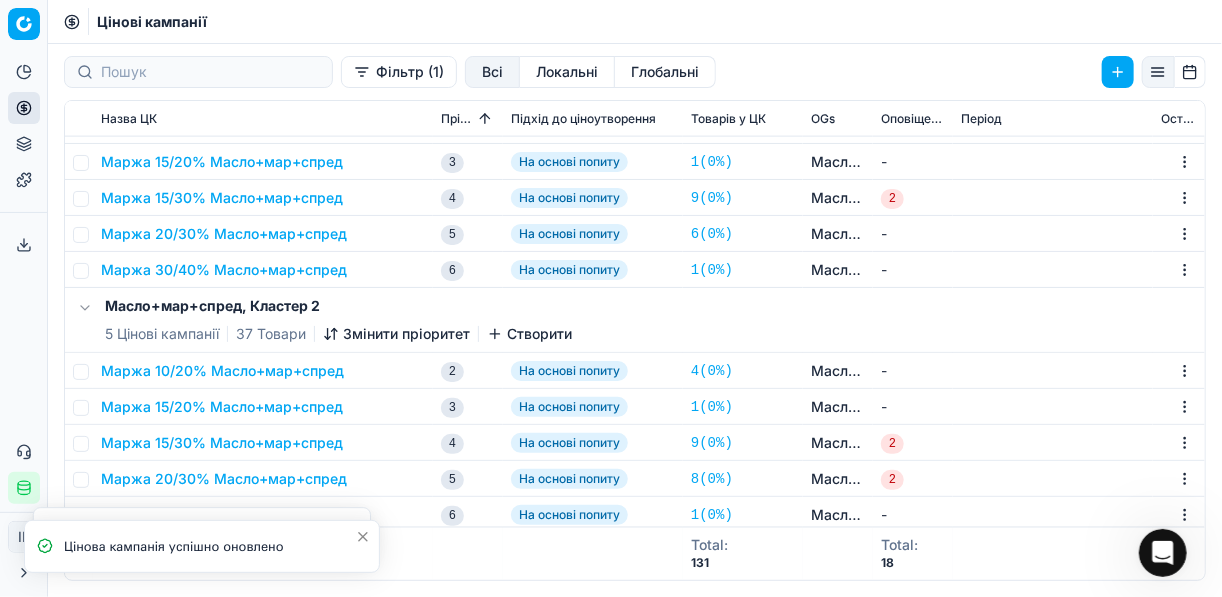 scroll, scrollTop: 1137, scrollLeft: 0, axis: vertical 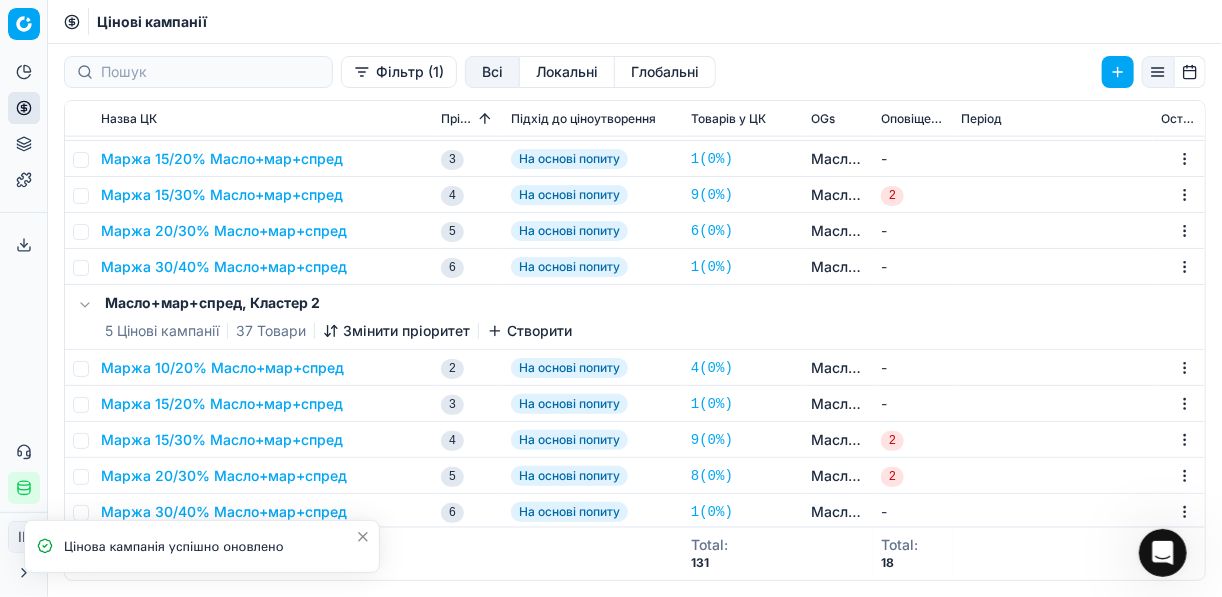 click on "Маржа 30/40% Масло+мар+спред" at bounding box center (224, 267) 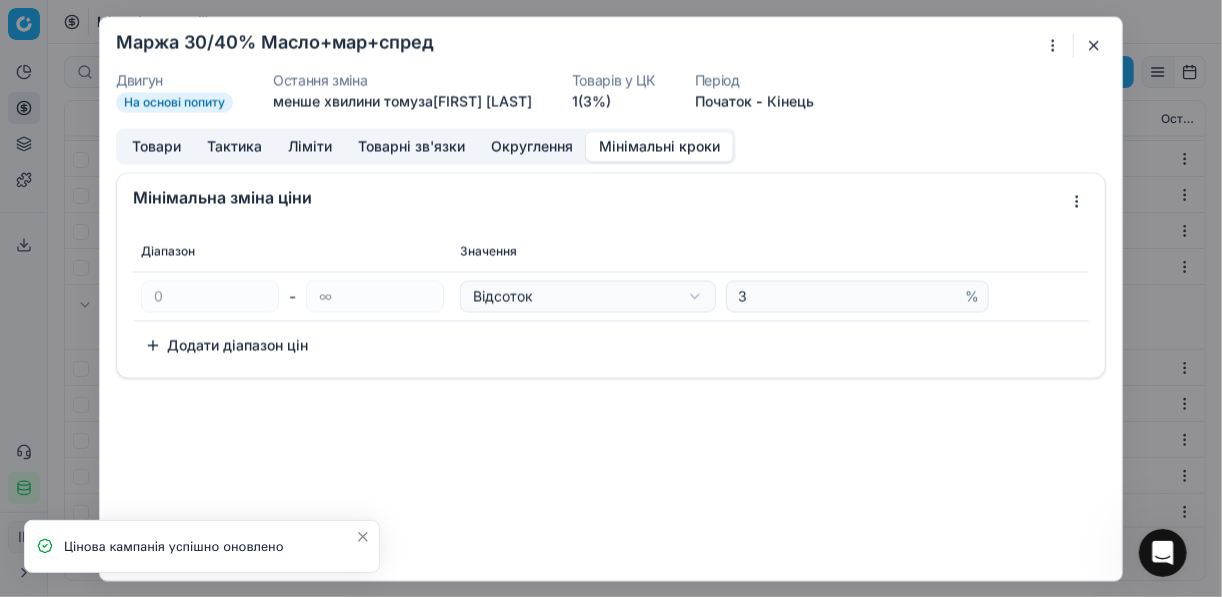 click on "Мінімальні кроки" at bounding box center [659, 146] 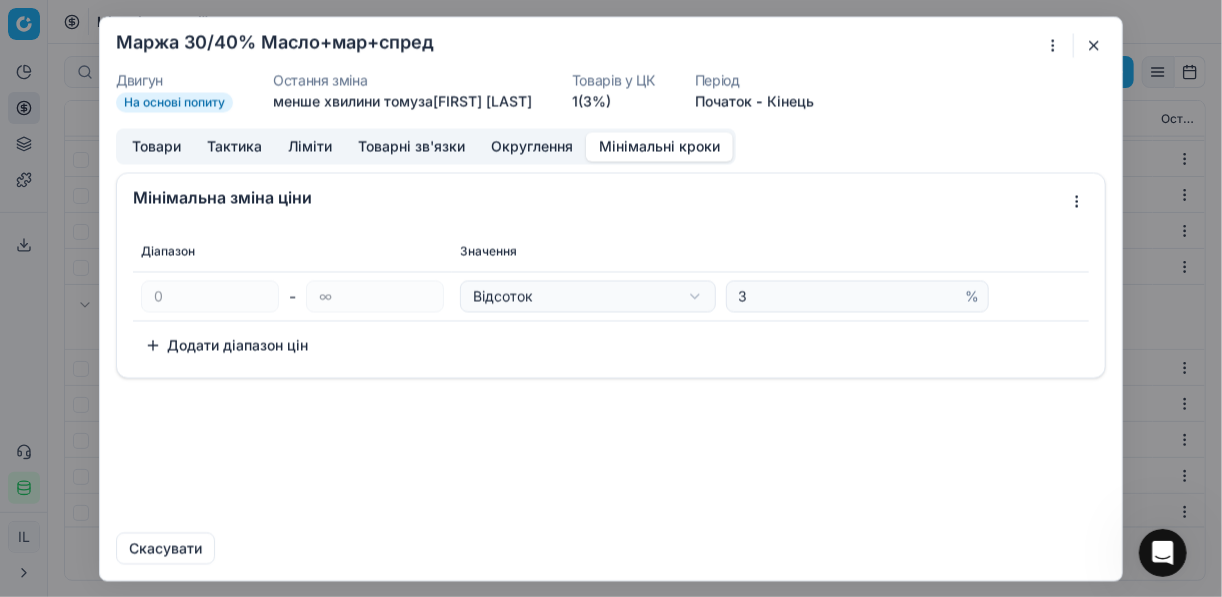 click at bounding box center (1094, 45) 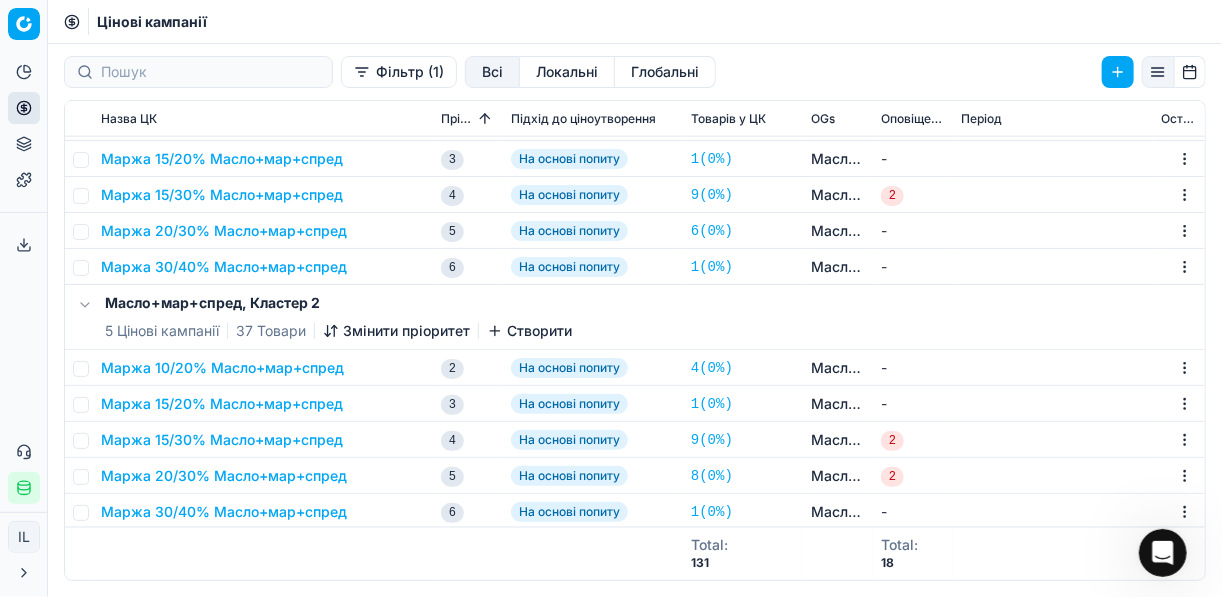 click on "Маржа 10/20% Масло+мар+спред" at bounding box center (222, 368) 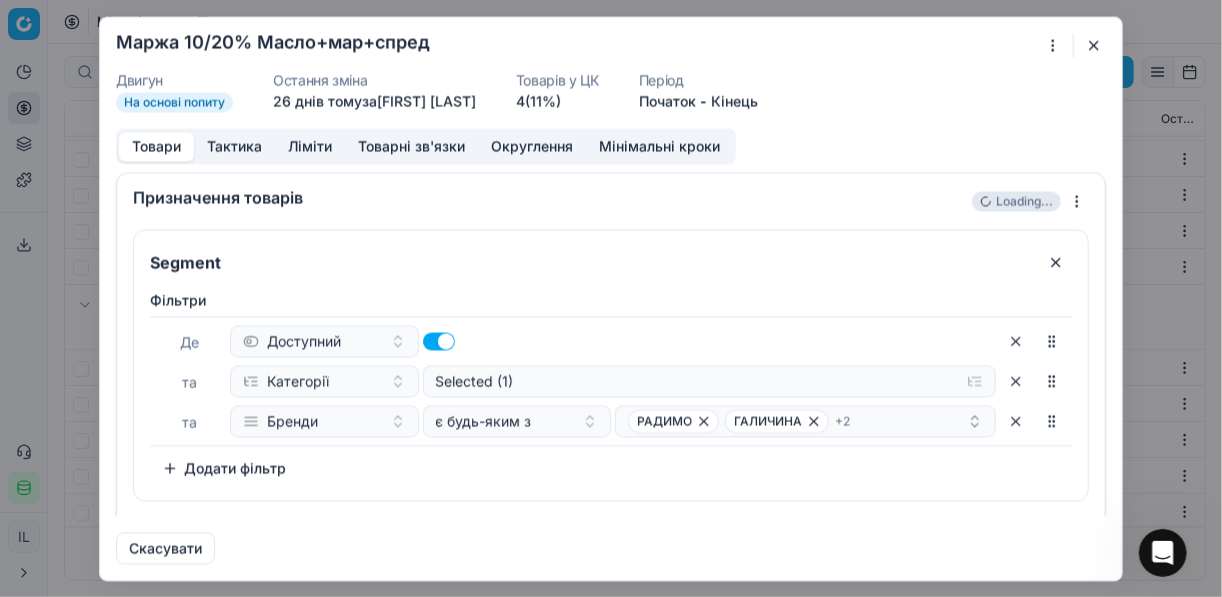click on "Мінімальні кроки" at bounding box center (659, 146) 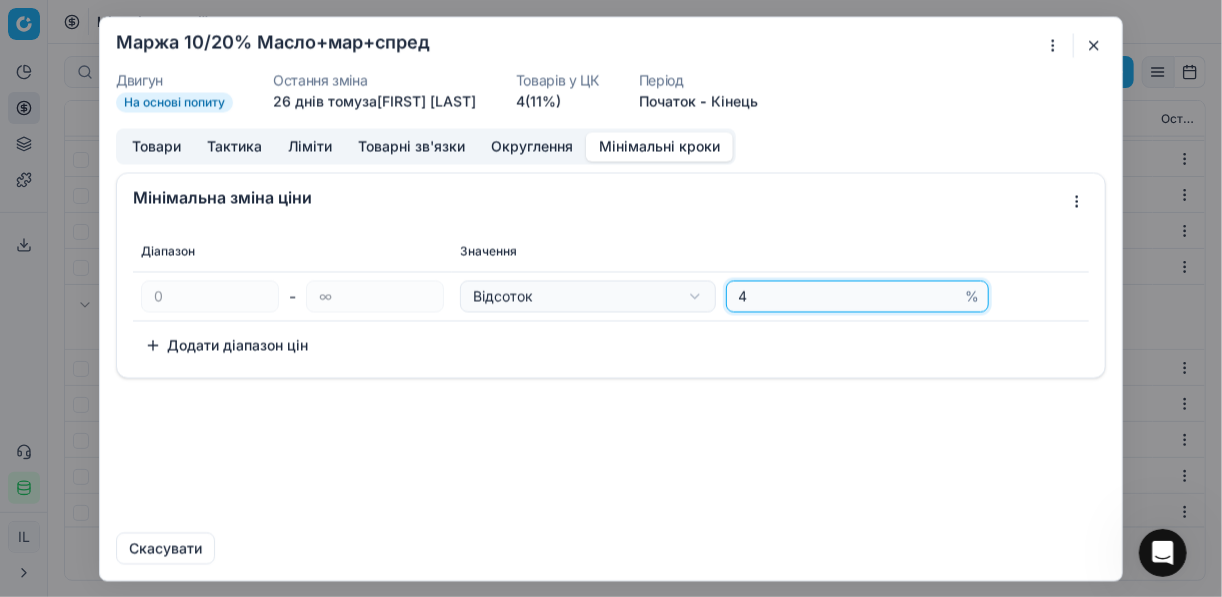 click on "4" at bounding box center (848, 296) 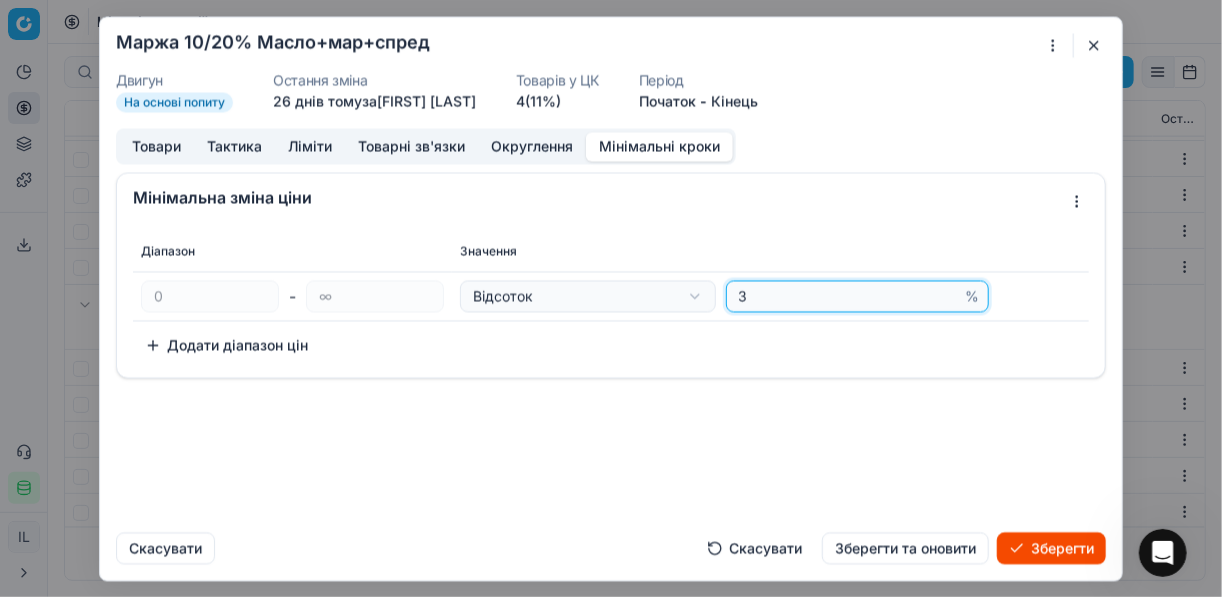 type on "3" 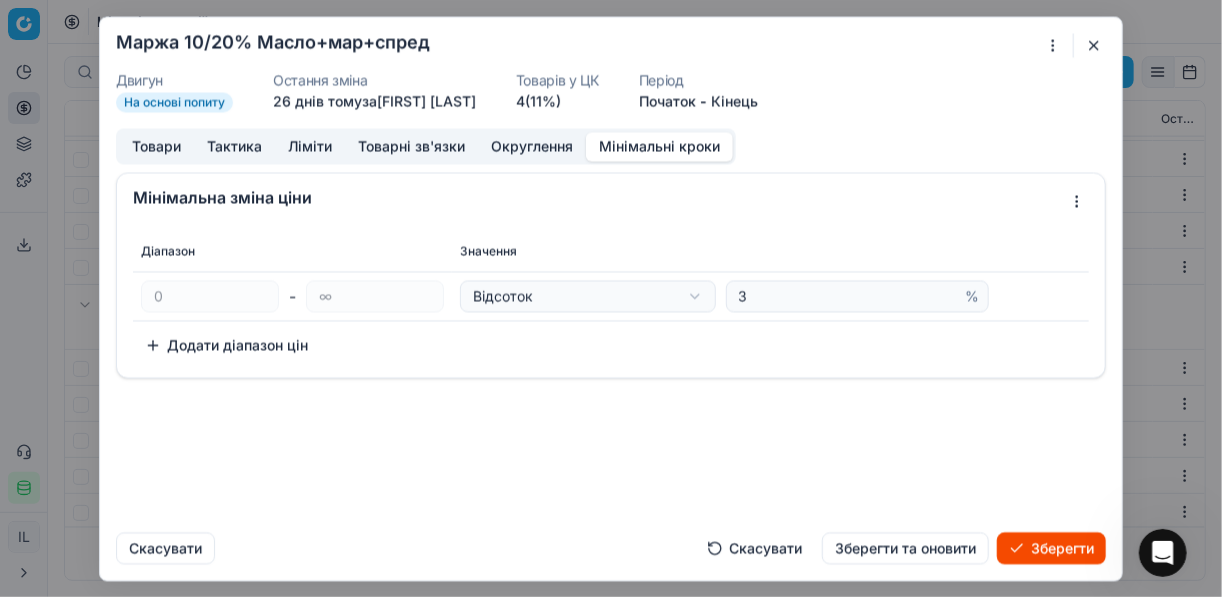 click on "Зберегти" at bounding box center (1051, 548) 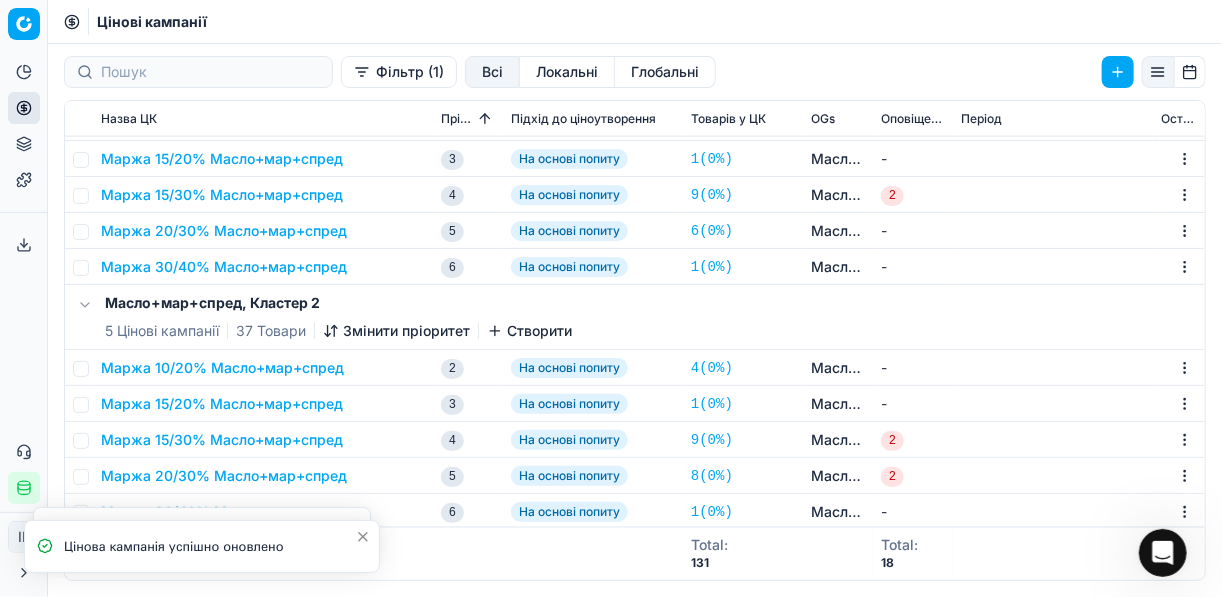 click on "Маржа 10/20% Масло+мар+спред" at bounding box center [222, 368] 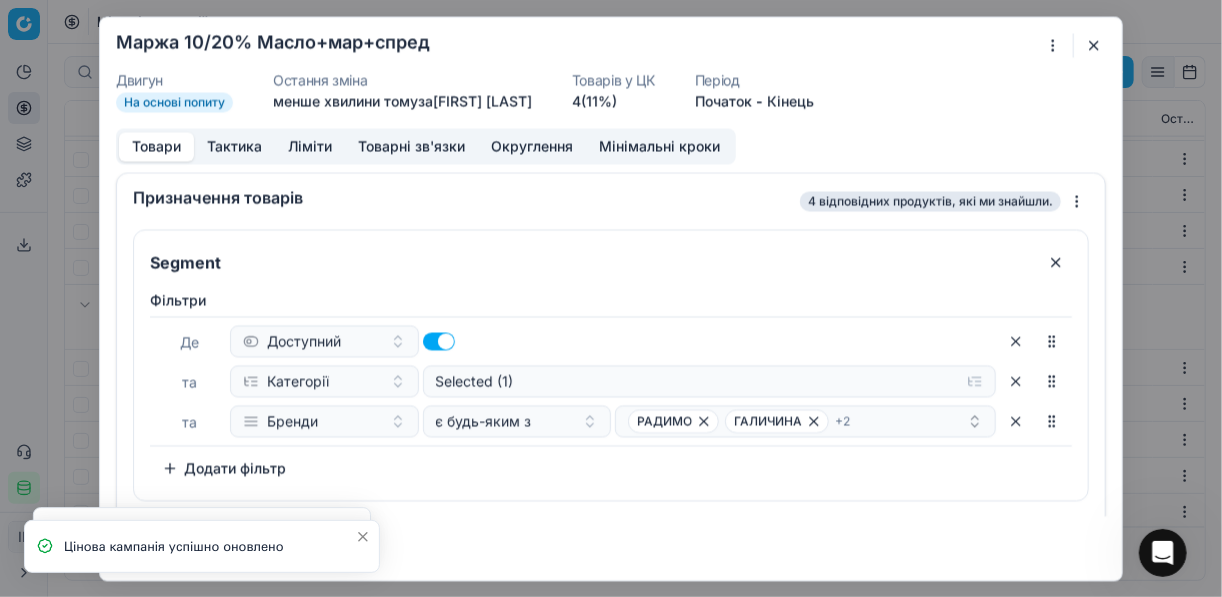 click on "Мінімальні кроки" at bounding box center (659, 146) 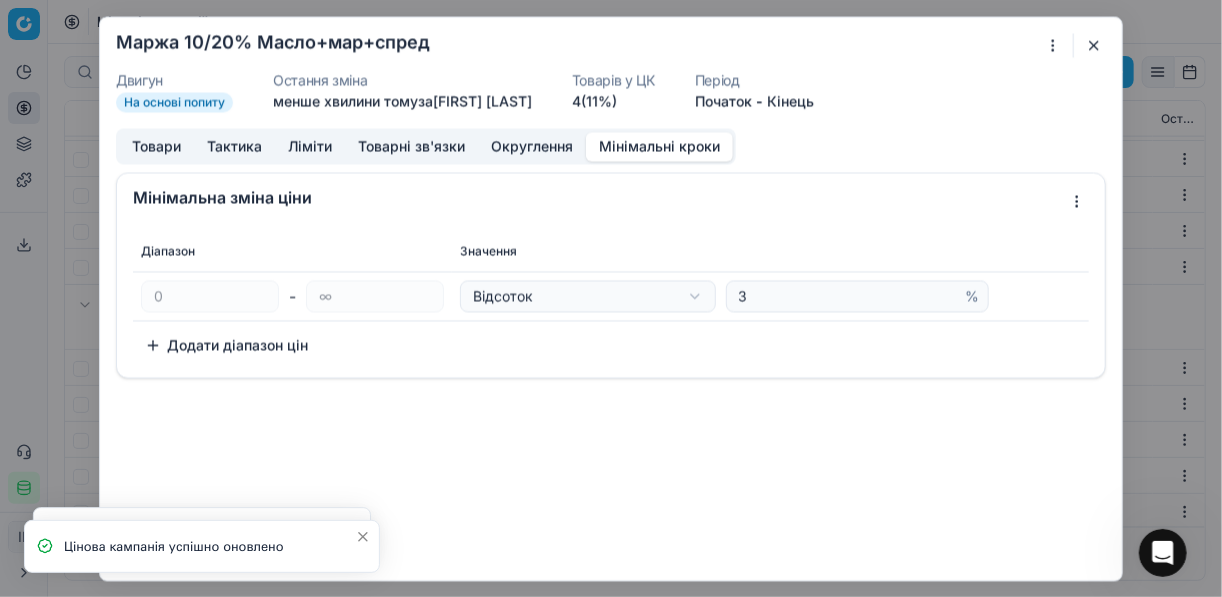 click at bounding box center [1094, 45] 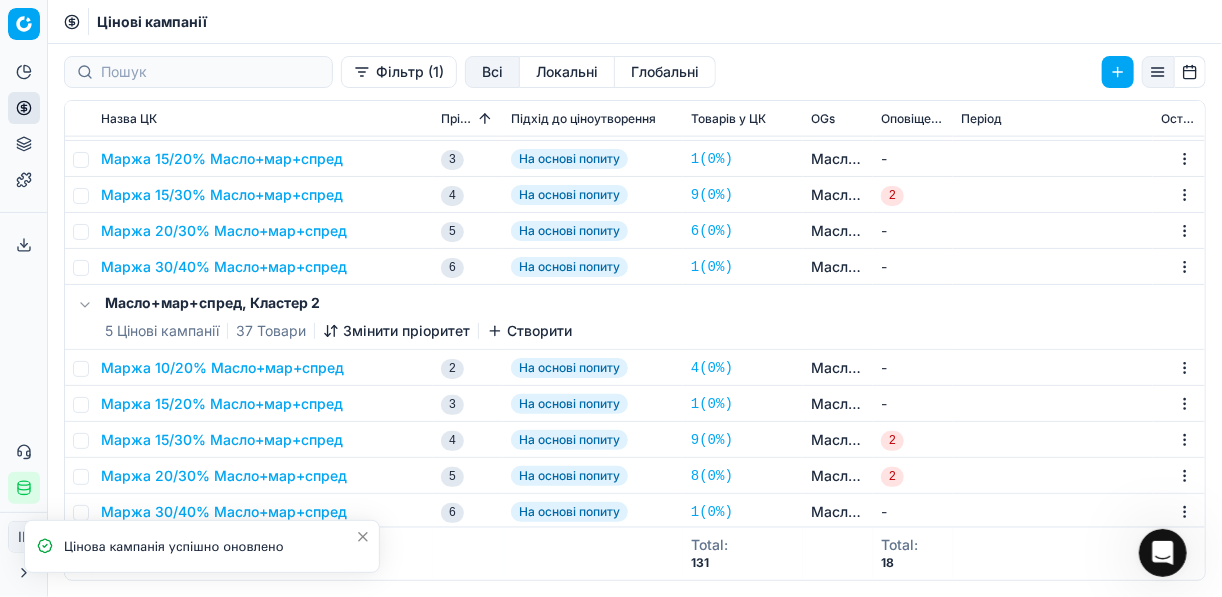 click on "Маржа 15/20% Масло+мар+спред" at bounding box center (222, 404) 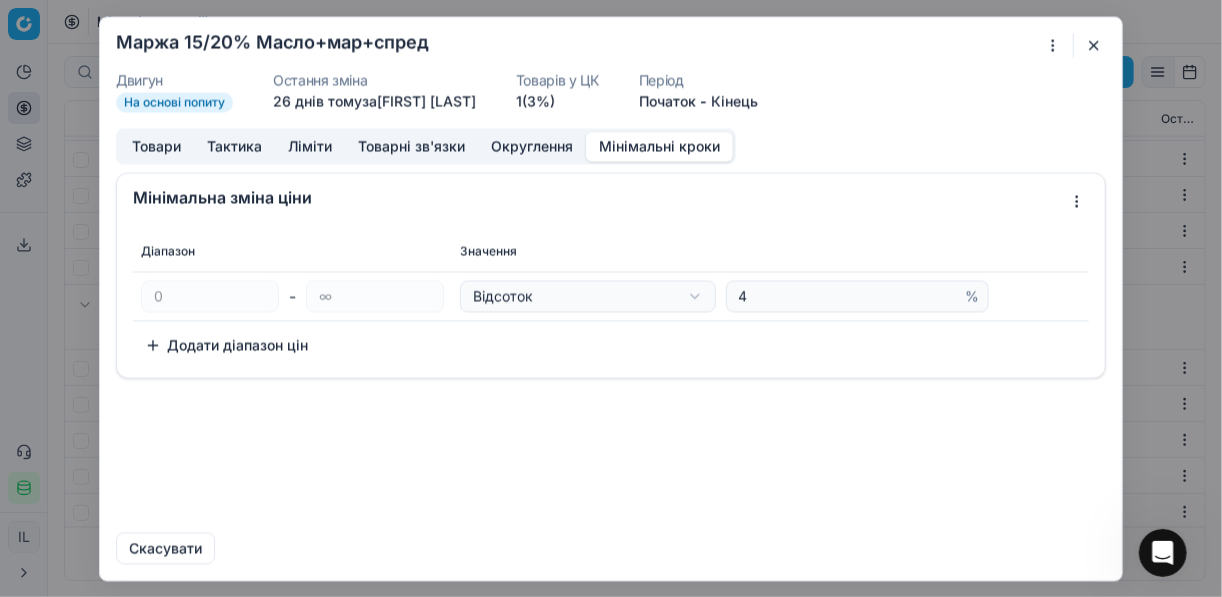 click on "Мінімальні кроки" at bounding box center [659, 146] 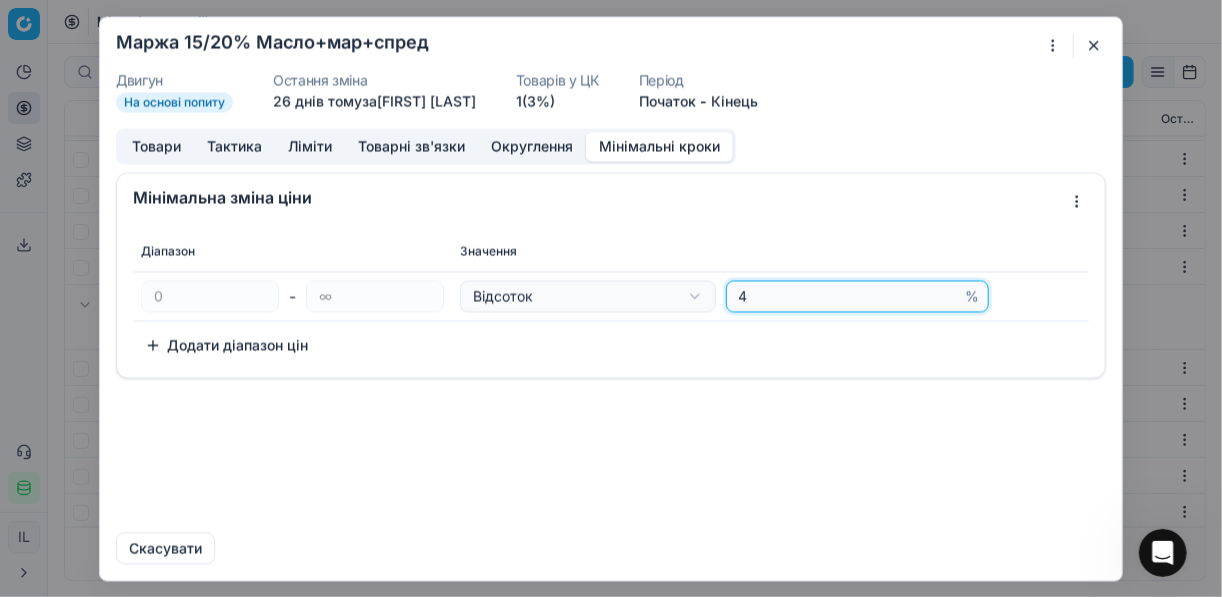 click on "4" at bounding box center [848, 296] 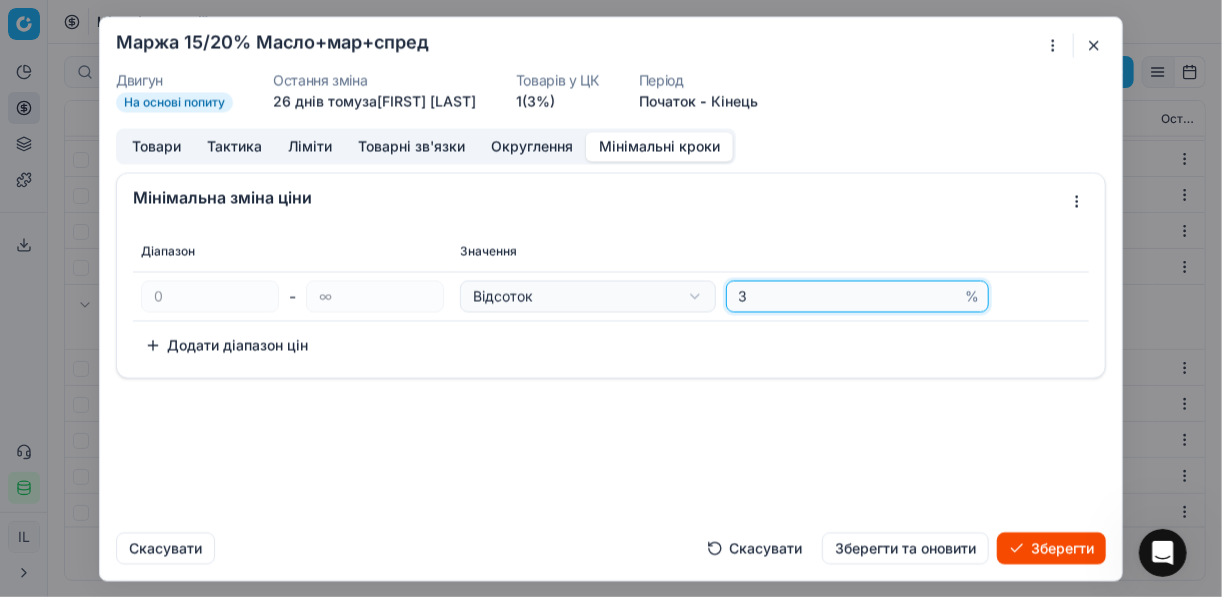 type on "3" 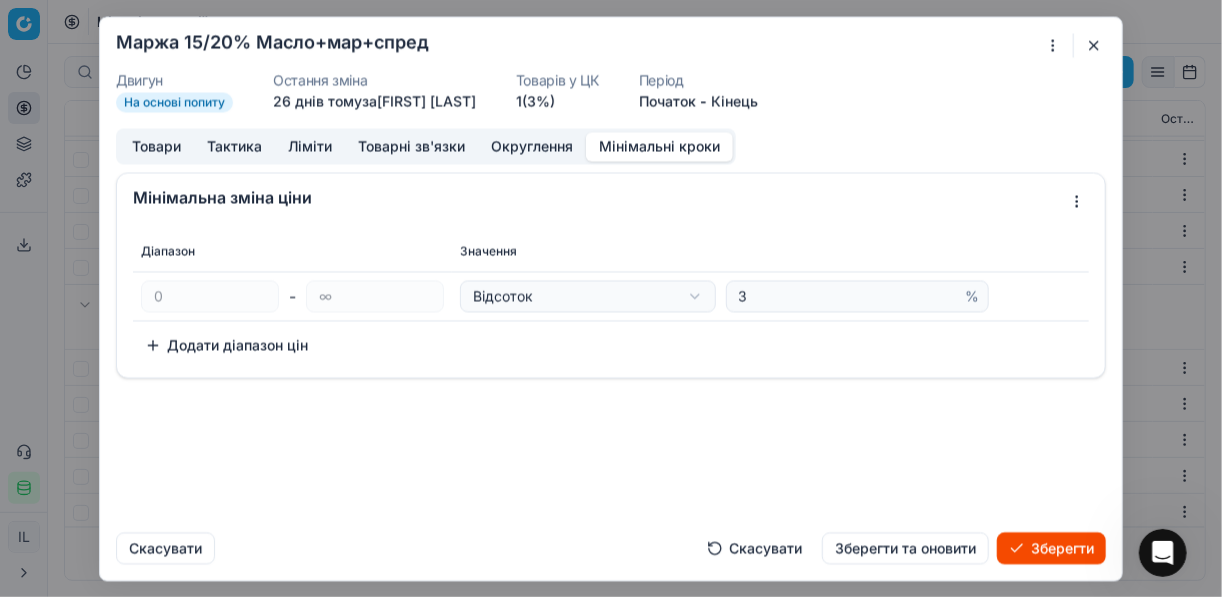 click on "Зберегти" at bounding box center [1051, 548] 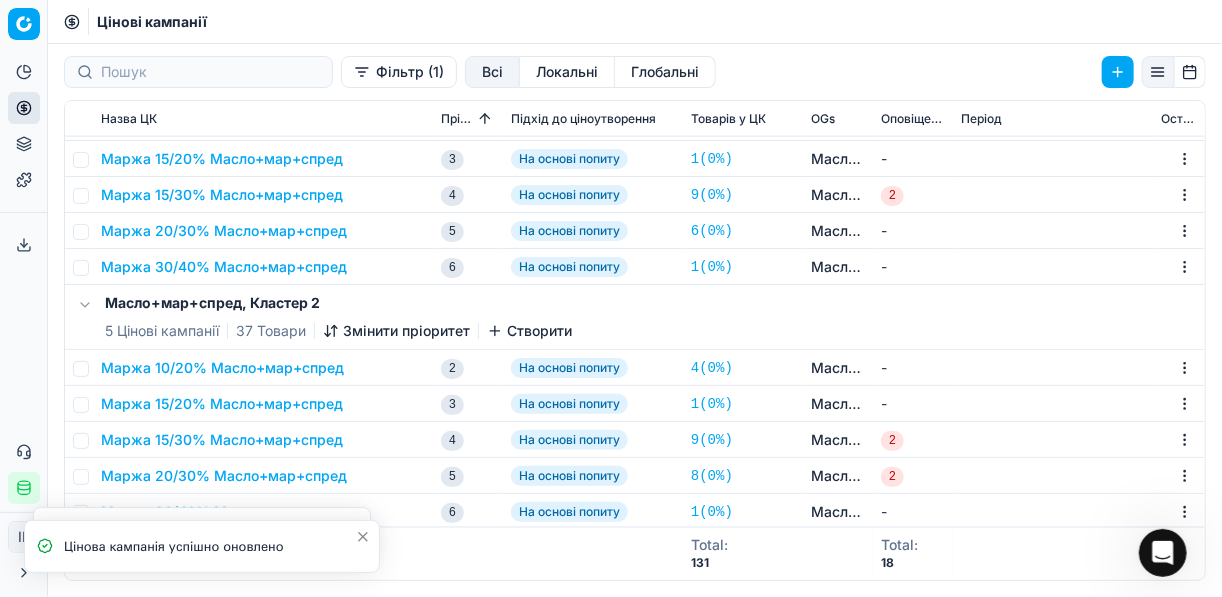 click on "Маржа 15/30% Масло+мар+спред" at bounding box center [222, 440] 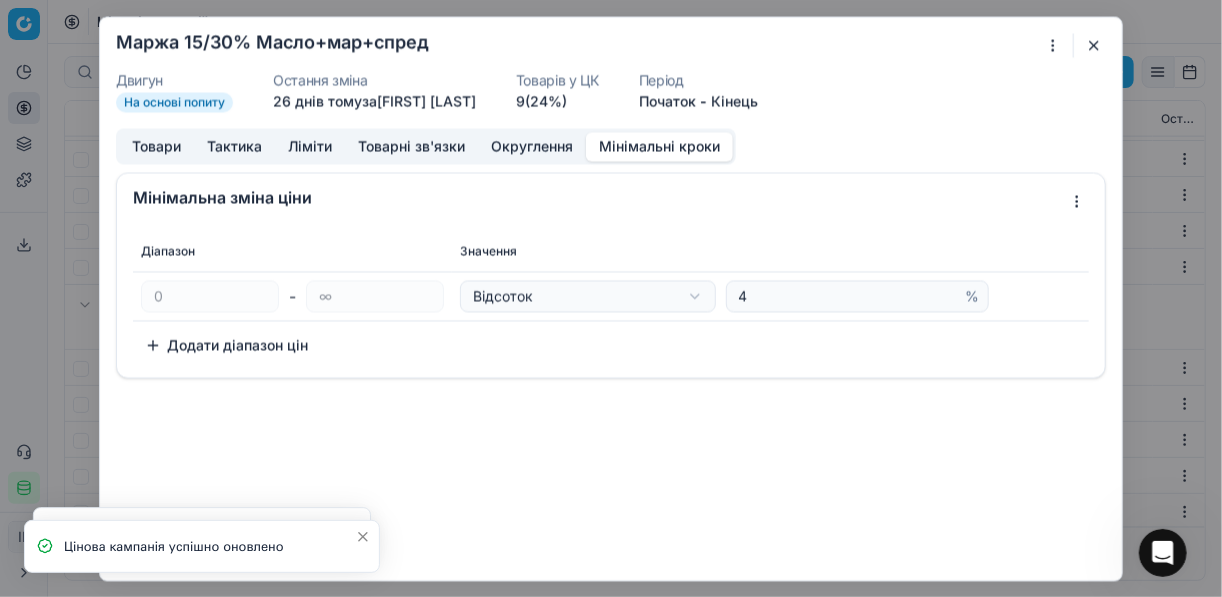 click on "Мінімальні кроки" at bounding box center (659, 146) 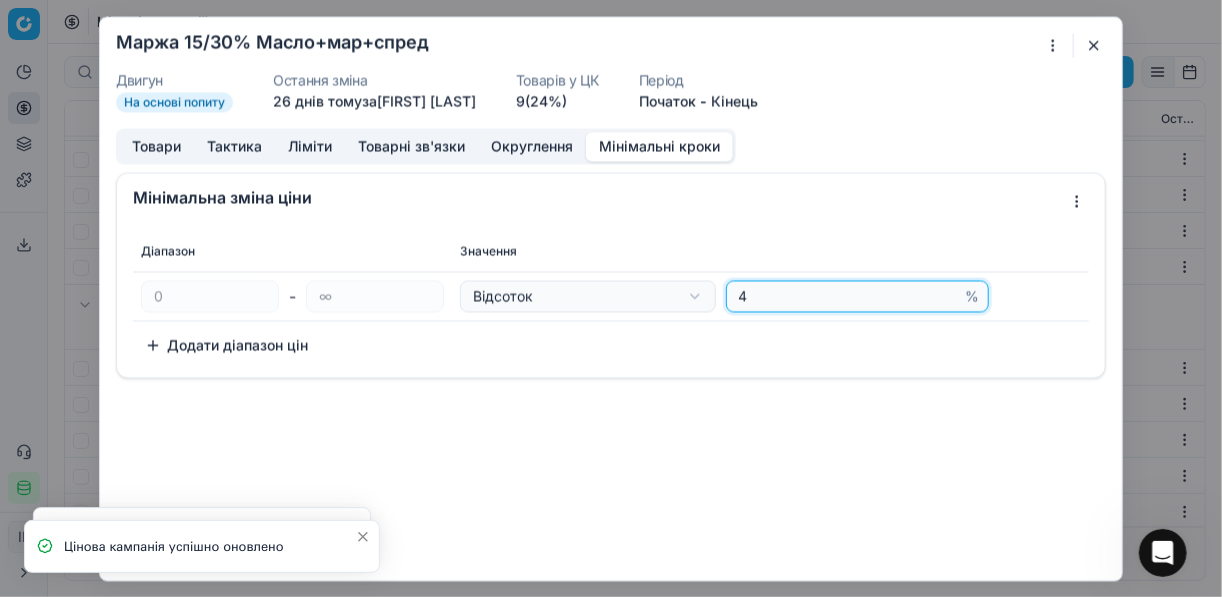 click on "4" at bounding box center (848, 296) 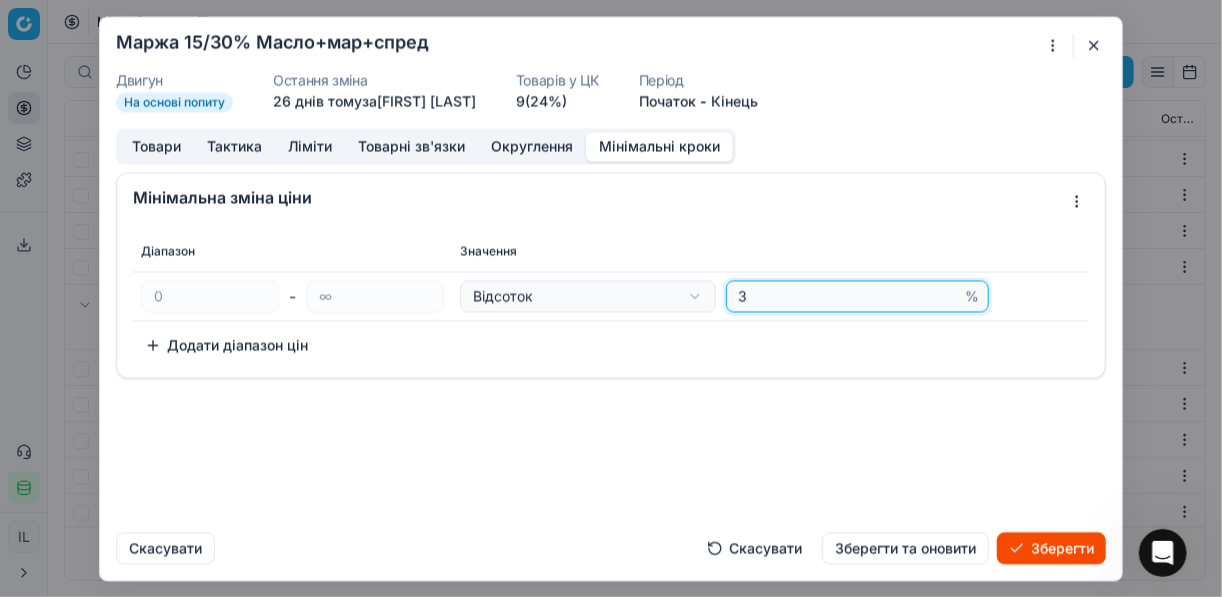 type on "3" 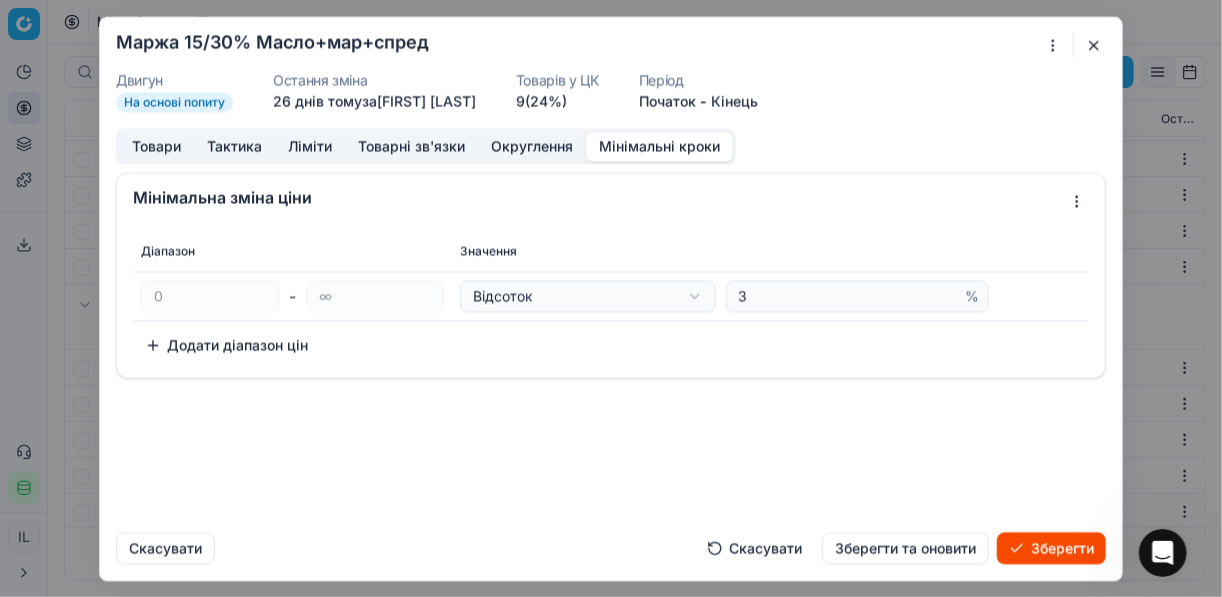 click on "Зберегти" at bounding box center [1051, 548] 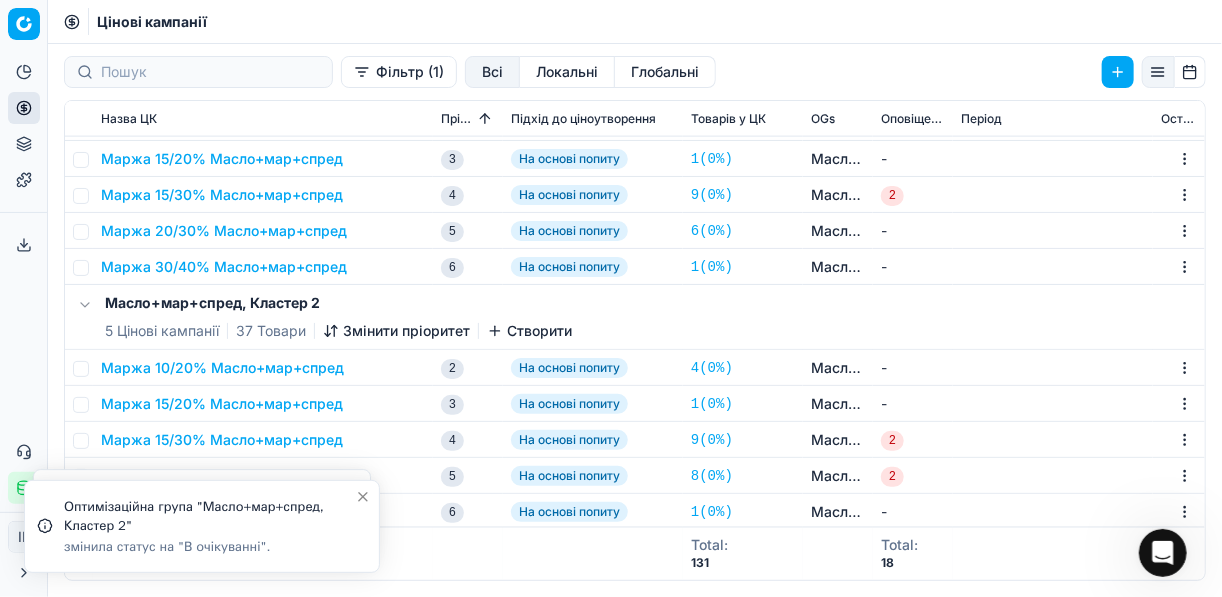 click on "Маржа 15/30% Масло+мар+спред" at bounding box center (222, 440) 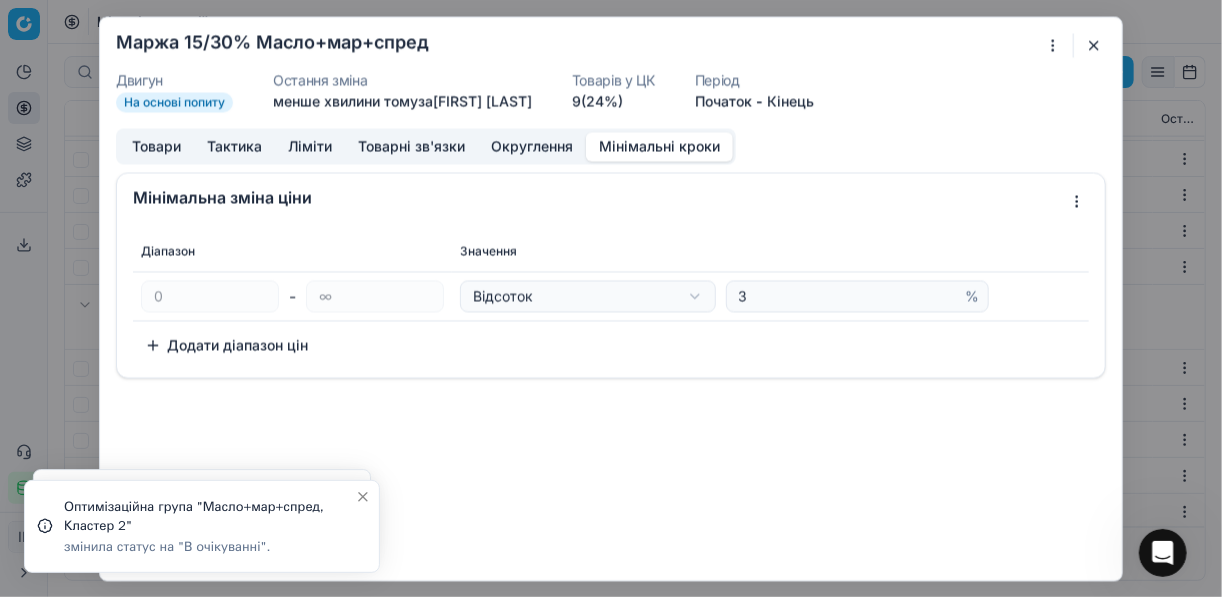 click on "Мінімальні кроки" at bounding box center [659, 146] 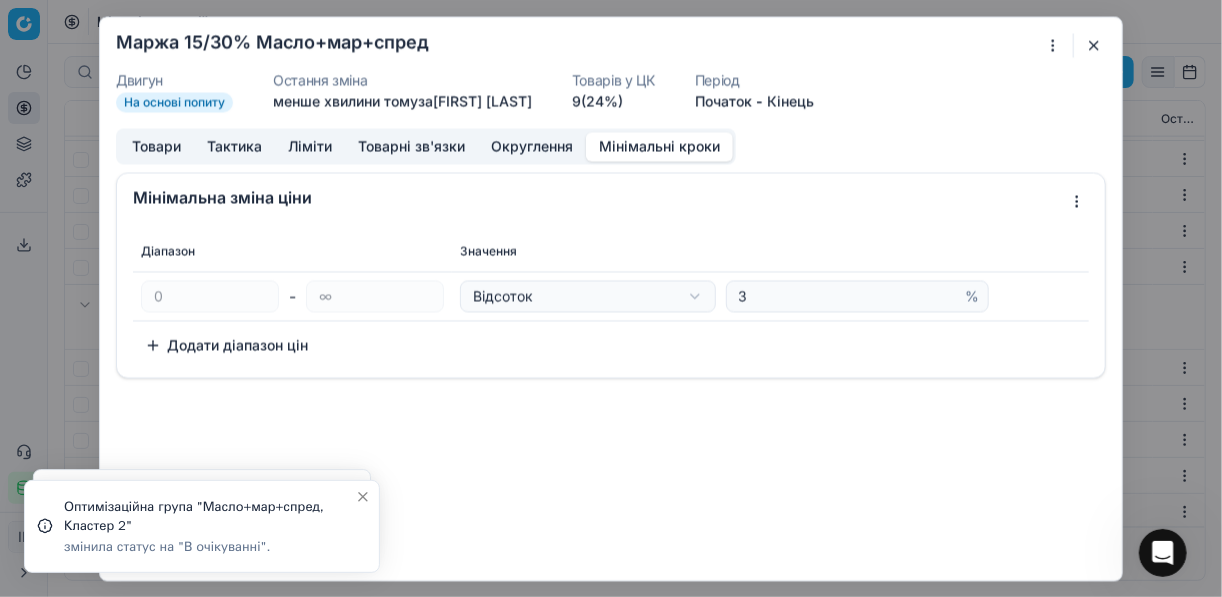 click at bounding box center (1094, 45) 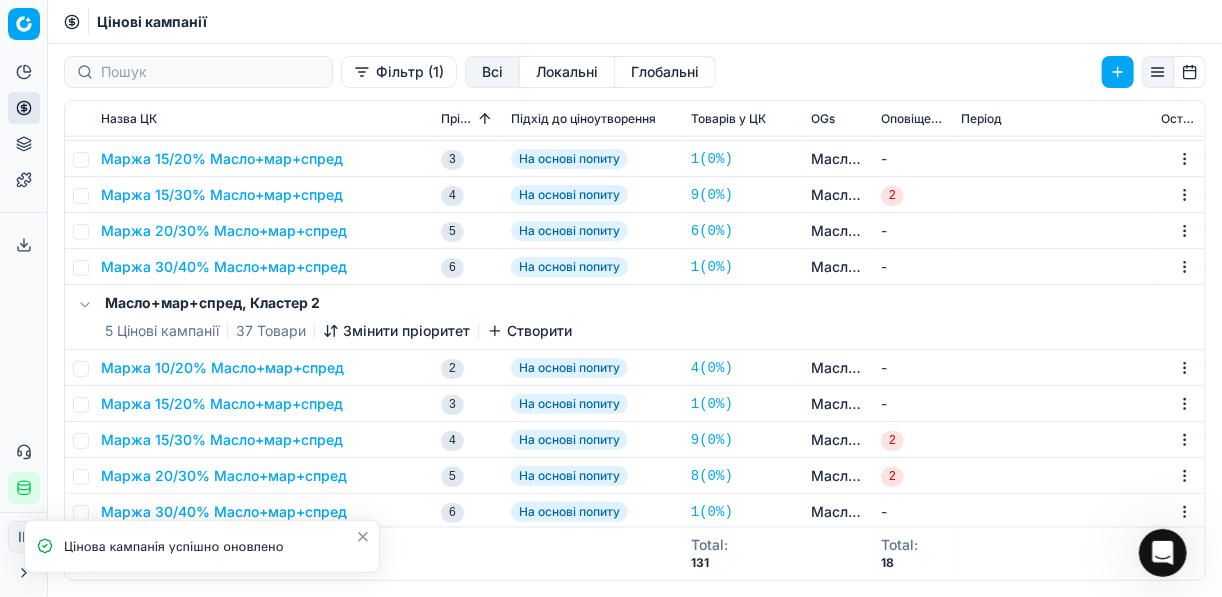click on "Маржа 20/30% Масло+мар+спред" at bounding box center (224, 476) 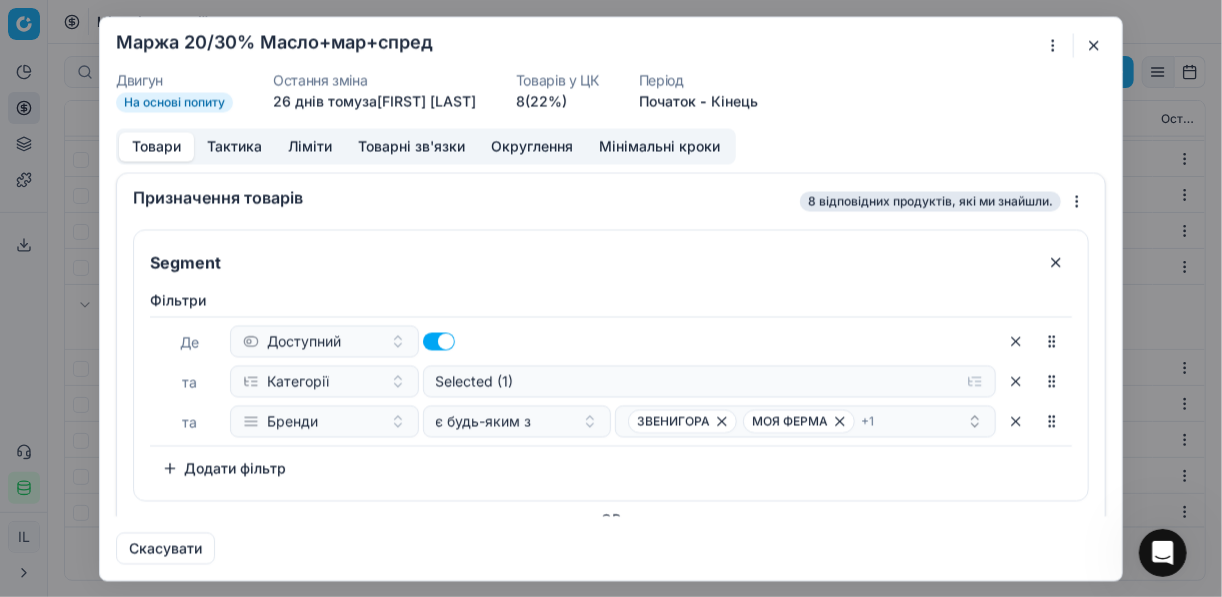 click on "Мінімальні кроки" at bounding box center [659, 146] 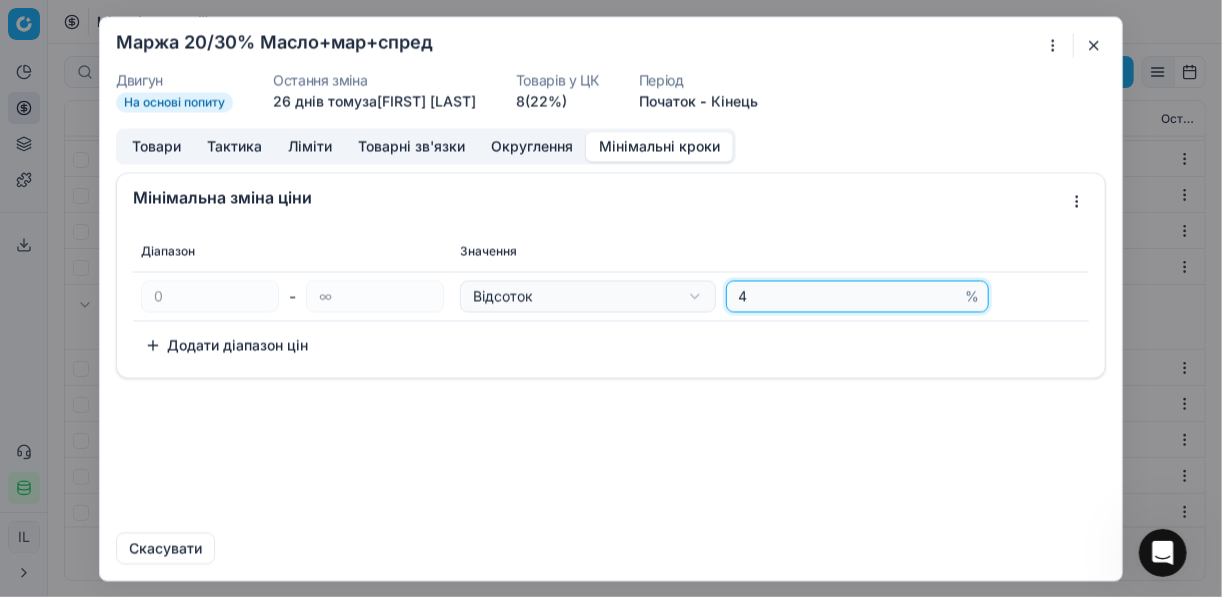 click on "4" at bounding box center (848, 296) 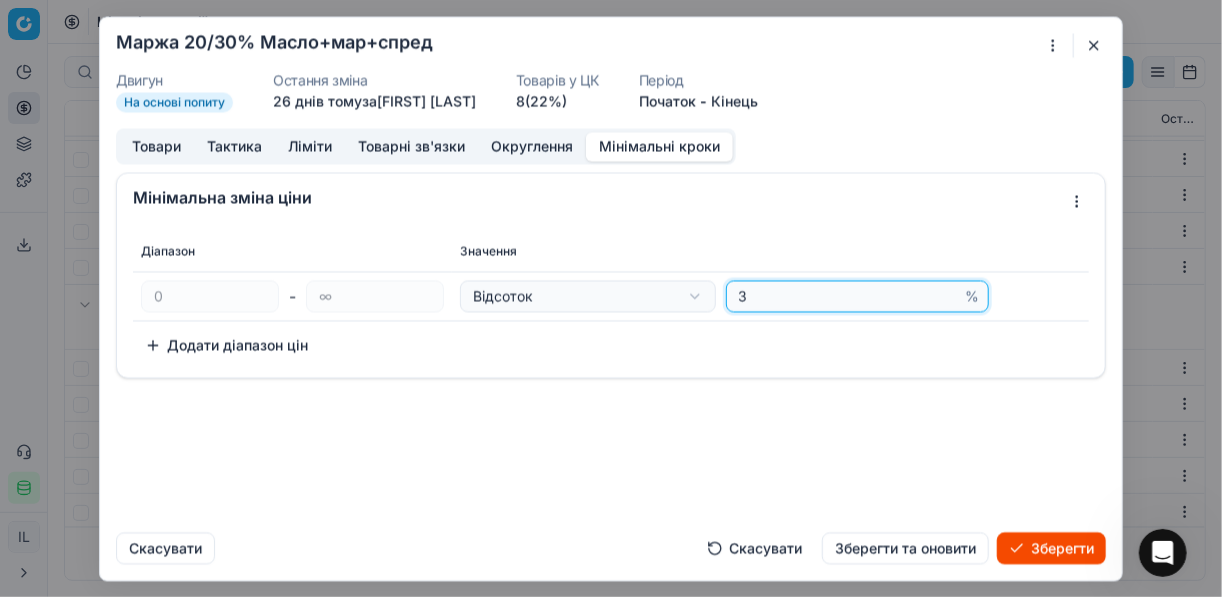 type on "3" 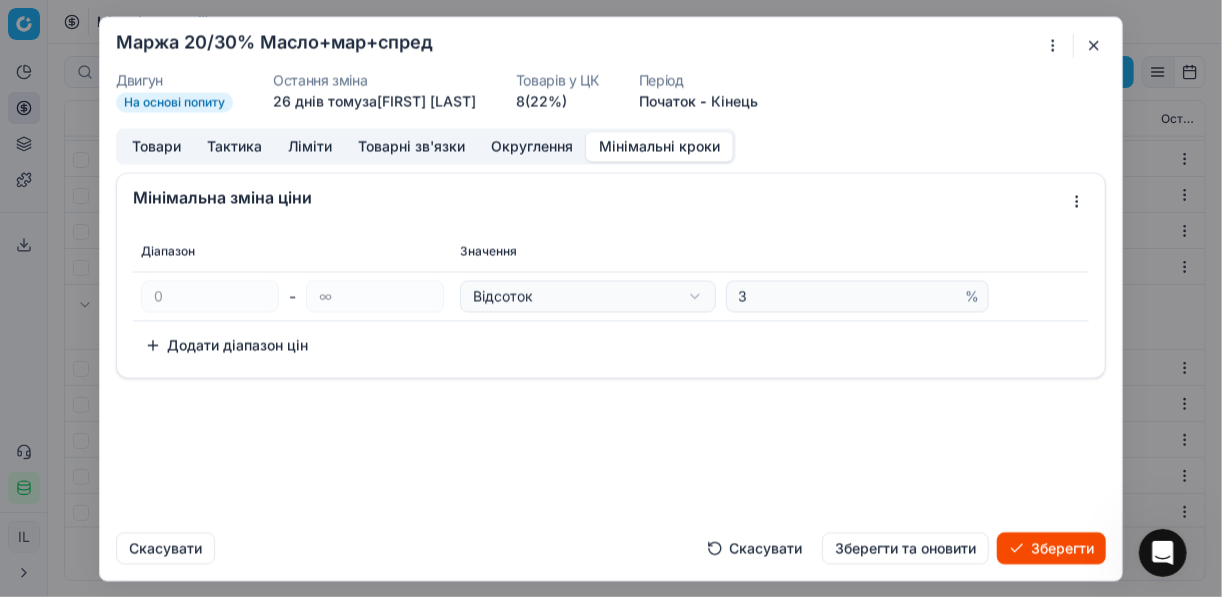 click on "Зберегти" at bounding box center (1051, 548) 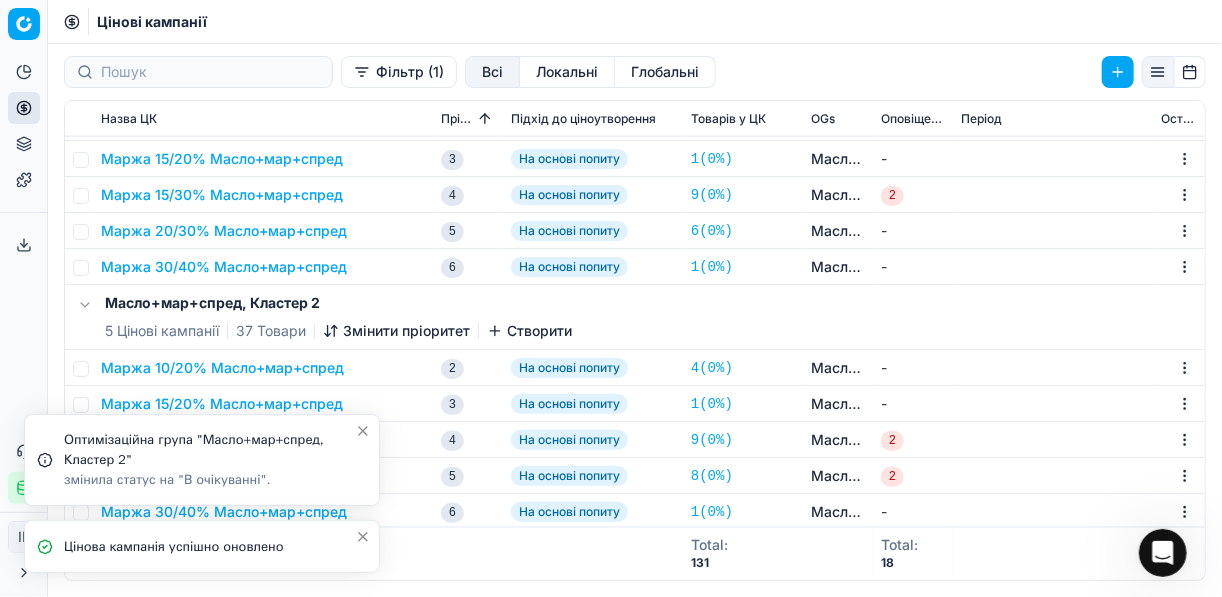 click 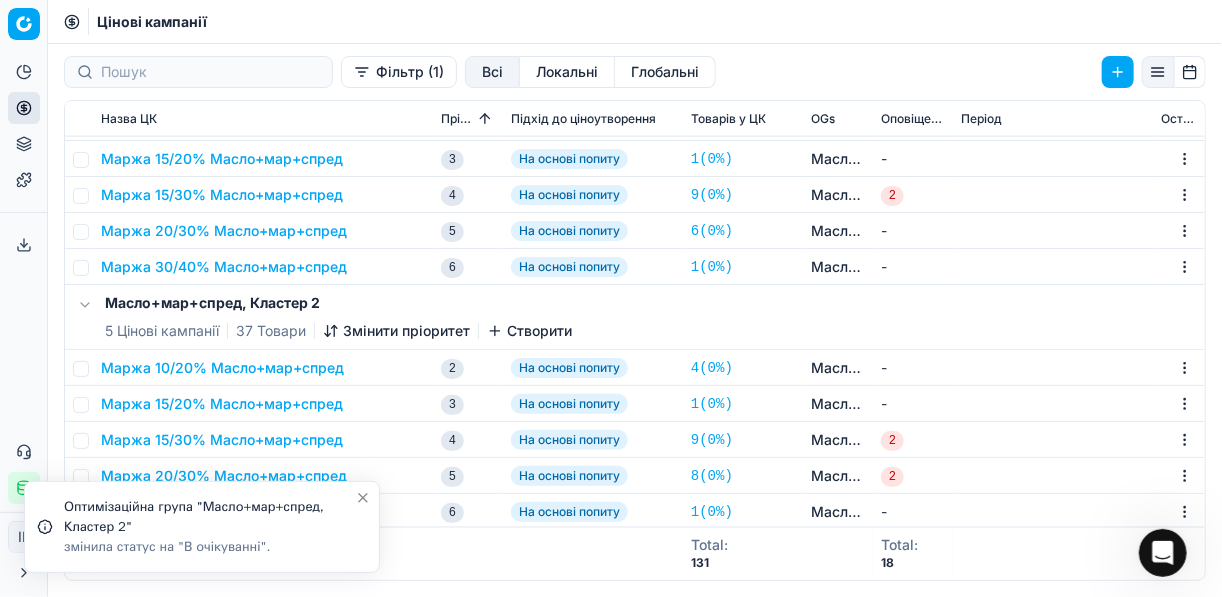 click 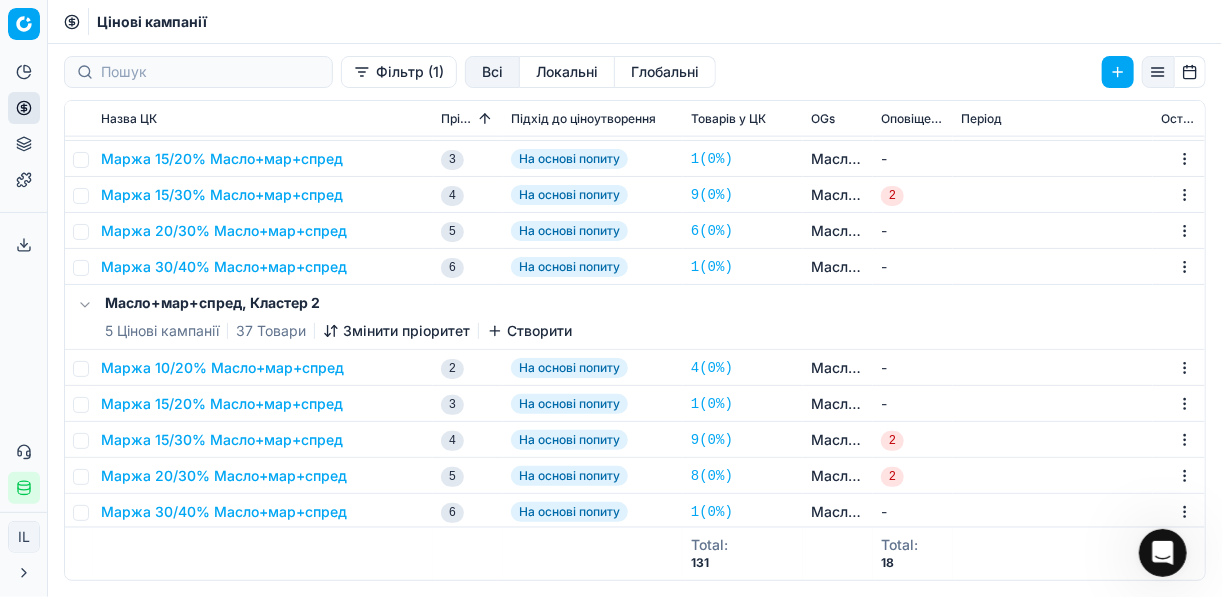 click on "Маржа 30/40% Масло+мар+спред" at bounding box center (224, 512) 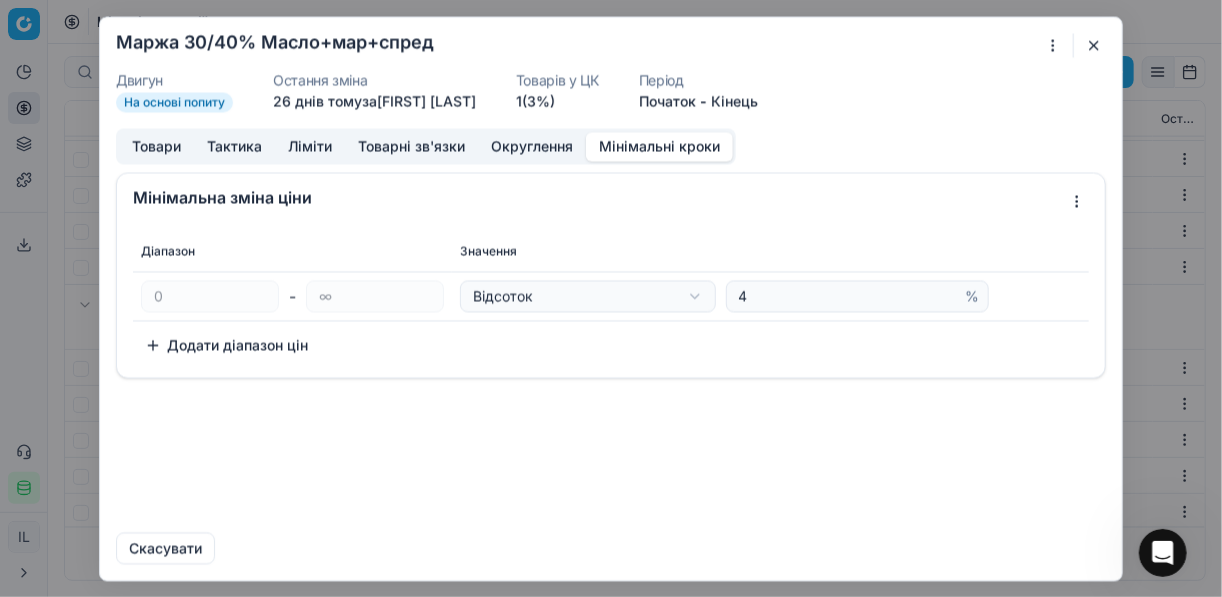 click on "Мінімальні кроки" at bounding box center (659, 146) 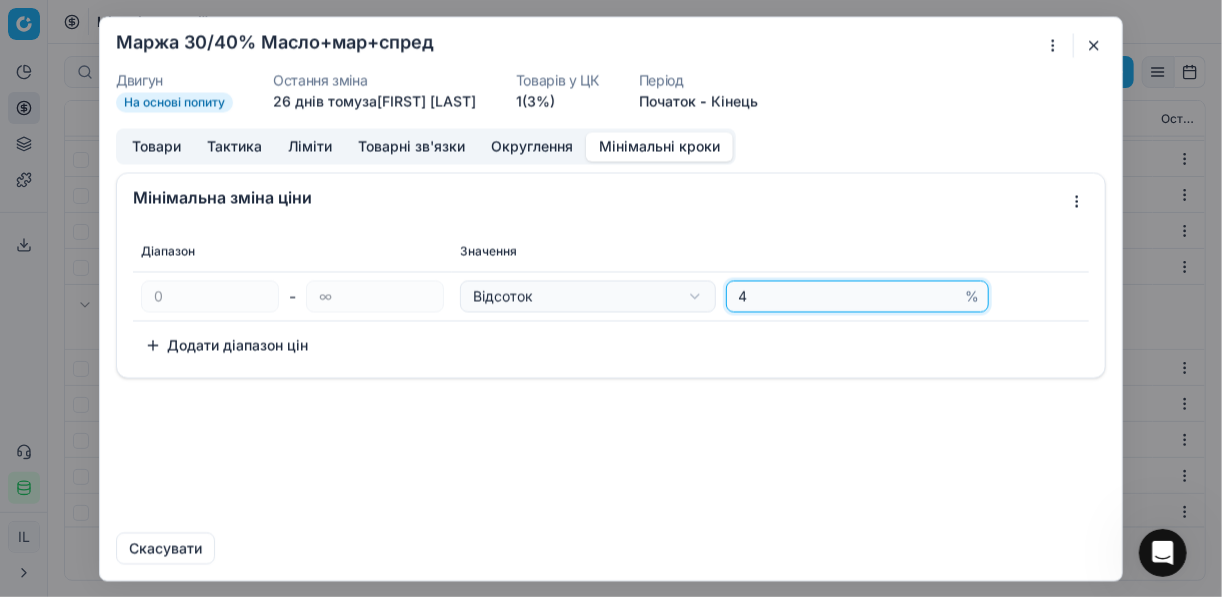 click on "4" at bounding box center [848, 296] 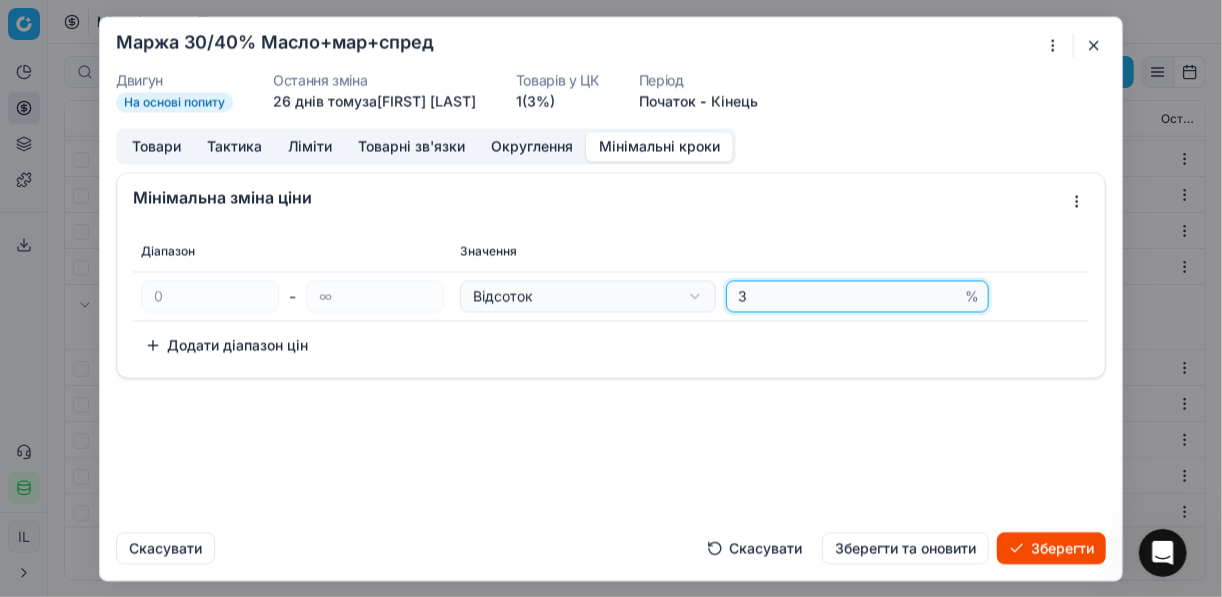 type on "3" 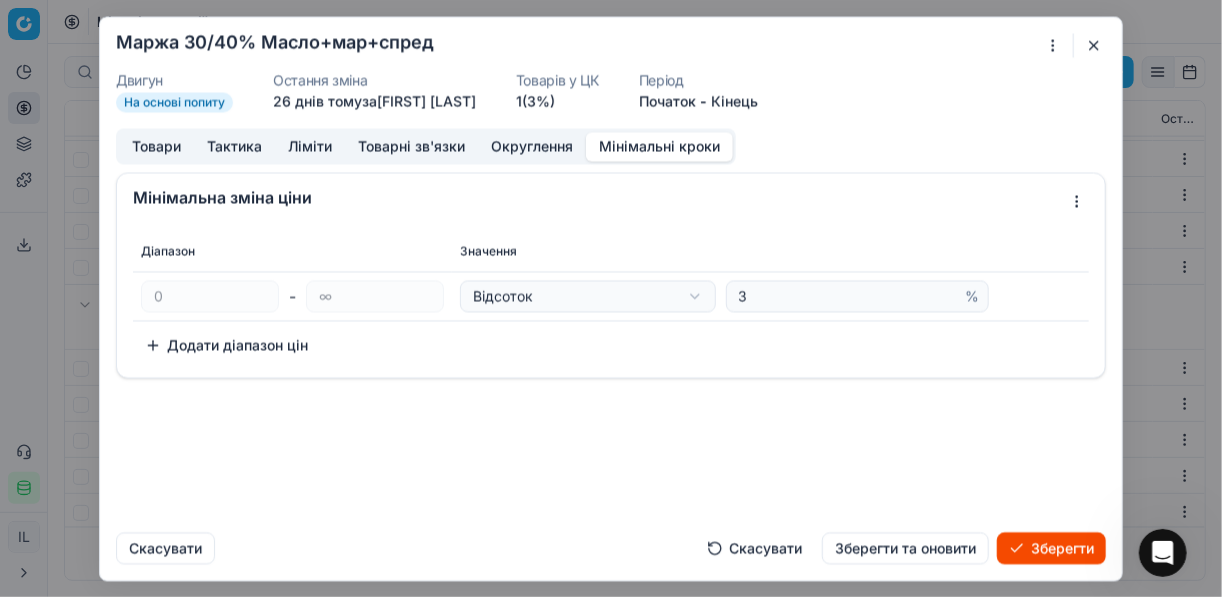click on "Зберегти" at bounding box center [1051, 548] 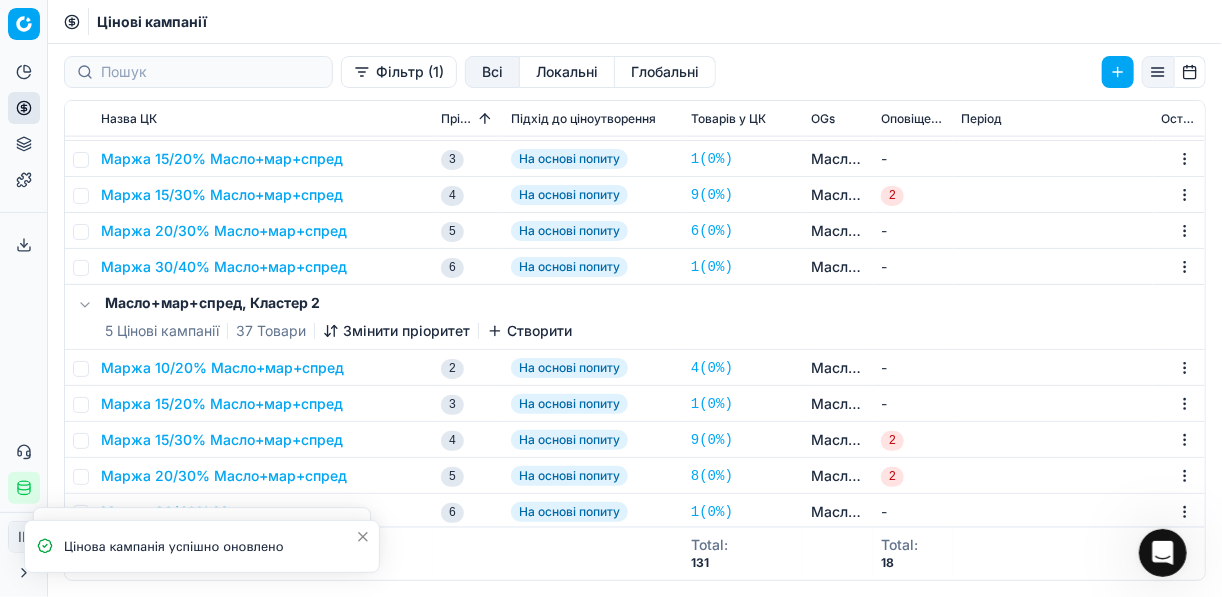 click on "Маржа 15/30% Масло+мар+спред" at bounding box center [222, 440] 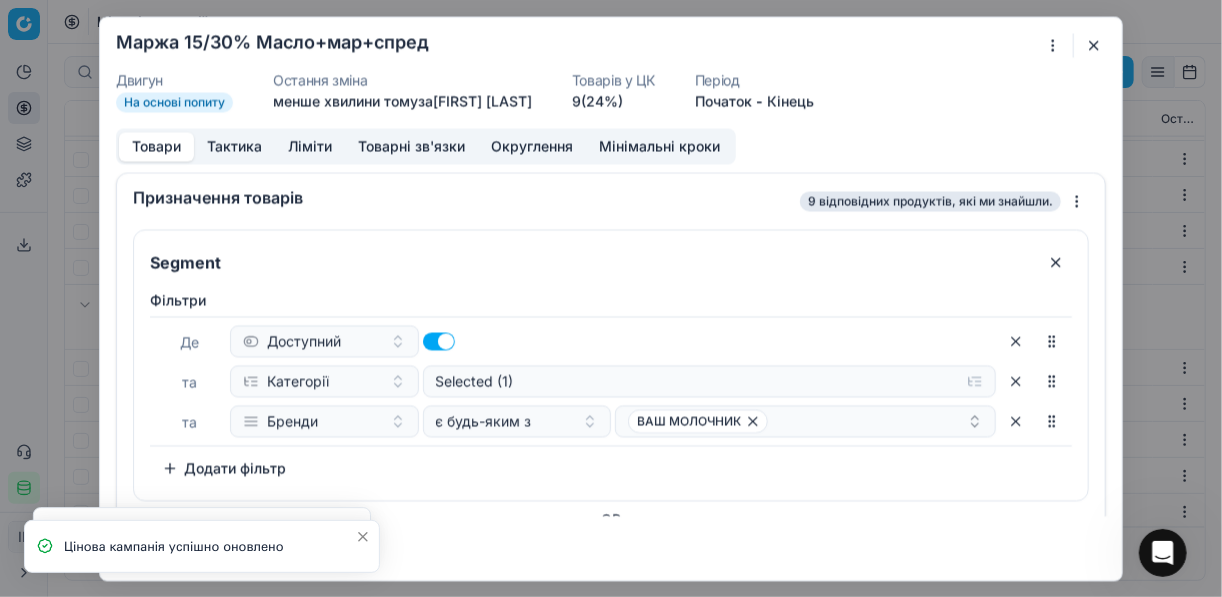 click on "Мінімальні кроки" at bounding box center (659, 146) 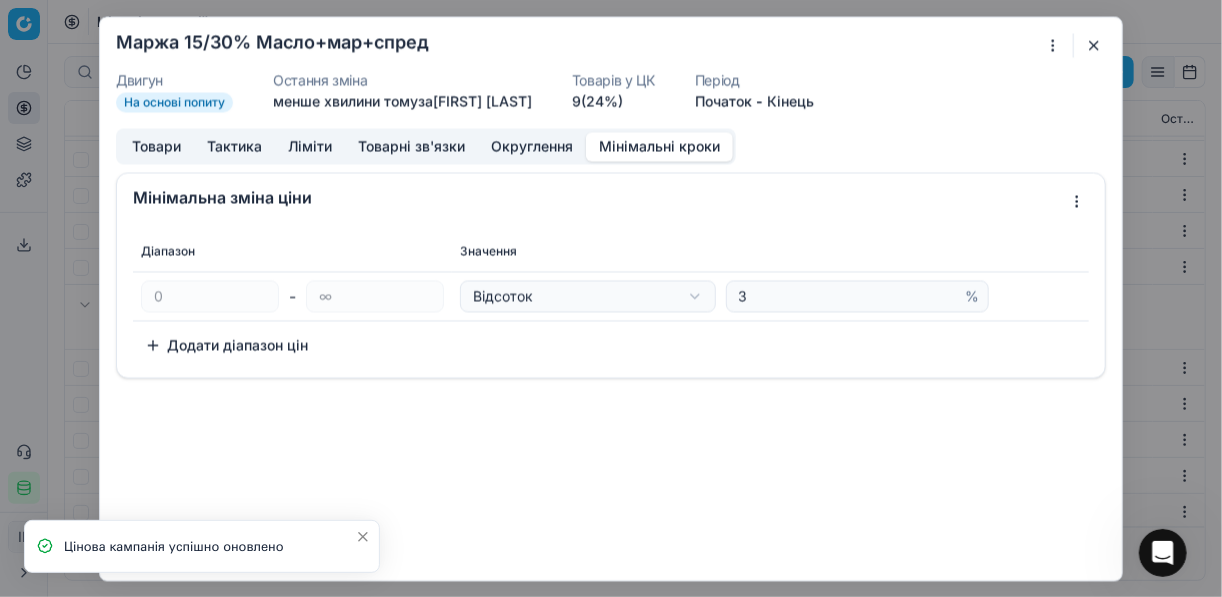 click at bounding box center [1094, 45] 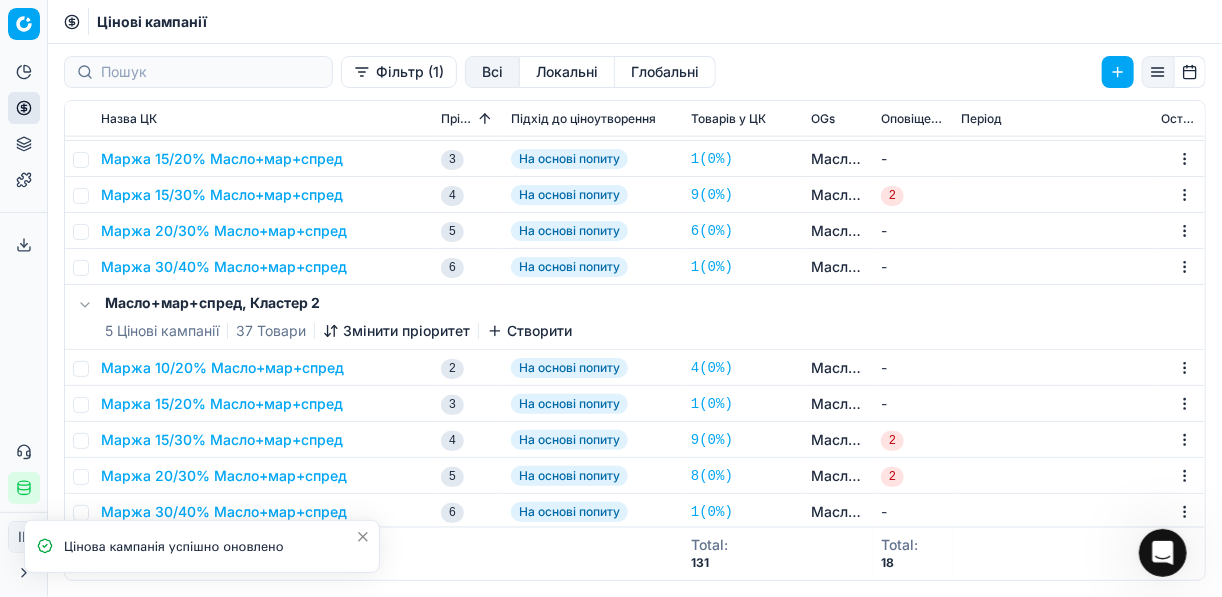 click on "Маржа 20/30% Масло+мар+спред" at bounding box center (224, 476) 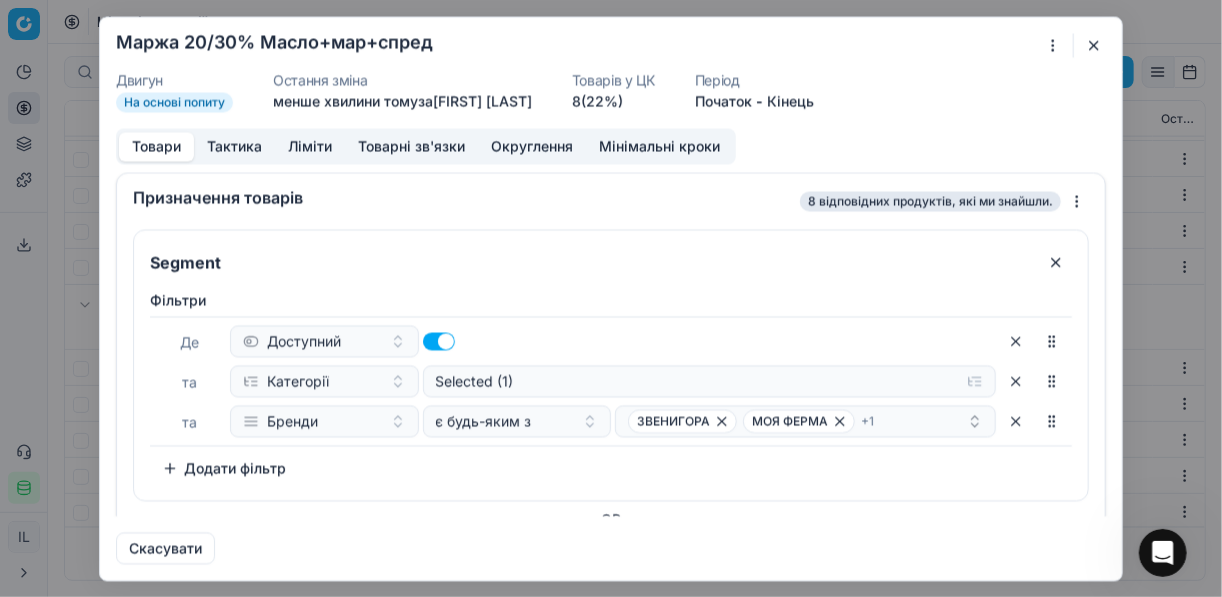 click on "Мінімальні кроки" at bounding box center [659, 146] 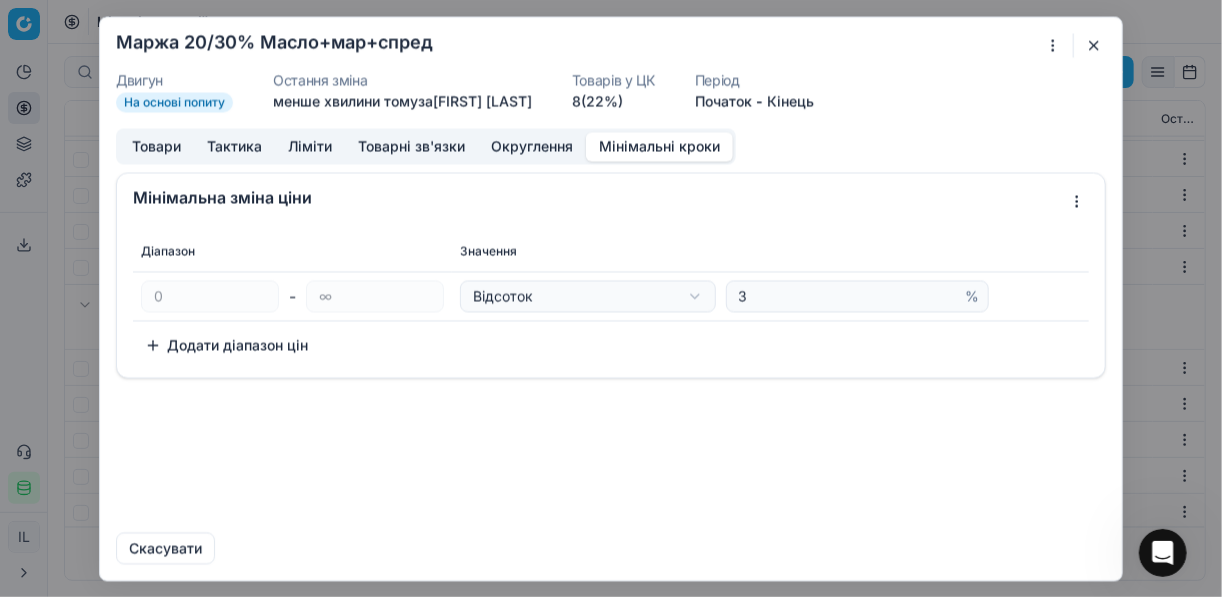 click at bounding box center [1094, 45] 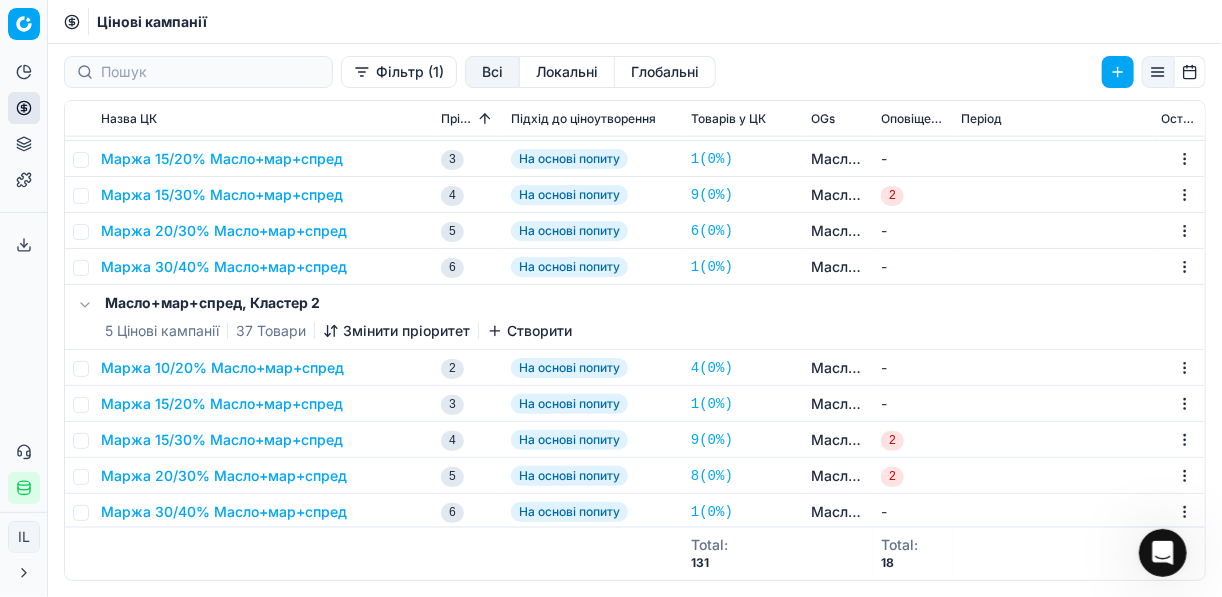 click on "Фільтр   (1)" at bounding box center (399, 72) 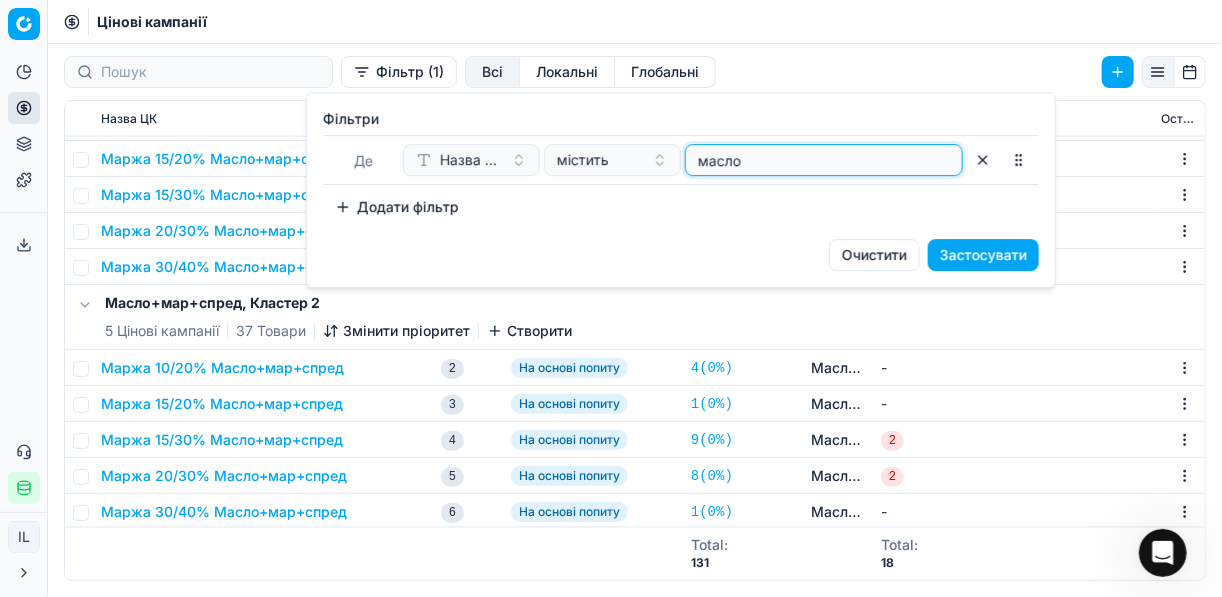 drag, startPoint x: 740, startPoint y: 161, endPoint x: 676, endPoint y: 154, distance: 64.381676 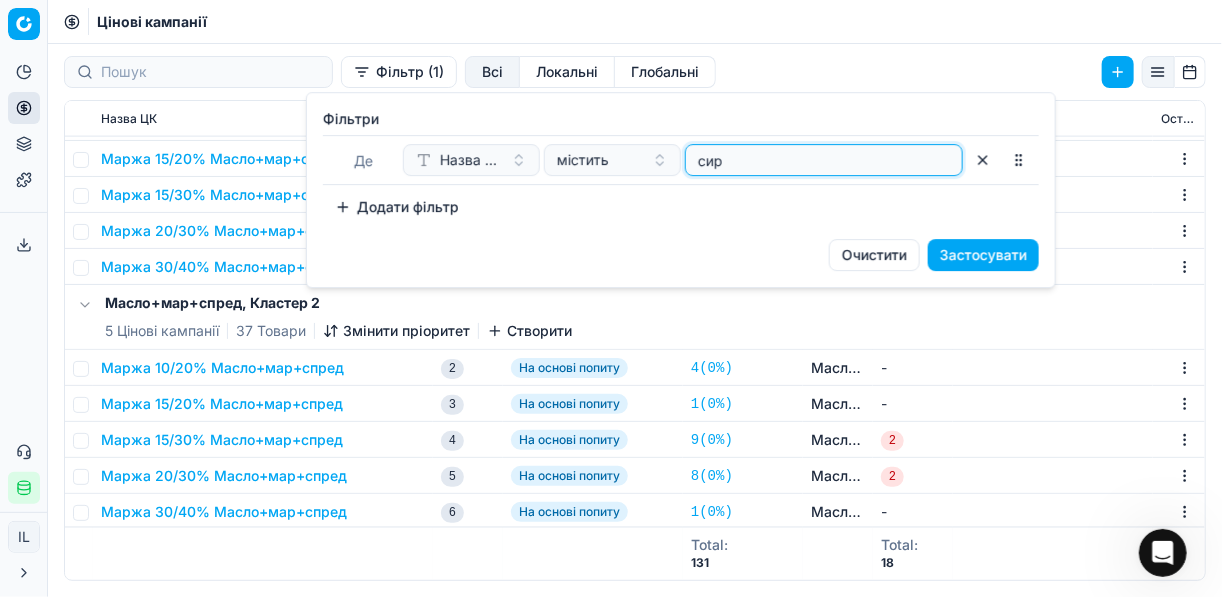type on "сир" 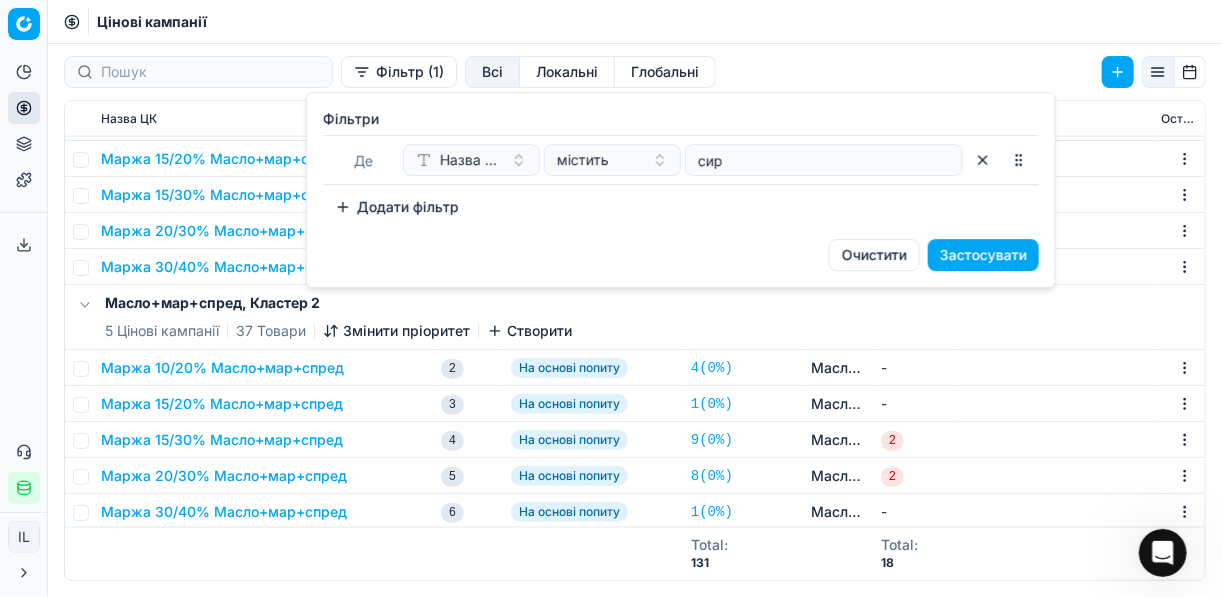 click on "Застосувати" at bounding box center [983, 255] 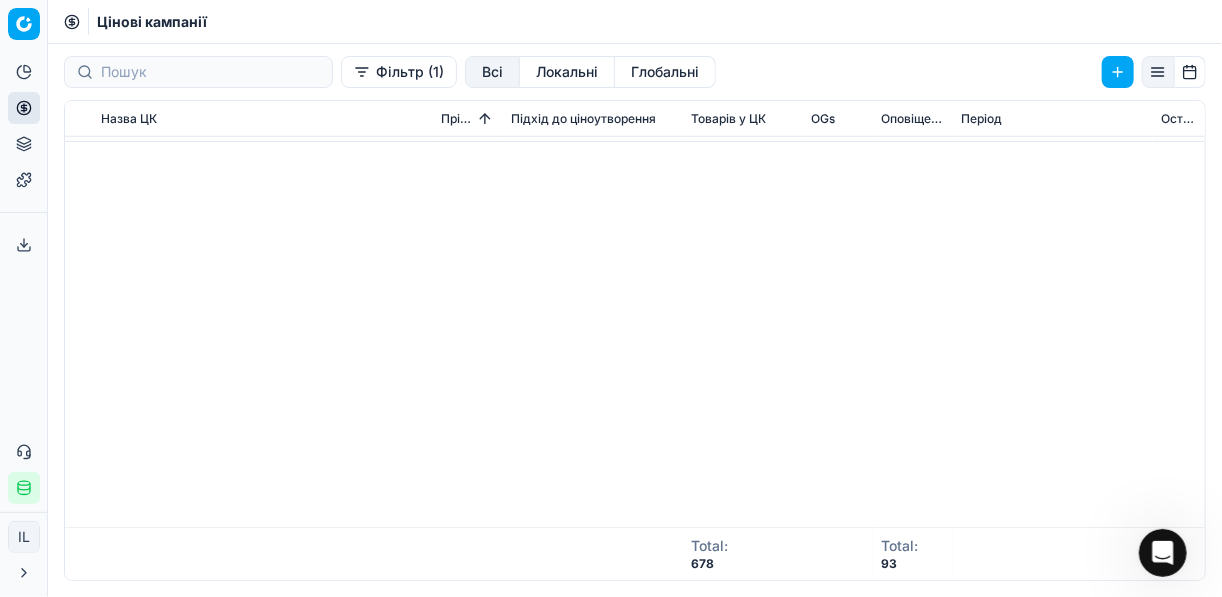 scroll, scrollTop: 0, scrollLeft: 0, axis: both 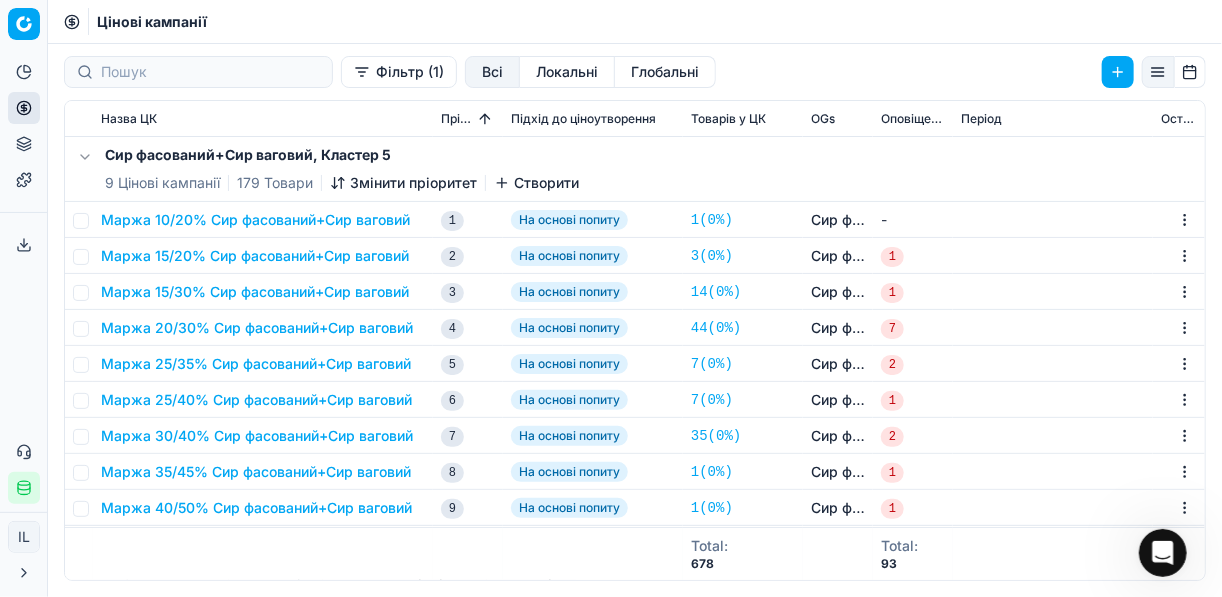 click on "Маржа 10/20% Сир фасований+Сир ваговий" at bounding box center [255, 220] 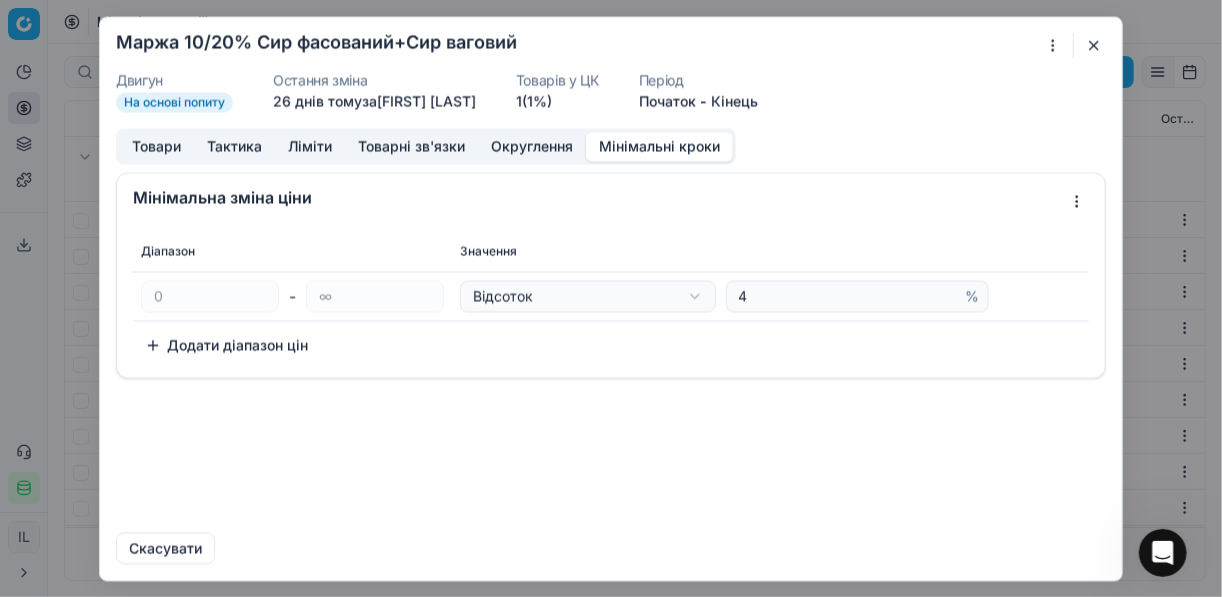 click on "Мінімальні кроки" at bounding box center [659, 146] 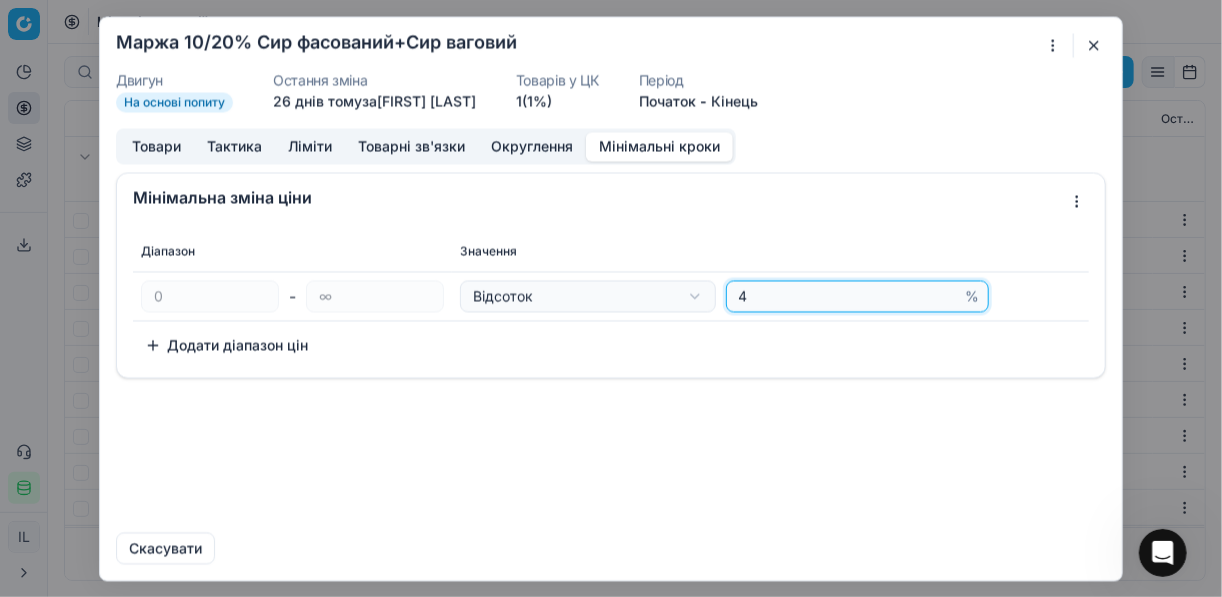 click on "4" at bounding box center (848, 296) 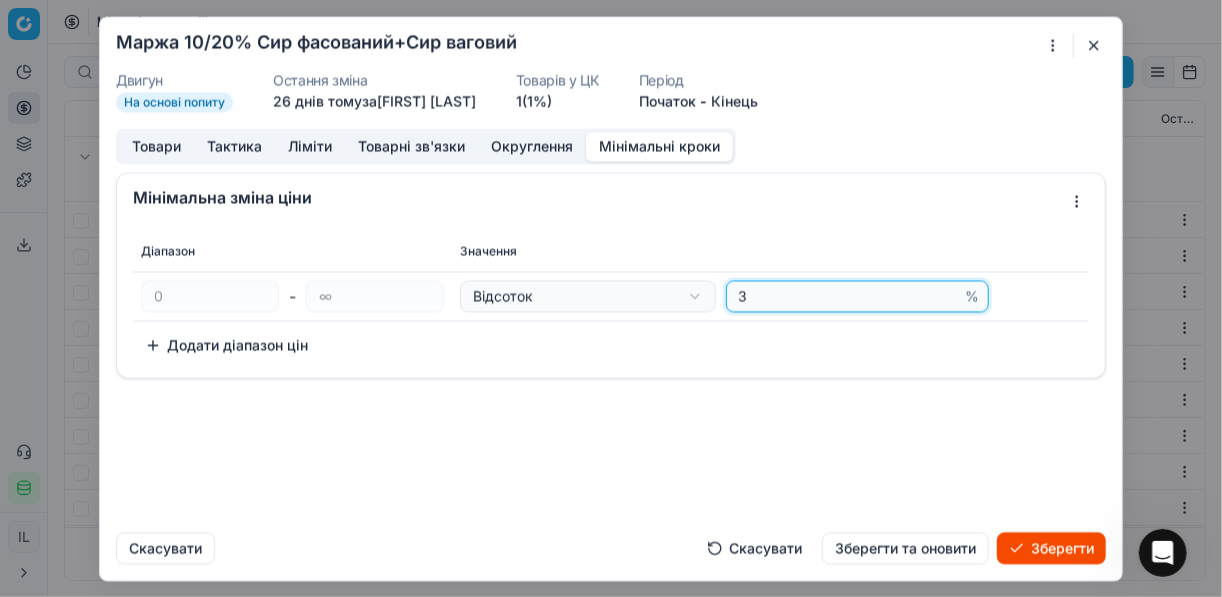 type on "3" 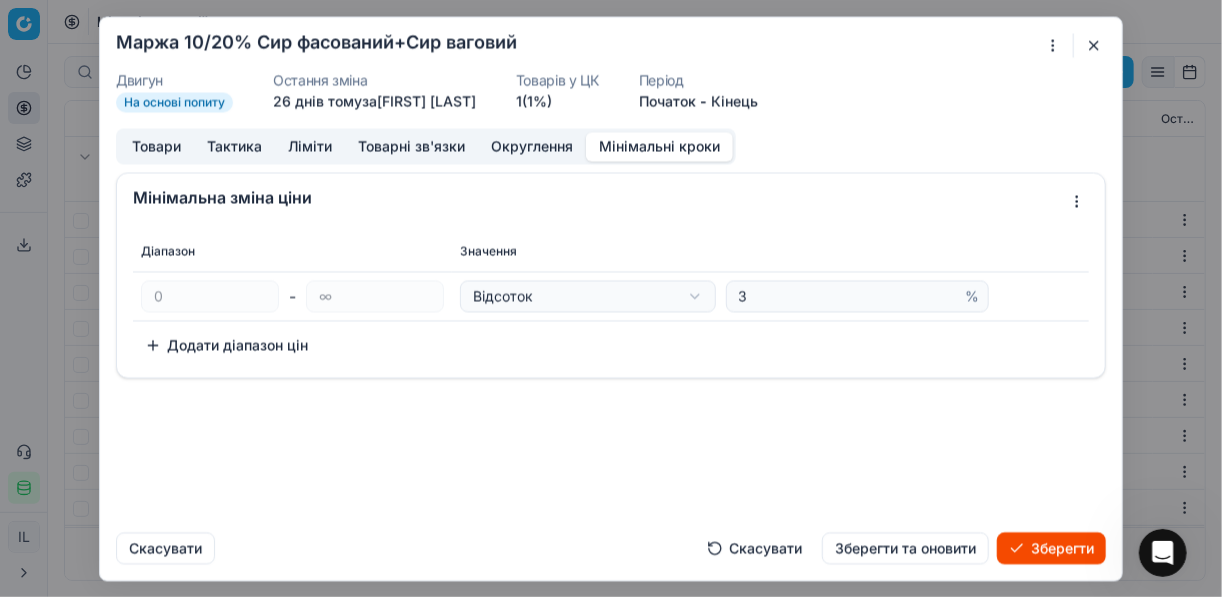click on "Зберегти" at bounding box center [1051, 548] 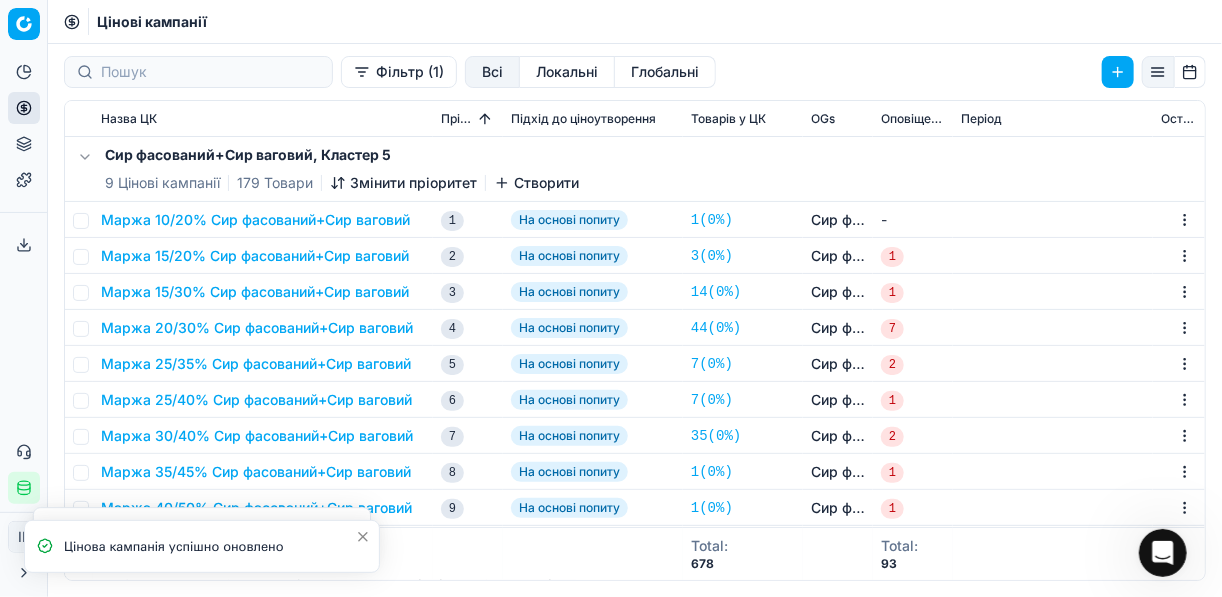 click on "Маржа 15/20% Сир фасований+Сир ваговий" at bounding box center (255, 256) 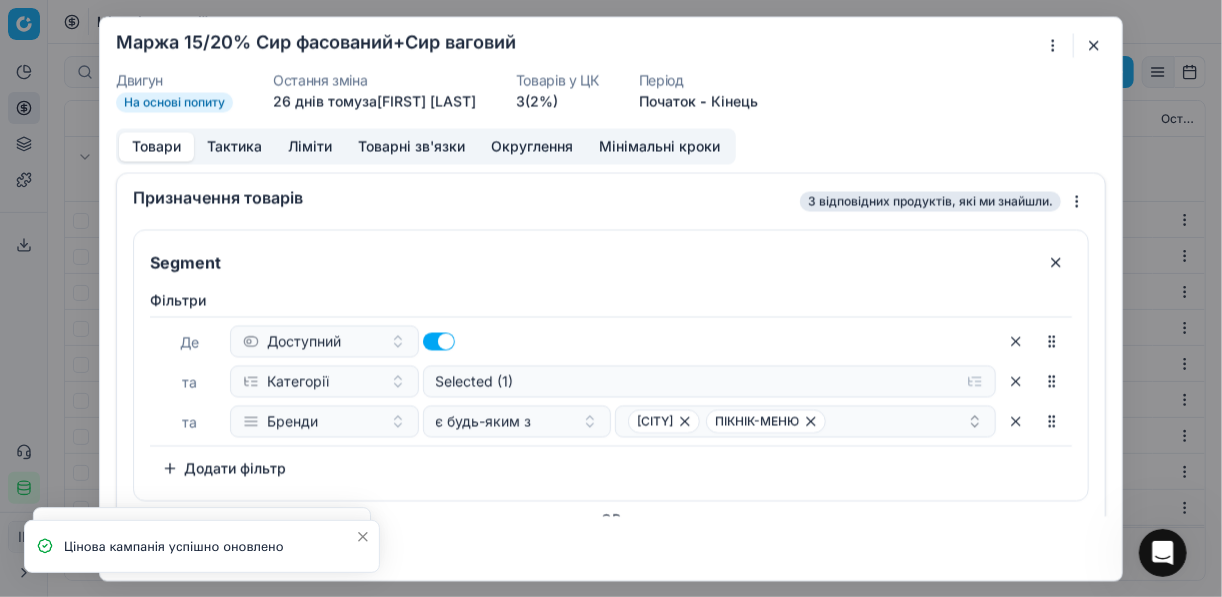click on "Мінімальні кроки" at bounding box center (659, 146) 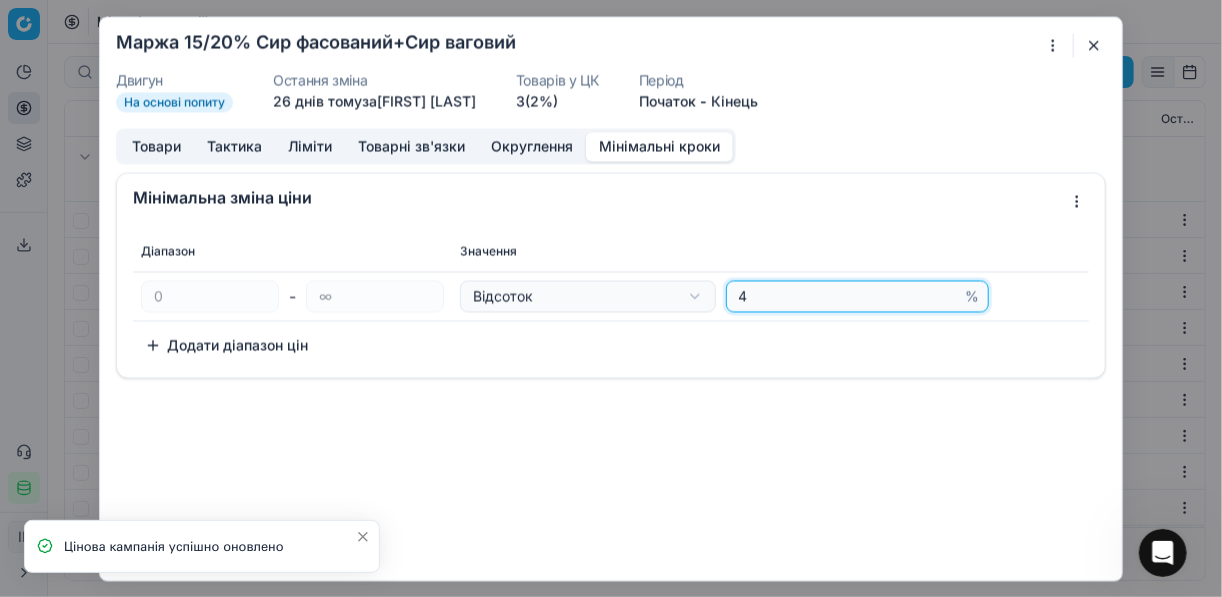 click on "4" at bounding box center (848, 296) 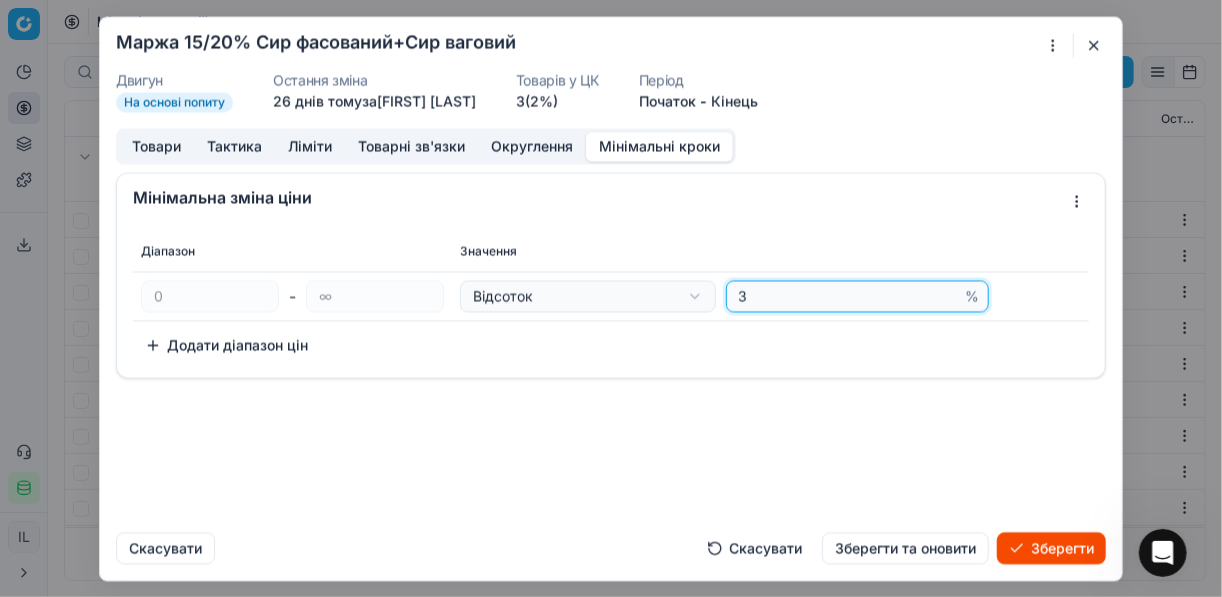 type on "3" 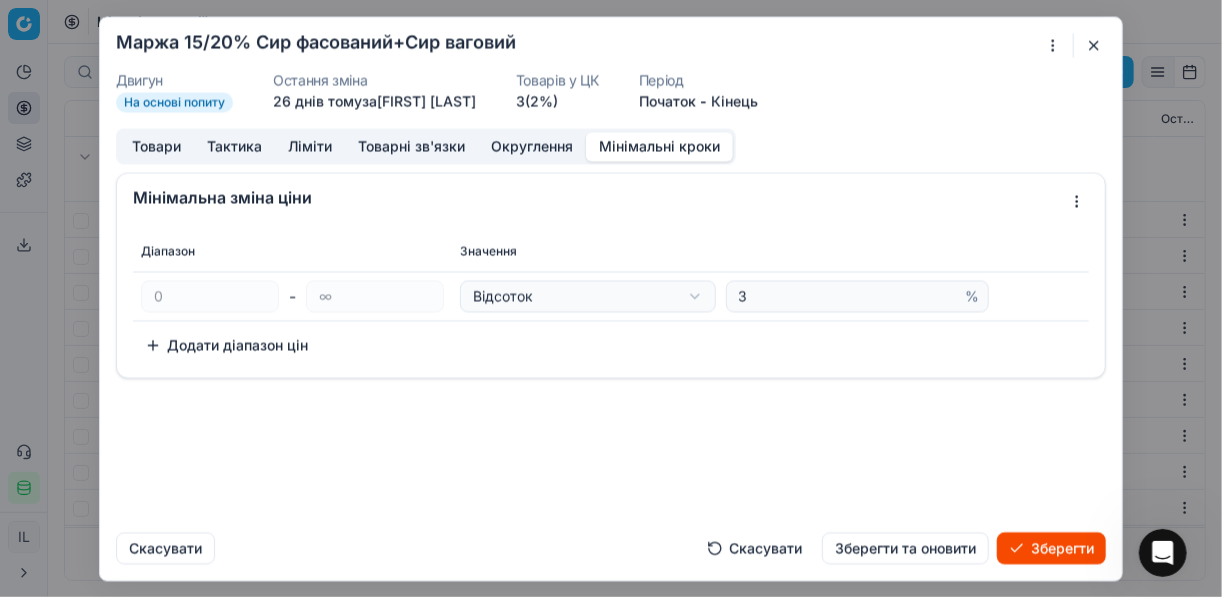 click on "Зберегти" at bounding box center (1051, 548) 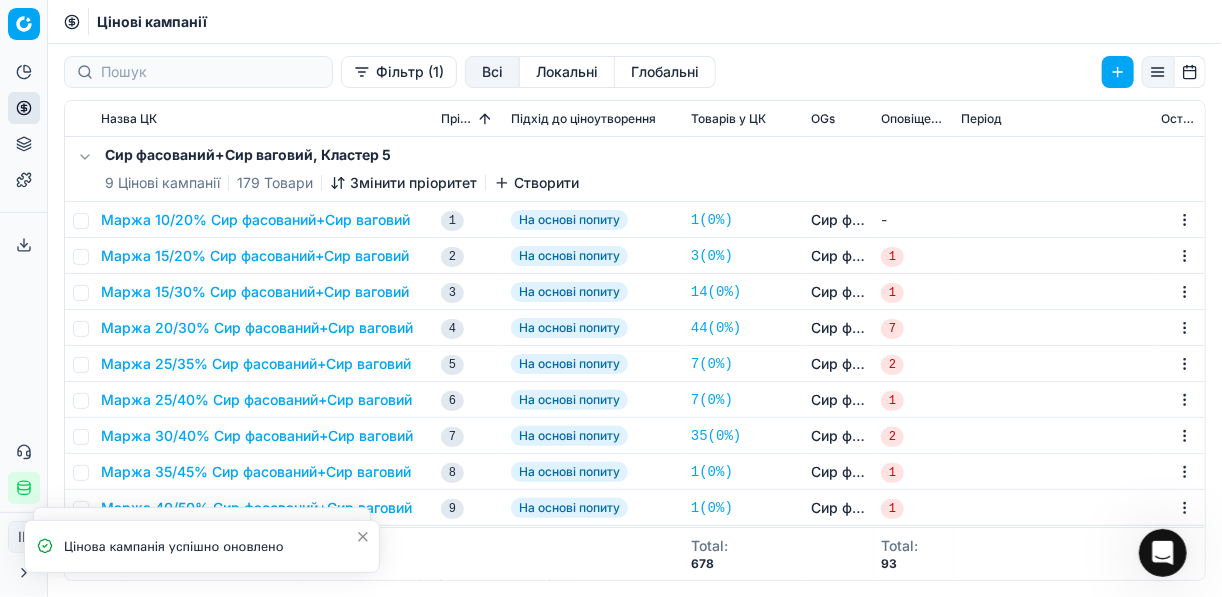 click on "Маржа 15/30% Сир фасований+Сир ваговий" at bounding box center (255, 292) 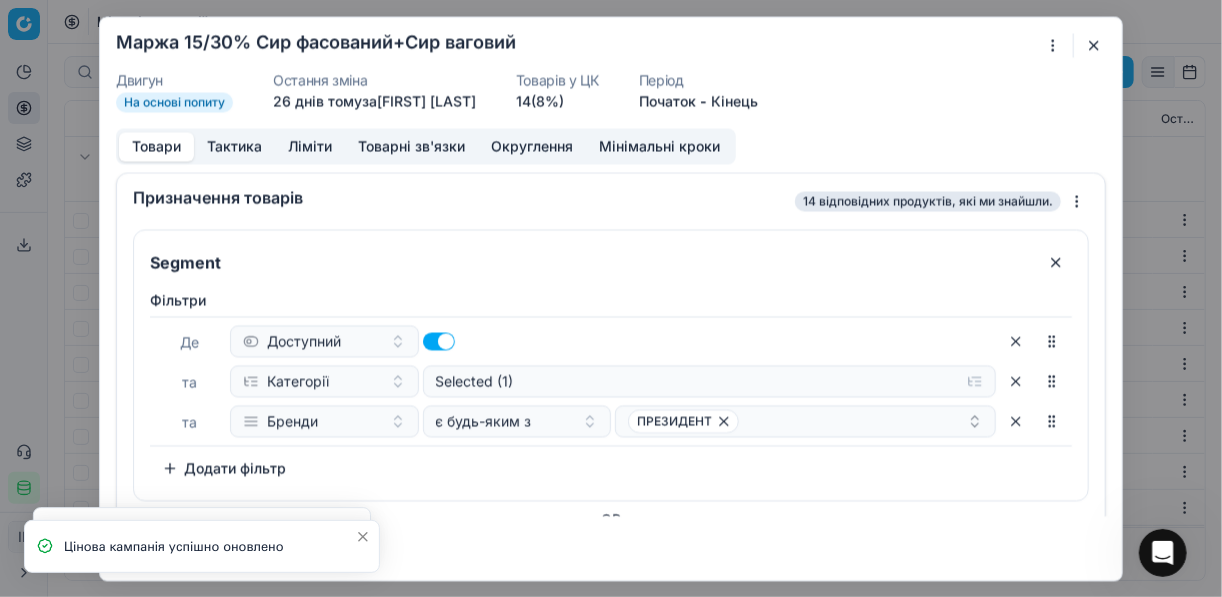 click on "Мінімальні кроки" at bounding box center (659, 146) 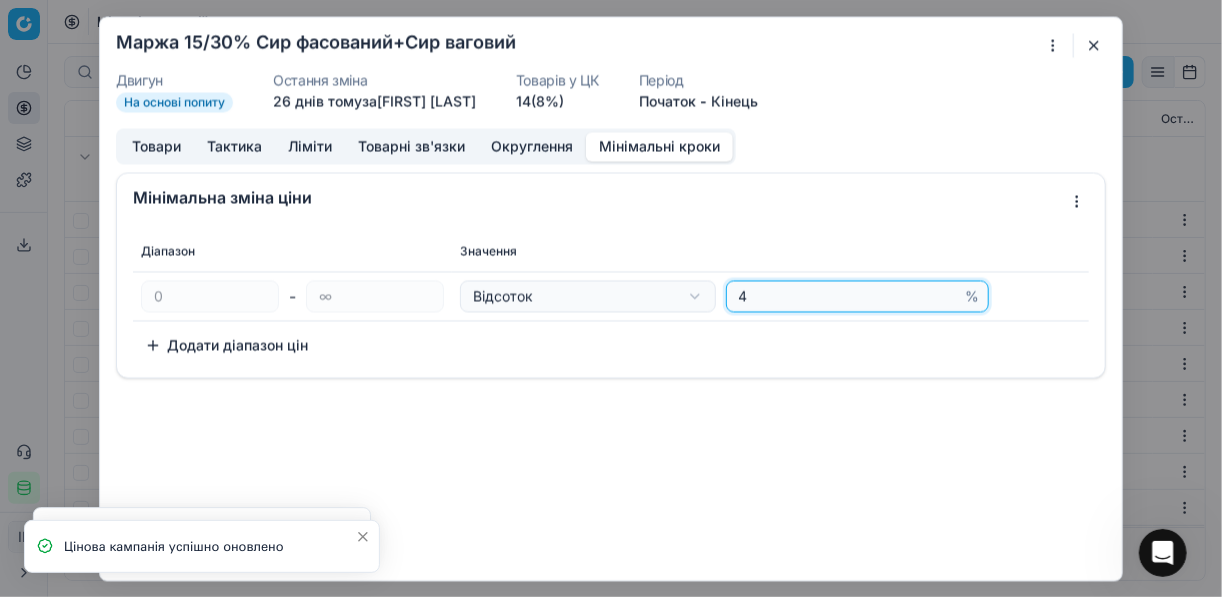 click on "4" at bounding box center (848, 296) 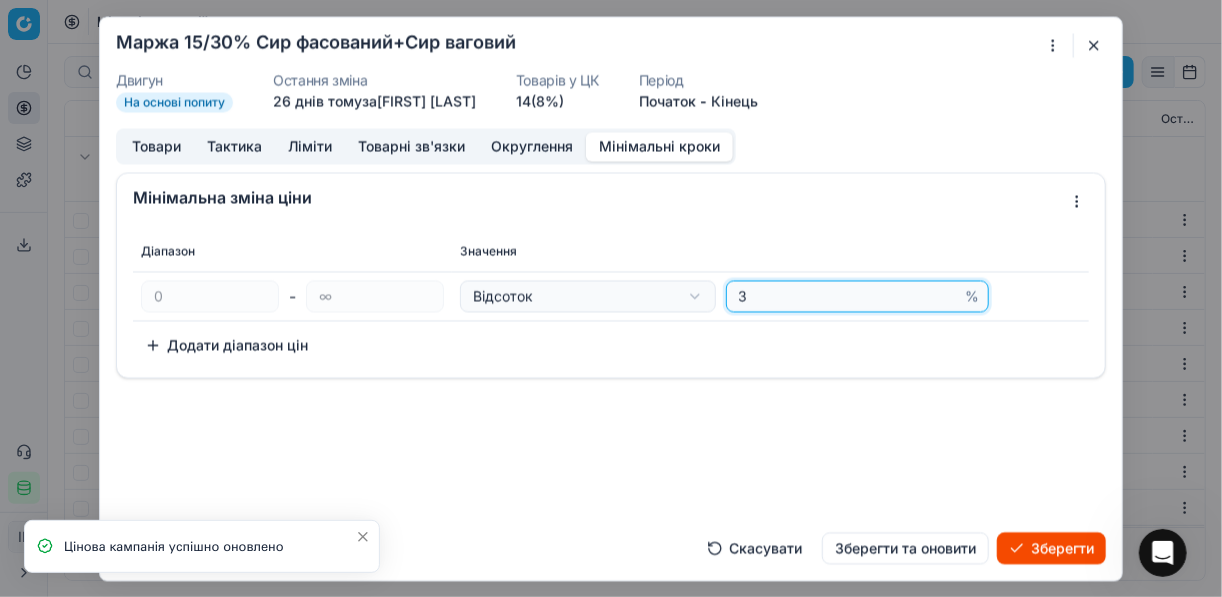 type on "3" 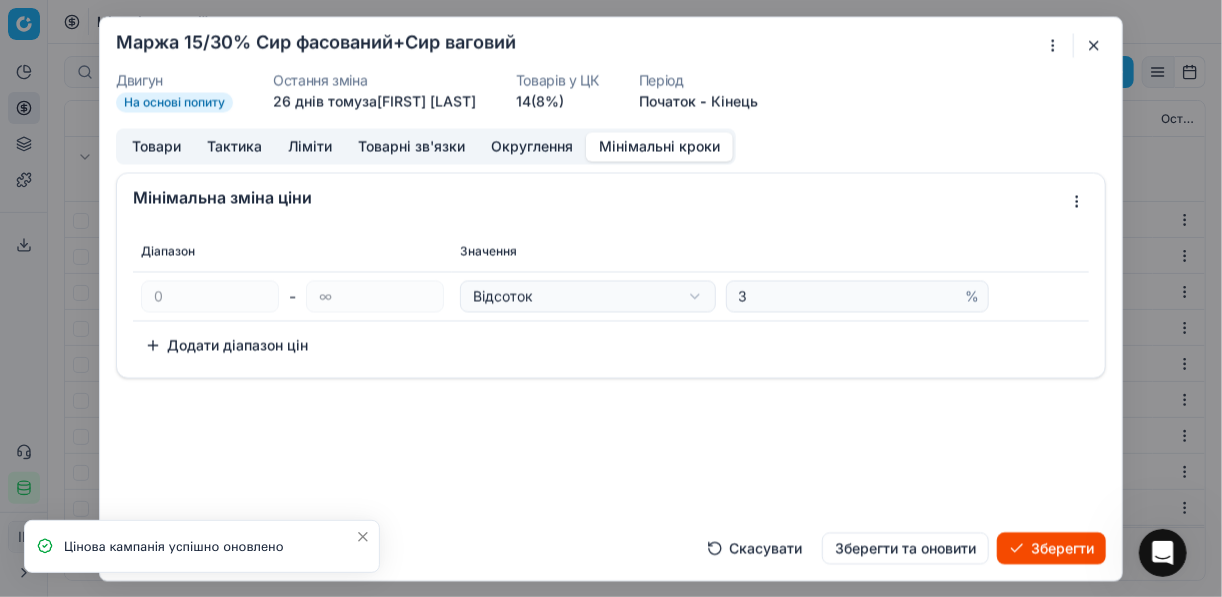 click on "Зберегти" at bounding box center [1051, 548] 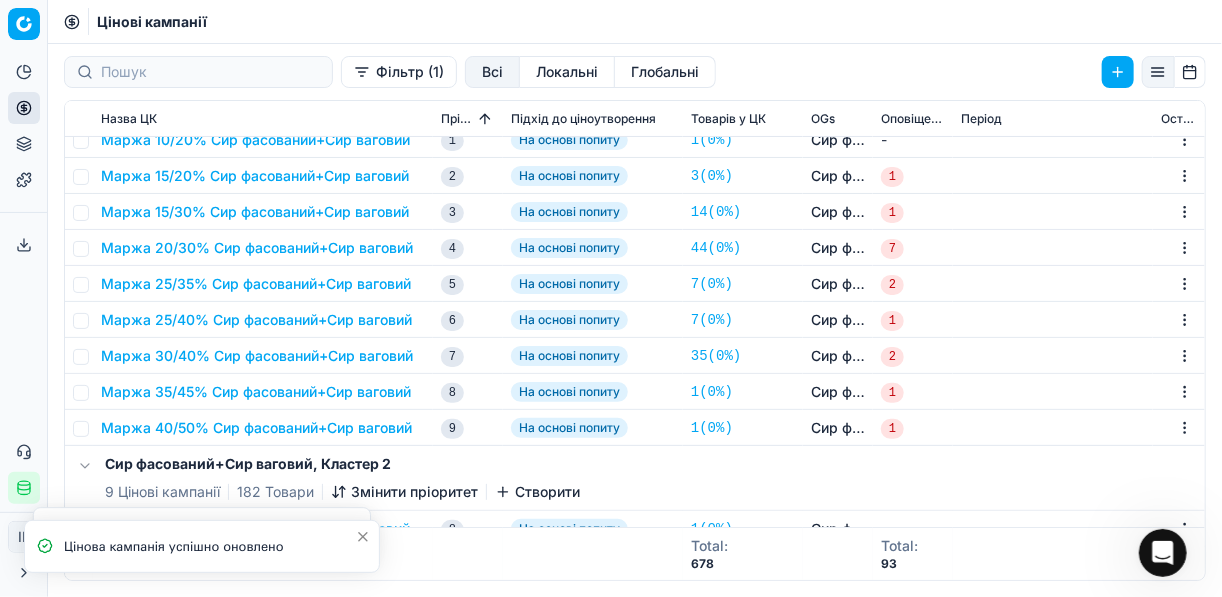 scroll, scrollTop: 0, scrollLeft: 0, axis: both 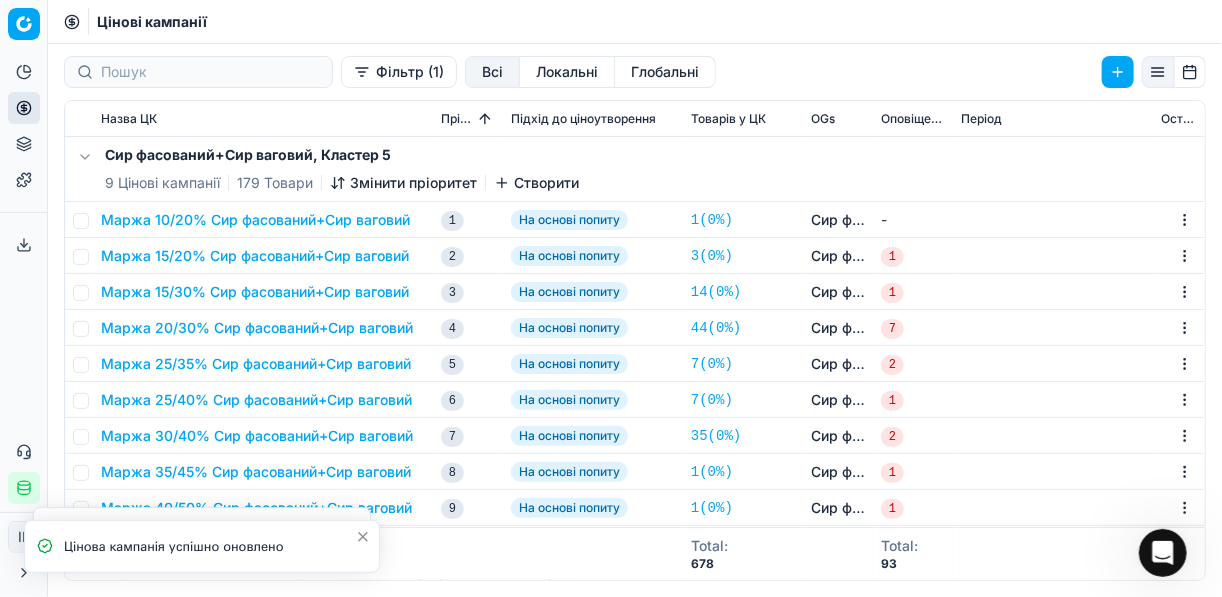 click on "Маржа 20/30% Сир фасований+Сир ваговий" at bounding box center [257, 328] 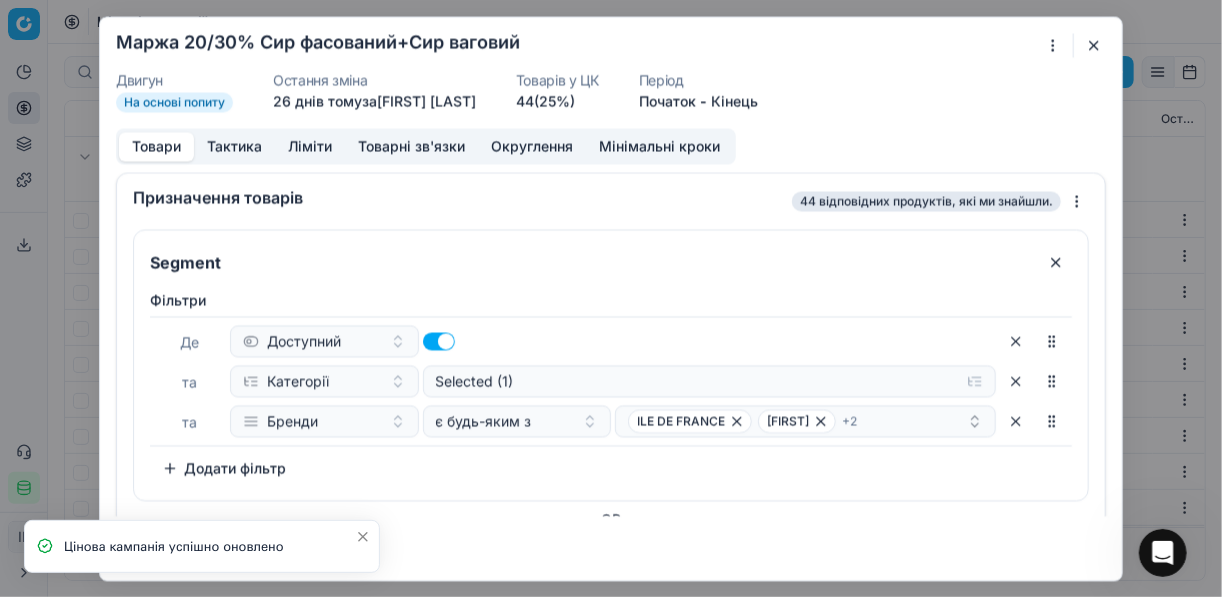 click on "Мінімальні кроки" at bounding box center (659, 146) 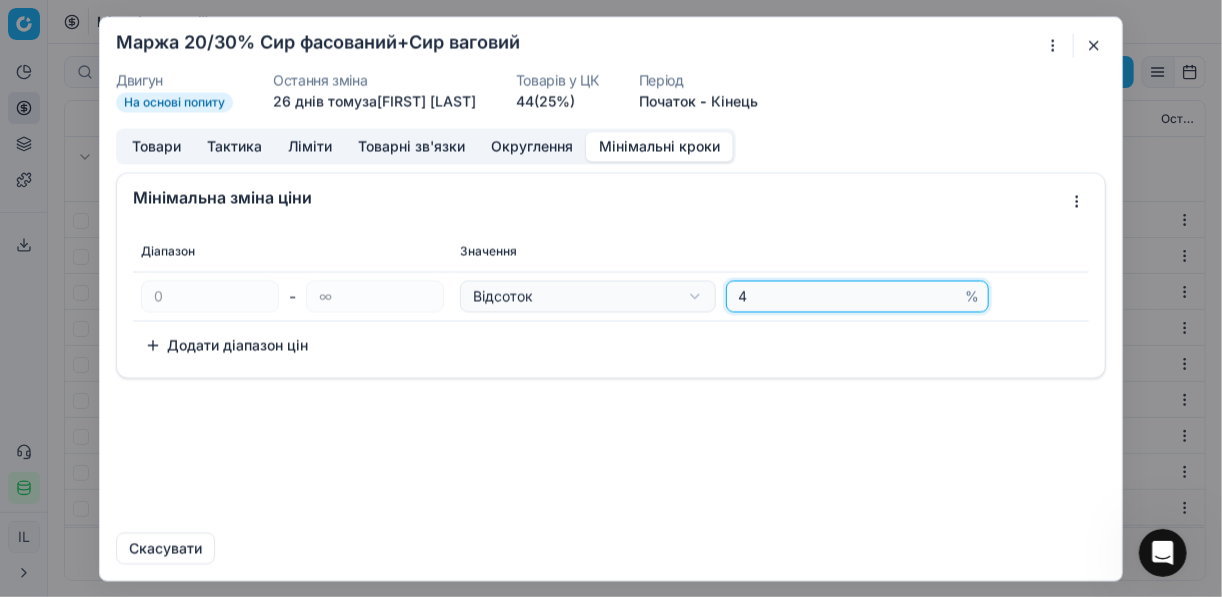 click on "4" at bounding box center (848, 296) 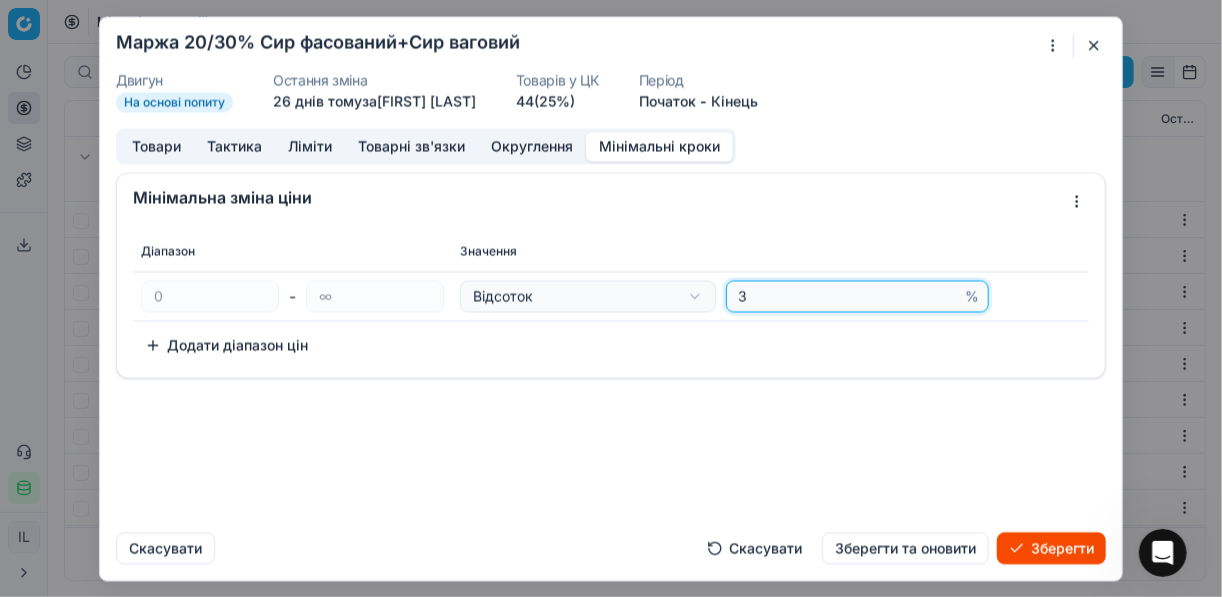 type on "3" 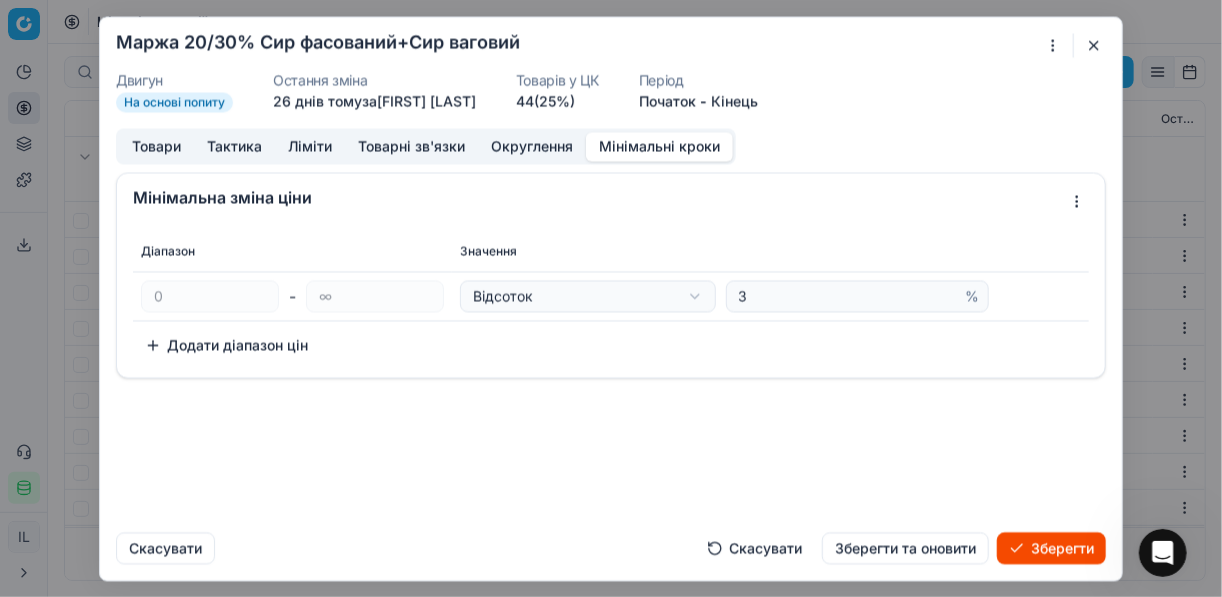 click on "Зберегти" at bounding box center [1051, 548] 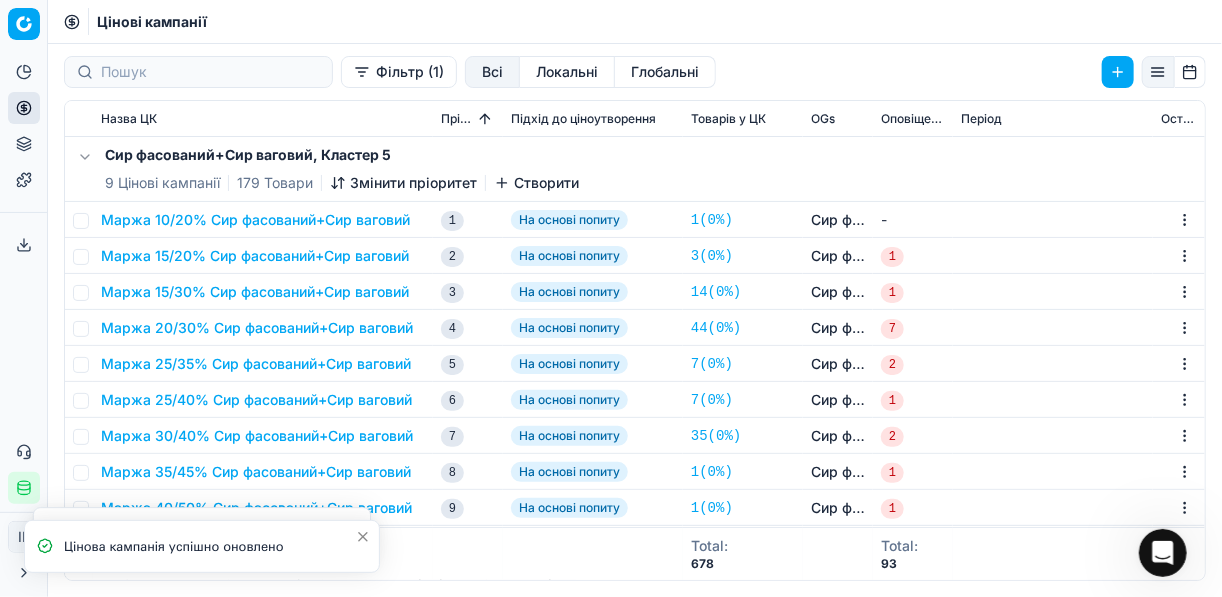 click on "Маржа 25/35% Сир фасований+Сир ваговий" at bounding box center [256, 364] 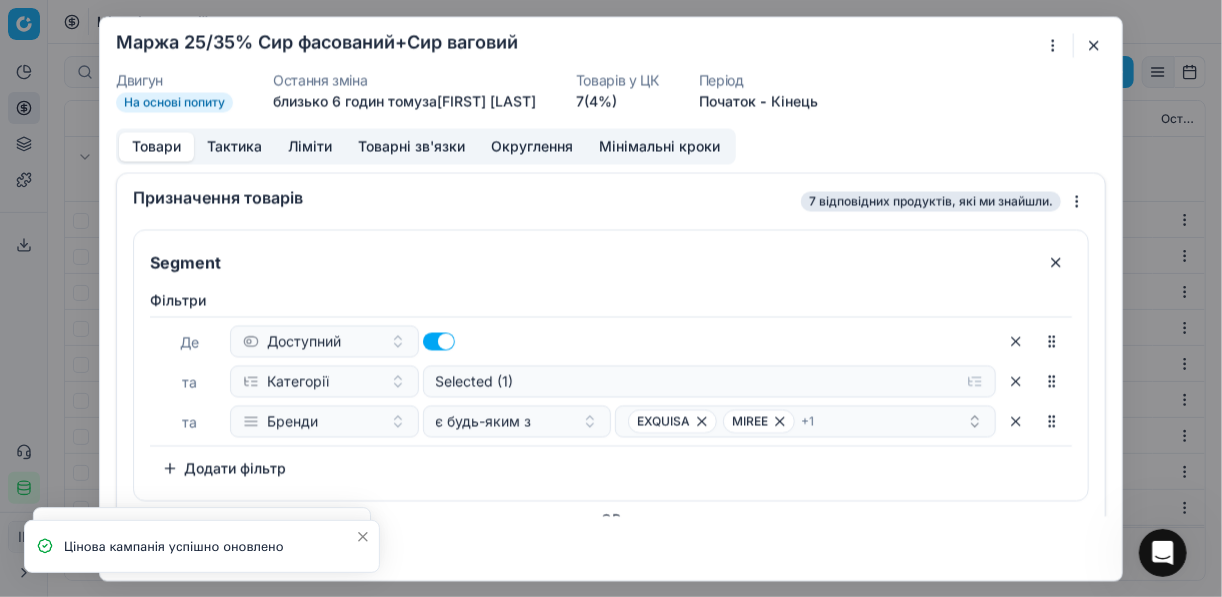 click on "Мінімальні кроки" at bounding box center [659, 146] 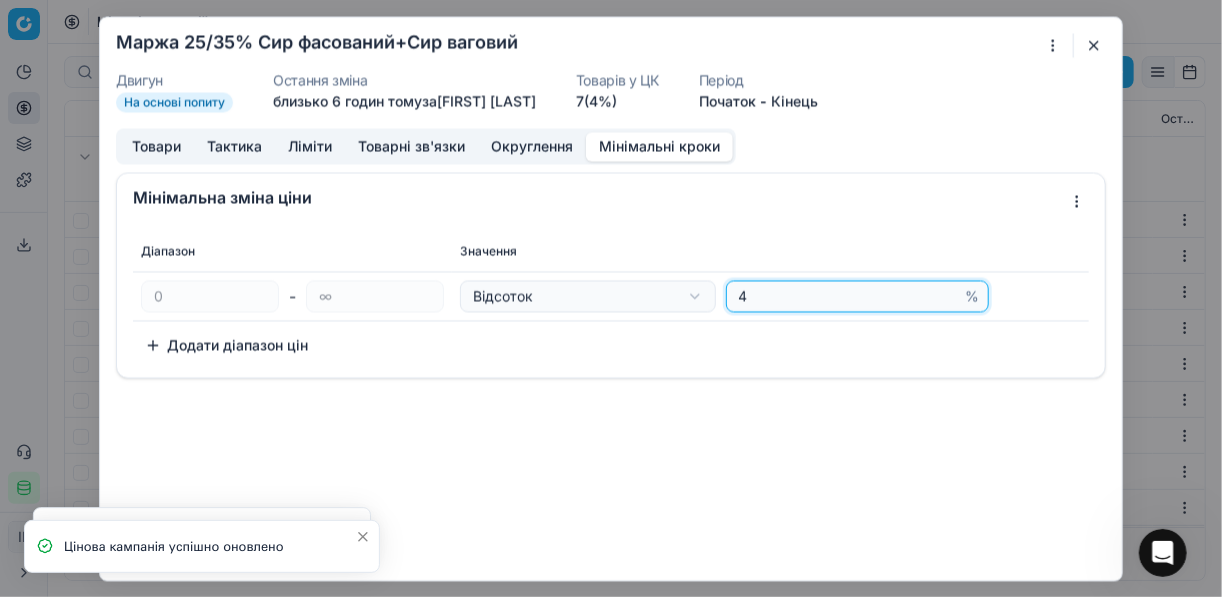 click on "4" at bounding box center (848, 296) 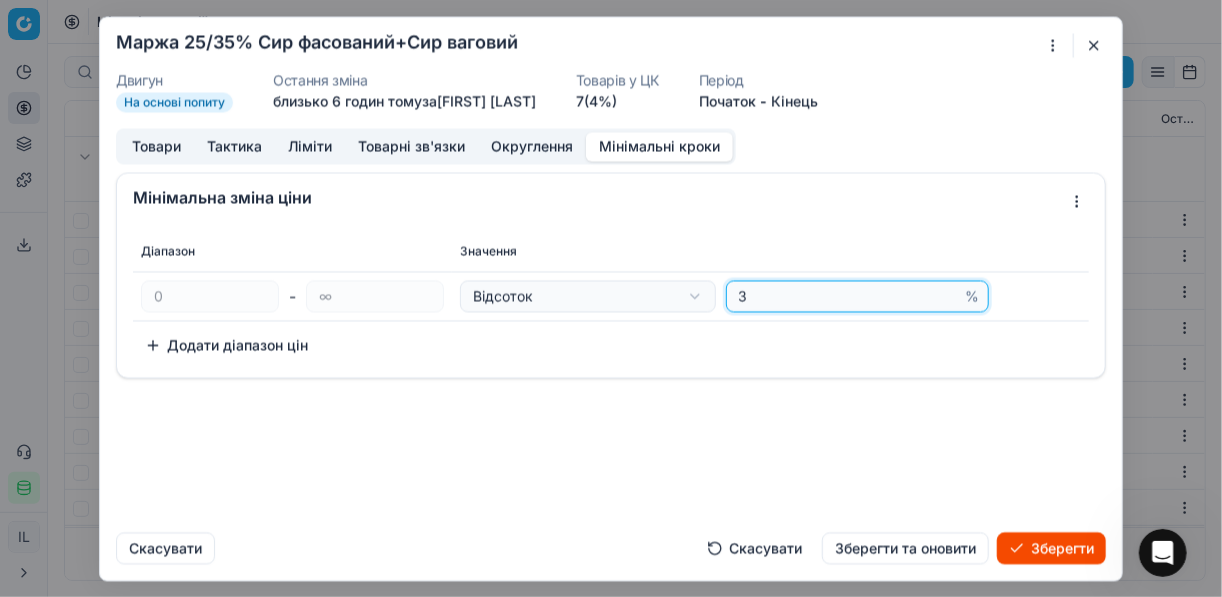 type on "3" 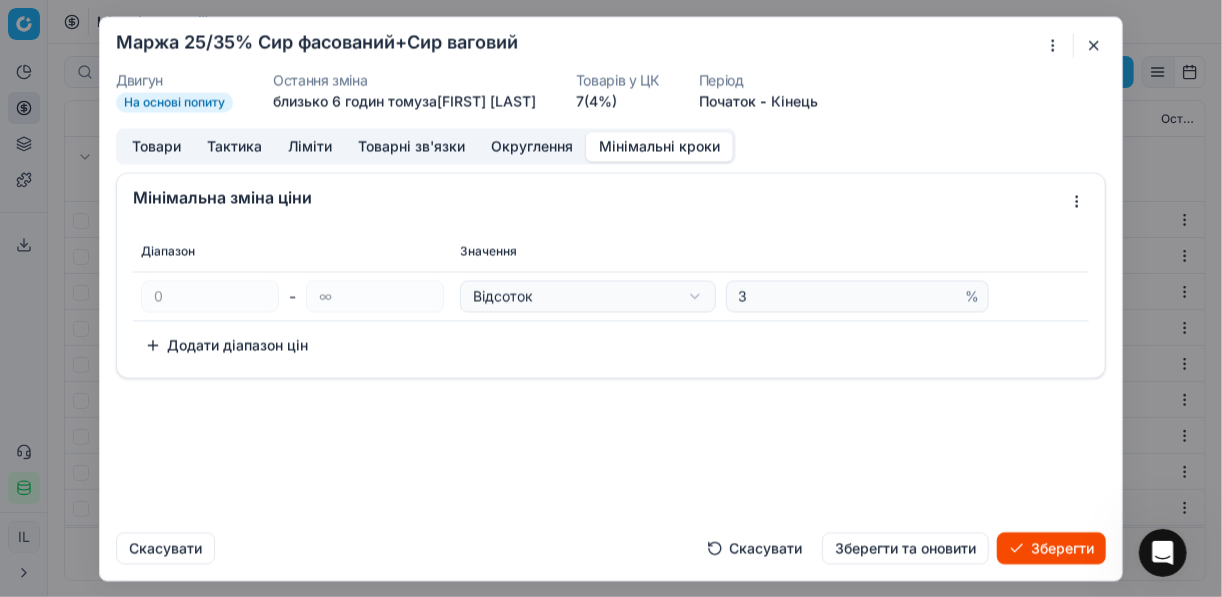 click on "Зберегти" at bounding box center [1051, 548] 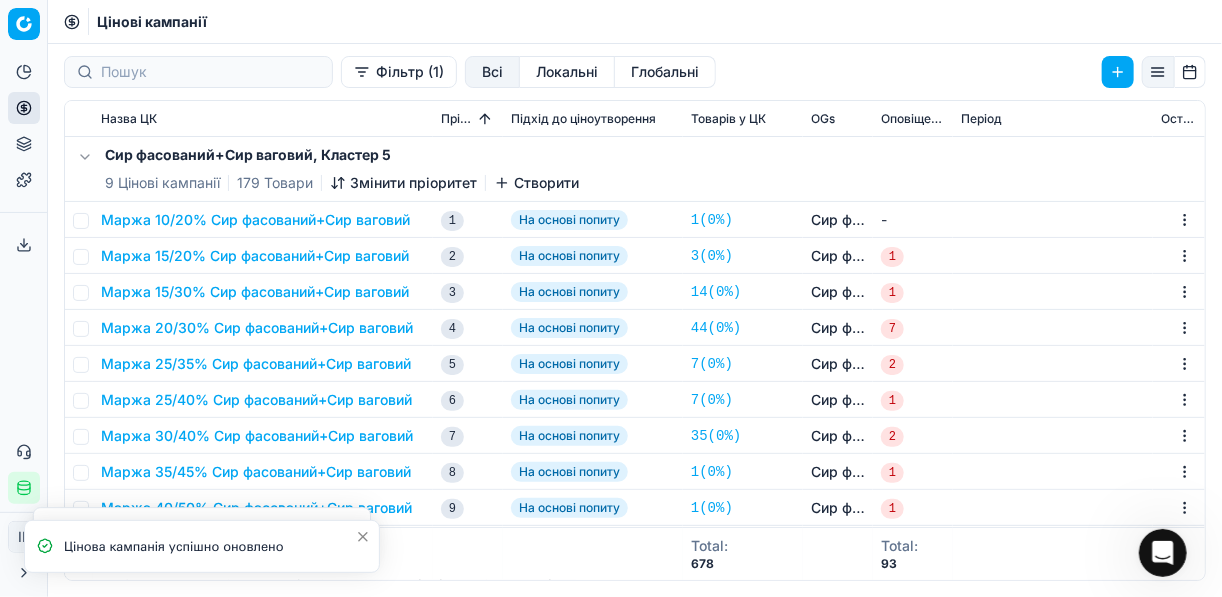 click on "Маржа 25/40% Сир фасований+Сир ваговий" at bounding box center [256, 400] 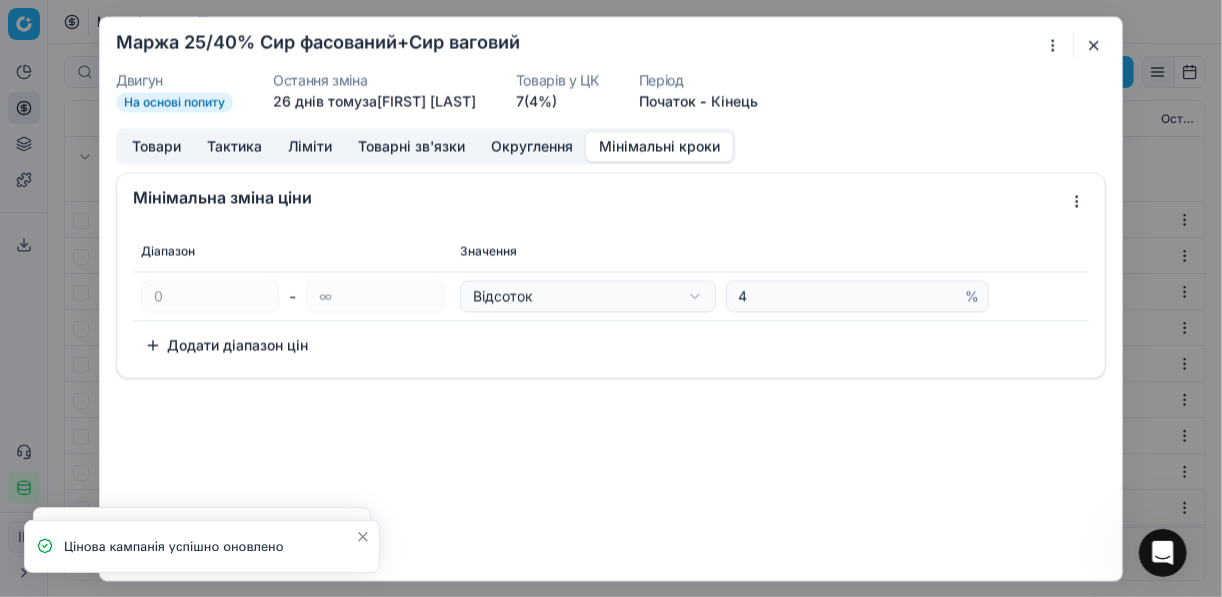 click on "Мінімальні кроки" at bounding box center [659, 146] 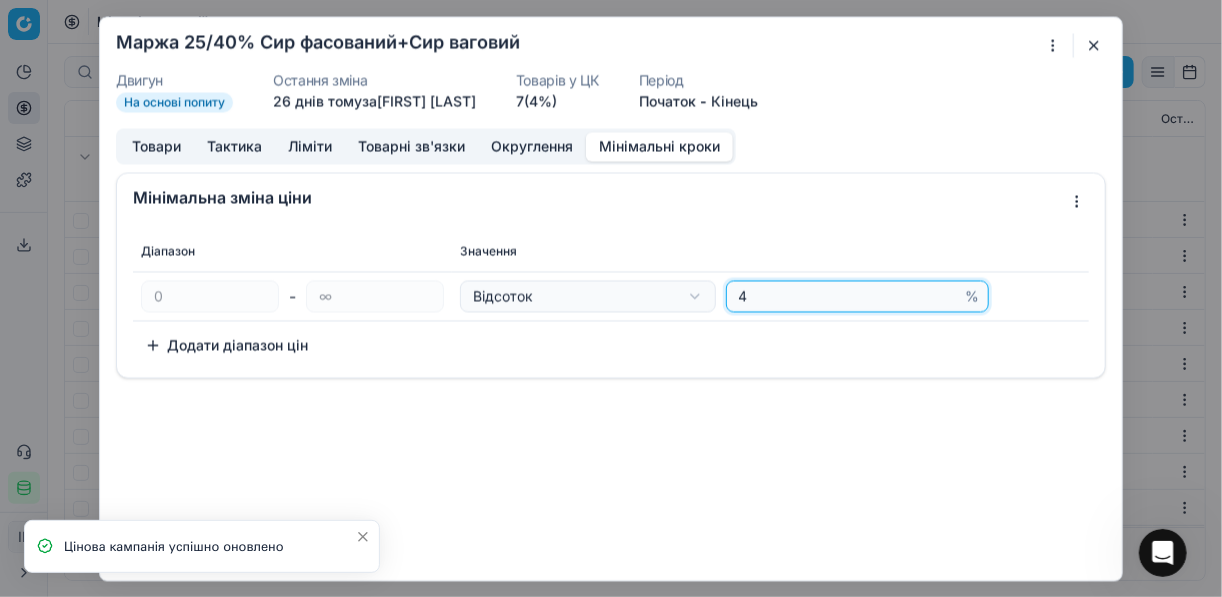 click on "4" at bounding box center [848, 296] 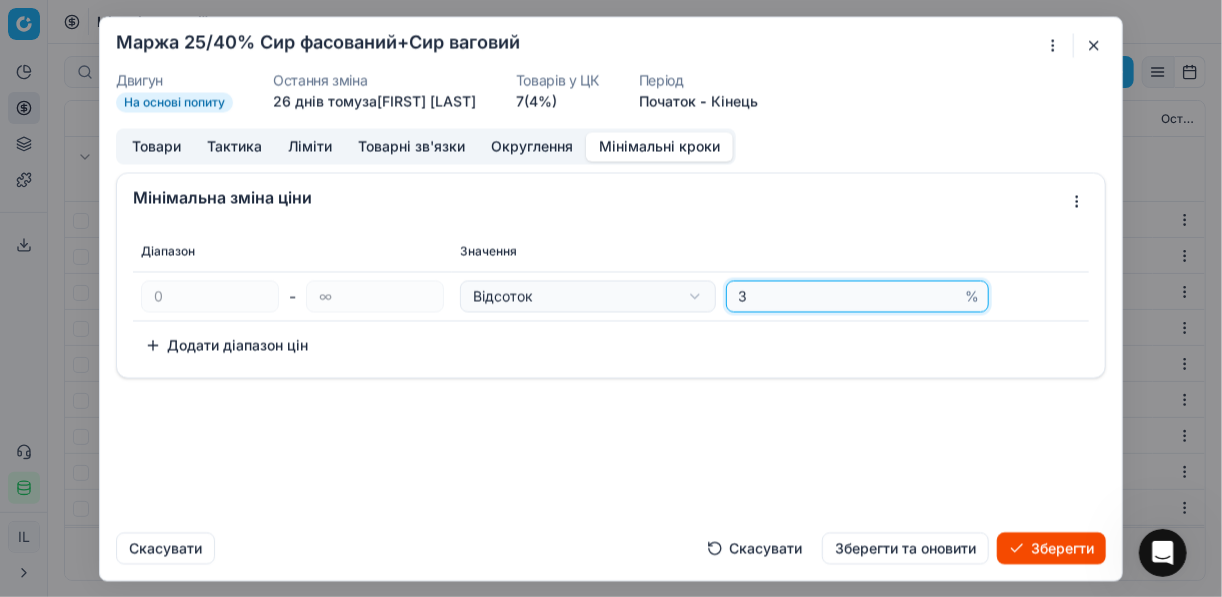type on "3" 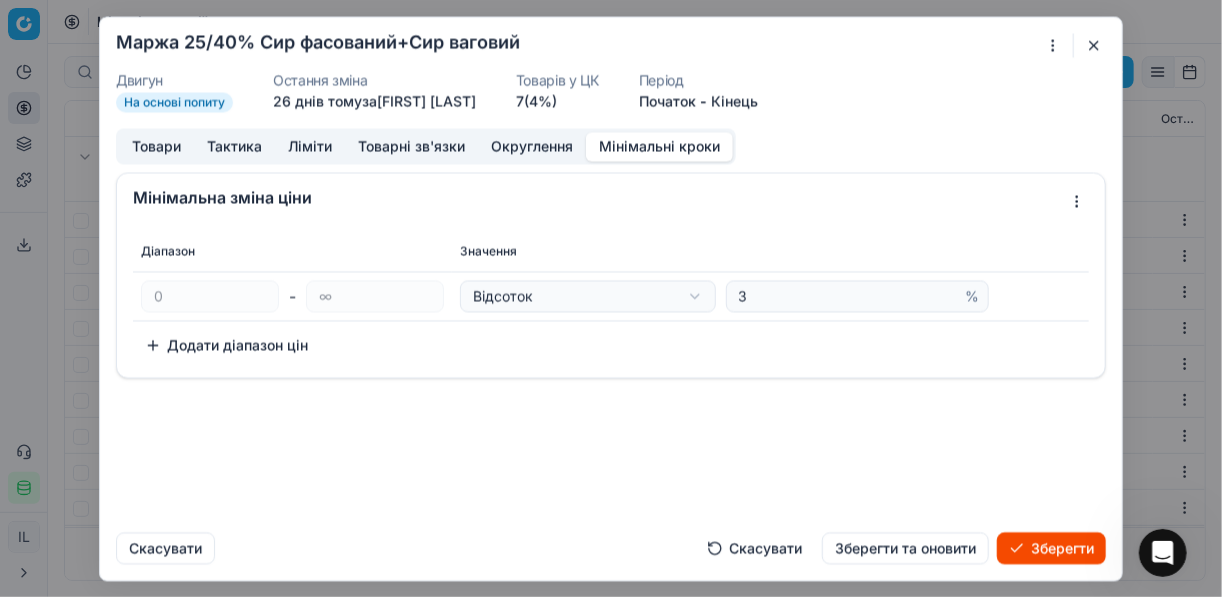 click on "Зберегти" at bounding box center [1051, 548] 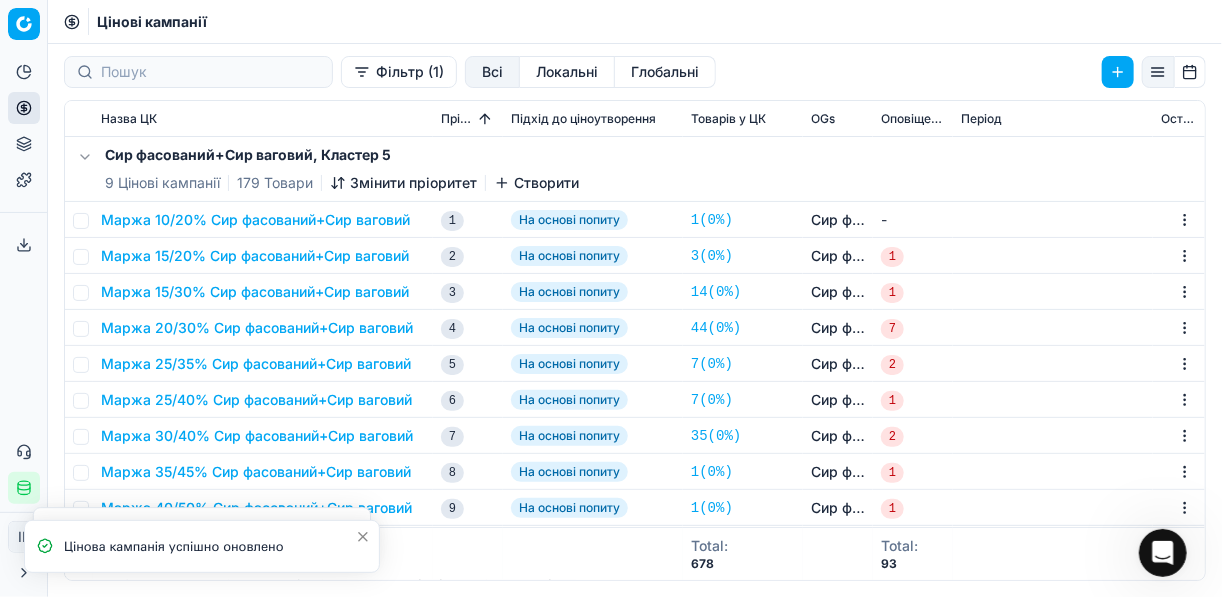 scroll, scrollTop: 160, scrollLeft: 0, axis: vertical 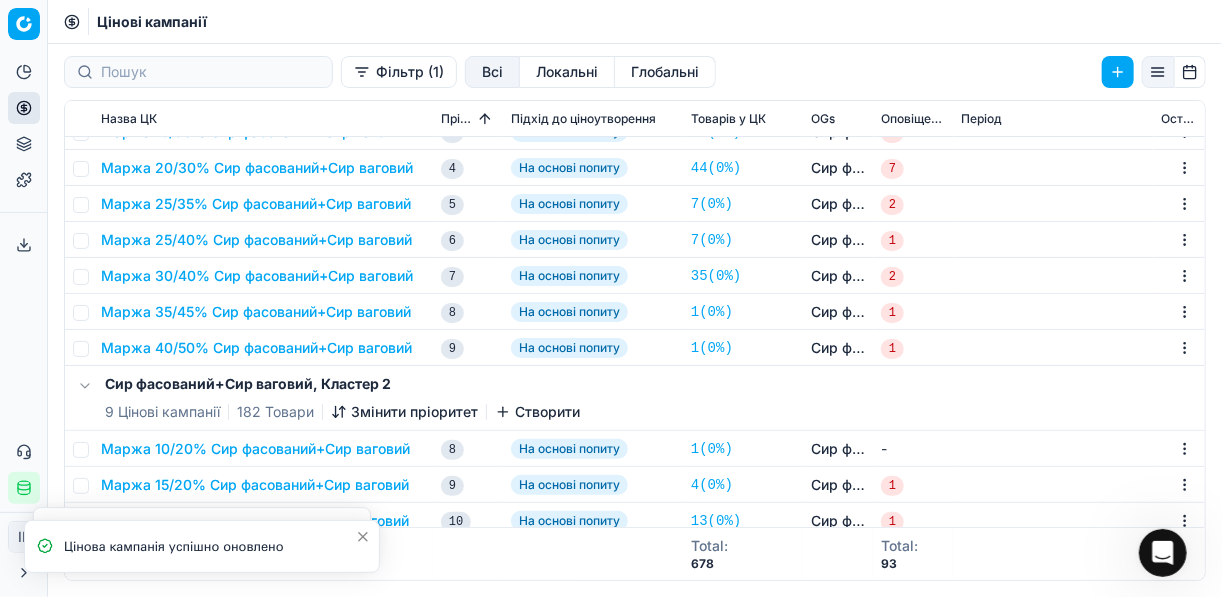 click on "Маржа 25/40% Сир фасований+Сир ваговий" at bounding box center (256, 240) 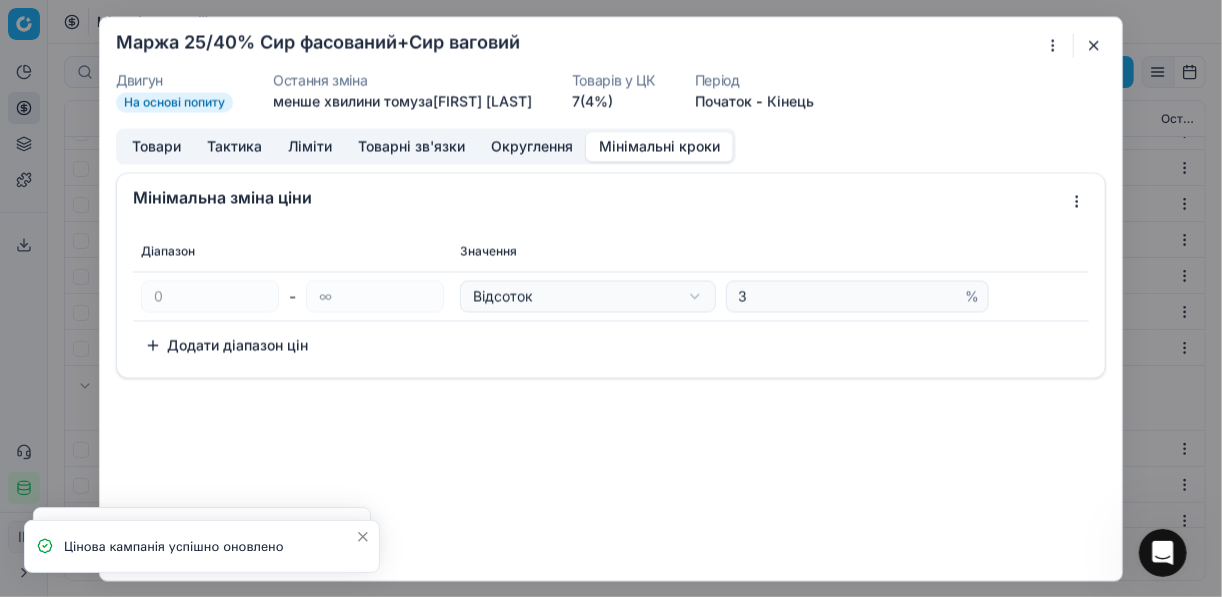 click on "Мінімальні кроки" at bounding box center (659, 146) 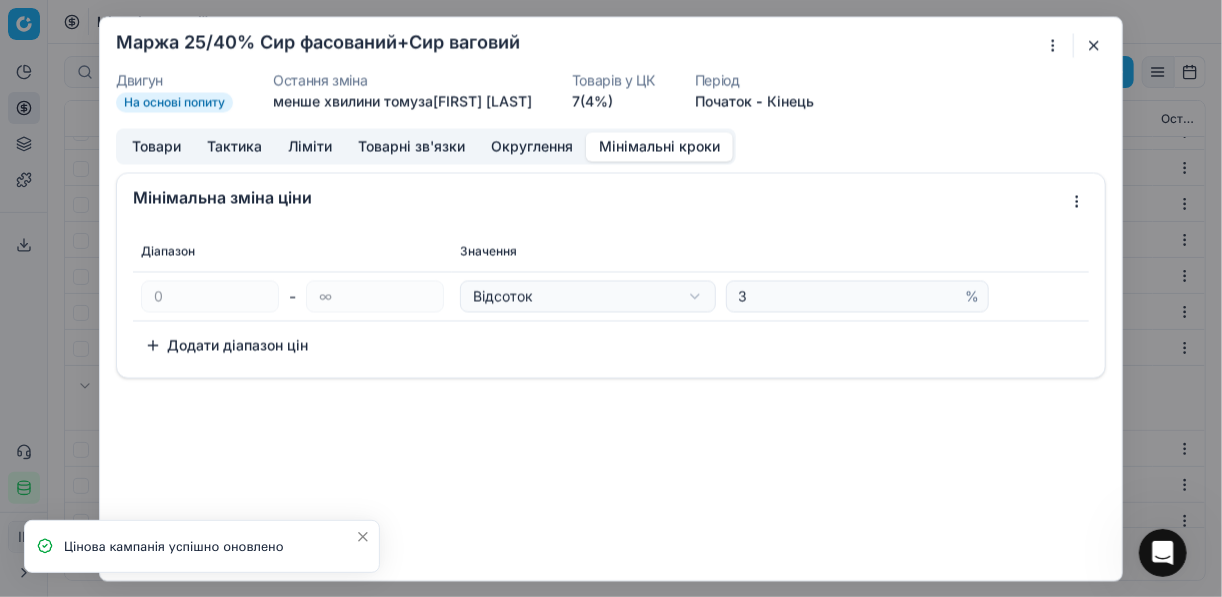 click at bounding box center (1094, 45) 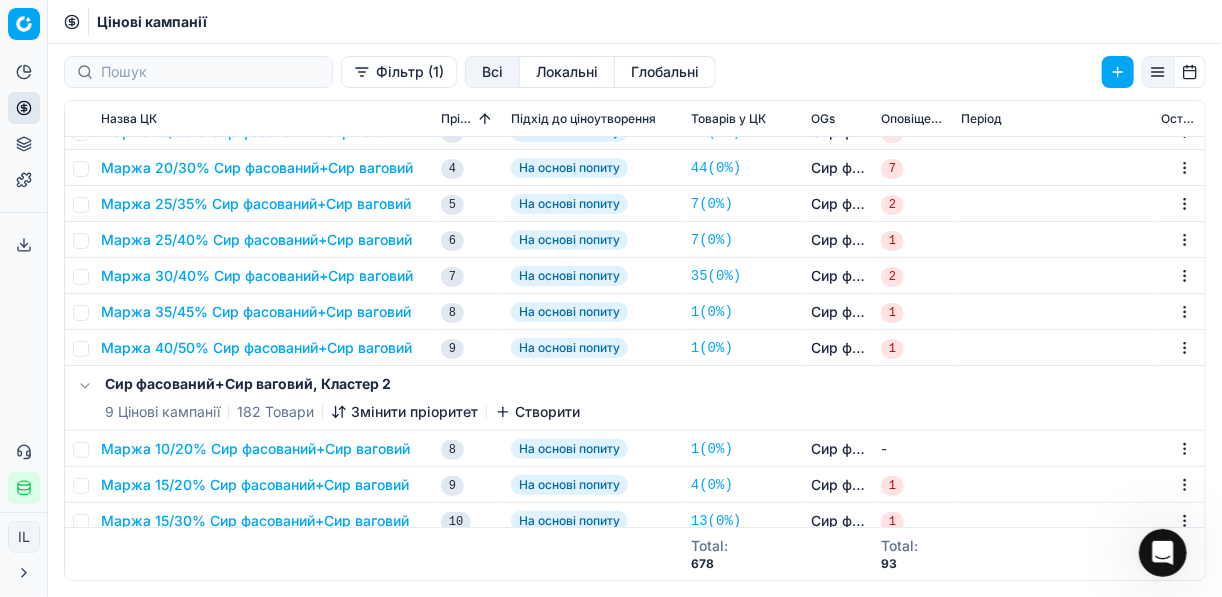 click on "Маржа 30/40% Сир фасований+Сир ваговий" at bounding box center (257, 276) 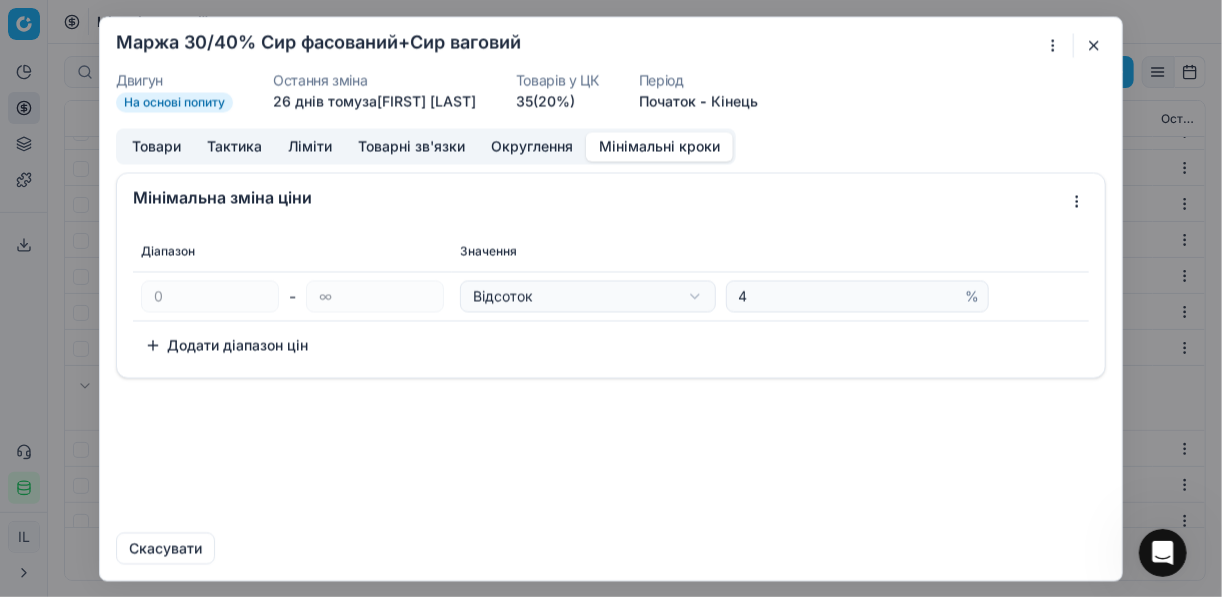 drag, startPoint x: 627, startPoint y: 137, endPoint x: 738, endPoint y: 236, distance: 148.73466 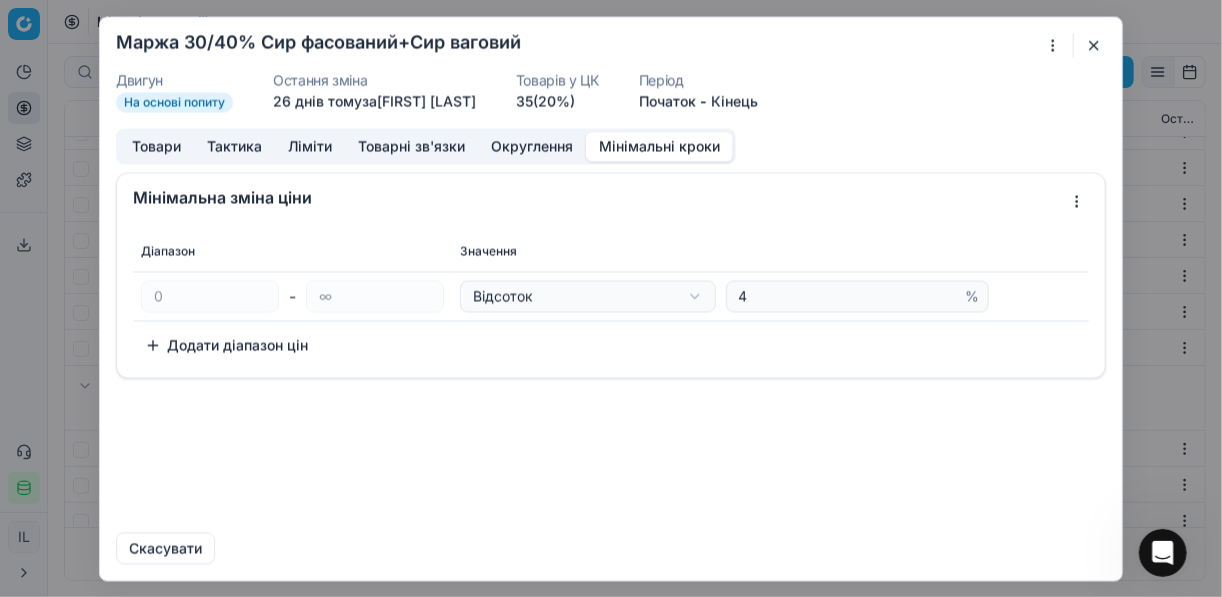 click on "Мінімальні кроки" at bounding box center (659, 146) 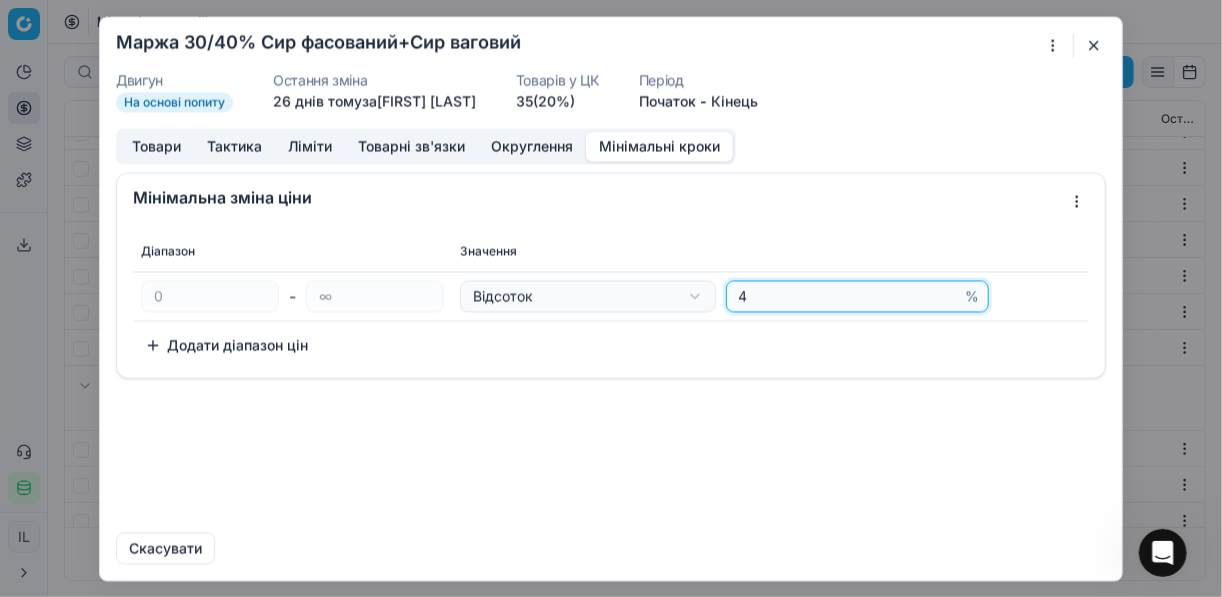click on "4" at bounding box center [848, 296] 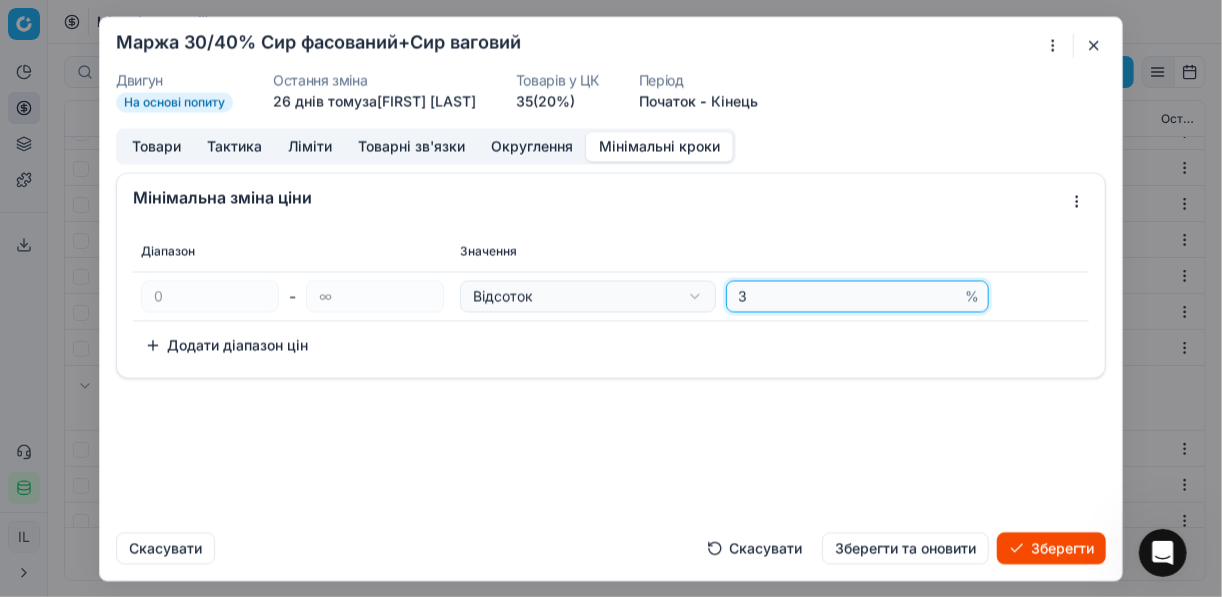 type on "3" 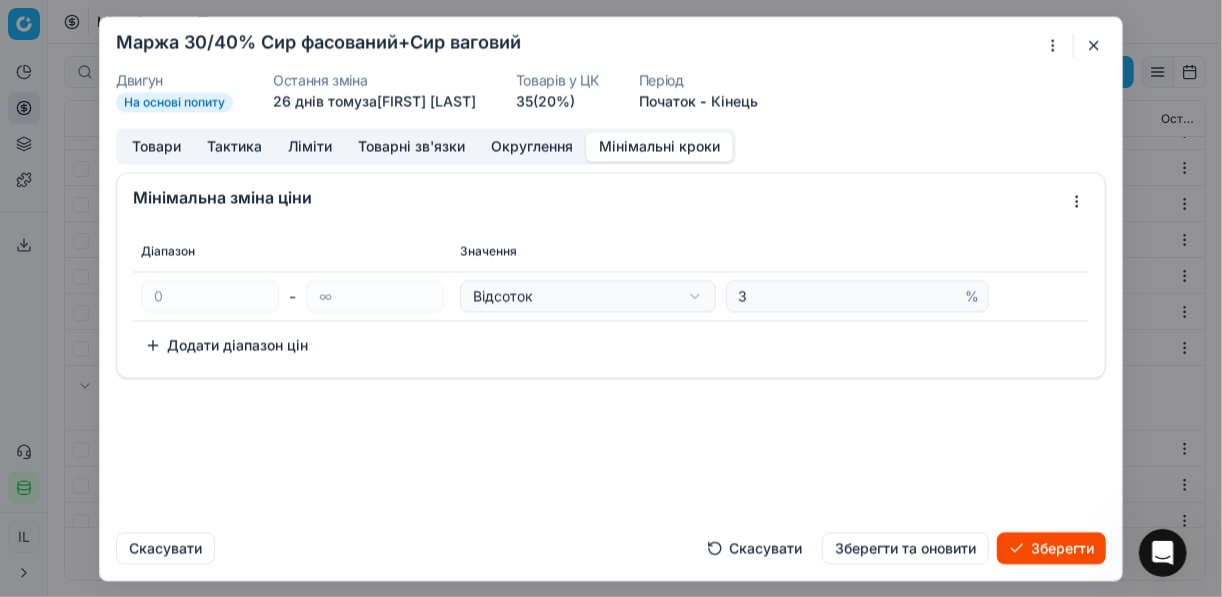 click on "Зберегти" at bounding box center (1051, 548) 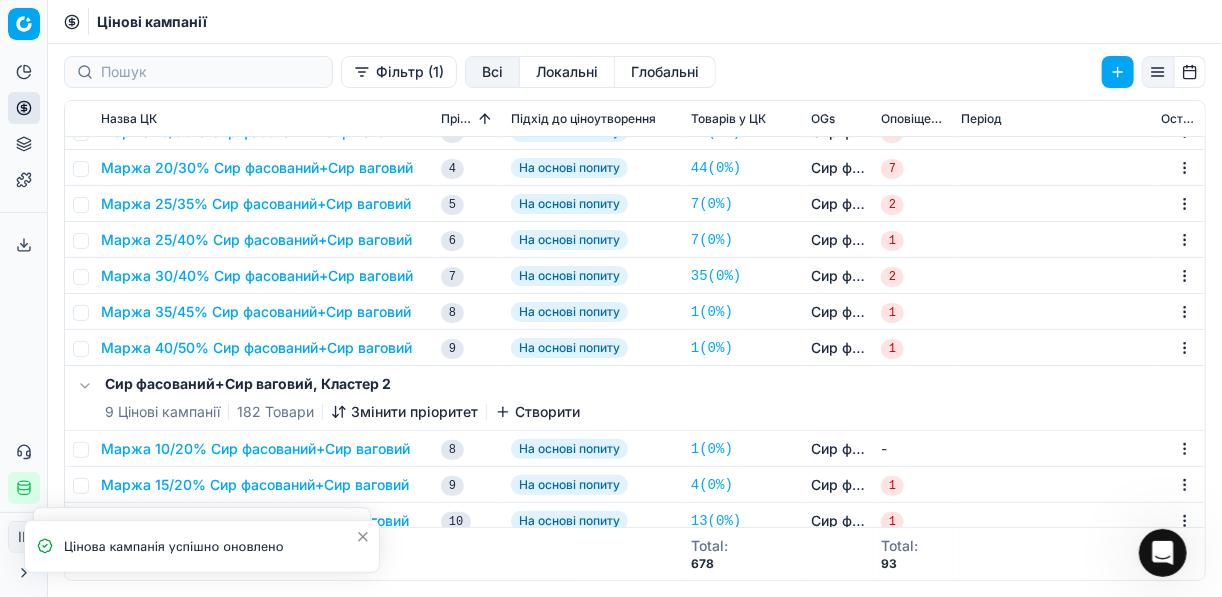 click on "Маржа 35/45% Сир фасований+Сир ваговий" at bounding box center [256, 312] 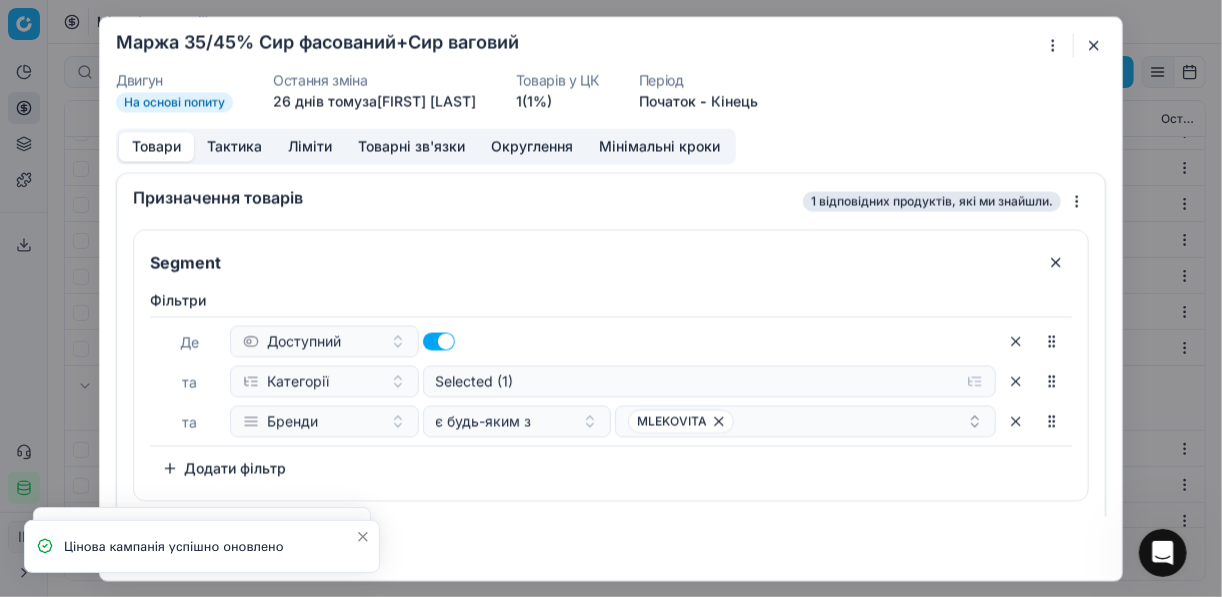 drag, startPoint x: 682, startPoint y: 149, endPoint x: 773, endPoint y: 169, distance: 93.17188 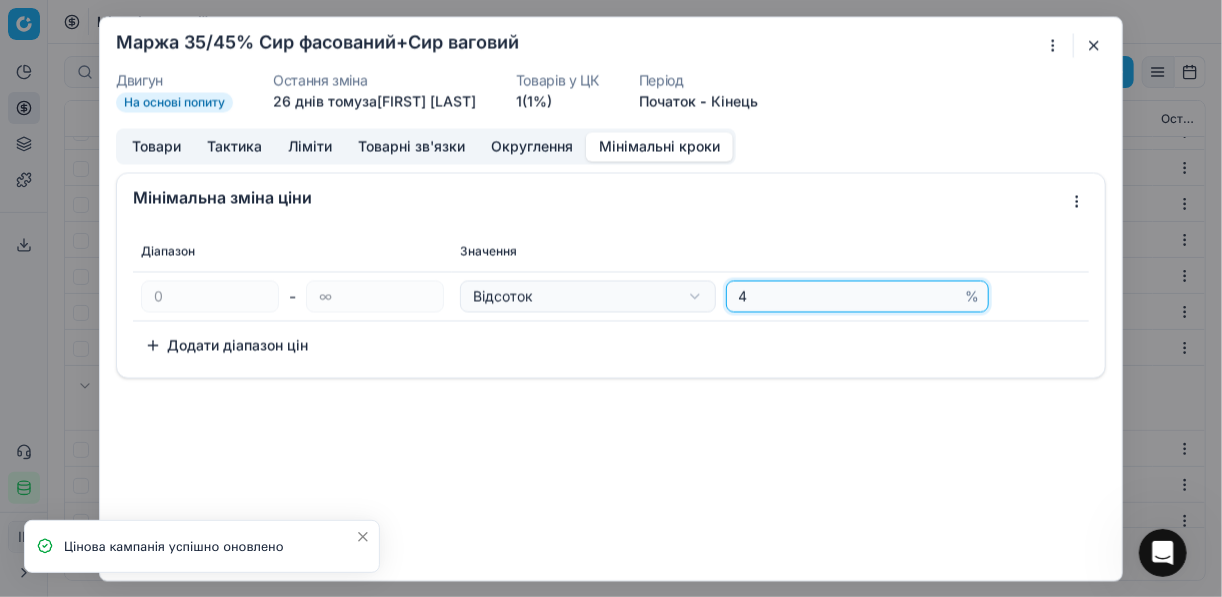 click on "4" at bounding box center [848, 296] 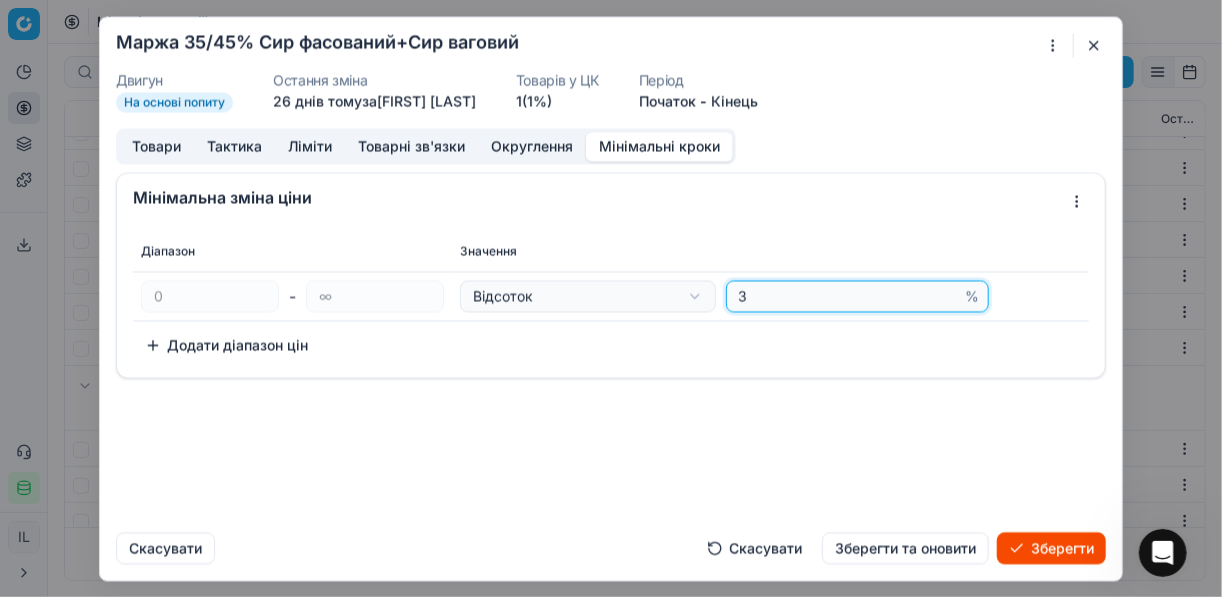 type on "3" 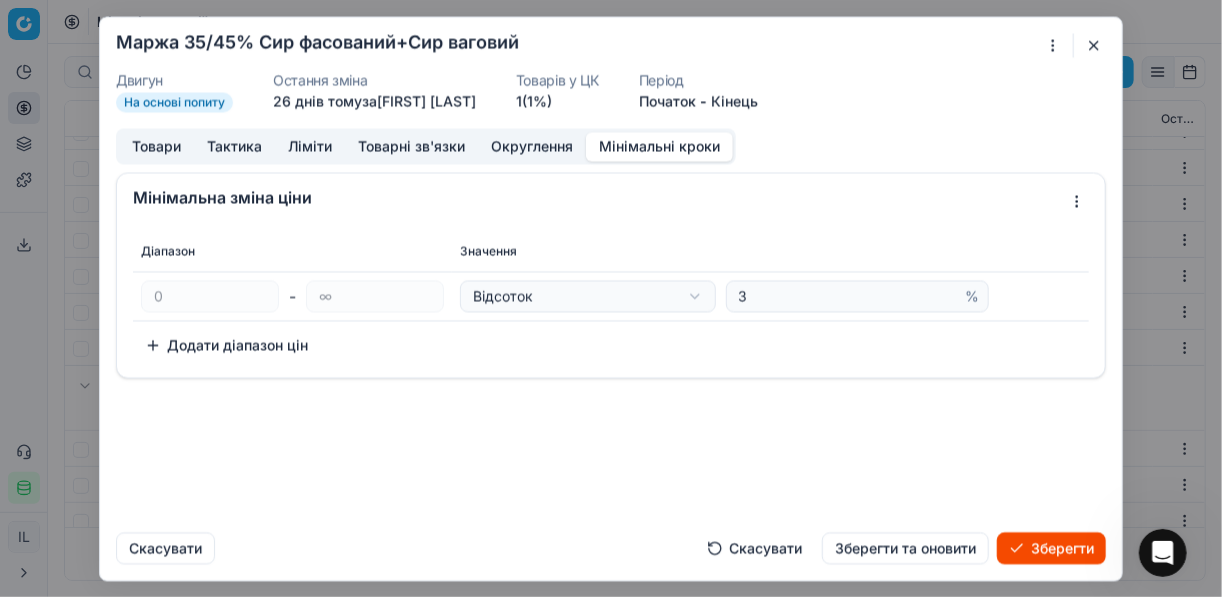 click on "Зберегти" at bounding box center (1051, 548) 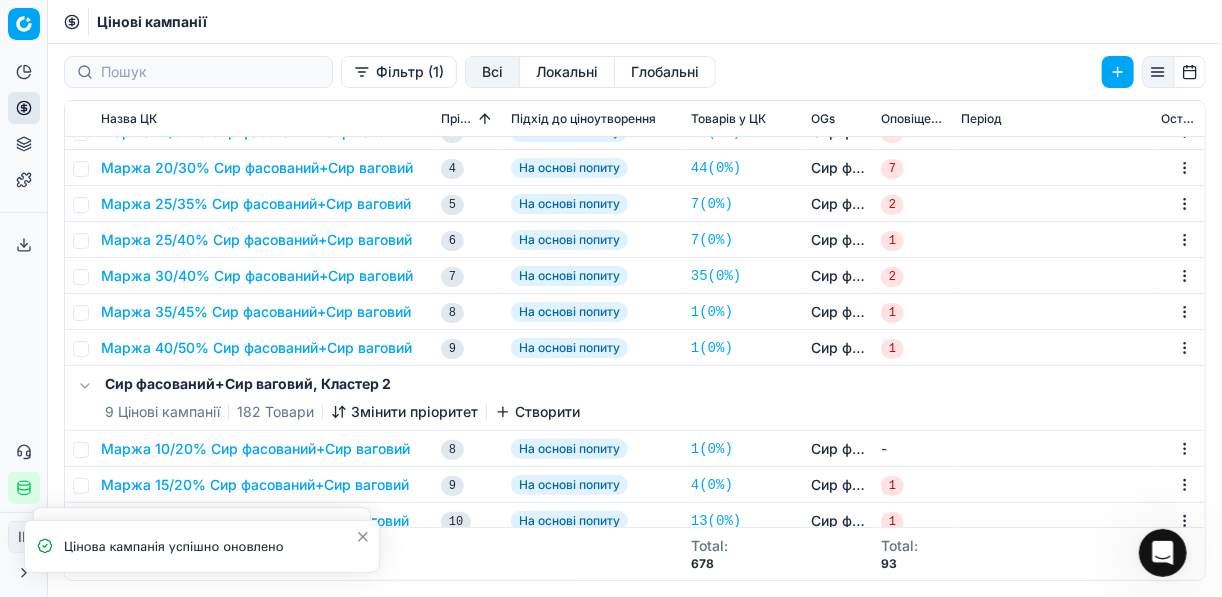 click on "Маржа 40/50% Сир фасований+Сир ваговий" at bounding box center (256, 348) 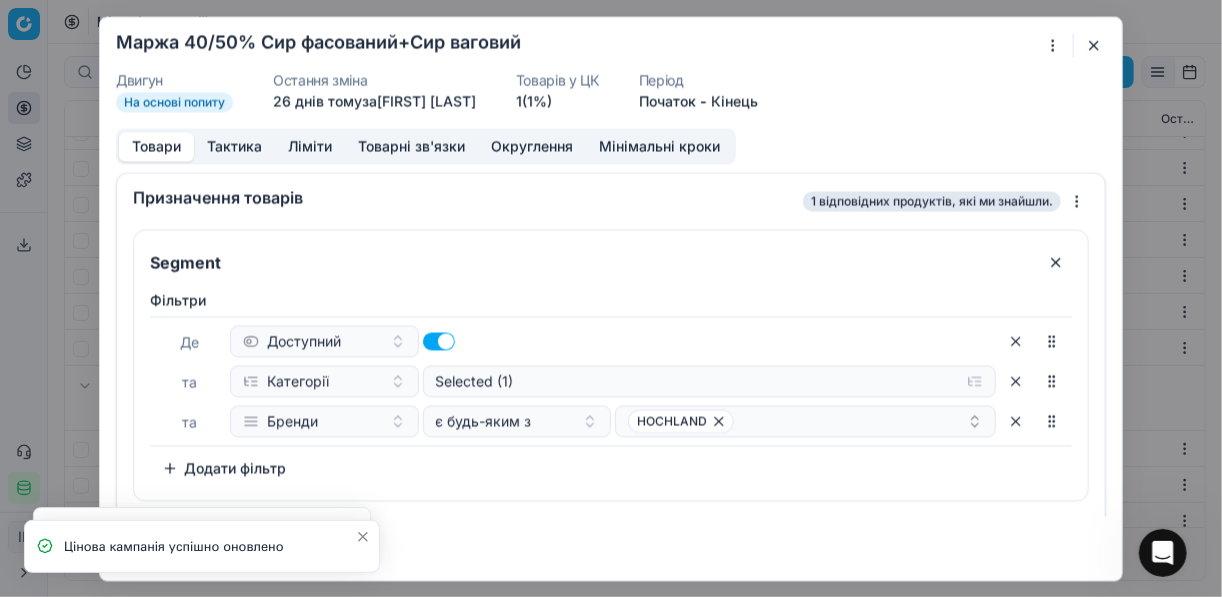 click on "Мінімальні кроки" at bounding box center [659, 146] 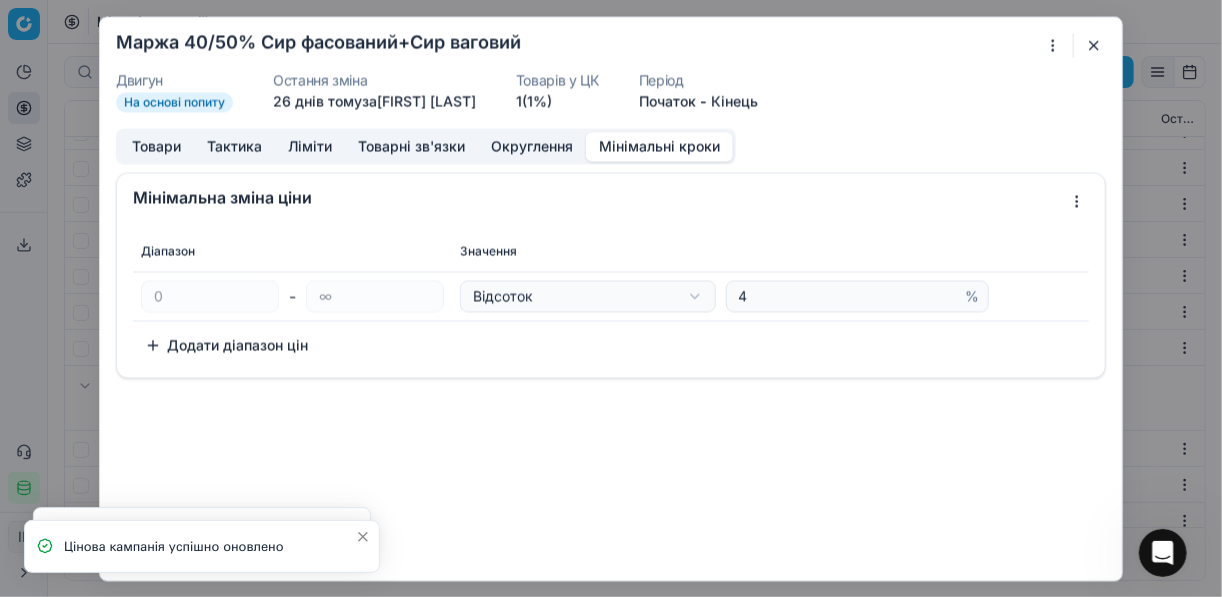 drag, startPoint x: 760, startPoint y: 315, endPoint x: 754, endPoint y: 298, distance: 18.027756 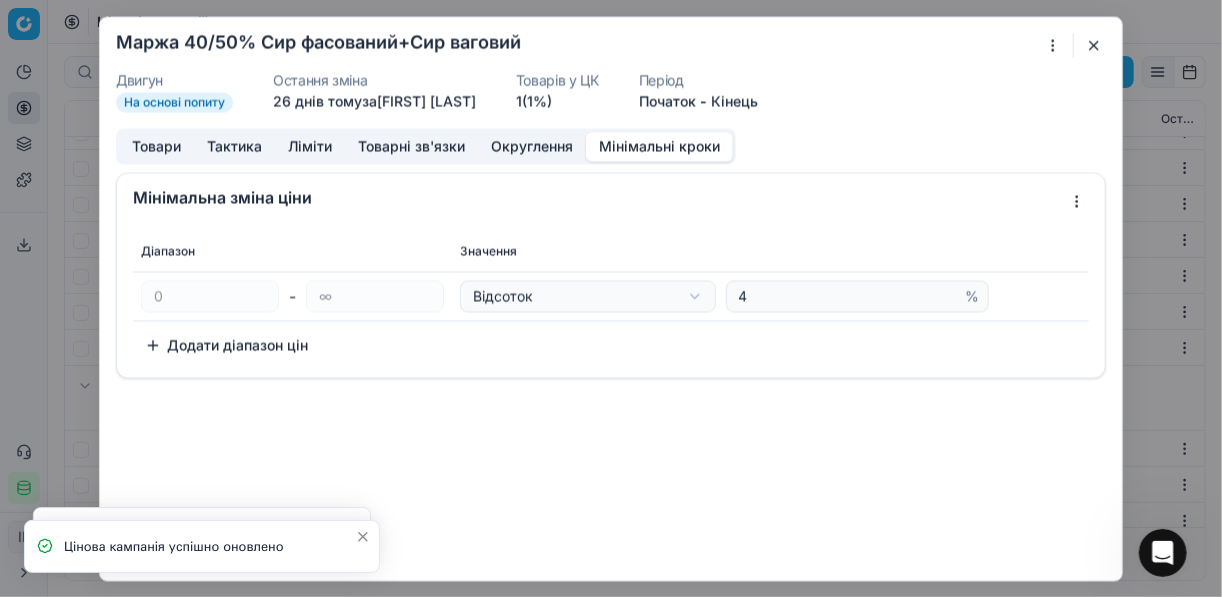 click on "Відсоток   Відсоток   Абсолют 4 %" at bounding box center [770, 295] 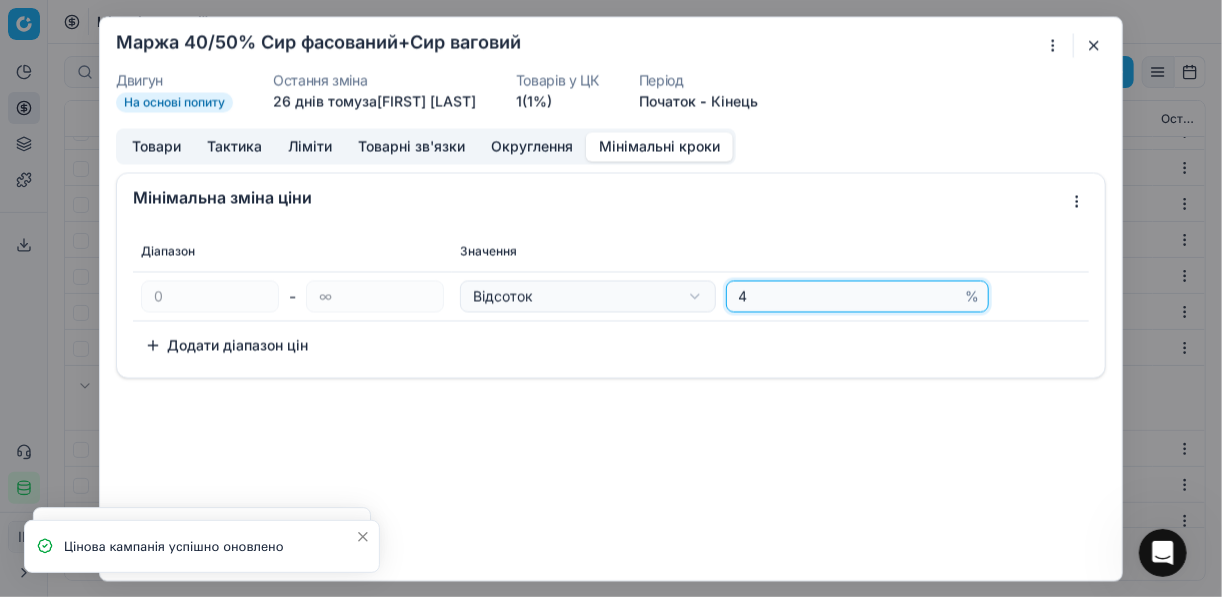 click on "4" at bounding box center [848, 296] 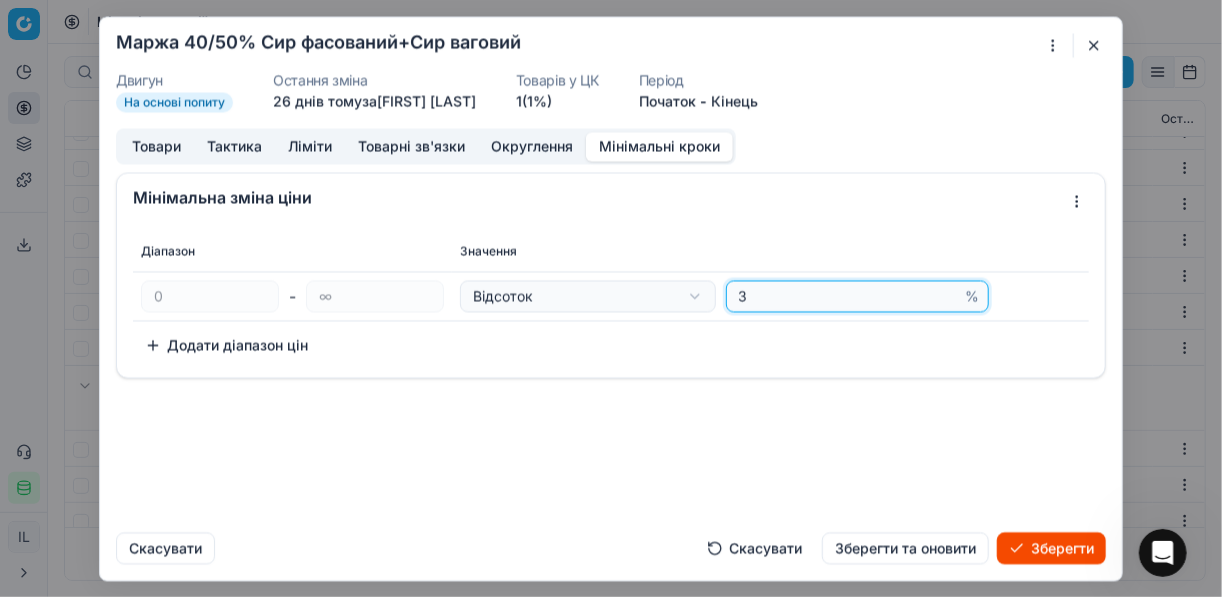 type on "3" 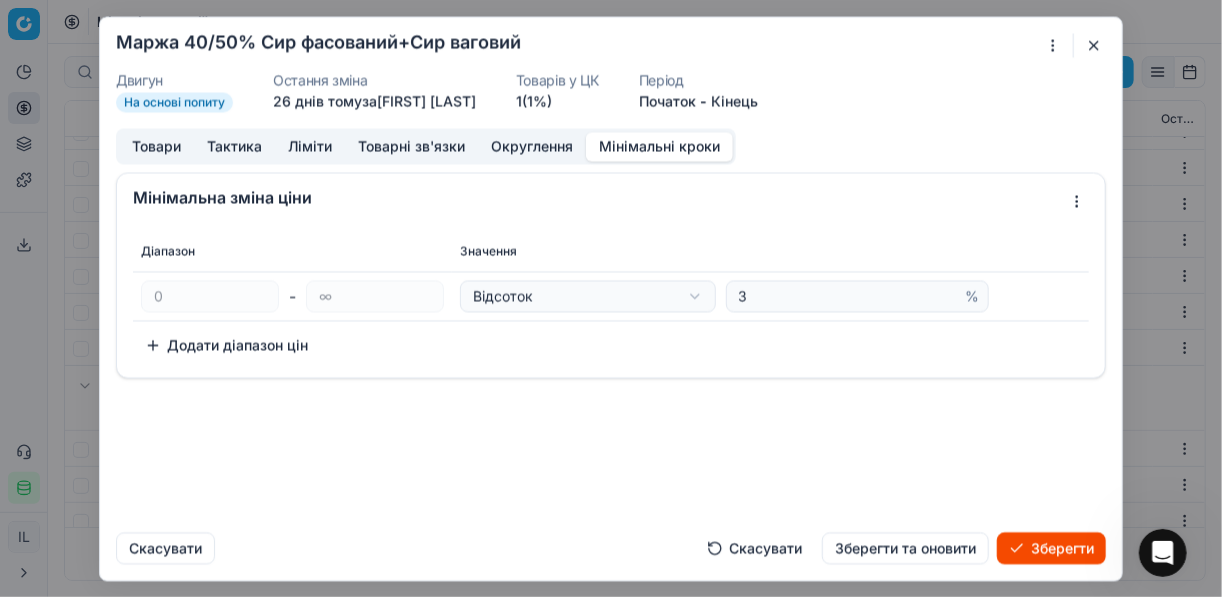 click on "Зберегти" at bounding box center (1051, 548) 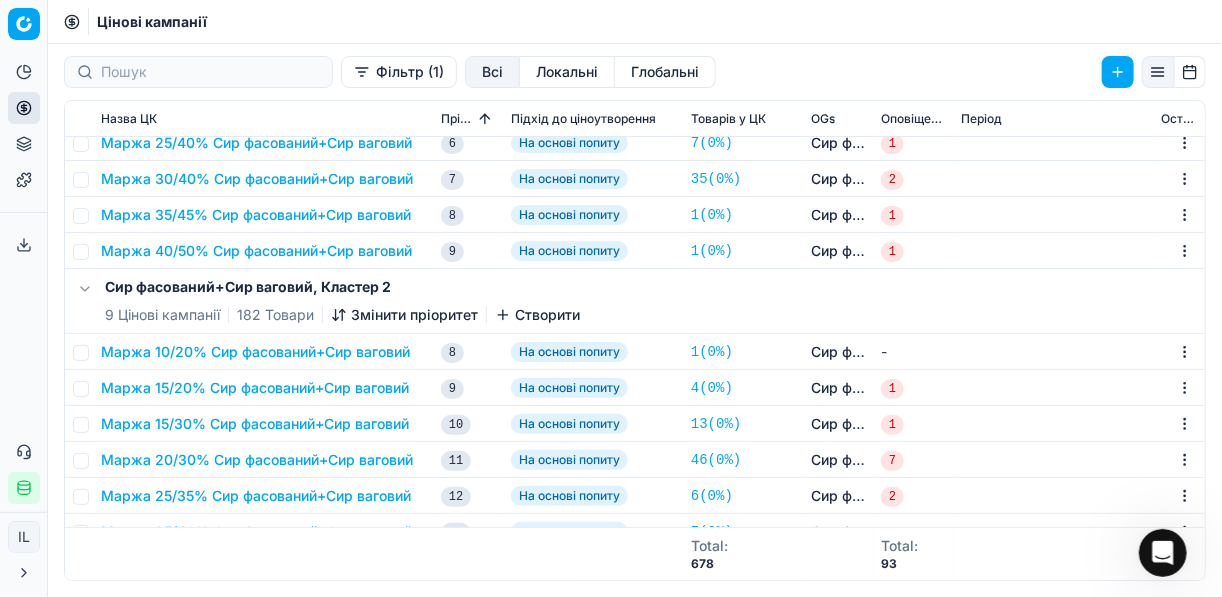 scroll, scrollTop: 400, scrollLeft: 0, axis: vertical 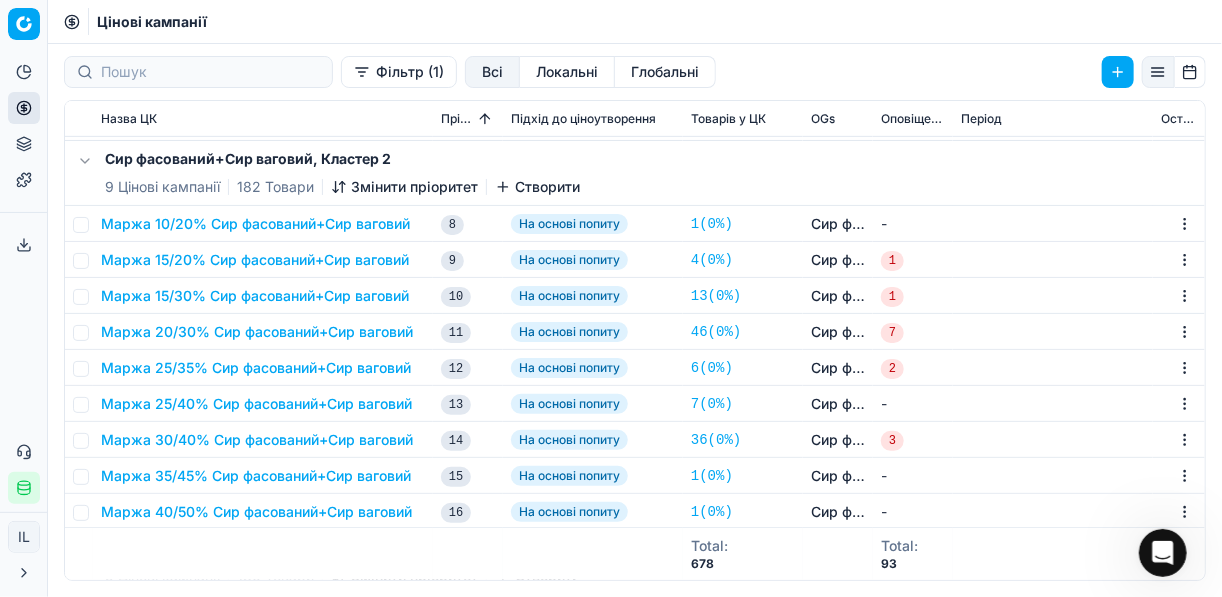 click on "Маржа 10/20% Сир фасований+Сир ваговий" at bounding box center (255, 224) 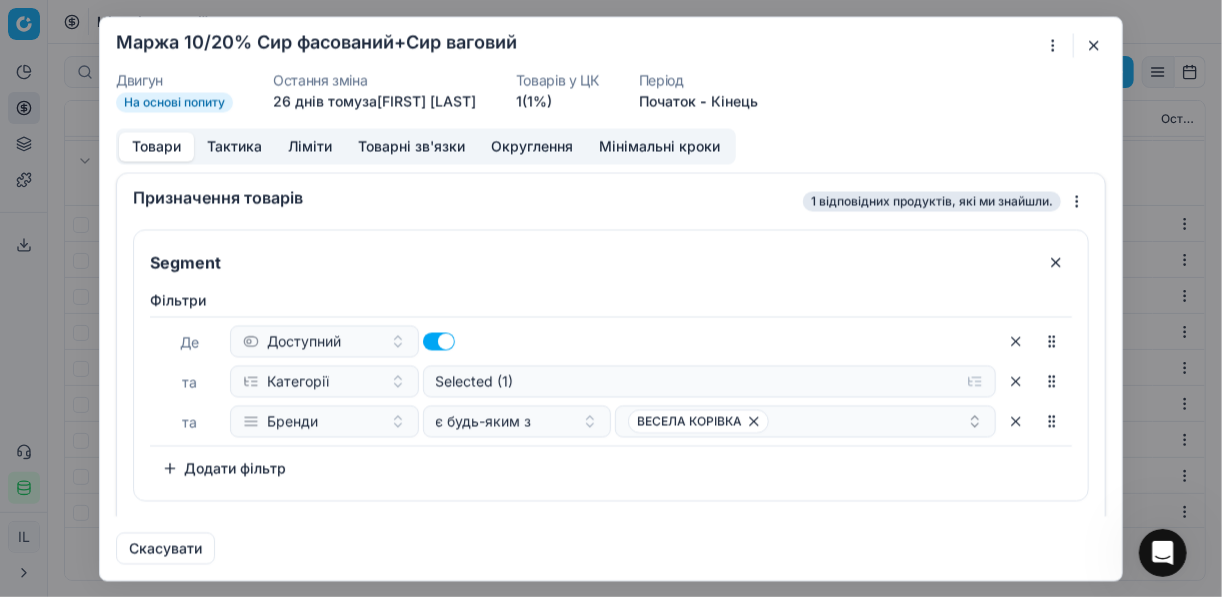 click on "Мінімальні кроки" at bounding box center (659, 146) 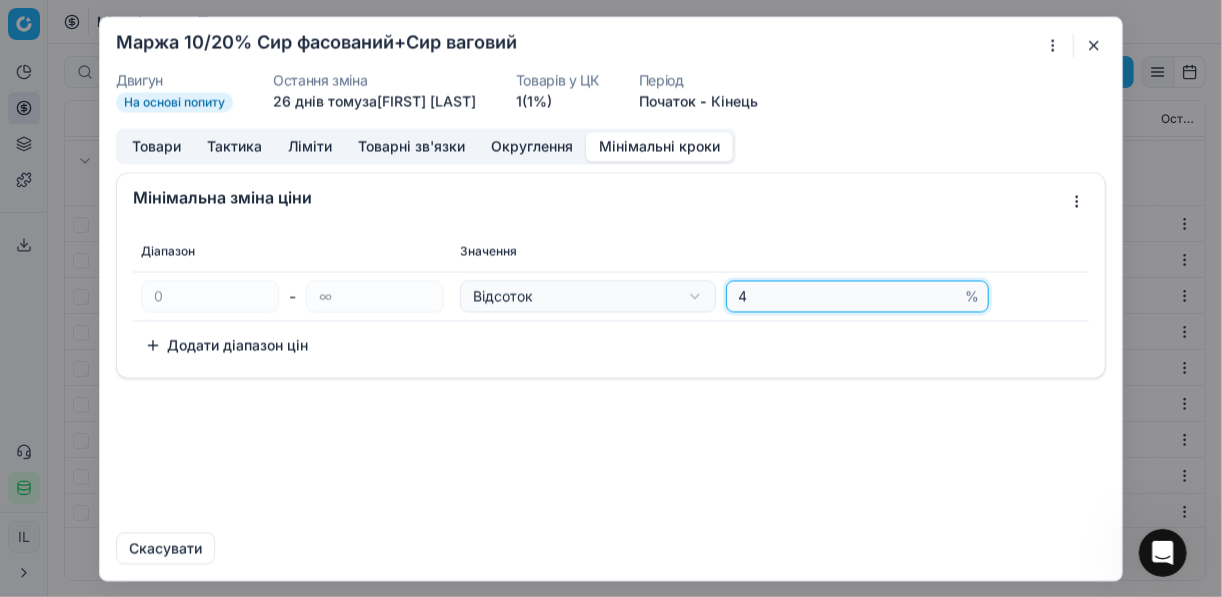 click on "4" at bounding box center (848, 296) 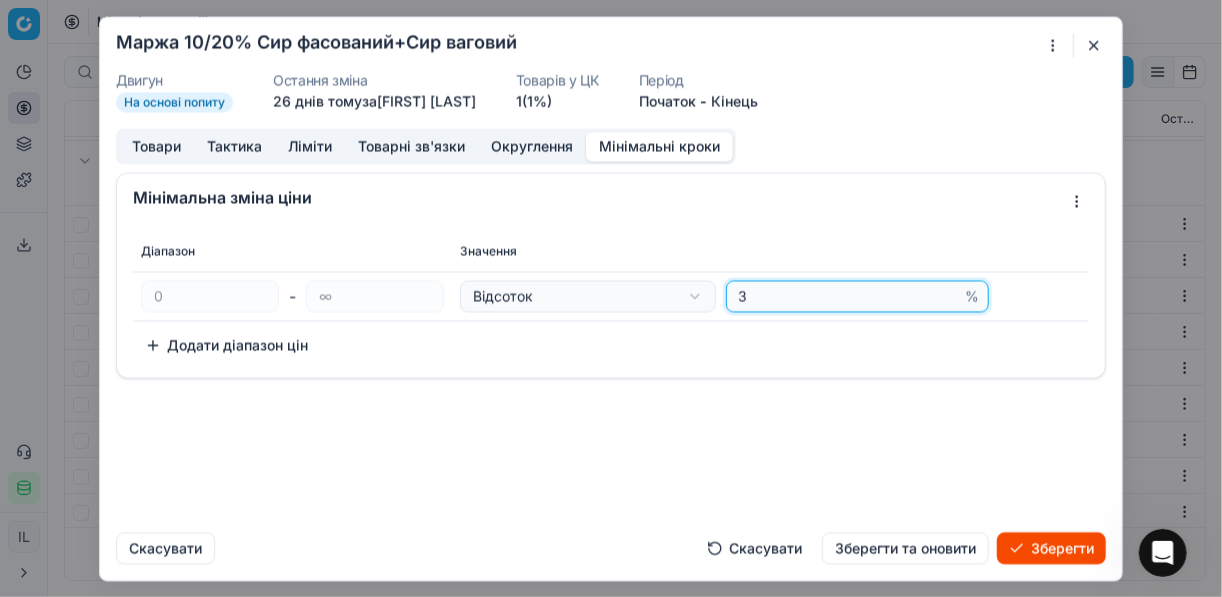 type on "3" 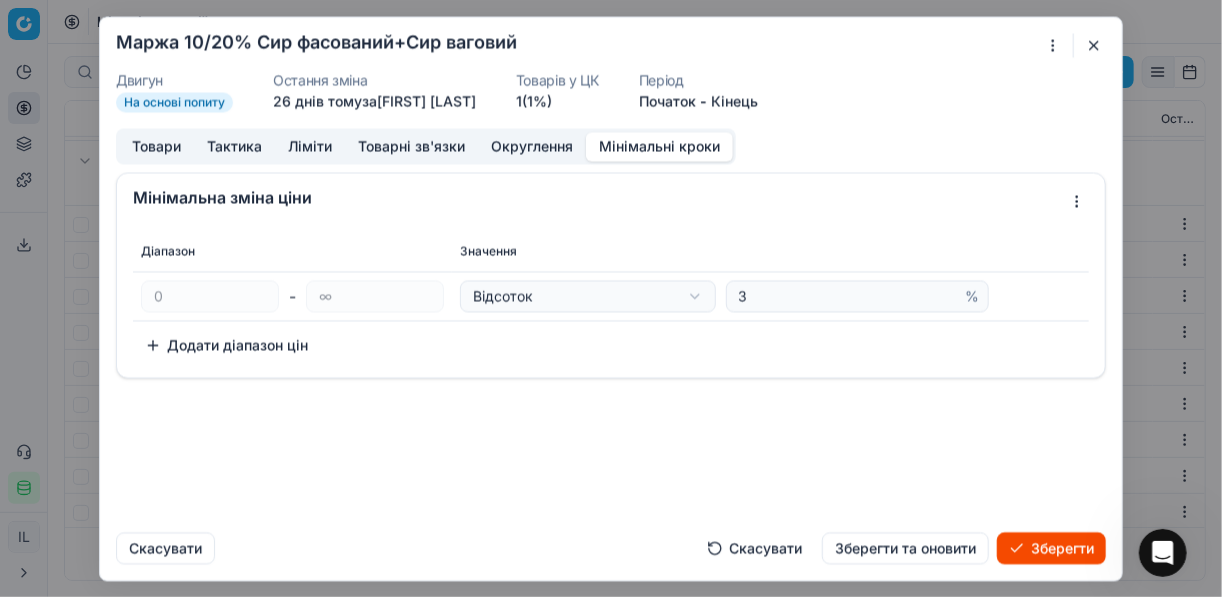 click on "Зберегти" at bounding box center (1051, 548) 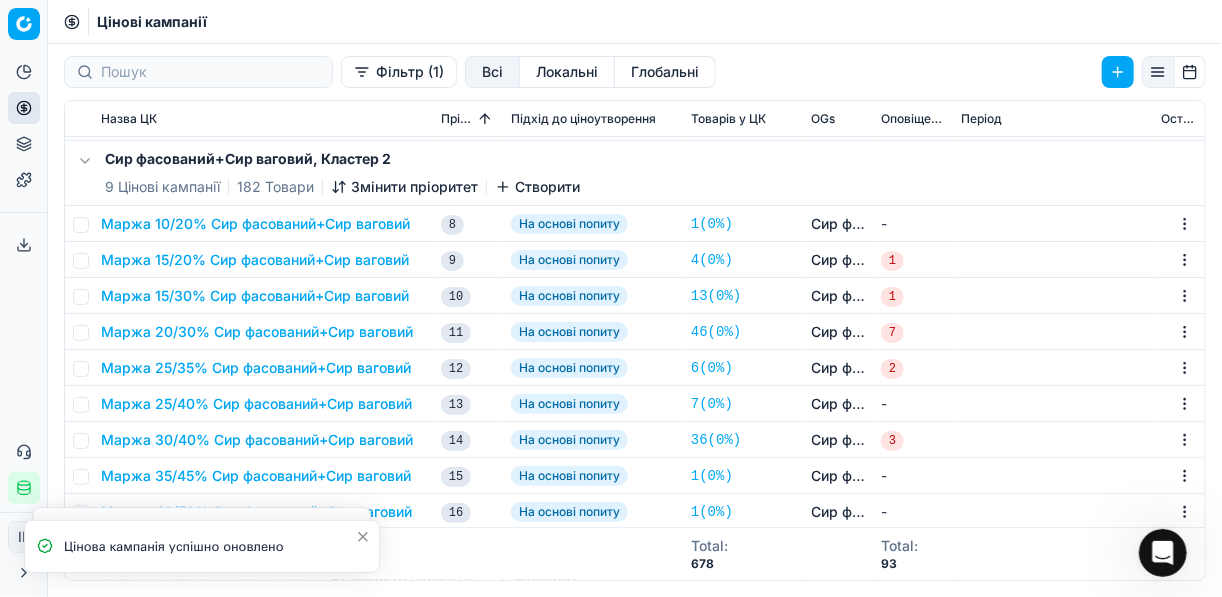 click on "Маржа 15/20% Сир фасований+Сир ваговий" at bounding box center (255, 260) 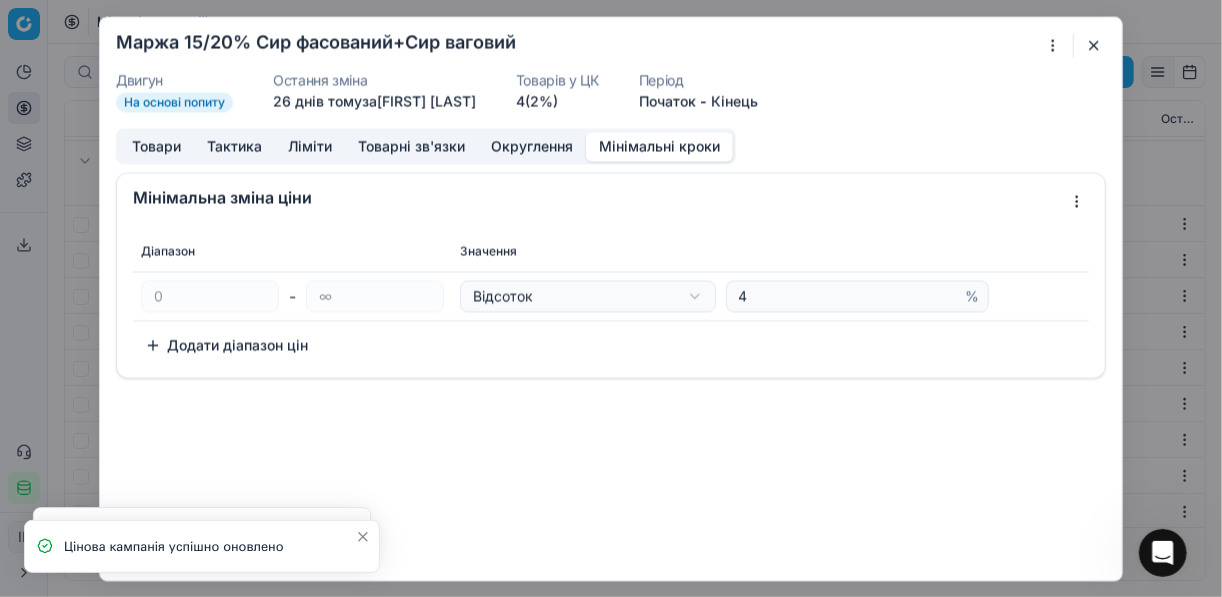 drag, startPoint x: 659, startPoint y: 142, endPoint x: 804, endPoint y: 248, distance: 179.61348 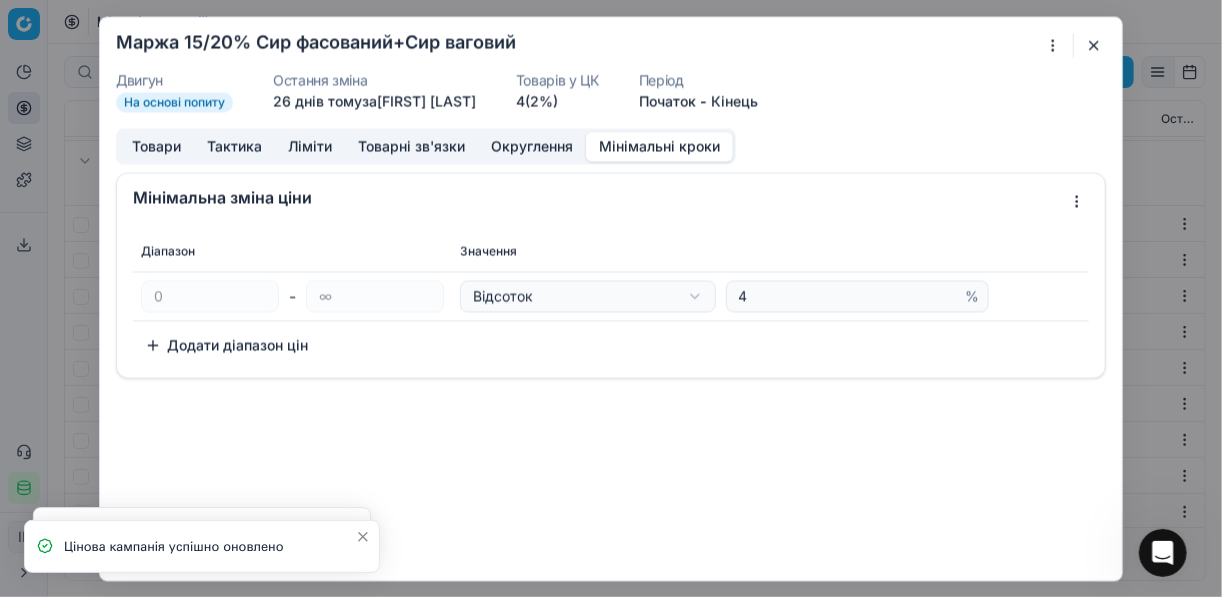 click on "Мінімальні кроки" at bounding box center [659, 146] 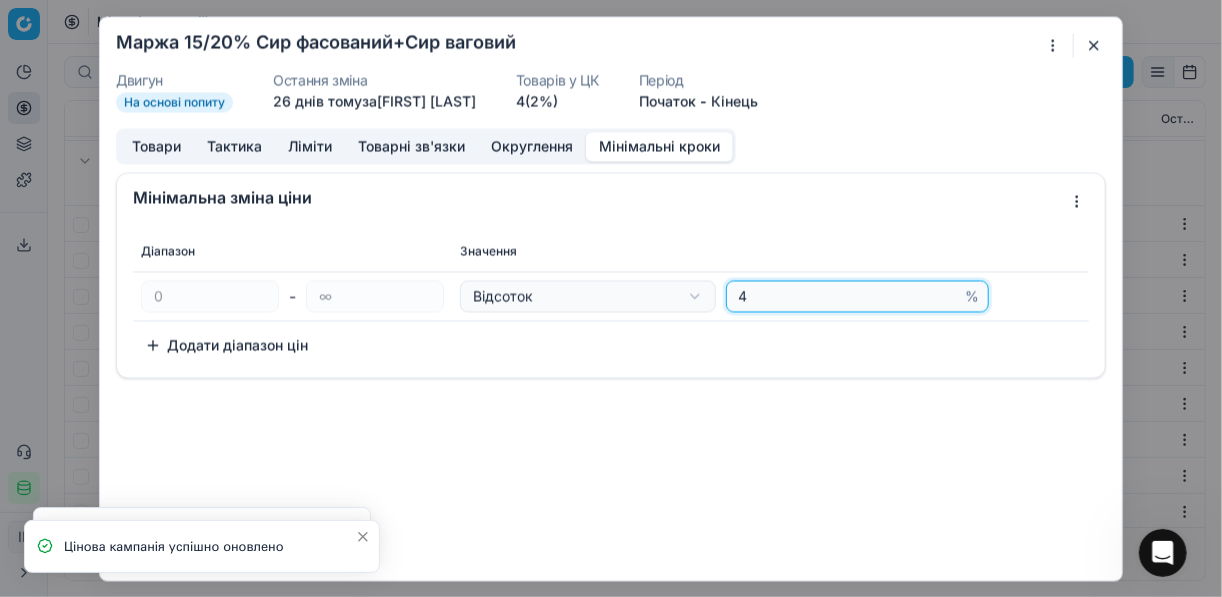 click on "4" at bounding box center (848, 296) 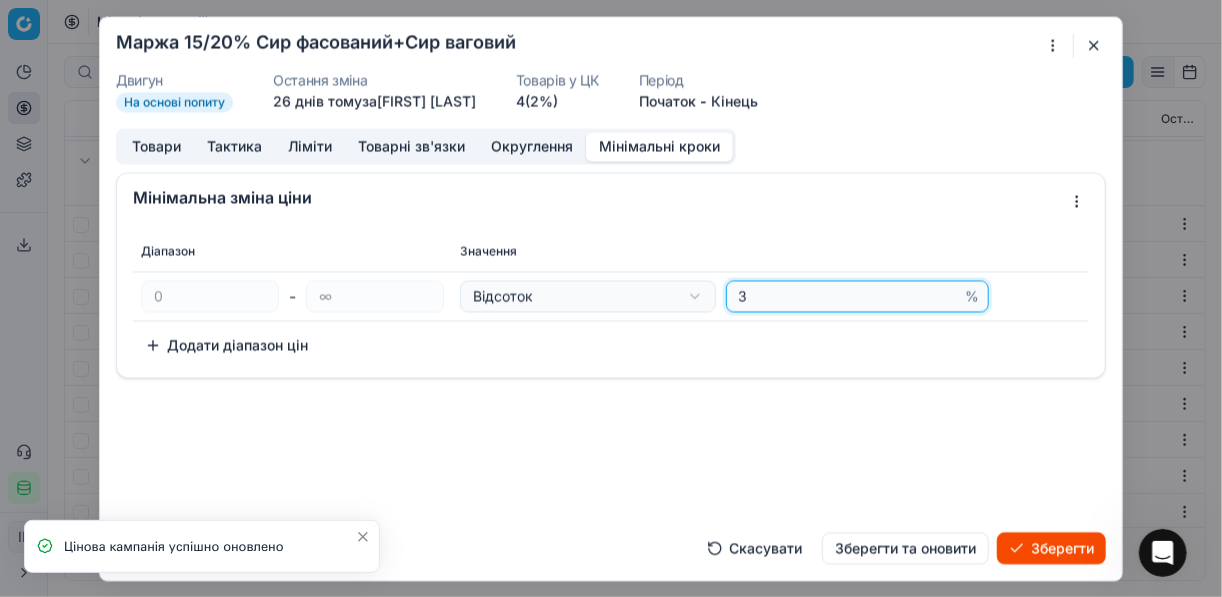 type on "3" 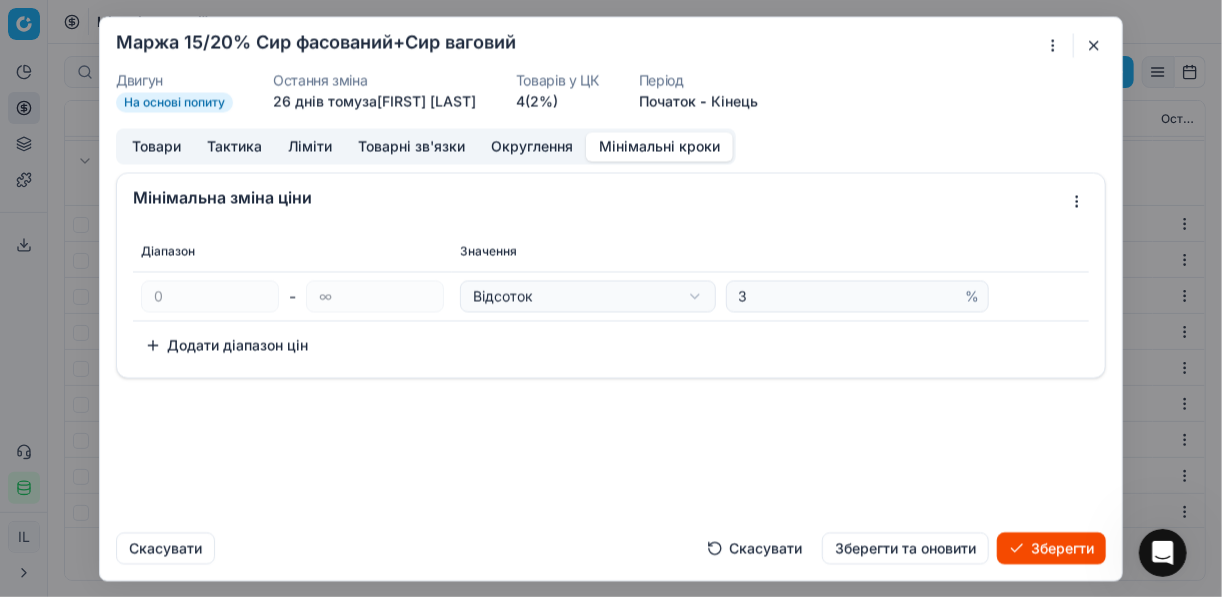 click on "Зберегти" at bounding box center (1051, 548) 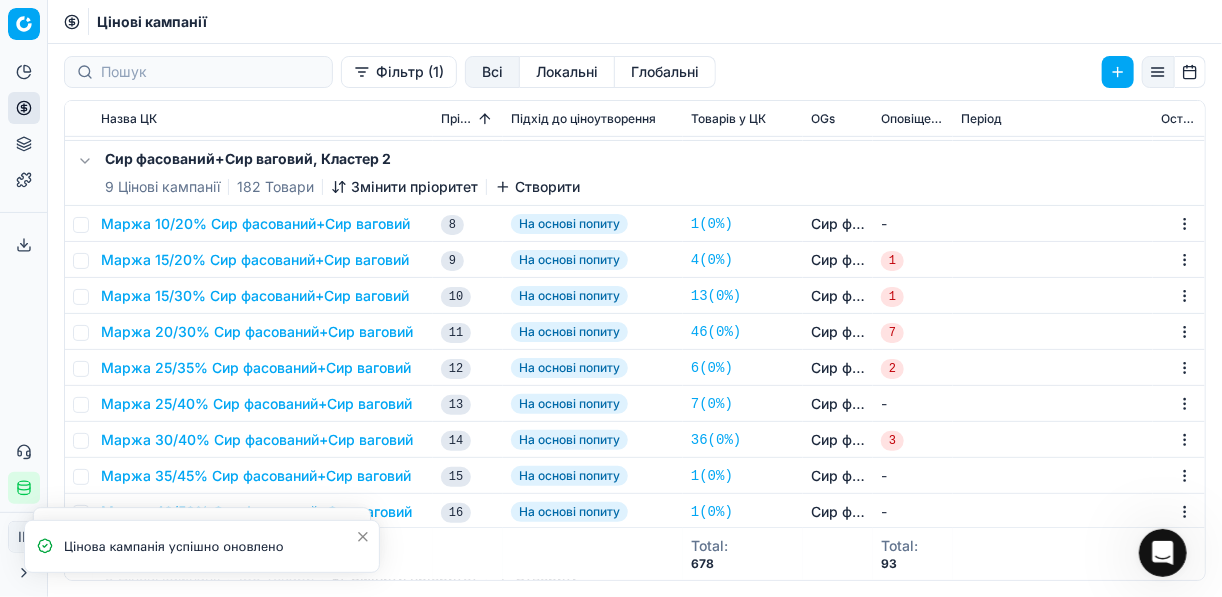 click on "Маржа 15/30% Сир фасований+Сир ваговий" at bounding box center [255, 296] 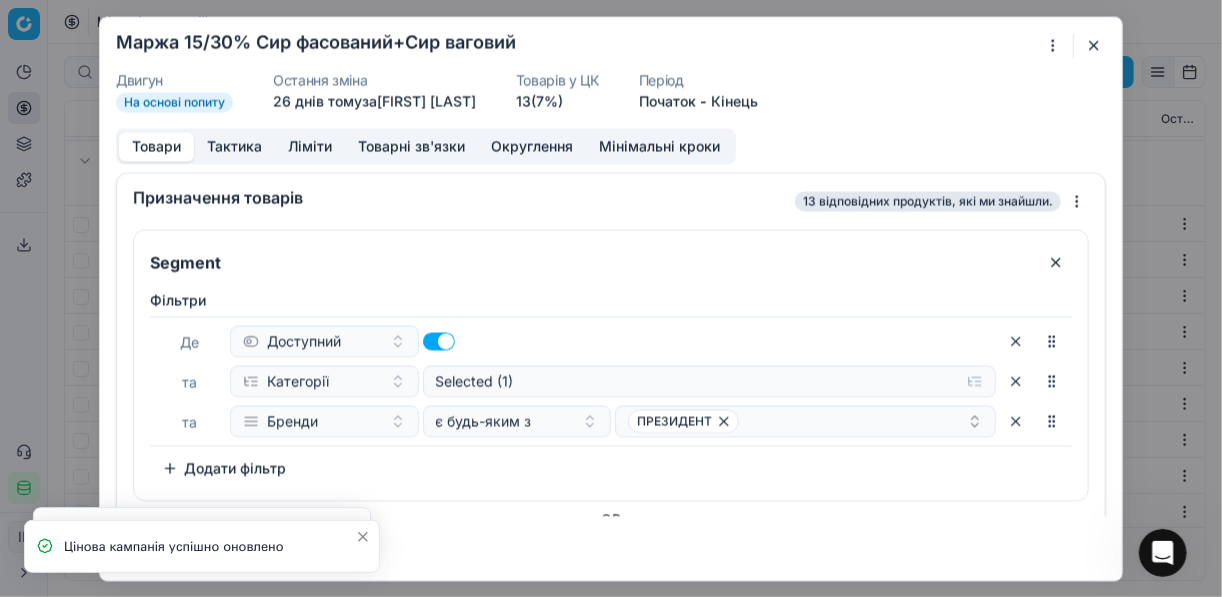 drag, startPoint x: 665, startPoint y: 148, endPoint x: 696, endPoint y: 166, distance: 35.846897 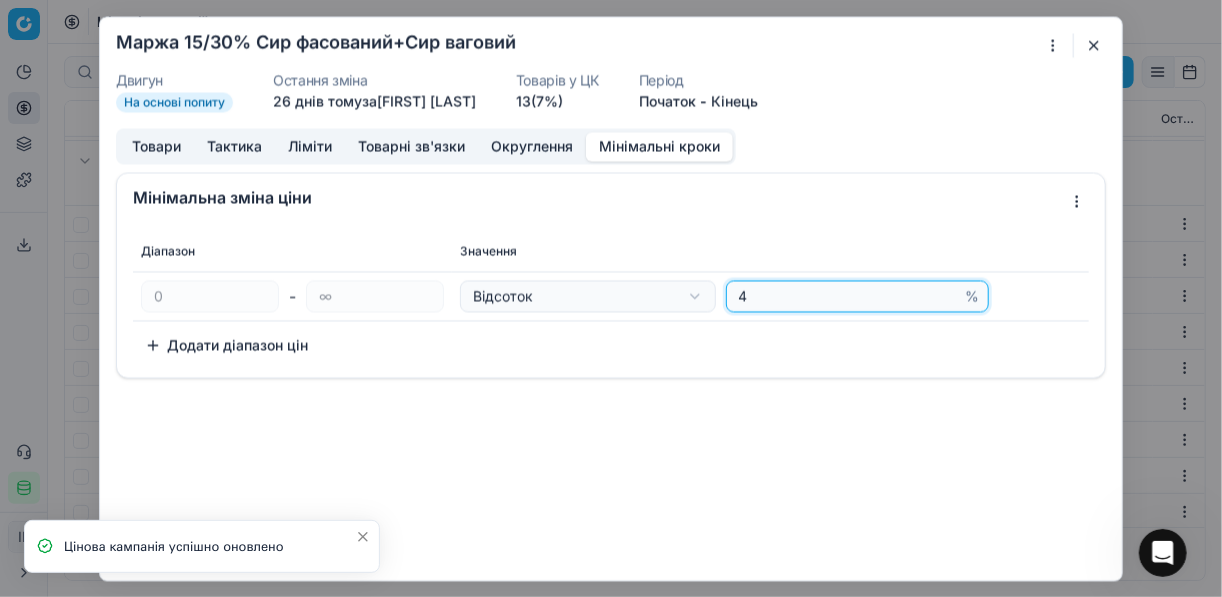 click on "4" at bounding box center (848, 296) 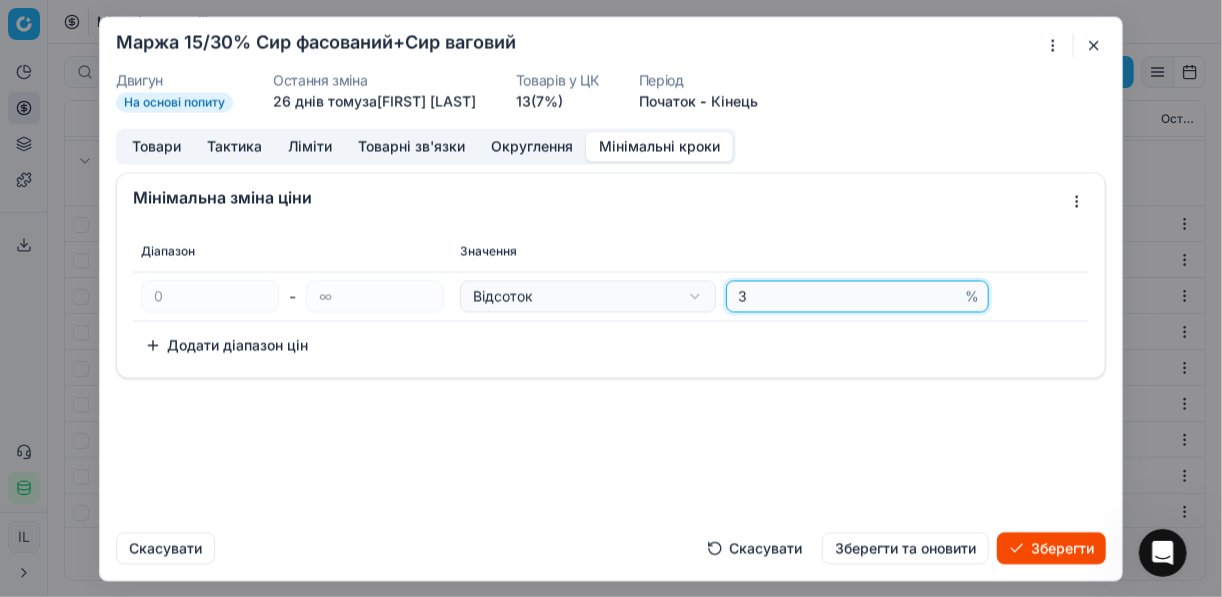 type on "3" 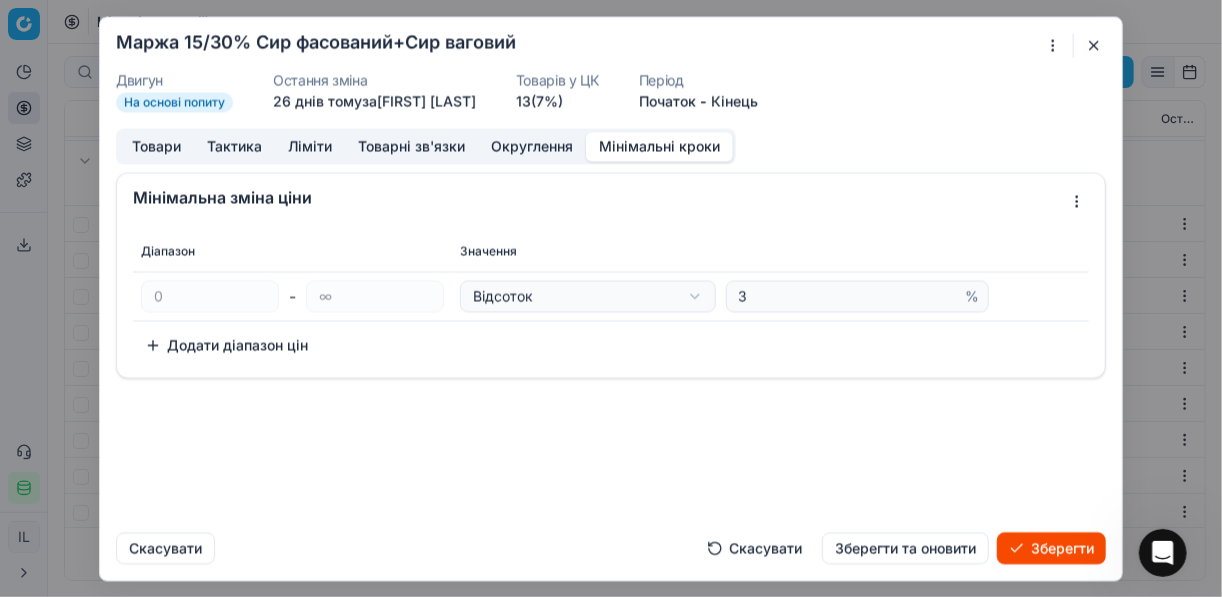 click on "Зберегти" at bounding box center [1051, 548] 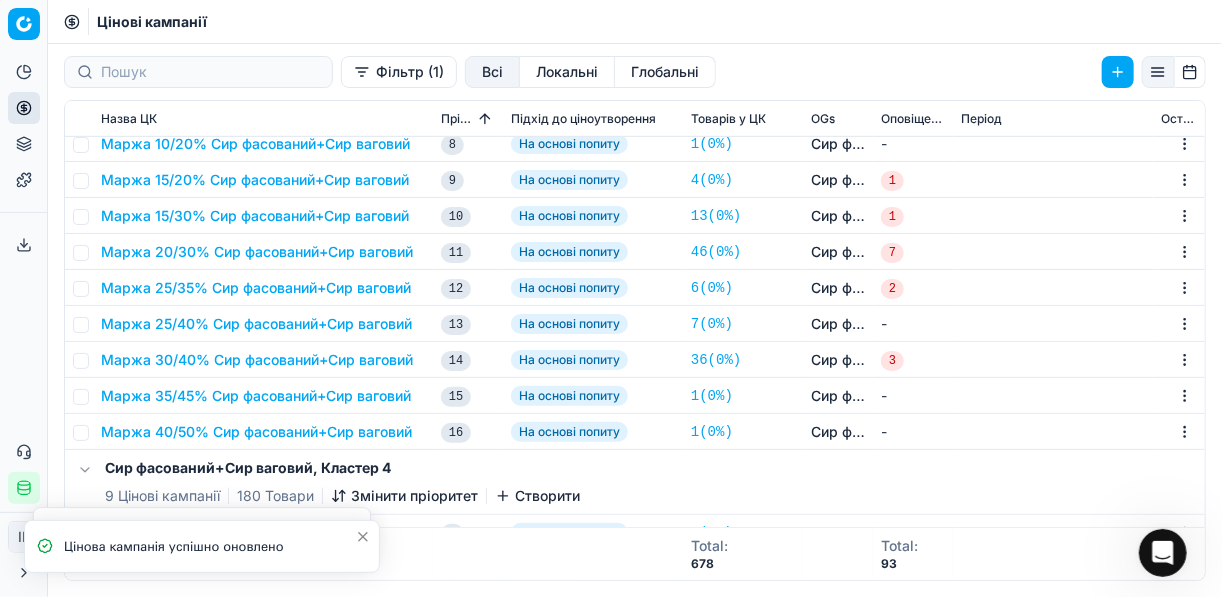 scroll, scrollTop: 560, scrollLeft: 0, axis: vertical 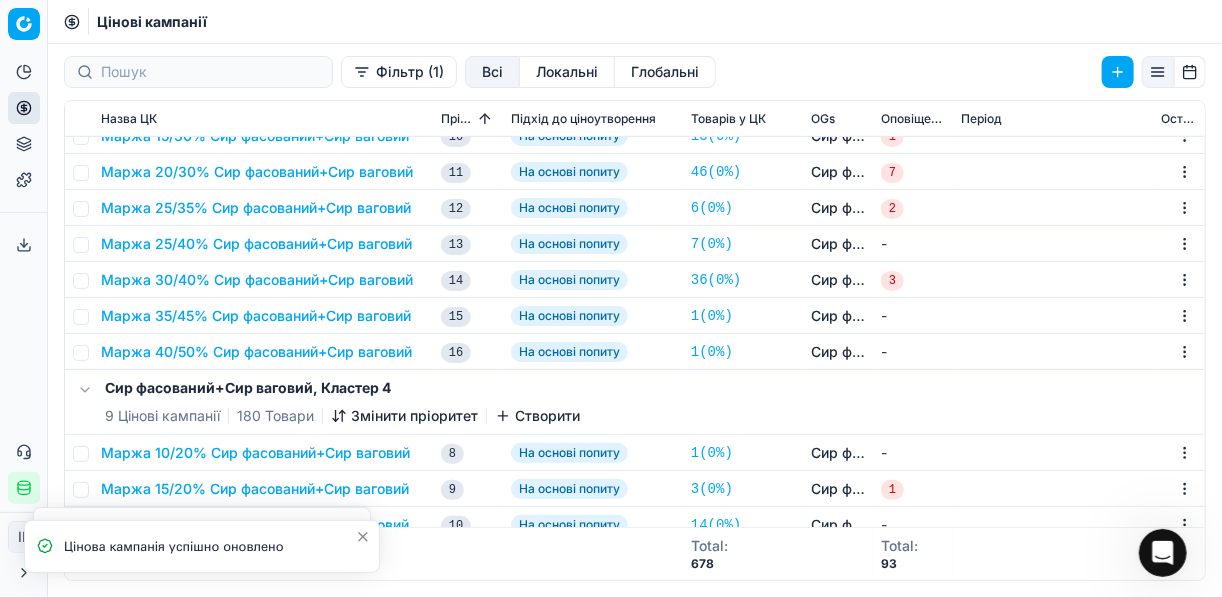 click on "Маржа 20/30% Сир фасований+Сир ваговий" at bounding box center (257, 172) 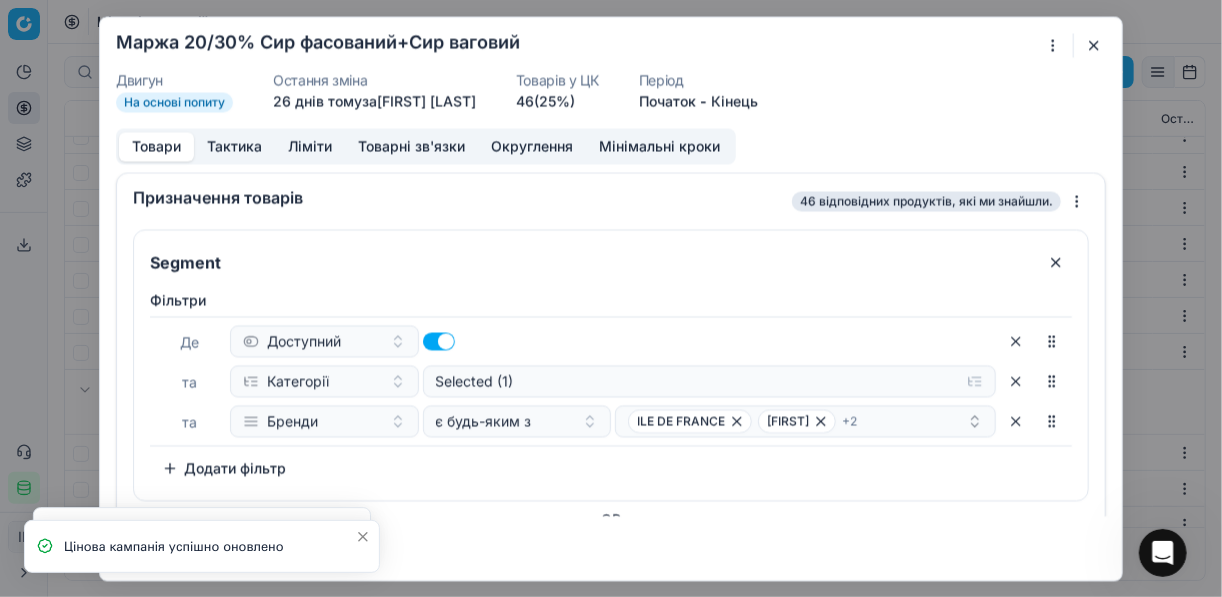 click on "Мінімальні кроки" at bounding box center [659, 146] 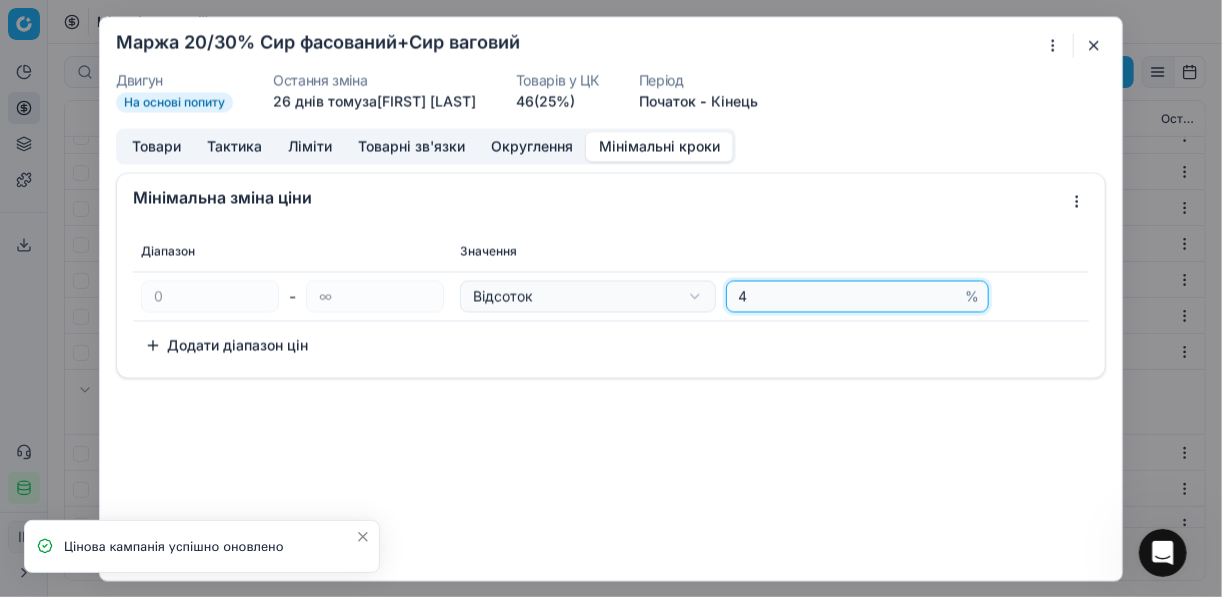 click on "4" at bounding box center (848, 296) 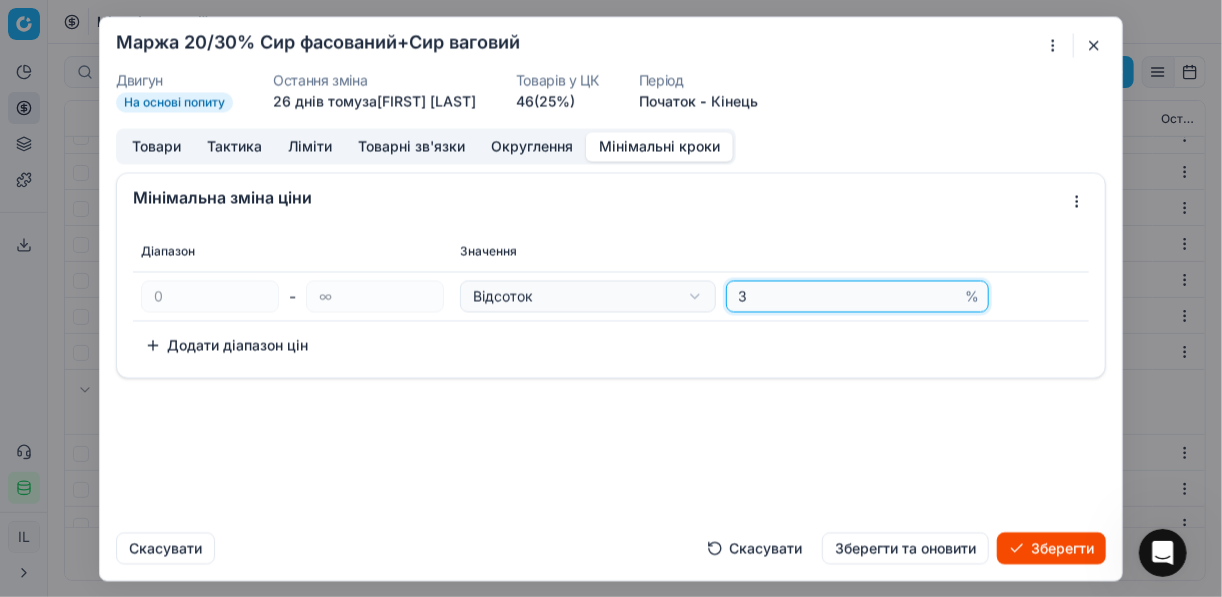 type on "3" 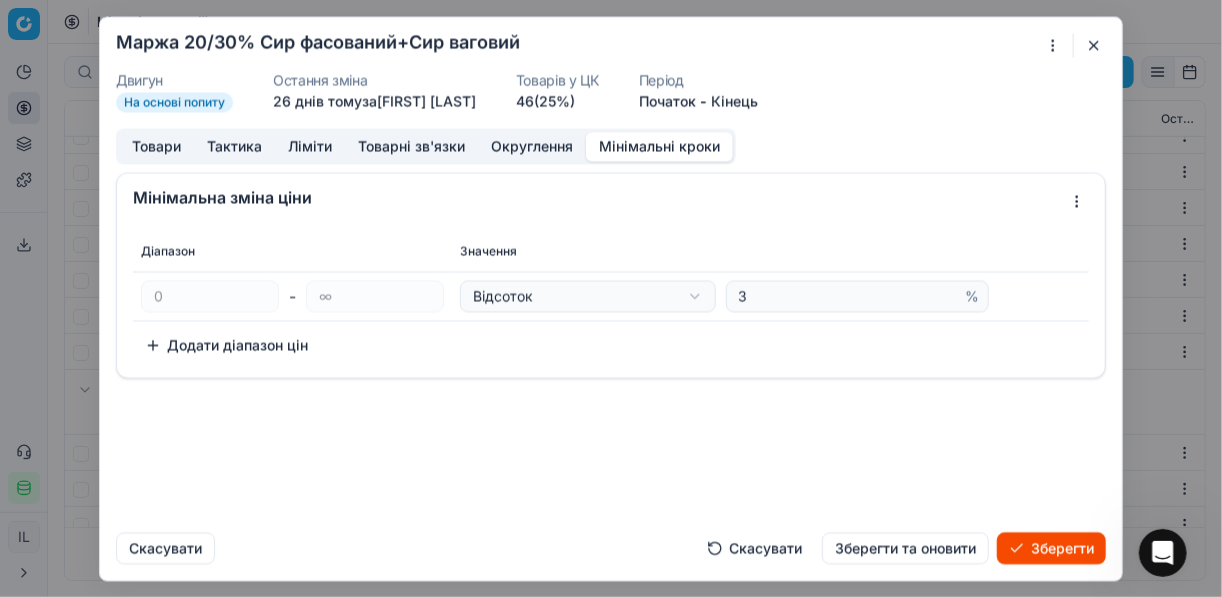 click on "Зберегти" at bounding box center (1051, 548) 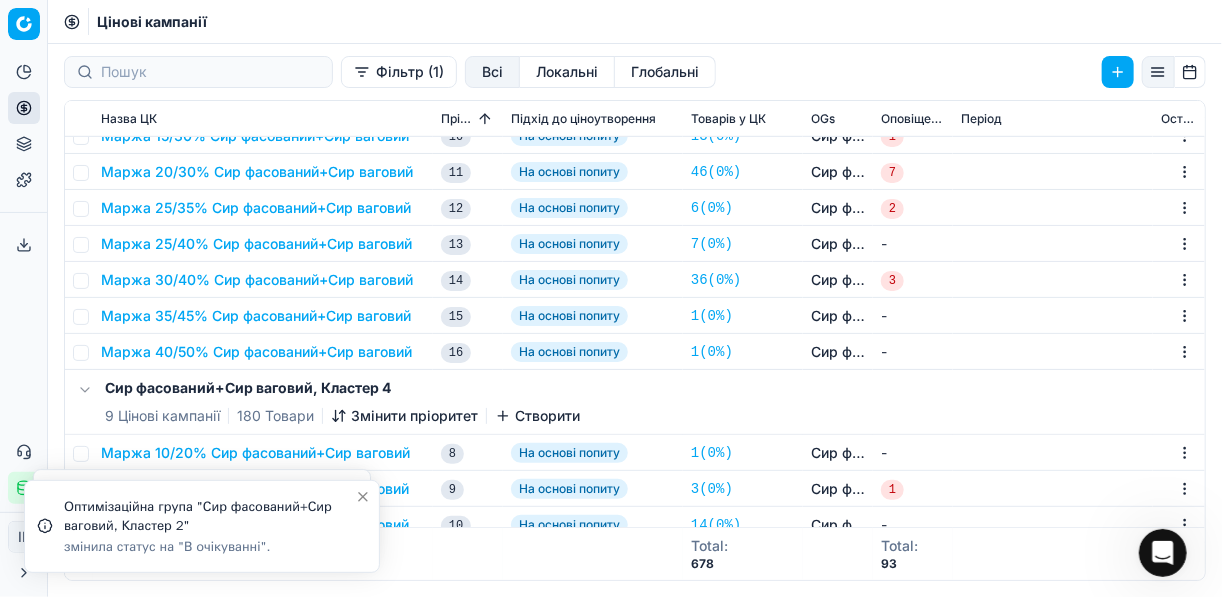 click on "Маржа 25/35% Сир фасований+Сир ваговий" at bounding box center [256, 208] 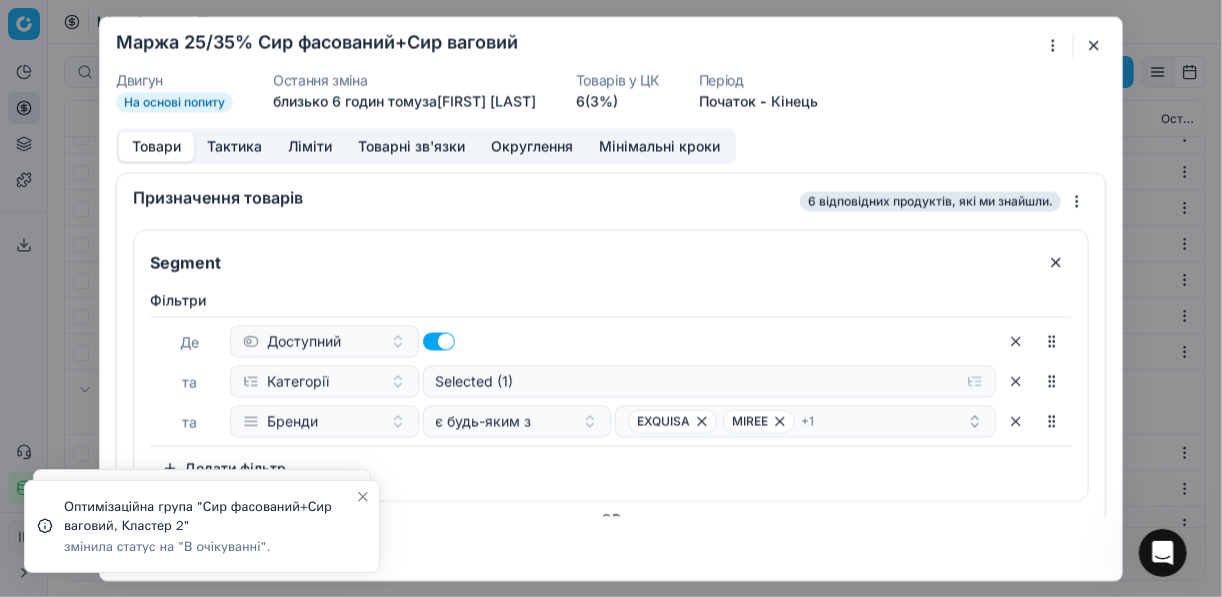 click on "Мінімальні кроки" at bounding box center (659, 146) 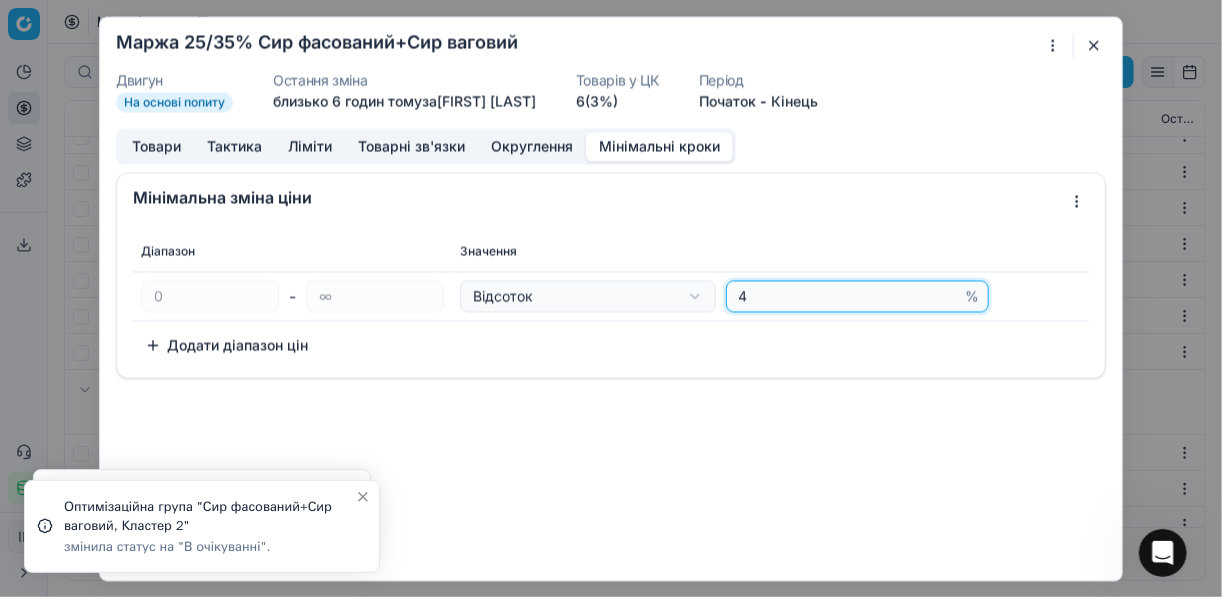 click on "4" at bounding box center [848, 296] 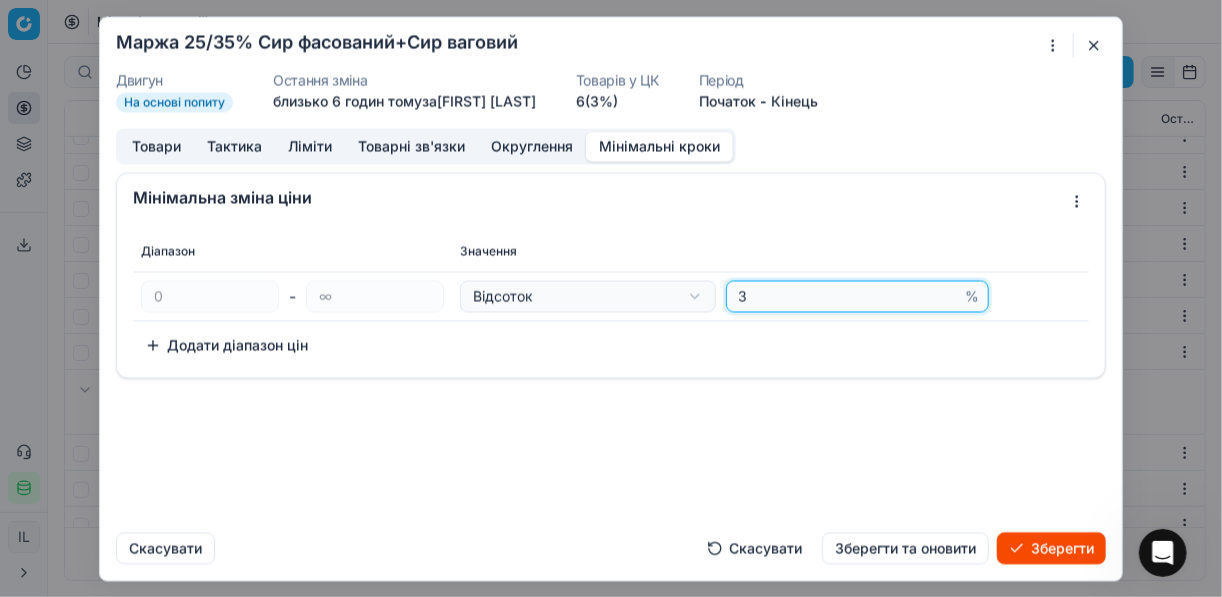 type on "3" 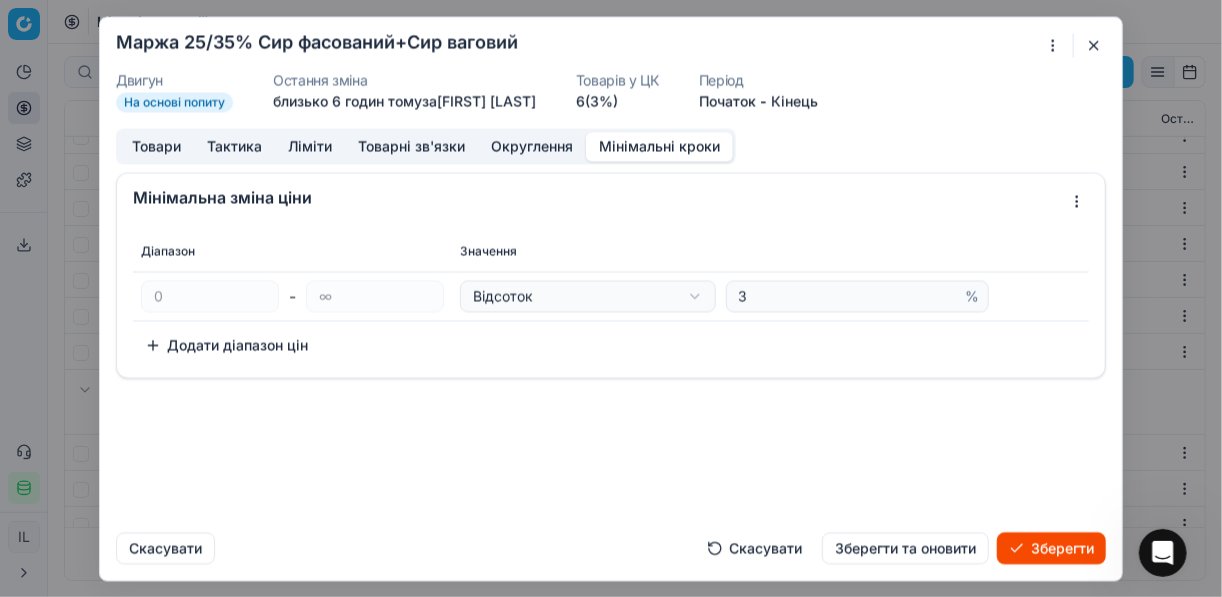 click on "Зберегти" at bounding box center [1051, 548] 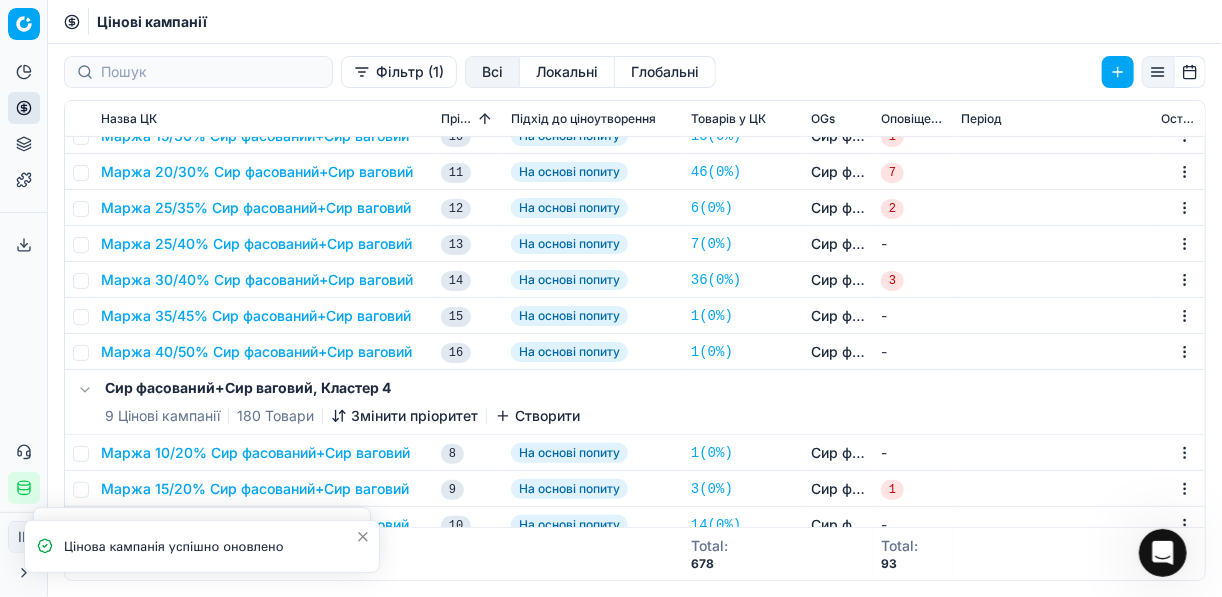 click on "Маржа 25/40% Сир фасований+Сир ваговий" at bounding box center (256, 244) 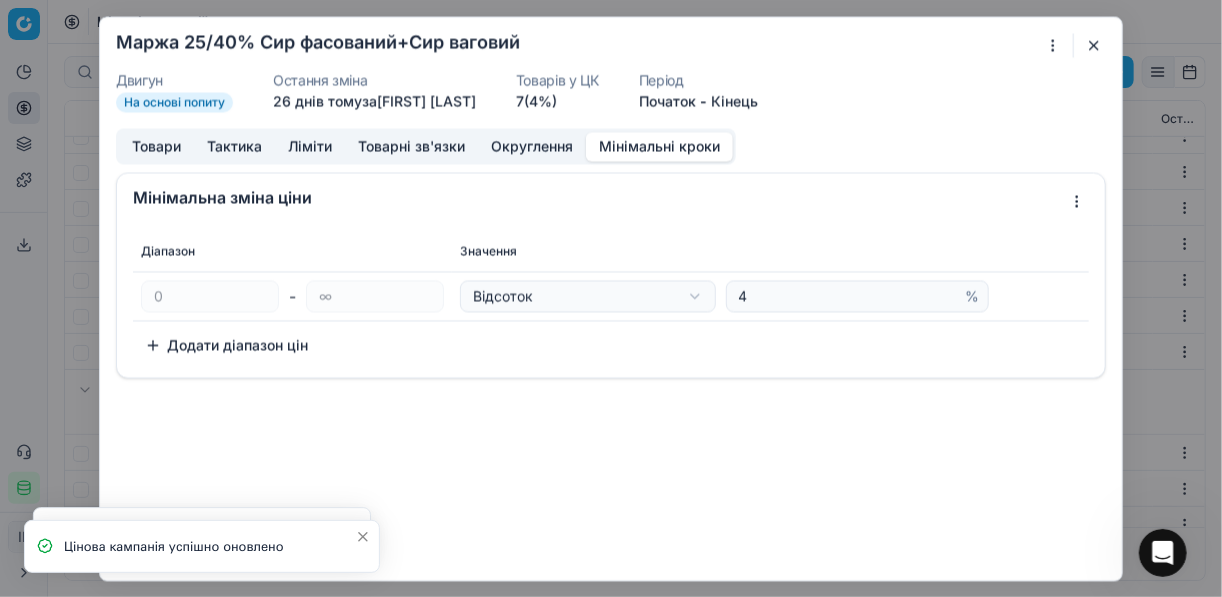 drag, startPoint x: 647, startPoint y: 153, endPoint x: 776, endPoint y: 221, distance: 145.82524 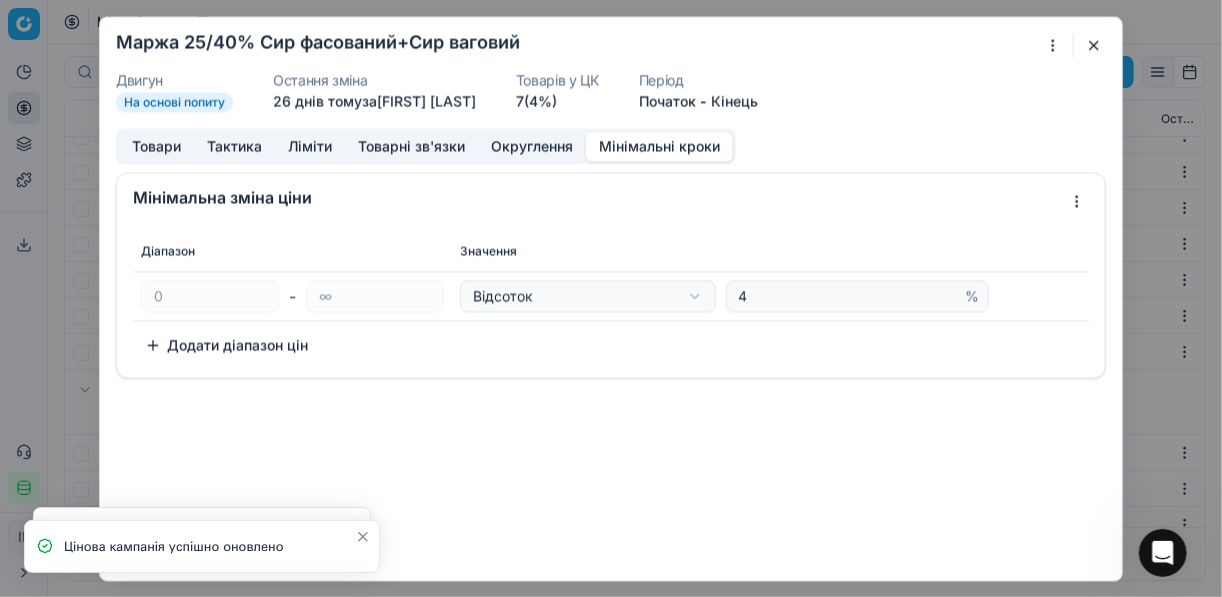 click on "Мінімальні кроки" at bounding box center [659, 146] 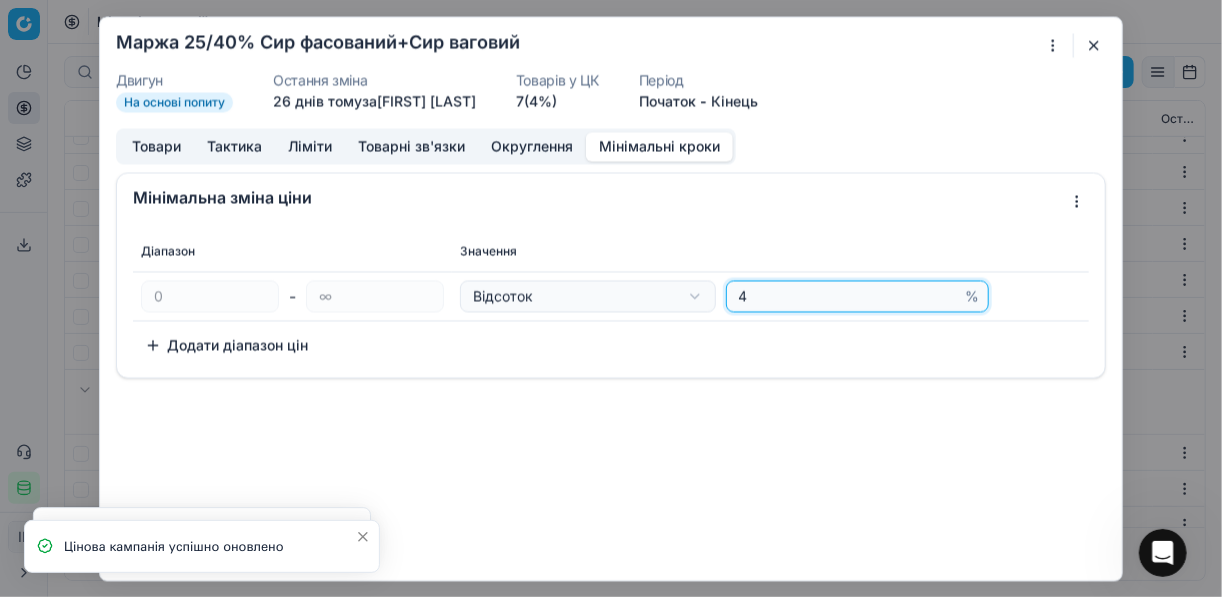 click on "4" at bounding box center [848, 296] 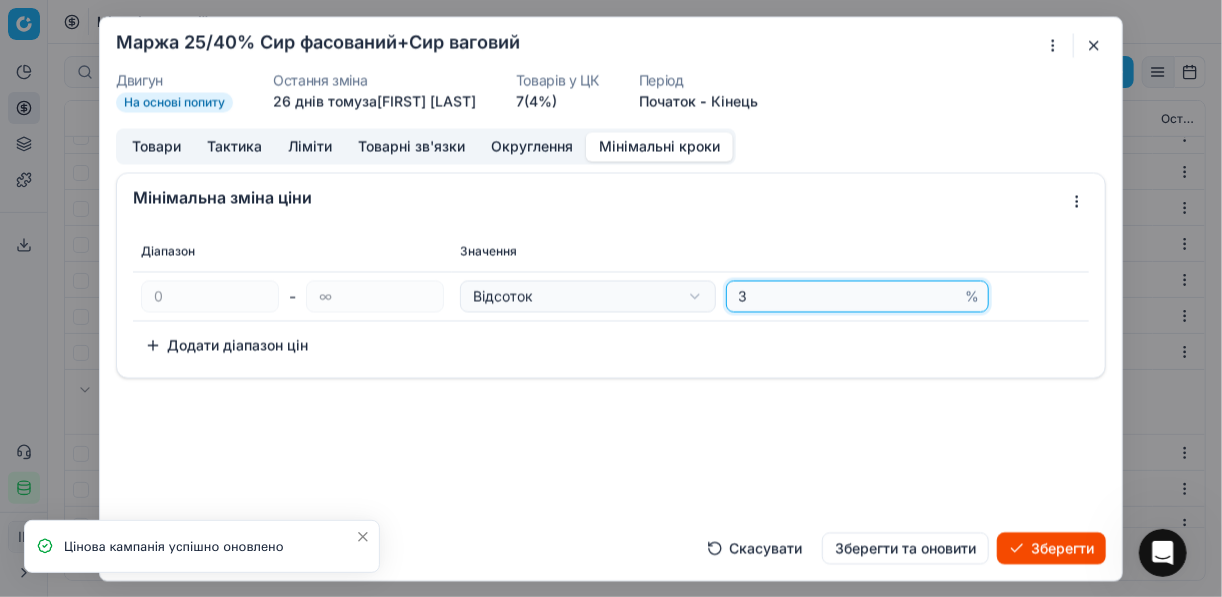 type on "3" 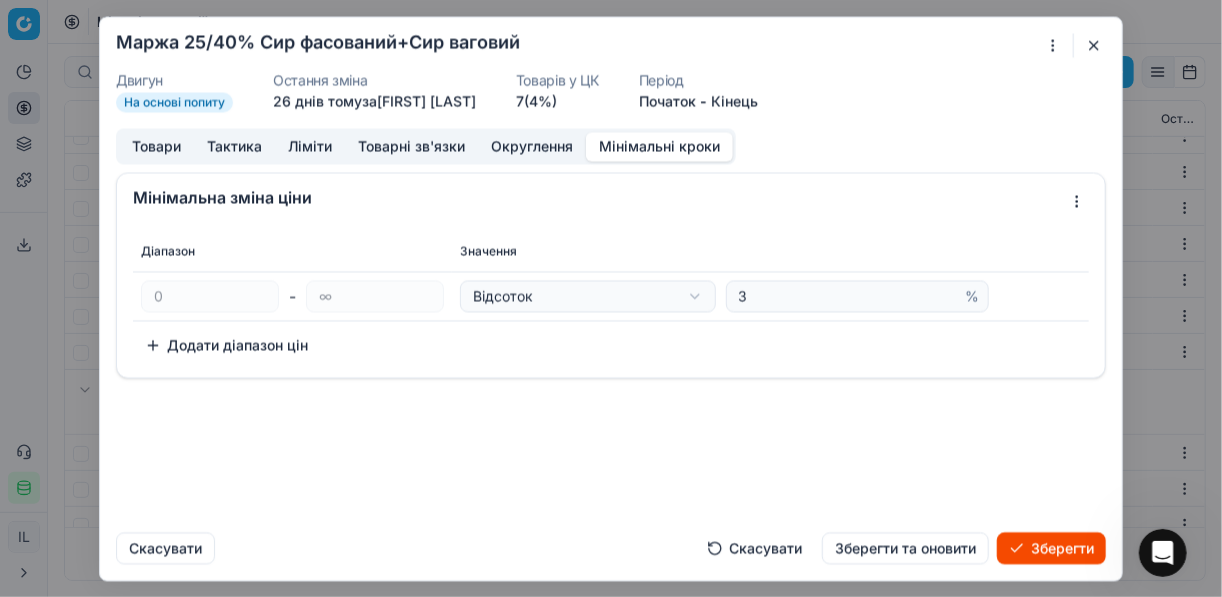 click on "Зберегти" at bounding box center (1051, 548) 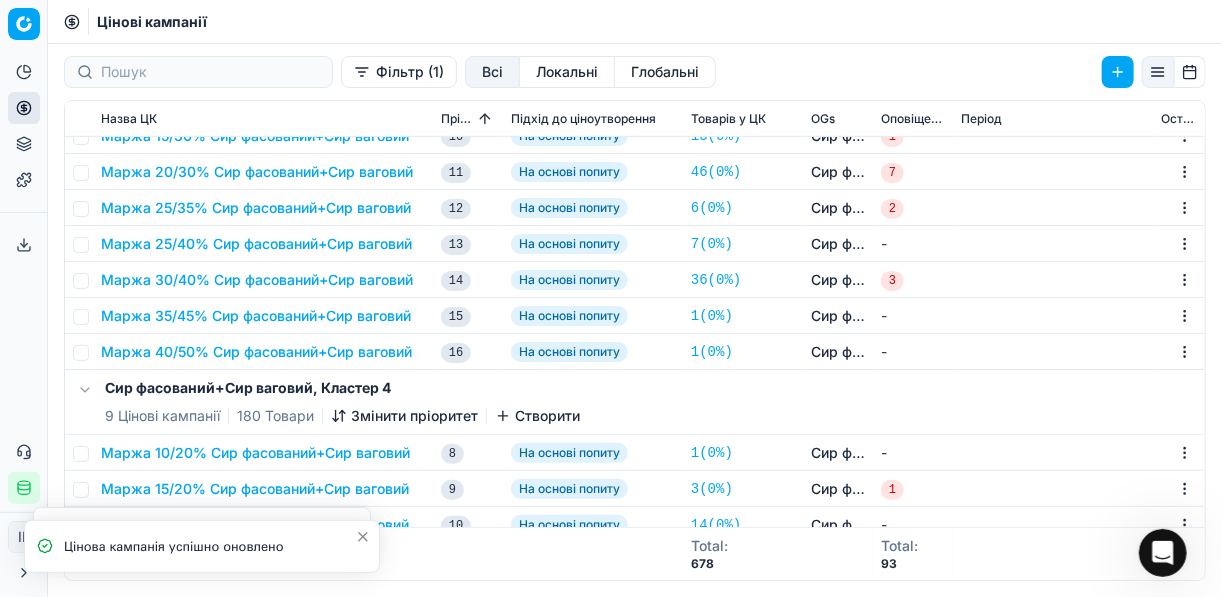 click on "Маржа 30/40% Сир фасований+Сир ваговий" at bounding box center (257, 280) 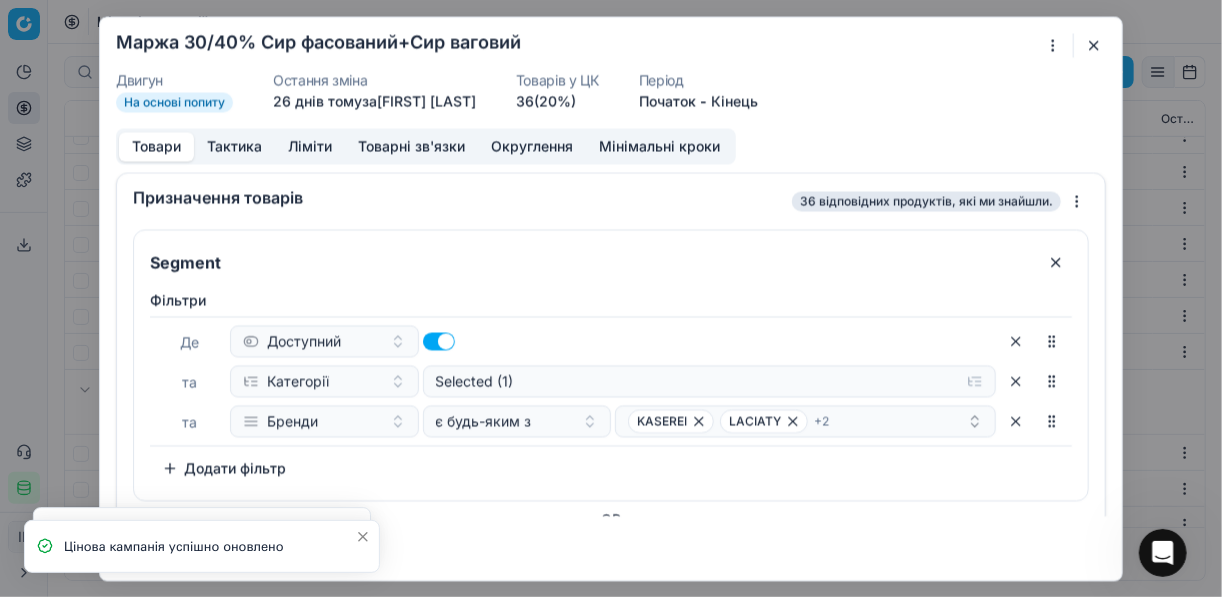 click on "Мінімальні кроки" at bounding box center [659, 146] 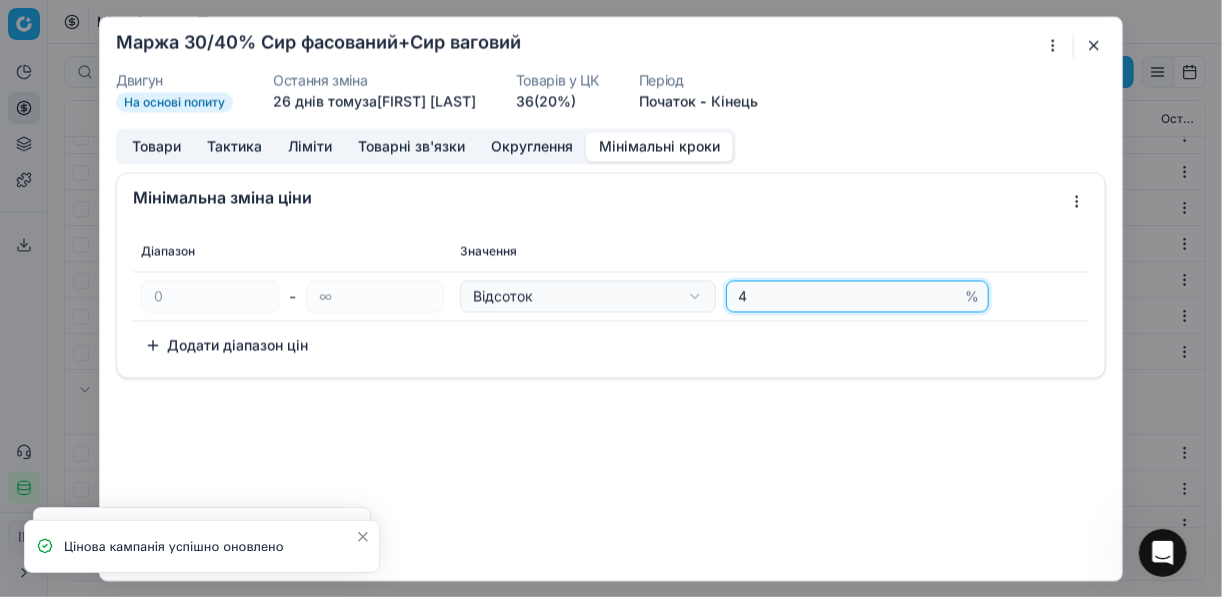 click on "4" at bounding box center [848, 296] 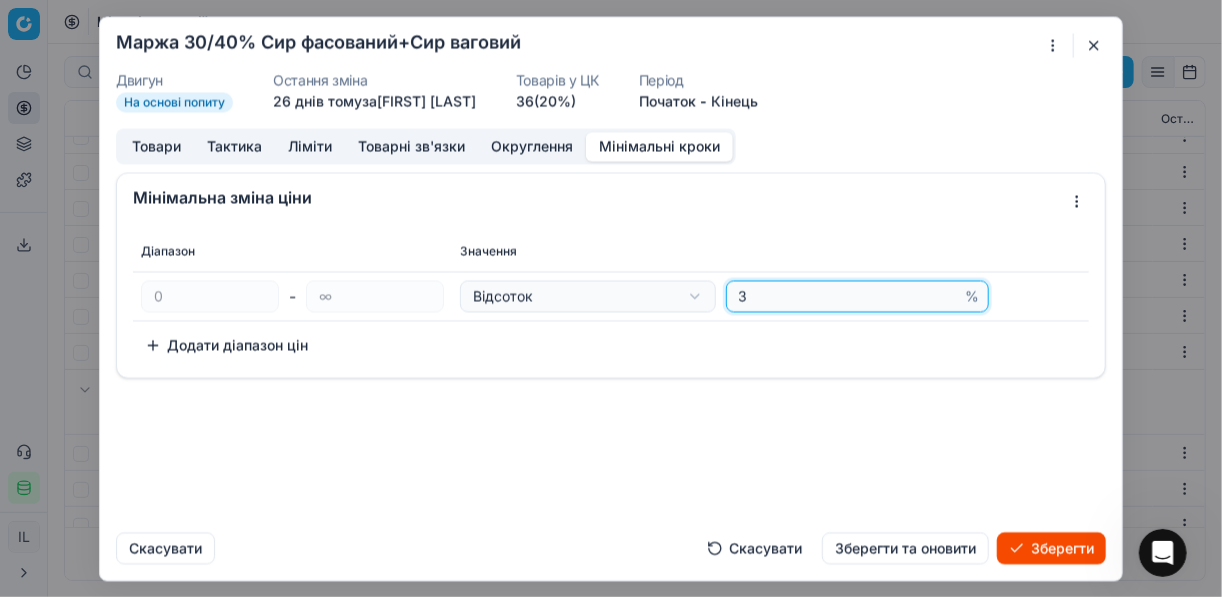type on "3" 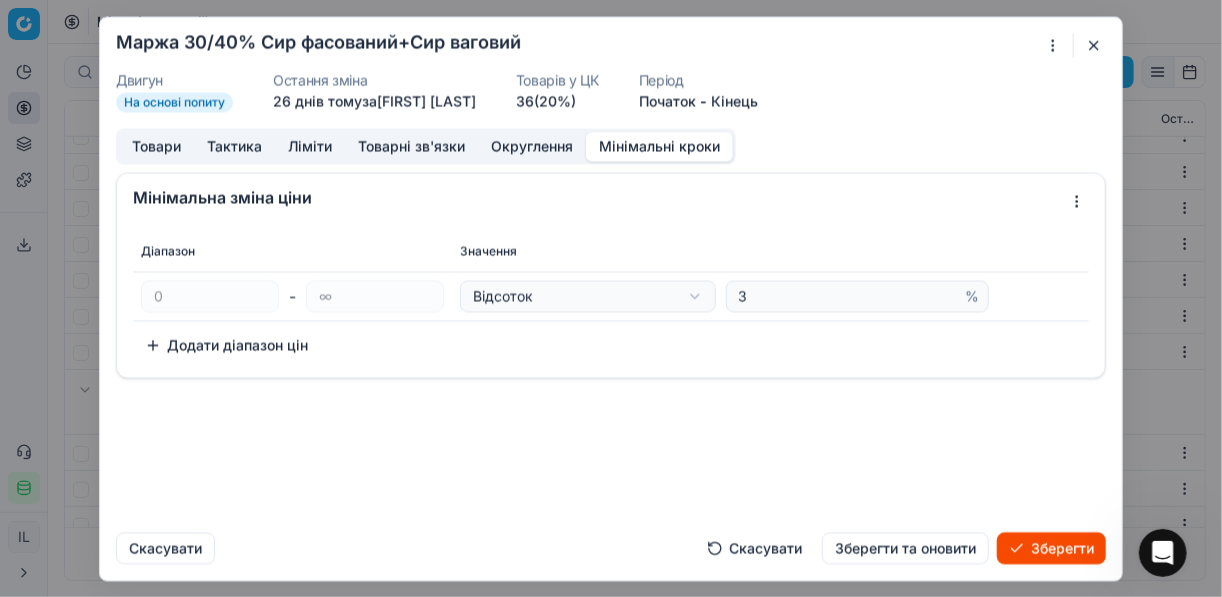 click on "Зберегти" at bounding box center (1051, 548) 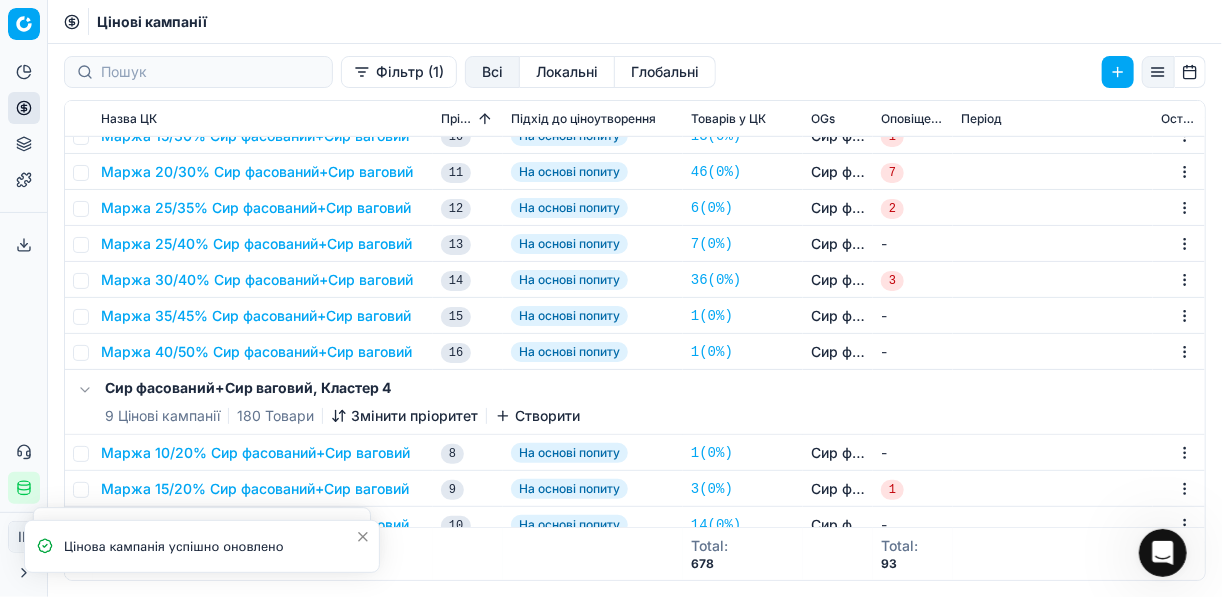 click on "Маржа 35/45% Сир фасований+Сир ваговий" at bounding box center [256, 316] 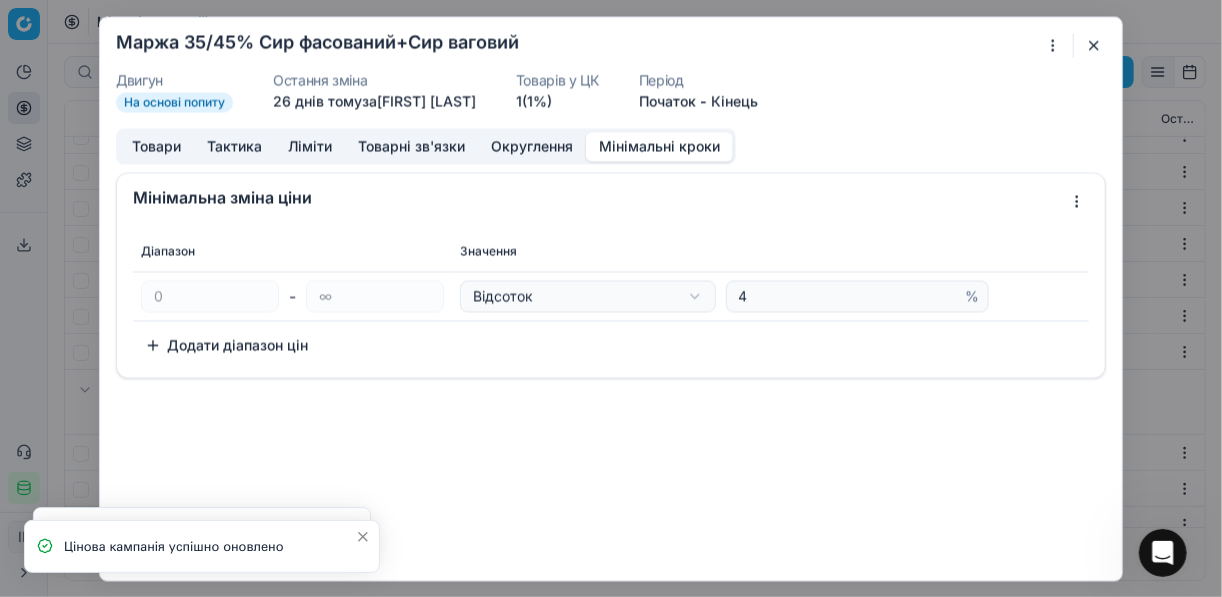 drag, startPoint x: 646, startPoint y: 144, endPoint x: 792, endPoint y: 246, distance: 178.10109 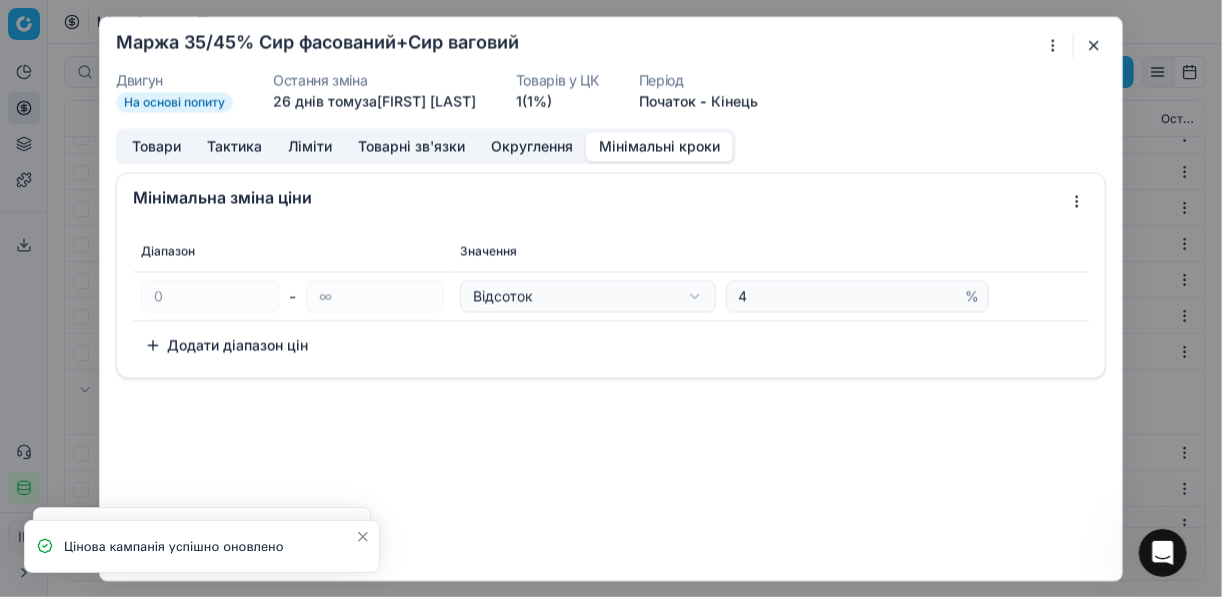 click on "Мінімальні кроки" at bounding box center (659, 146) 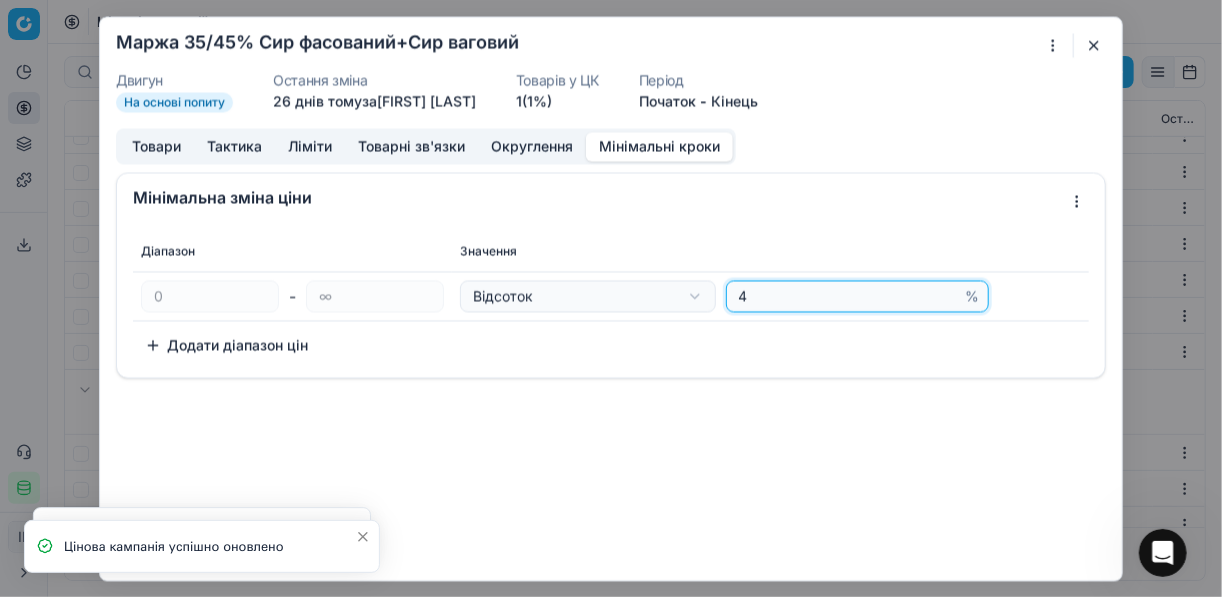 click on "4" at bounding box center [848, 296] 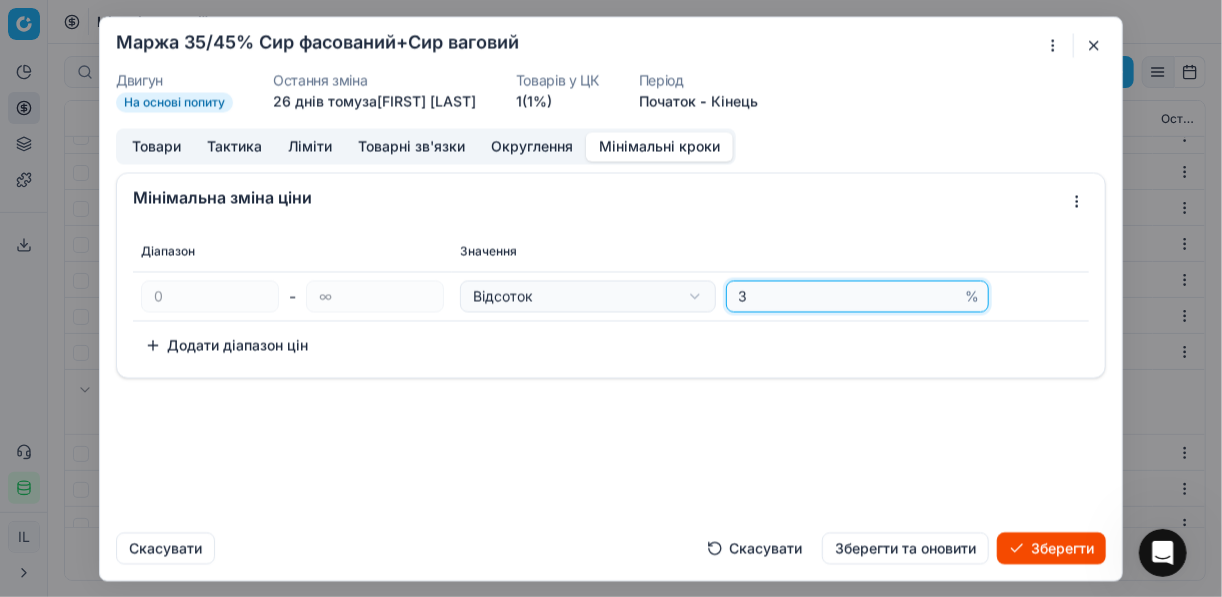 type on "3" 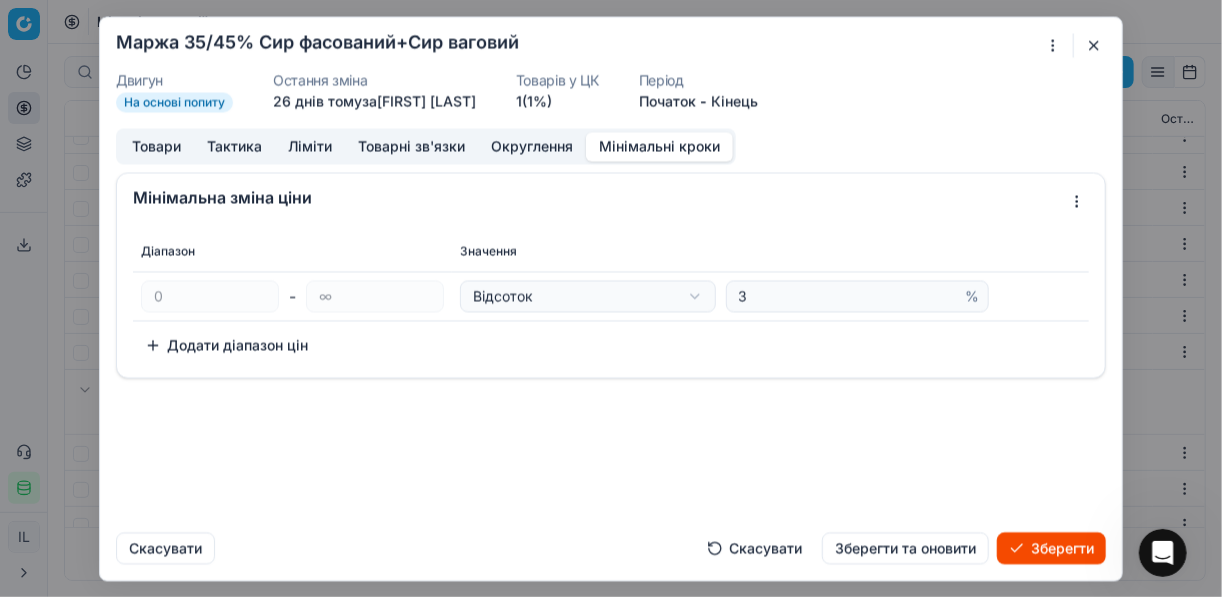 click on "Зберегти" at bounding box center [1051, 548] 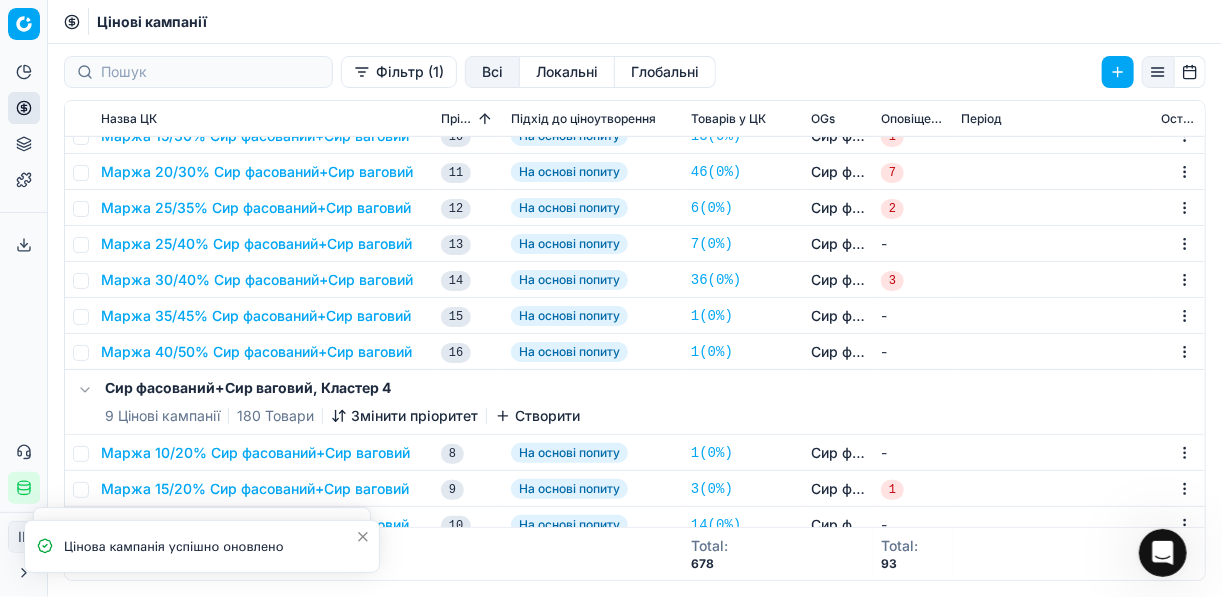 click on "Маржа 40/50% Сир фасований+Сир ваговий" at bounding box center [256, 352] 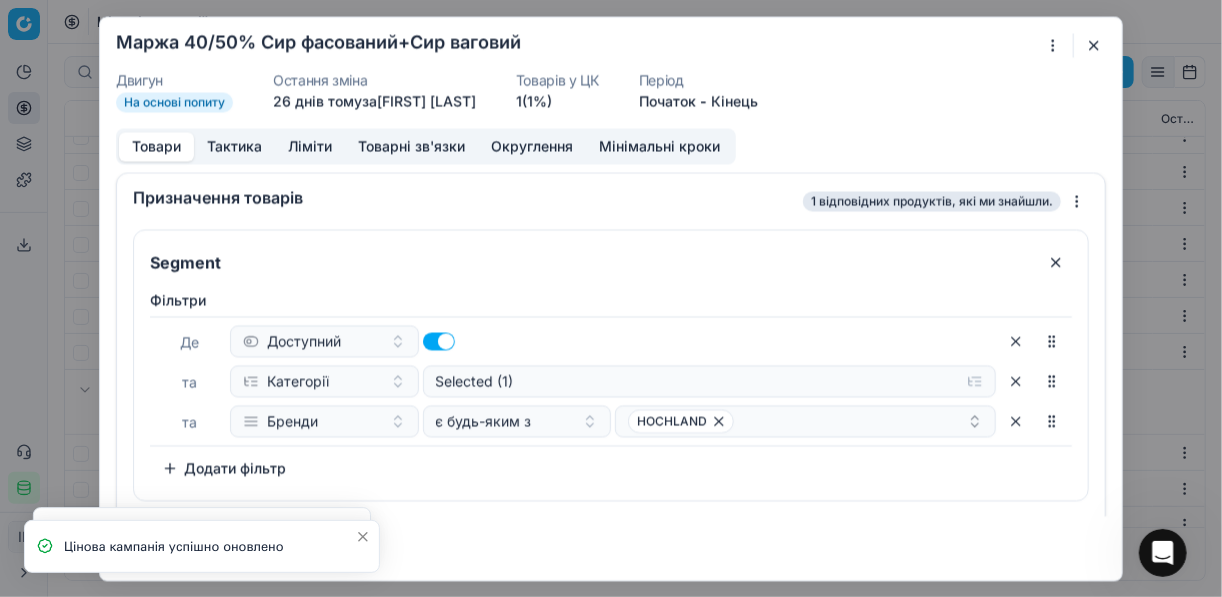 click on "Мінімальні кроки" at bounding box center [659, 146] 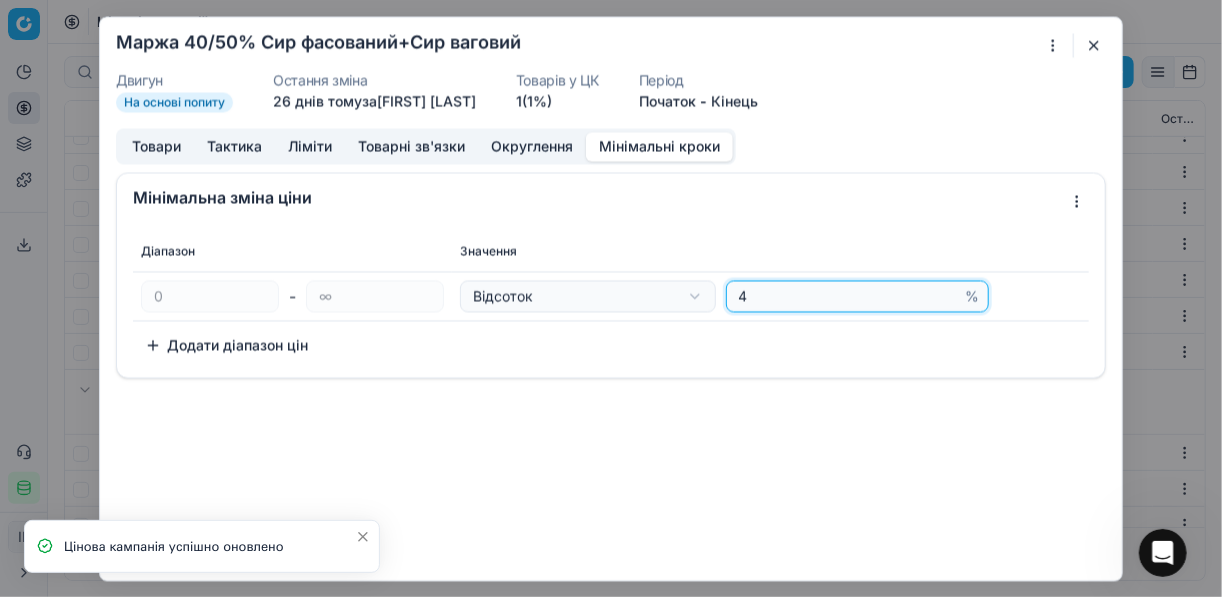 click on "4" at bounding box center [848, 296] 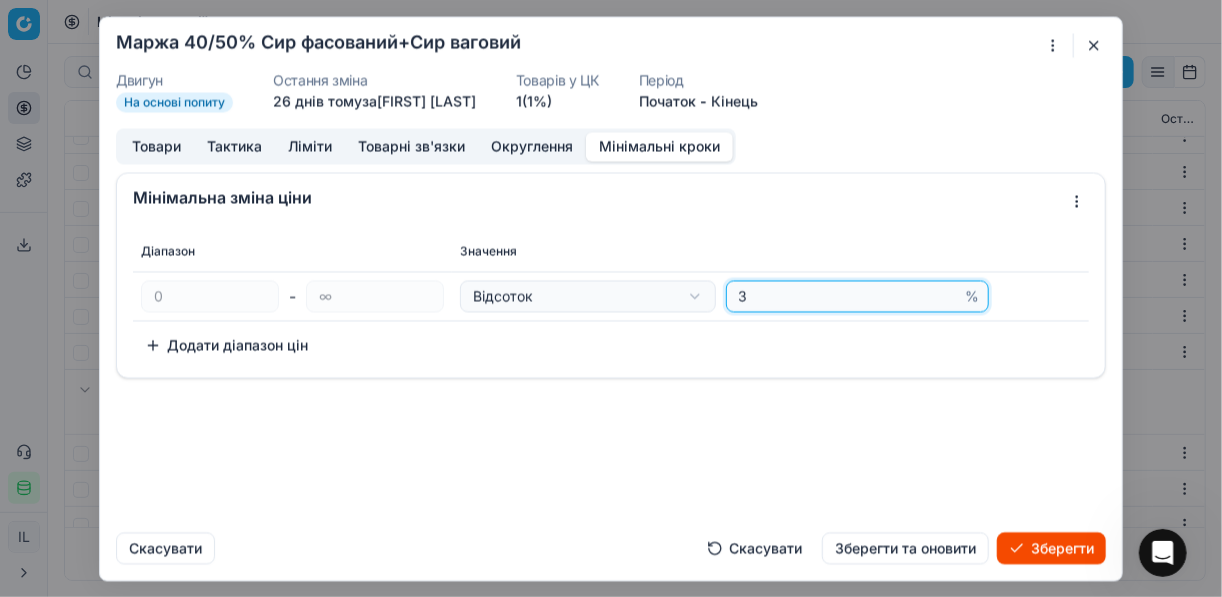type on "3" 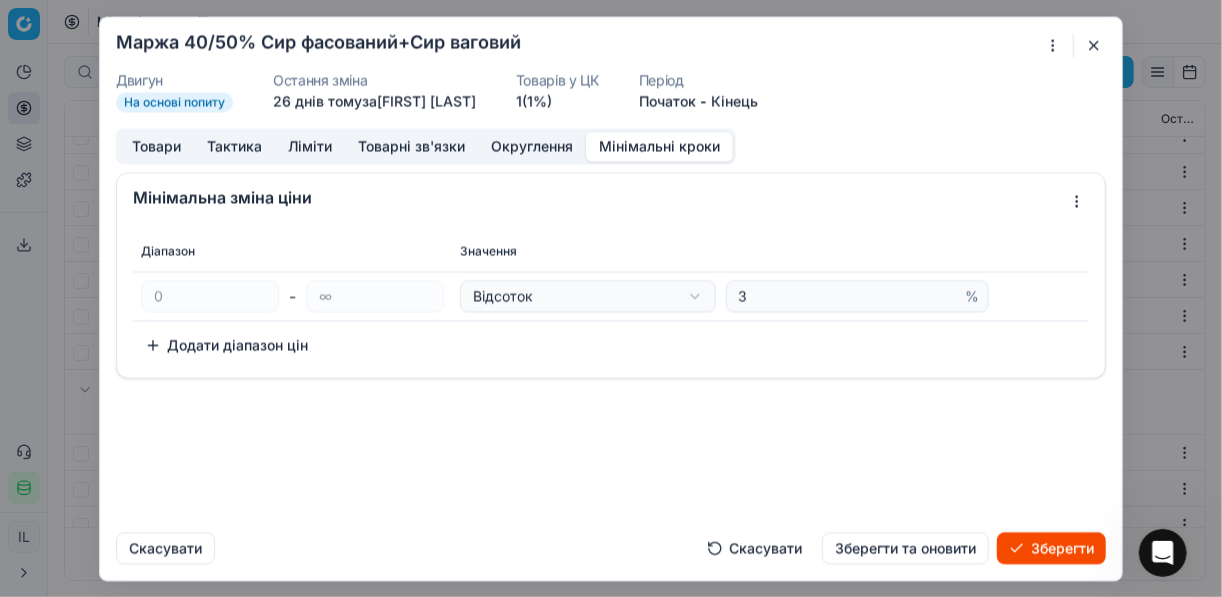 click on "Зберегти" at bounding box center (1051, 548) 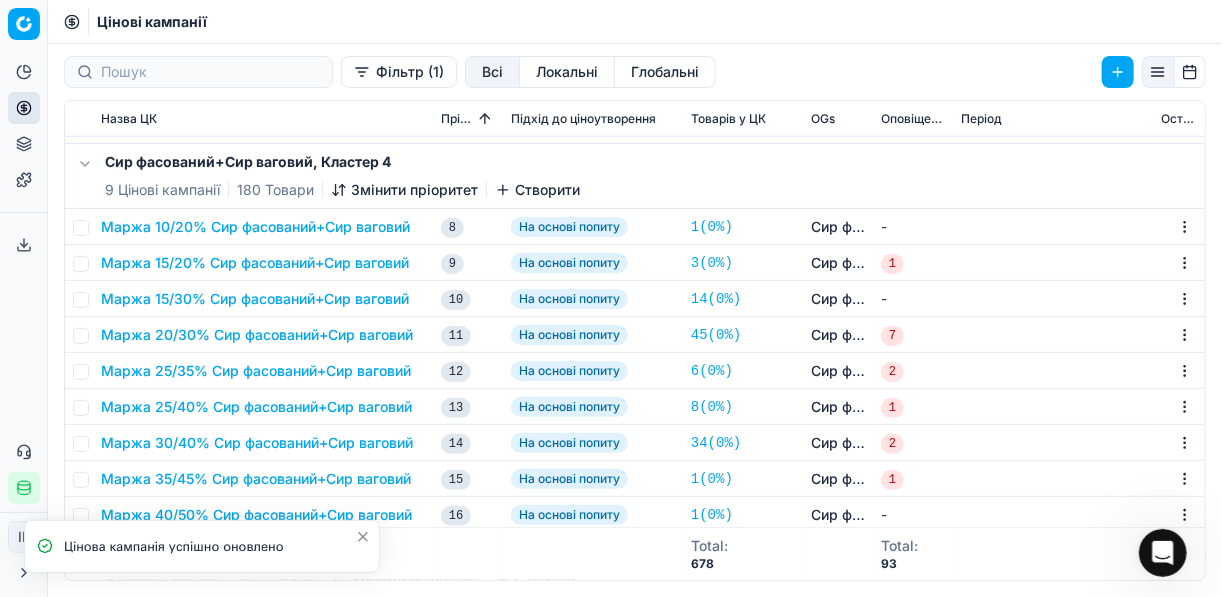 scroll, scrollTop: 800, scrollLeft: 0, axis: vertical 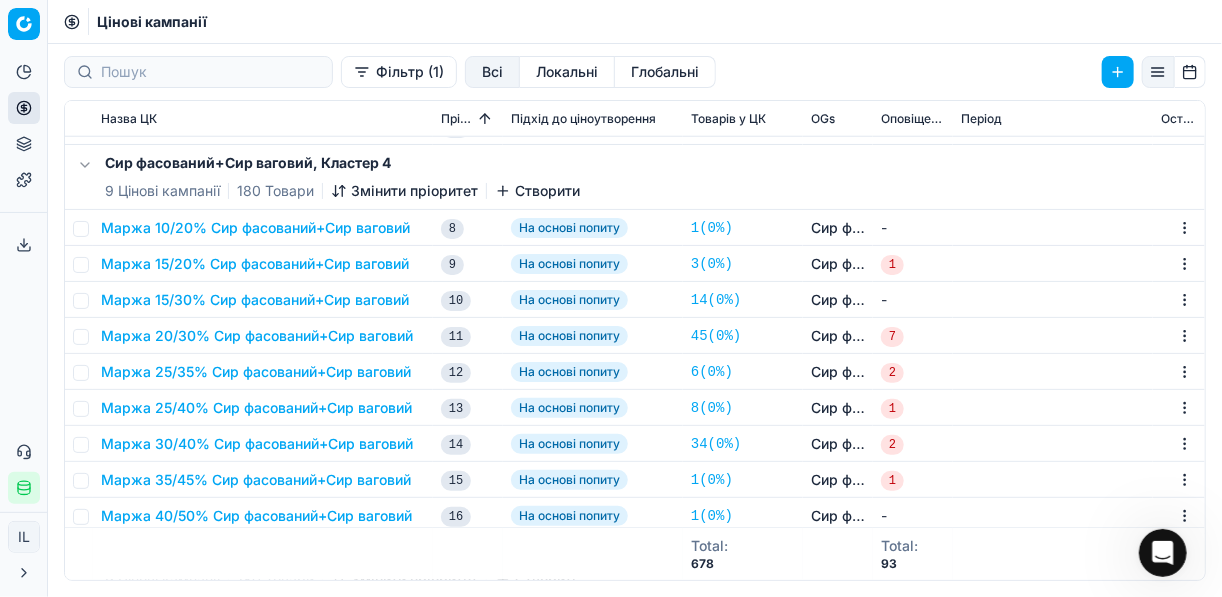 click on "Маржа 10/20% Сир фасований+Сир ваговий" at bounding box center (255, 228) 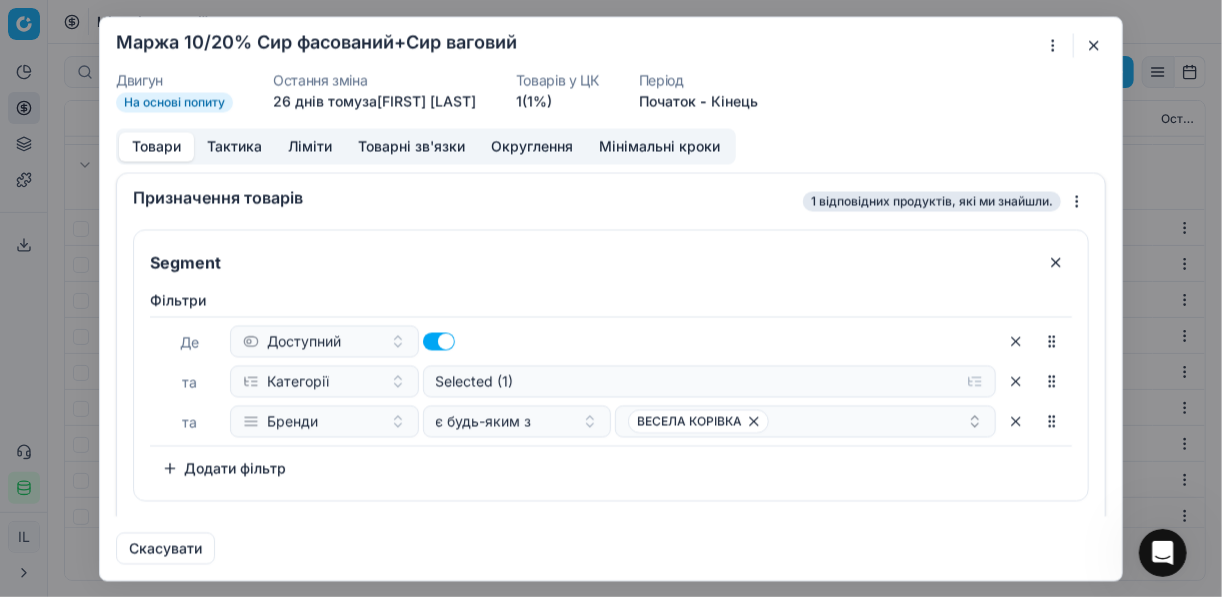click on "Мінімальні кроки" at bounding box center [659, 146] 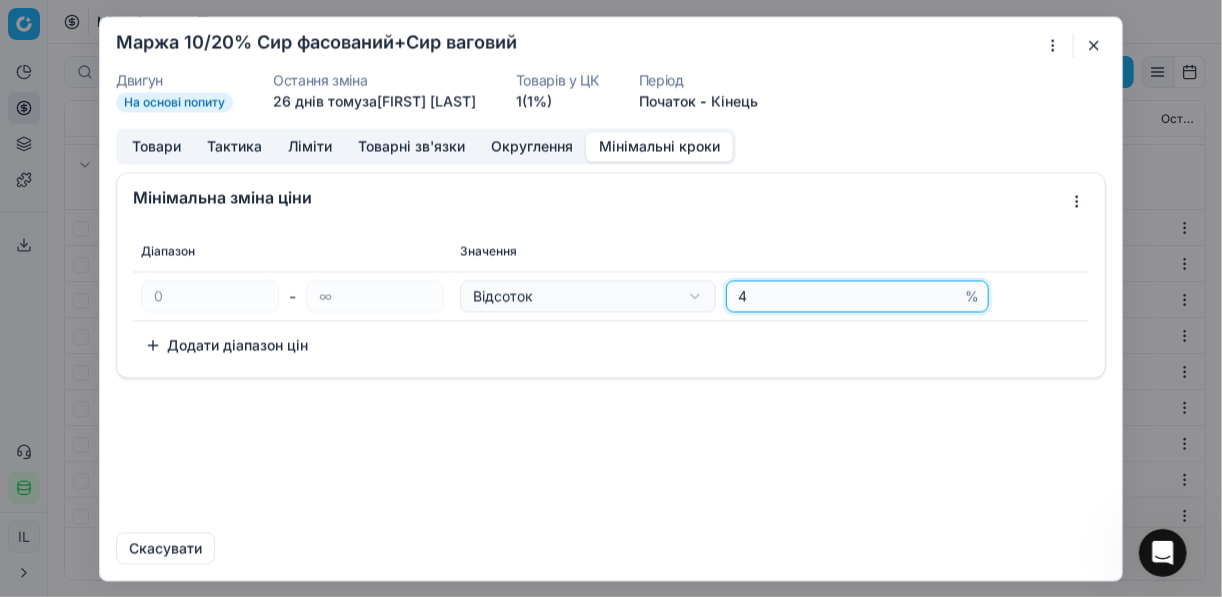 click on "4" at bounding box center (848, 296) 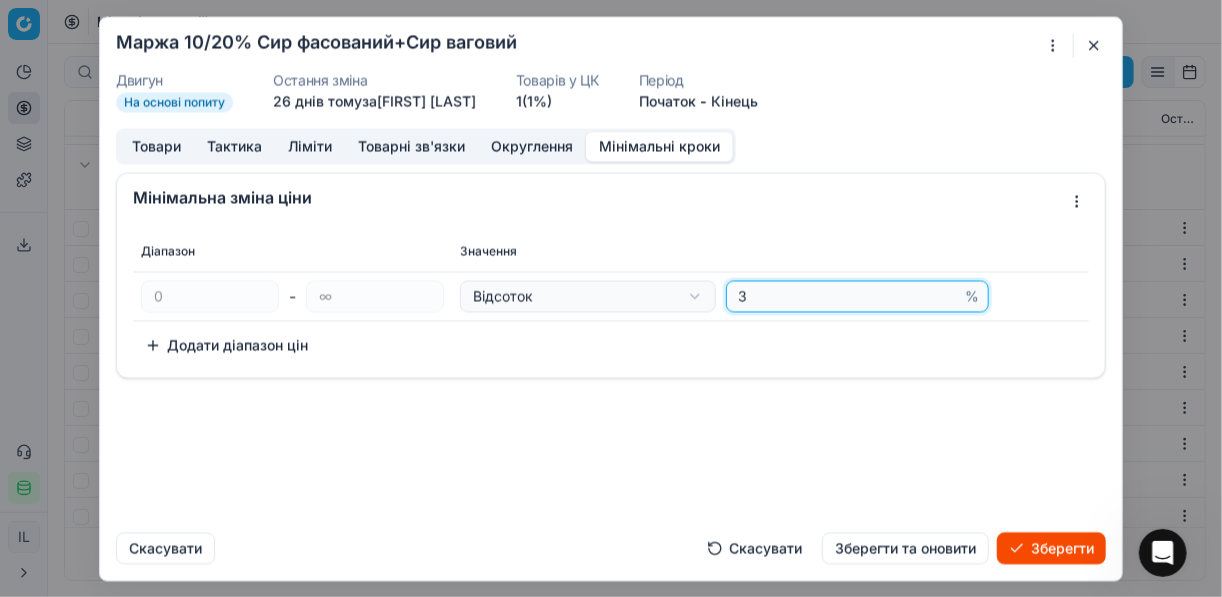 type on "3" 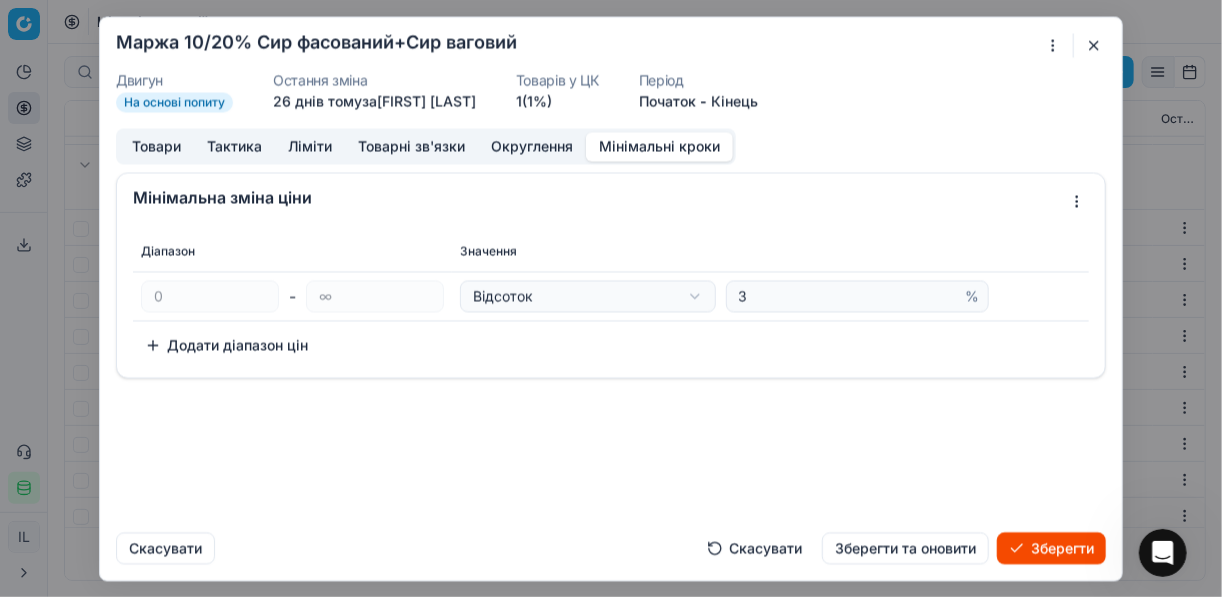 click on "Зберегти" at bounding box center [1051, 548] 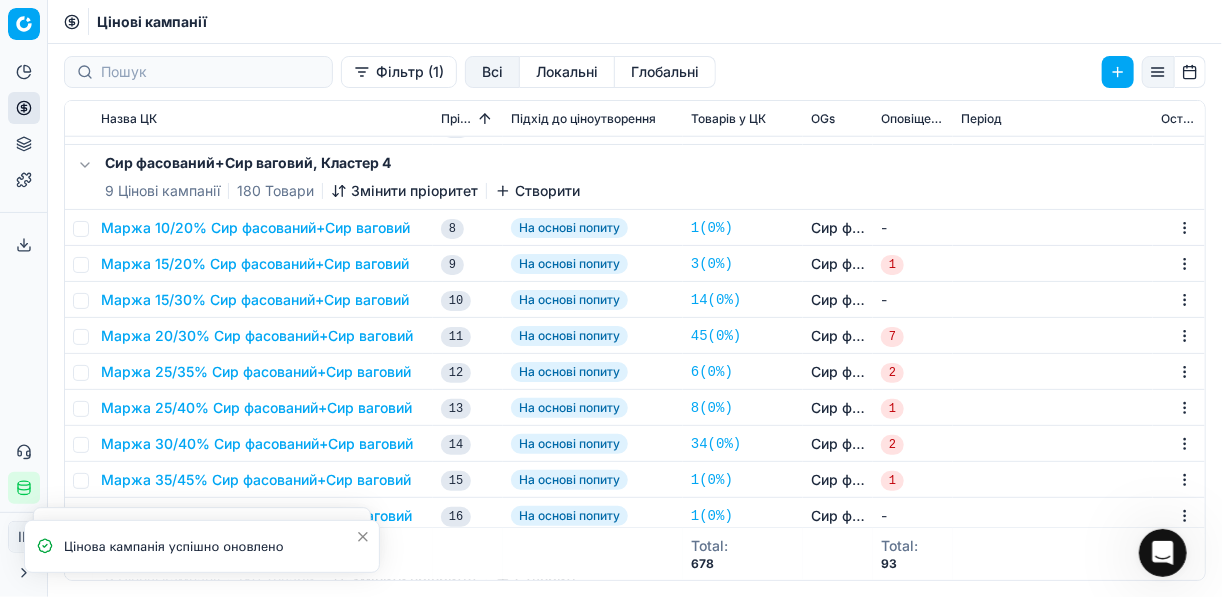 click on "Маржа 15/20% Сир фасований+Сир ваговий" at bounding box center (255, 264) 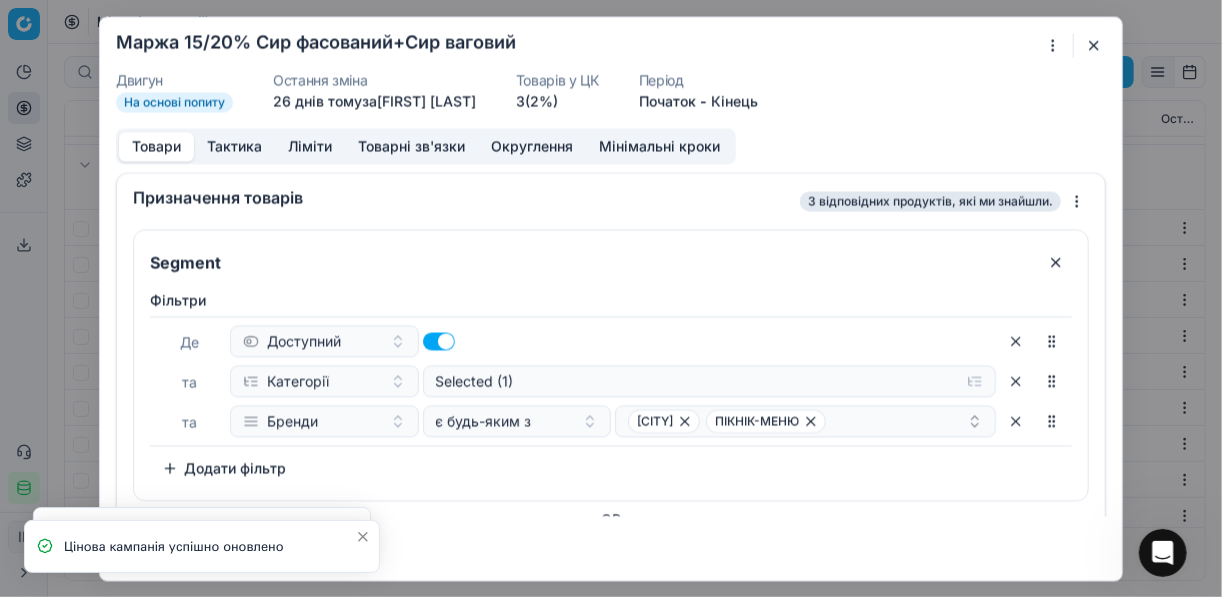 drag, startPoint x: 636, startPoint y: 144, endPoint x: 698, endPoint y: 165, distance: 65.459915 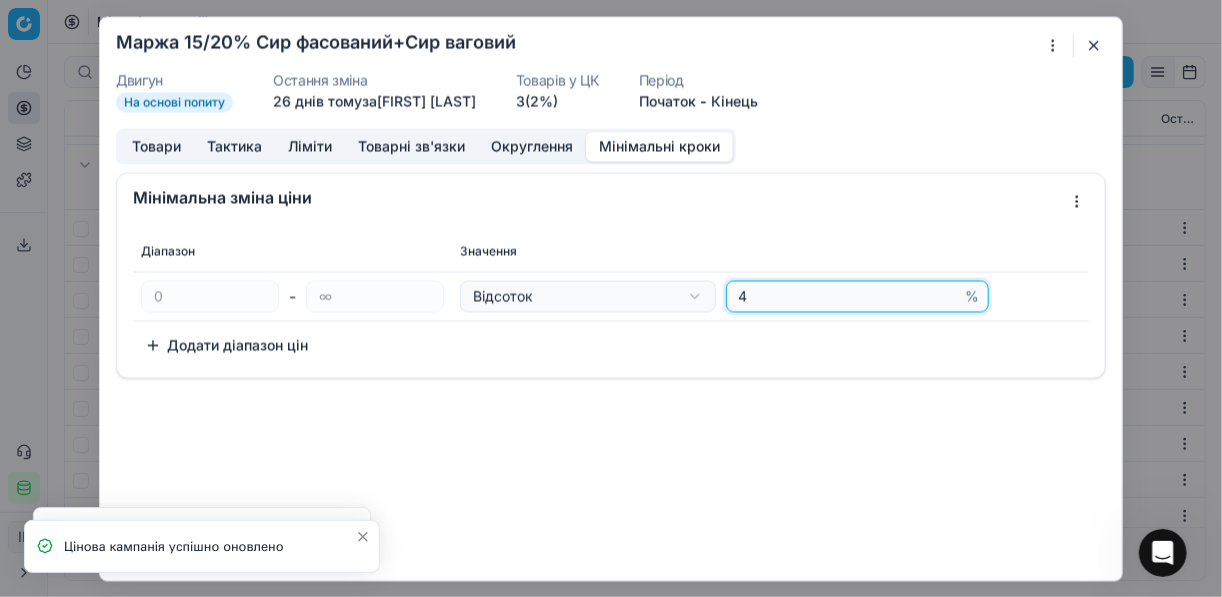 click on "4" at bounding box center (848, 296) 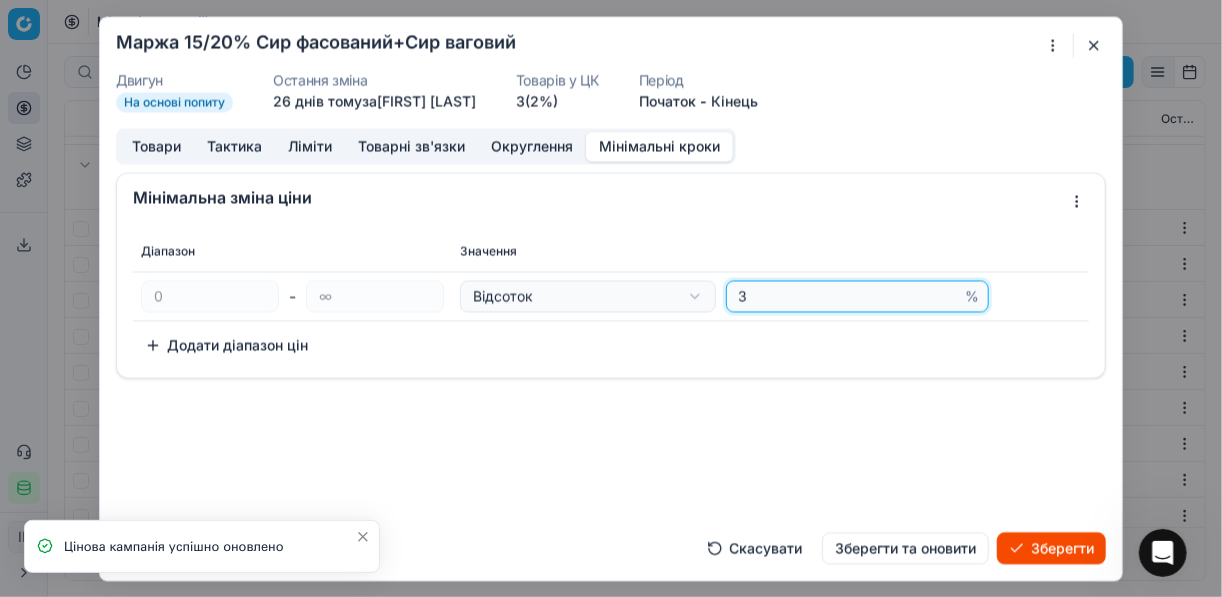 type on "3" 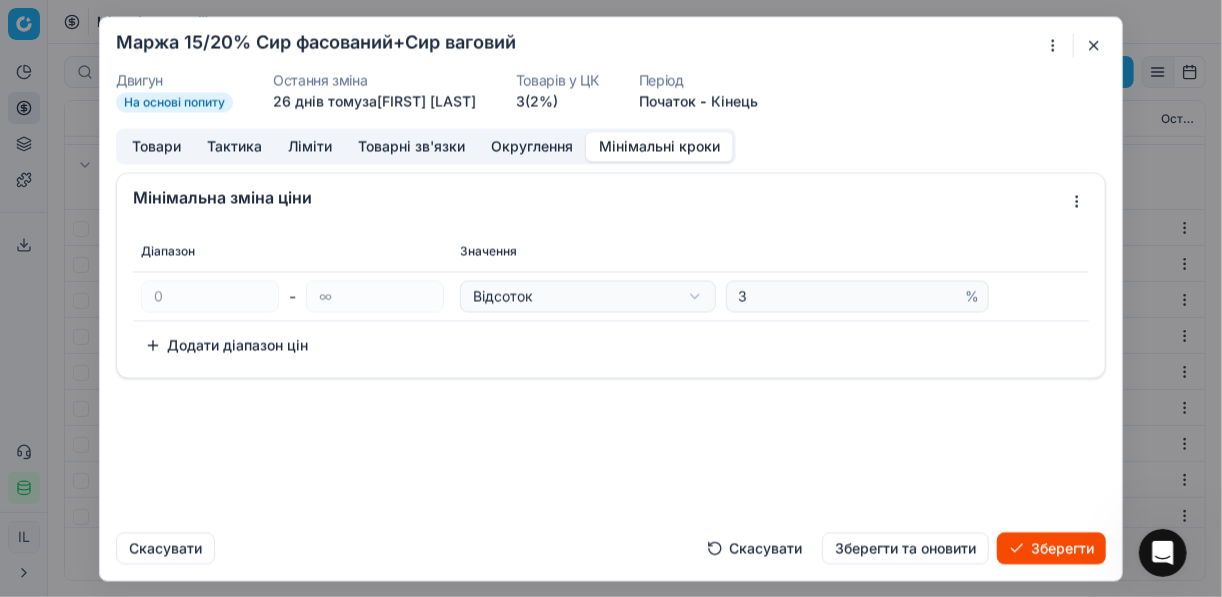 click on "Зберегти" at bounding box center (1051, 548) 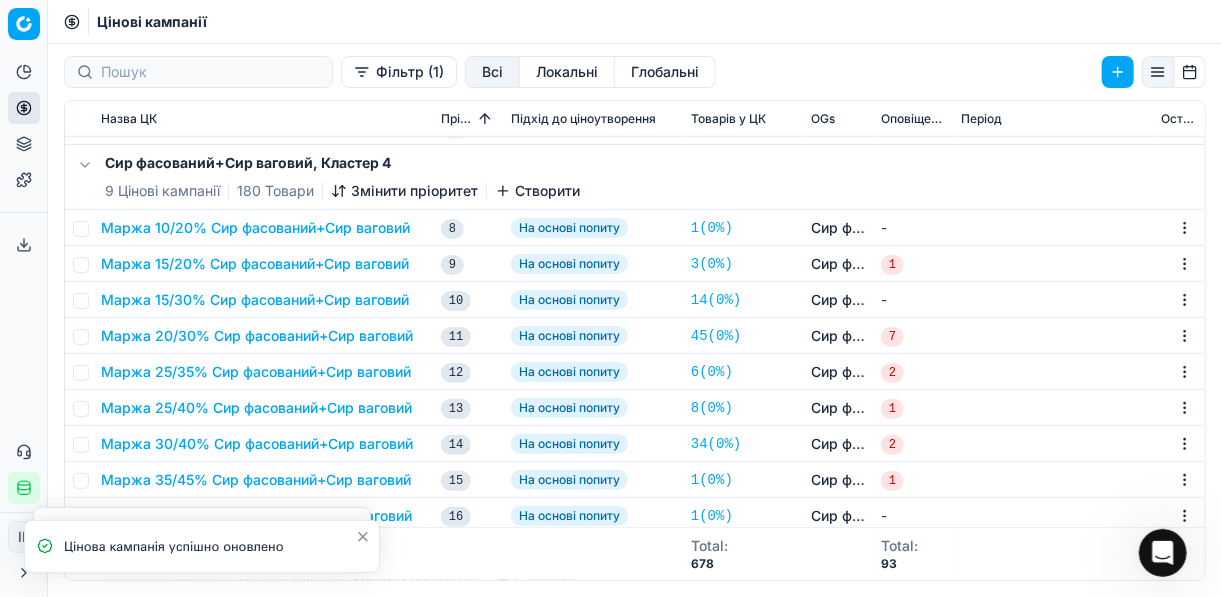 click on "Маржа 15/30% Сир фасований+Сир ваговий" at bounding box center (255, 300) 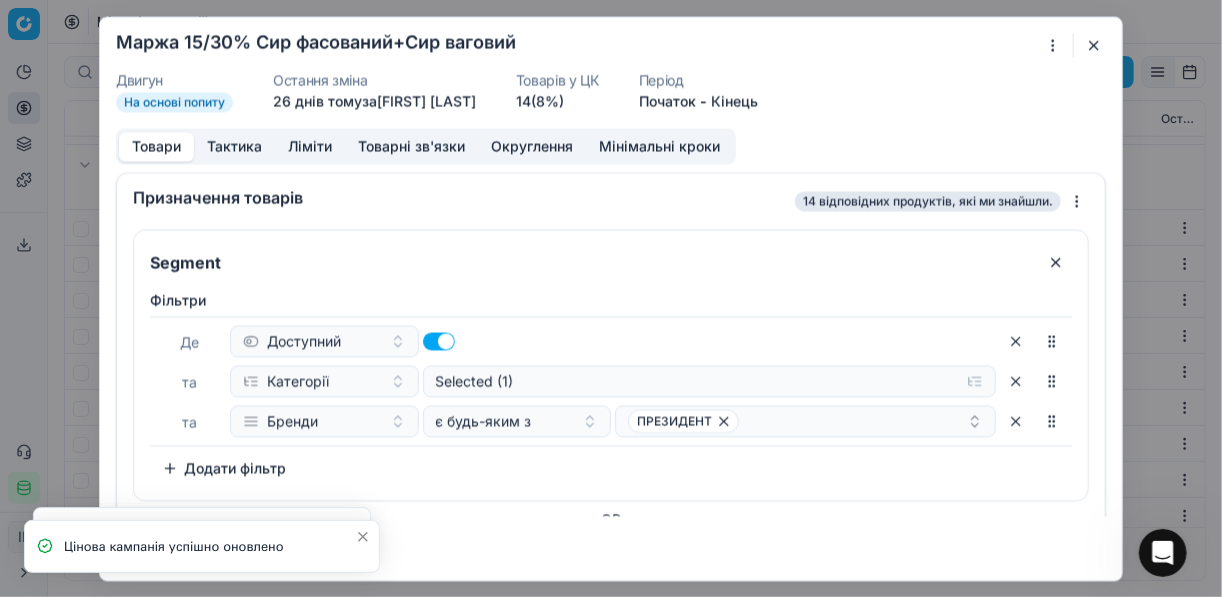 click on "Мінімальні кроки" at bounding box center (659, 146) 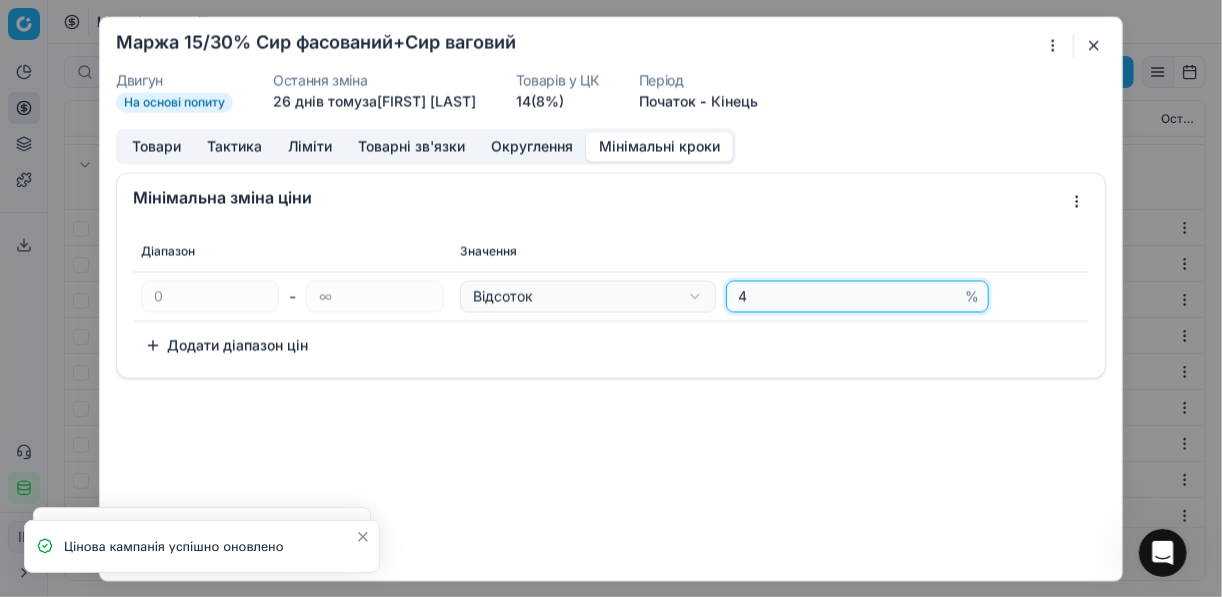 click on "4" at bounding box center [848, 296] 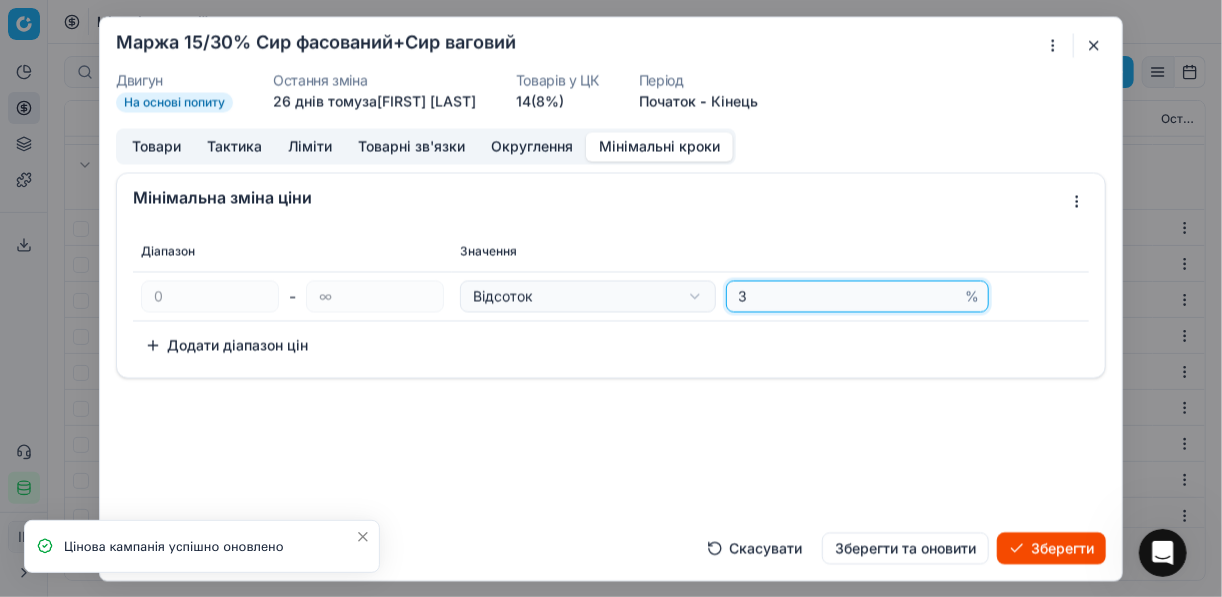 type on "3" 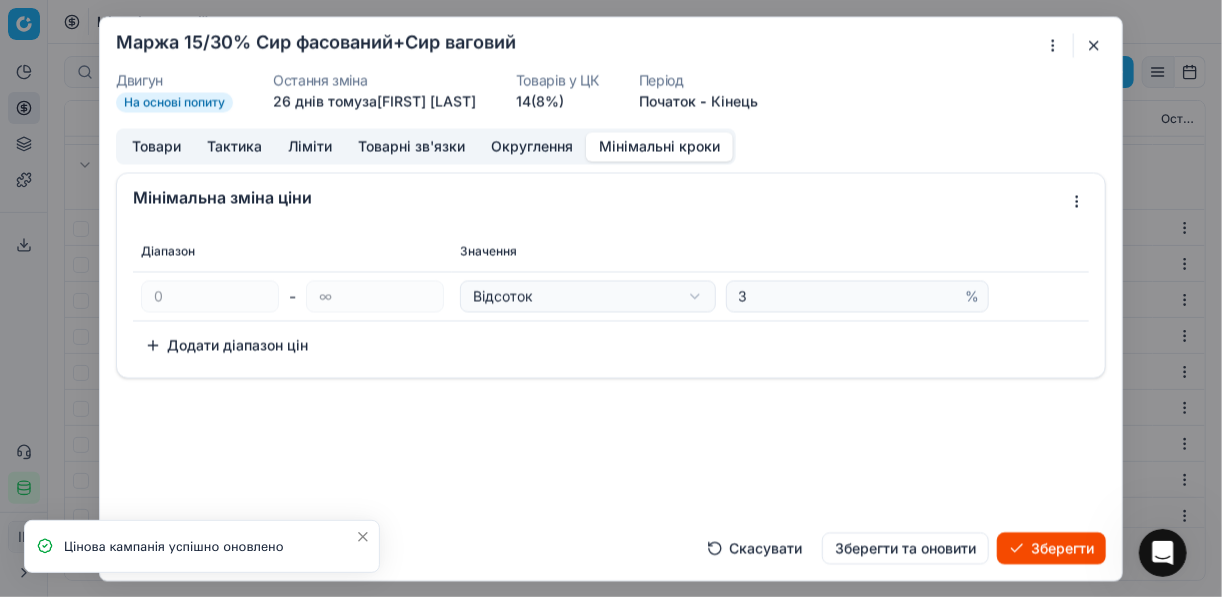 click on "Зберегти" at bounding box center [1051, 548] 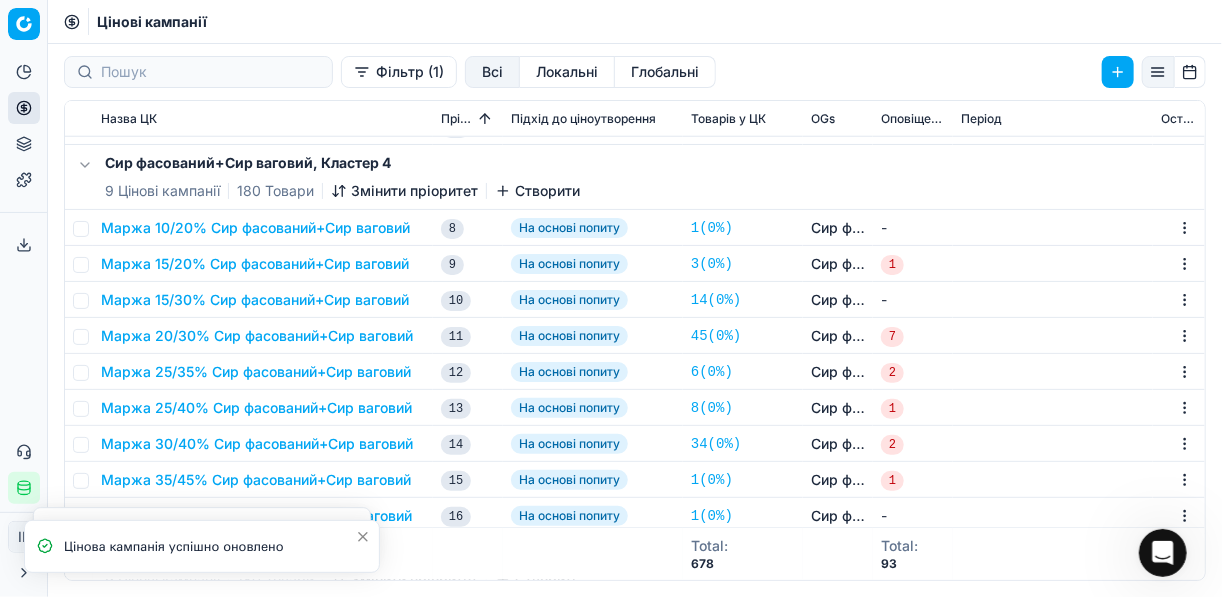 scroll, scrollTop: 880, scrollLeft: 0, axis: vertical 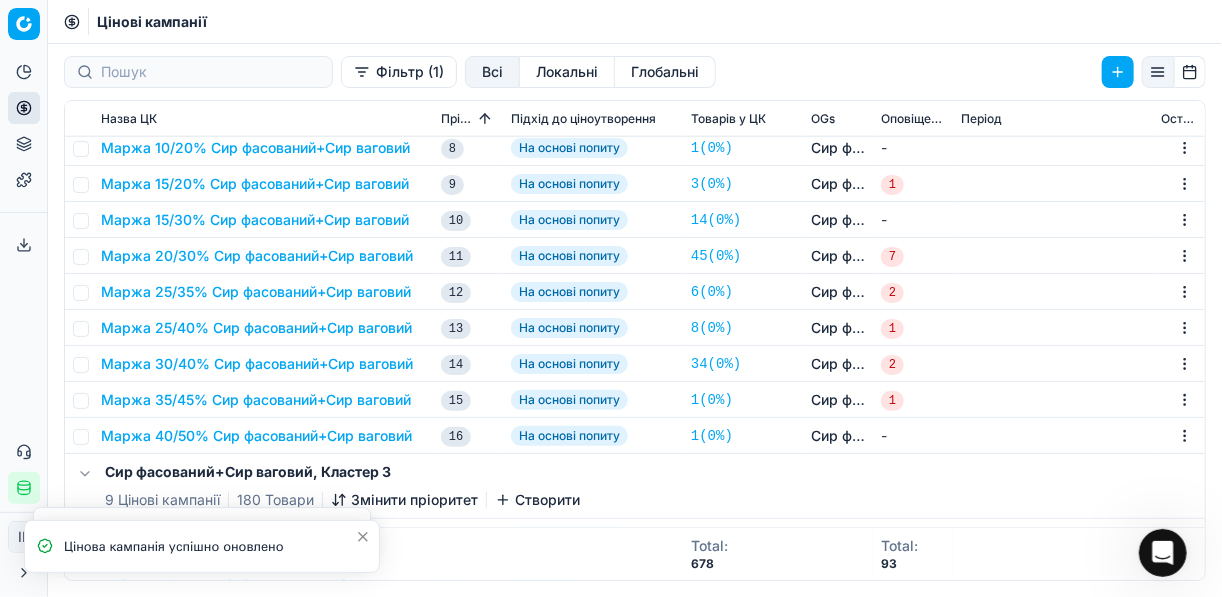 click on "Маржа 20/30% Сир фасований+Сир ваговий" at bounding box center (257, 256) 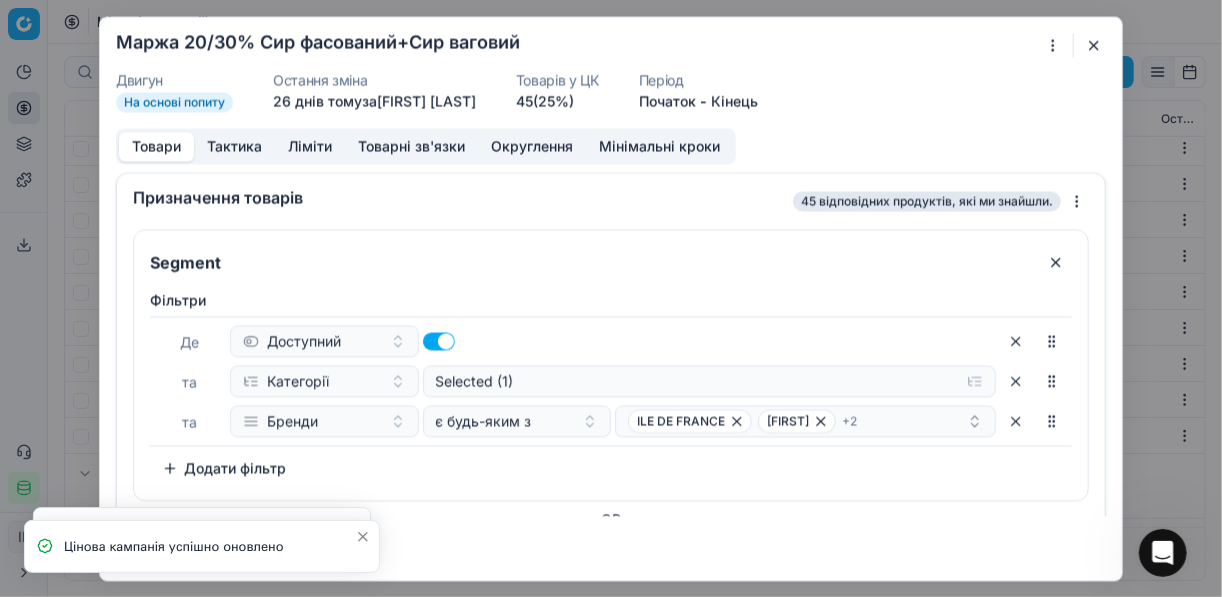 click on "Мінімальні кроки" at bounding box center [659, 146] 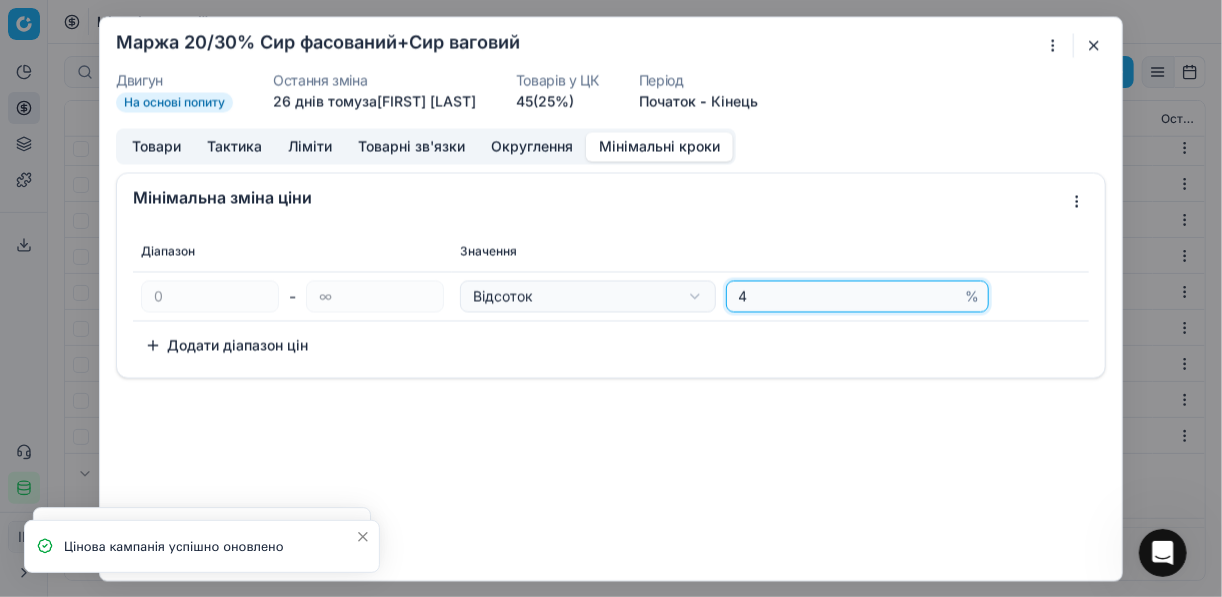click on "4" at bounding box center [848, 296] 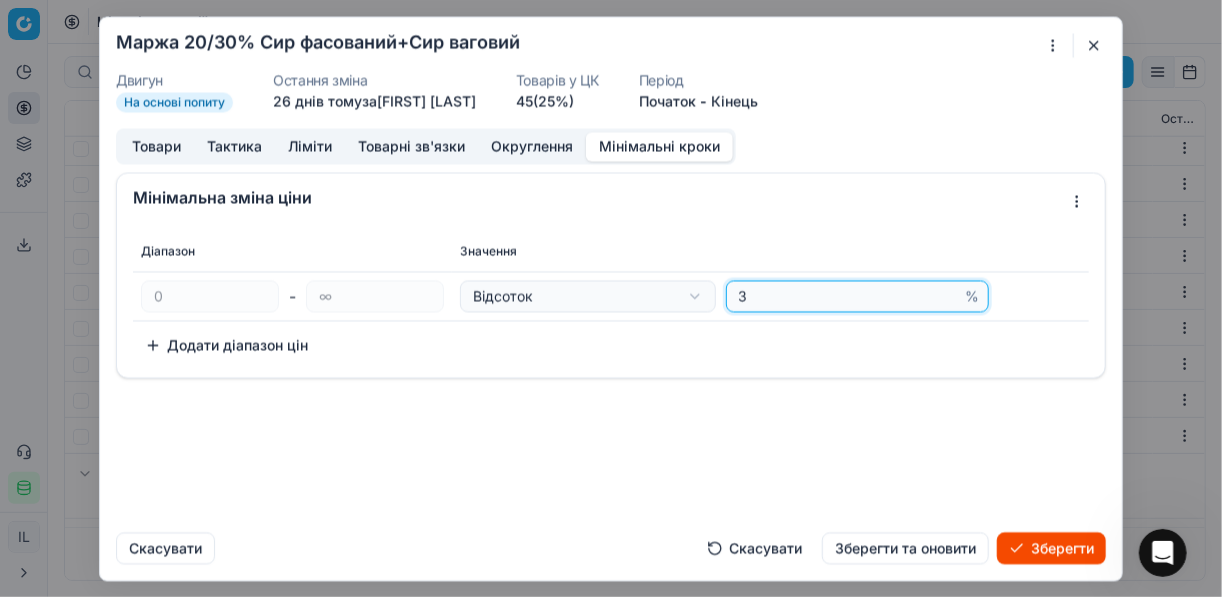 type on "3" 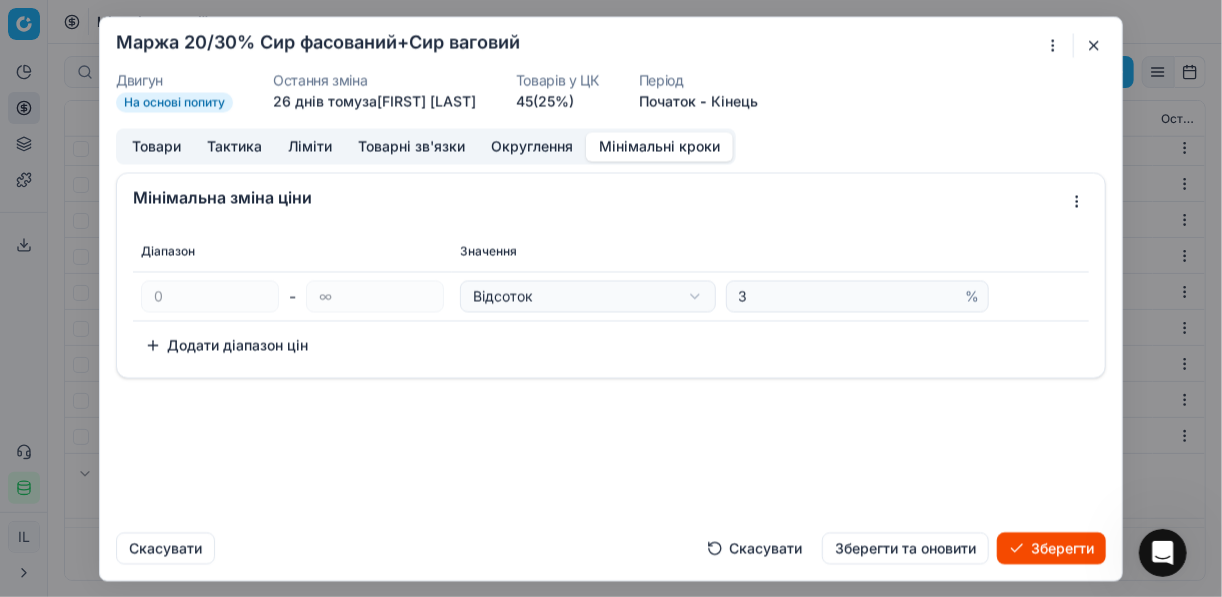 click on "Зберегти" at bounding box center [1051, 548] 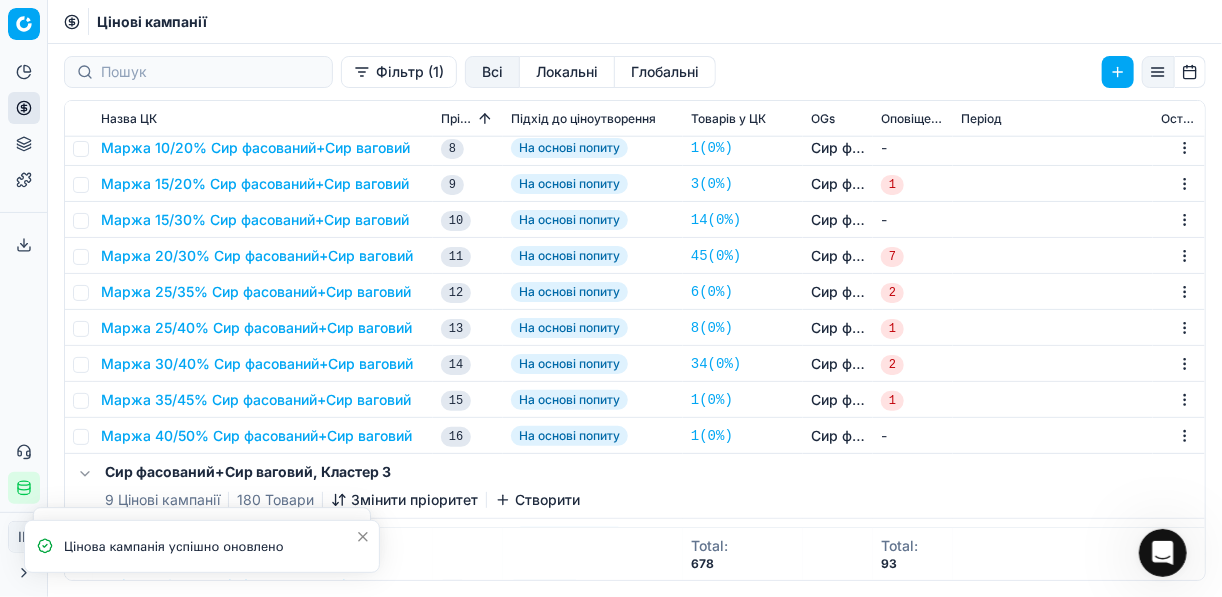 click on "Маржа 25/35% Сир фасований+Сир ваговий" at bounding box center (256, 292) 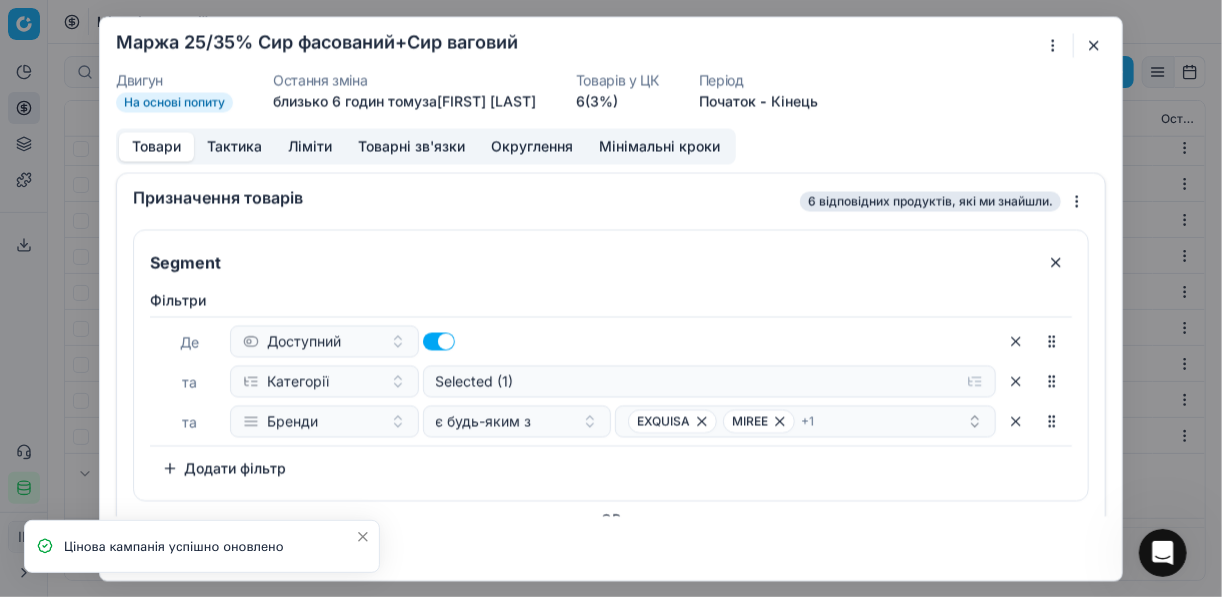 drag, startPoint x: 663, startPoint y: 140, endPoint x: 692, endPoint y: 161, distance: 35.805027 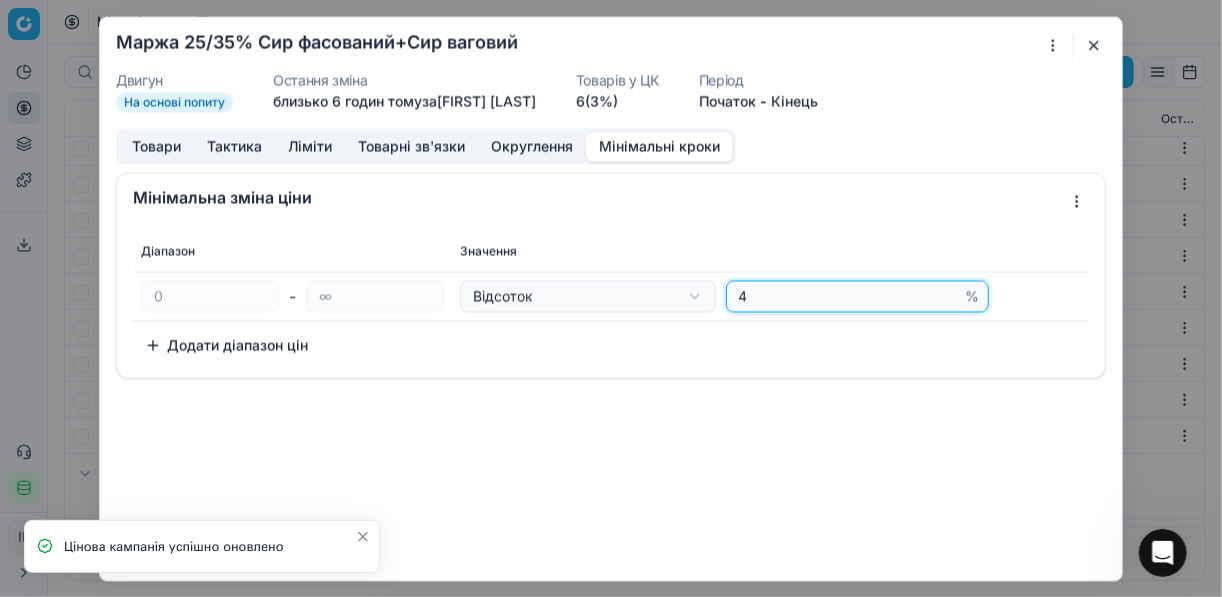 click on "4" at bounding box center [848, 296] 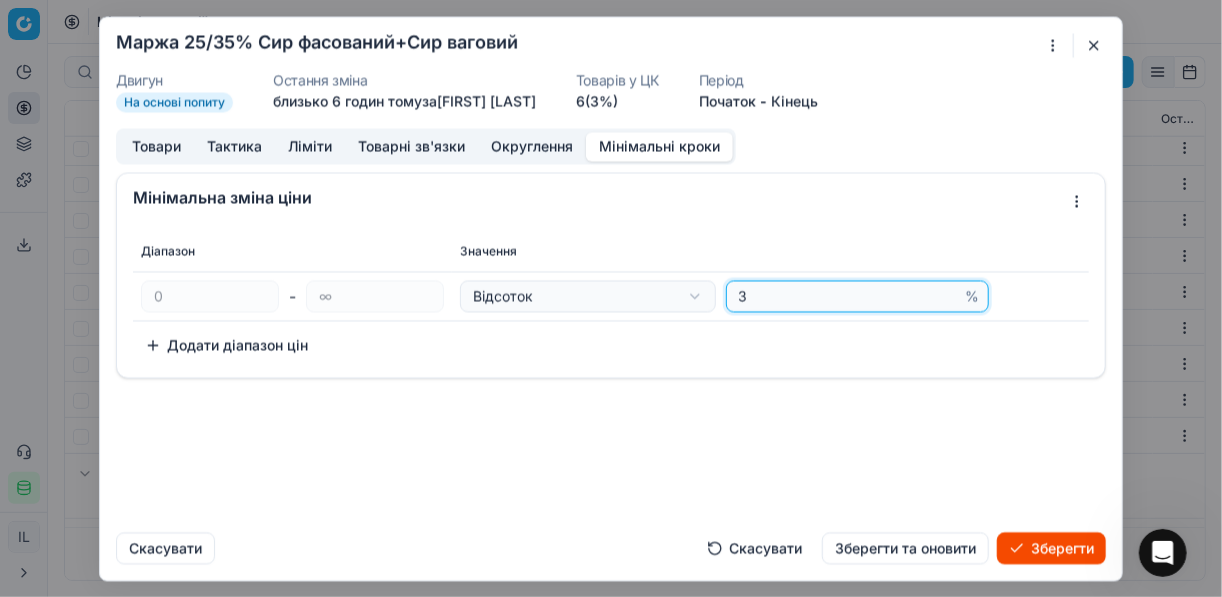 type on "3" 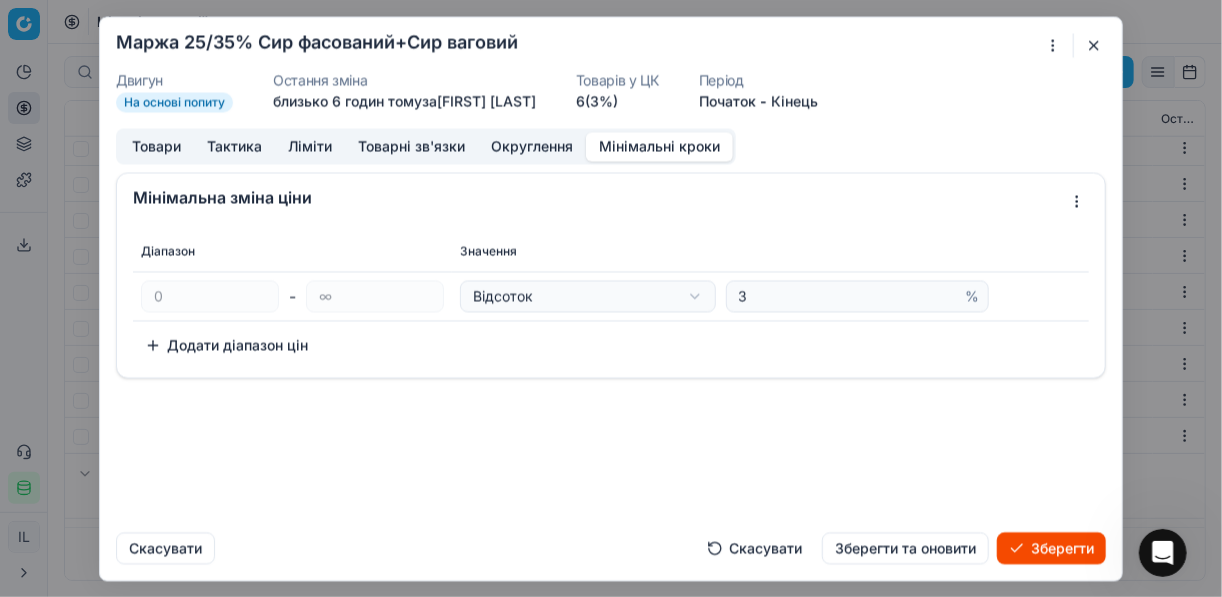 click on "Зберегти" at bounding box center (1051, 548) 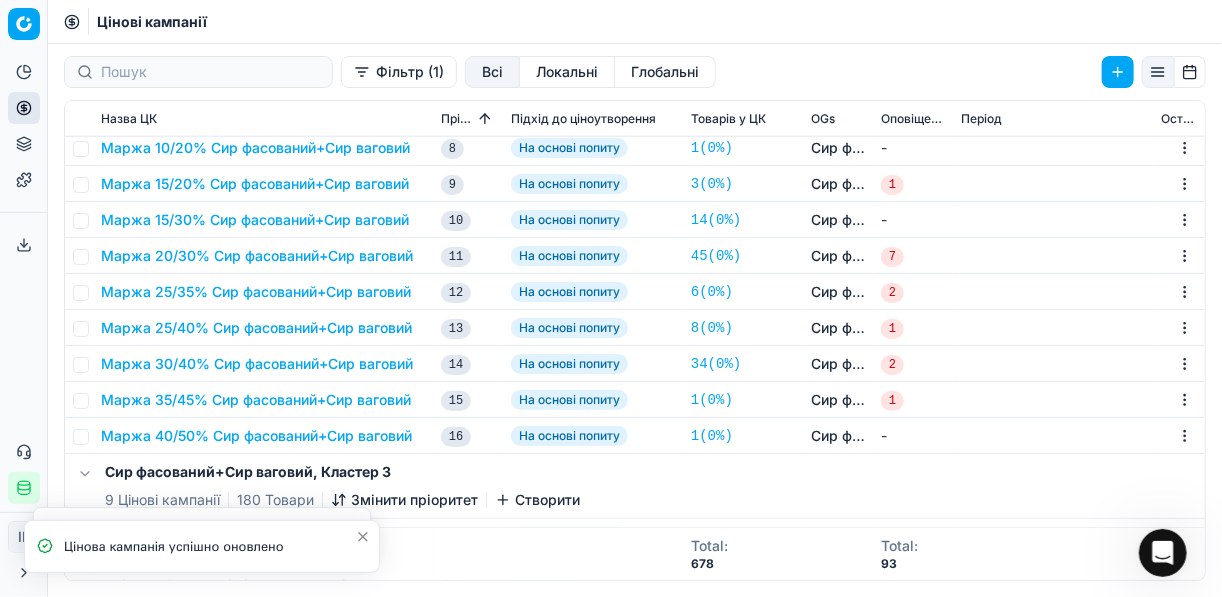 scroll, scrollTop: 960, scrollLeft: 0, axis: vertical 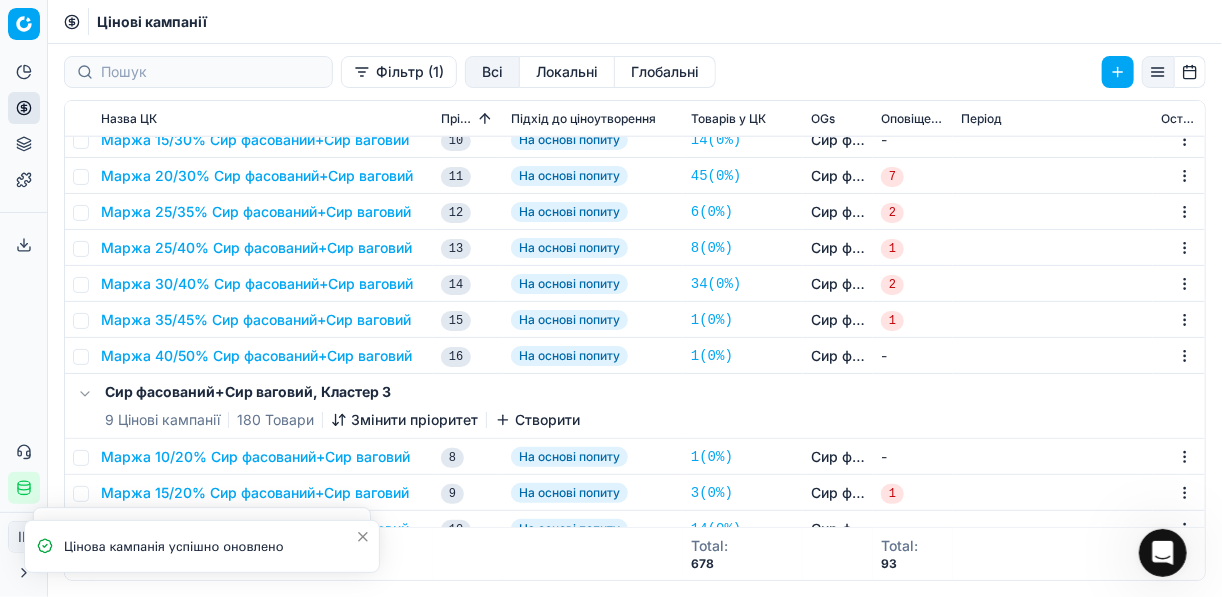 click on "Маржа 25/40% Сир фасований+Сир ваговий" at bounding box center [256, 248] 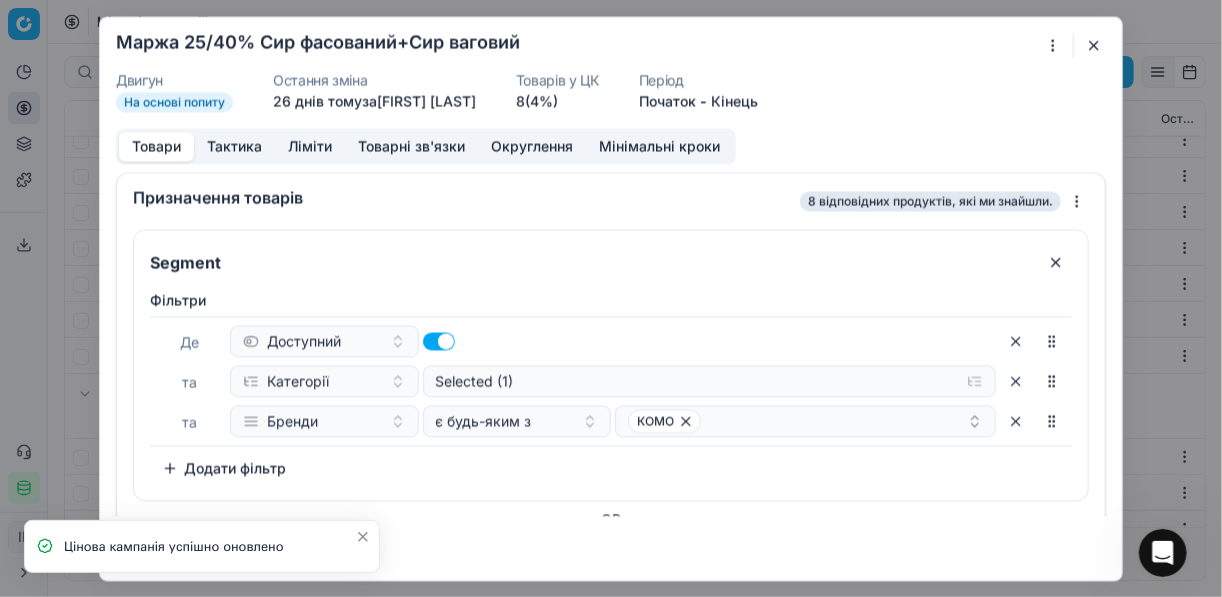 click on "Мінімальні кроки" at bounding box center (659, 146) 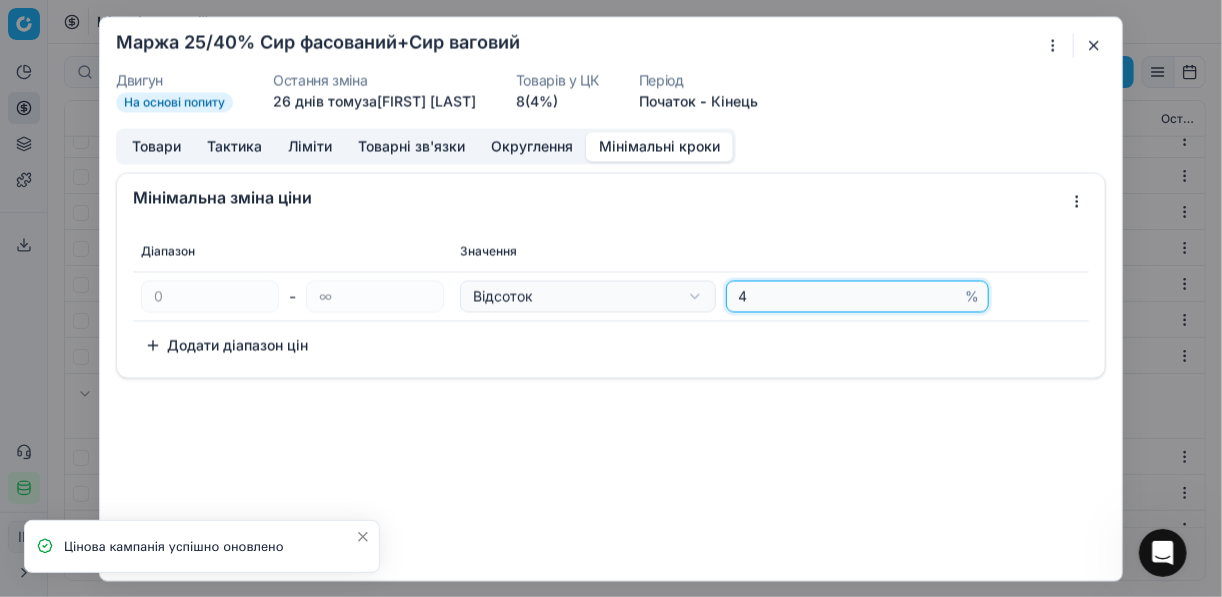 click on "4" at bounding box center (848, 296) 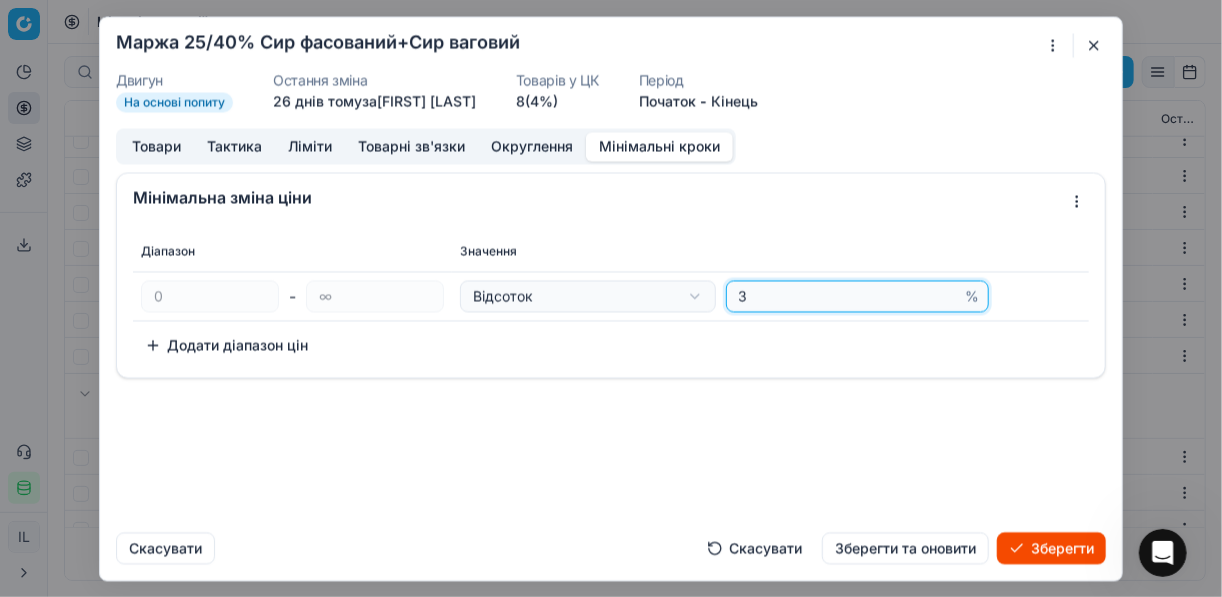 type on "3" 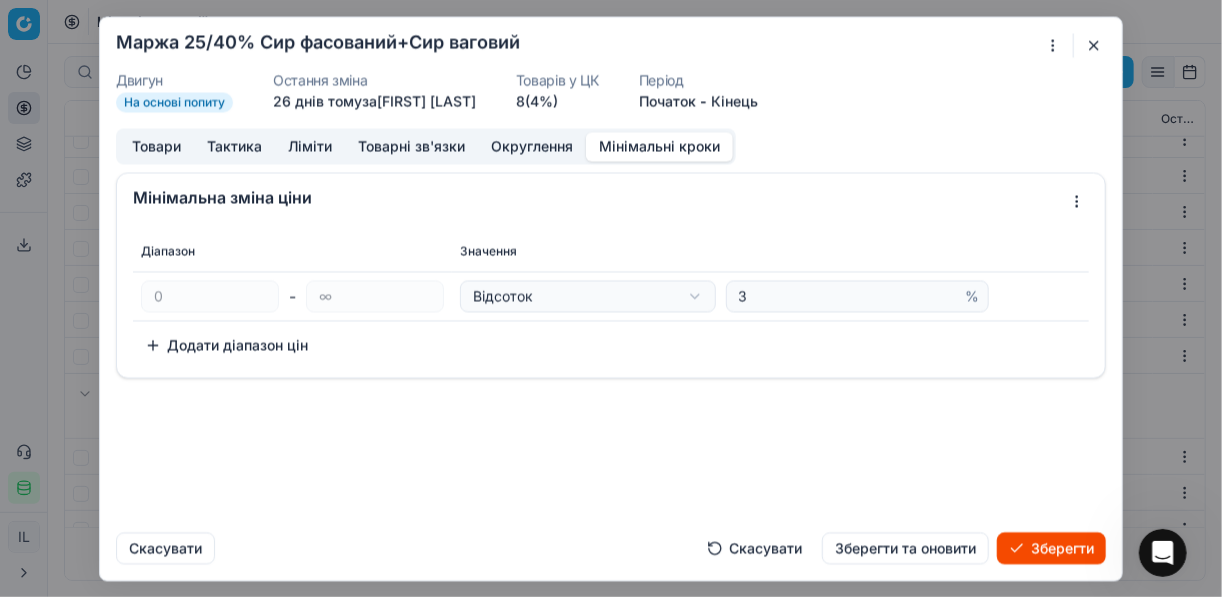 click on "Зберегти" at bounding box center [1051, 548] 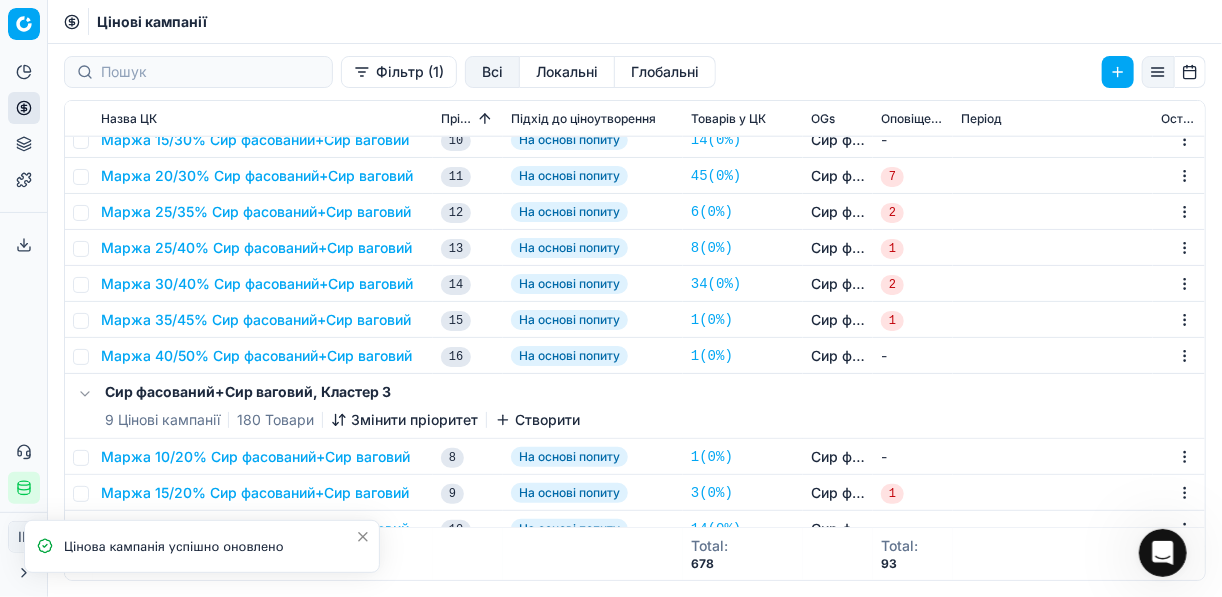click on "Маржа 25/40% Сир фасований+Сир ваговий" at bounding box center [256, 248] 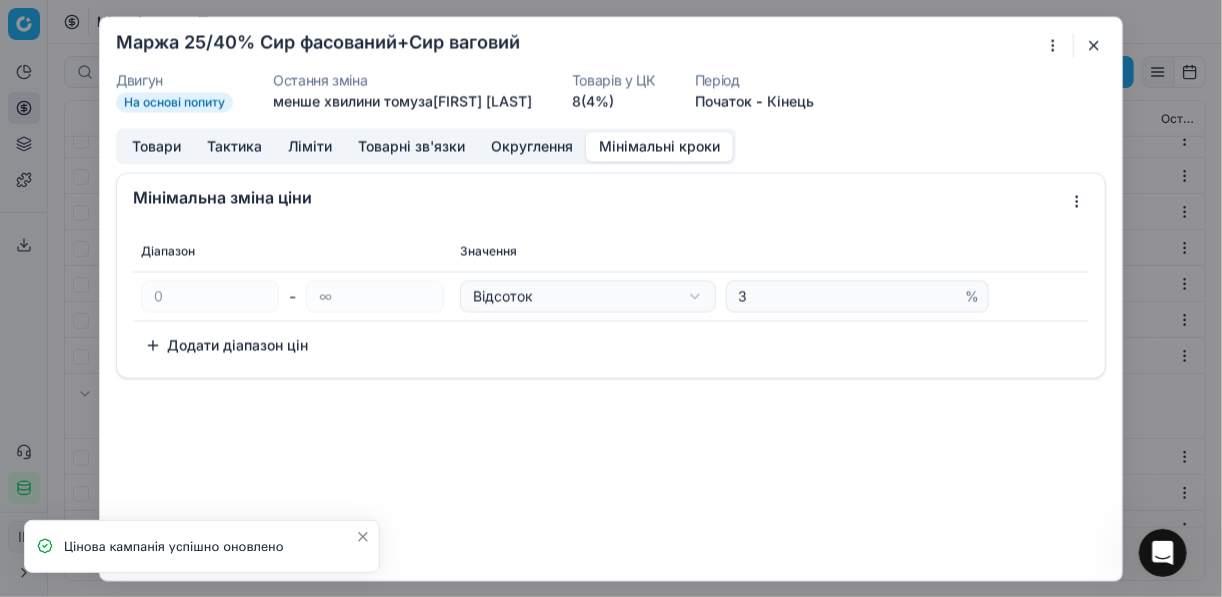 click on "Мінімальні кроки" at bounding box center (659, 146) 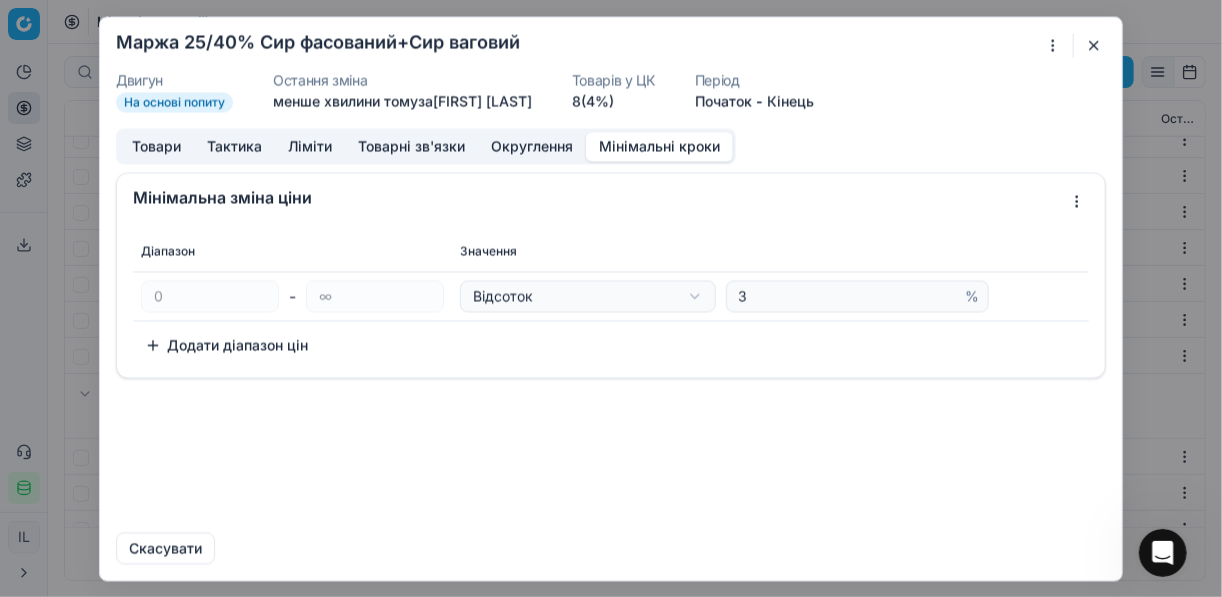click at bounding box center [1094, 45] 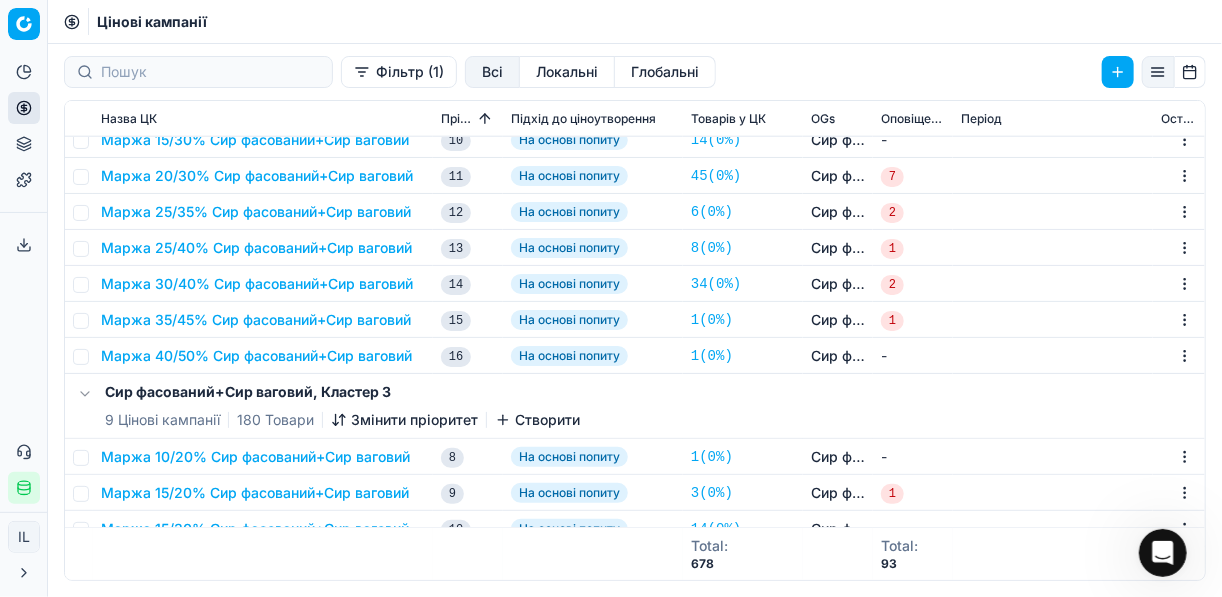 click on "Маржа 30/40% Сир фасований+Сир ваговий" at bounding box center [257, 284] 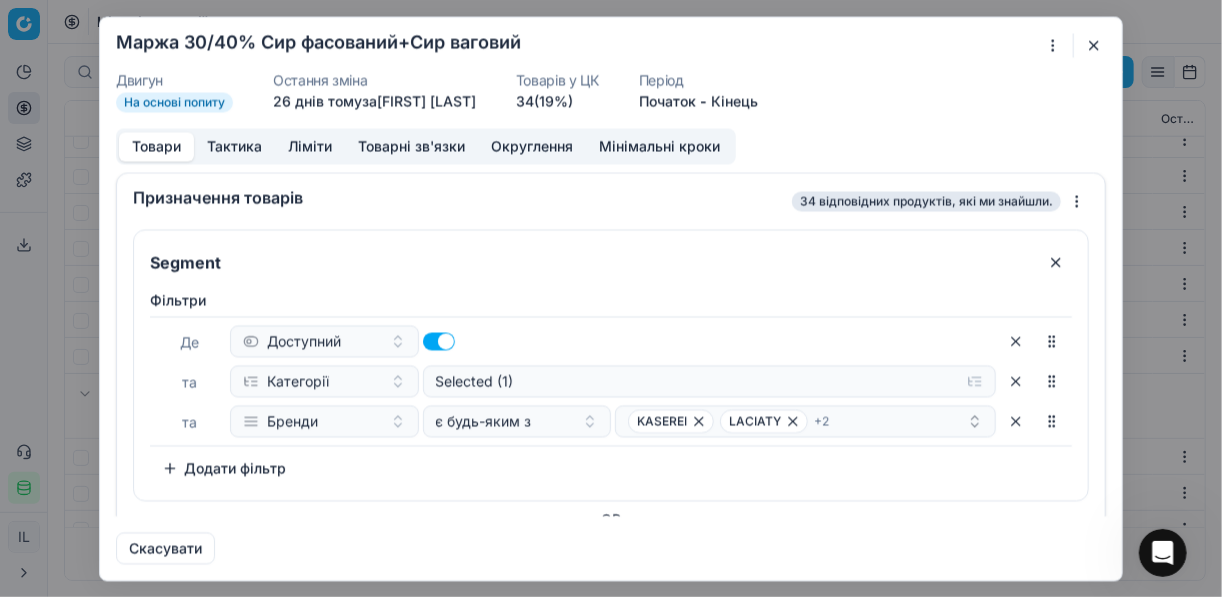 click on "Мінімальні кроки" at bounding box center [659, 146] 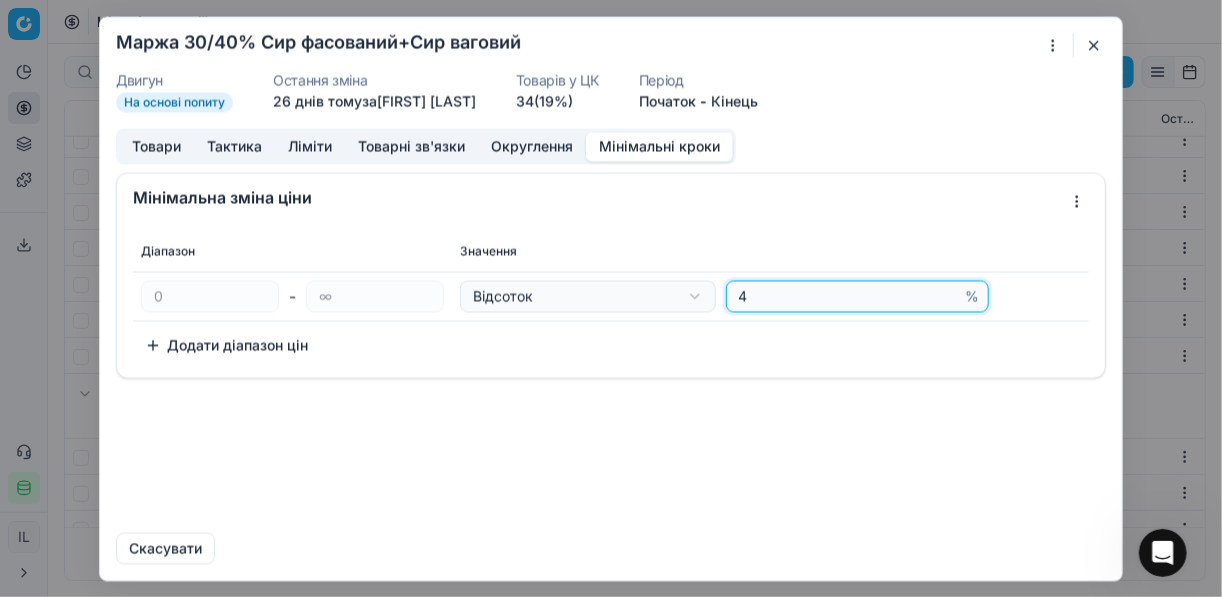 click on "4" at bounding box center [848, 296] 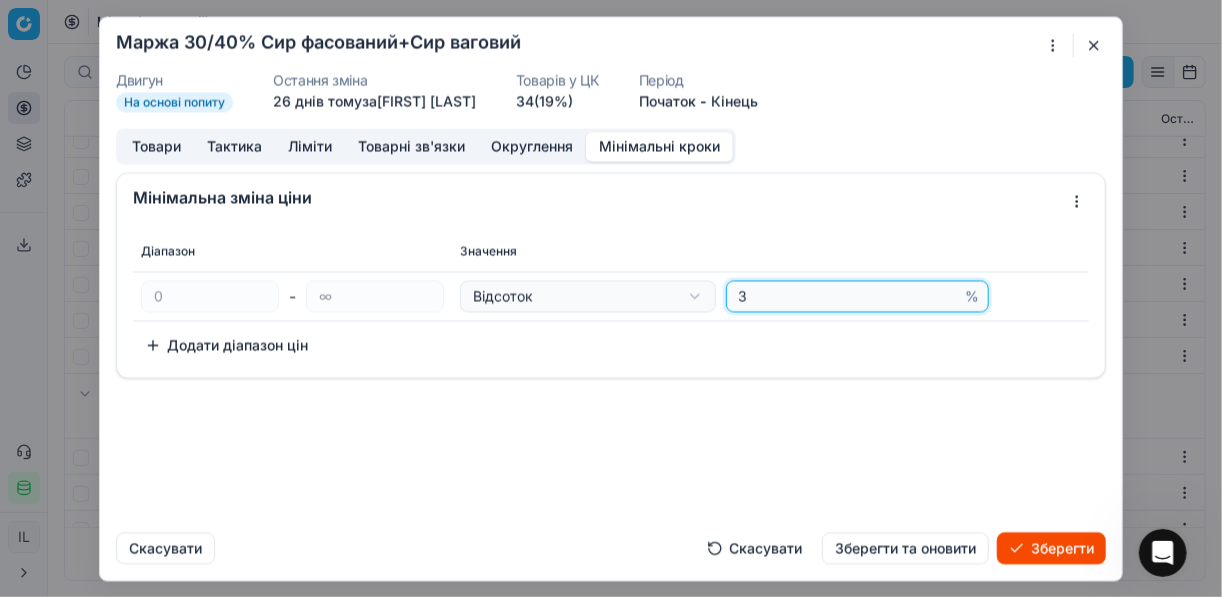 type on "3" 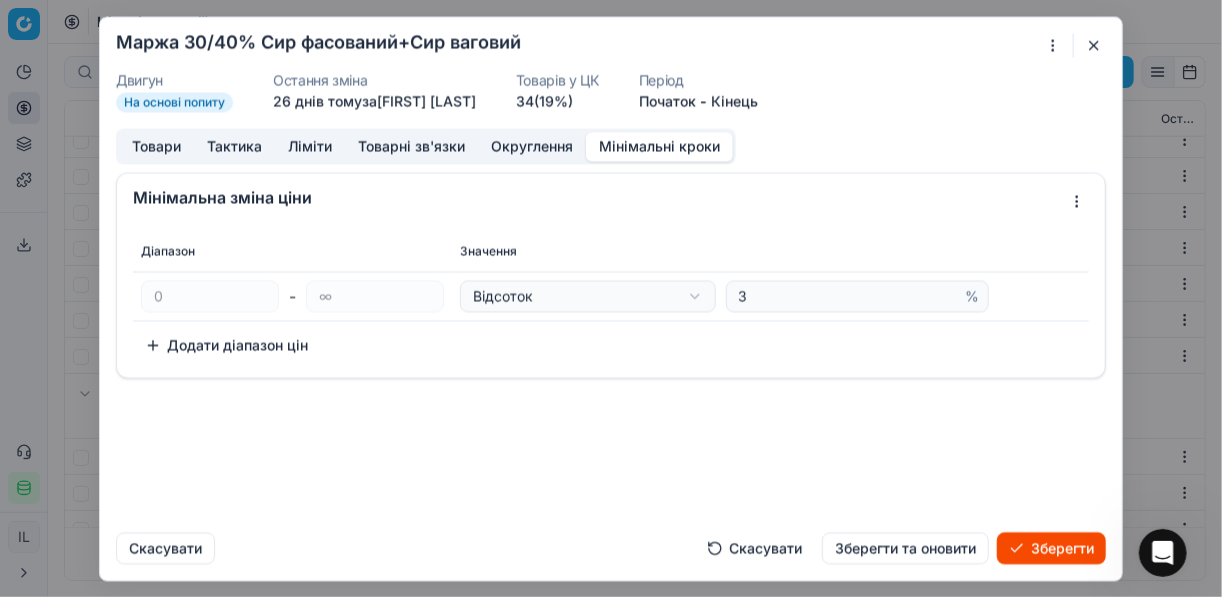 click on "Зберегти" at bounding box center [1051, 548] 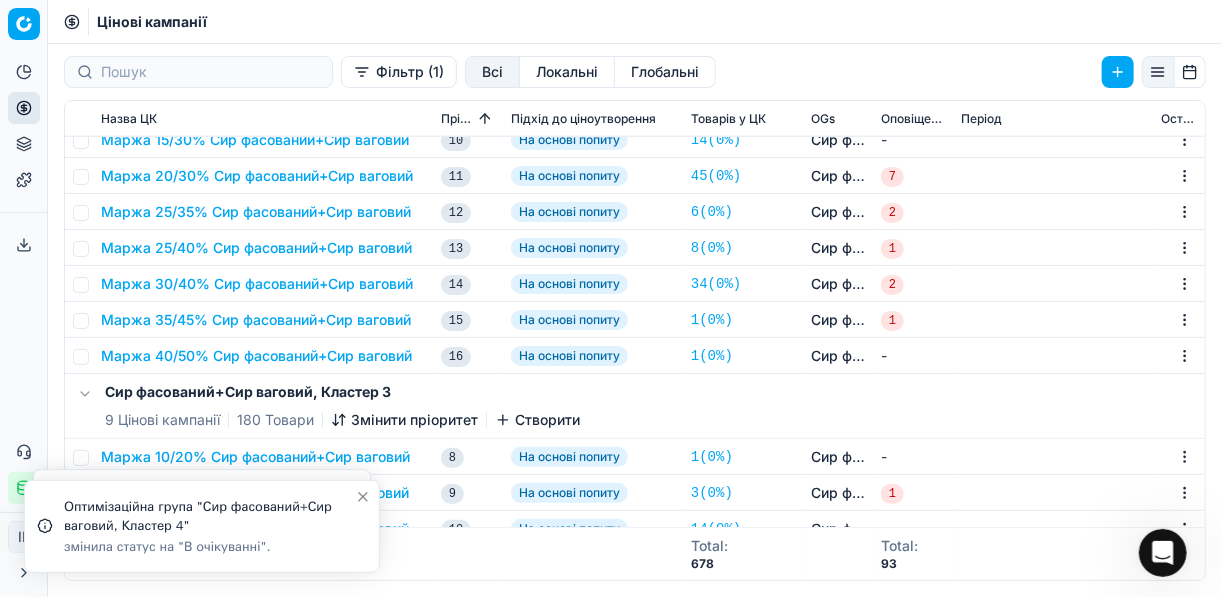 click on "Маржа 25/40% Сир фасований+Сир ваговий" at bounding box center (256, 248) 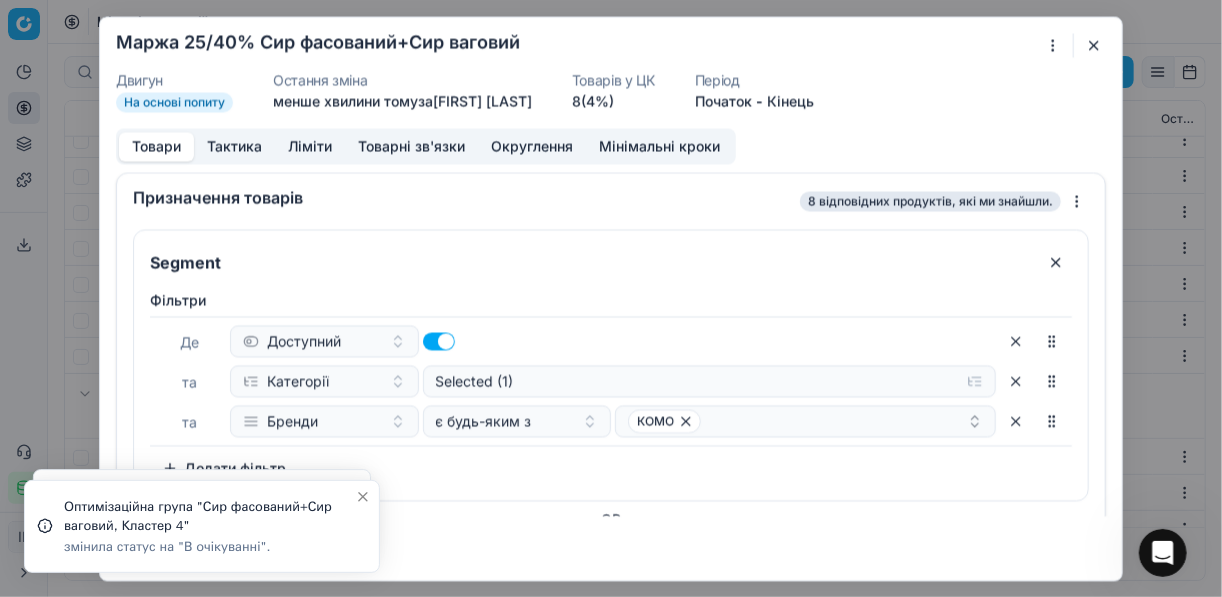 click on "Мінімальні кроки" at bounding box center [659, 146] 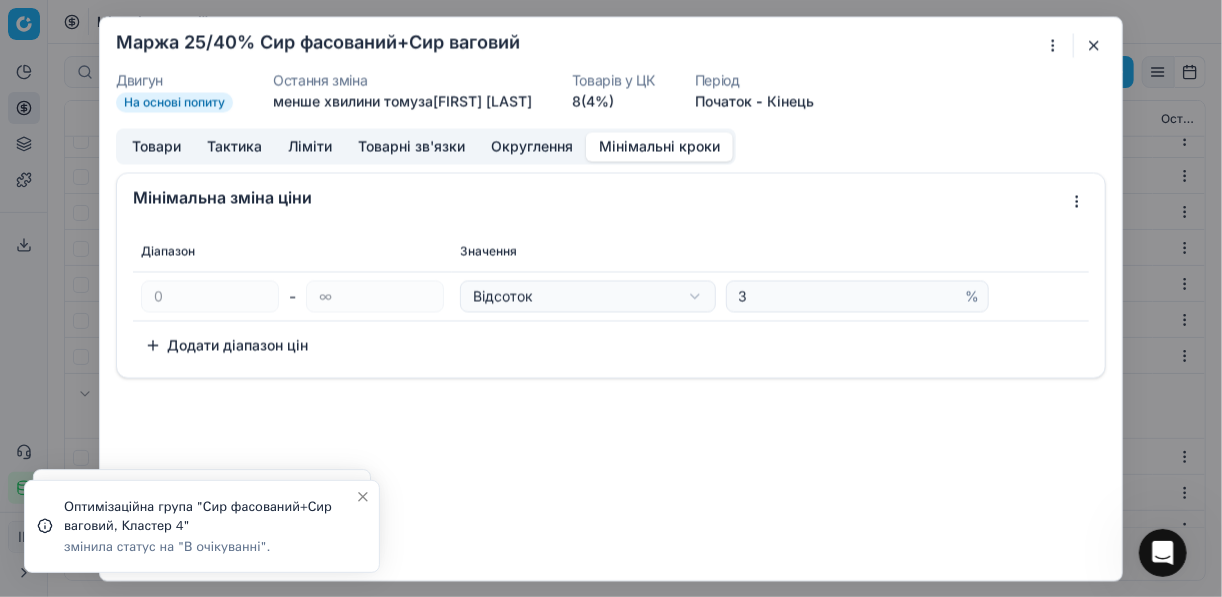 click at bounding box center [1094, 45] 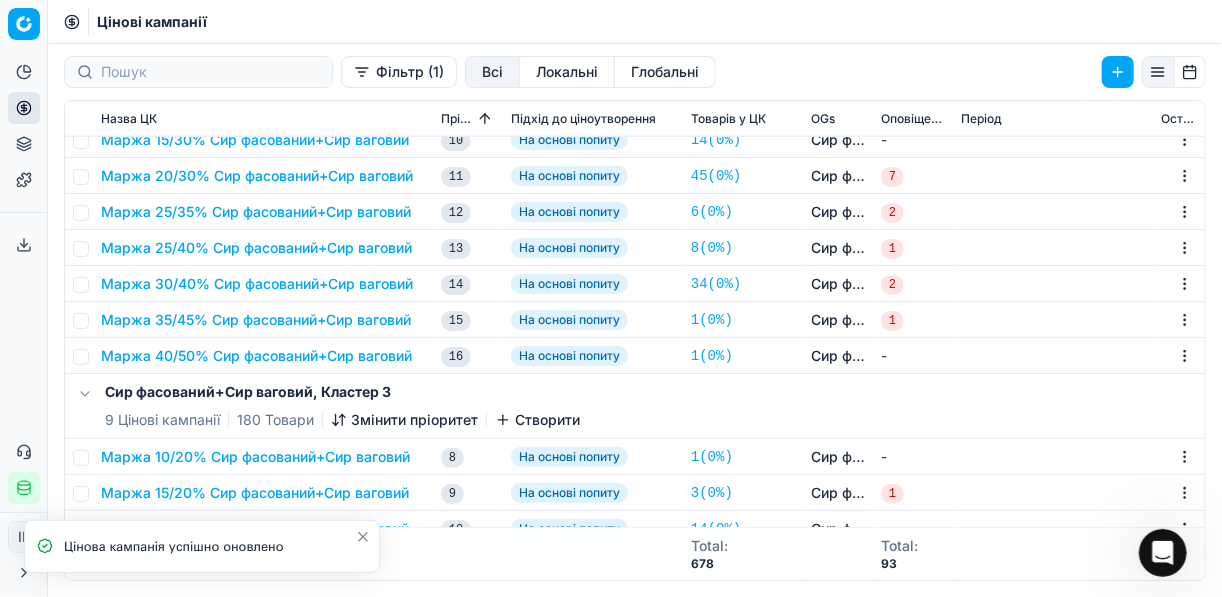 click on "Маржа 30/40% Сир фасований+Сир ваговий" at bounding box center [257, 284] 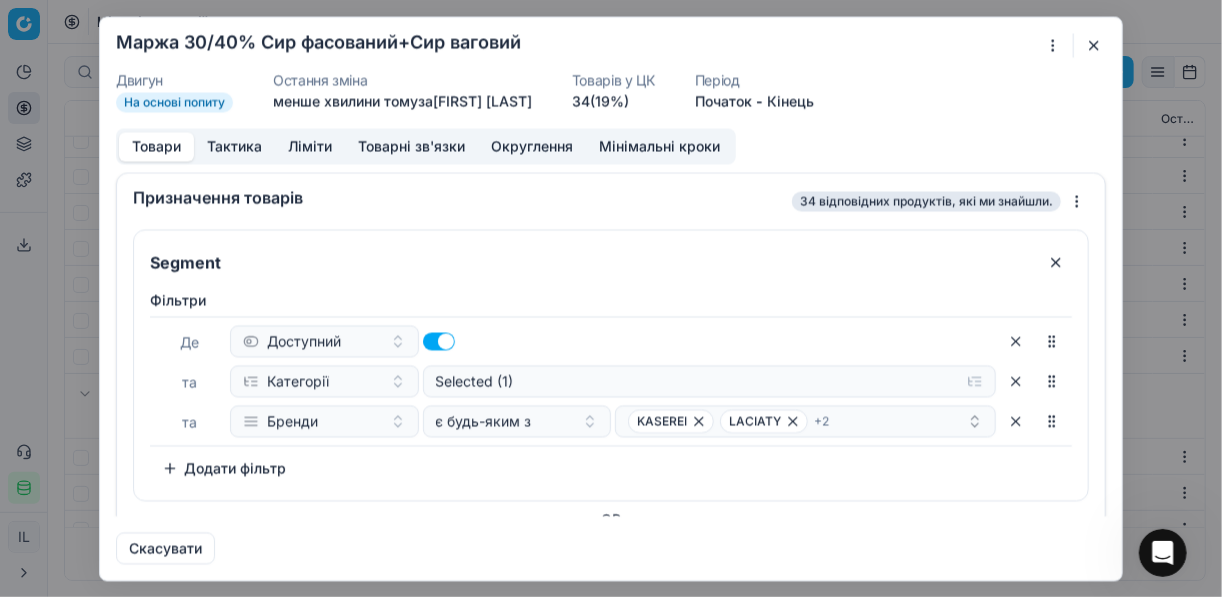 click on "Мінімальні кроки" at bounding box center [659, 146] 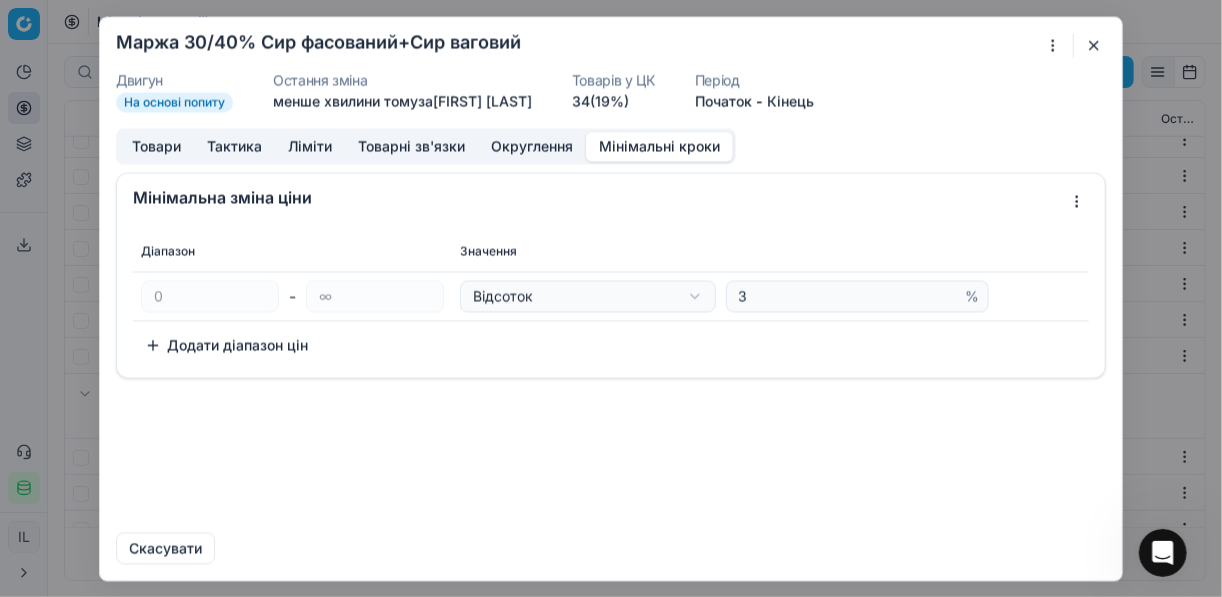 click at bounding box center (1094, 45) 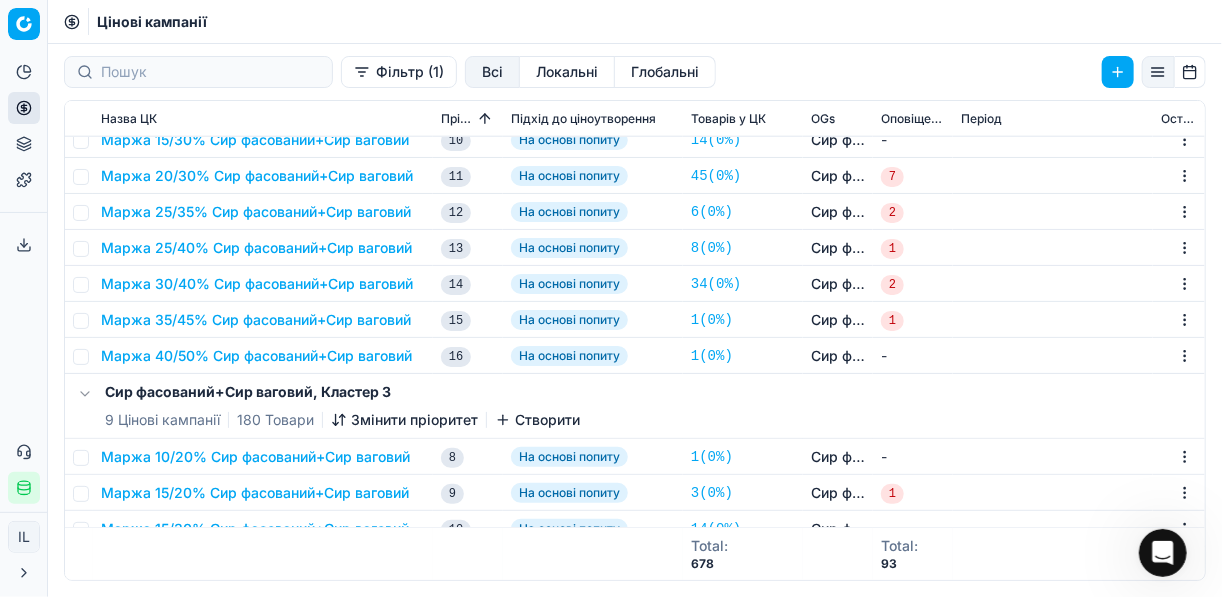 click on "Маржа 35/45% Сир фасований+Сир ваговий" at bounding box center (256, 320) 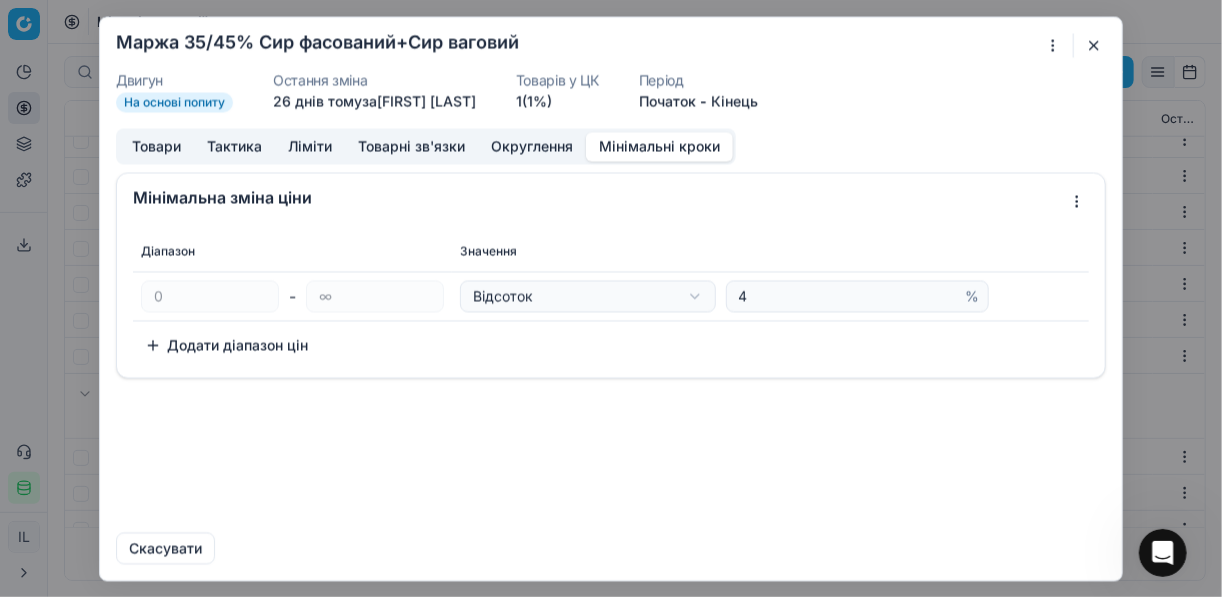 click on "Мінімальні кроки" at bounding box center [659, 146] 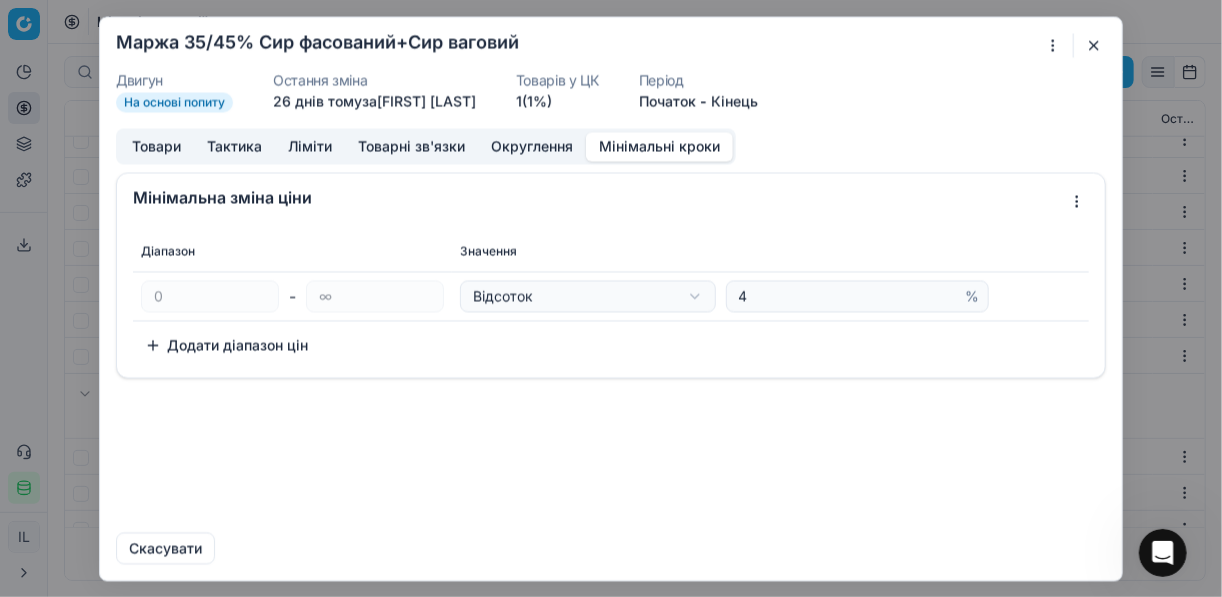 click on "Відсоток   Відсоток   Абсолют 4 %" at bounding box center (770, 295) 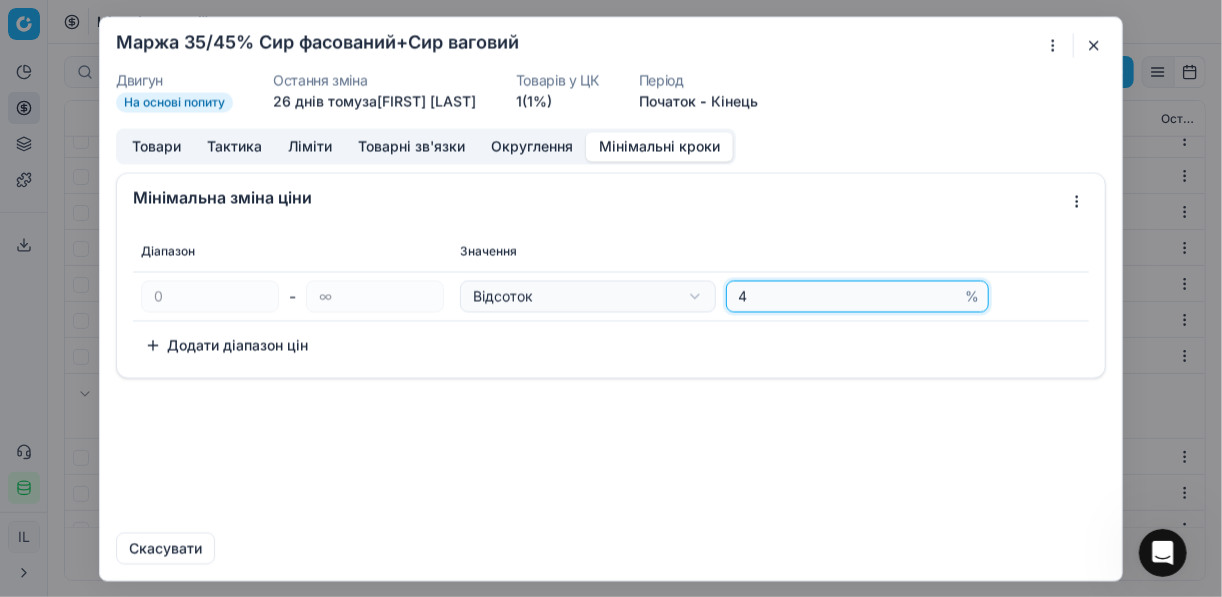 click on "4" at bounding box center [848, 296] 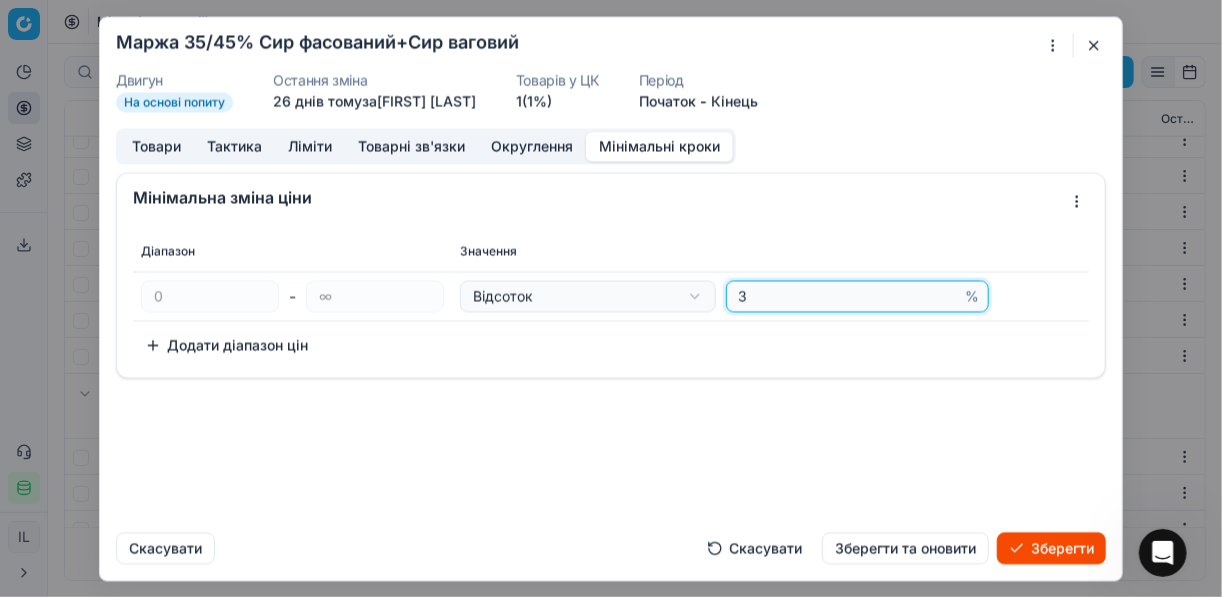 type on "3" 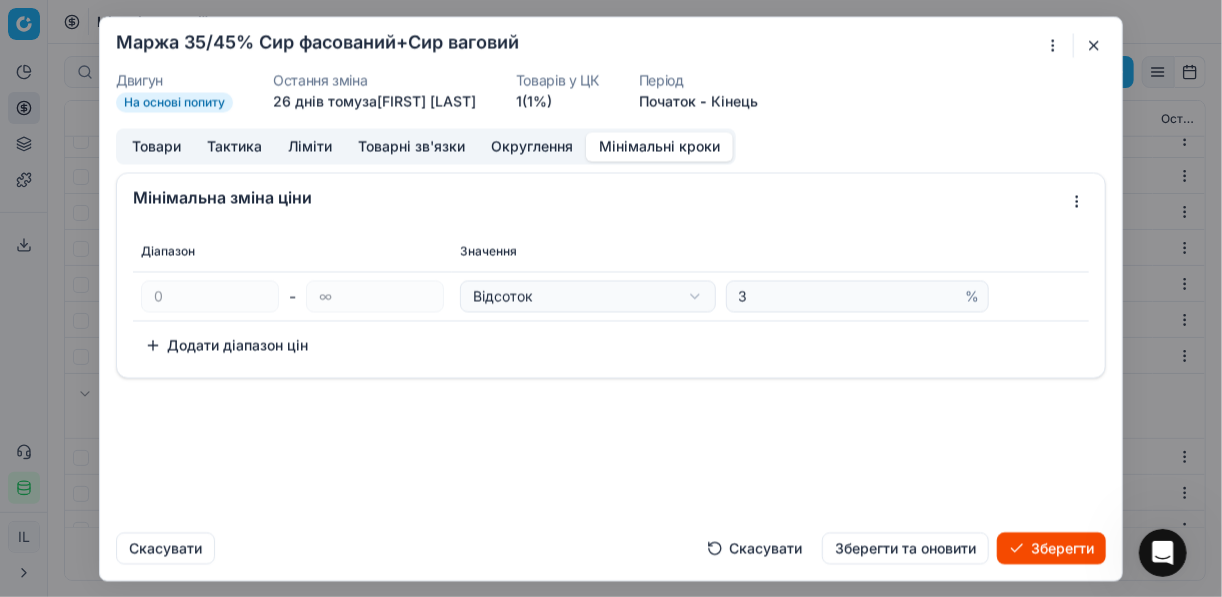 click on "Зберегти" at bounding box center (1051, 548) 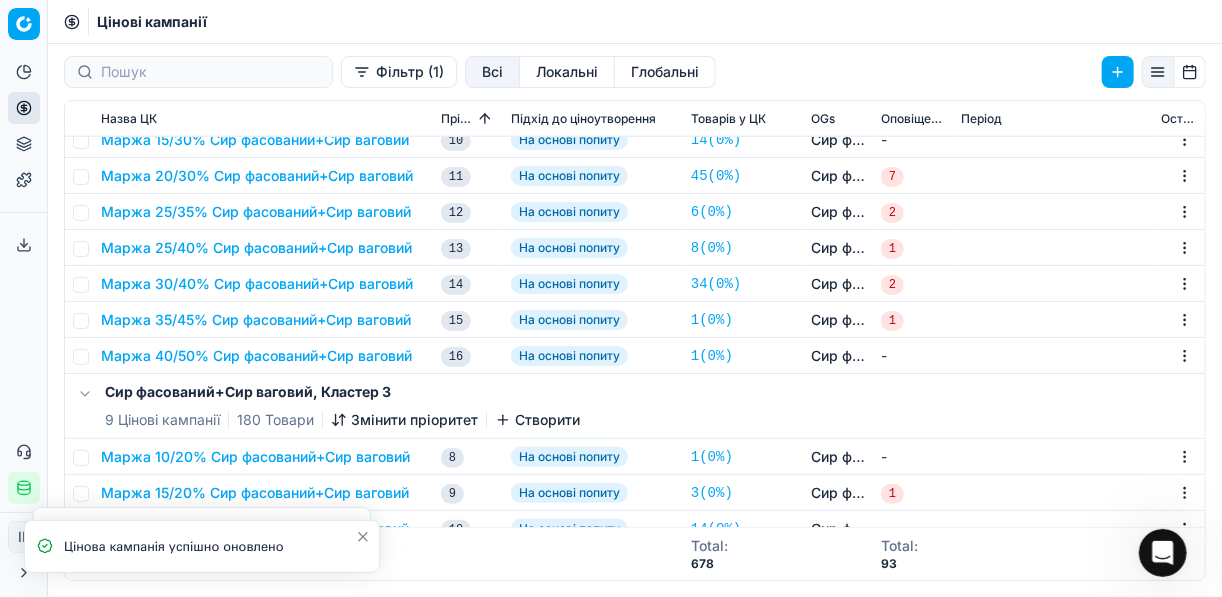click on "Маржа 40/50% Сир фасований+Сир ваговий" at bounding box center (256, 356) 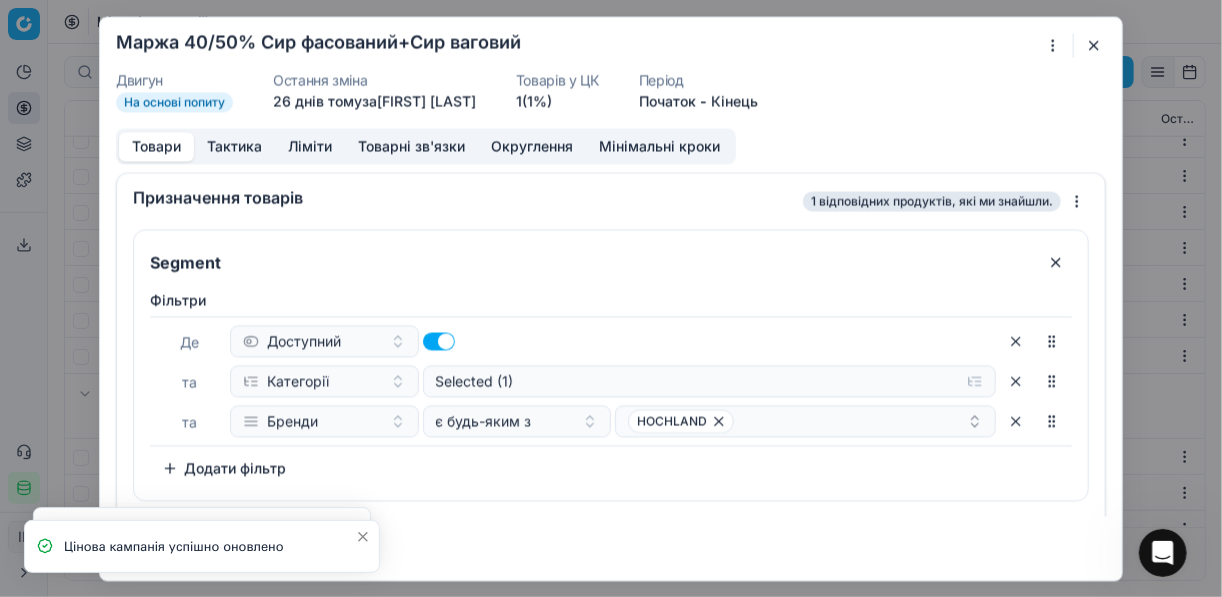 drag, startPoint x: 648, startPoint y: 144, endPoint x: 664, endPoint y: 152, distance: 17.888544 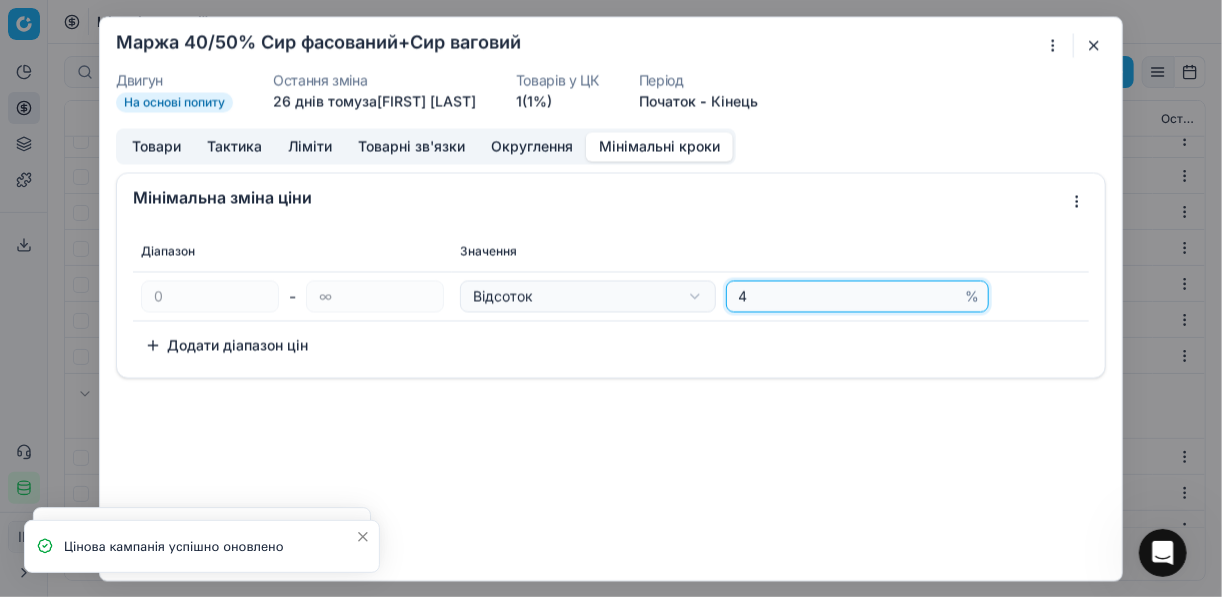 click on "4" at bounding box center [848, 296] 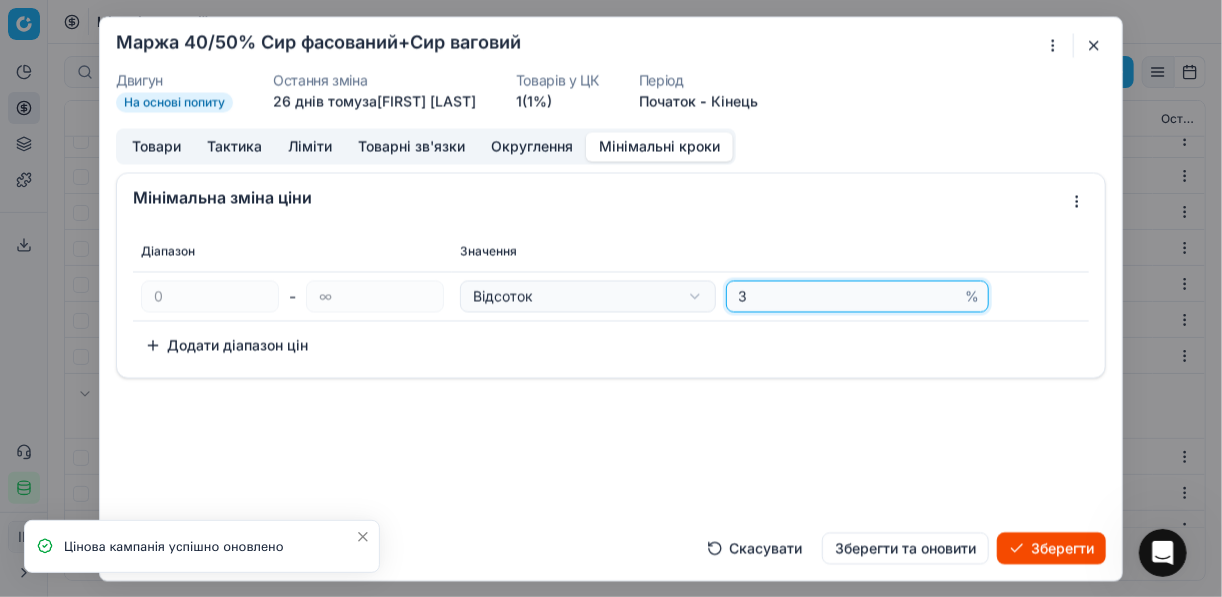 type on "3" 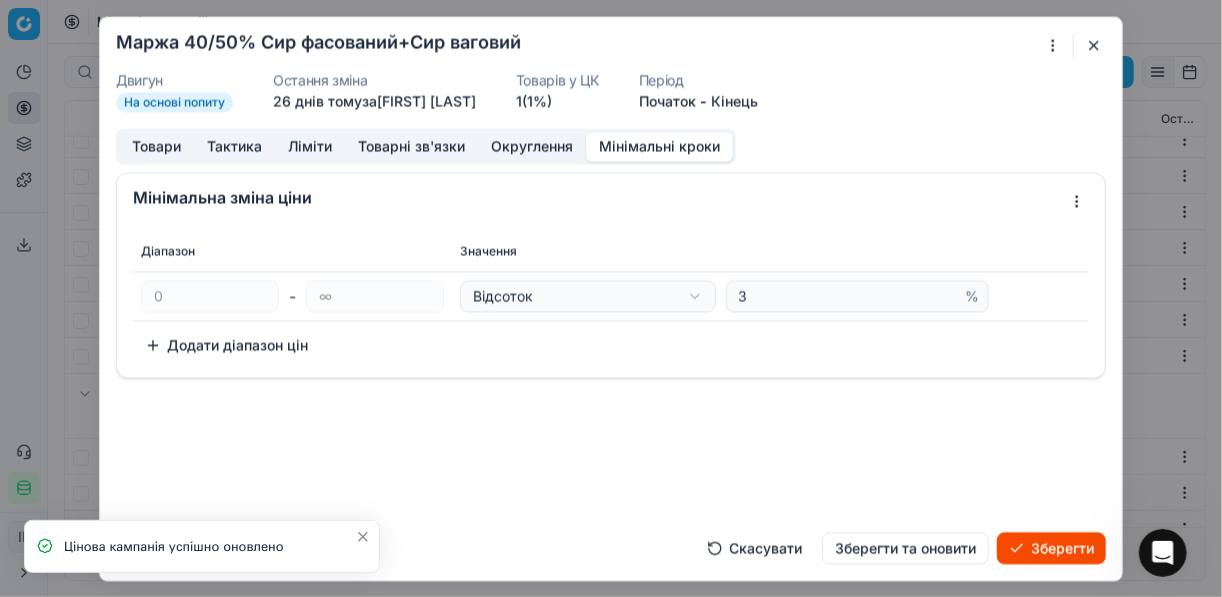 click on "Зберегти" at bounding box center (1051, 548) 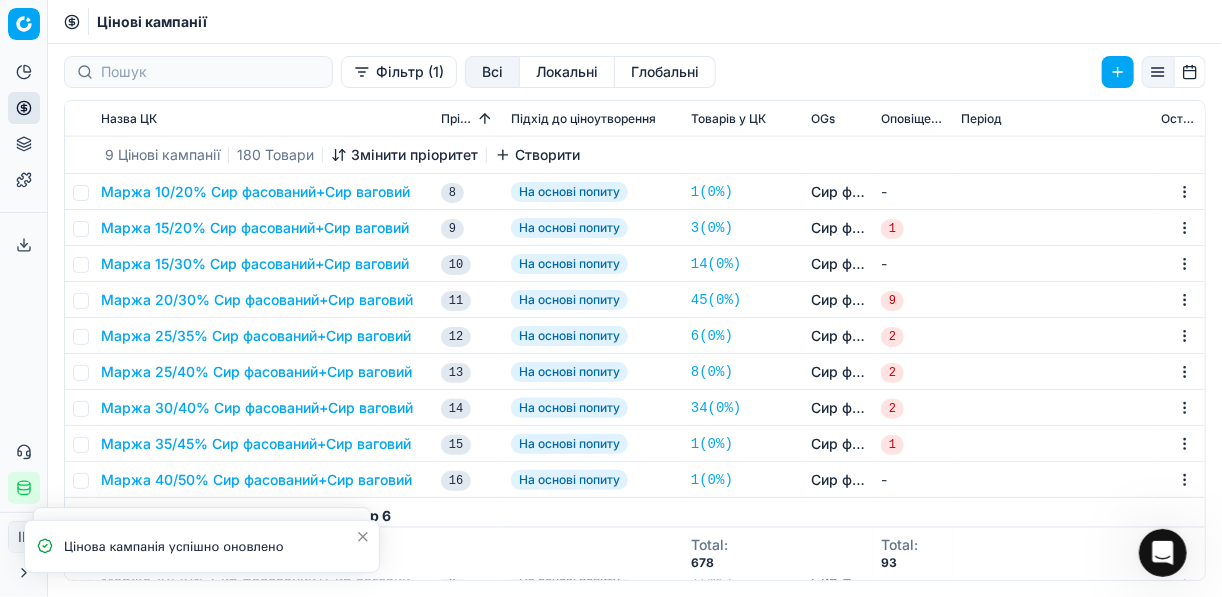 scroll, scrollTop: 1280, scrollLeft: 0, axis: vertical 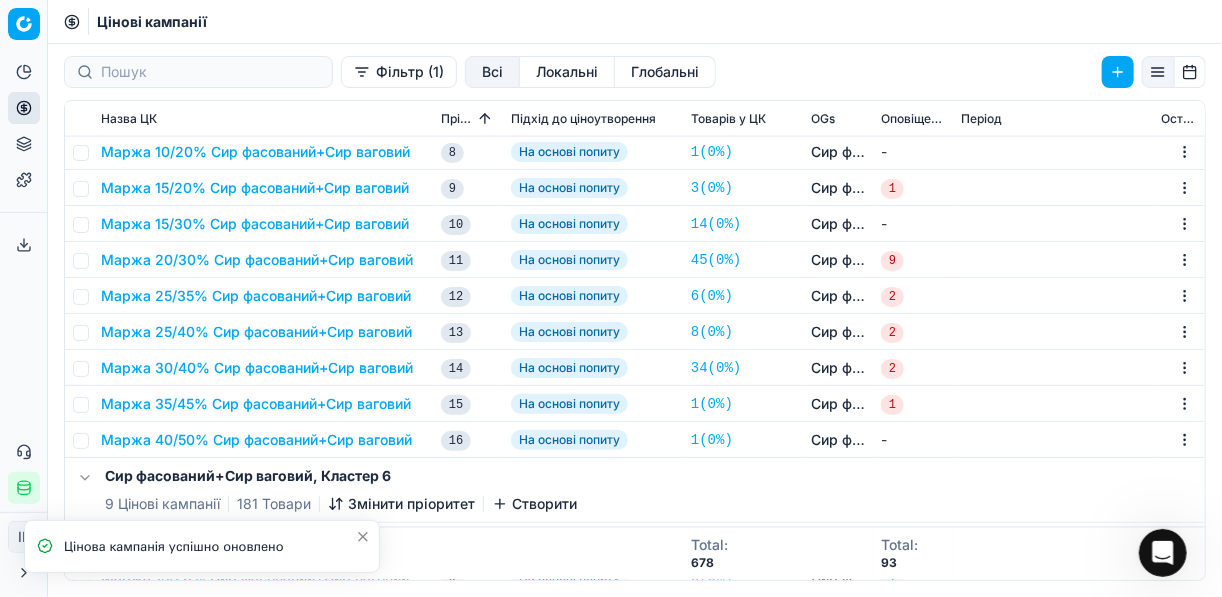 click on "Маржа 10/20% Сир фасований+Сир ваговий" at bounding box center (255, 152) 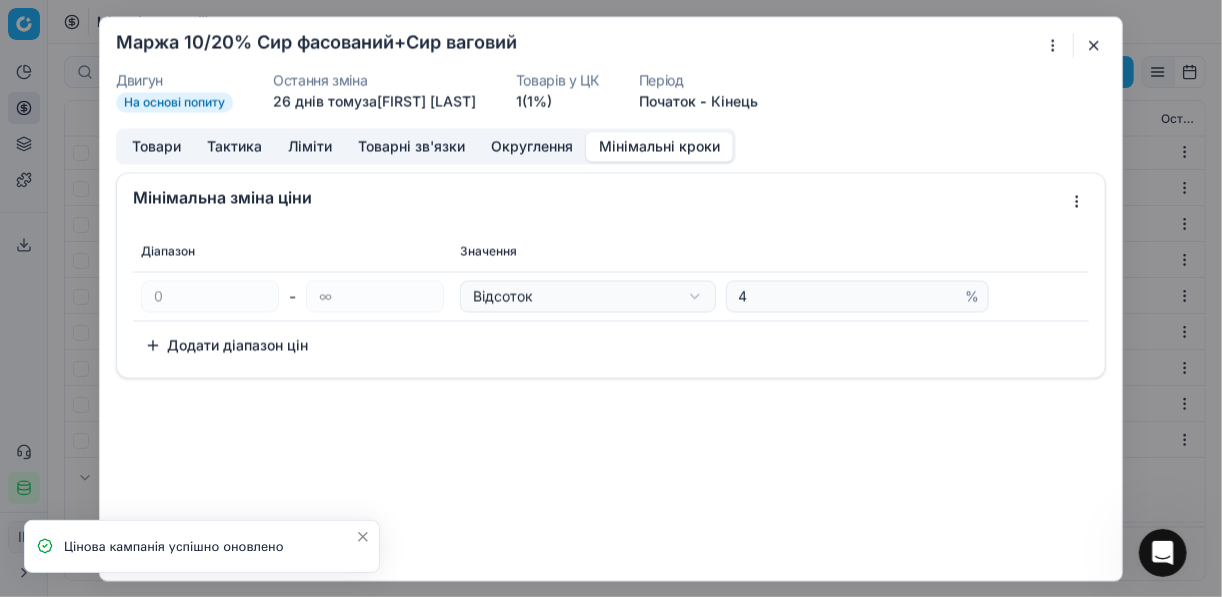 click on "Мінімальні кроки" at bounding box center [659, 146] 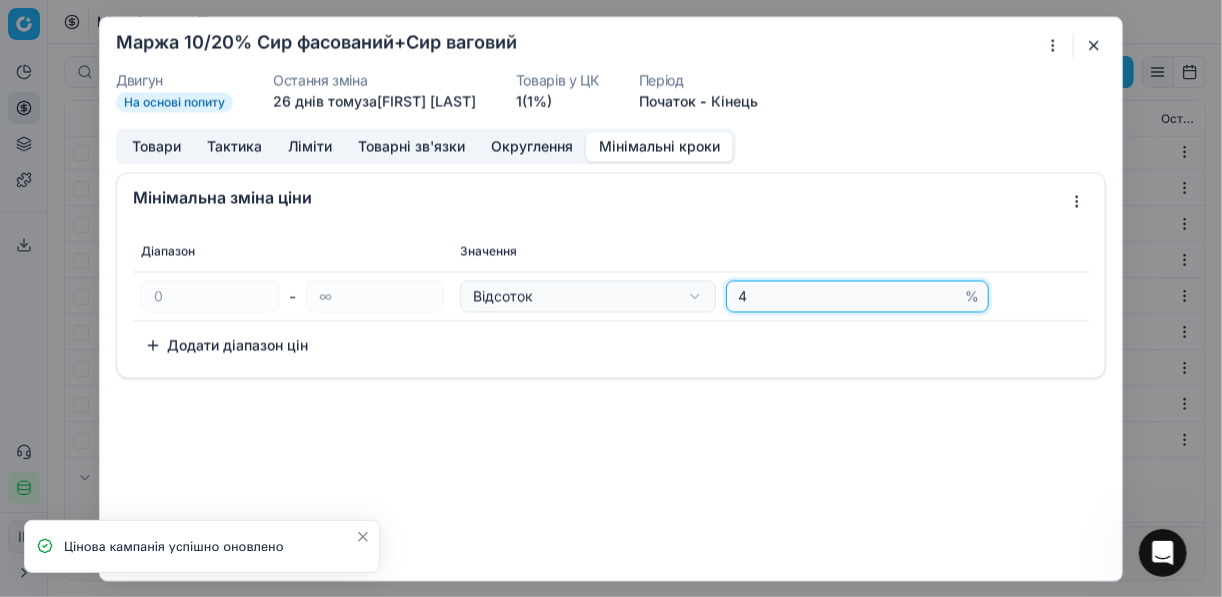 click on "4" at bounding box center [848, 296] 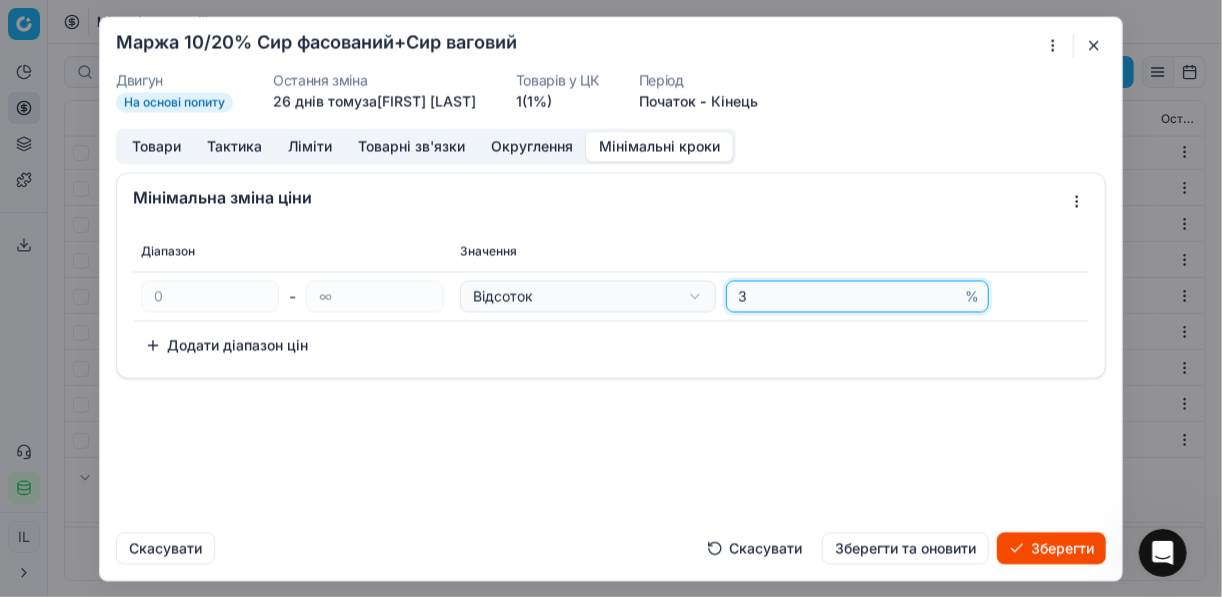 type on "3" 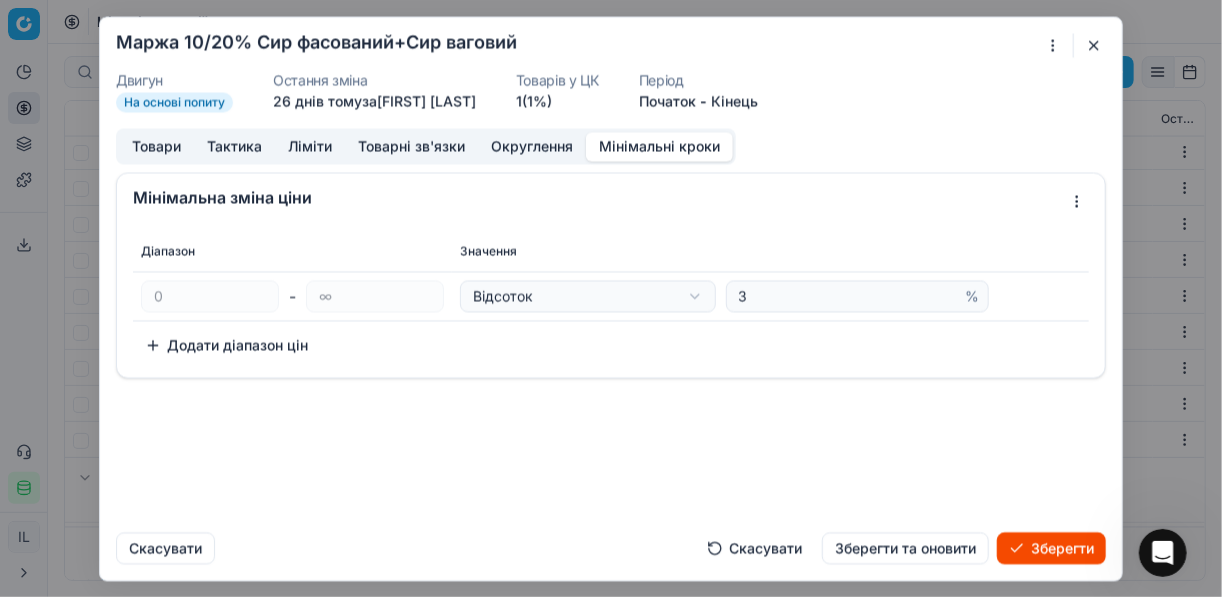 click on "Зберегти" at bounding box center [1051, 548] 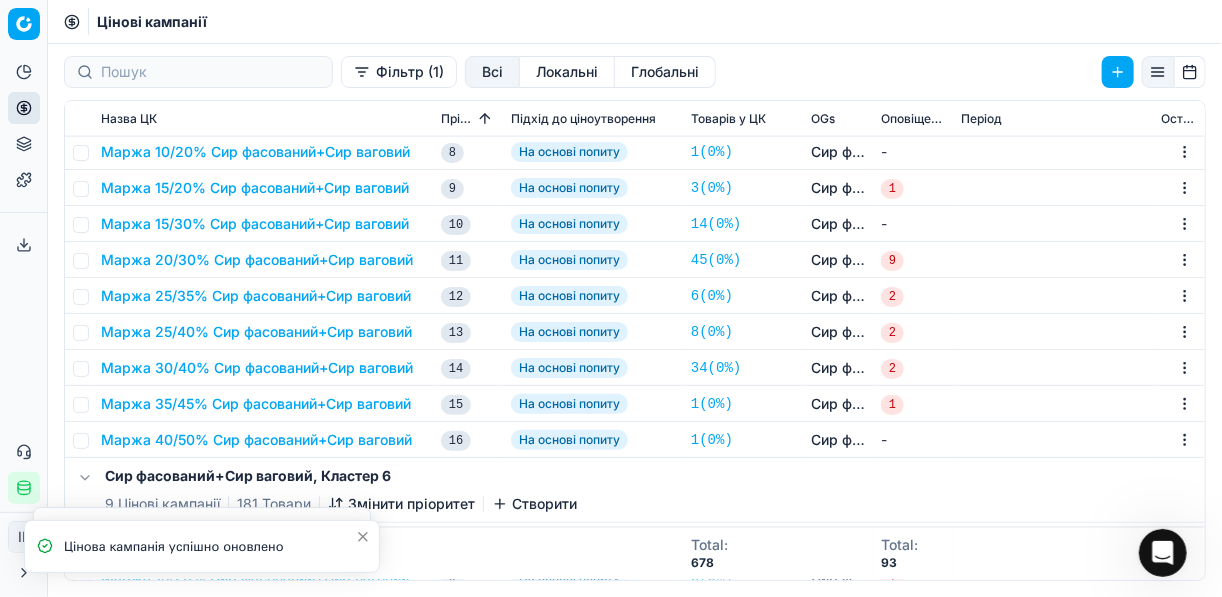 click on "Маржа 15/20% Сир фасований+Сир ваговий" at bounding box center [255, 188] 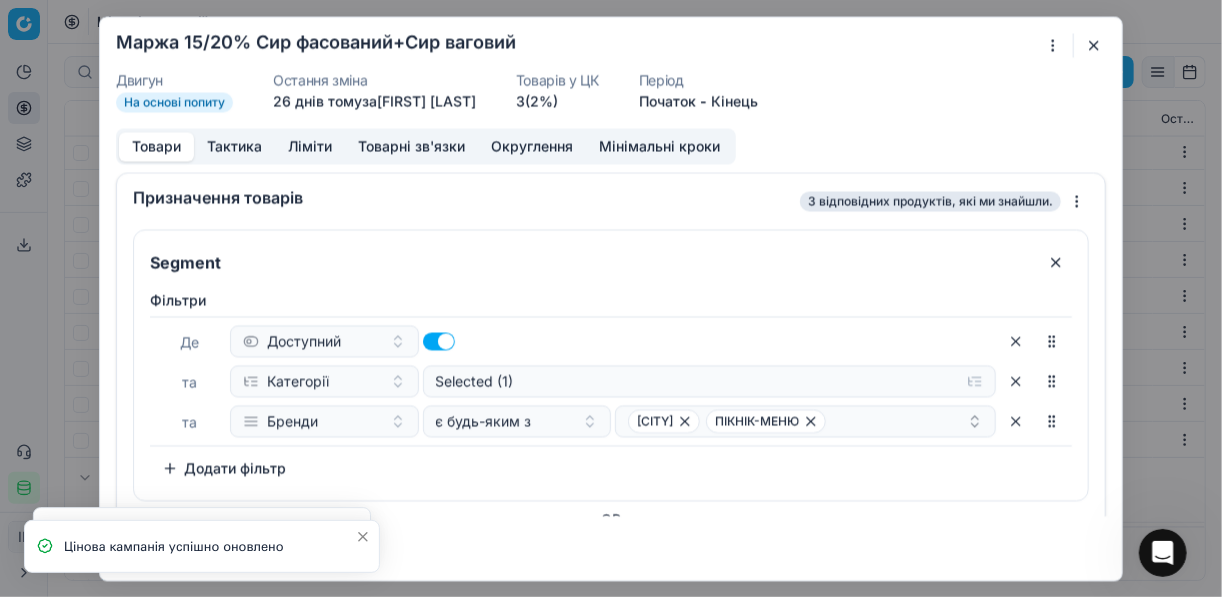 click on "Мінімальні кроки" at bounding box center [659, 146] 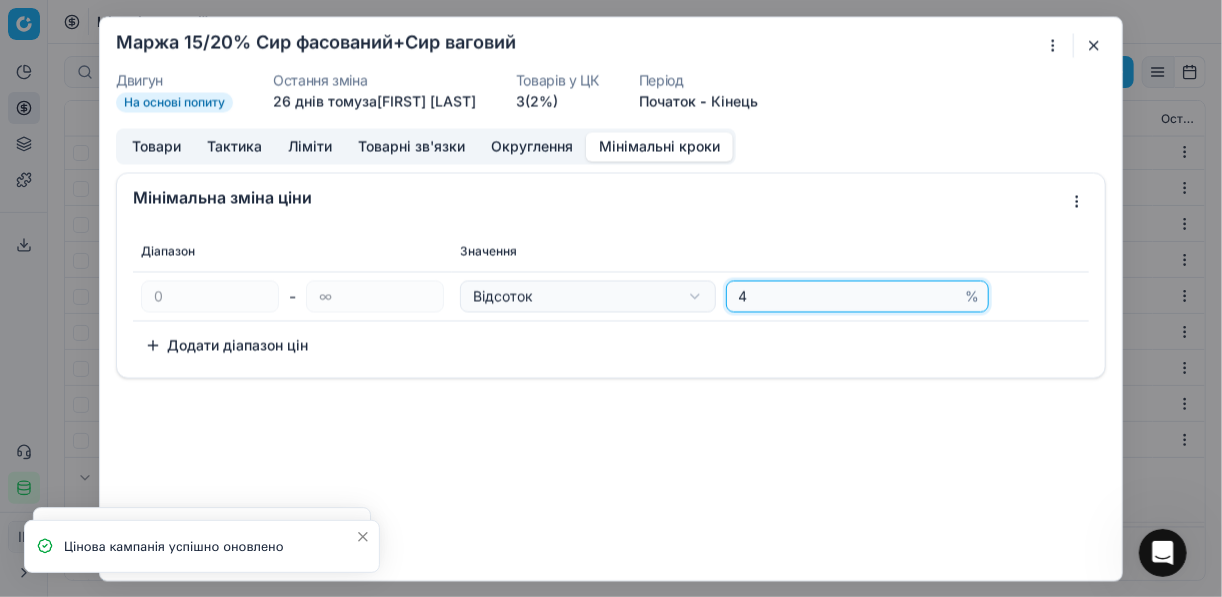 click on "4" at bounding box center [848, 296] 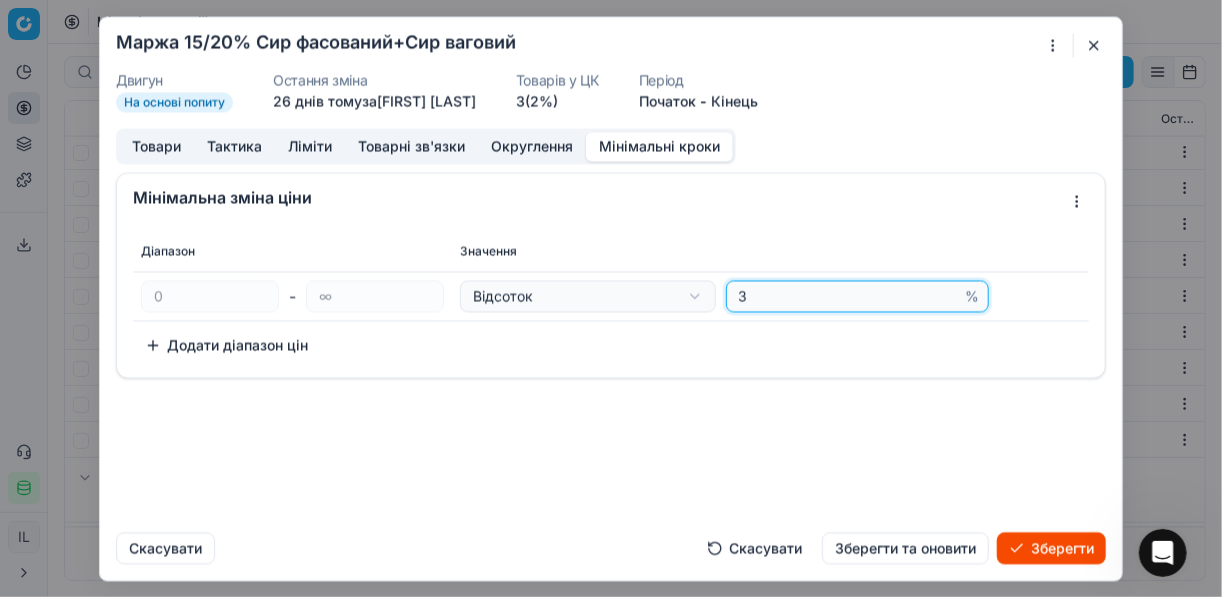 type on "3" 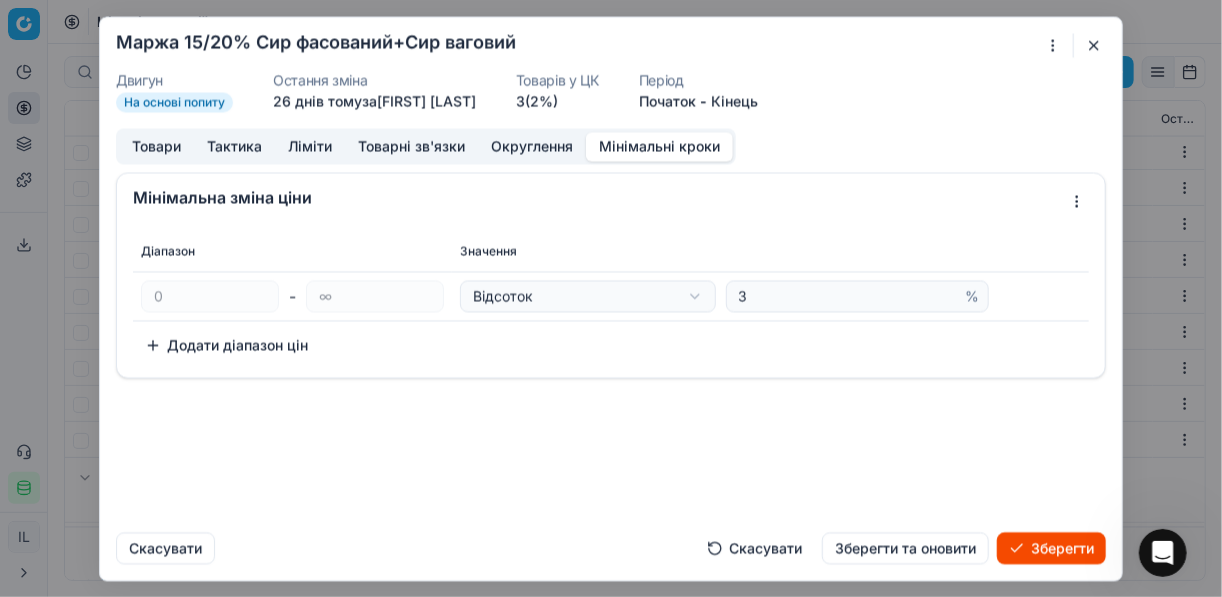 click on "Зберегти" at bounding box center [1051, 548] 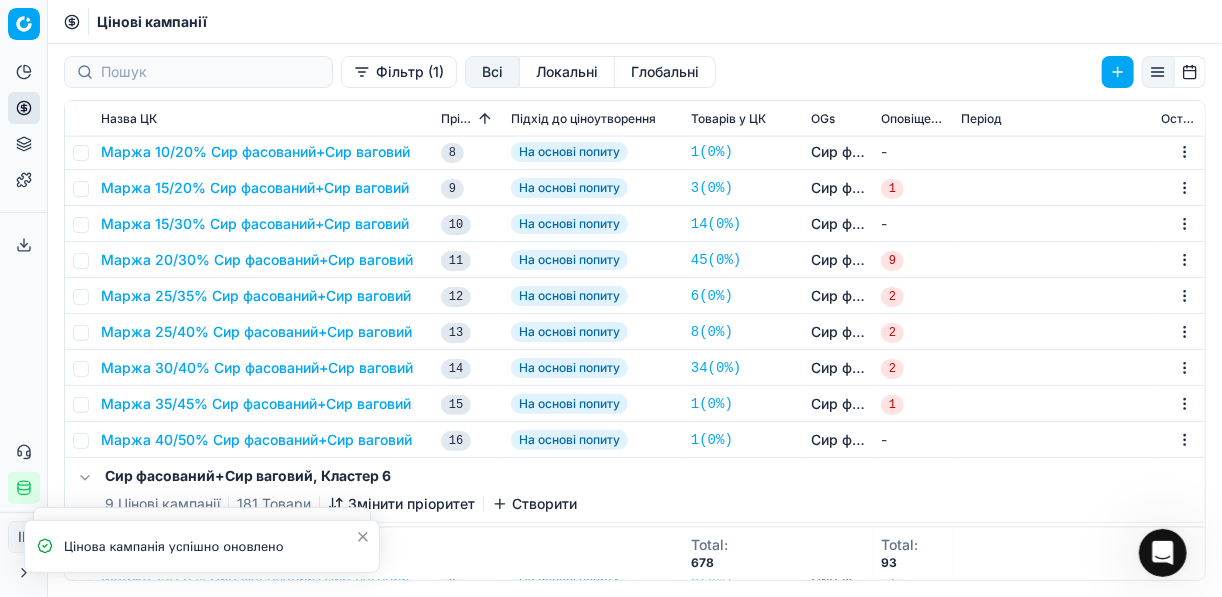 click on "Маржа 15/20% Сир фасований+Сир ваговий" at bounding box center [255, 188] 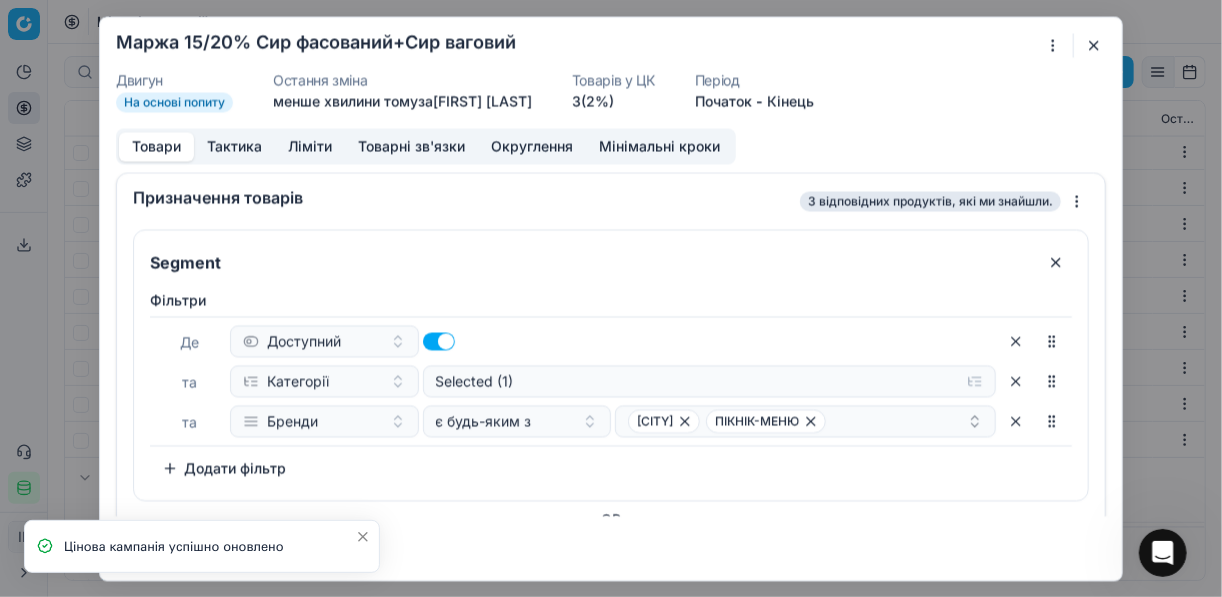 click on "Мінімальні кроки" at bounding box center [659, 146] 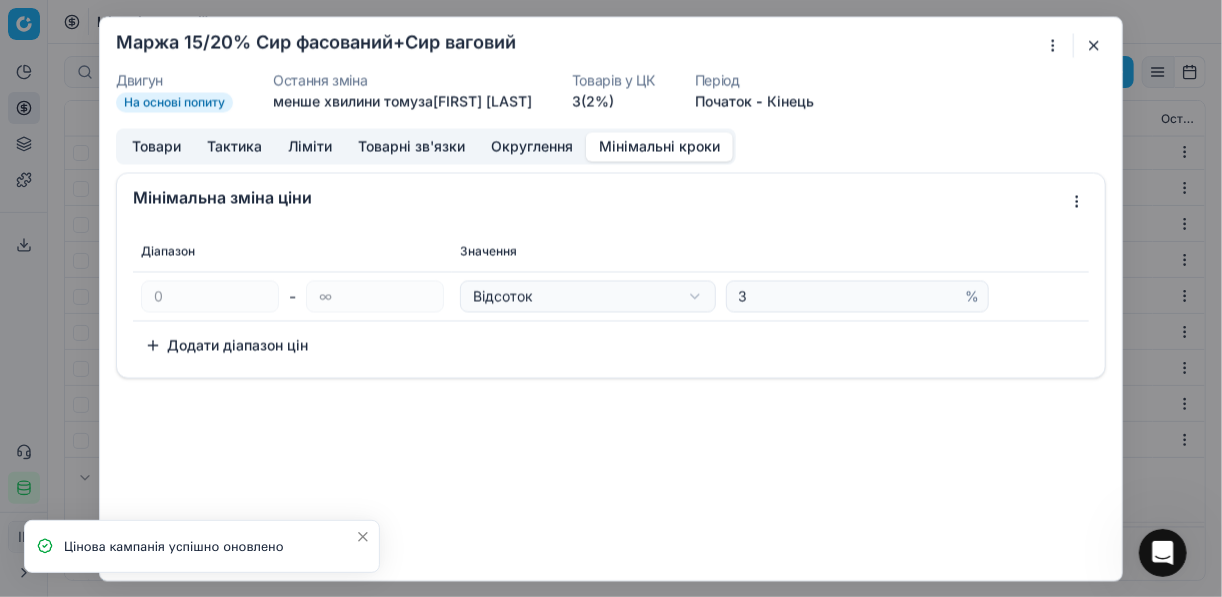 click at bounding box center [1094, 45] 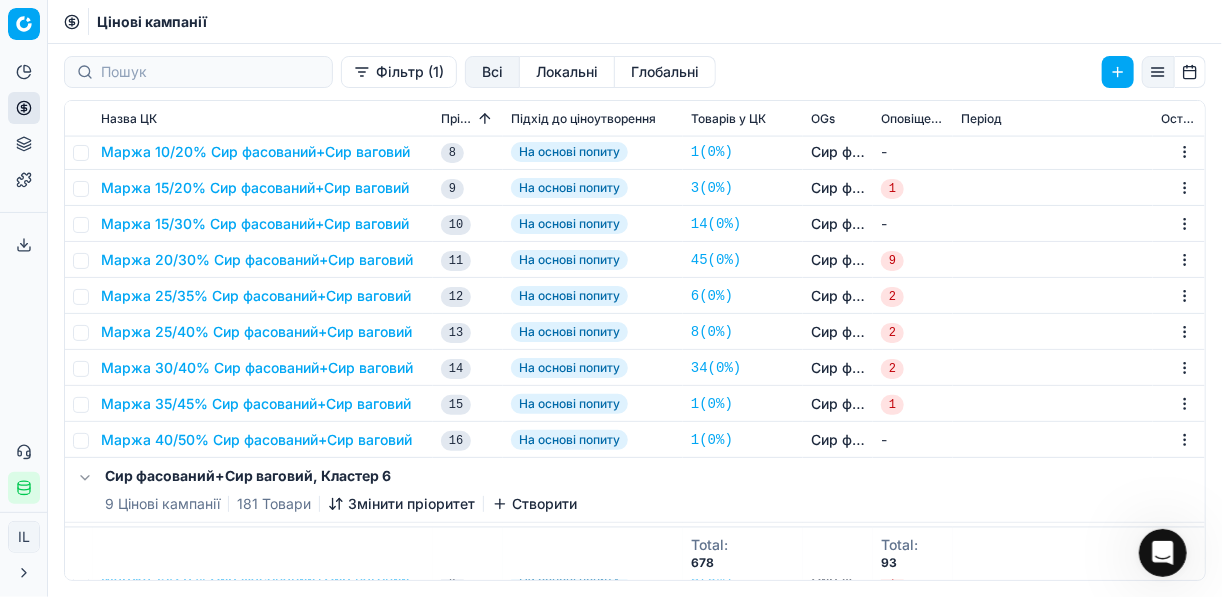 click on "Маржа 15/30% Сир фасований+Сир ваговий" at bounding box center (255, 224) 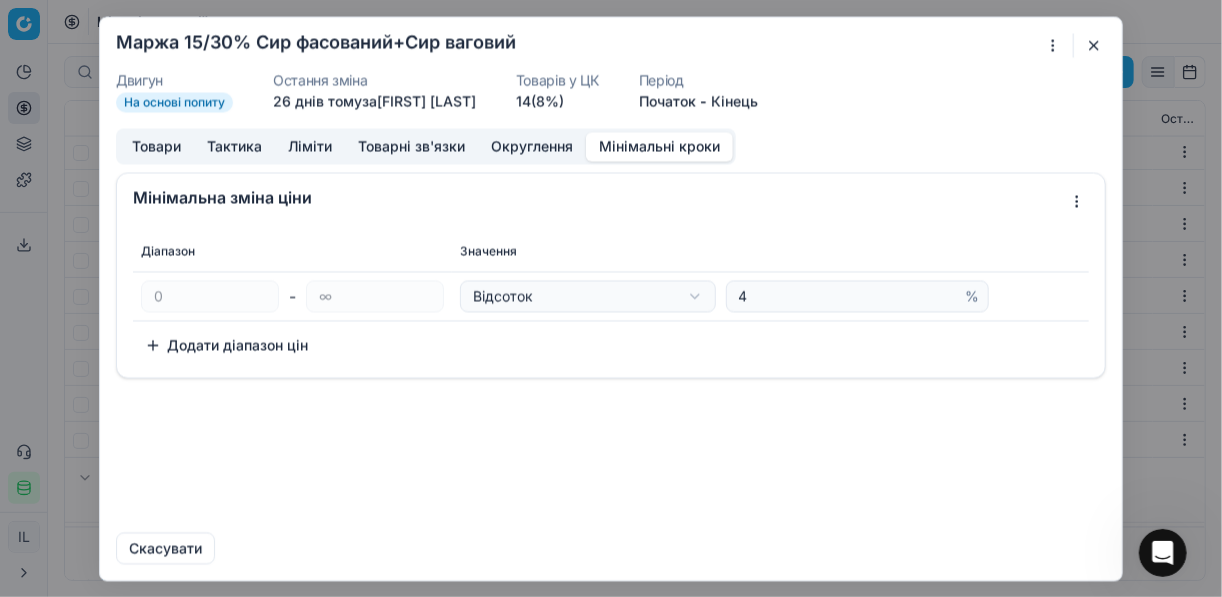 click on "Мінімальні кроки" at bounding box center (659, 146) 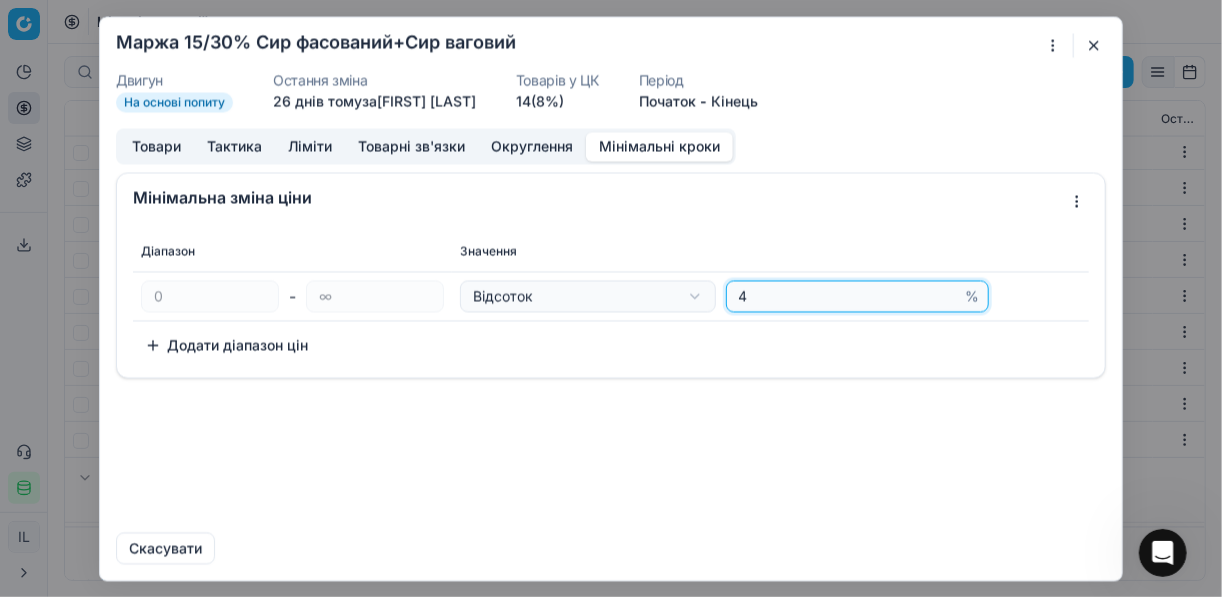 click on "4" at bounding box center (848, 296) 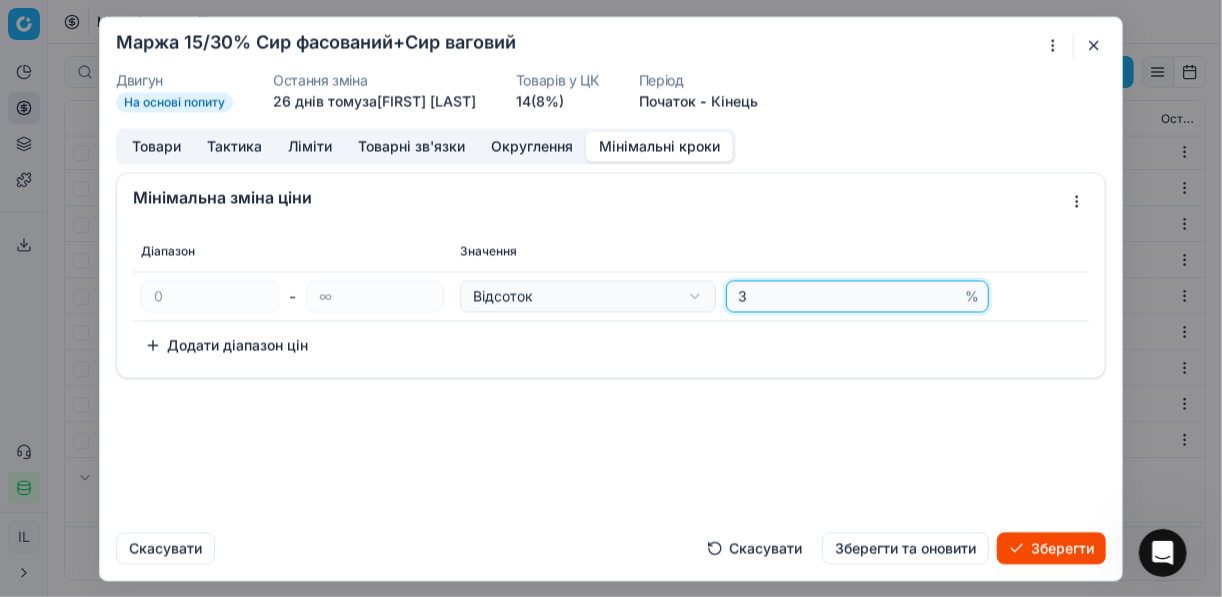 type on "3" 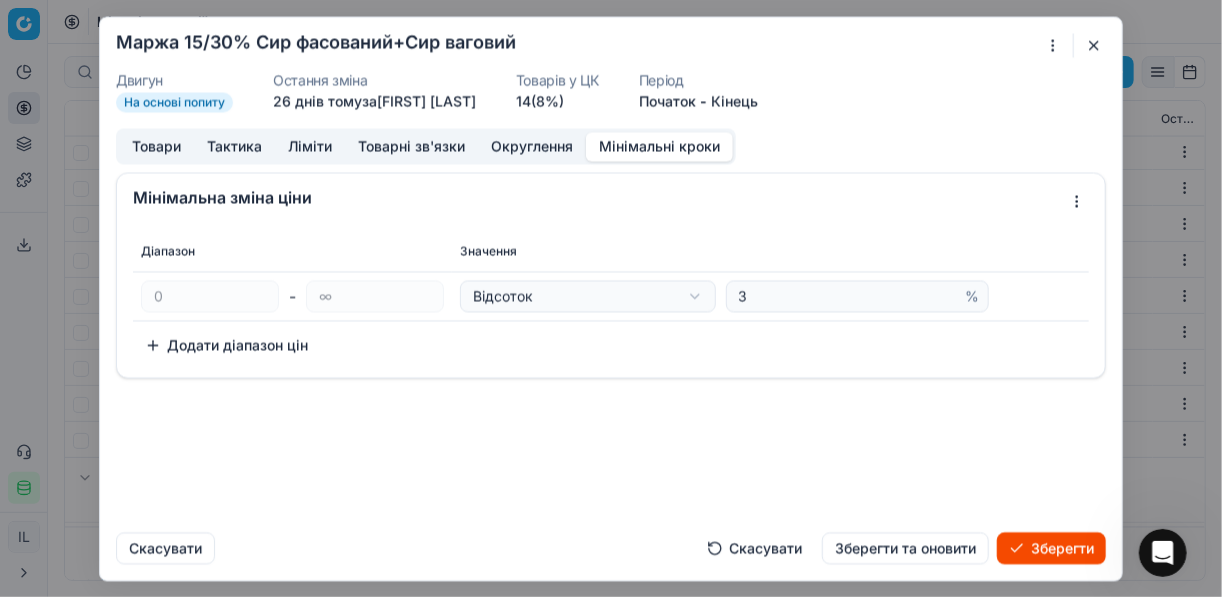 click on "Зберегти" at bounding box center [1051, 548] 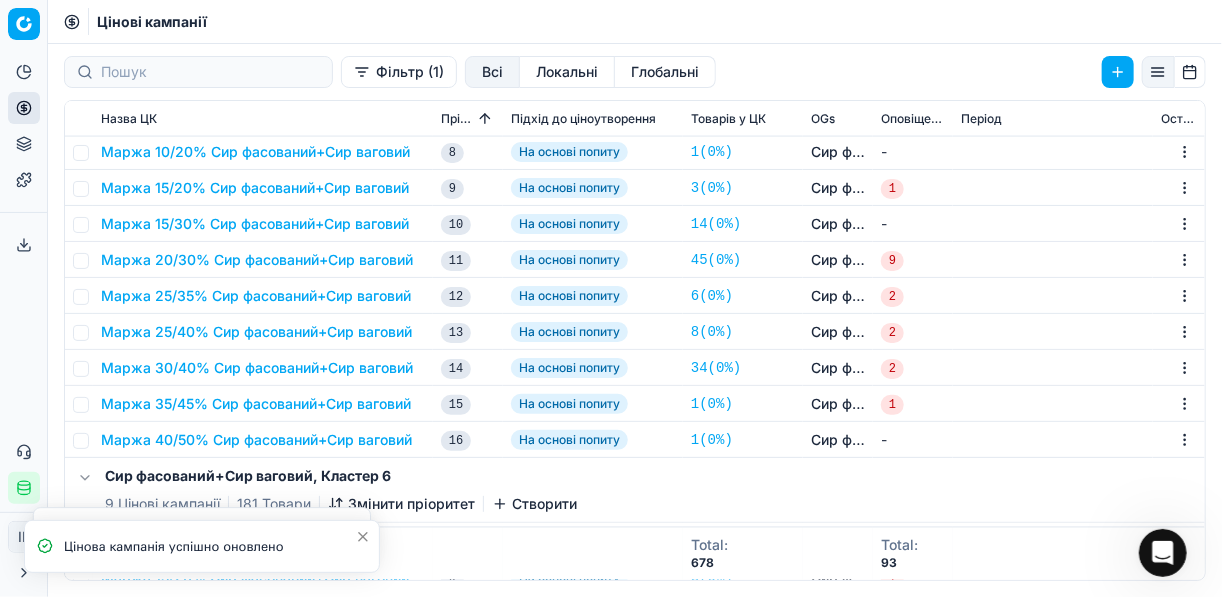 click on "Маржа 20/30% Сир фасований+Сир ваговий" at bounding box center [263, 260] 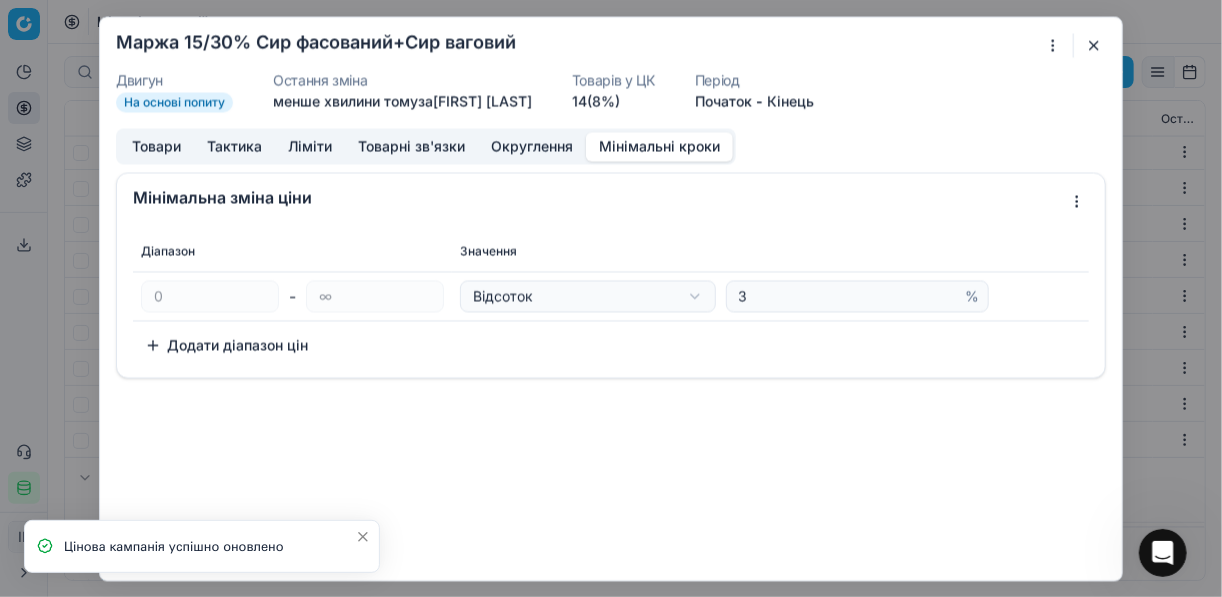 click on "Мінімальні кроки" at bounding box center [659, 146] 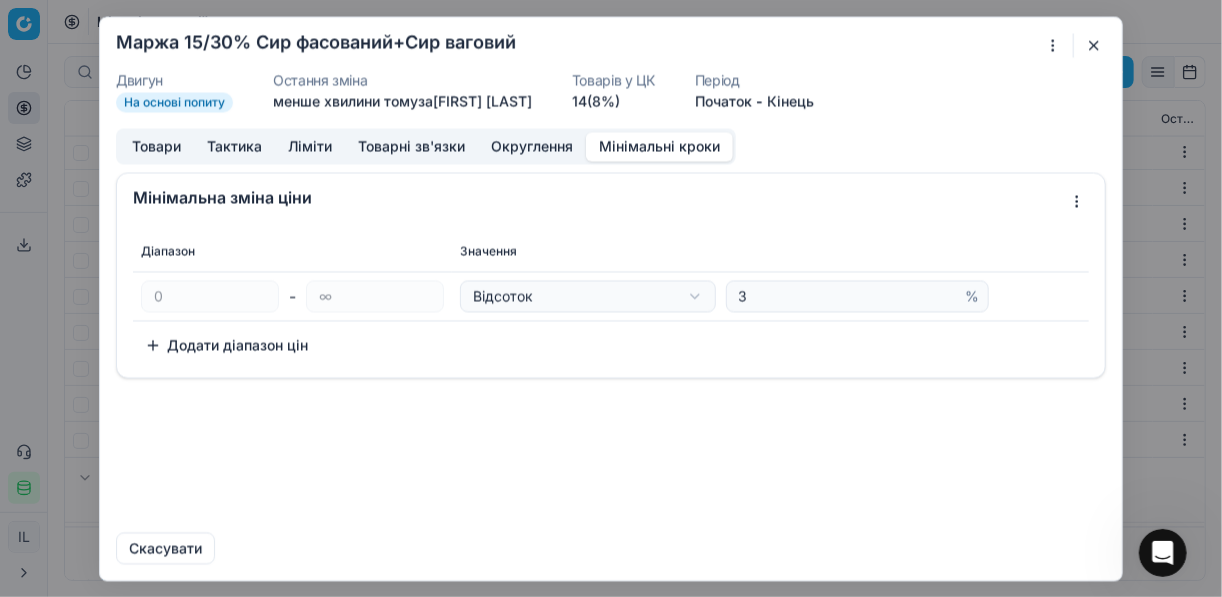 click at bounding box center [1094, 45] 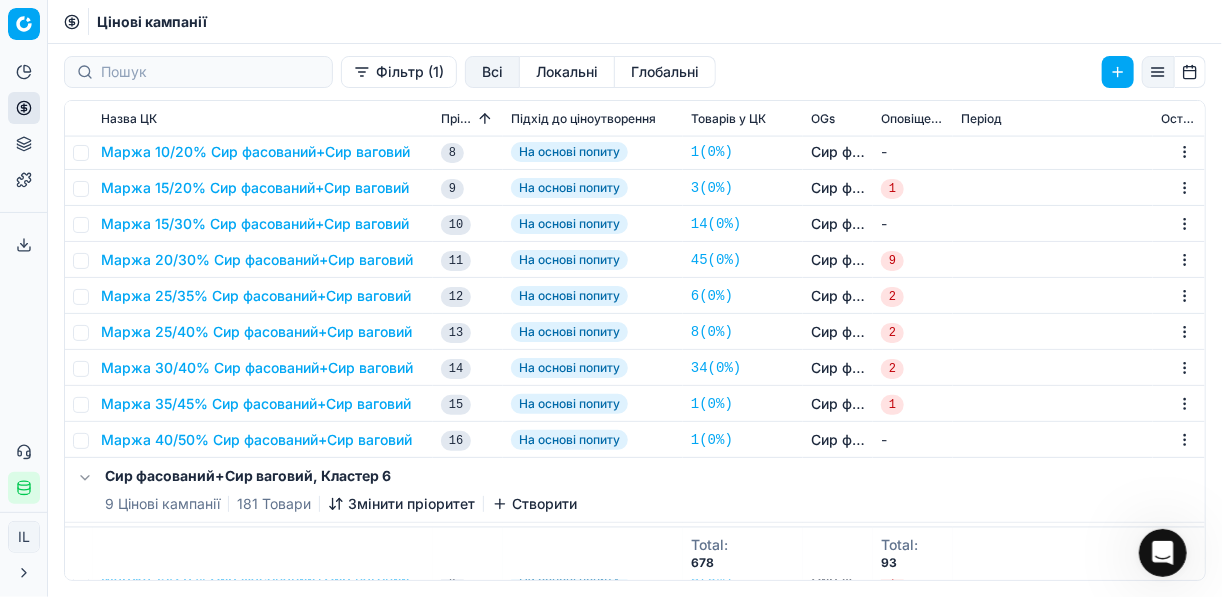 click on "Маржа 20/30% Сир фасований+Сир ваговий" at bounding box center (257, 260) 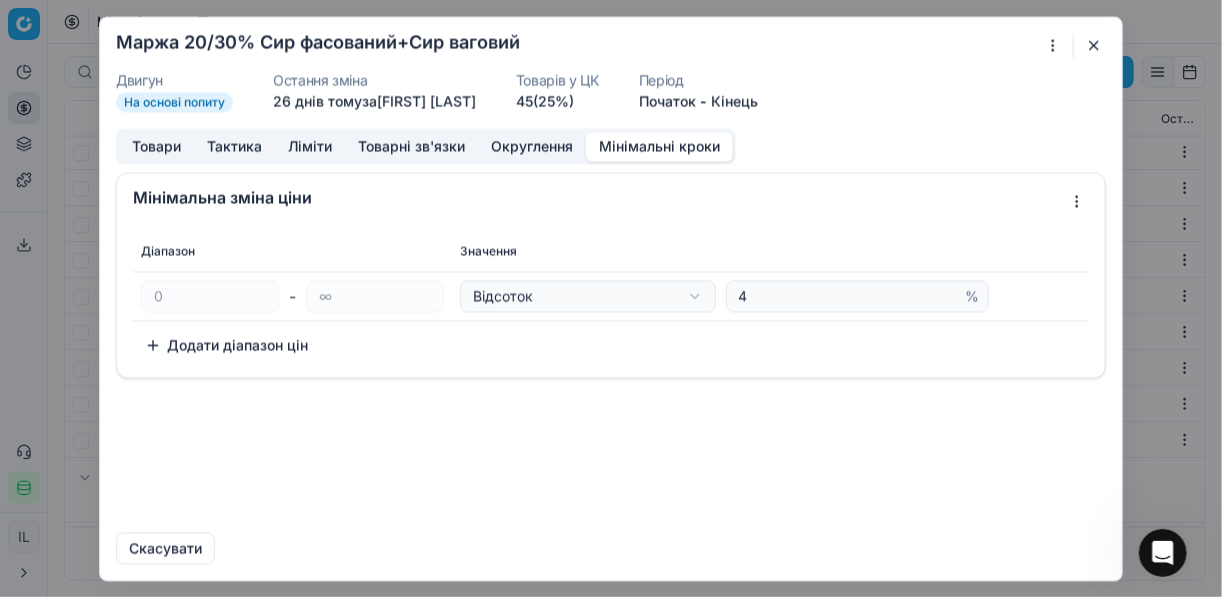 click on "Мінімальні кроки" at bounding box center (659, 146) 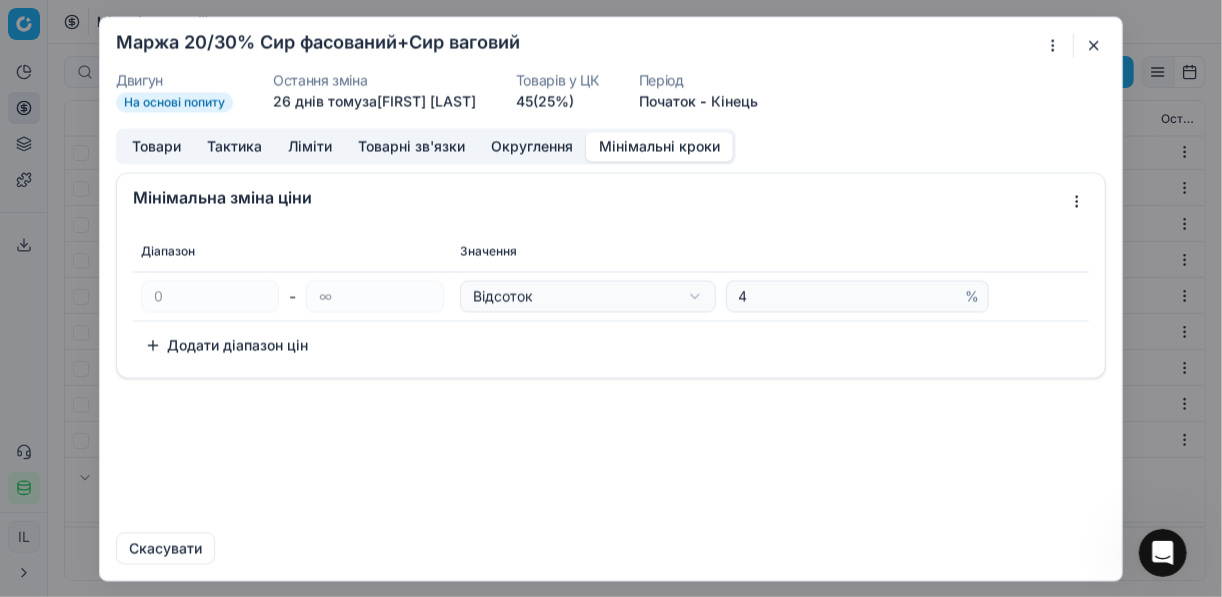 click on "Відсоток   Відсоток   Абсолют 4 %" at bounding box center [770, 295] 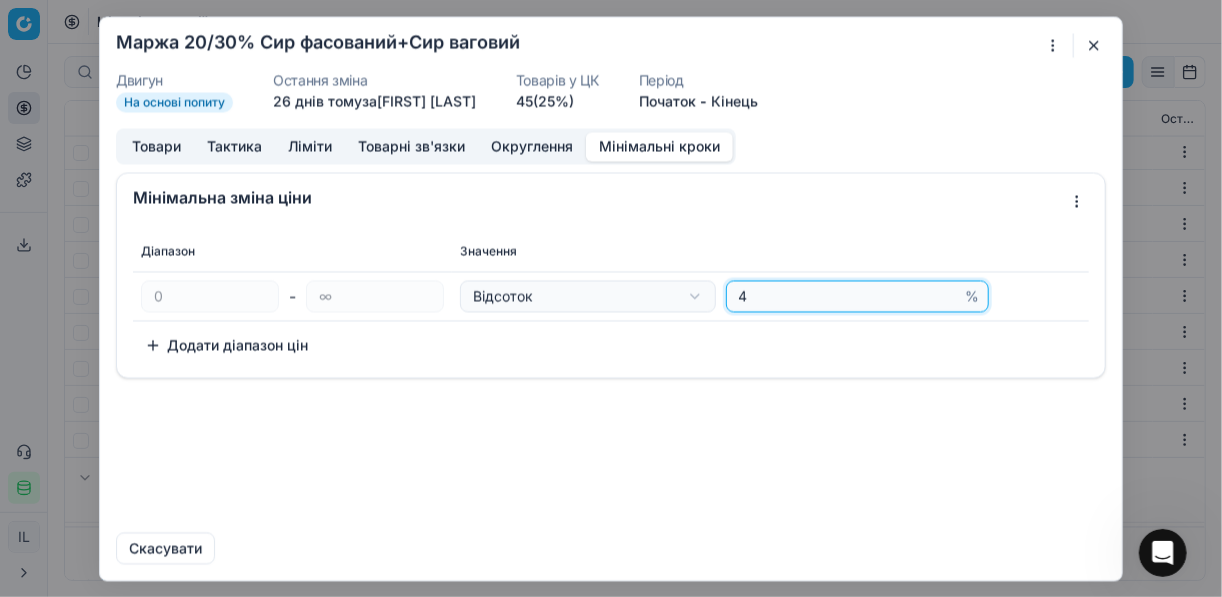 click on "4" at bounding box center [848, 296] 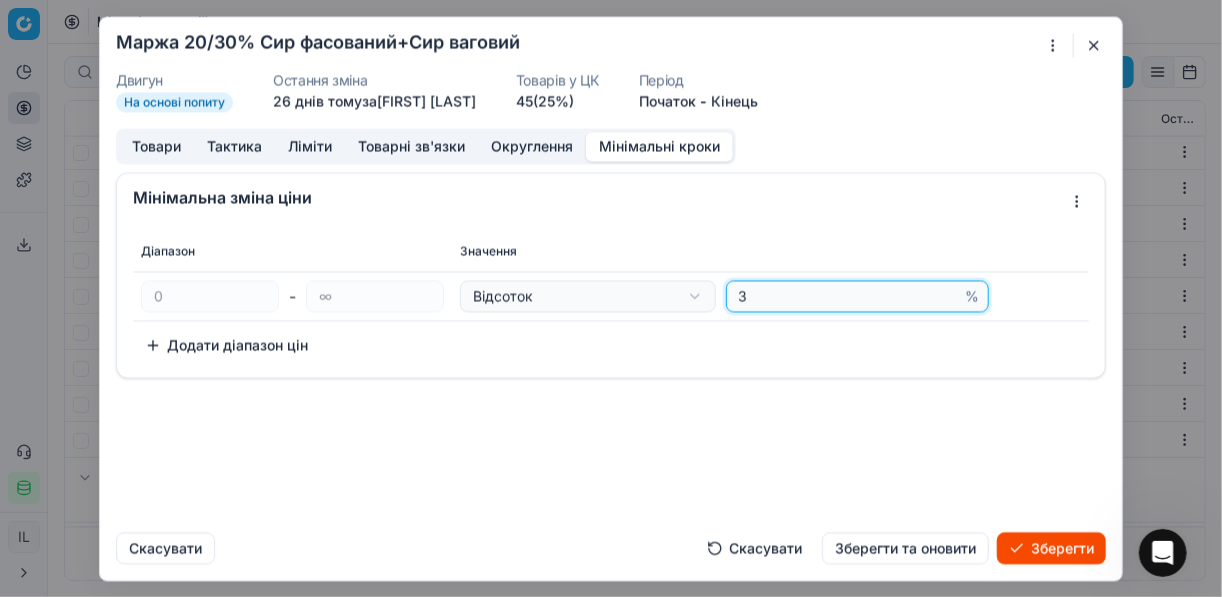 type on "3" 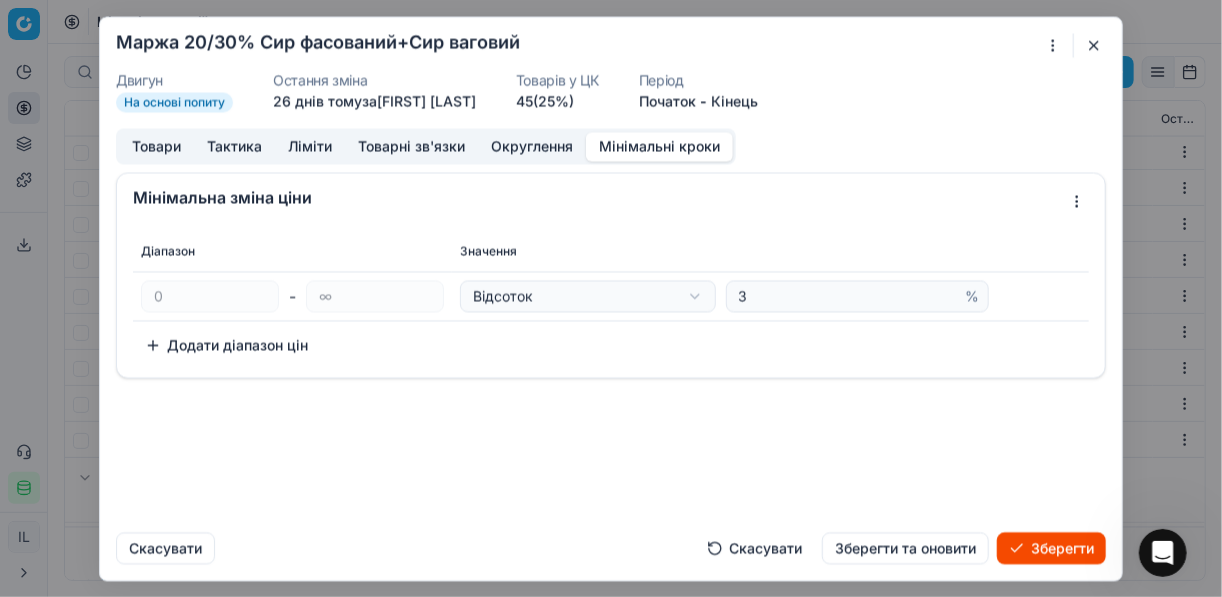 click on "Зберегти" at bounding box center (1051, 548) 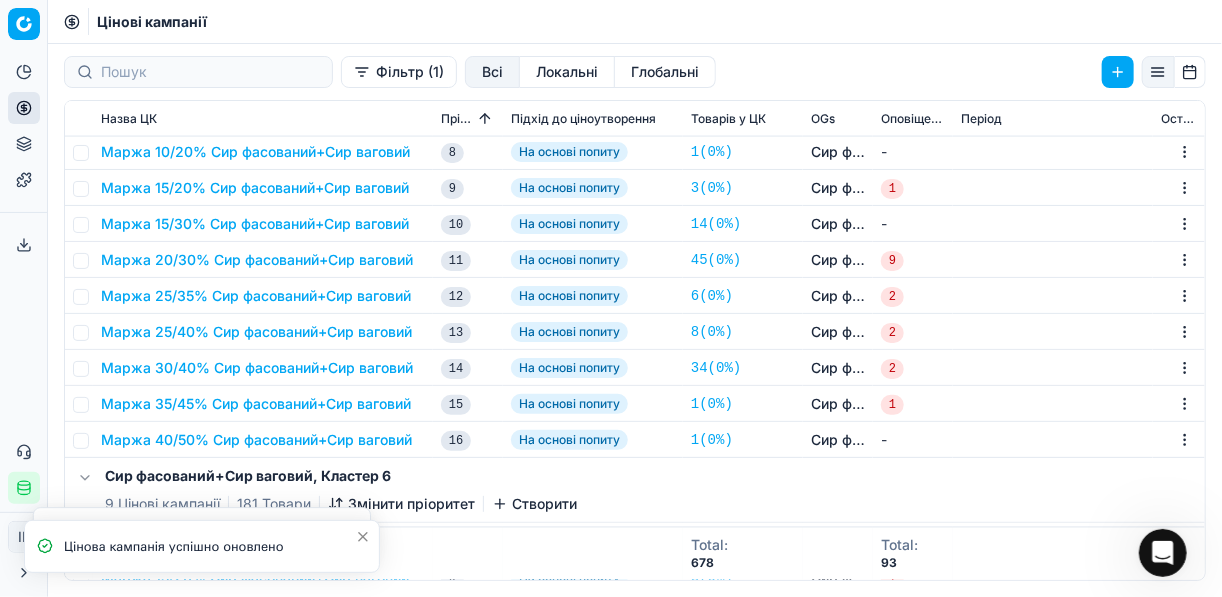 click on "Маржа 25/35% Сир фасований+Сир ваговий" at bounding box center [256, 296] 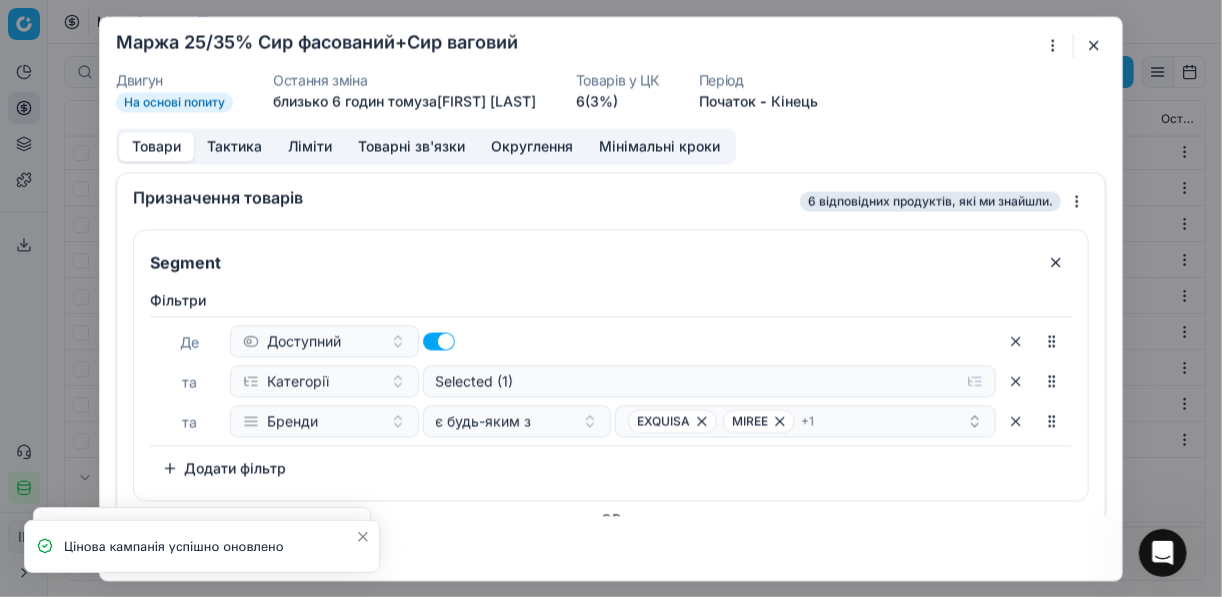 click on "Мінімальні кроки" at bounding box center [659, 146] 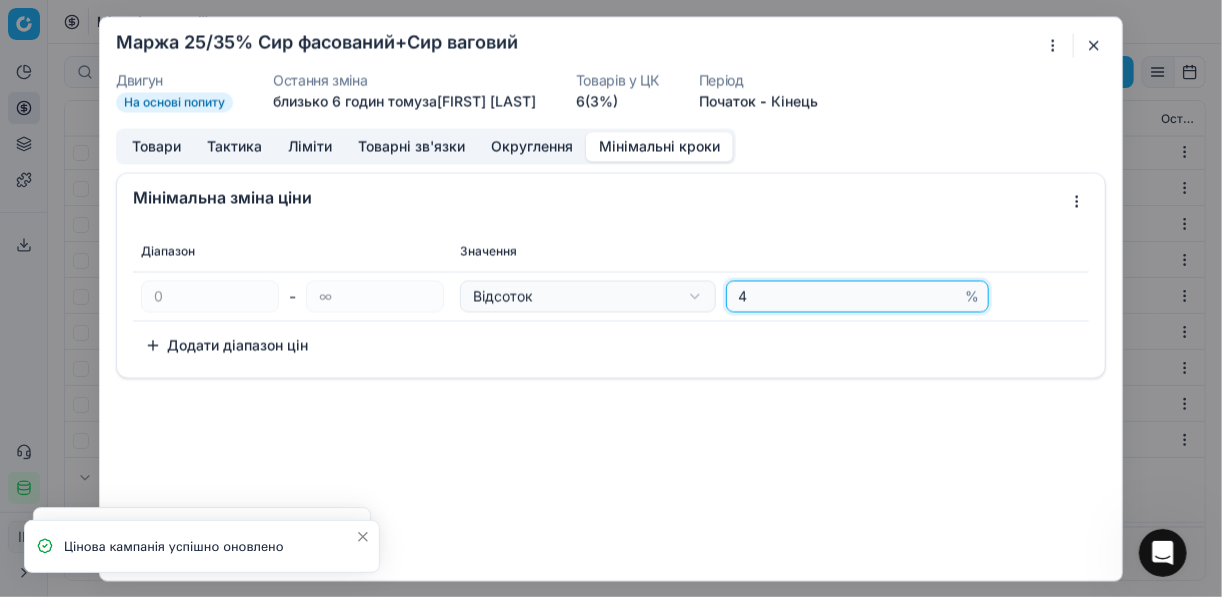 click on "4" at bounding box center [848, 296] 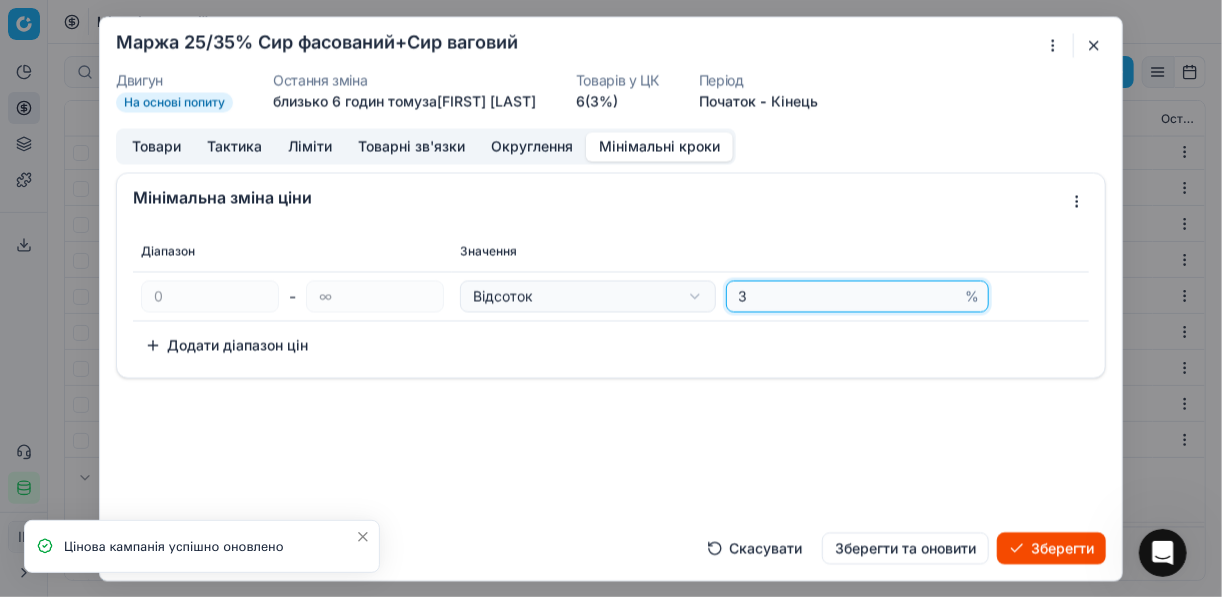 type on "3" 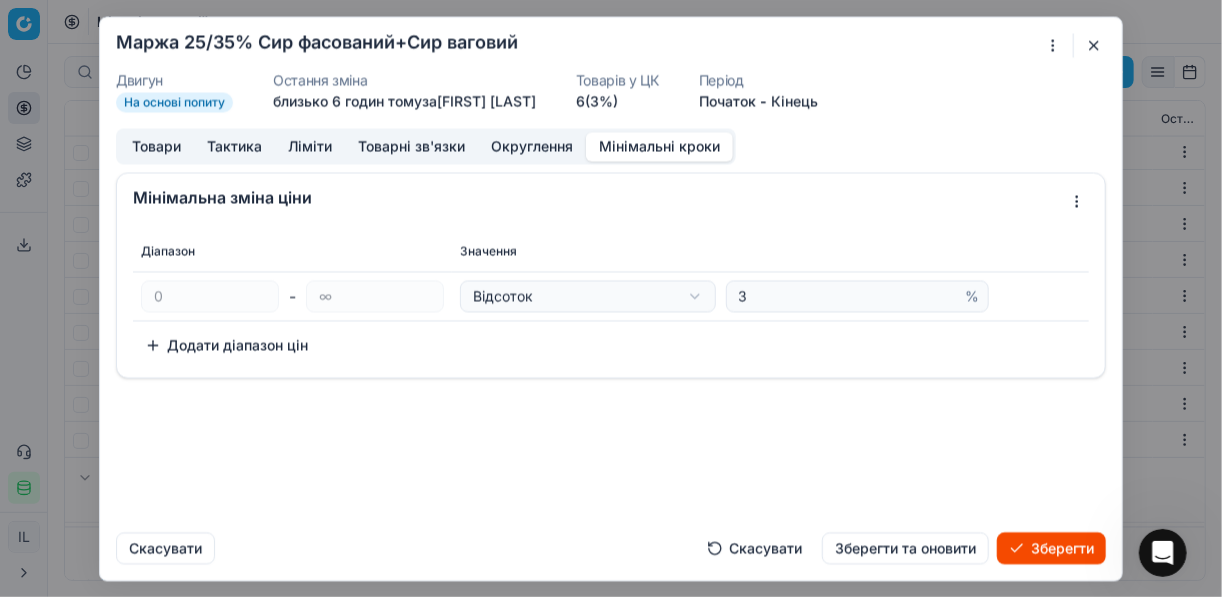 click on "Зберегти" at bounding box center (1051, 548) 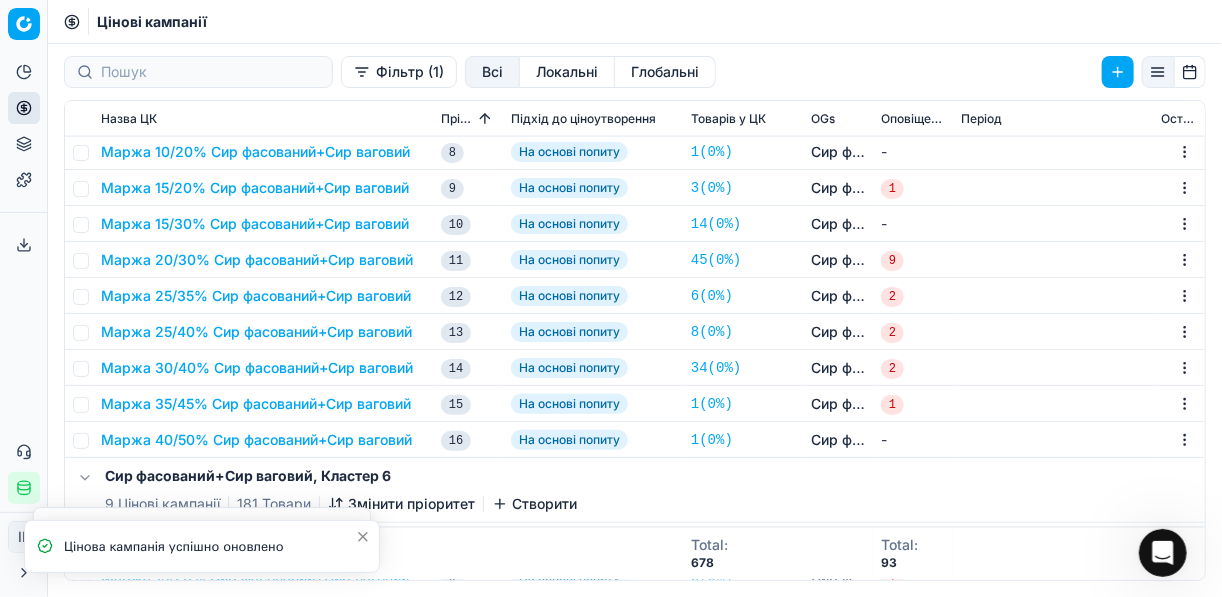 click on "Маржа 25/35% Сир фасований+Сир ваговий" at bounding box center [256, 296] 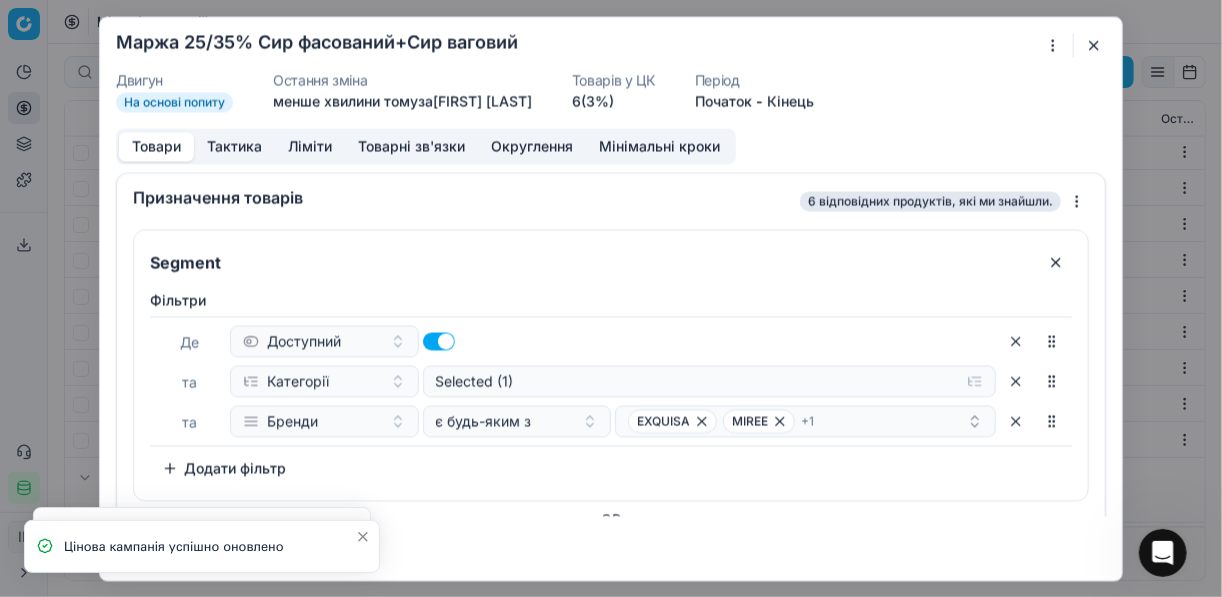 click on "Мінімальні кроки" at bounding box center (659, 146) 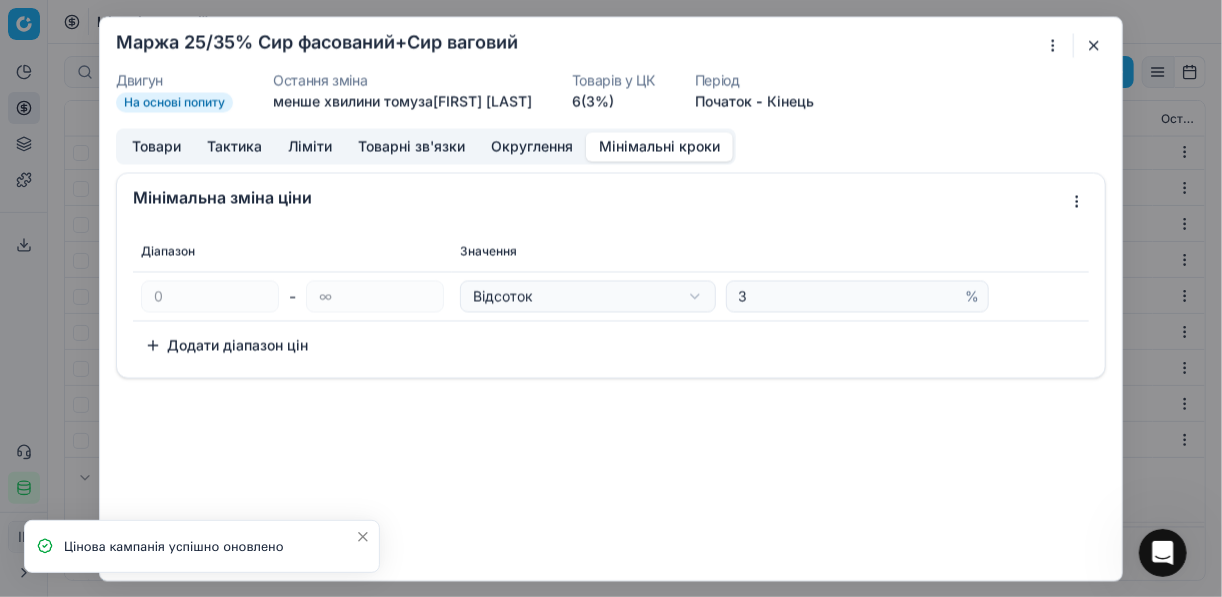click at bounding box center (1094, 45) 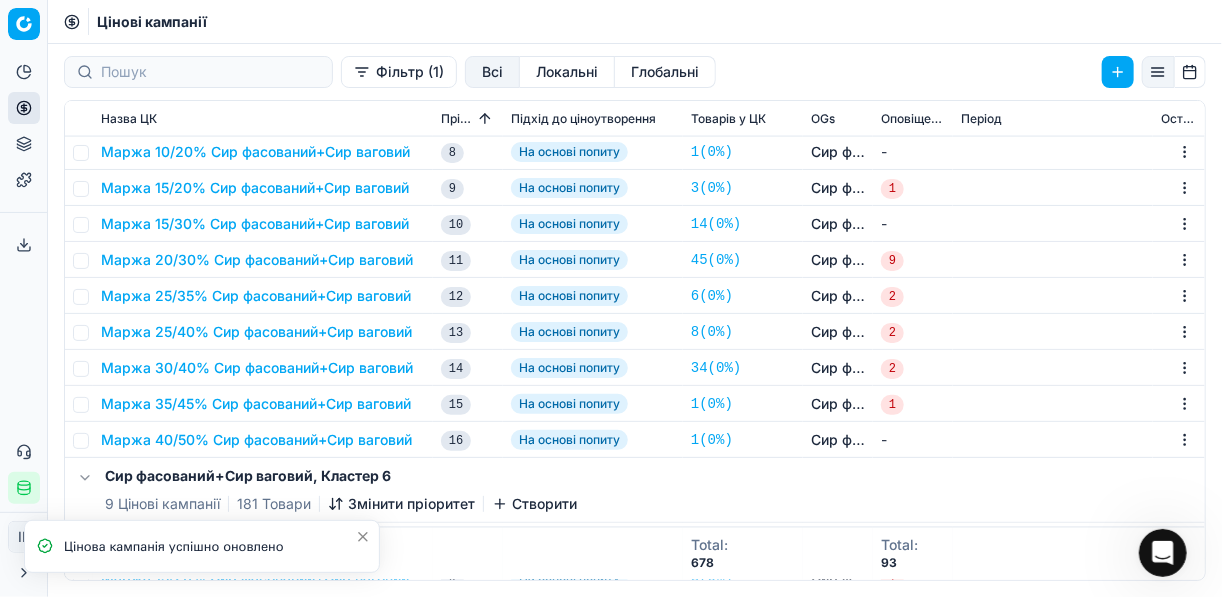 click on "Маржа 25/40% Сир фасований+Сир ваговий" at bounding box center [256, 332] 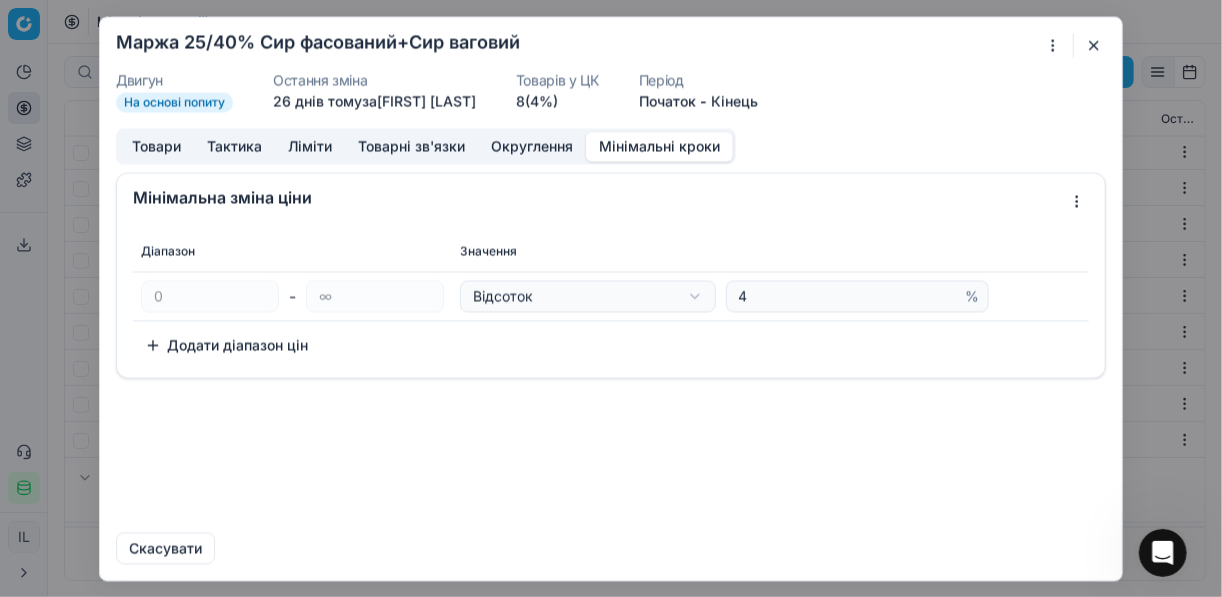 click on "Мінімальні кроки" at bounding box center [659, 146] 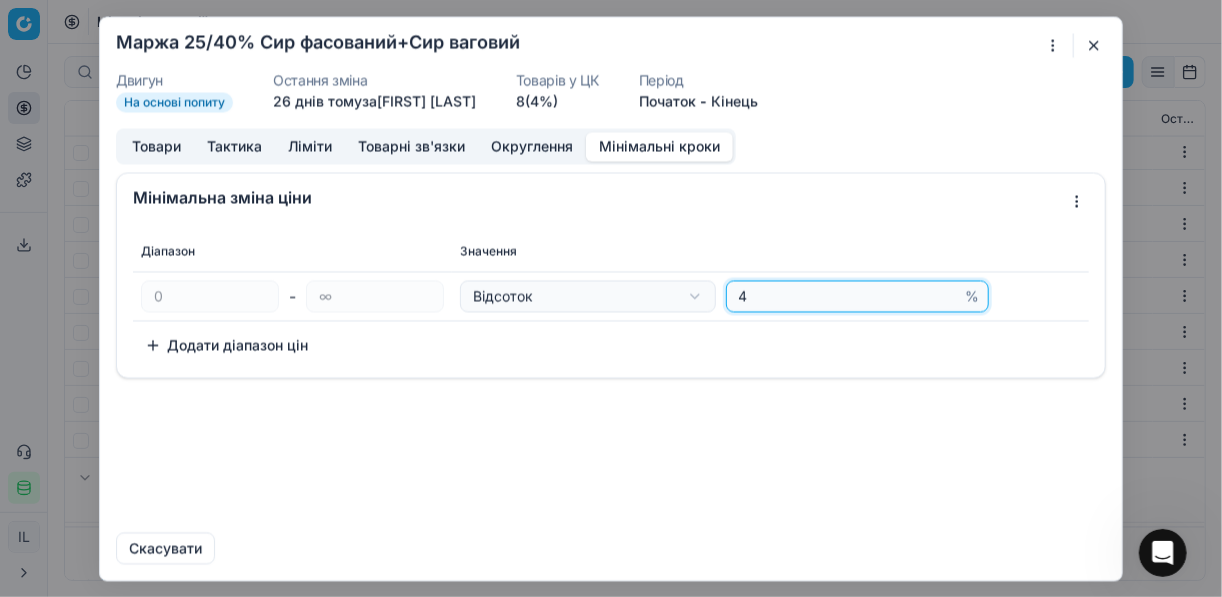 click on "4" at bounding box center (848, 296) 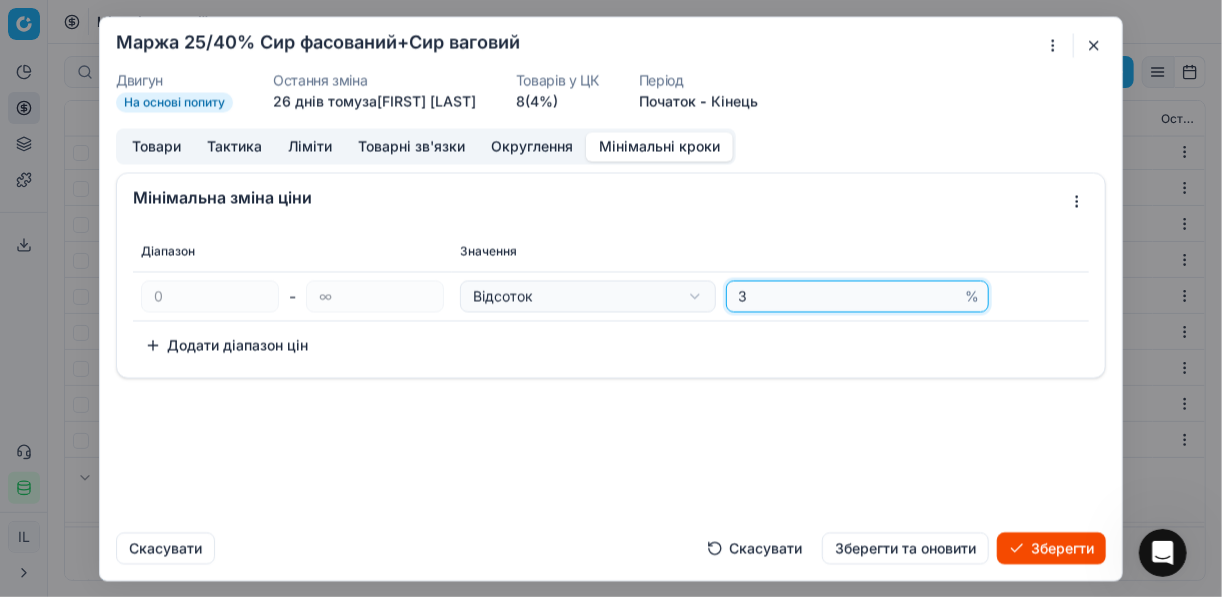 type on "3" 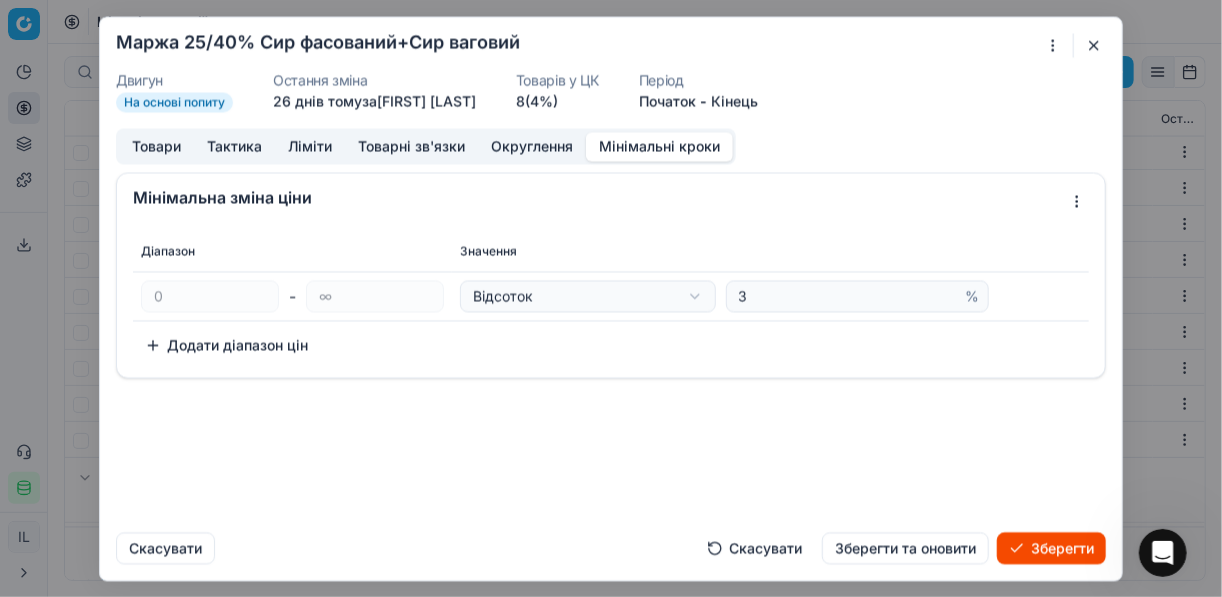 click on "Зберегти" at bounding box center [1051, 548] 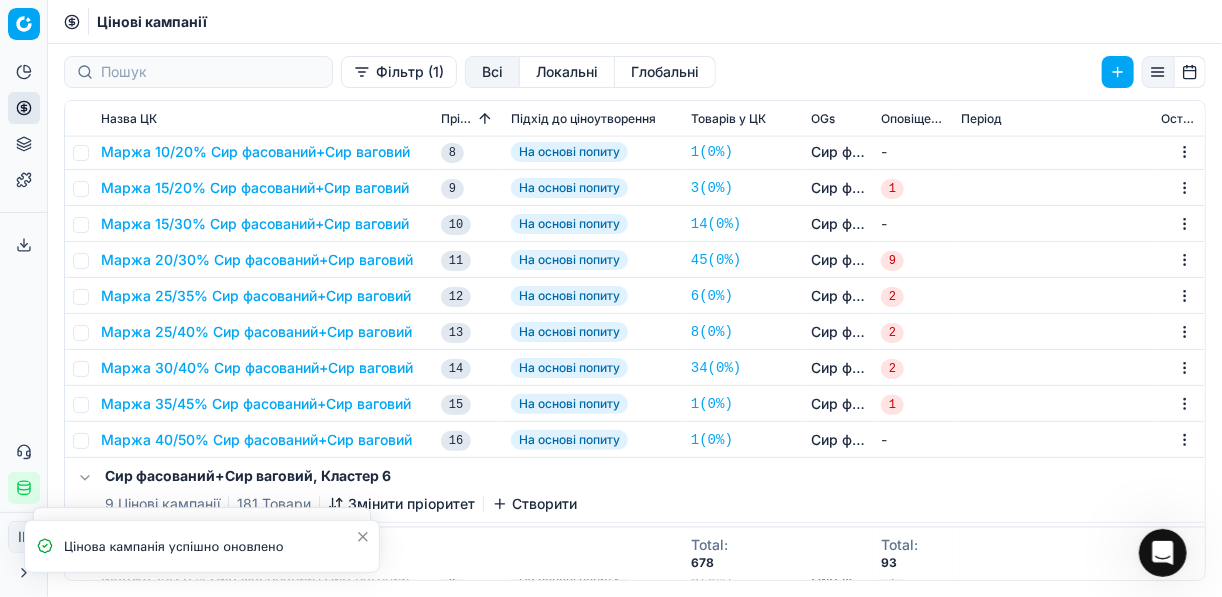 click on "Маржа 30/40% Сир фасований+Сир ваговий" at bounding box center [257, 368] 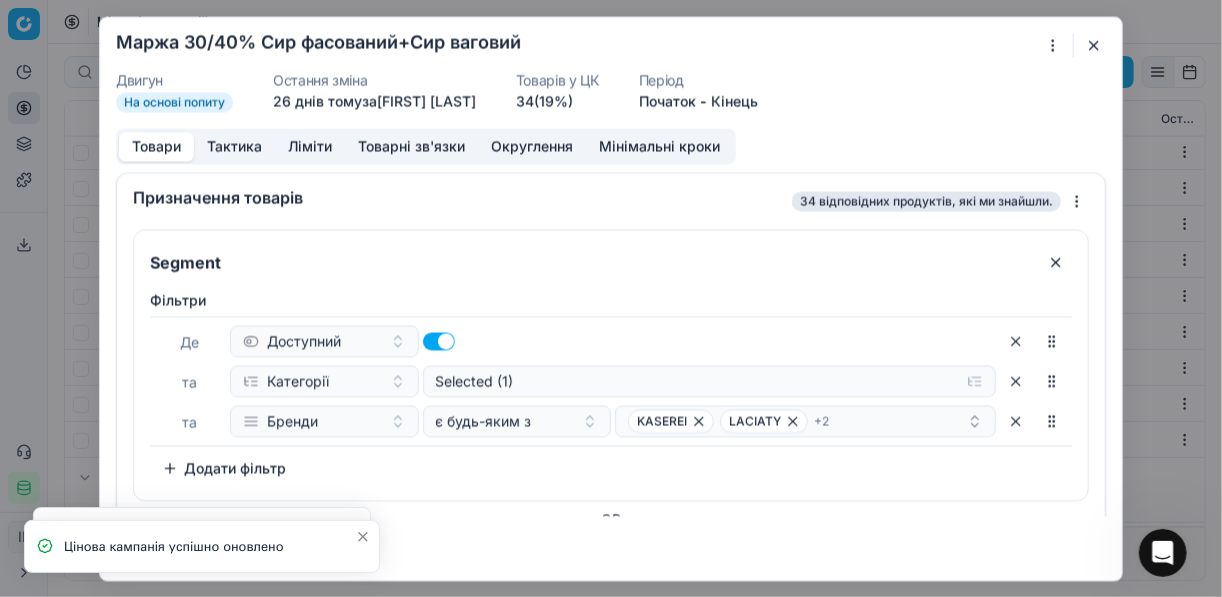 drag, startPoint x: 684, startPoint y: 148, endPoint x: 697, endPoint y: 155, distance: 14.764823 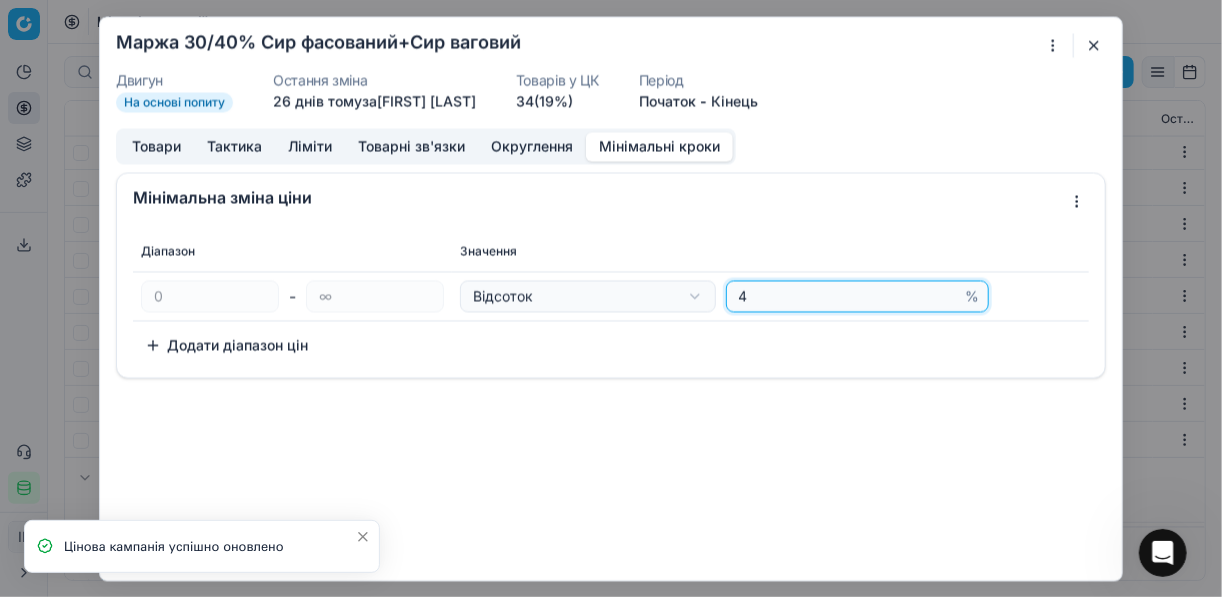 click on "4" at bounding box center [848, 296] 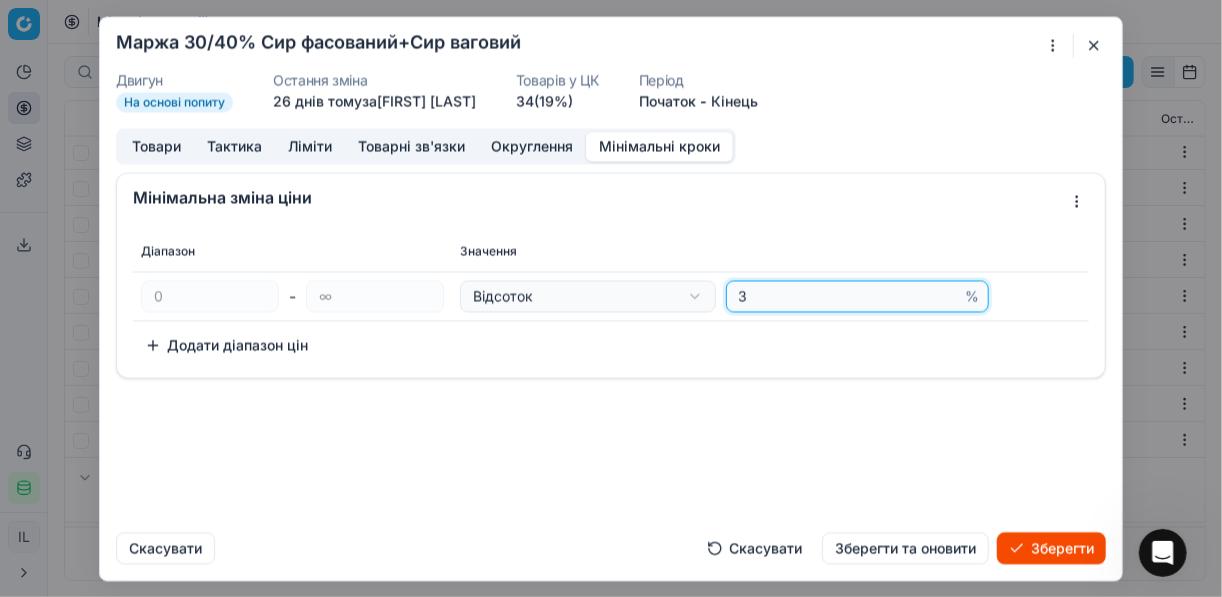 type on "3" 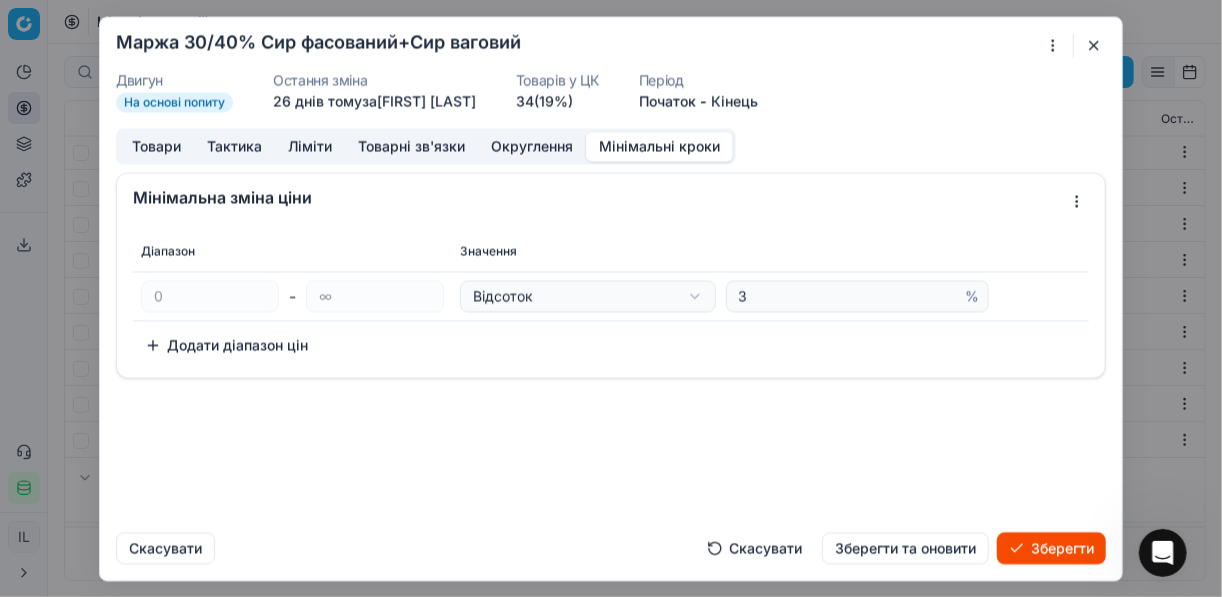 click on "Зберегти" at bounding box center (1051, 548) 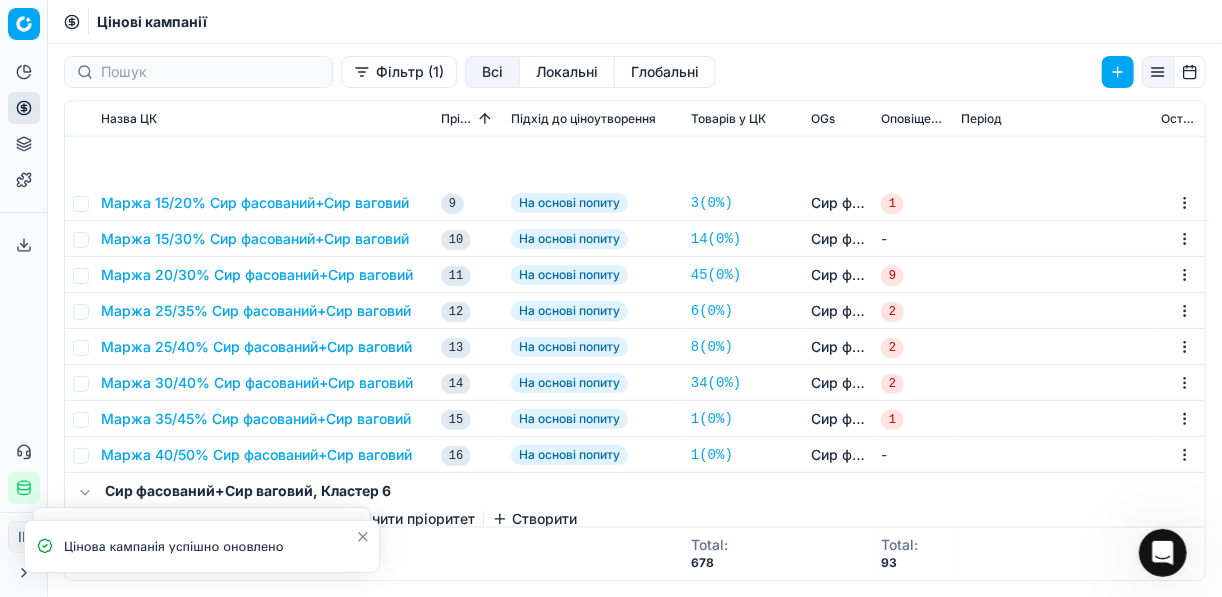 scroll, scrollTop: 1440, scrollLeft: 0, axis: vertical 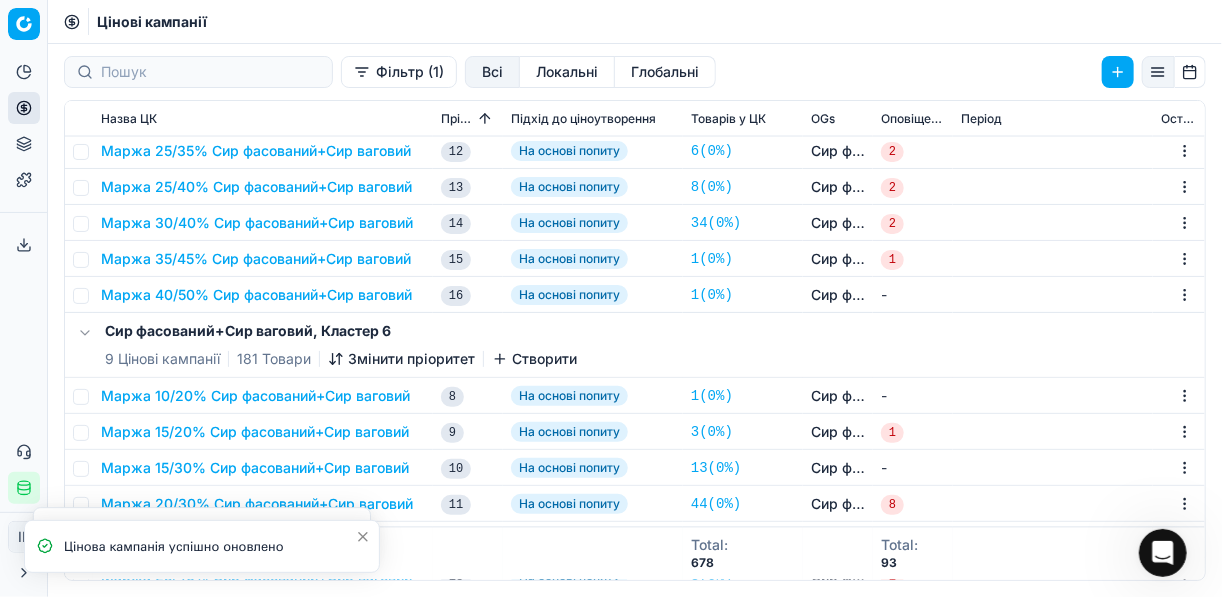 click on "Маржа 35/45% Сир фасований+Сир ваговий" at bounding box center (256, 259) 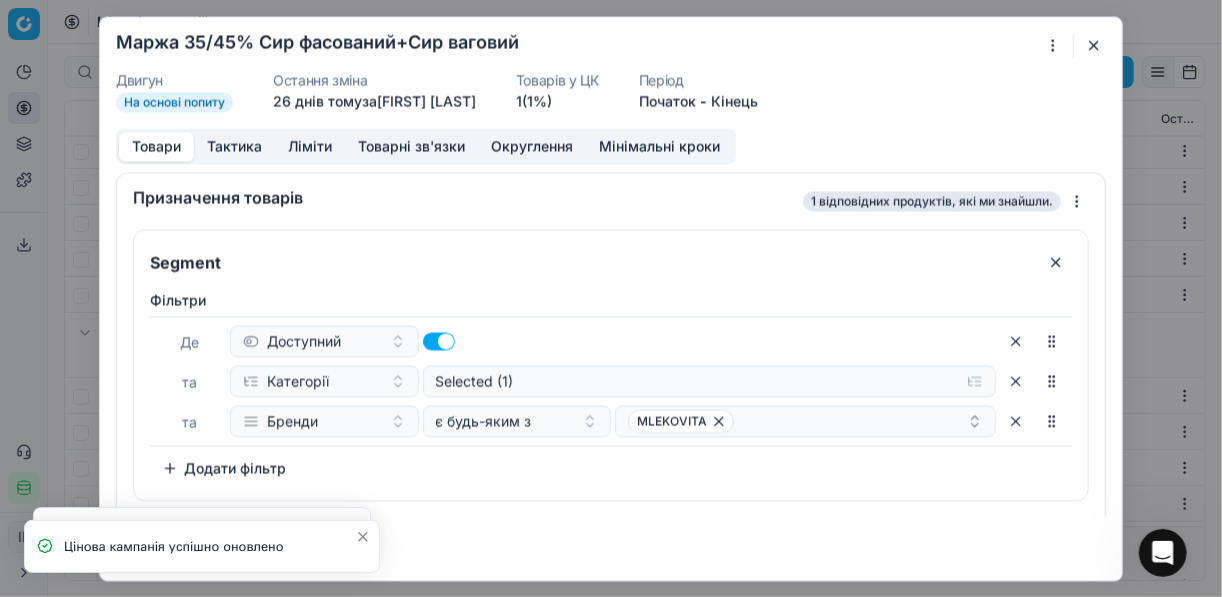 click on "Мінімальні кроки" at bounding box center (659, 146) 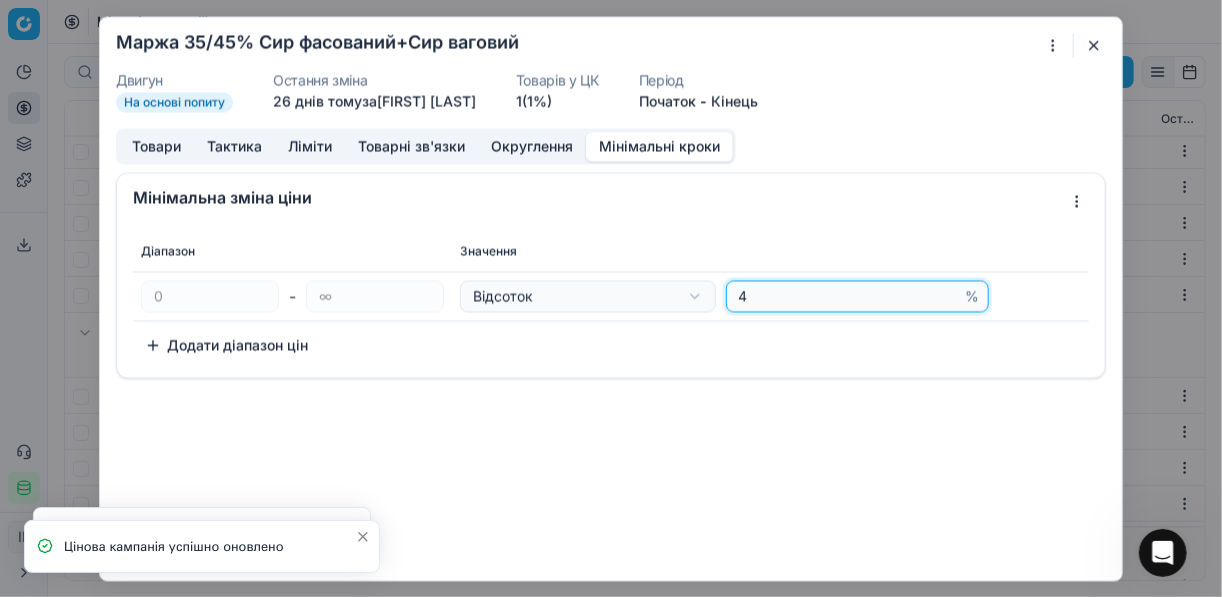 click on "4" at bounding box center (848, 296) 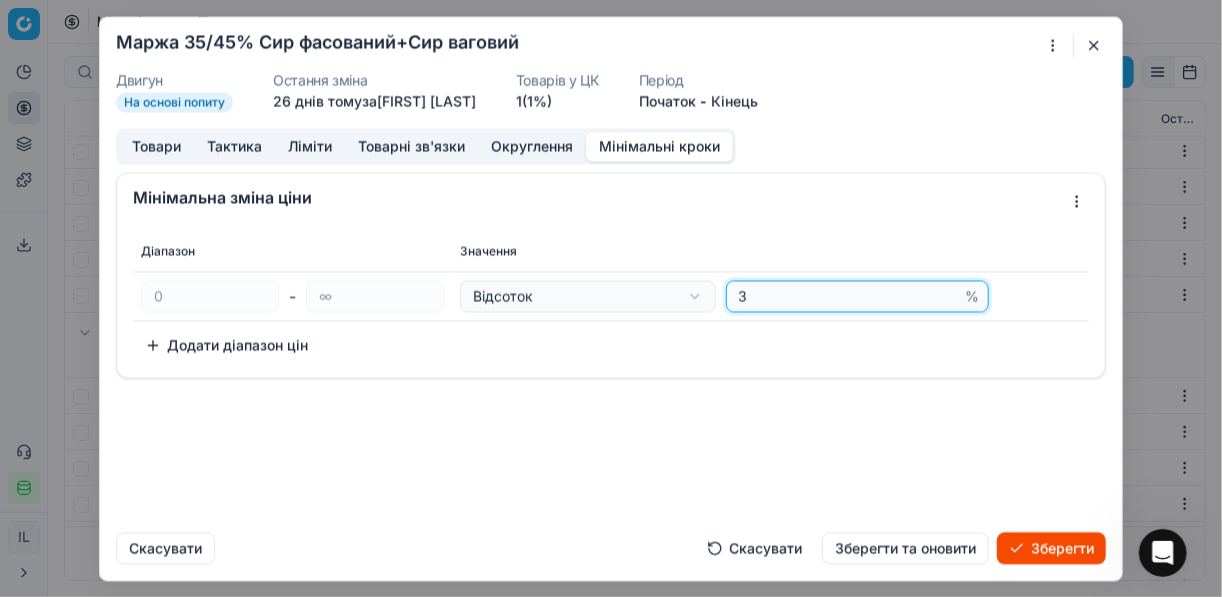 type on "3" 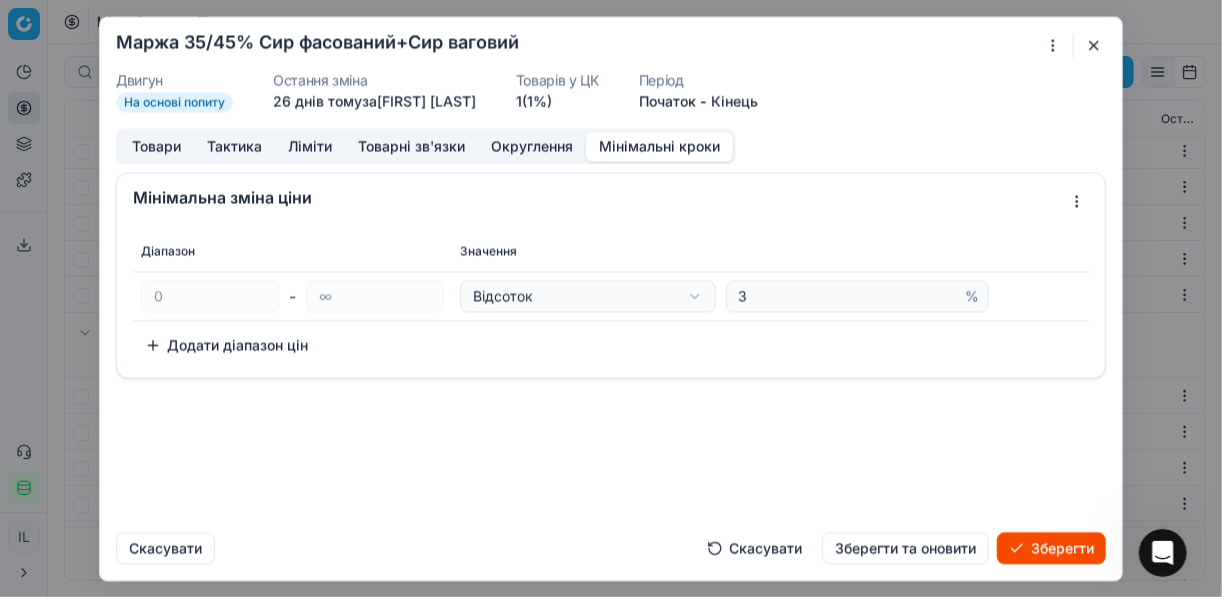 click on "Зберегти" at bounding box center [1051, 548] 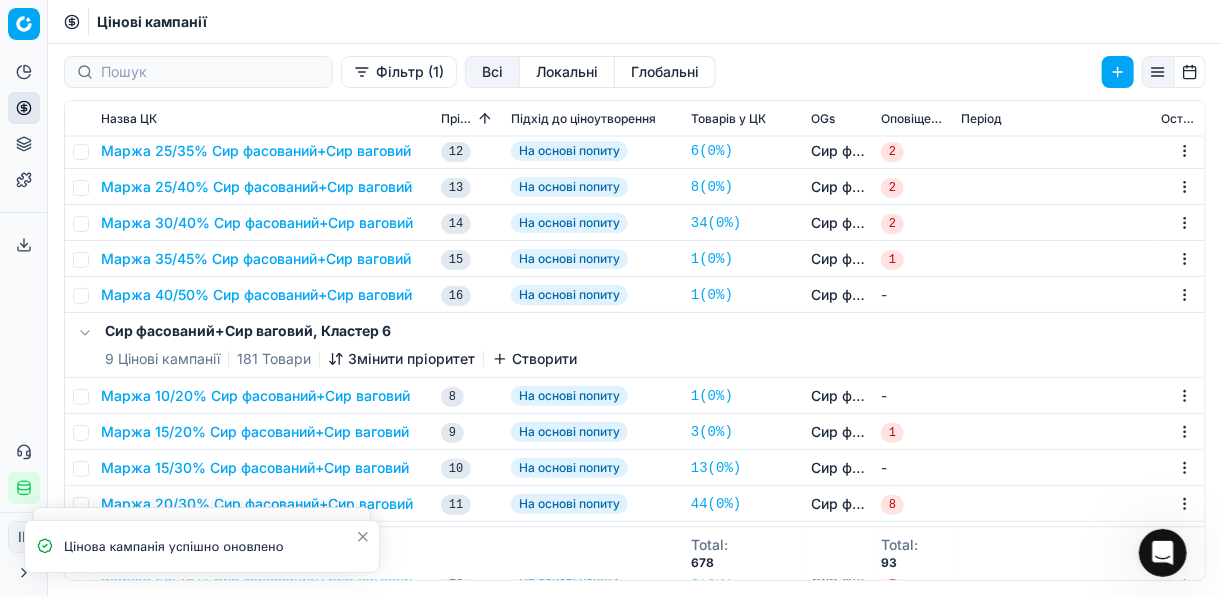 click on "Маржа 40/50% Сир фасований+Сир ваговий" at bounding box center (256, 295) 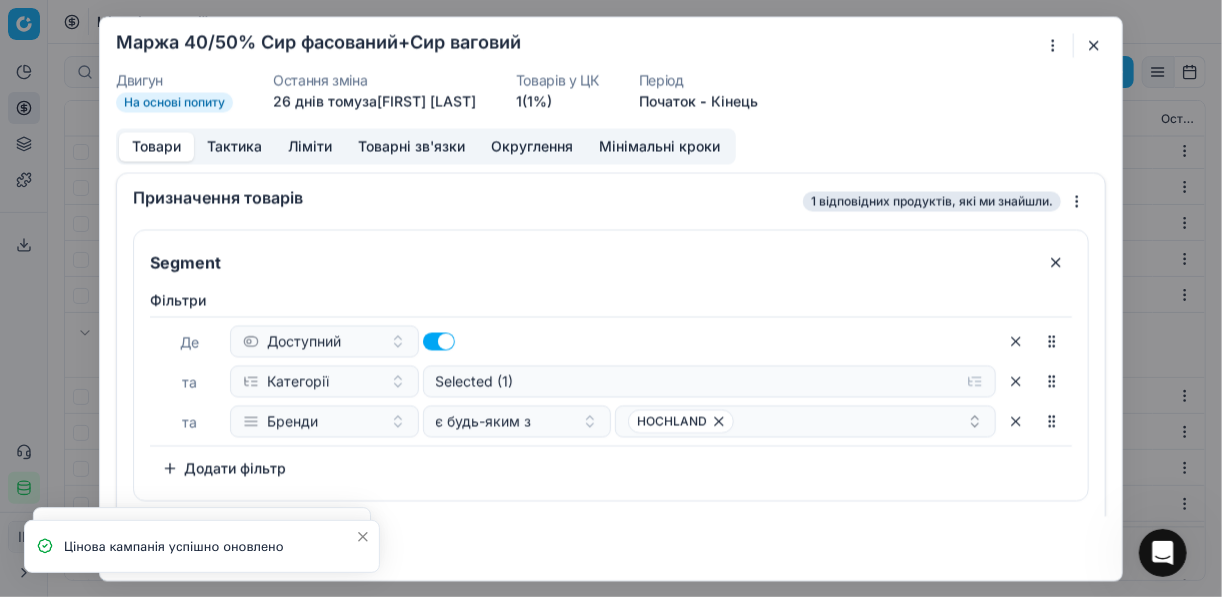 click on "Мінімальні кроки" at bounding box center (659, 146) 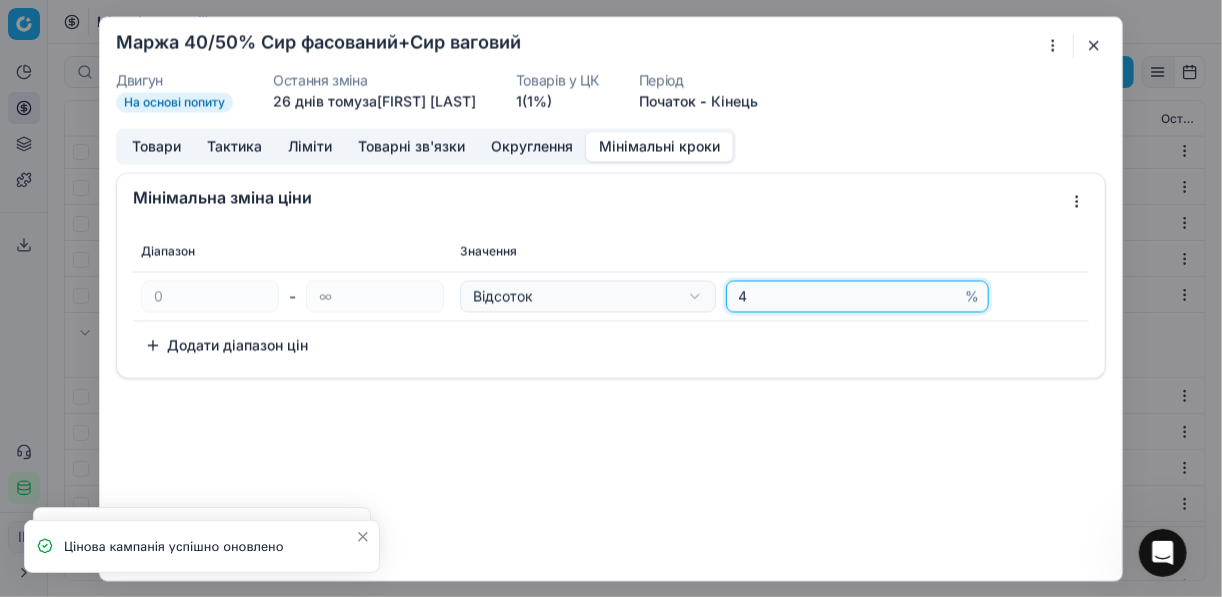 click on "4" at bounding box center [848, 296] 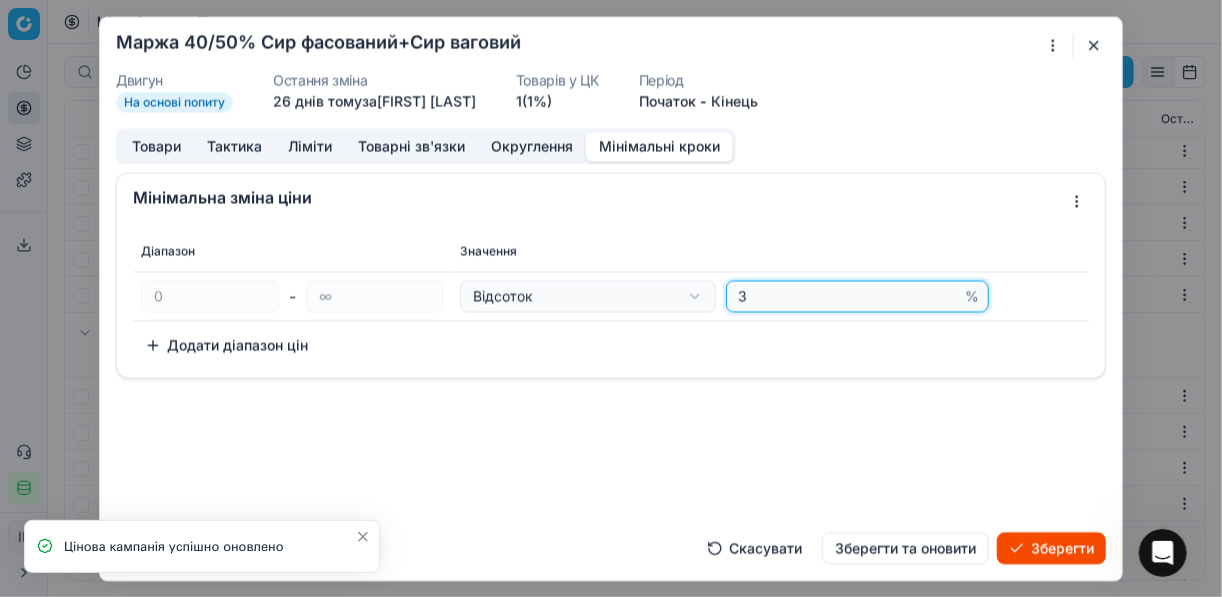 type on "3" 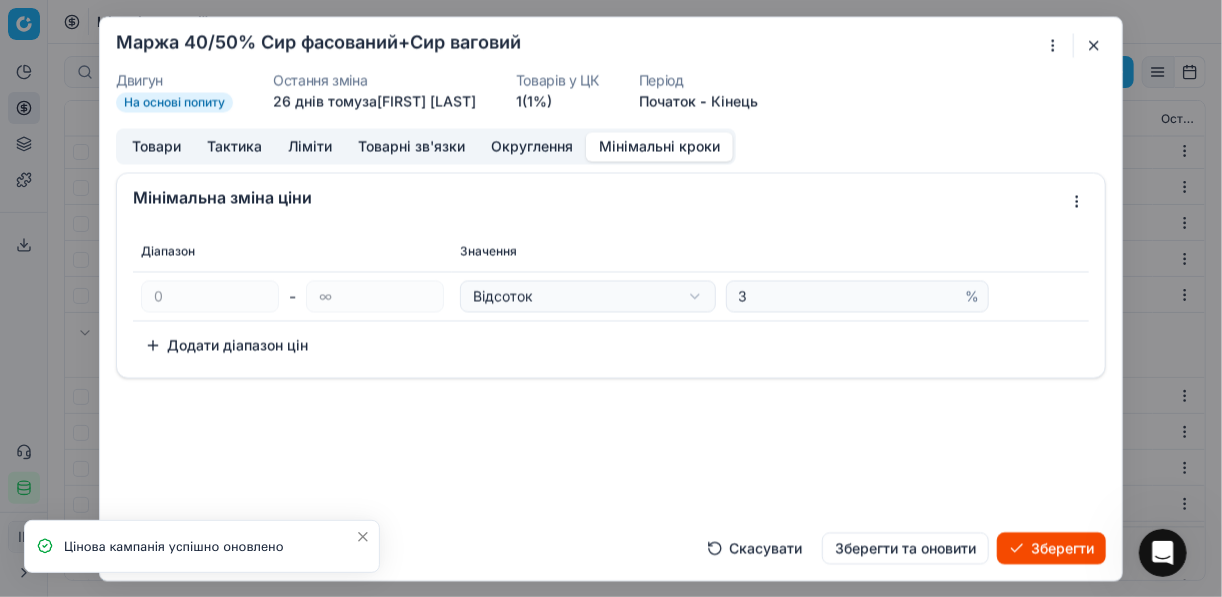 click on "Зберегти" at bounding box center [1051, 548] 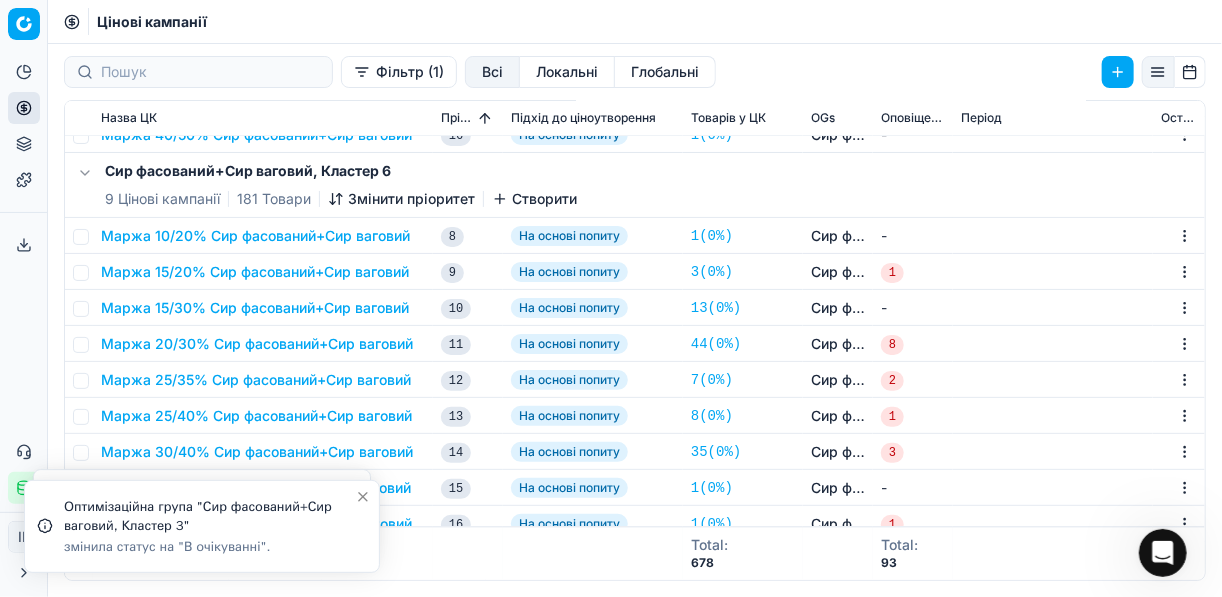 scroll, scrollTop: 1520, scrollLeft: 0, axis: vertical 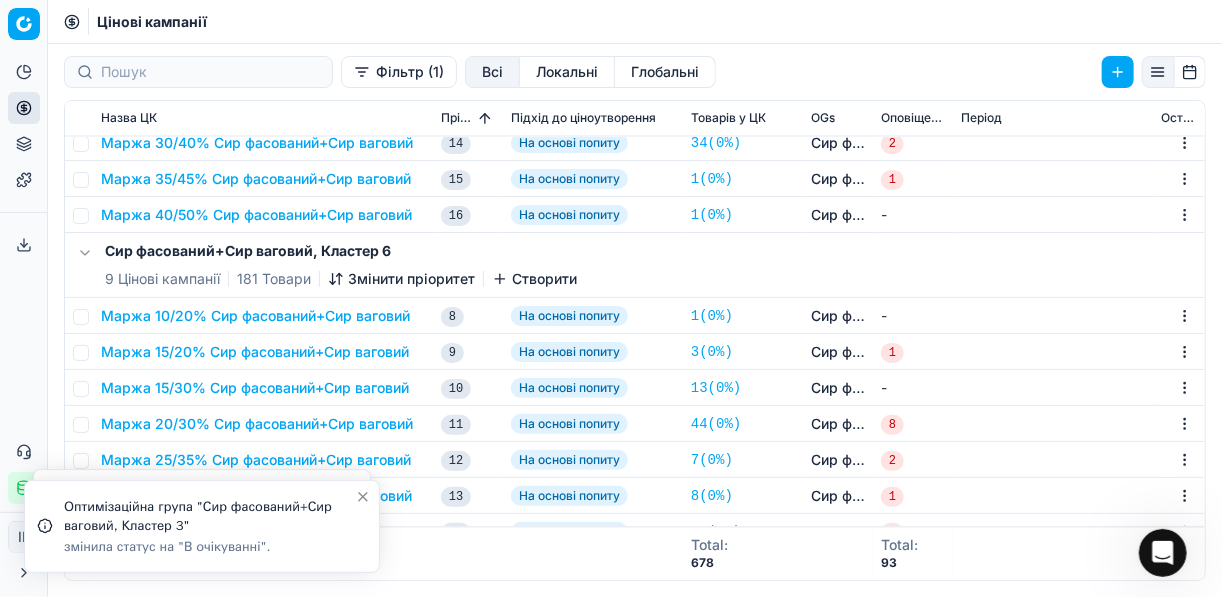 click on "Маржа 40/50% Сир фасований+Сир ваговий" at bounding box center (256, 215) 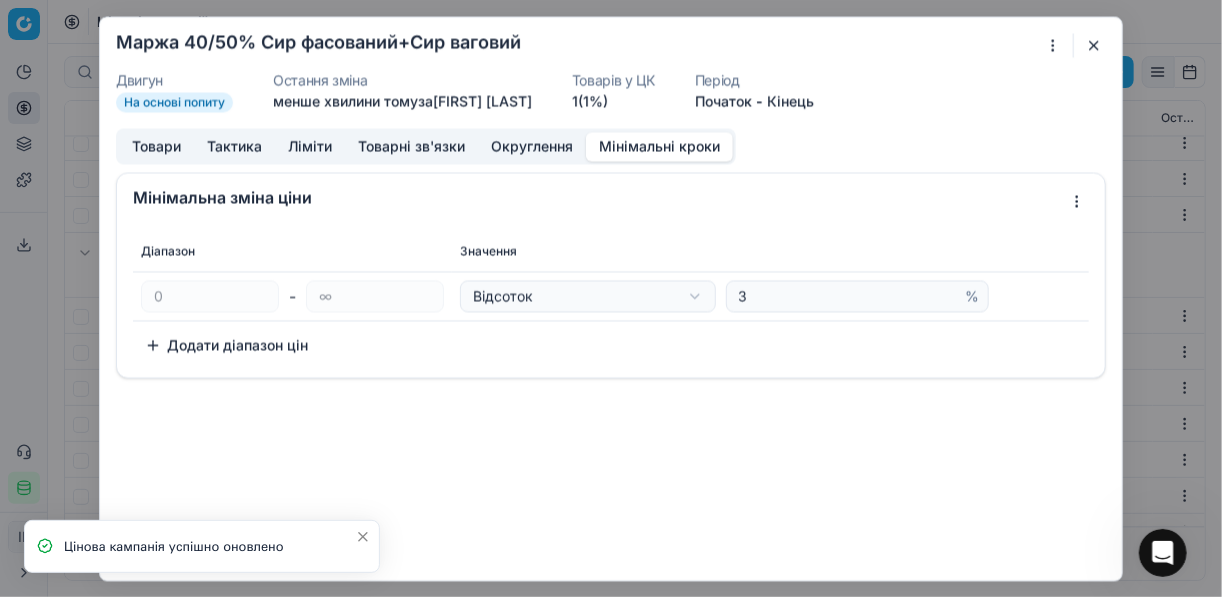 click on "Мінімальні кроки" at bounding box center [659, 146] 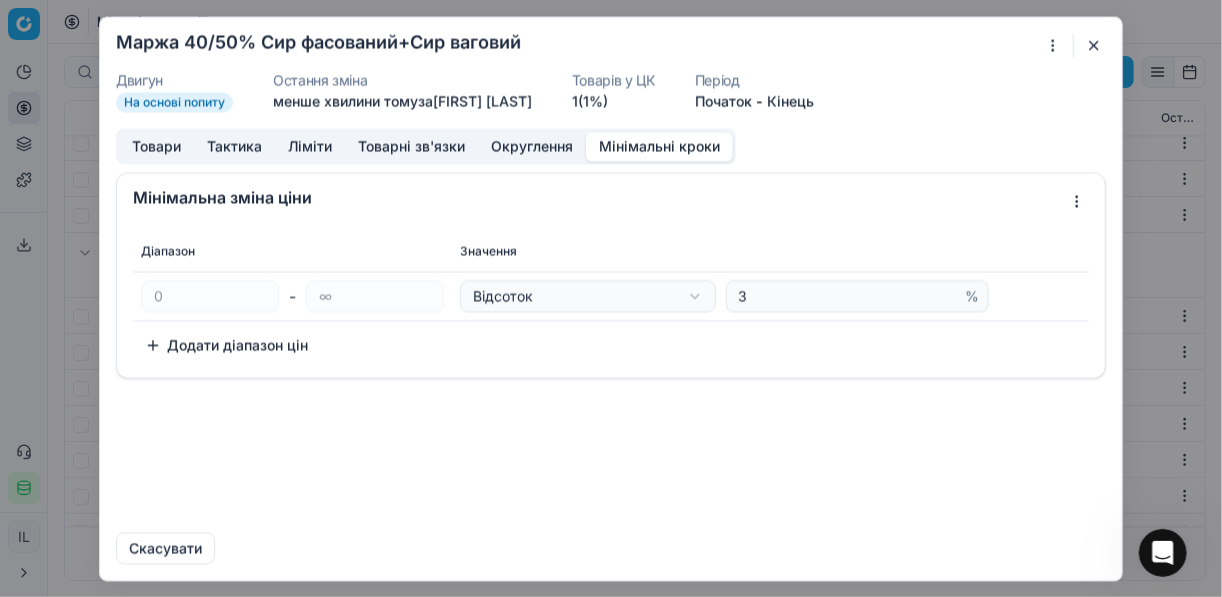 click at bounding box center [1094, 45] 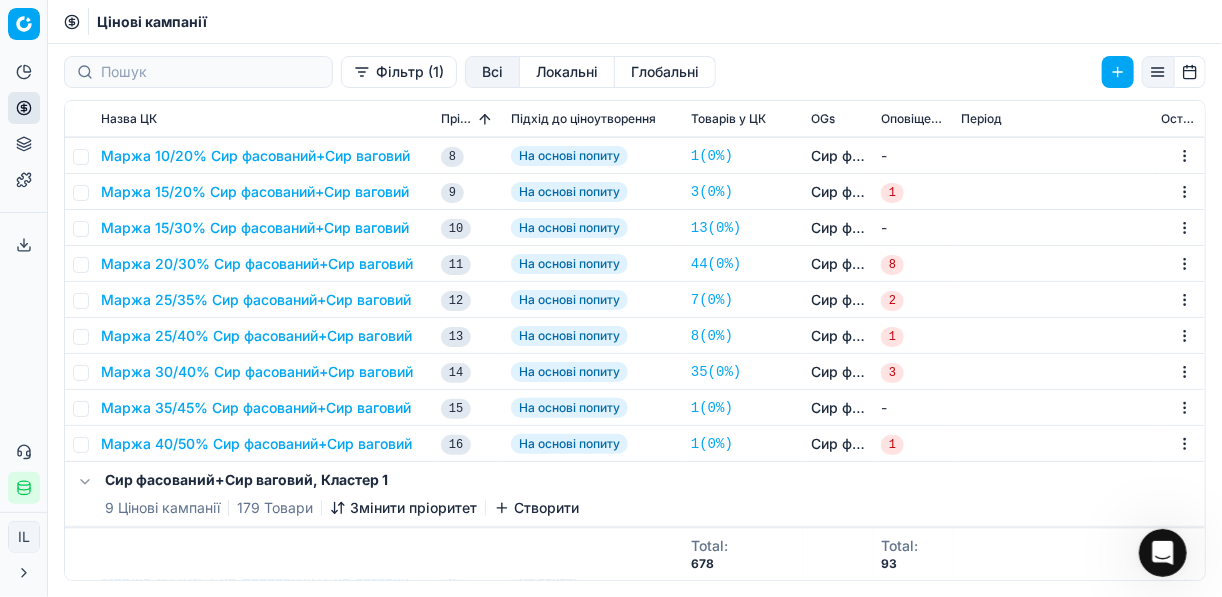 scroll, scrollTop: 1600, scrollLeft: 0, axis: vertical 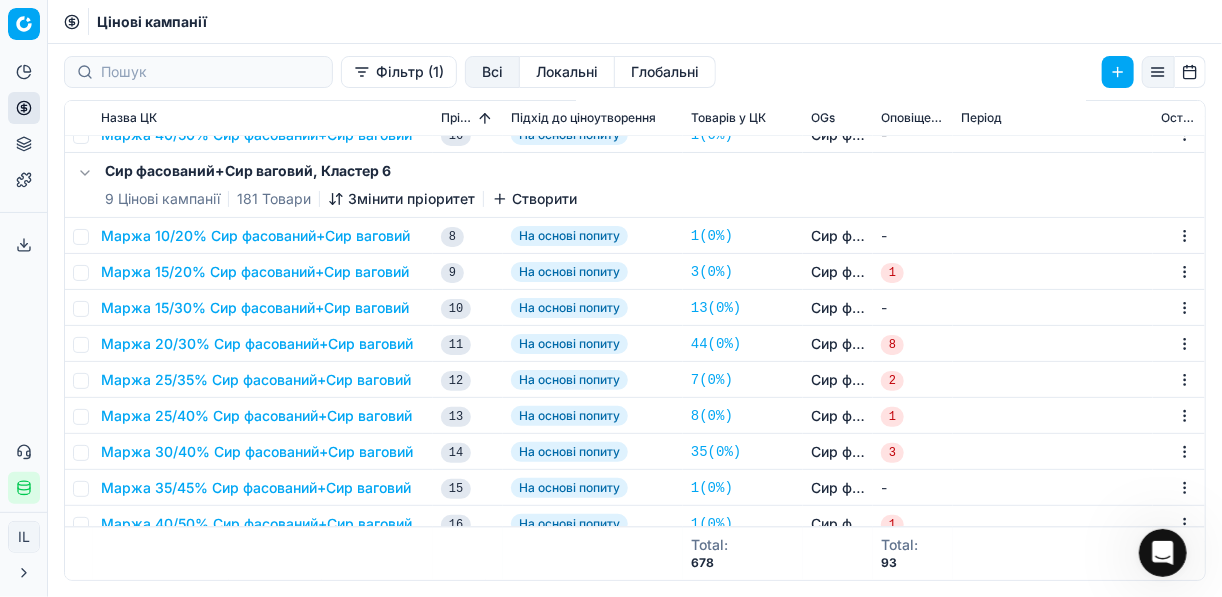 click on "Маржа 10/20% Сир фасований+Сир ваговий" at bounding box center (255, 236) 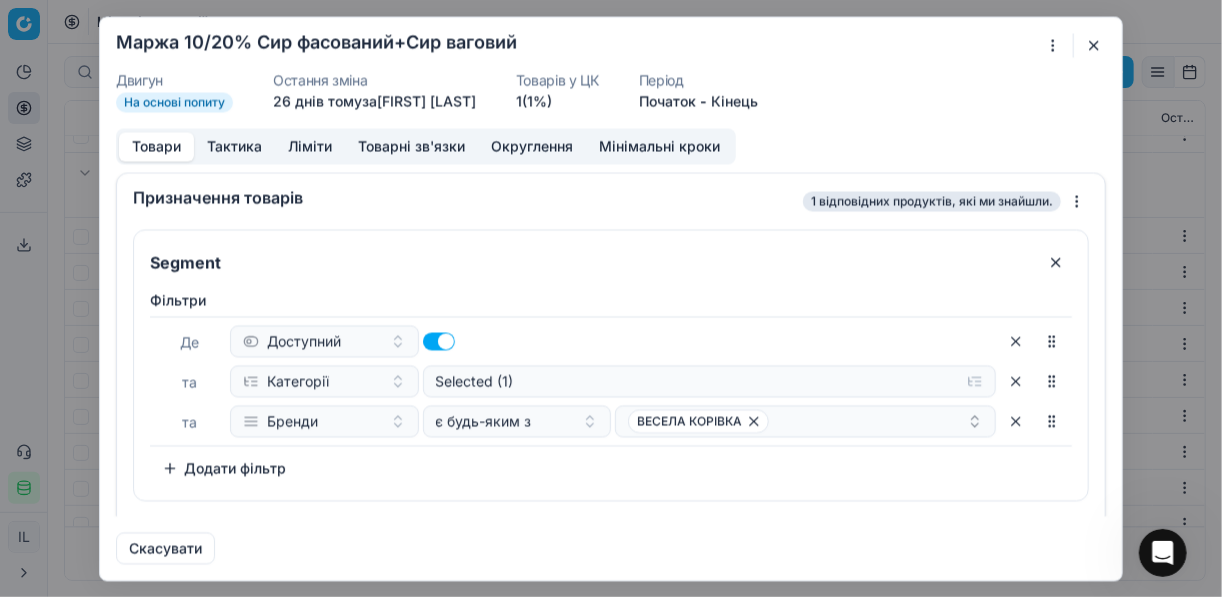 click on "Мінімальні кроки" at bounding box center [659, 146] 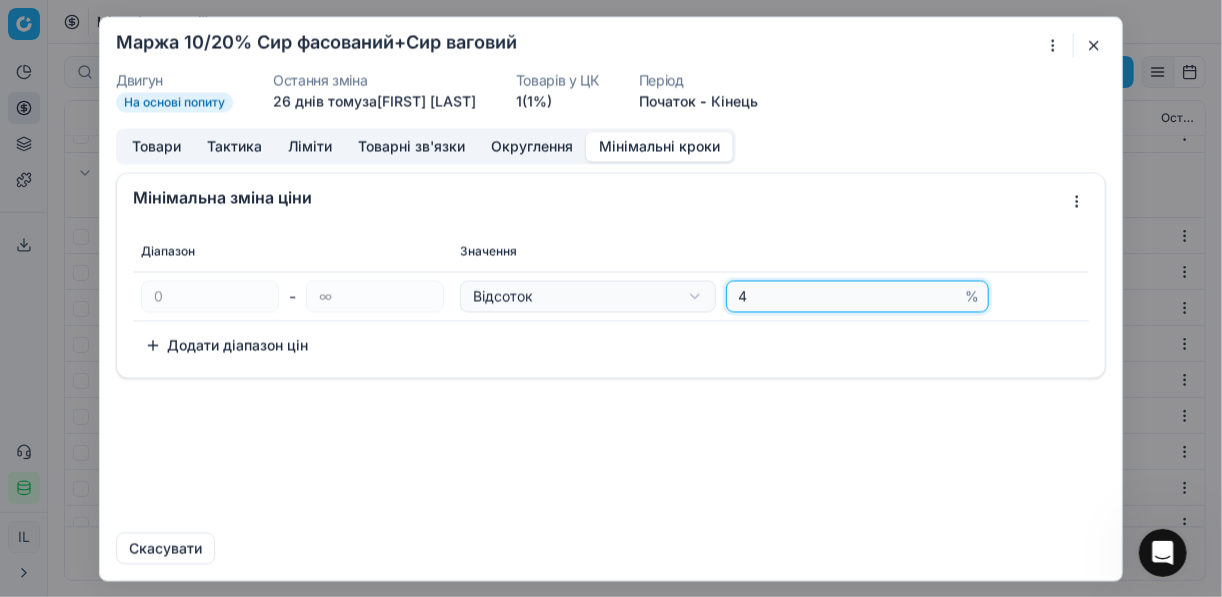click on "4" at bounding box center (848, 296) 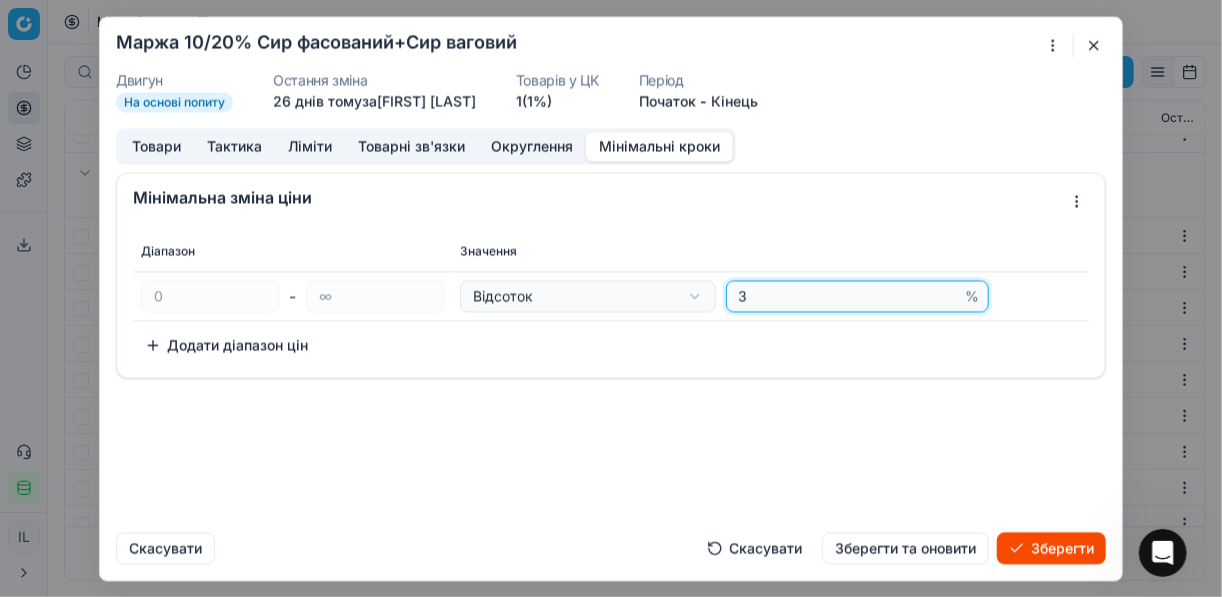 type on "3" 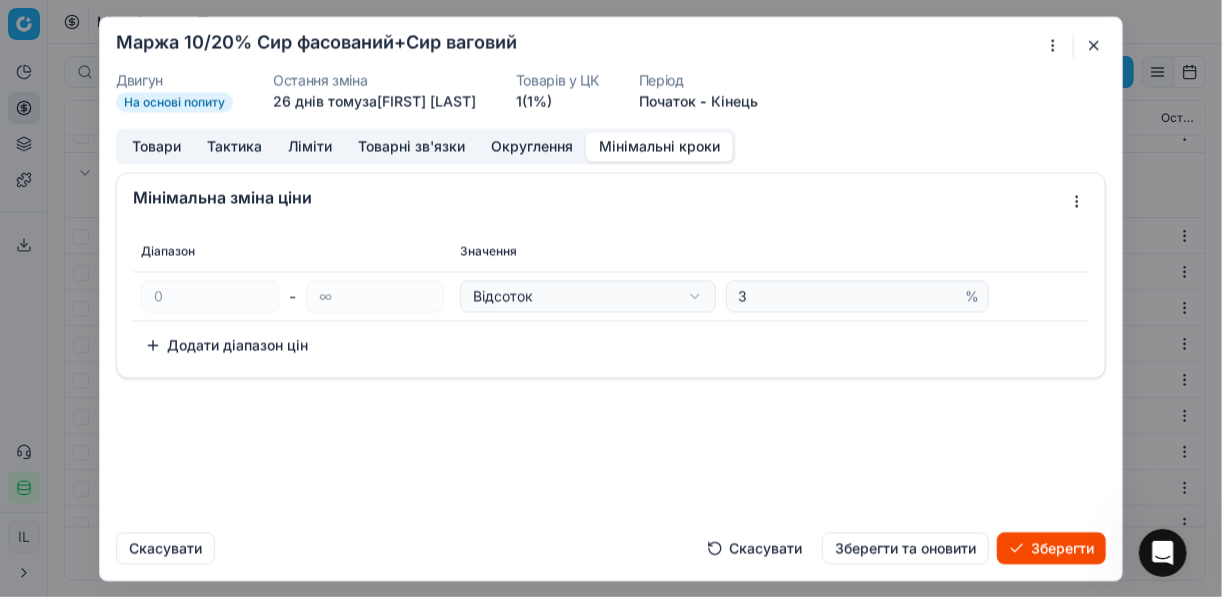 click on "Зберегти" at bounding box center (1051, 548) 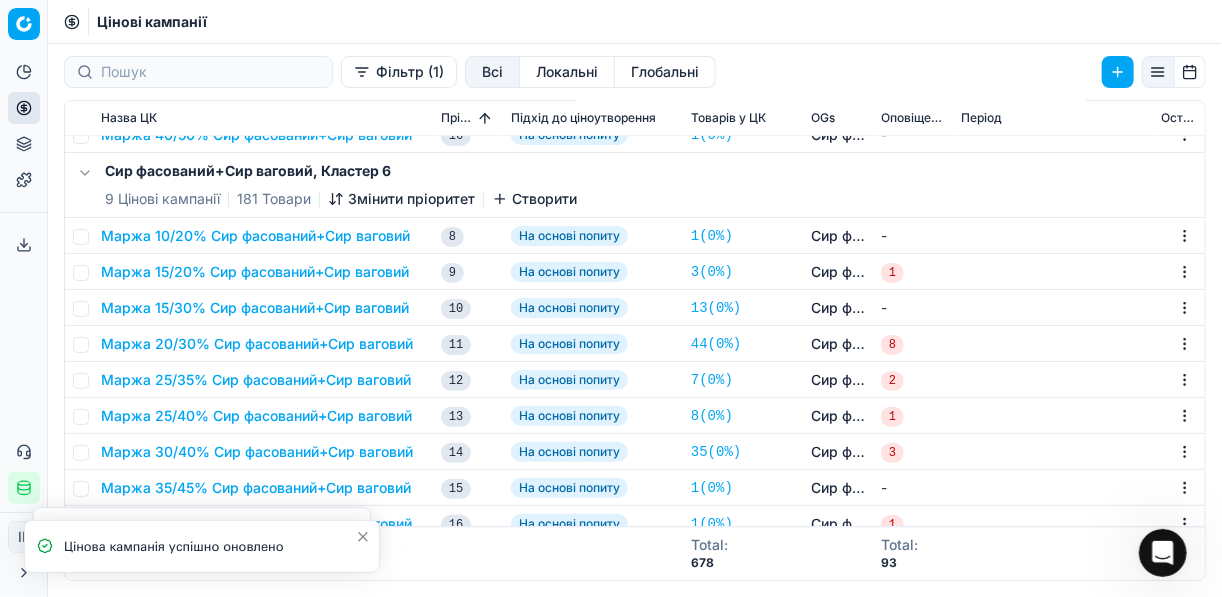 click on "Маржа 15/20% Сир фасований+Сир ваговий" at bounding box center [255, 272] 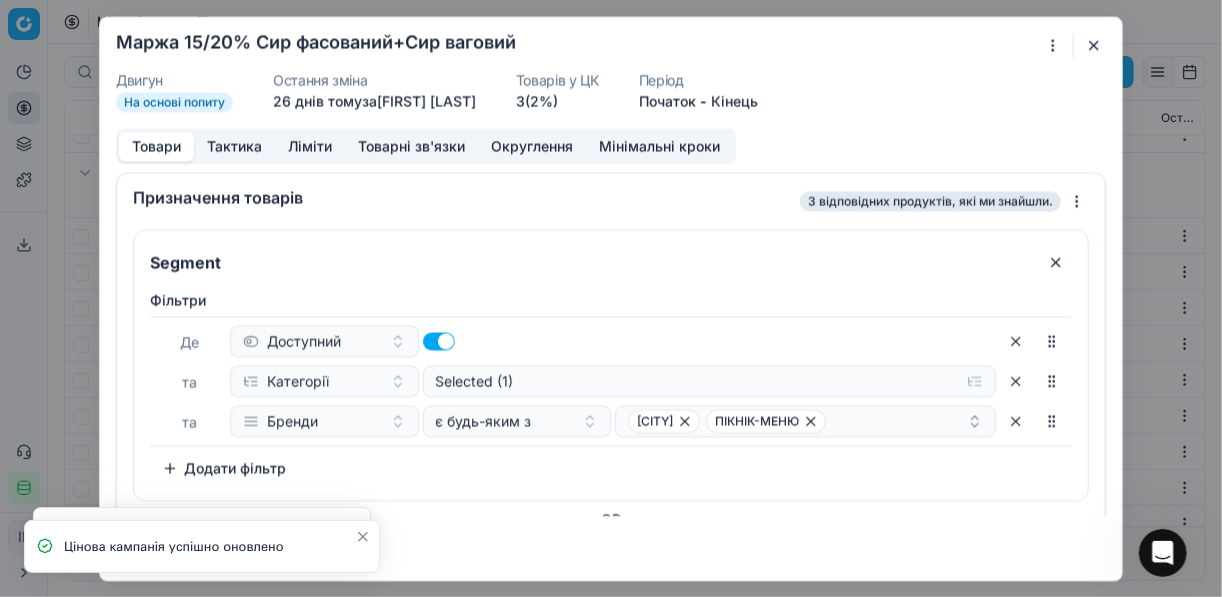 click on "Мінімальні кроки" at bounding box center [659, 146] 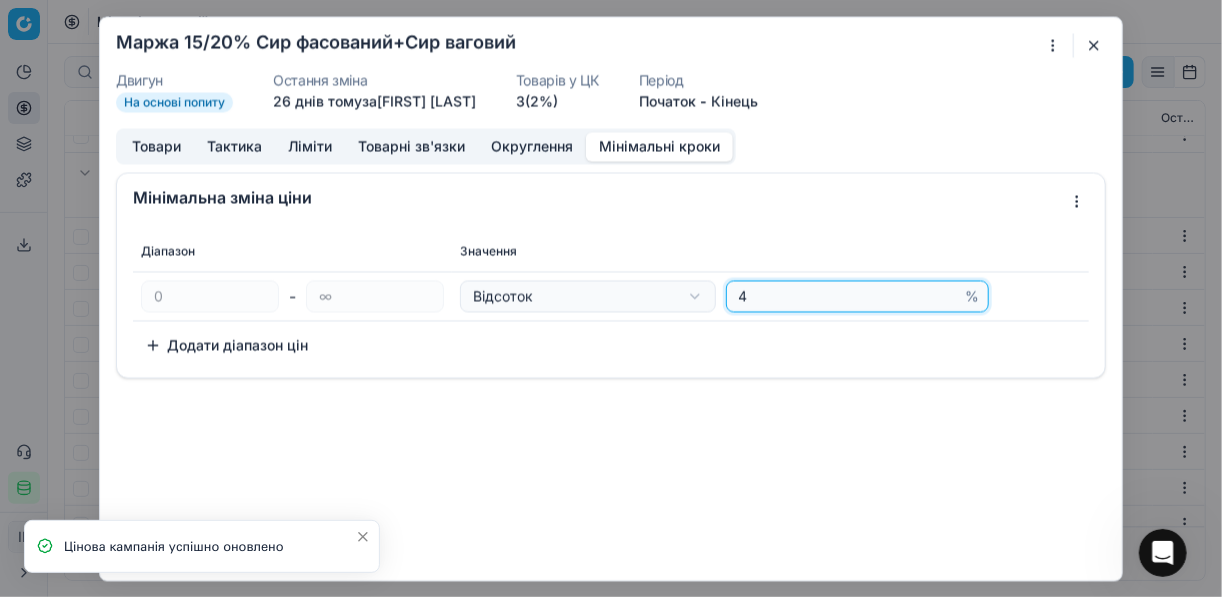 click on "4" at bounding box center (848, 296) 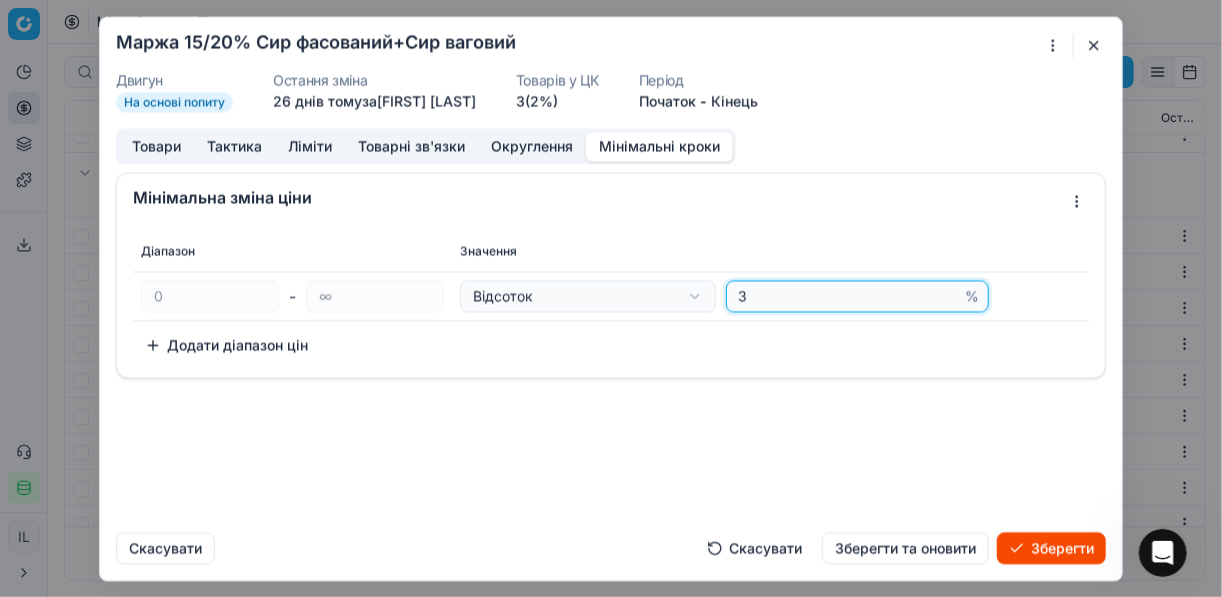 type on "3" 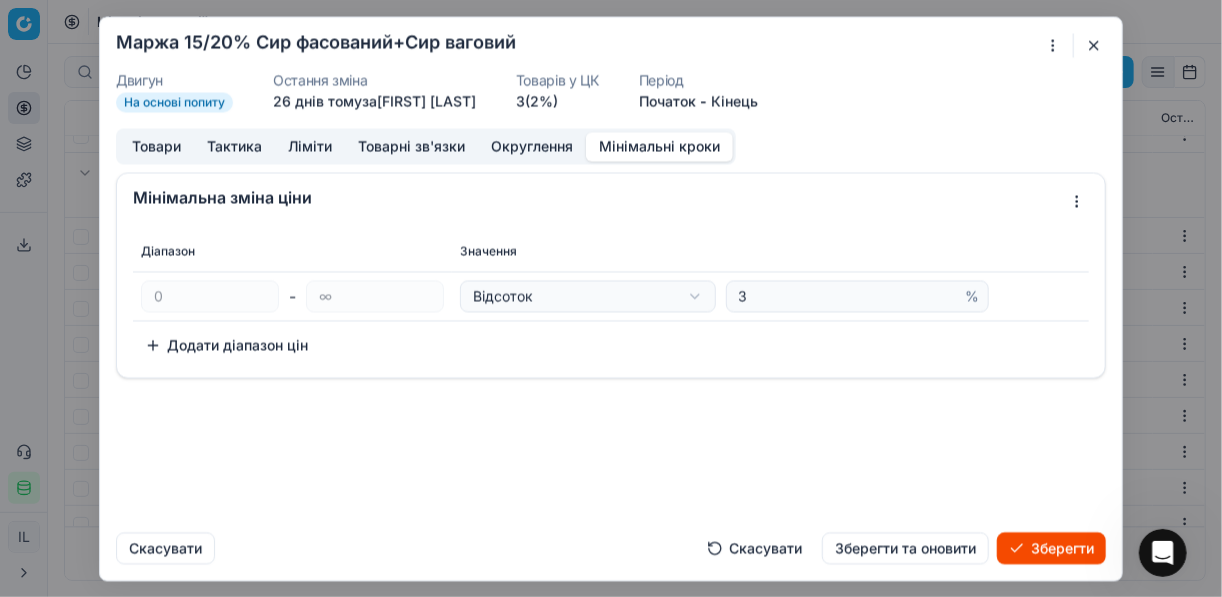 click on "Зберегти" at bounding box center (1051, 548) 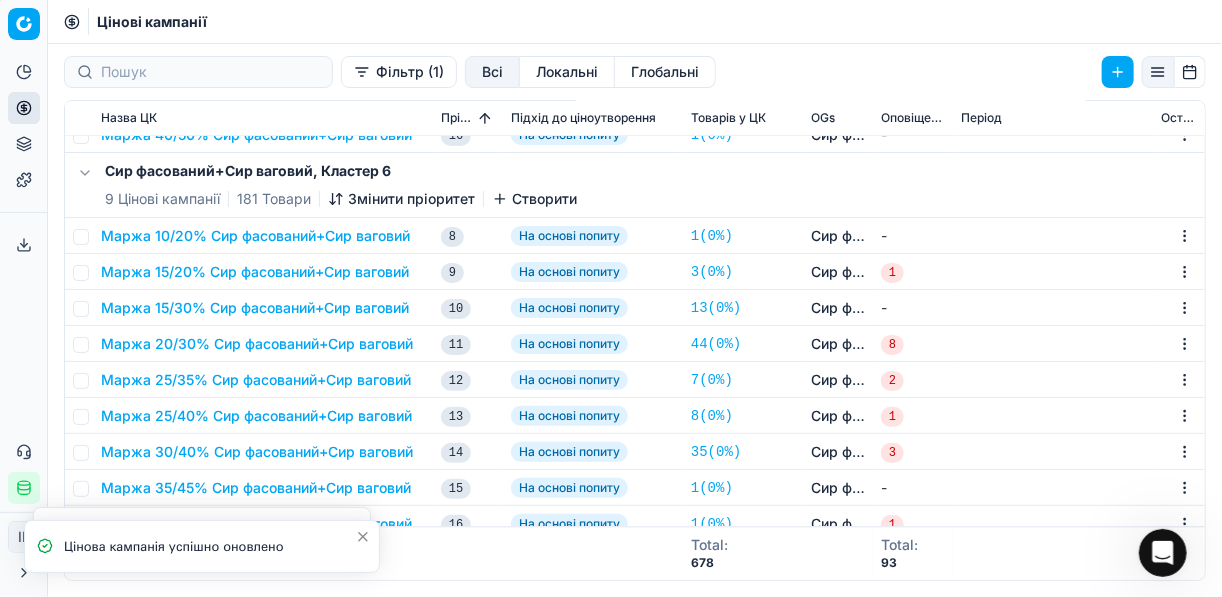click on "Маржа 15/30% Сир фасований+Сир ваговий" at bounding box center (255, 308) 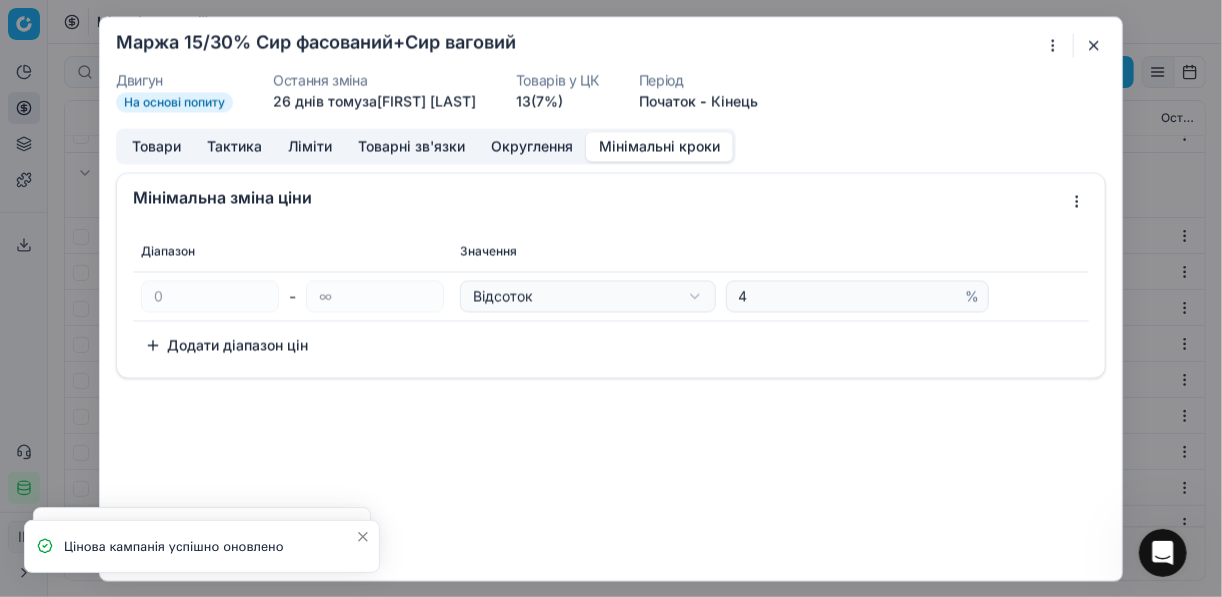 drag, startPoint x: 625, startPoint y: 147, endPoint x: 706, endPoint y: 198, distance: 95.71834 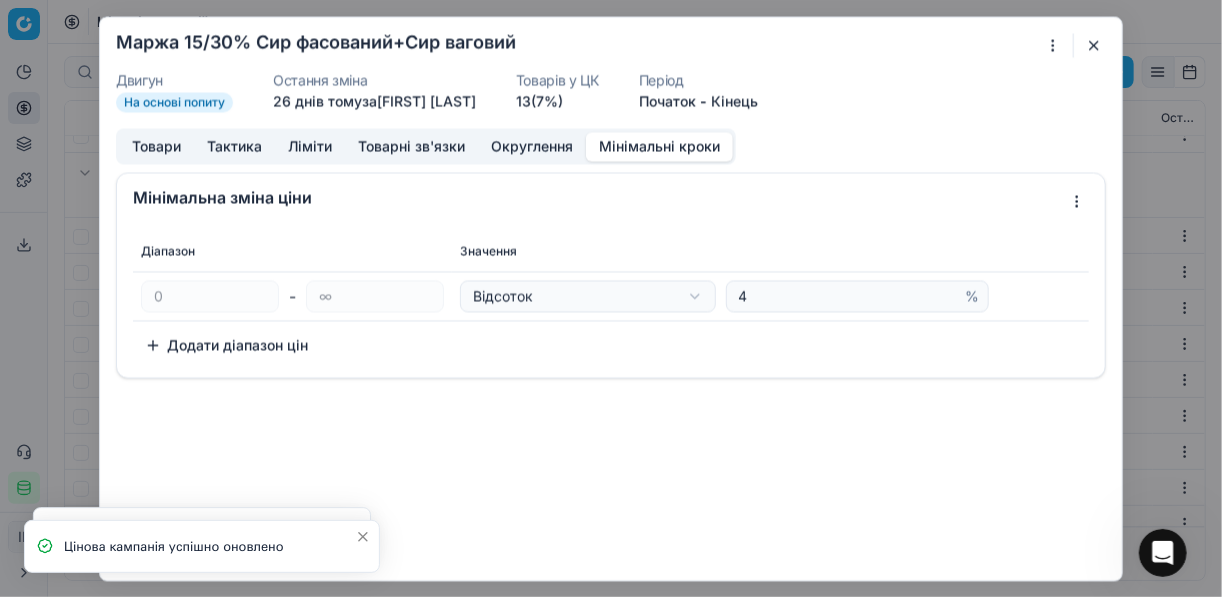 click on "Мінімальні кроки" at bounding box center (659, 146) 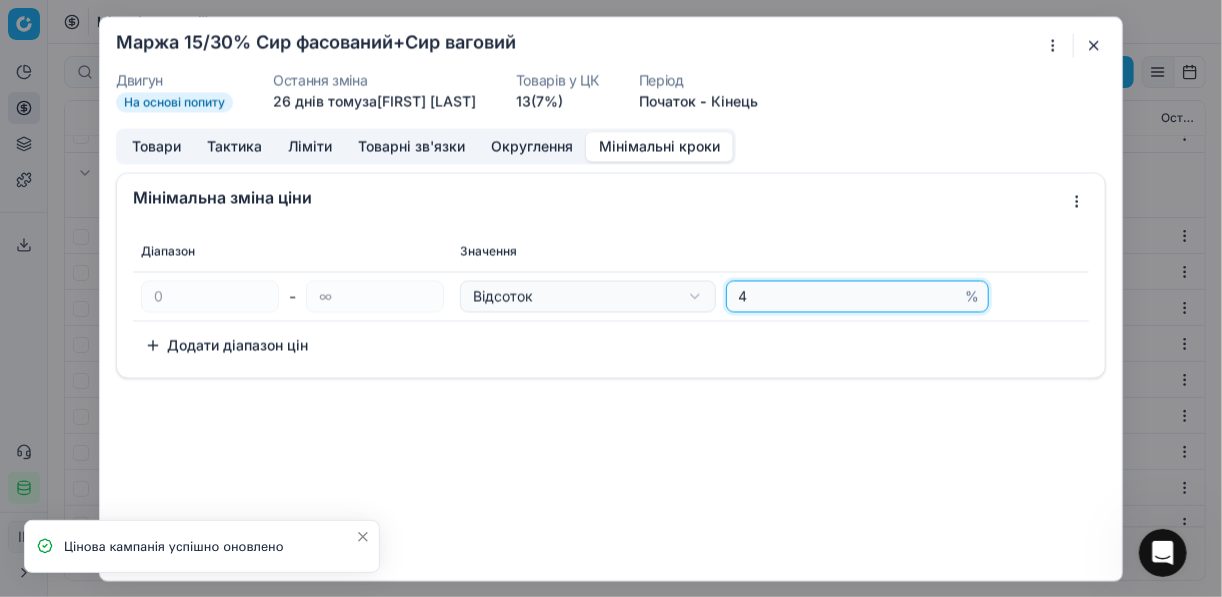 click on "4" at bounding box center [848, 296] 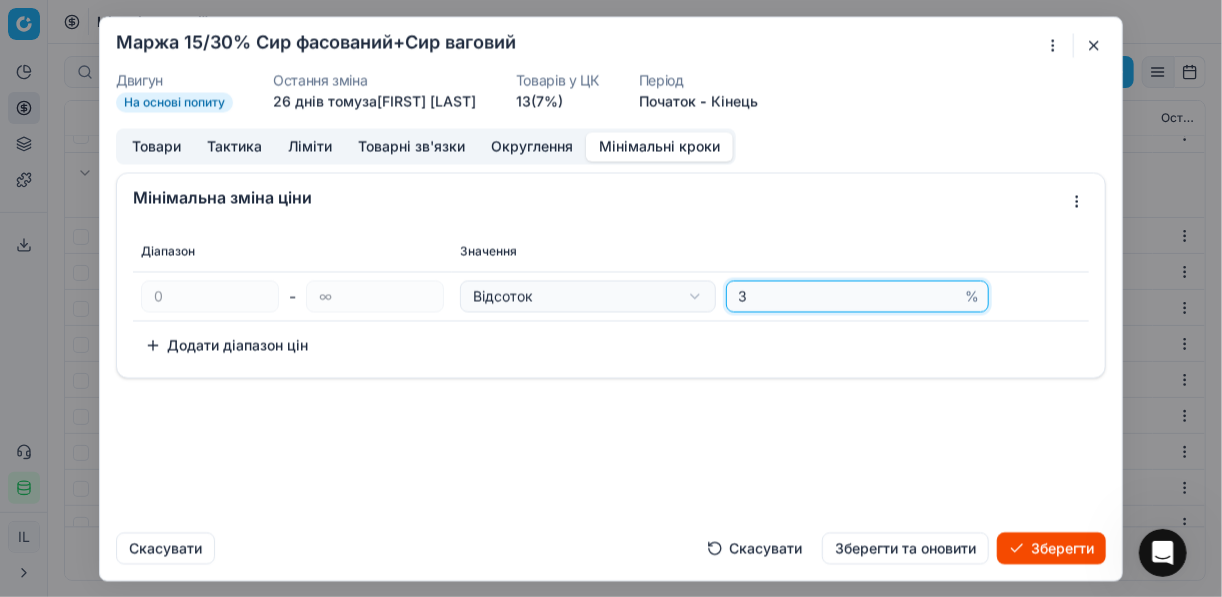 type on "3" 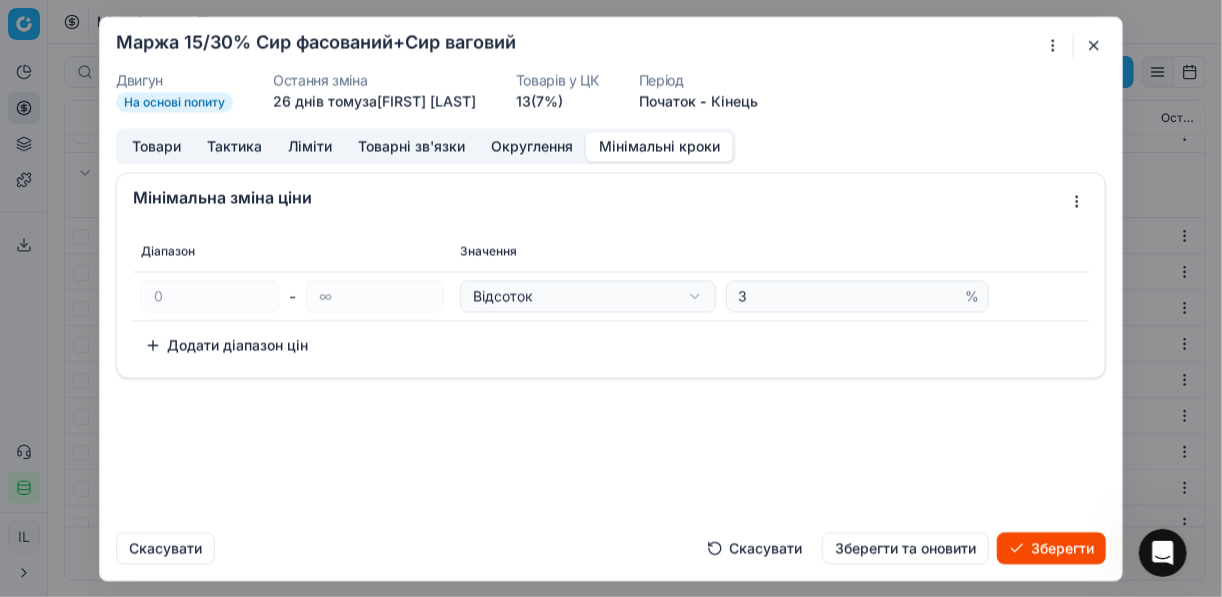 click on "Зберегти" at bounding box center [1051, 548] 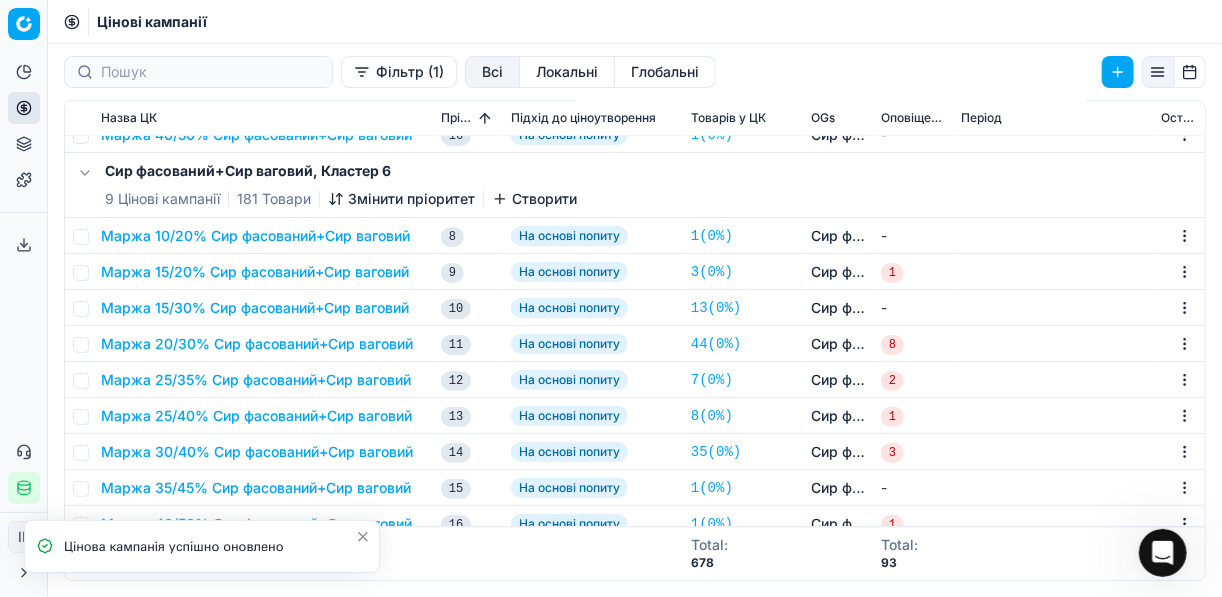 click on "Маржа 15/30% Сир фасований+Сир ваговий" at bounding box center [255, 308] 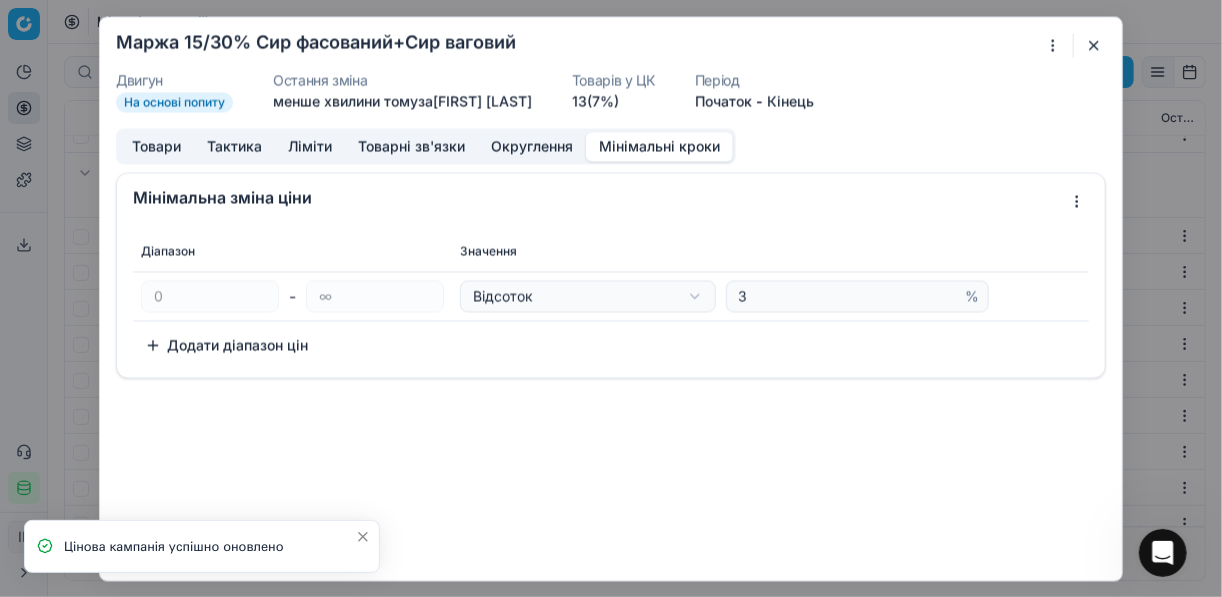 click on "Мінімальні кроки" at bounding box center (659, 146) 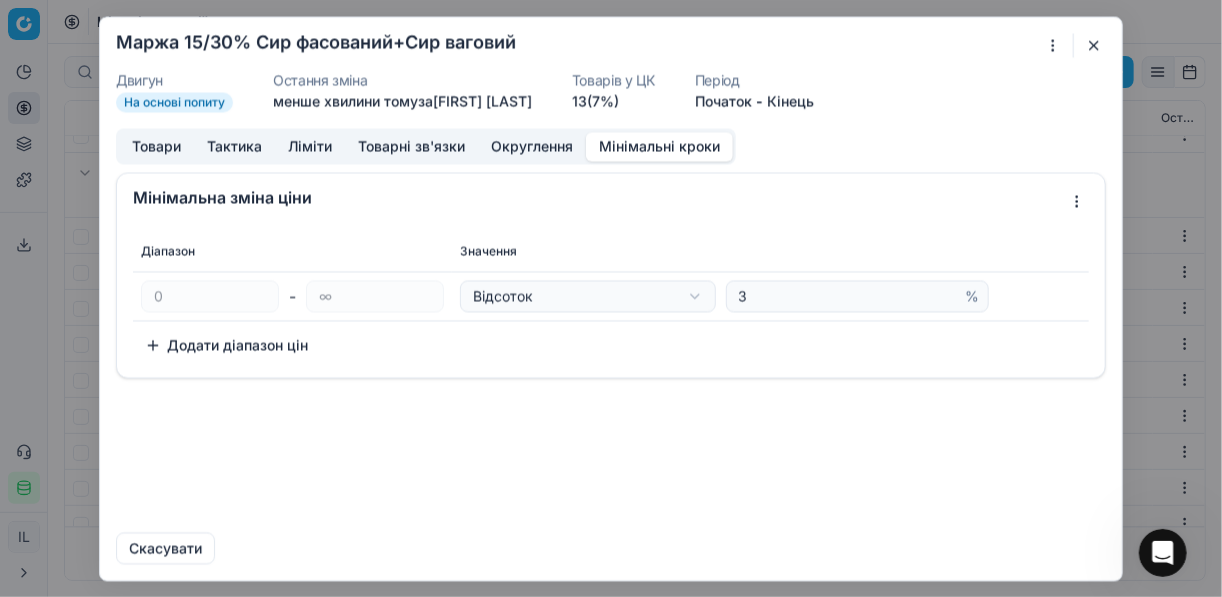 click at bounding box center [1094, 45] 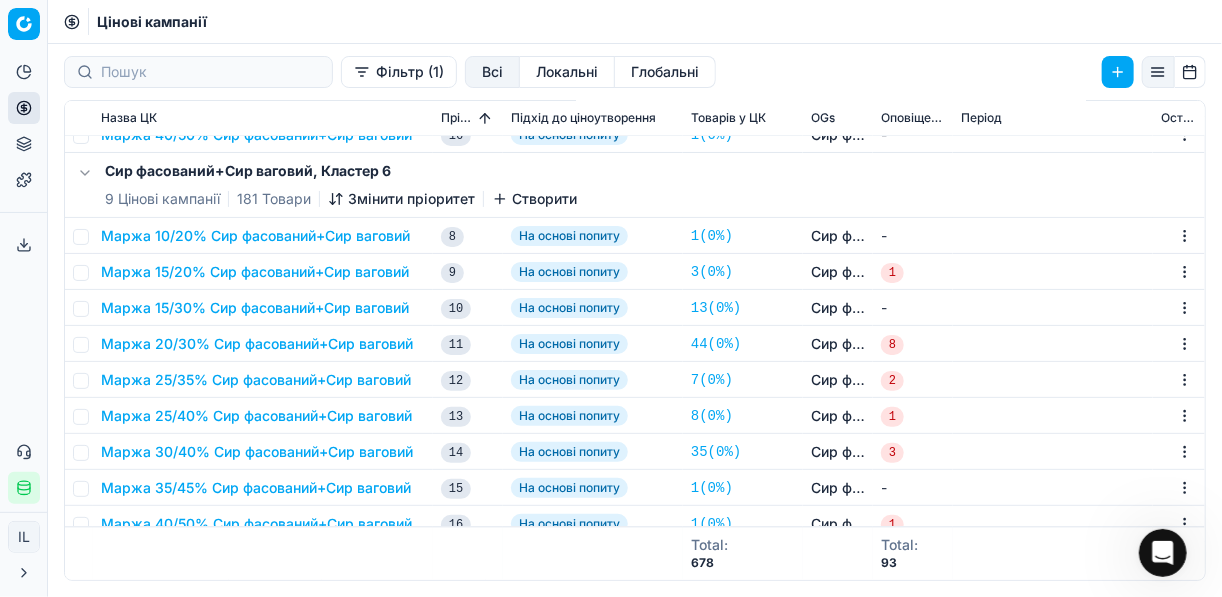 click on "Маржа 20/30% Сир фасований+Сир ваговий" at bounding box center [257, 344] 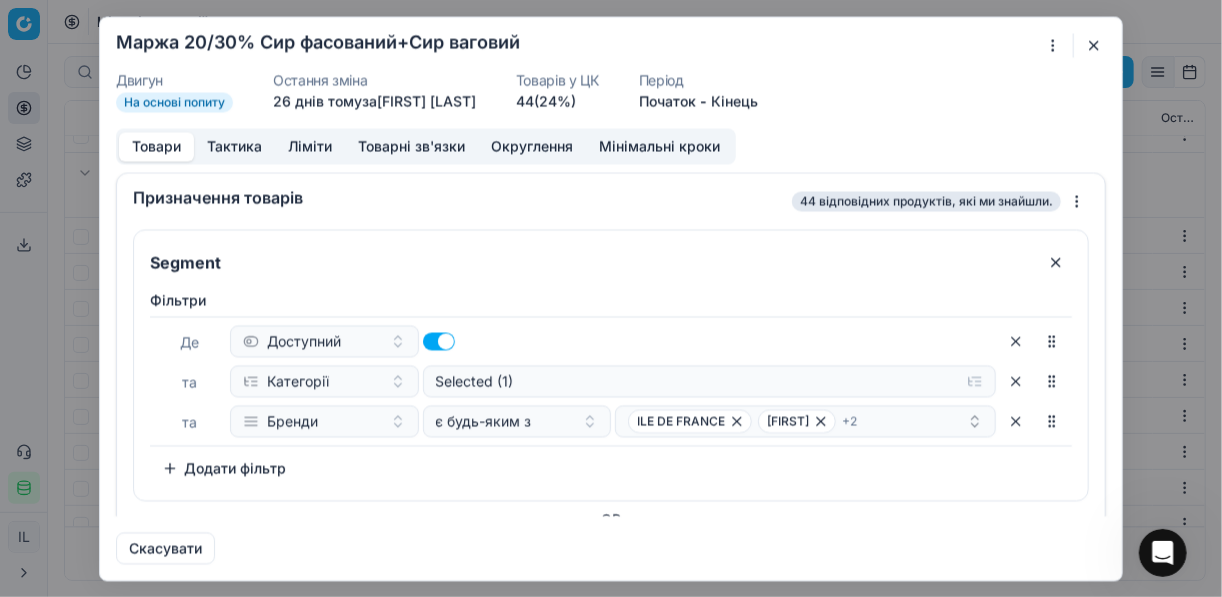 click on "Мінімальні кроки" at bounding box center (659, 146) 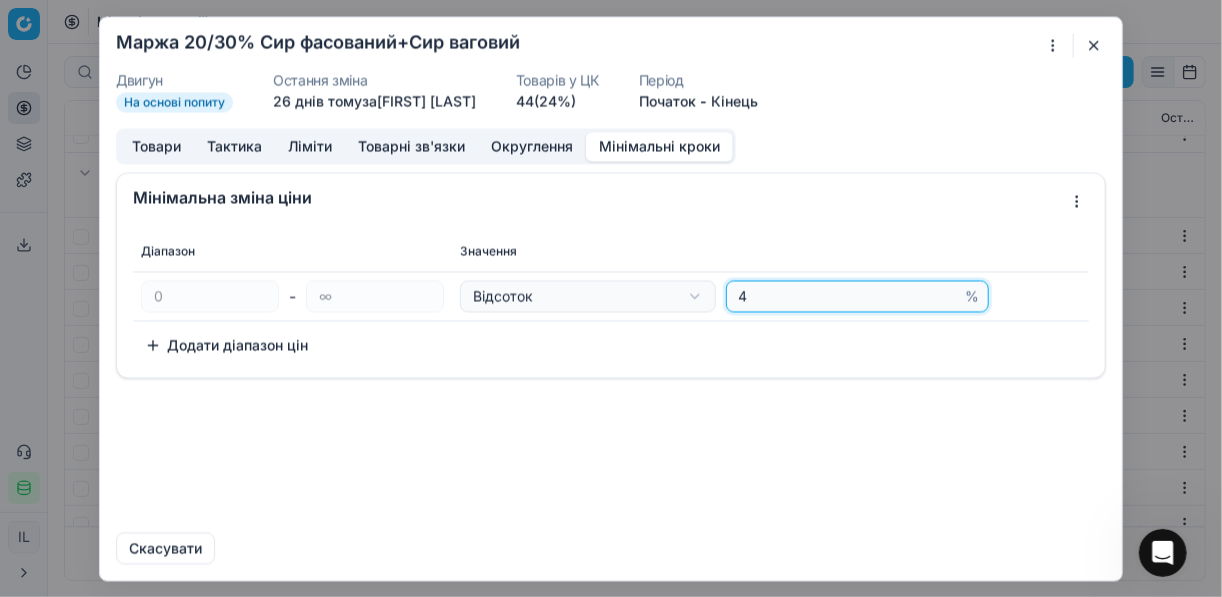 click on "4" at bounding box center (848, 296) 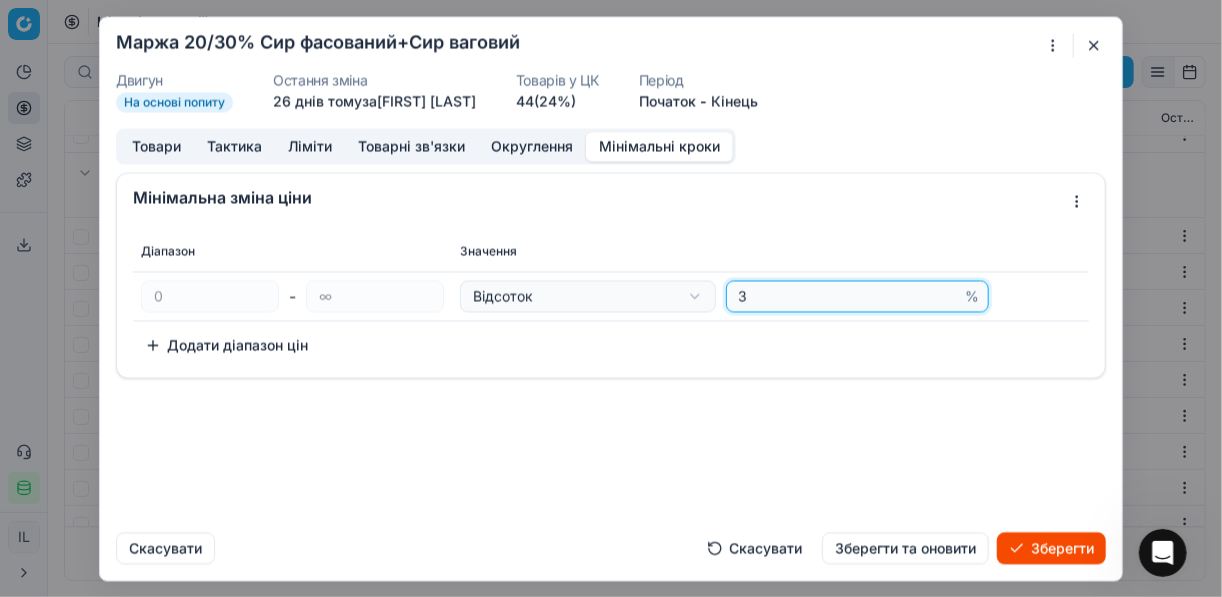type on "3" 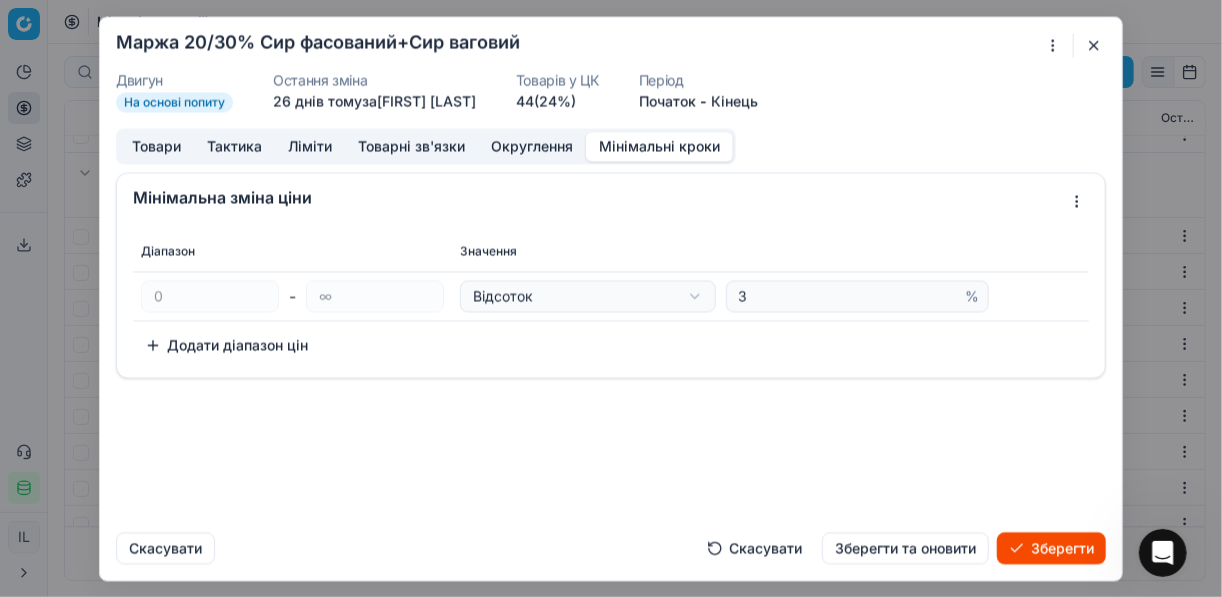 click on "Зберегти" at bounding box center (1051, 548) 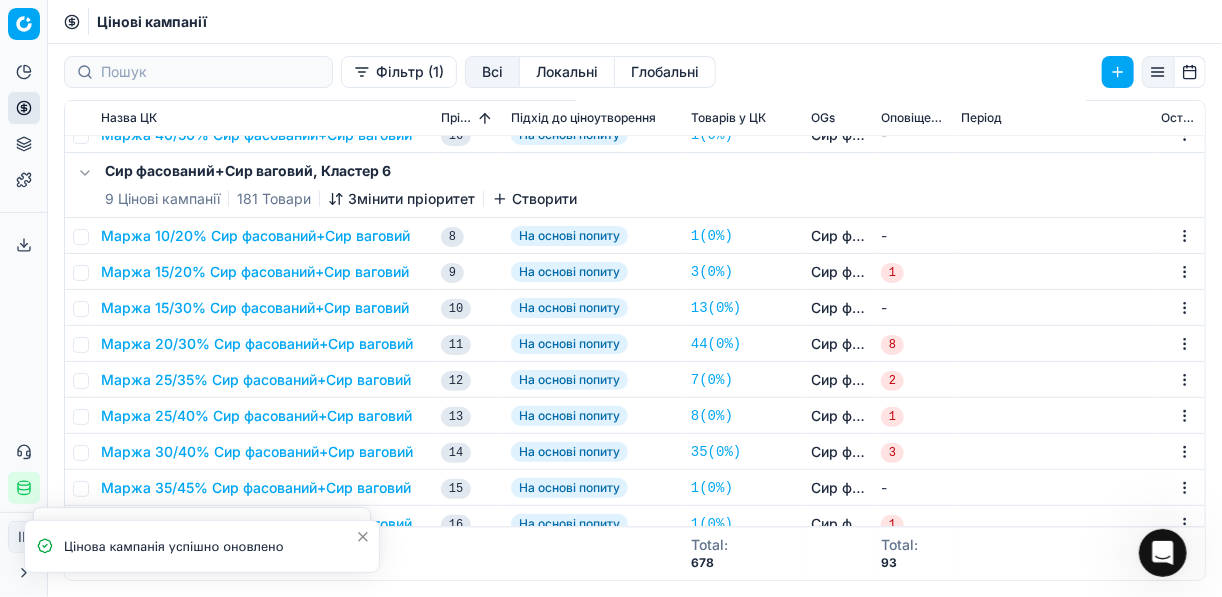 click on "Маржа 20/30% Сир фасований+Сир ваговий" at bounding box center (257, 344) 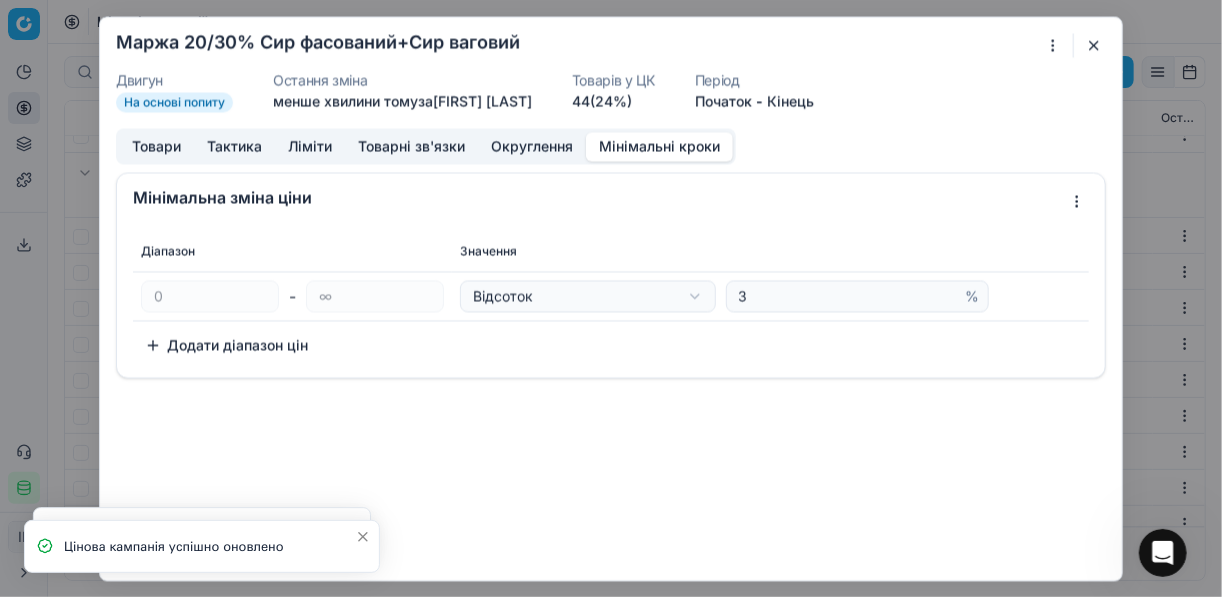 click on "Мінімальні кроки" at bounding box center [659, 146] 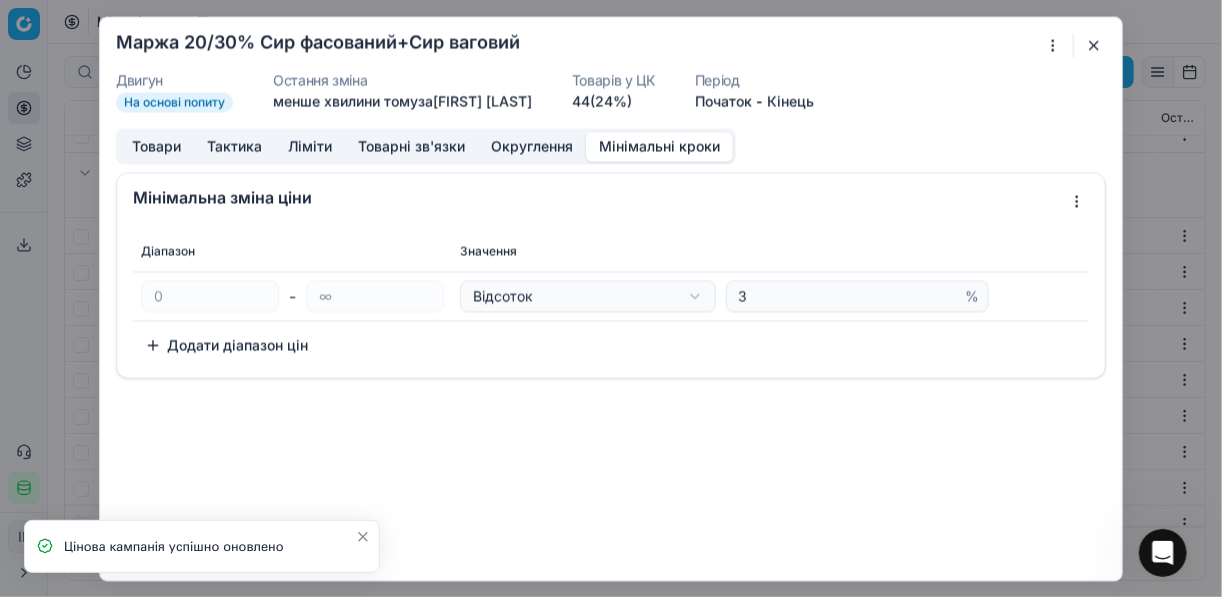 click at bounding box center [1094, 45] 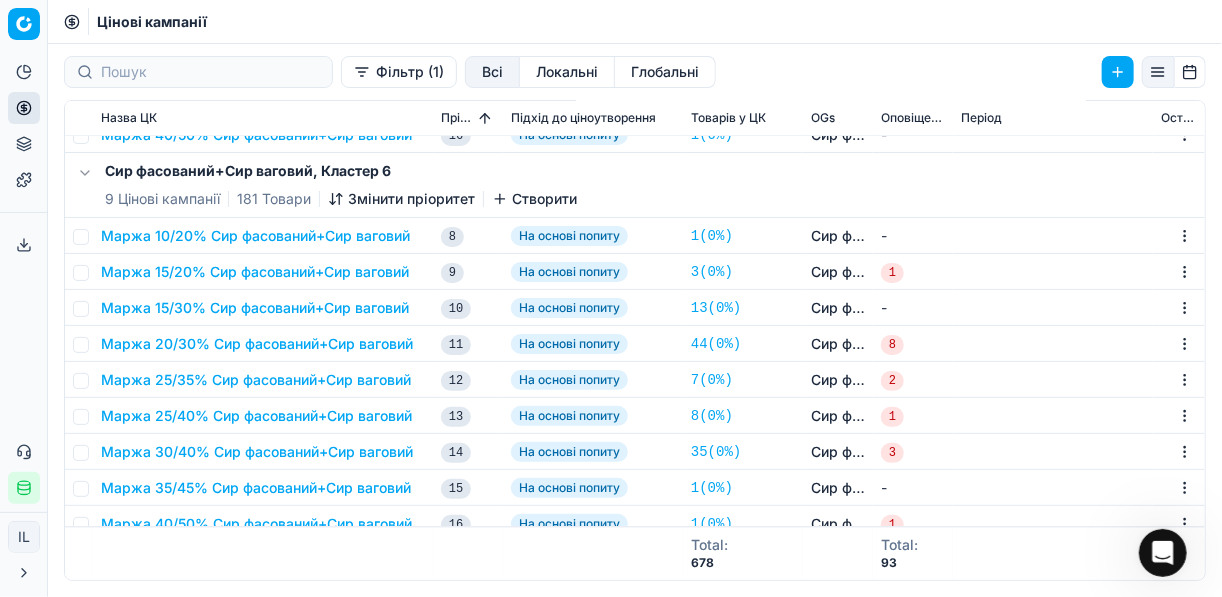 scroll, scrollTop: 1680, scrollLeft: 0, axis: vertical 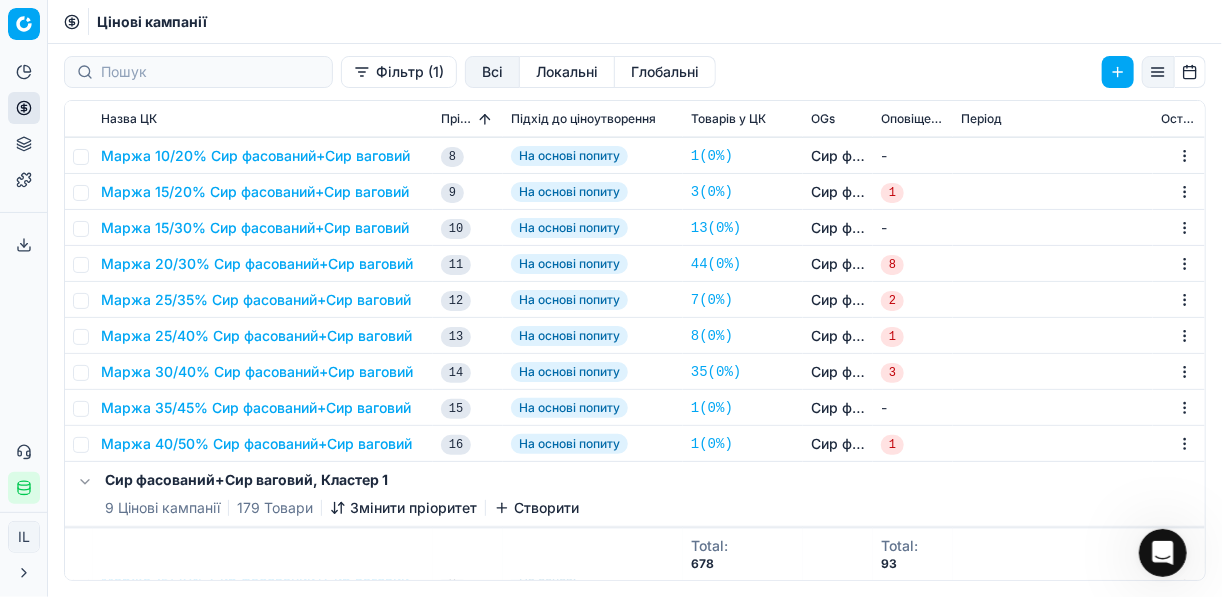 click on "Маржа 20/30% Сир фасований+Сир ваговий" at bounding box center (257, 264) 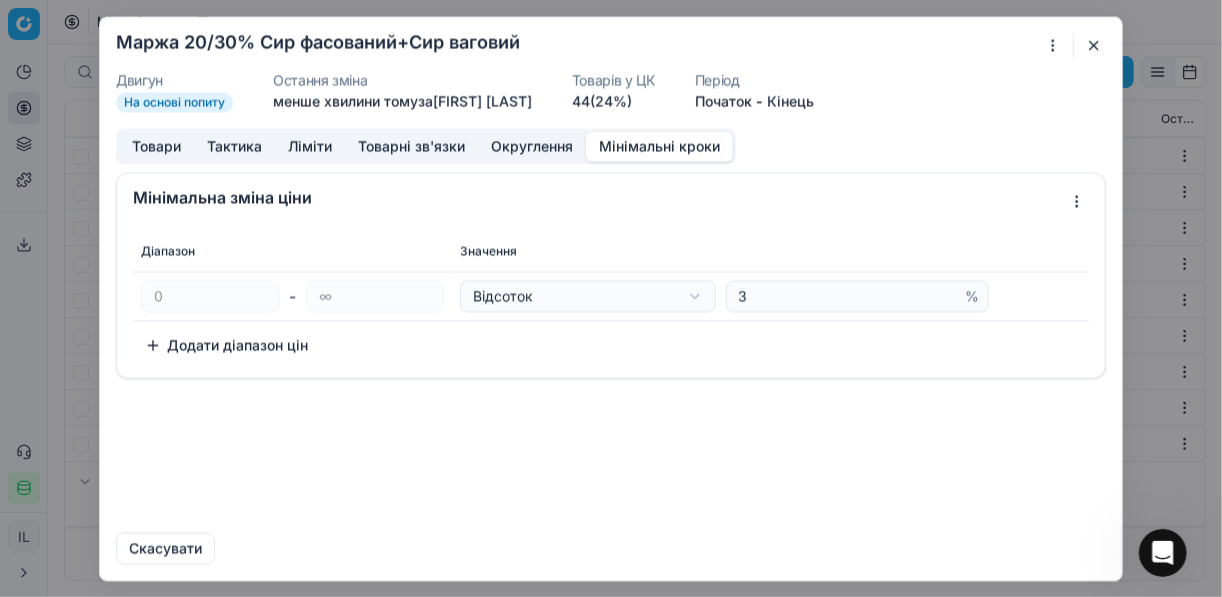click on "Мінімальні кроки" at bounding box center [659, 146] 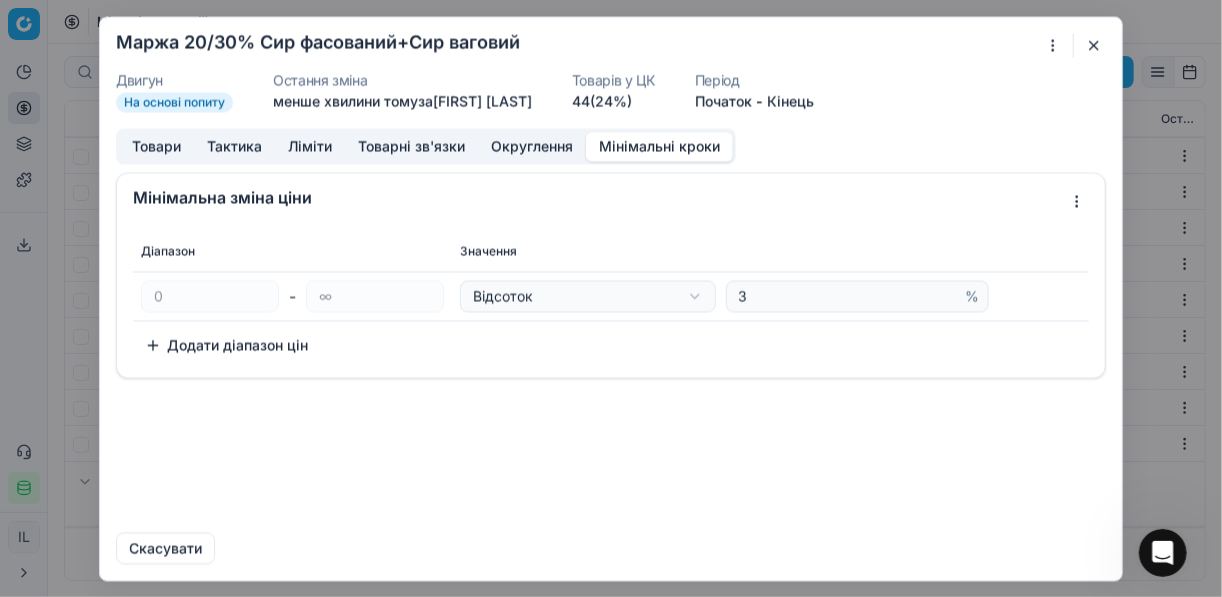 click at bounding box center (1094, 45) 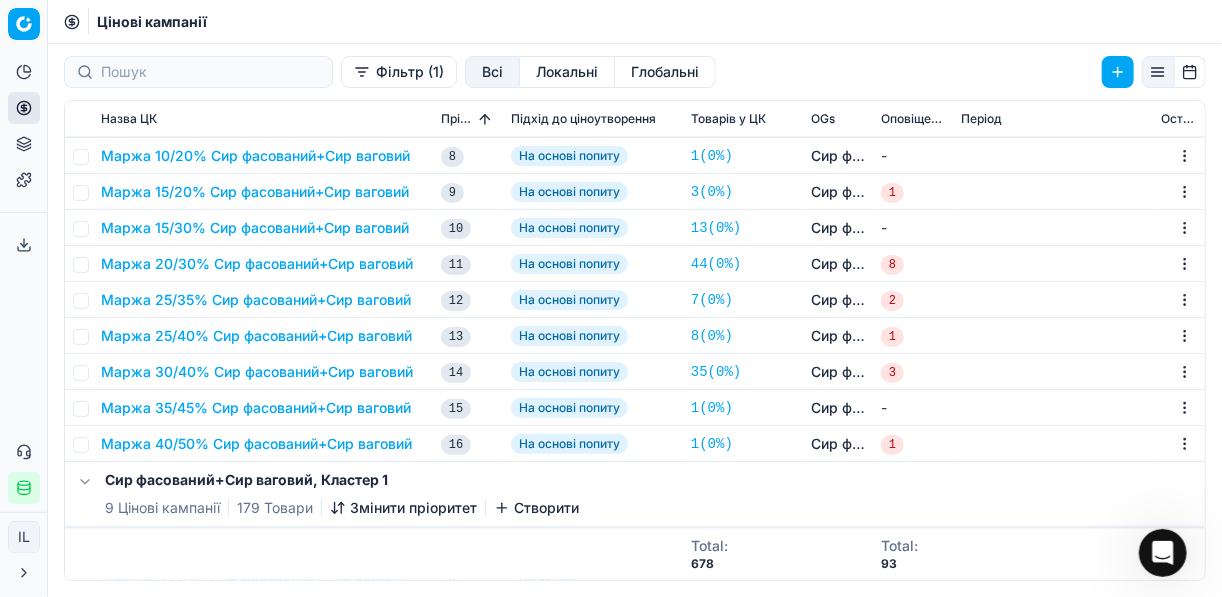 click on "Маржа 25/35% Сир фасований+Сир ваговий" at bounding box center (256, 300) 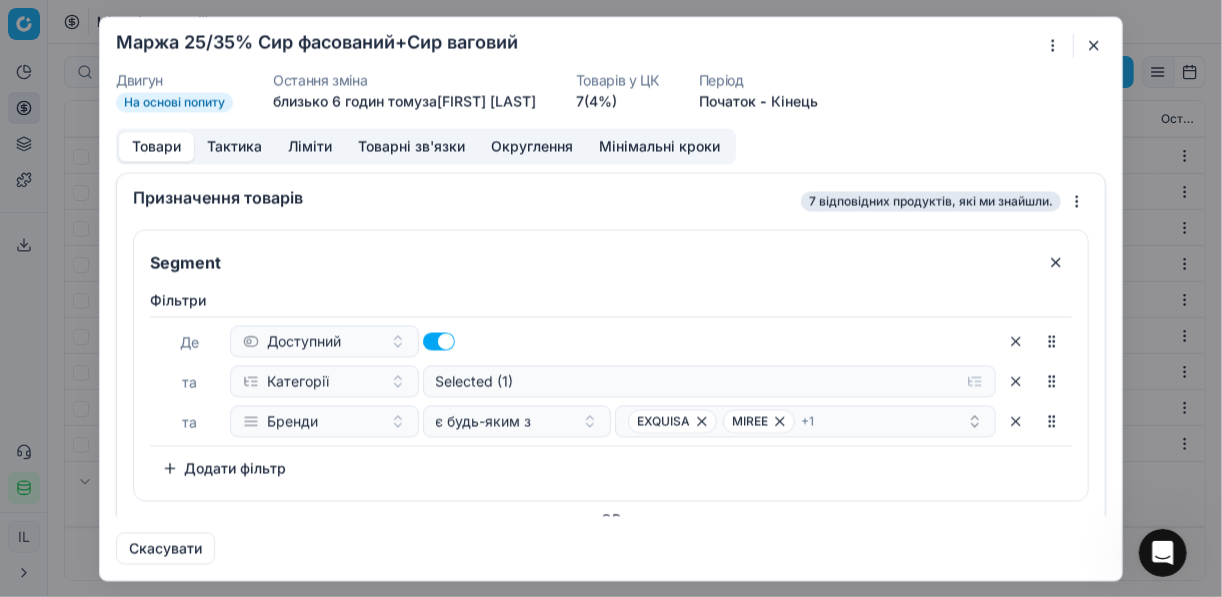 click on "Мінімальні кроки" at bounding box center [659, 146] 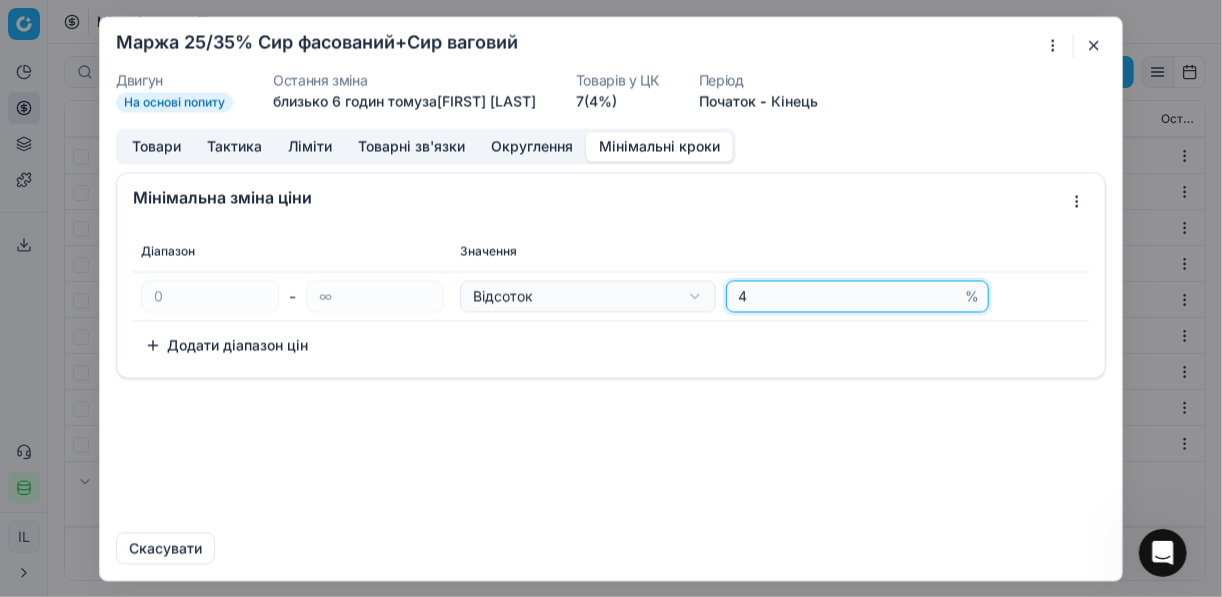 click on "4" at bounding box center (848, 296) 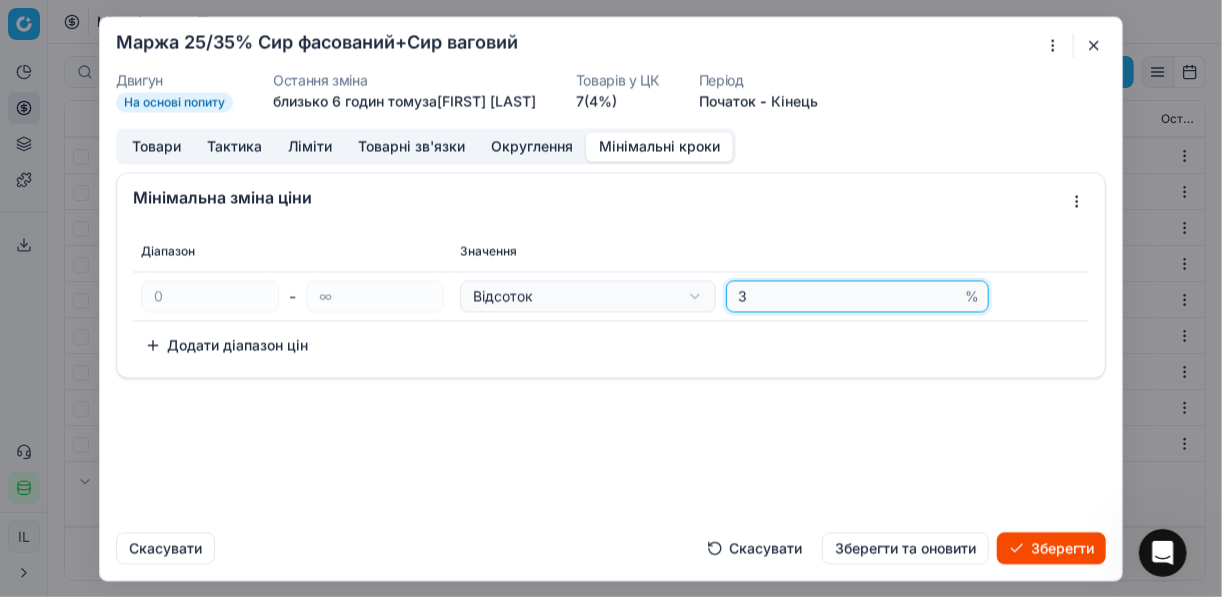 type on "3" 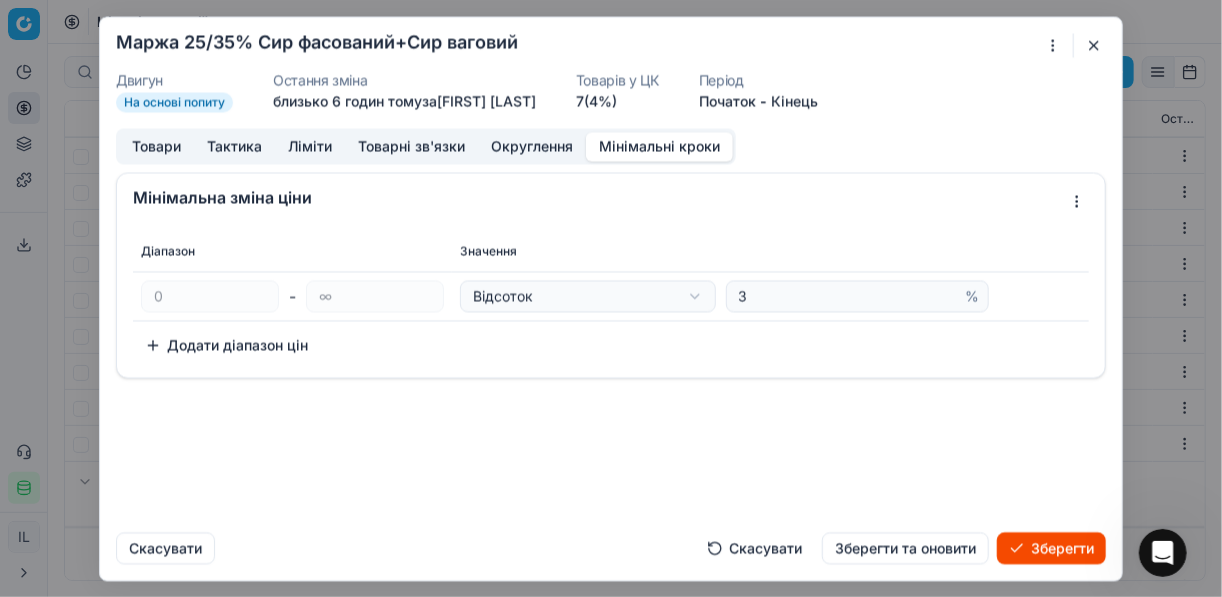 click on "Зберегти" at bounding box center [1051, 548] 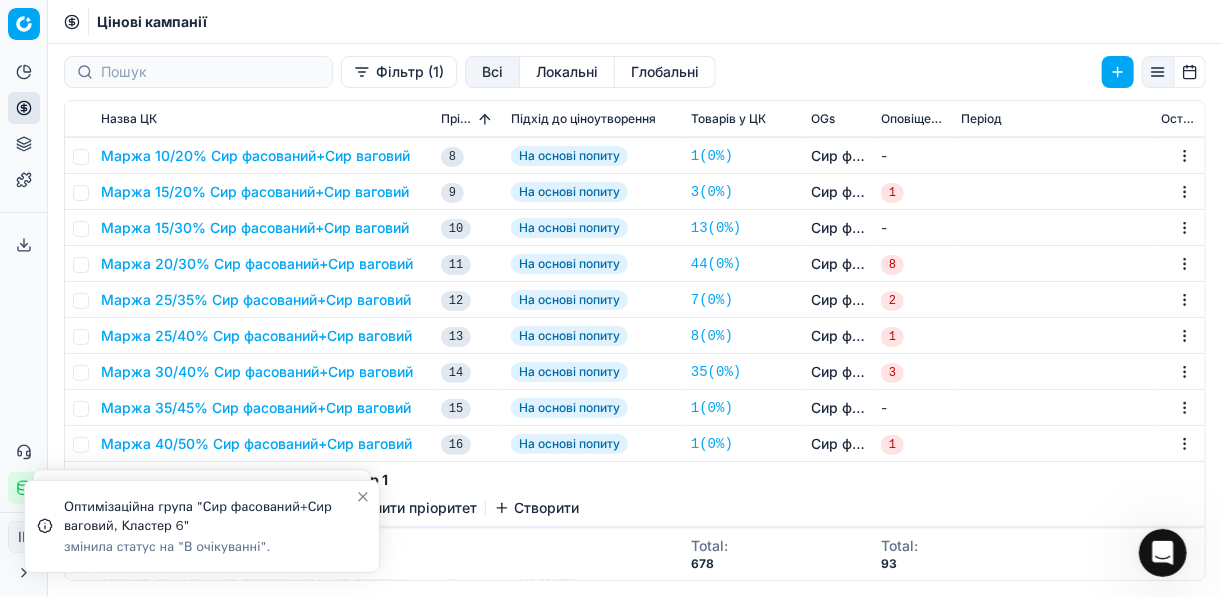 click on "Маржа 25/40% Сир фасований+Сир ваговий" at bounding box center (256, 336) 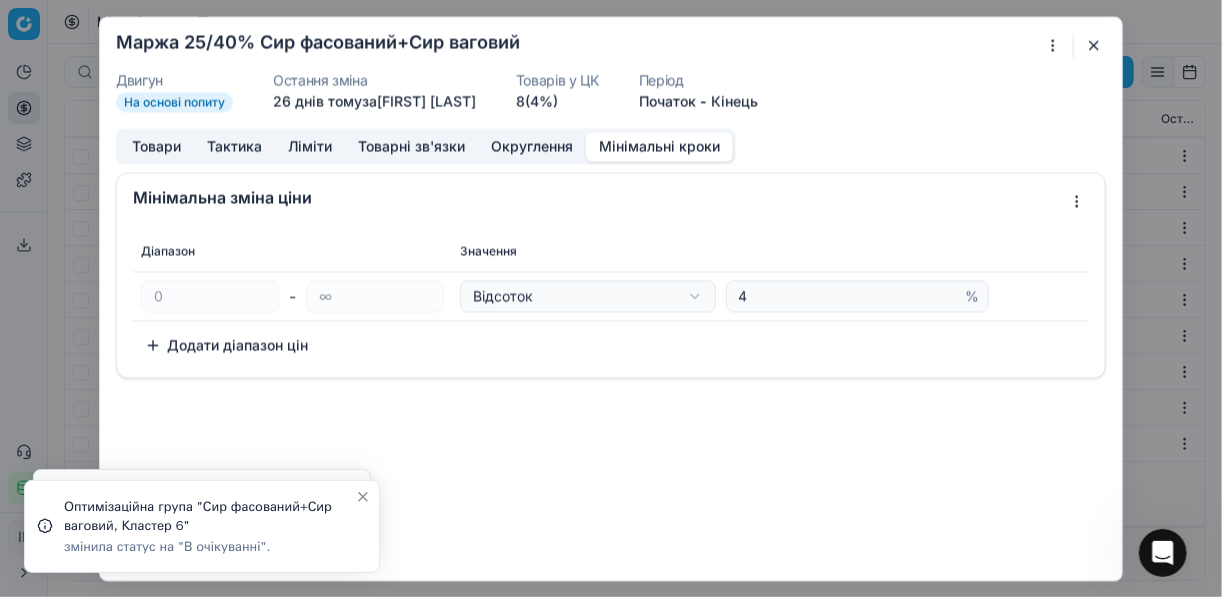 click on "Мінімальні кроки" at bounding box center (659, 146) 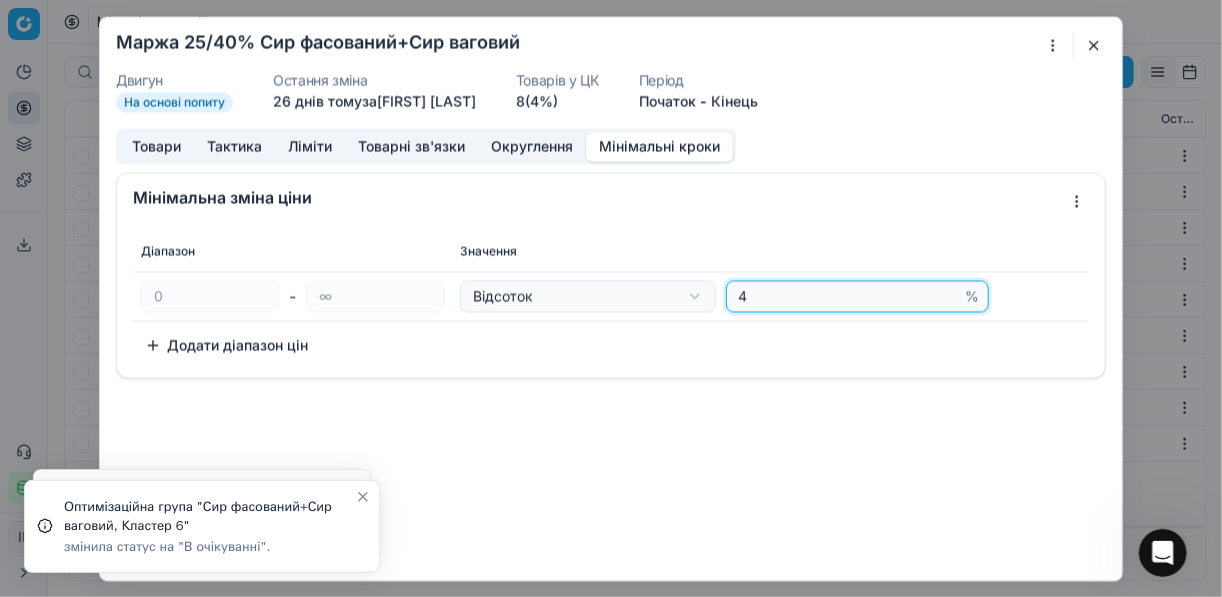 click on "4" at bounding box center [848, 296] 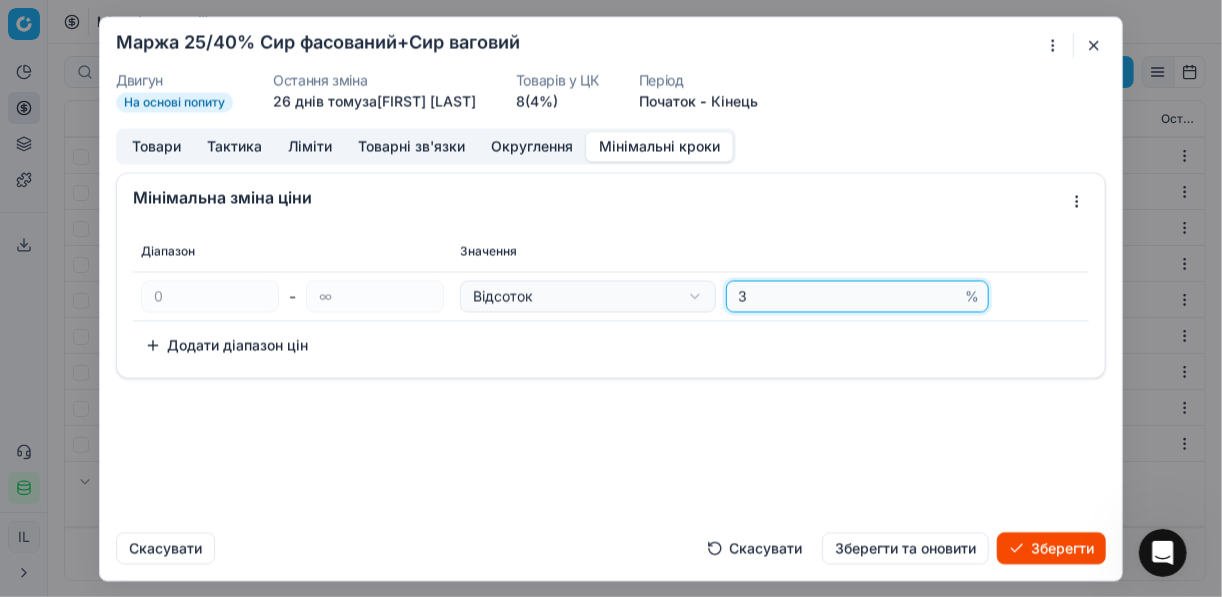 type on "3" 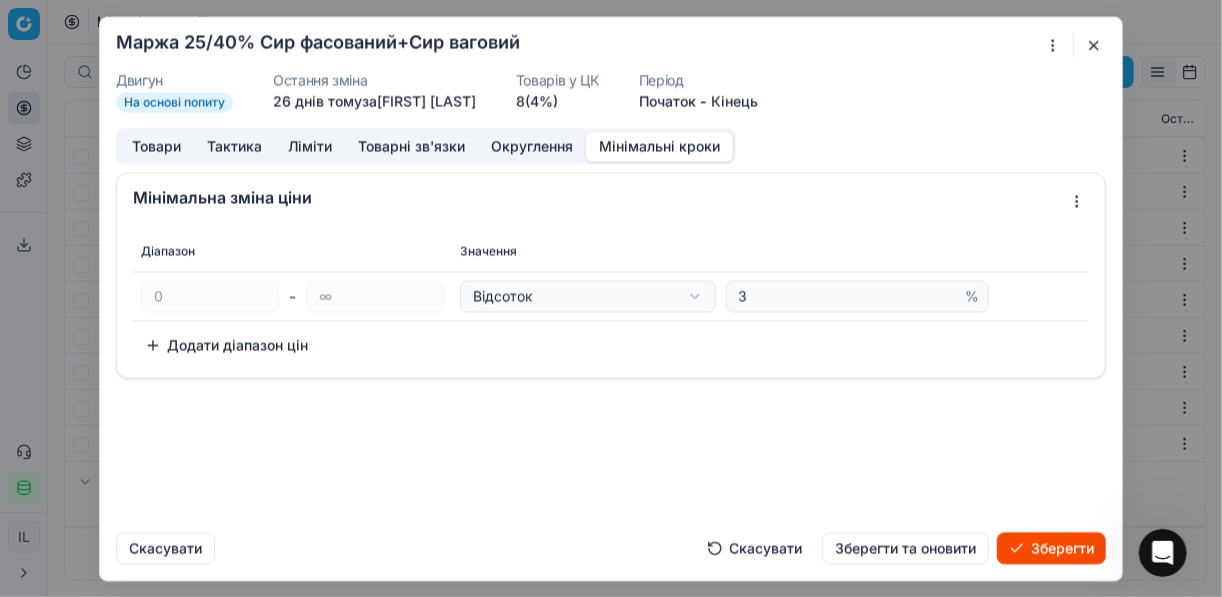 click on "Зберегти" at bounding box center [1051, 548] 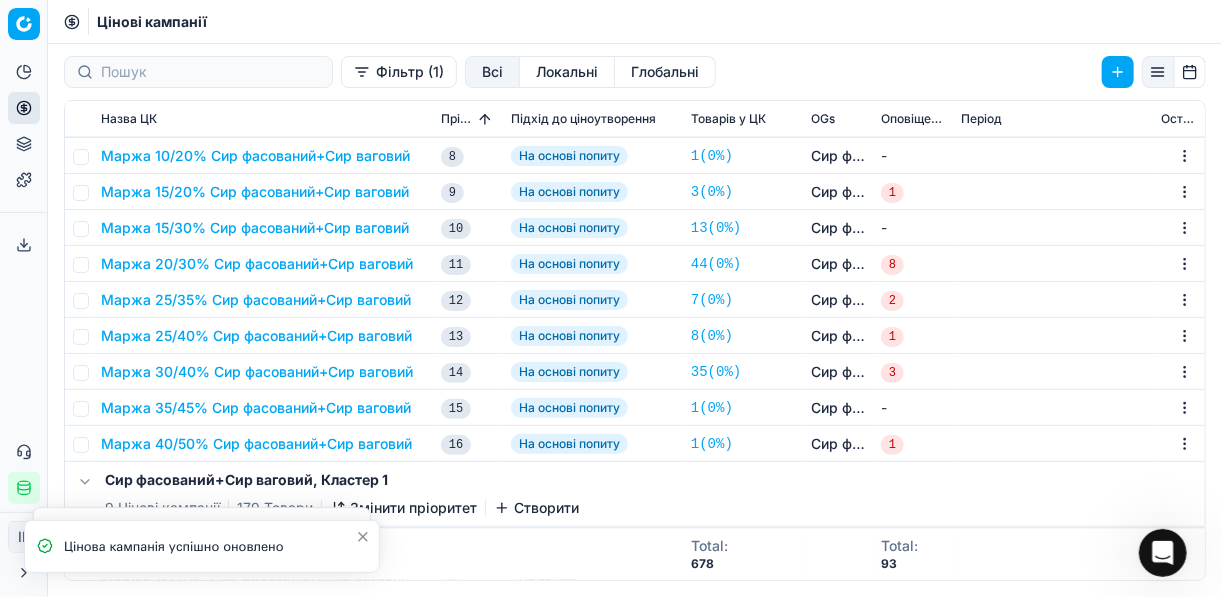 click on "Маржа 30/40% Сир фасований+Сир ваговий" at bounding box center [257, 372] 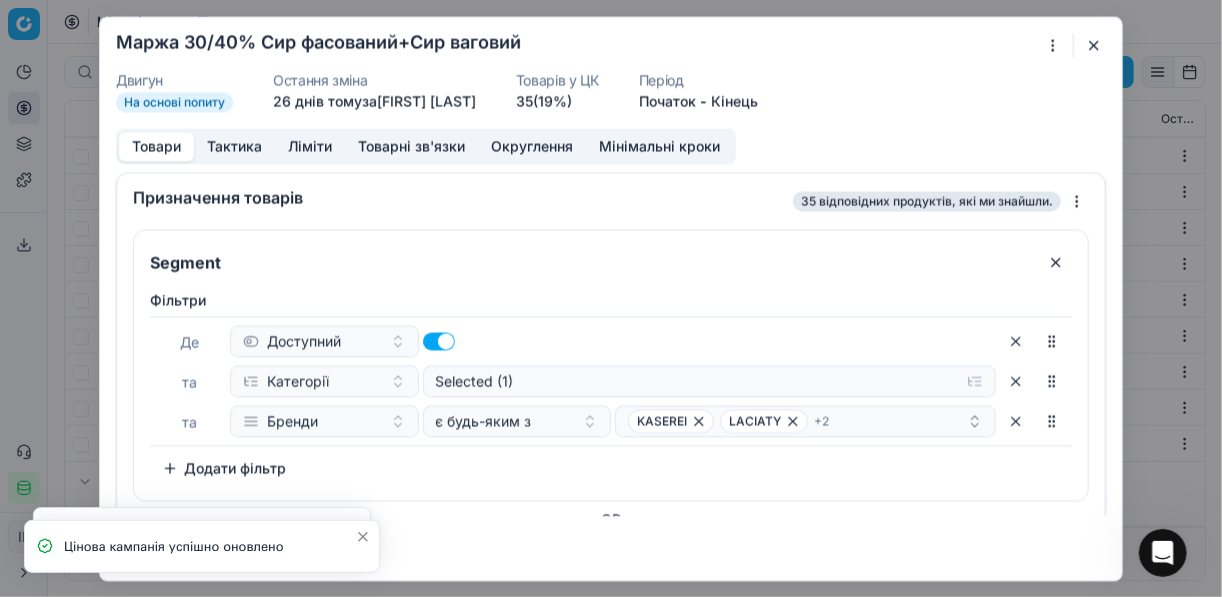 click on "Мінімальні кроки" at bounding box center [659, 146] 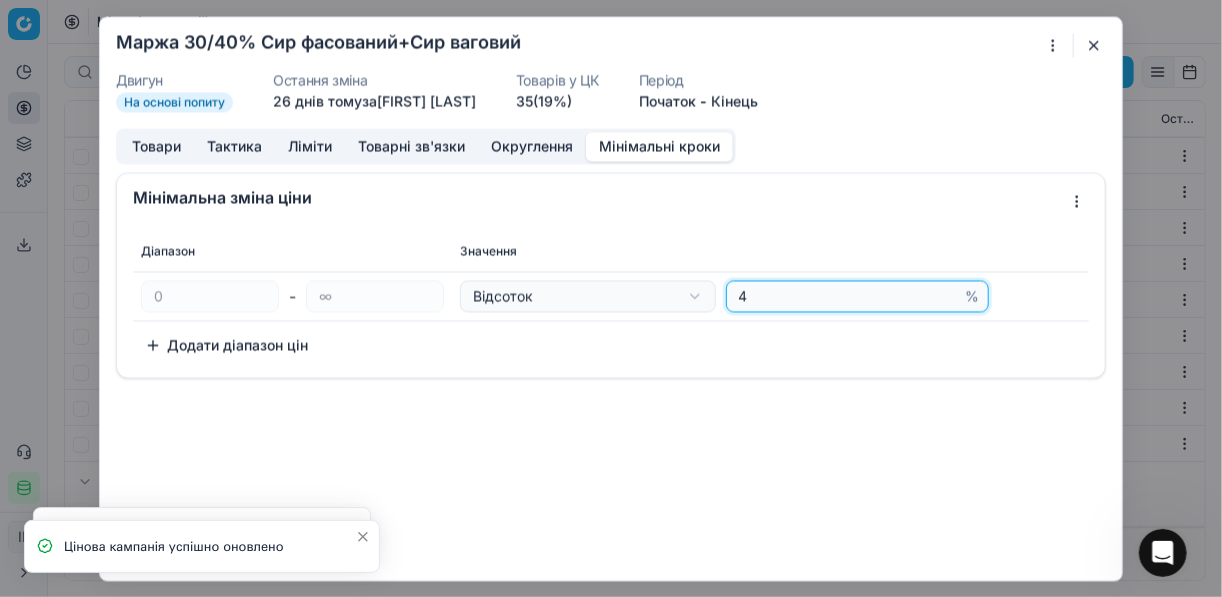 click on "4" at bounding box center (848, 296) 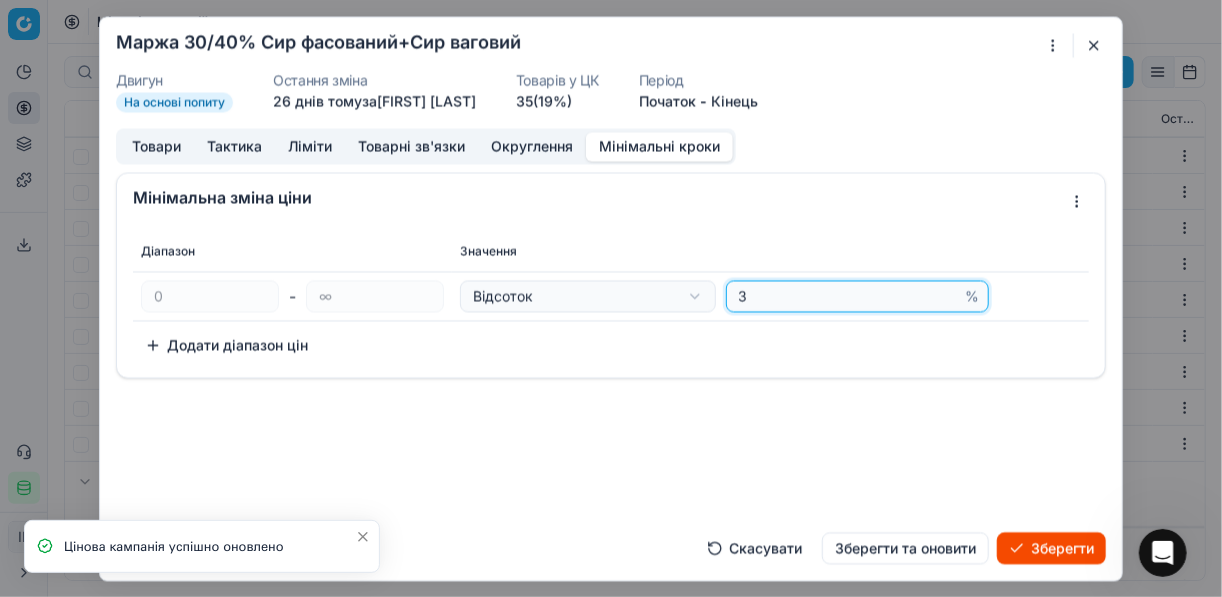 type on "3" 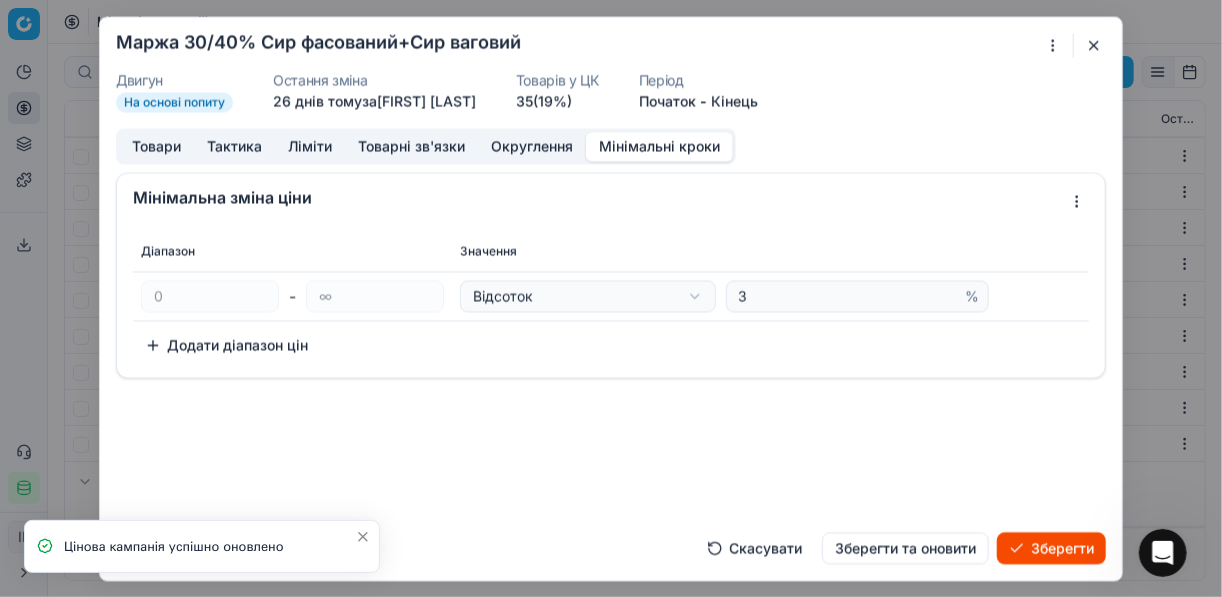 click on "Зберегти" at bounding box center (1051, 548) 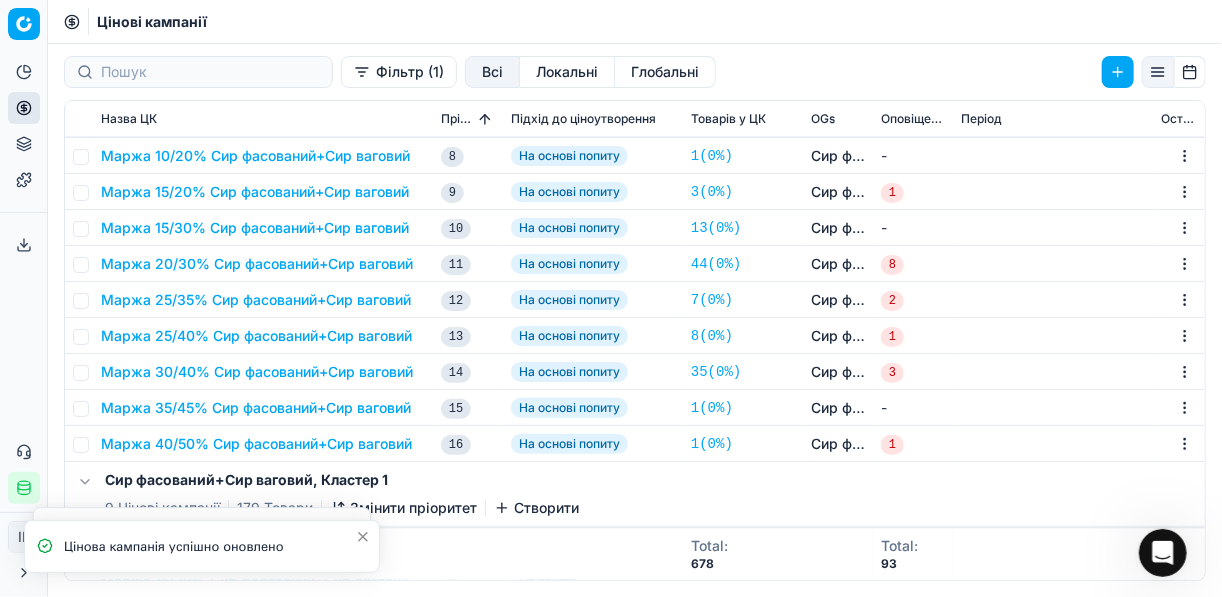 click on "Маржа 30/40% Сир фасований+Сир ваговий" at bounding box center (257, 372) 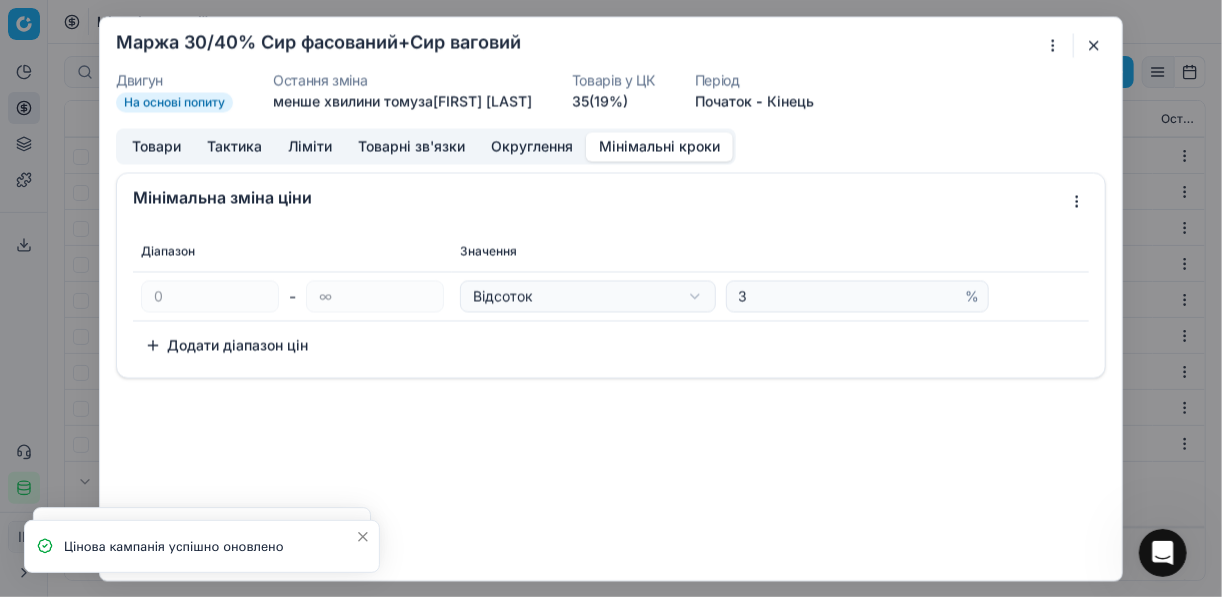 click on "Мінімальні кроки" at bounding box center [659, 146] 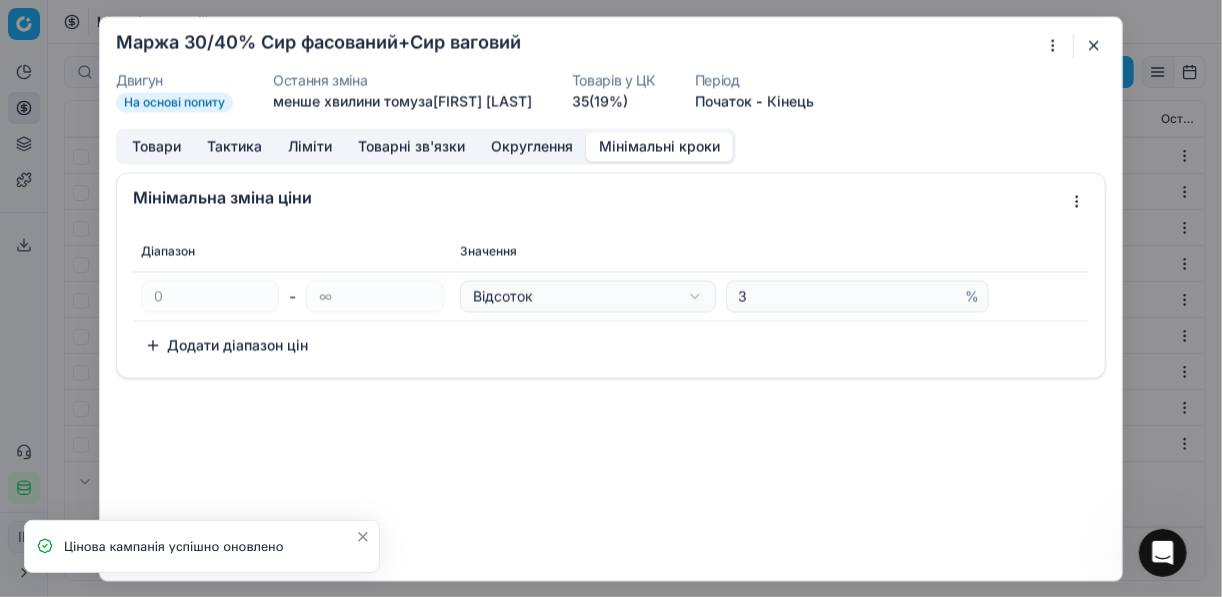 click at bounding box center (1094, 45) 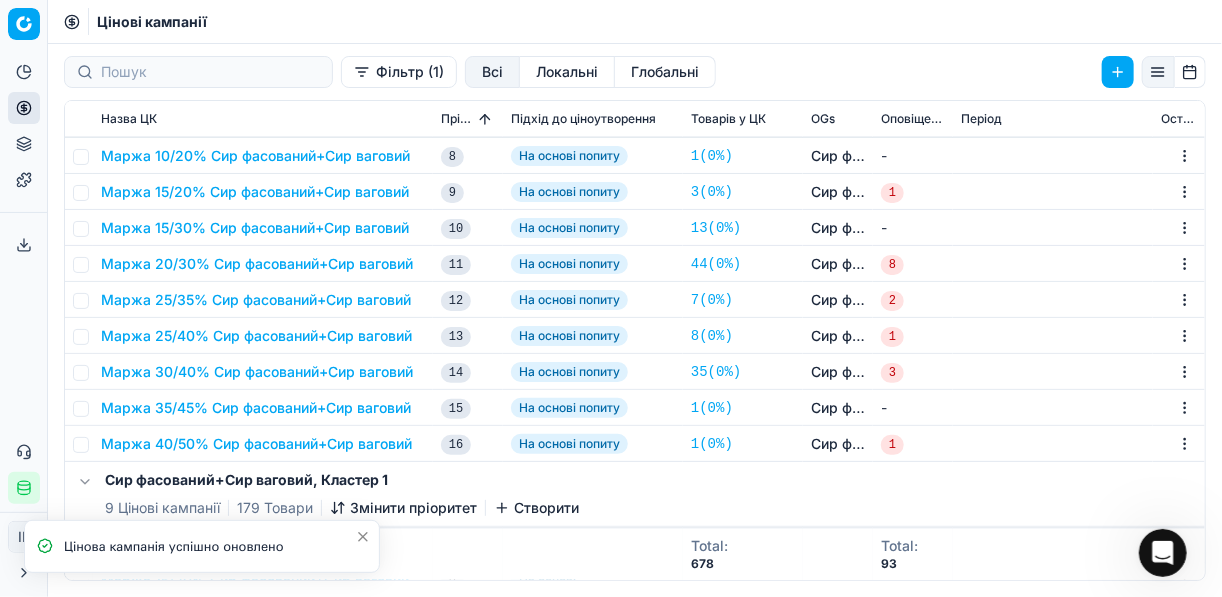 click on "Маржа 35/45% Сир фасований+Сир ваговий" at bounding box center (256, 408) 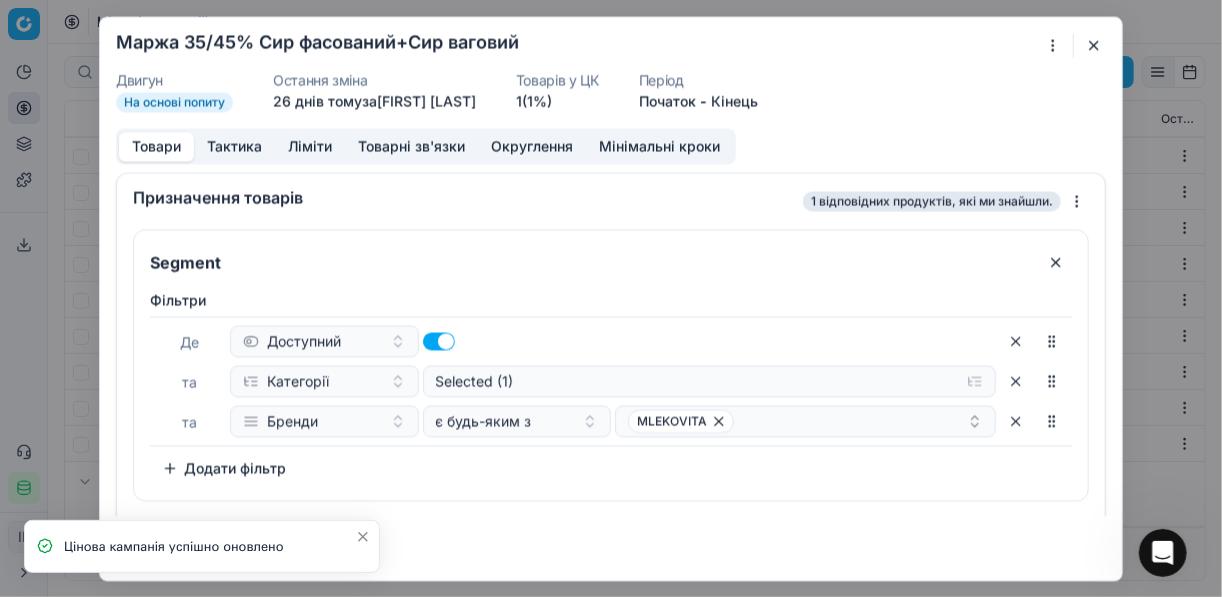 click on "Мінімальні кроки" at bounding box center (659, 146) 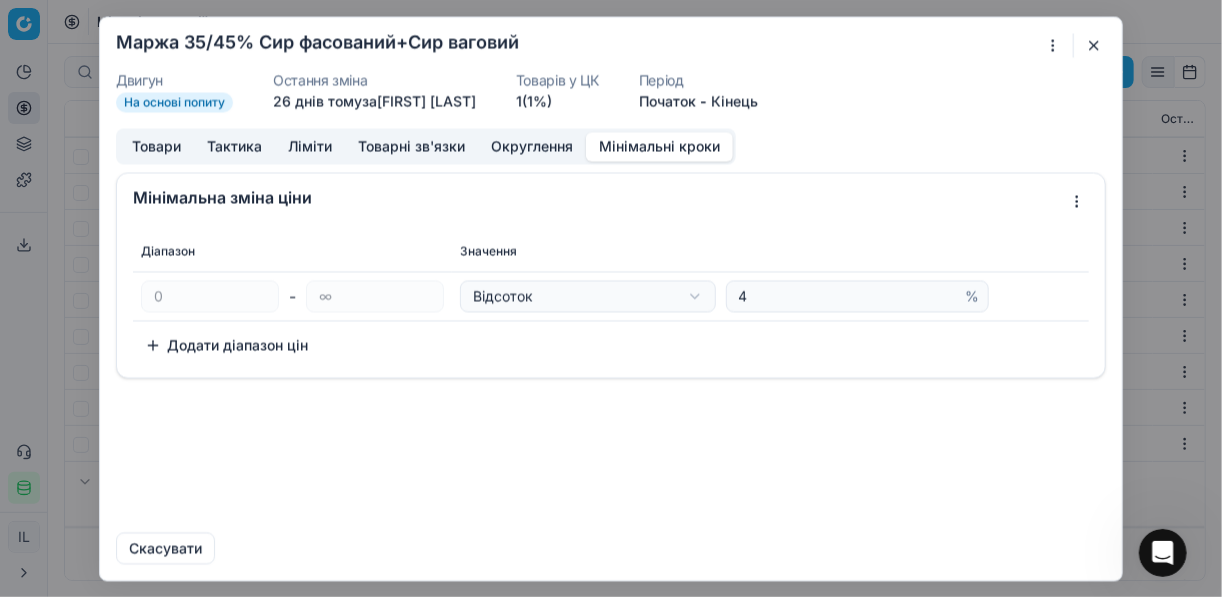 click on "Відсоток   Відсоток   Абсолют 4 %" at bounding box center (770, 295) 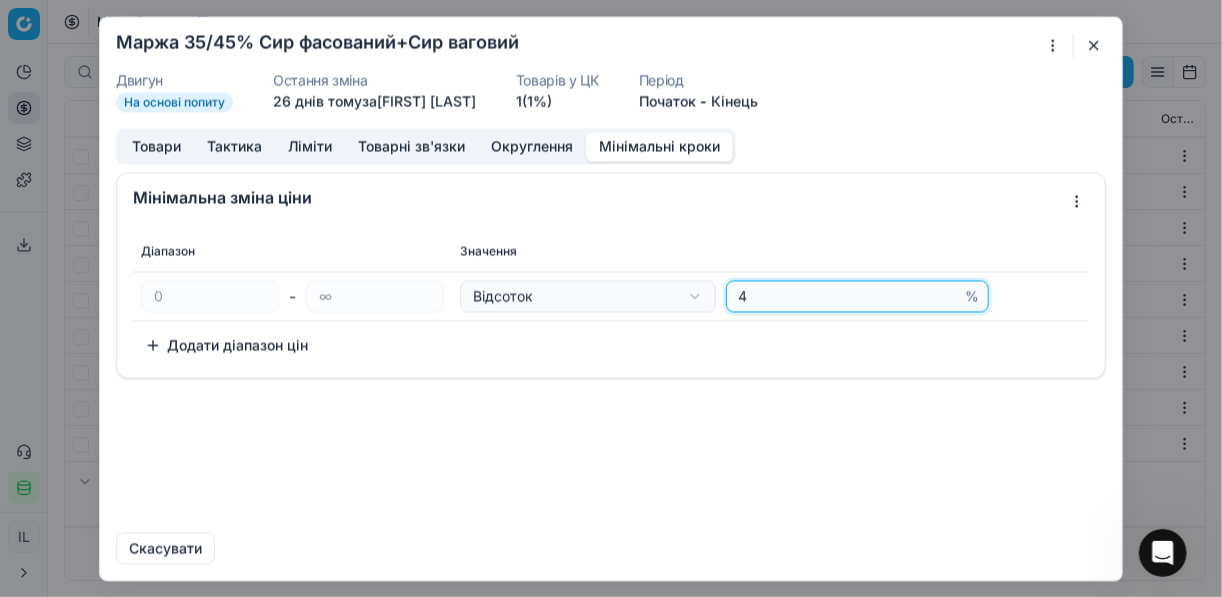 click on "4" at bounding box center (848, 296) 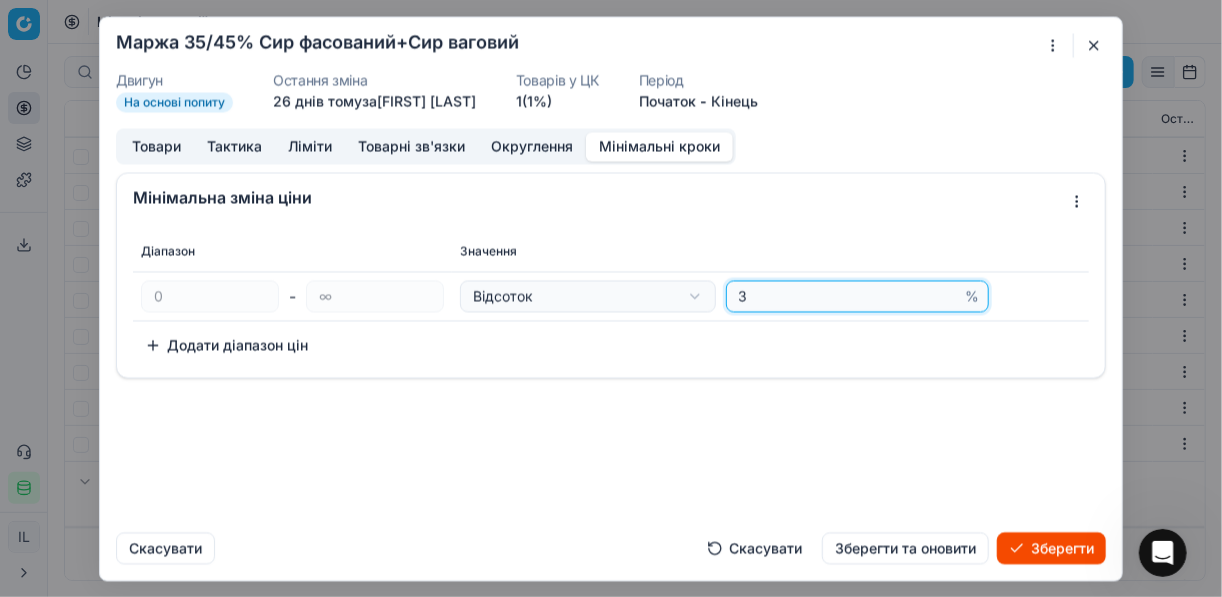 type on "3" 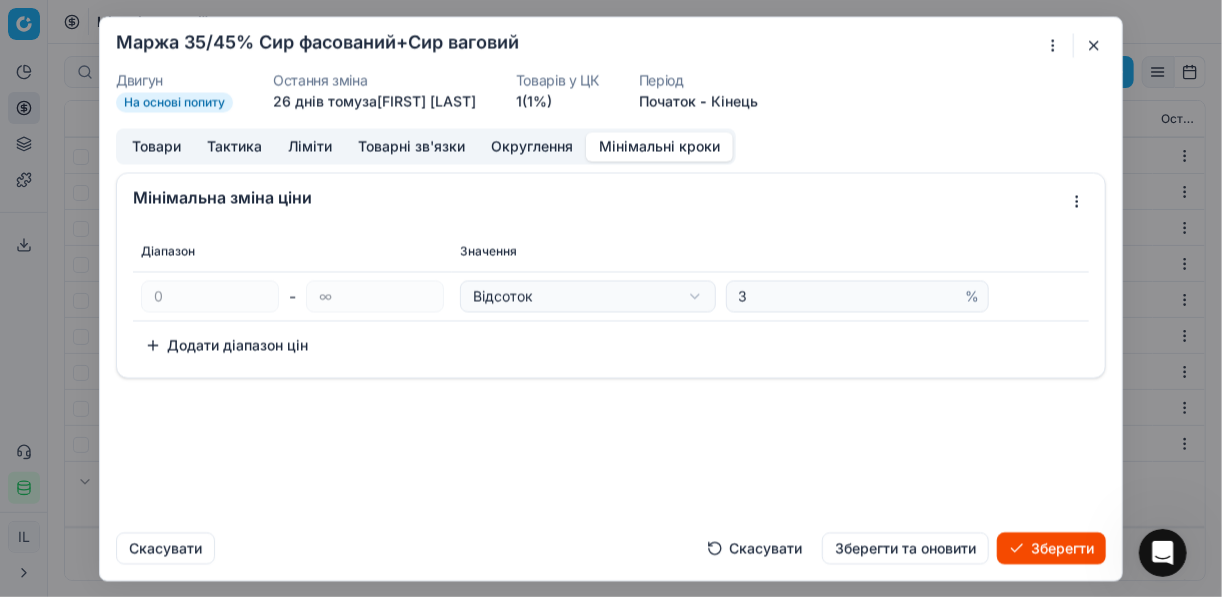 click on "Зберегти" at bounding box center [1051, 548] 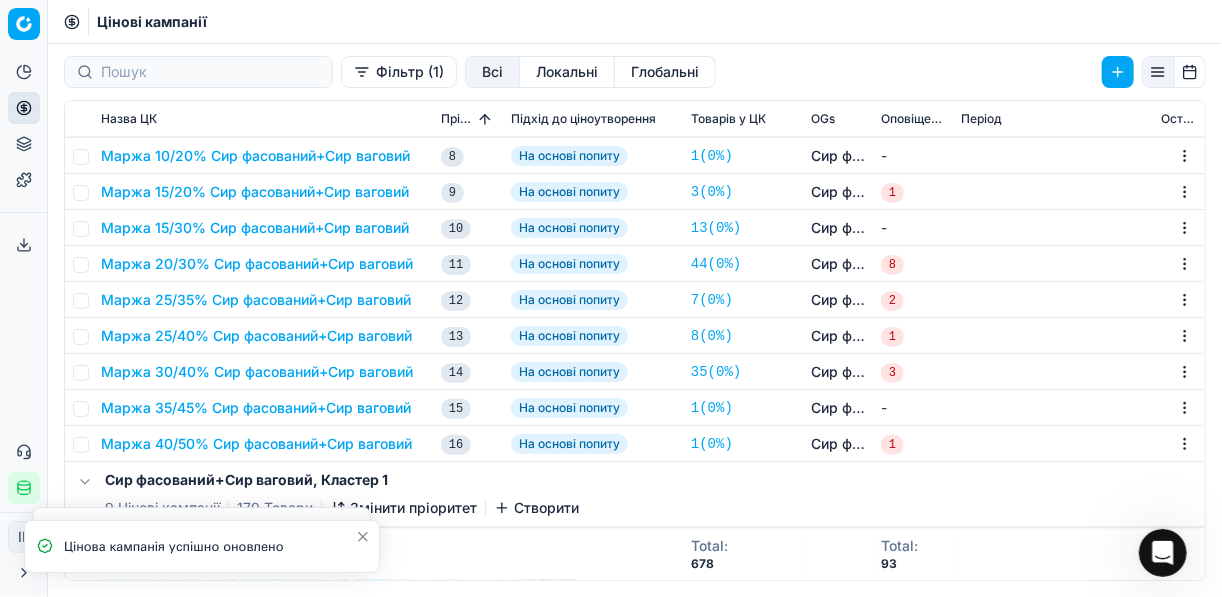 click on "Маржа 35/45% Сир фасований+Сир ваговий" at bounding box center (263, 408) 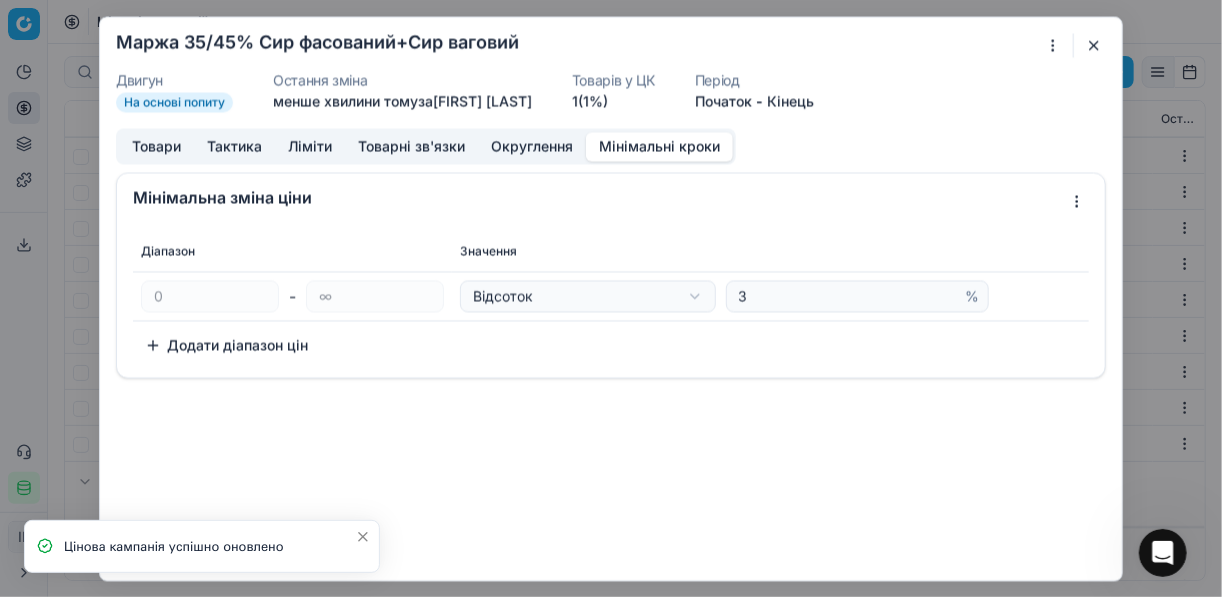 click on "Мінімальні кроки" at bounding box center [659, 146] 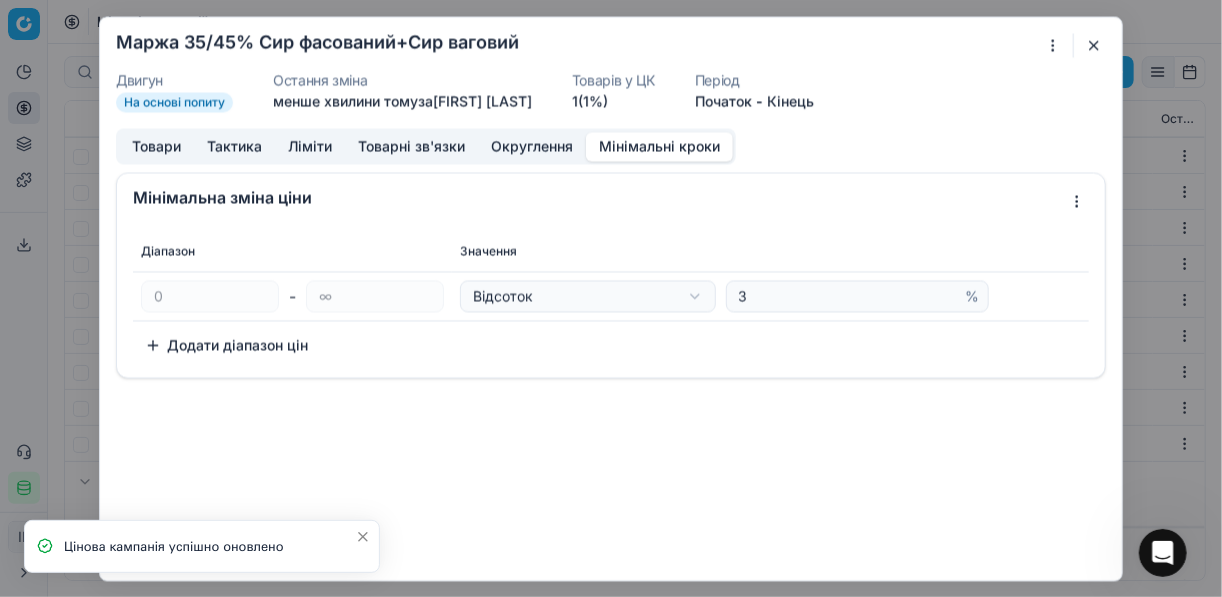 drag, startPoint x: 1095, startPoint y: 49, endPoint x: 1055, endPoint y: 60, distance: 41.484936 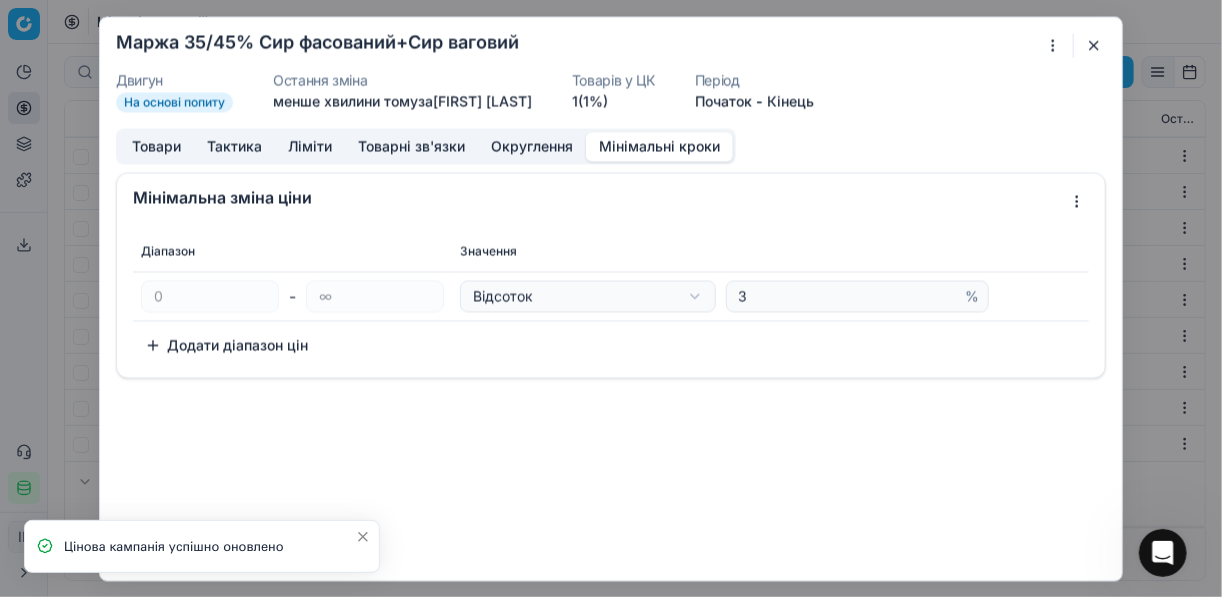 click at bounding box center (1094, 45) 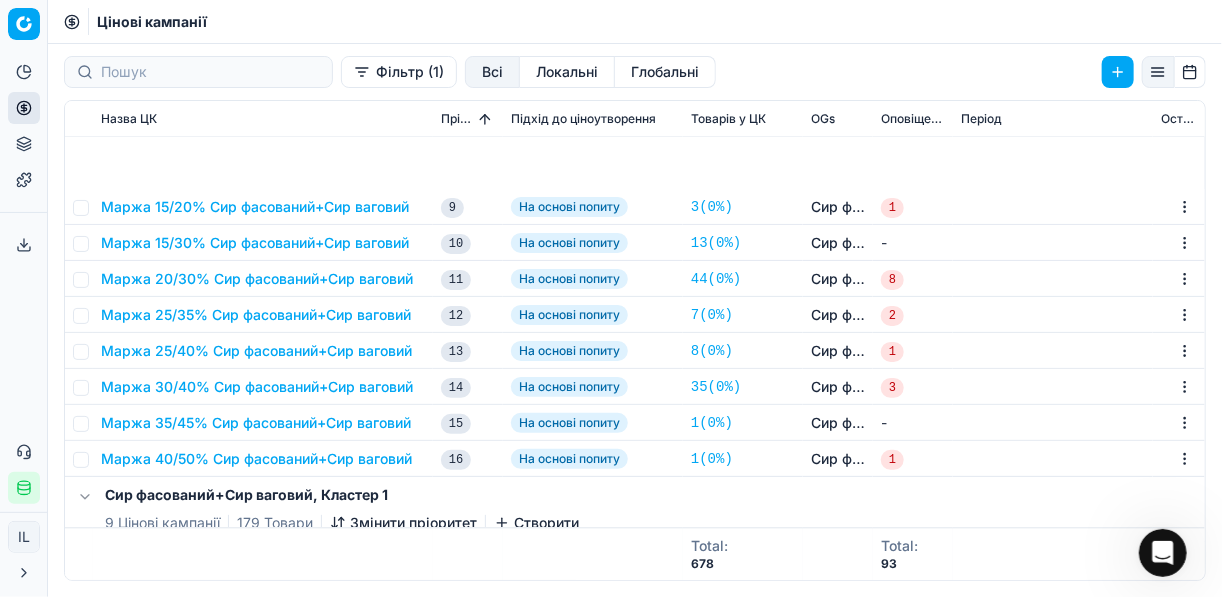 scroll, scrollTop: 1840, scrollLeft: 0, axis: vertical 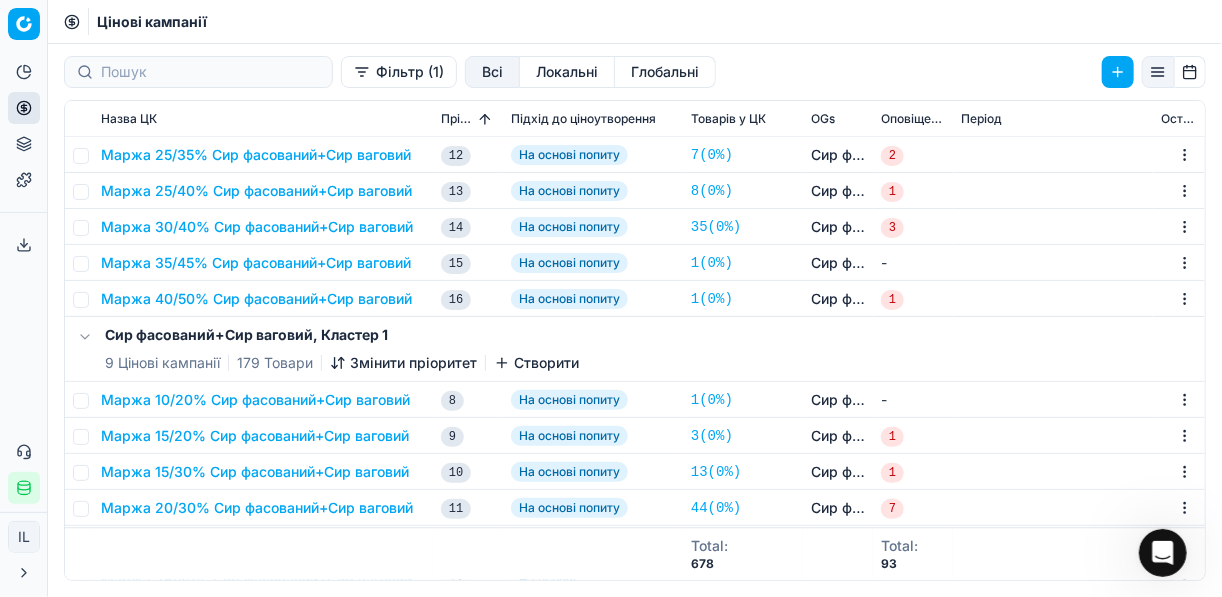 click on "Маржа 40/50% Сир фасований+Сир ваговий" at bounding box center [256, 299] 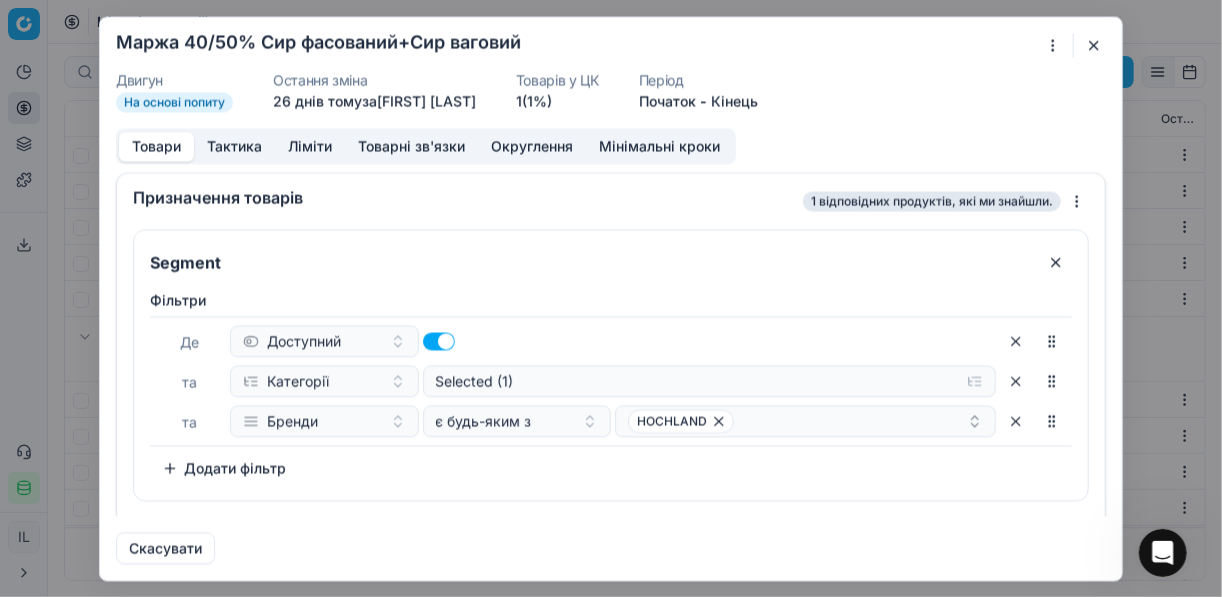 click on "Мінімальні кроки" at bounding box center (659, 146) 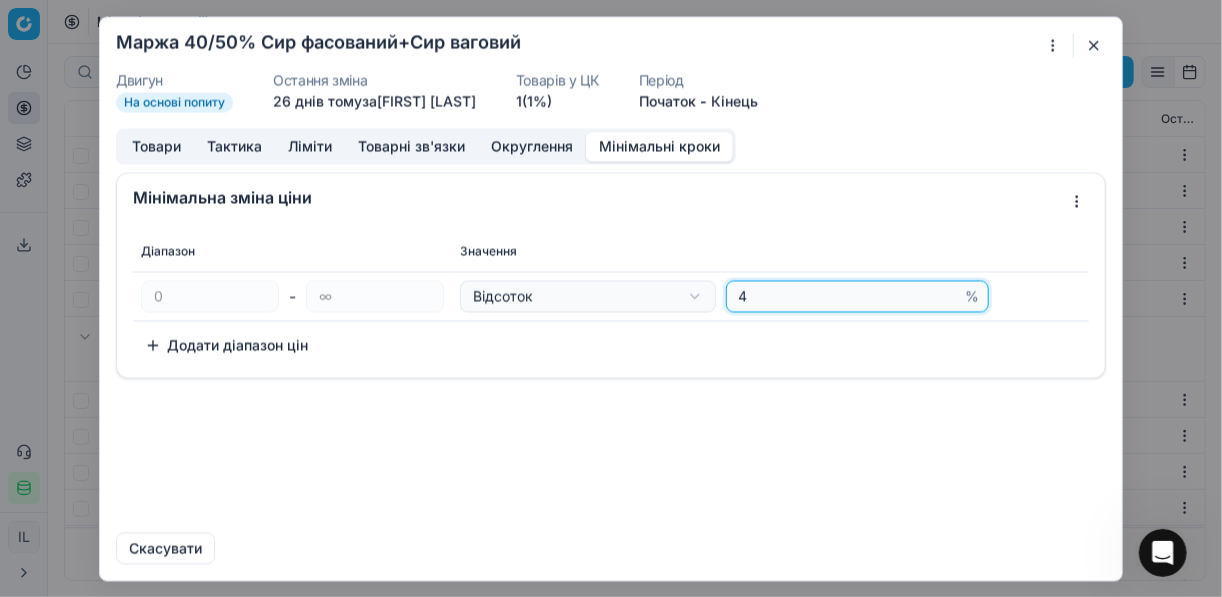 click on "4" at bounding box center [848, 296] 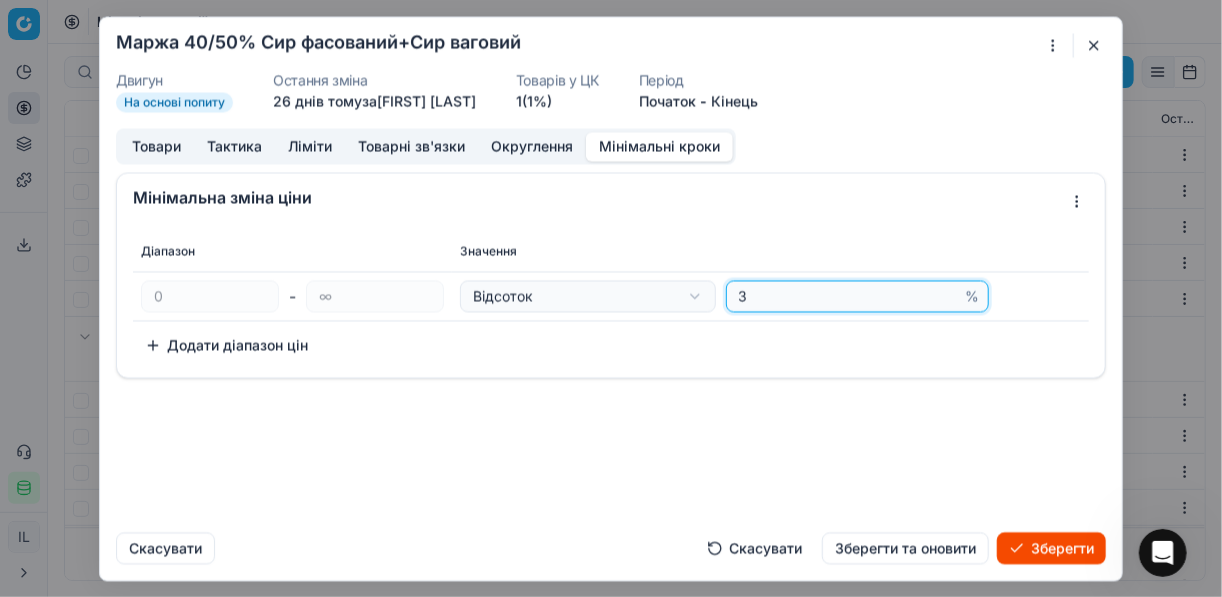 type on "3" 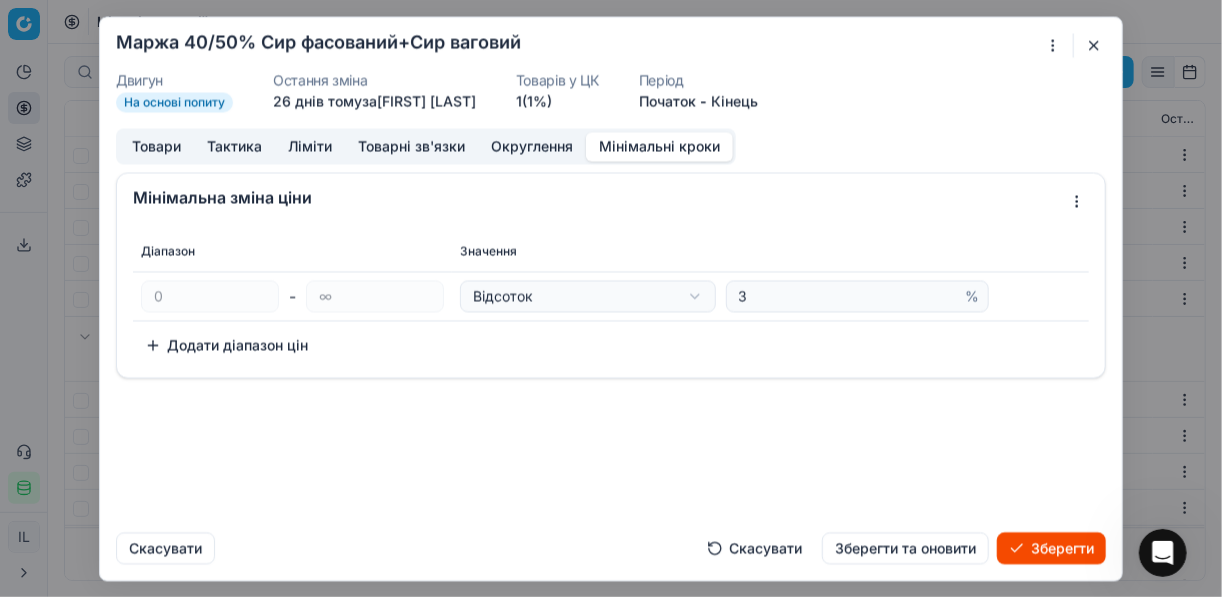 click on "Зберегти" at bounding box center [1051, 548] 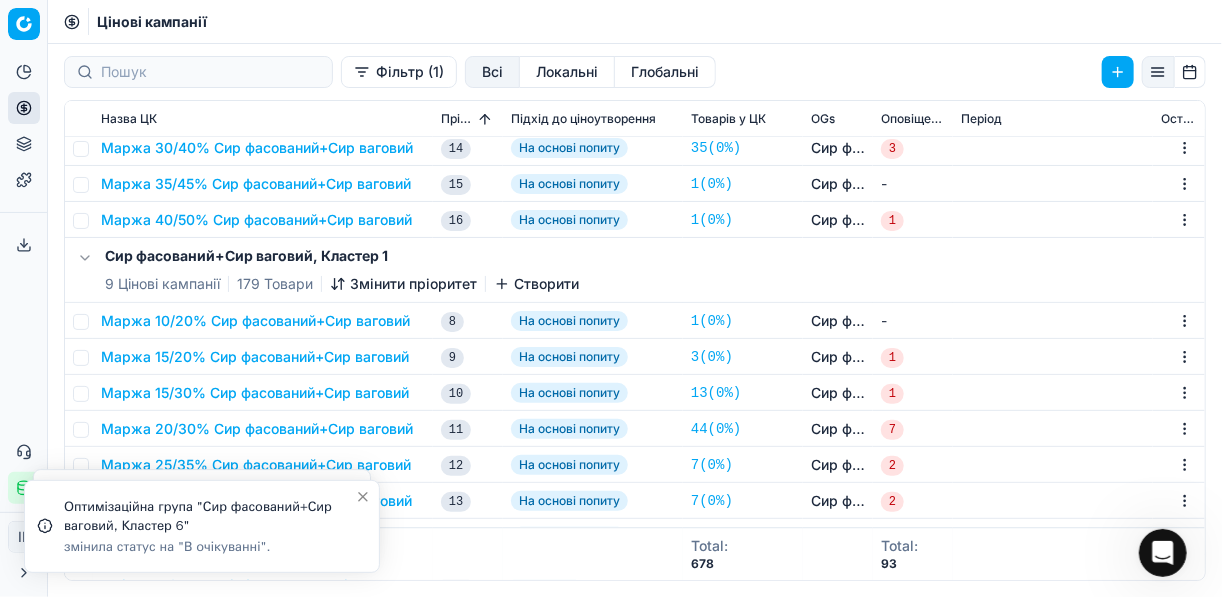 scroll, scrollTop: 2017, scrollLeft: 0, axis: vertical 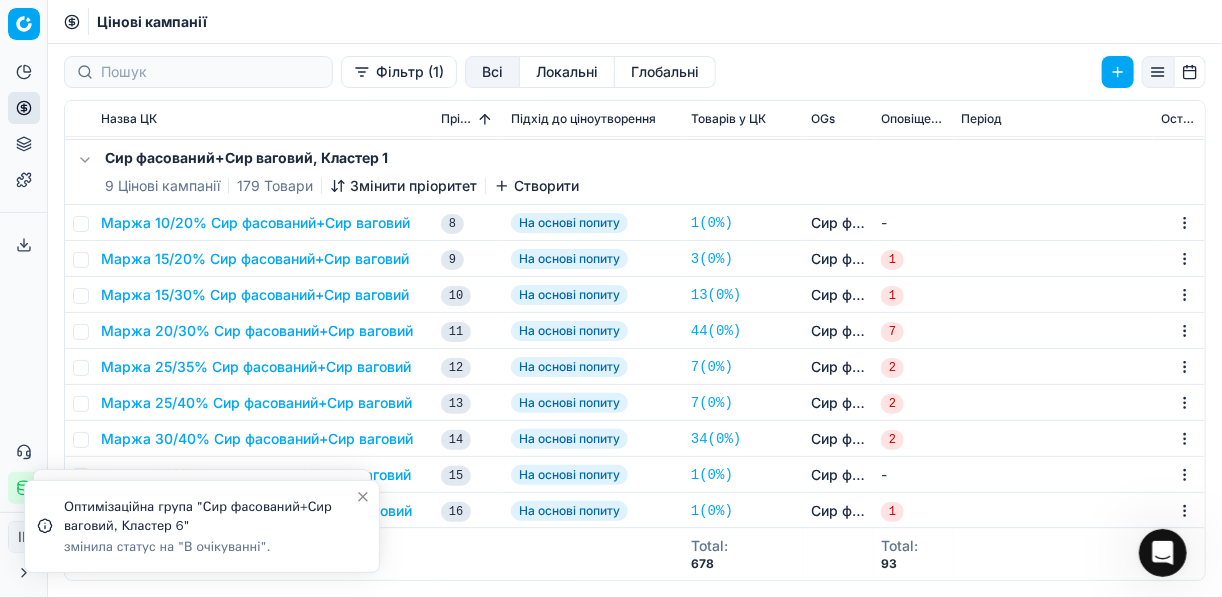 click on "Маржа 10/20% Сир фасований+Сир ваговий" at bounding box center [255, 223] 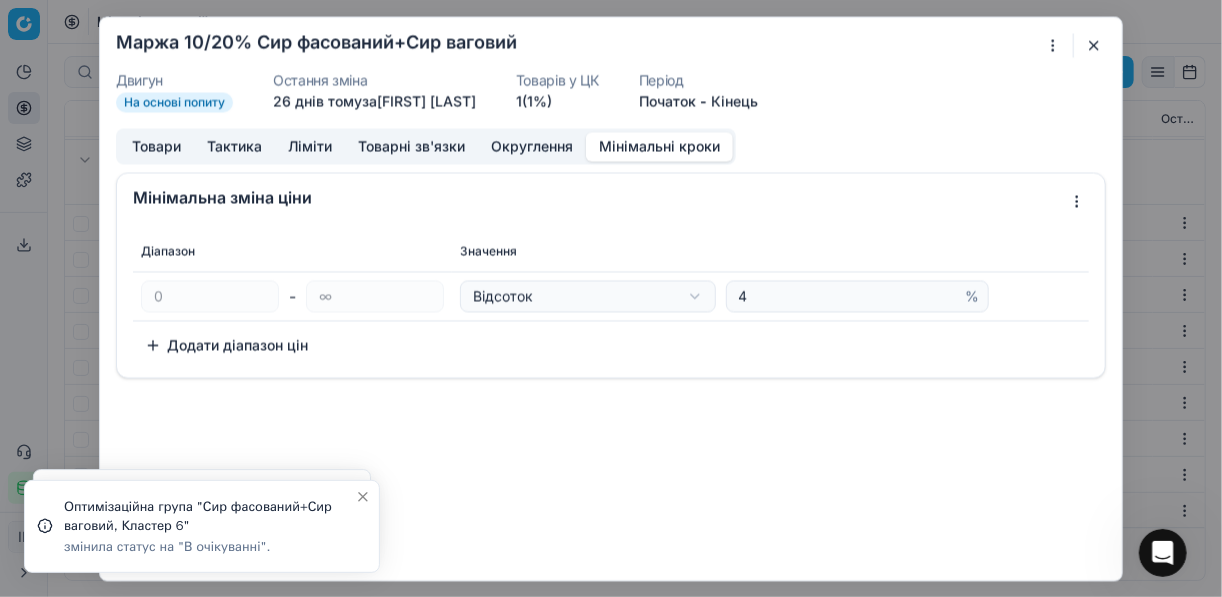 drag, startPoint x: 669, startPoint y: 142, endPoint x: 725, endPoint y: 226, distance: 100.95544 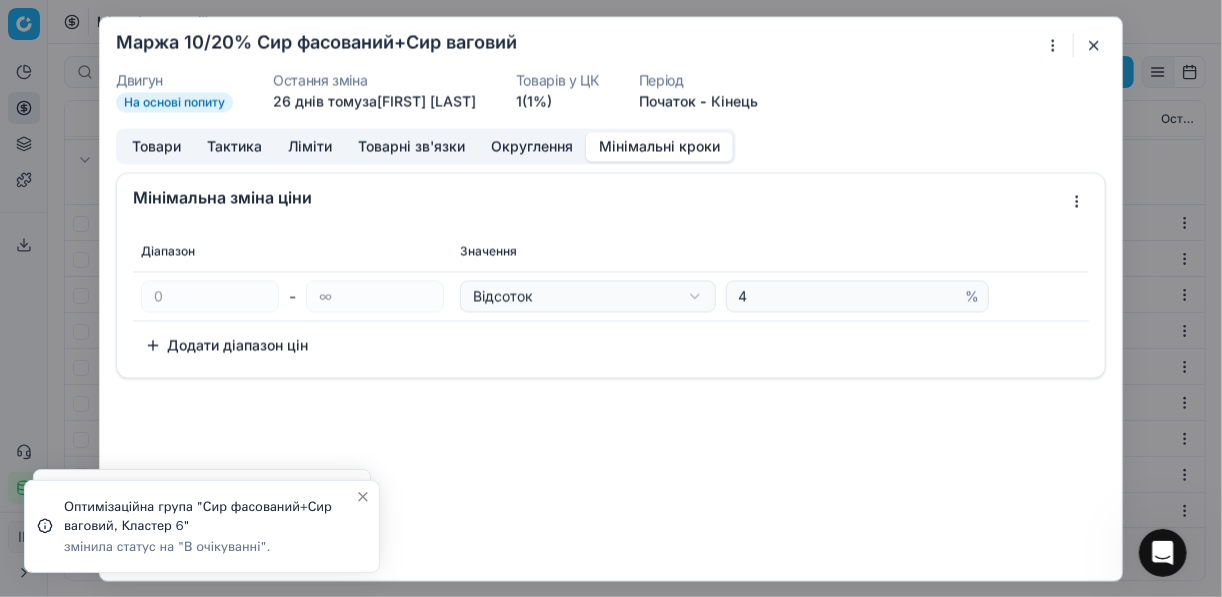 click on "Мінімальні кроки" at bounding box center (659, 146) 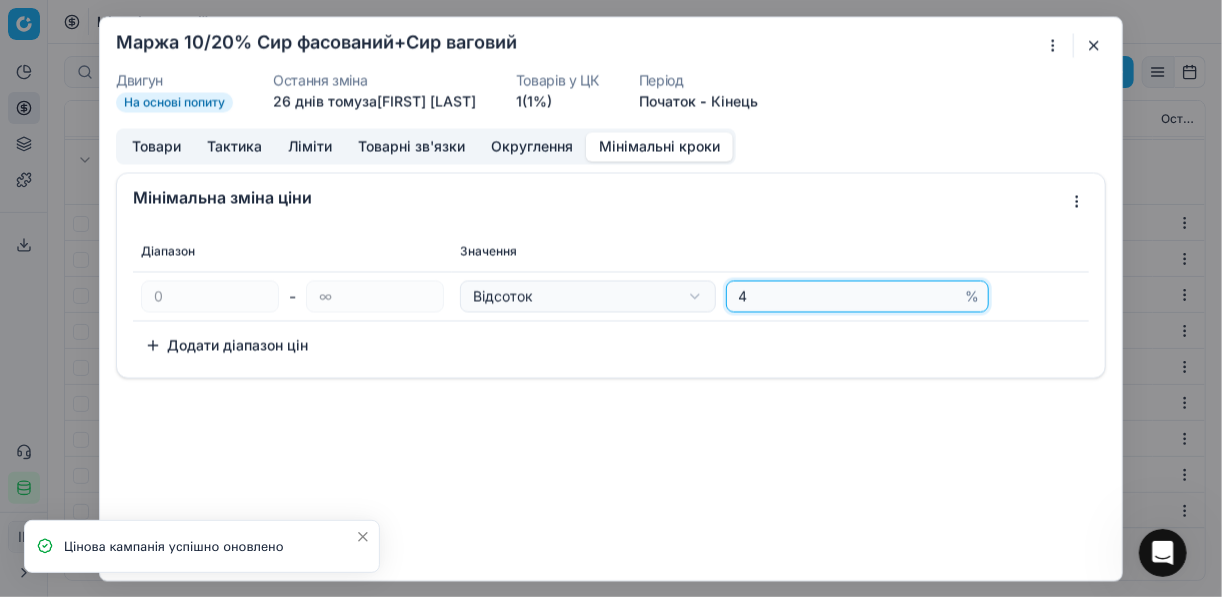 click on "4" at bounding box center (848, 296) 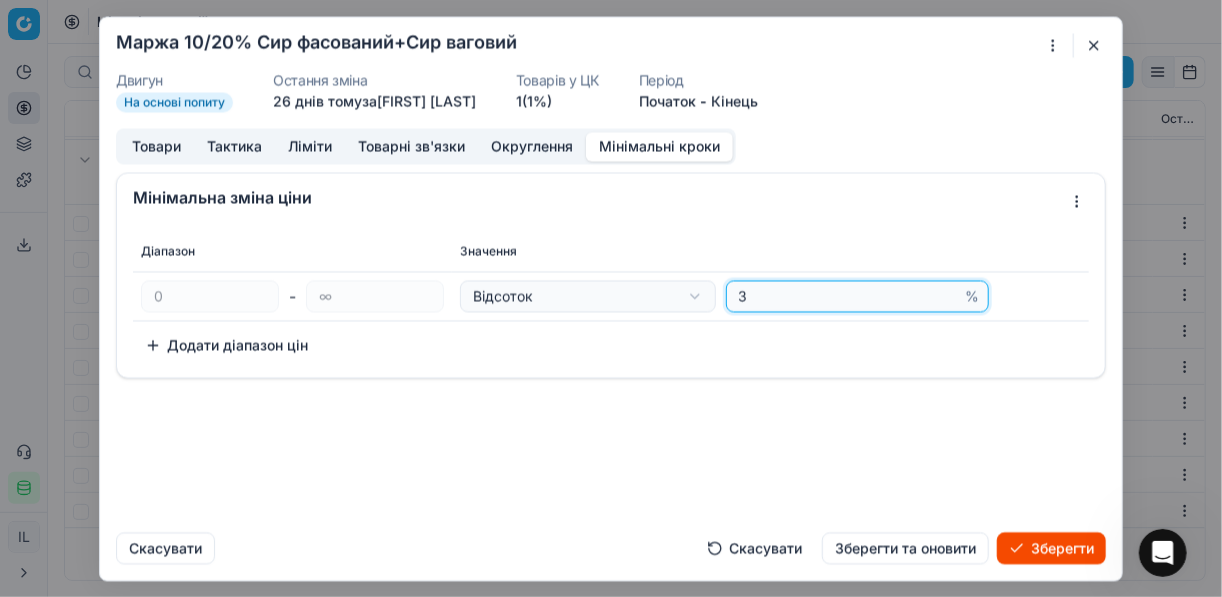type on "3" 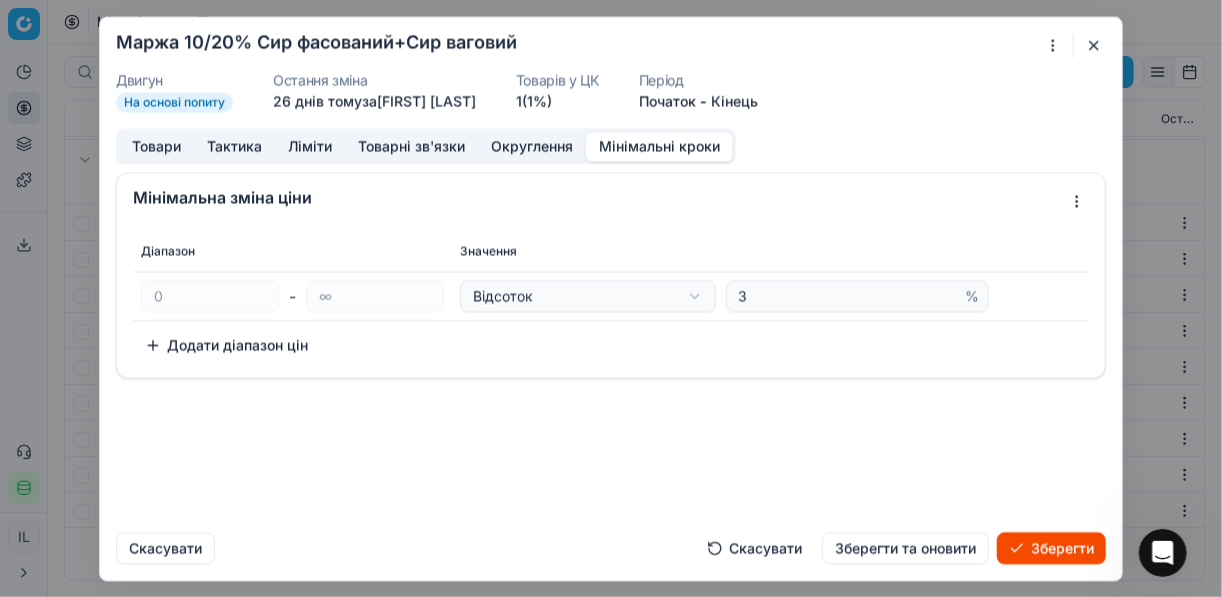 click on "Зберегти" at bounding box center [1051, 548] 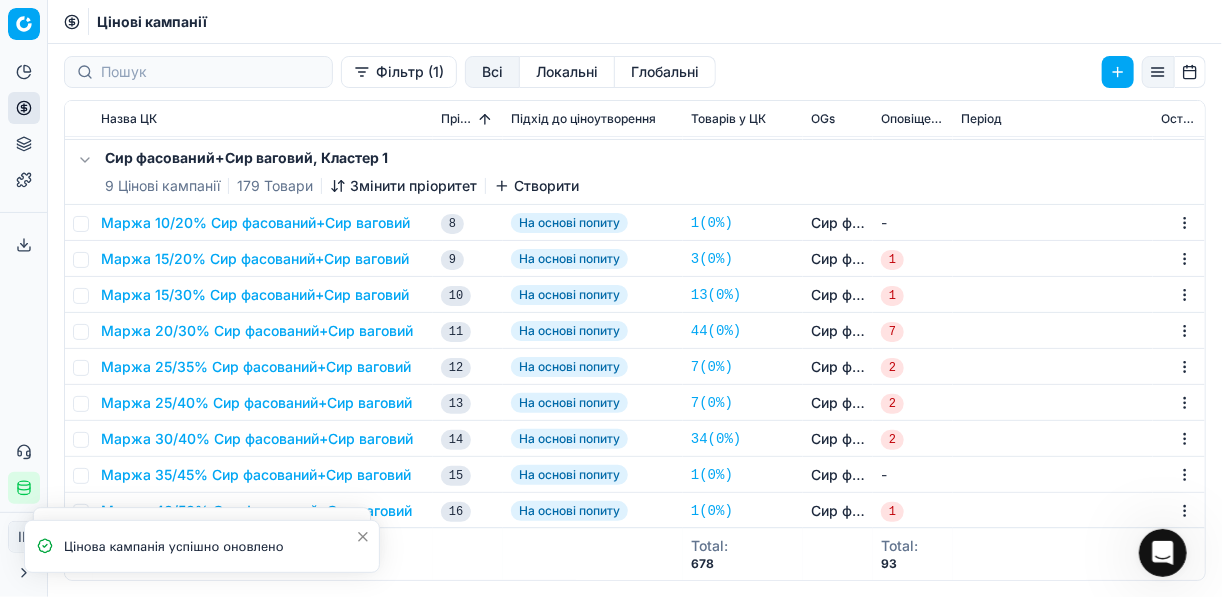click on "Маржа 15/20% Сир фасований+Сир ваговий" at bounding box center (255, 259) 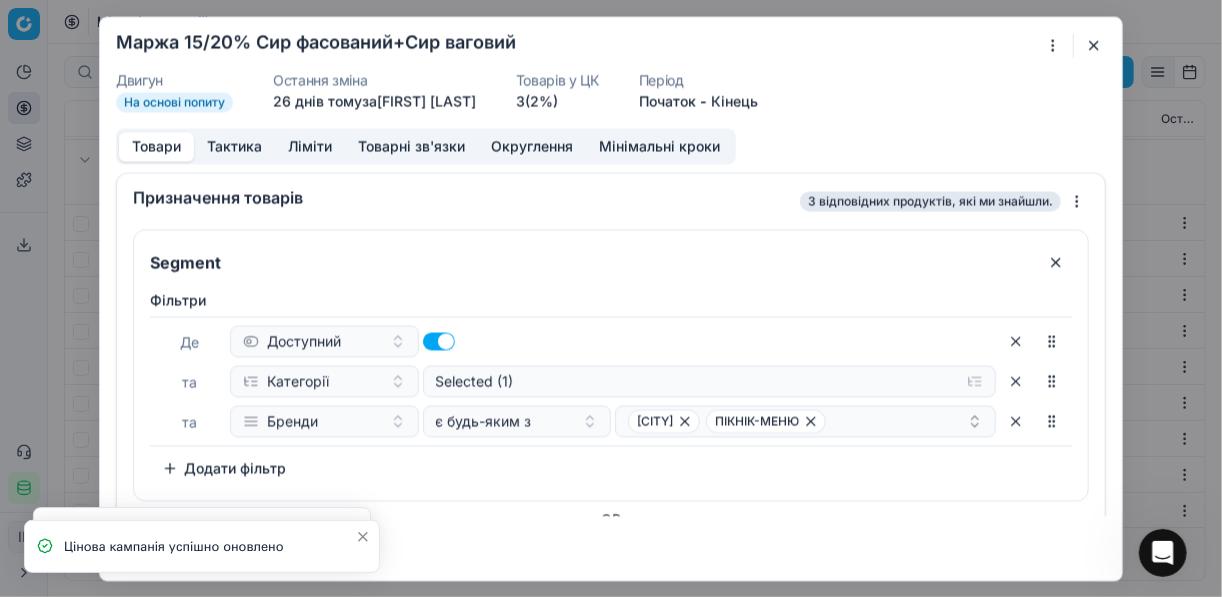 click on "Мінімальні кроки" at bounding box center [659, 146] 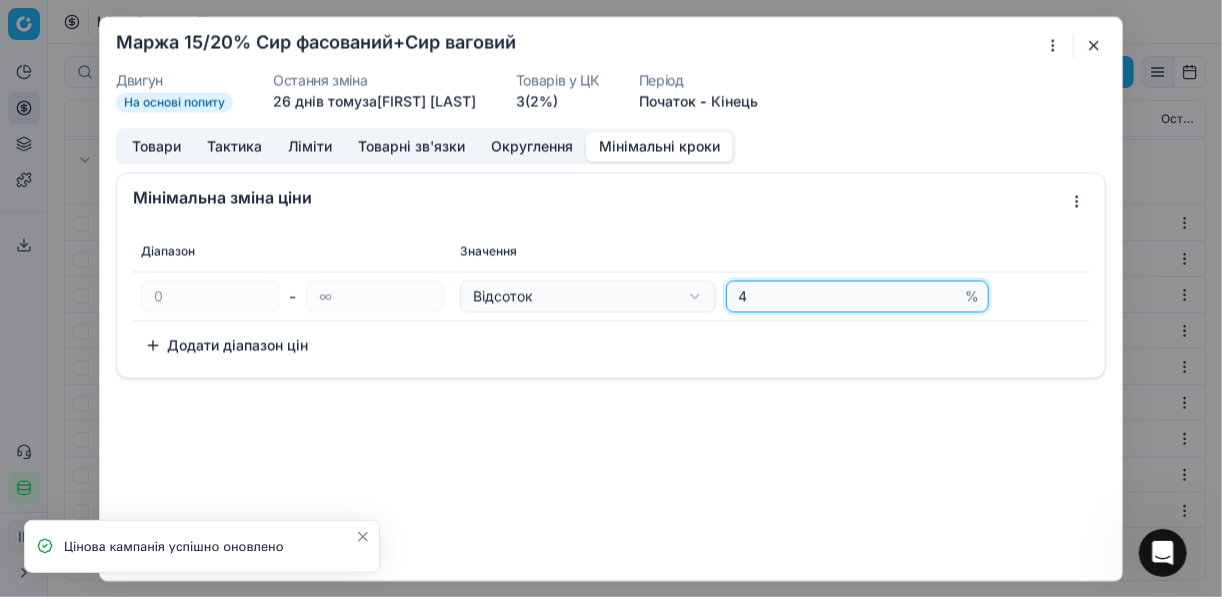 click on "4" at bounding box center (848, 296) 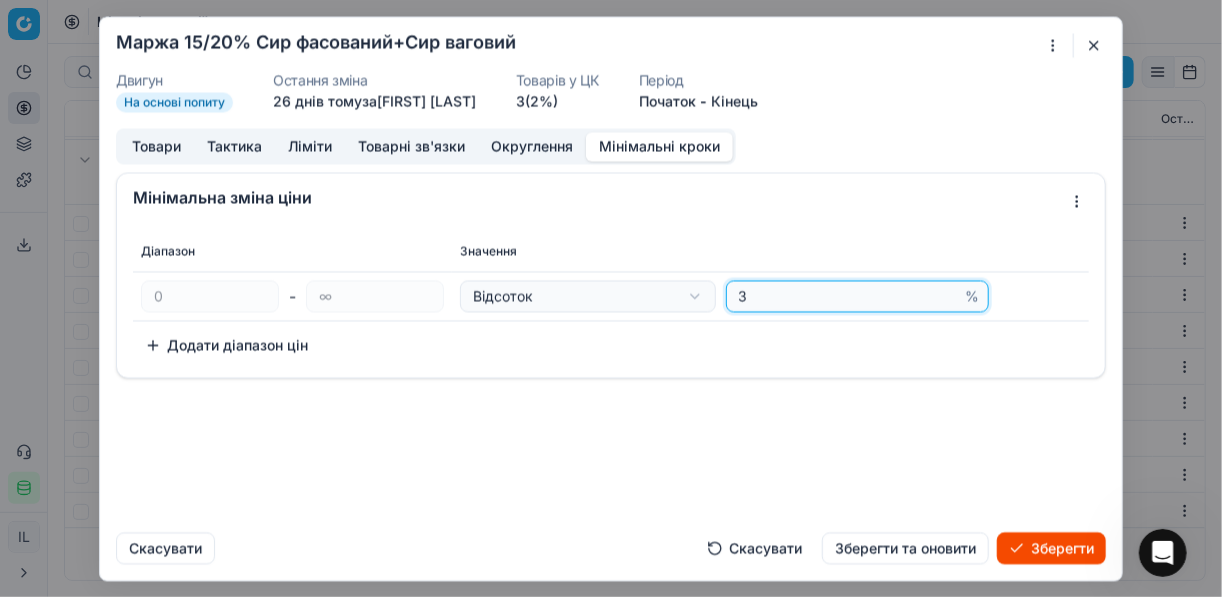 type on "3" 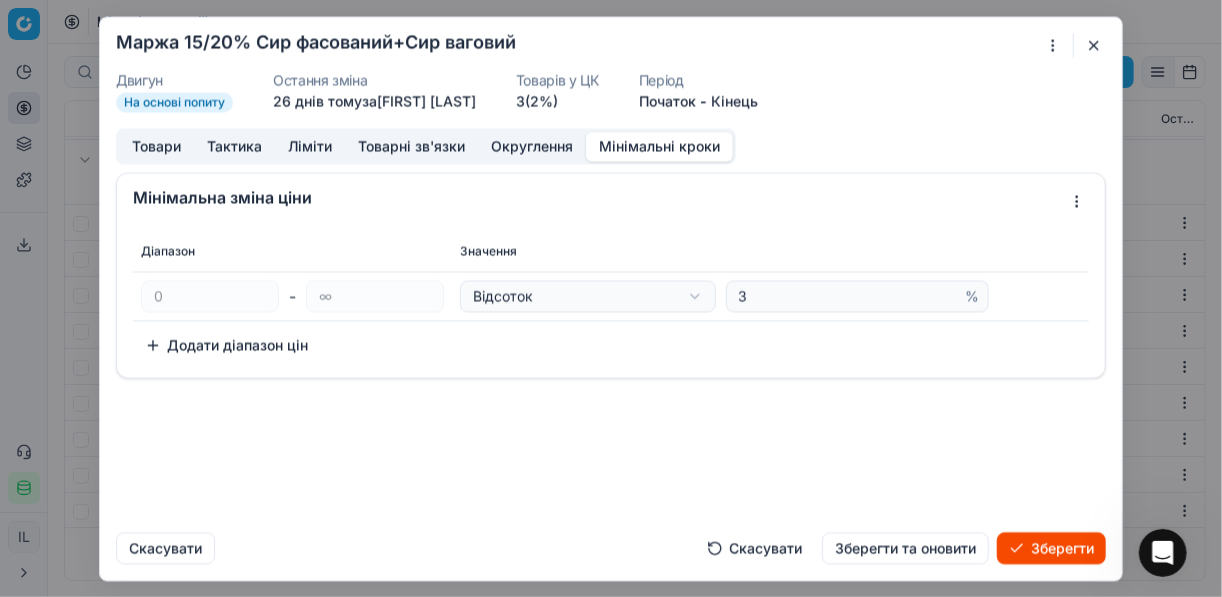 click on "Зберегти" at bounding box center (1051, 548) 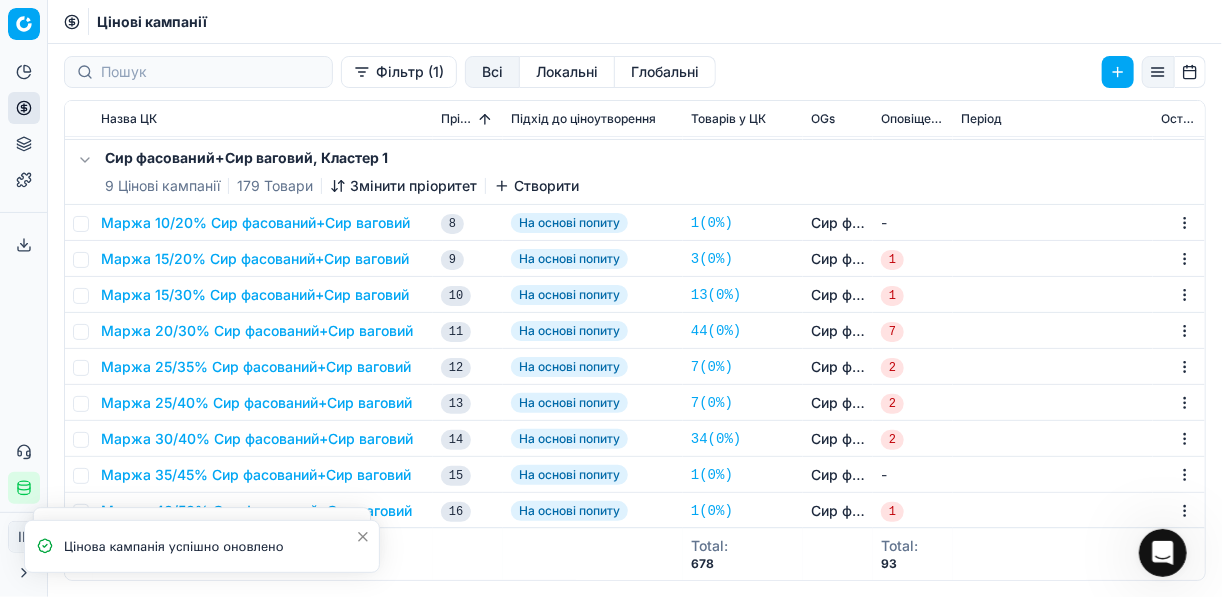 click on "Маржа 15/20% Сир фасований+Сир ваговий" at bounding box center [255, 259] 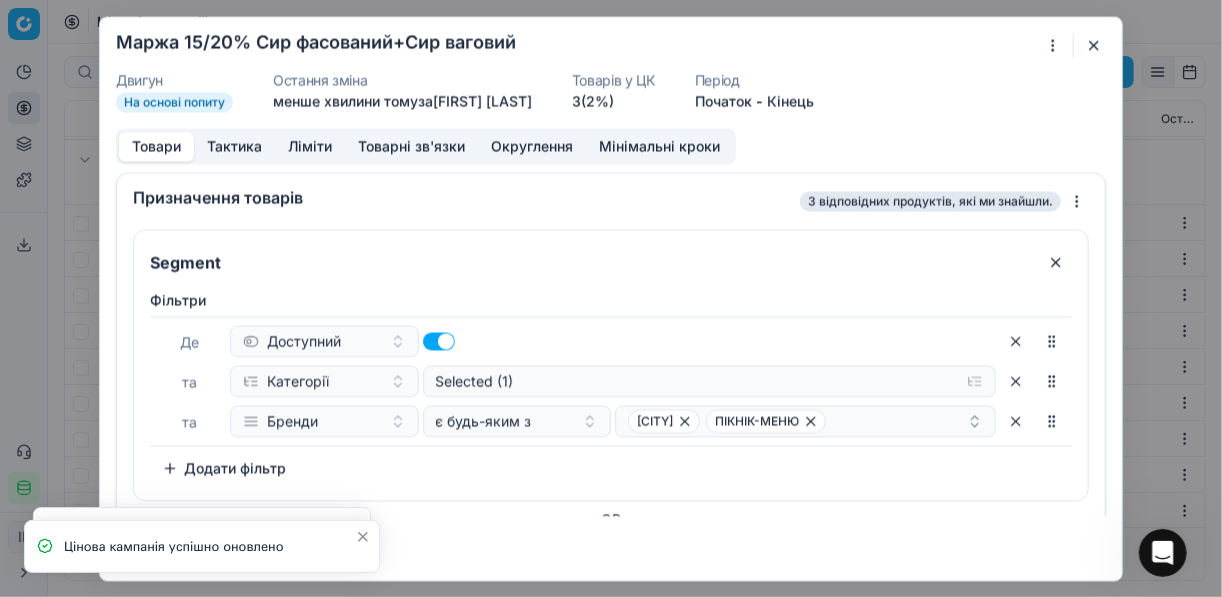 click on "Мінімальні кроки" at bounding box center [659, 146] 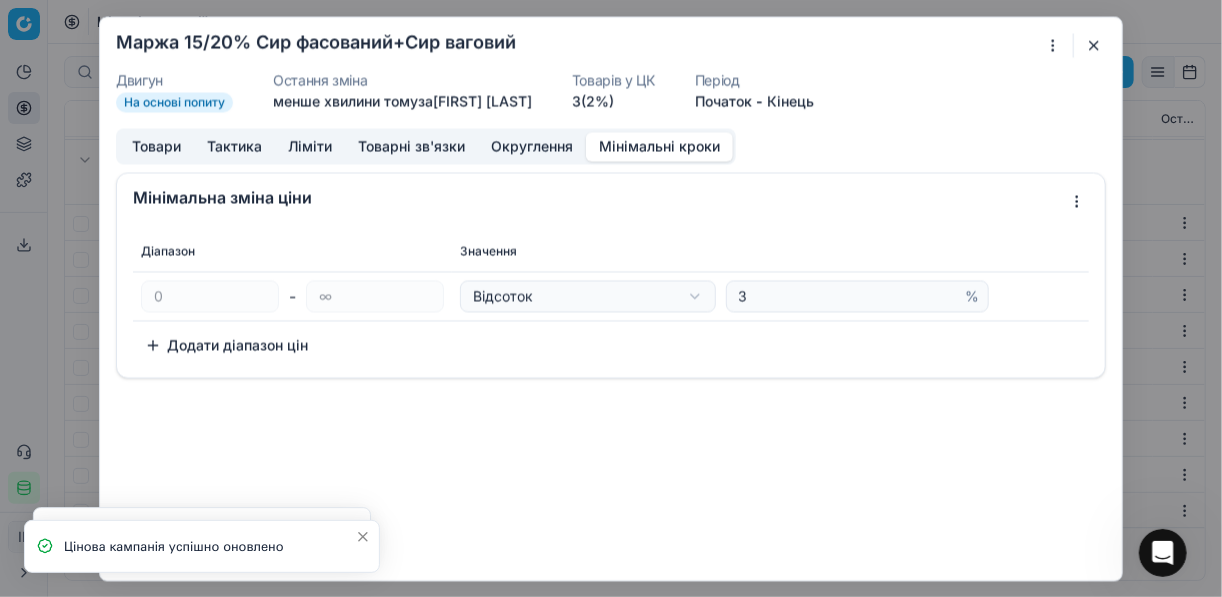 click at bounding box center (1094, 45) 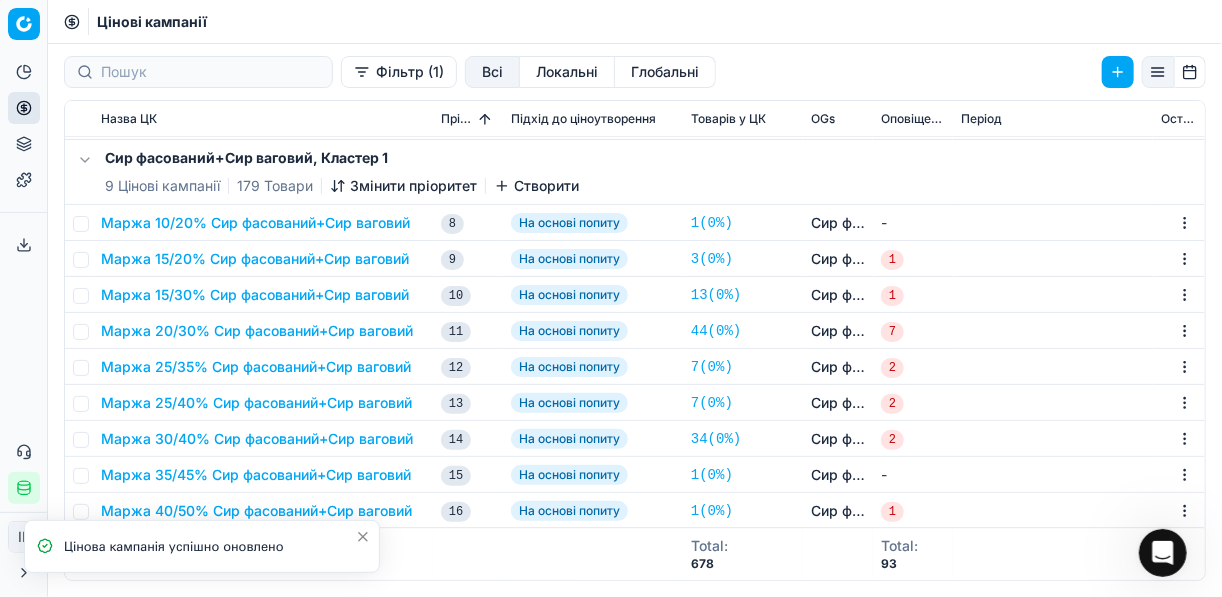 click on "Маржа 15/30% Сир фасований+Сир ваговий" at bounding box center (255, 295) 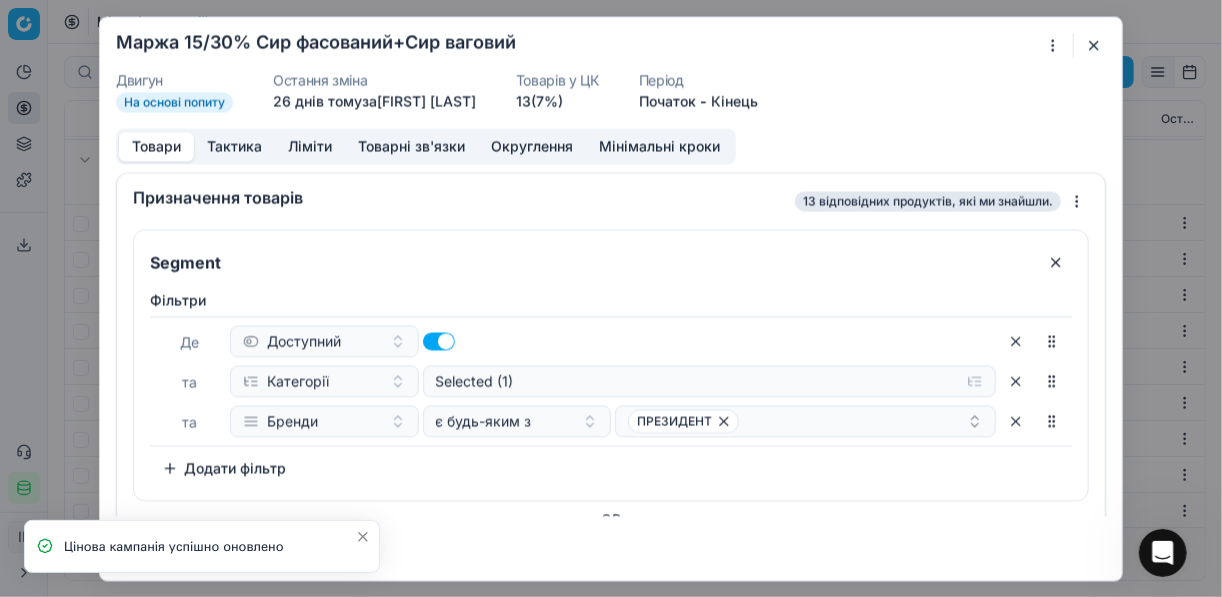 click on "Мінімальні кроки" at bounding box center (659, 146) 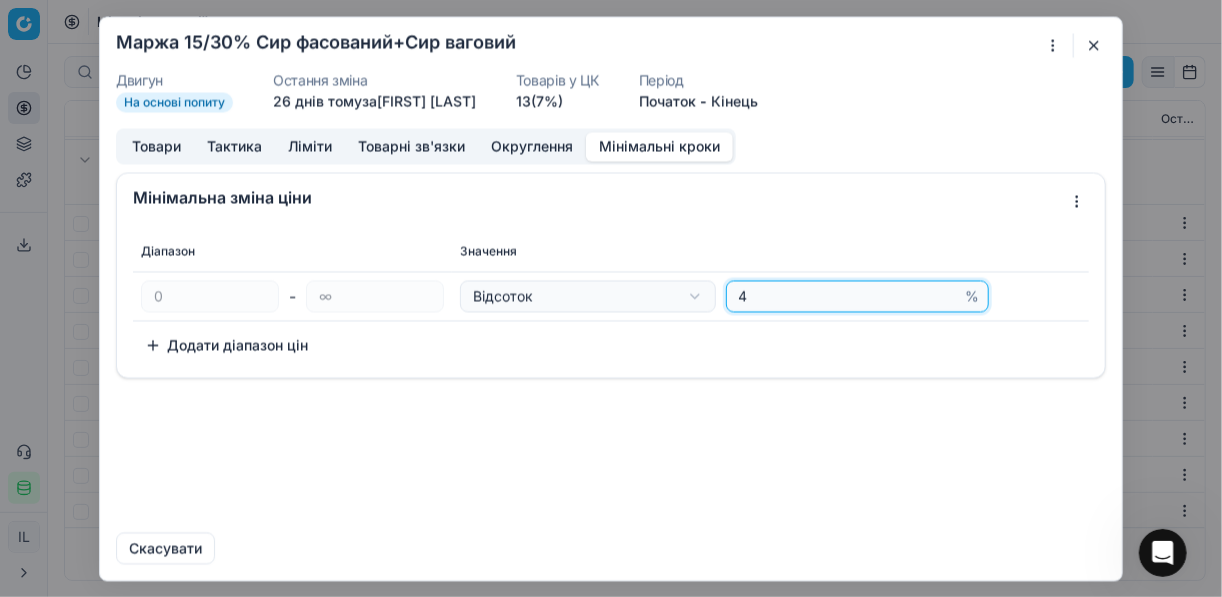 click on "4" at bounding box center (848, 296) 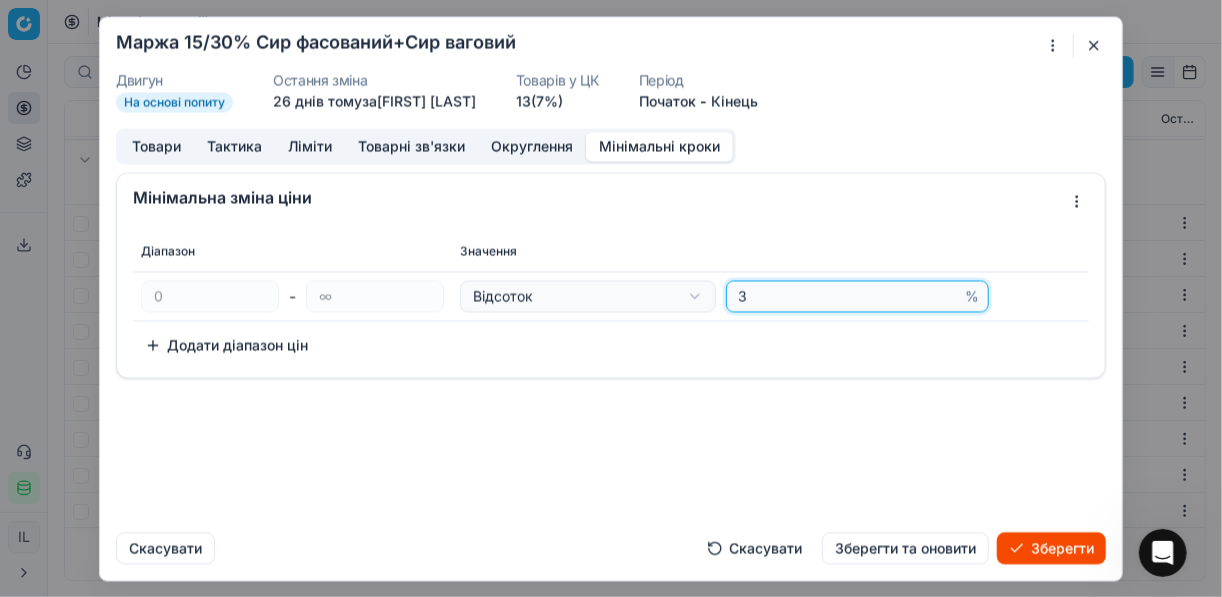 type on "3" 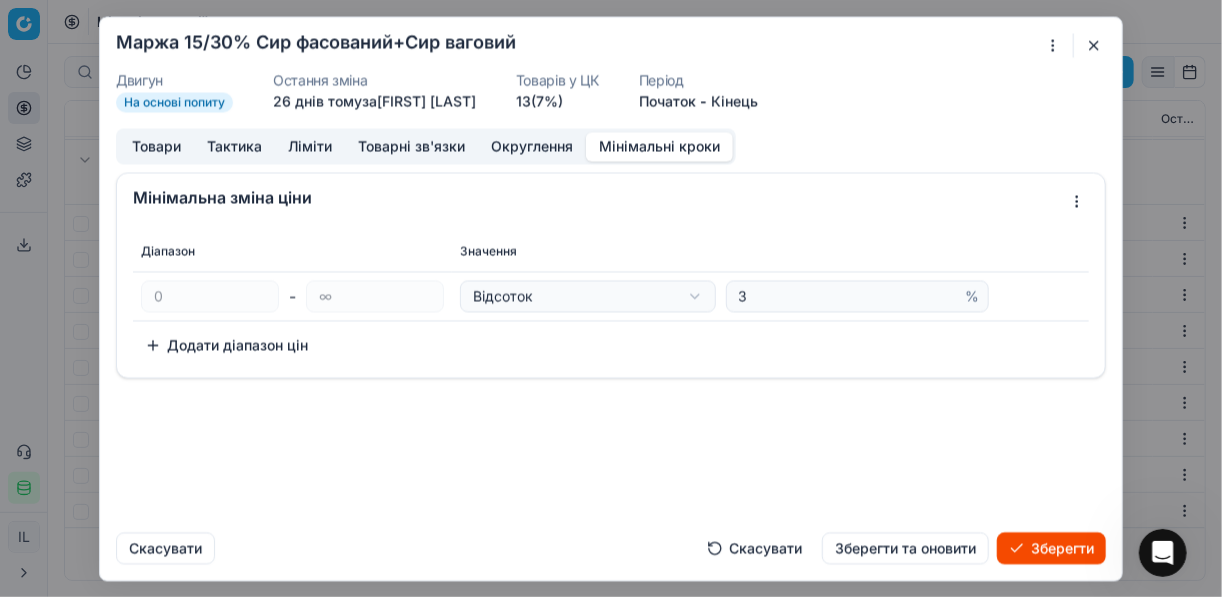 click on "Зберегти" at bounding box center [1051, 548] 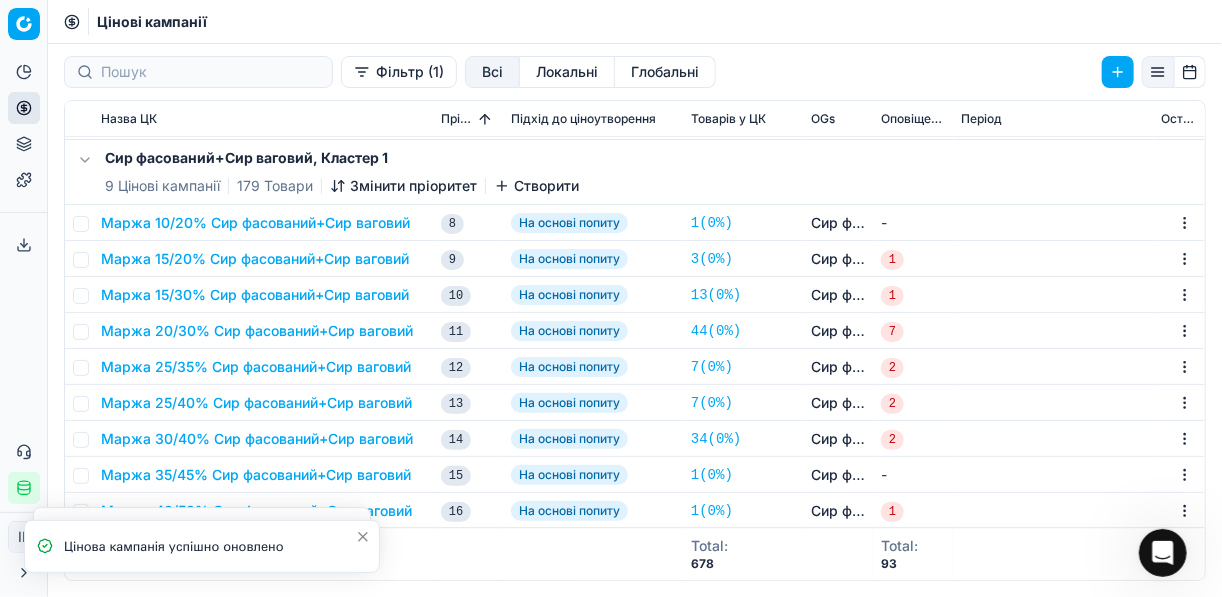 click on "Маржа 15/30% Сир фасований+Сир ваговий" at bounding box center [255, 295] 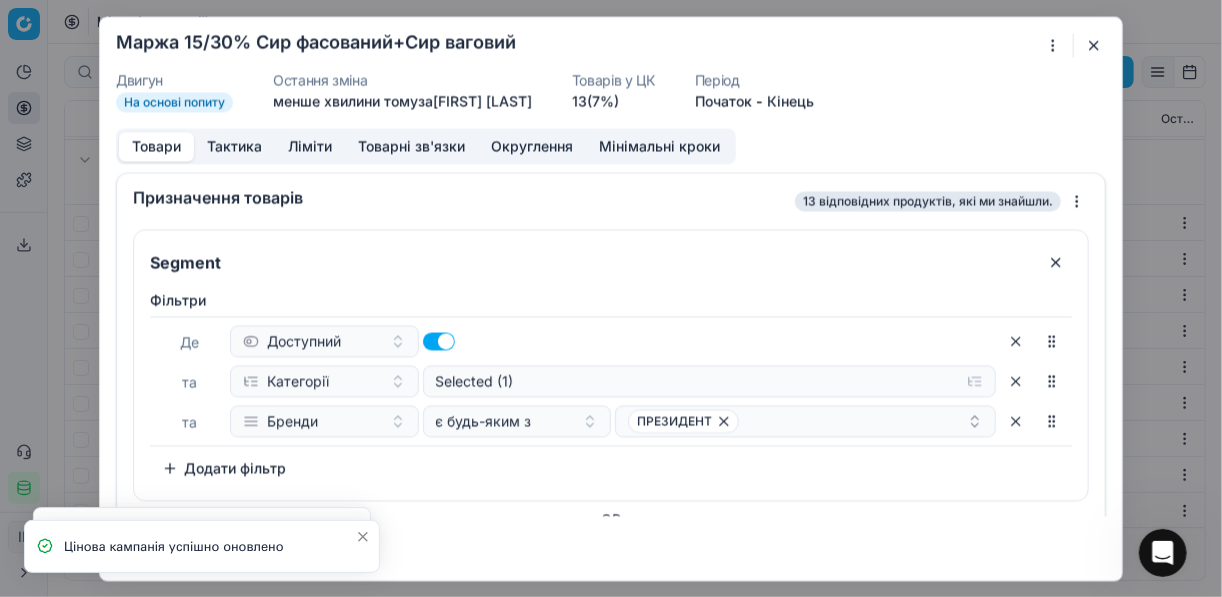 click on "Мінімальні кроки" at bounding box center [659, 146] 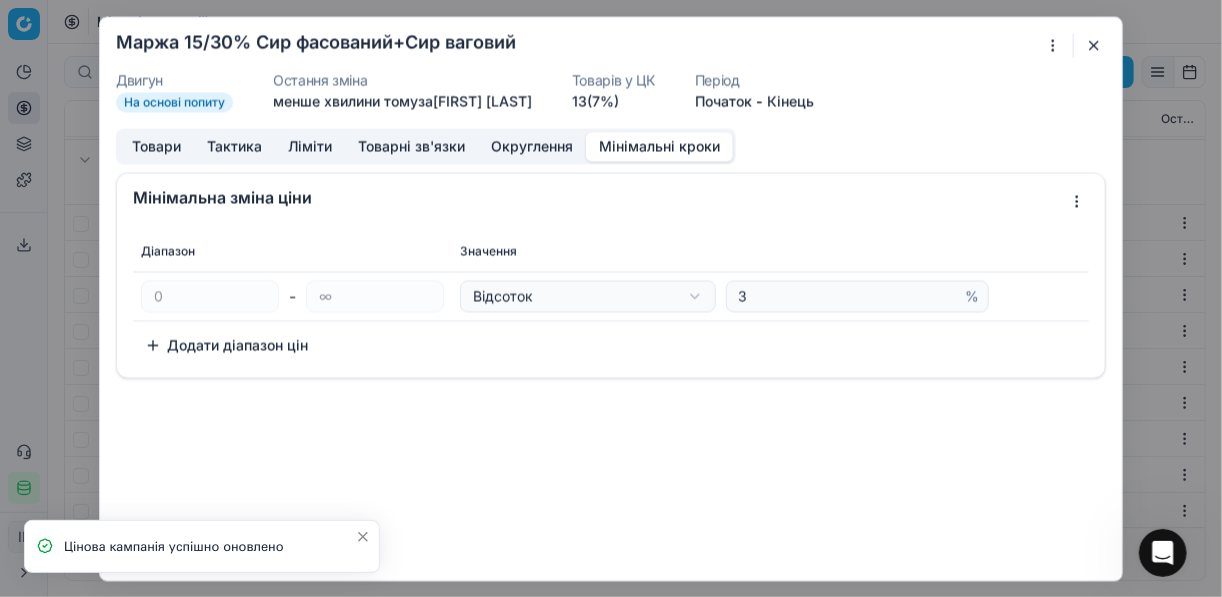 click at bounding box center (1094, 45) 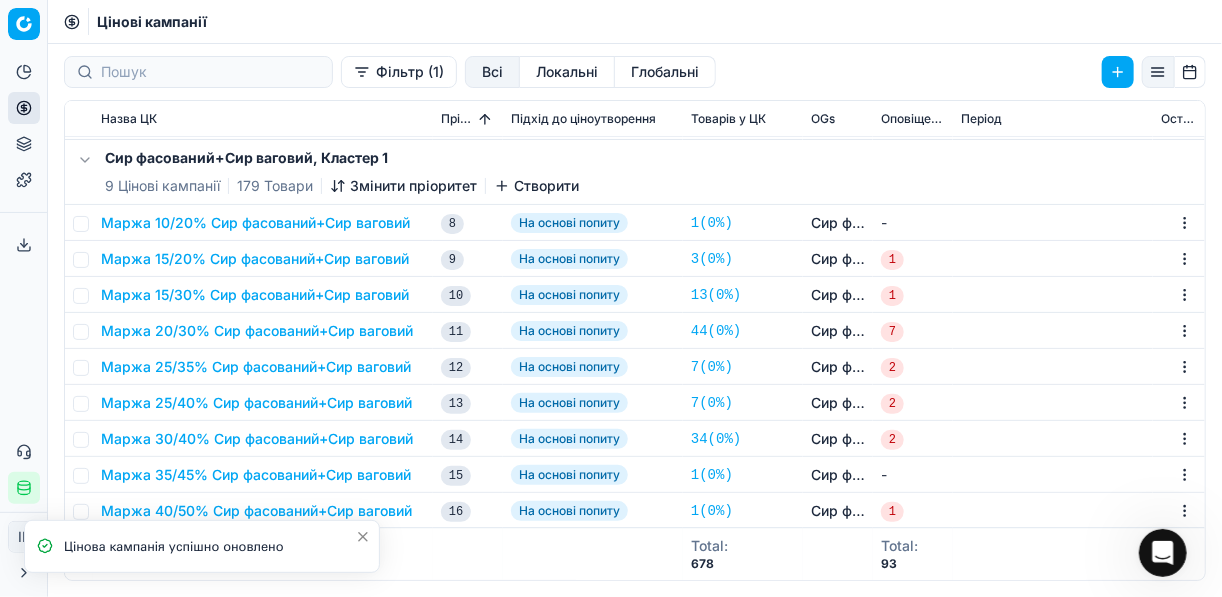 click on "Маржа 20/30% Сир фасований+Сир ваговий" at bounding box center (257, 331) 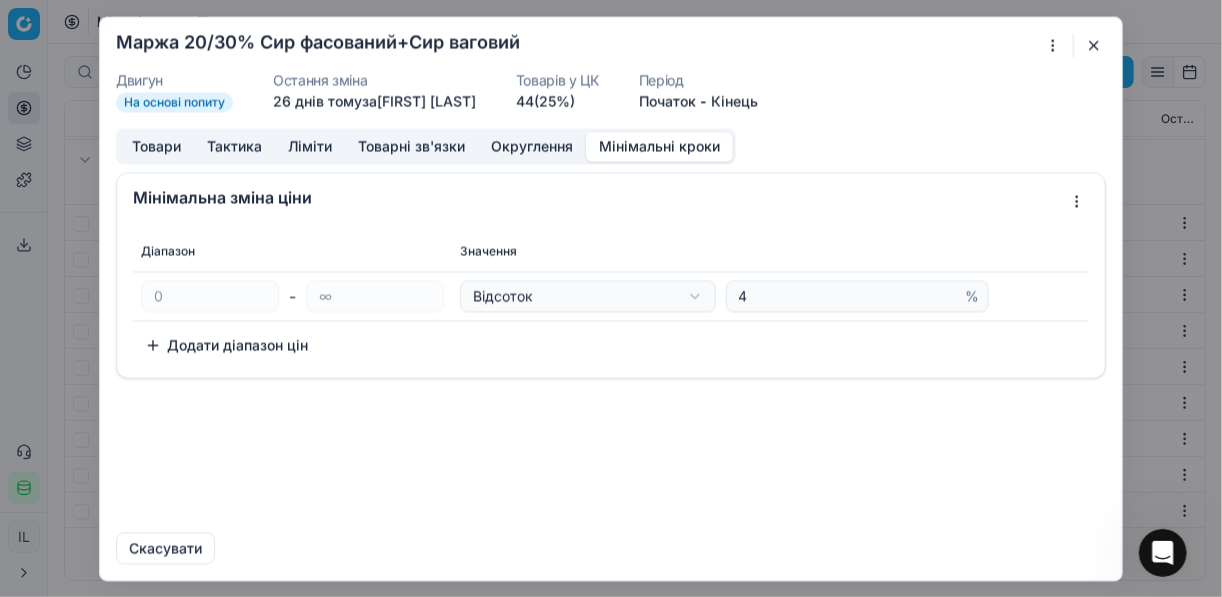 click on "Мінімальні кроки" at bounding box center [659, 146] 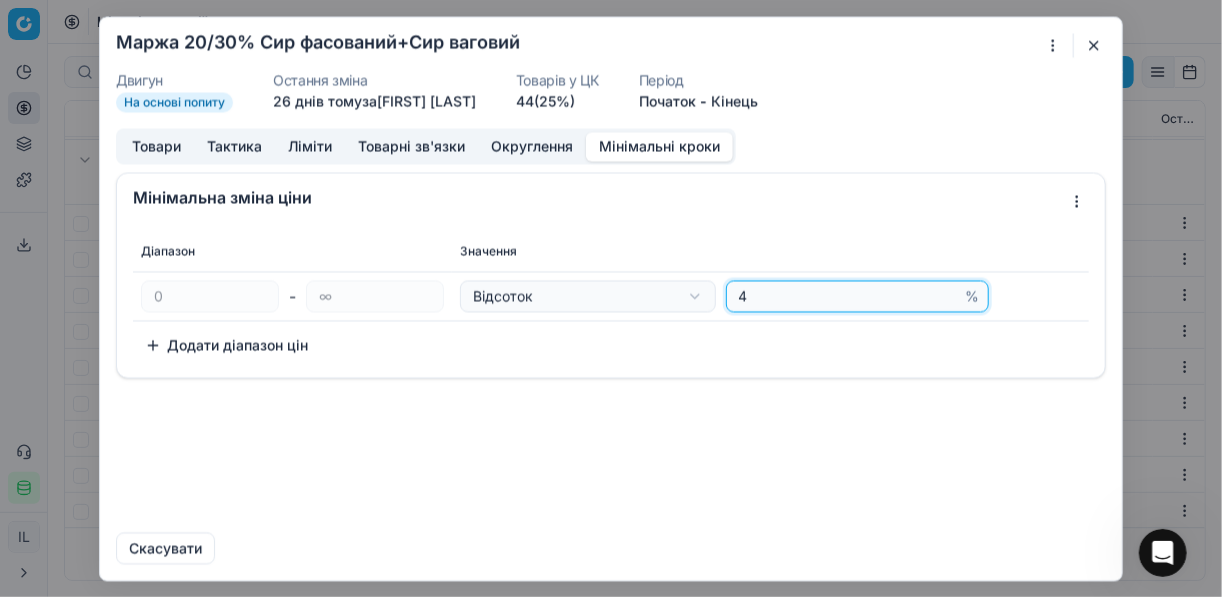 click on "4" at bounding box center [848, 296] 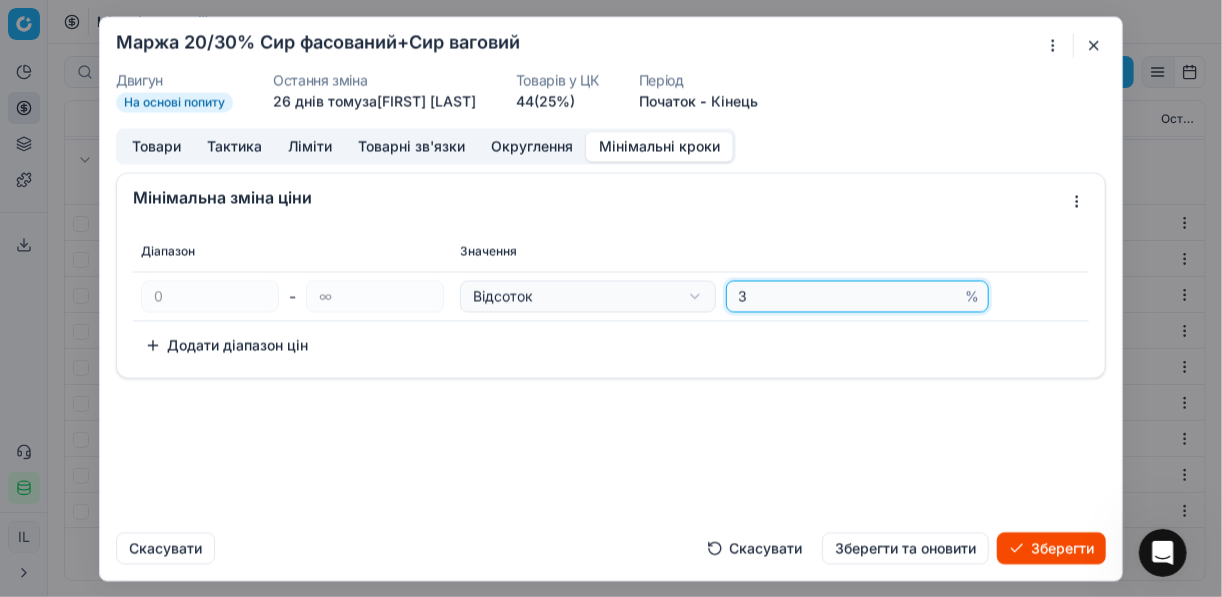 type on "3" 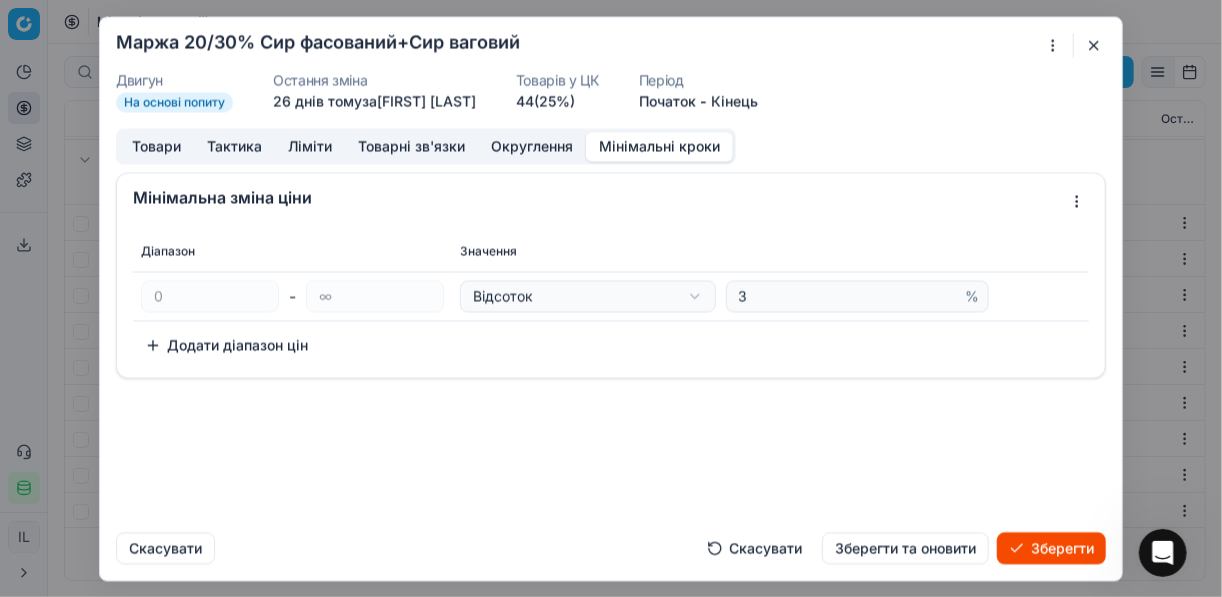click on "Зберегти" at bounding box center (1051, 548) 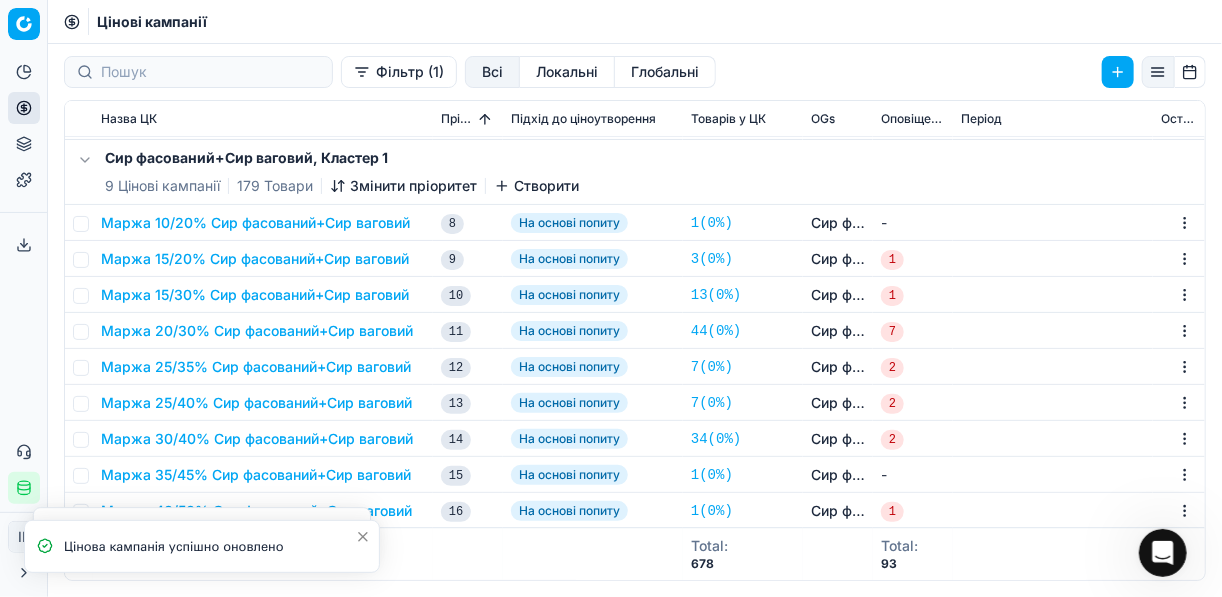 click on "Маржа 25/35% Сир фасований+Сир ваговий" at bounding box center [256, 367] 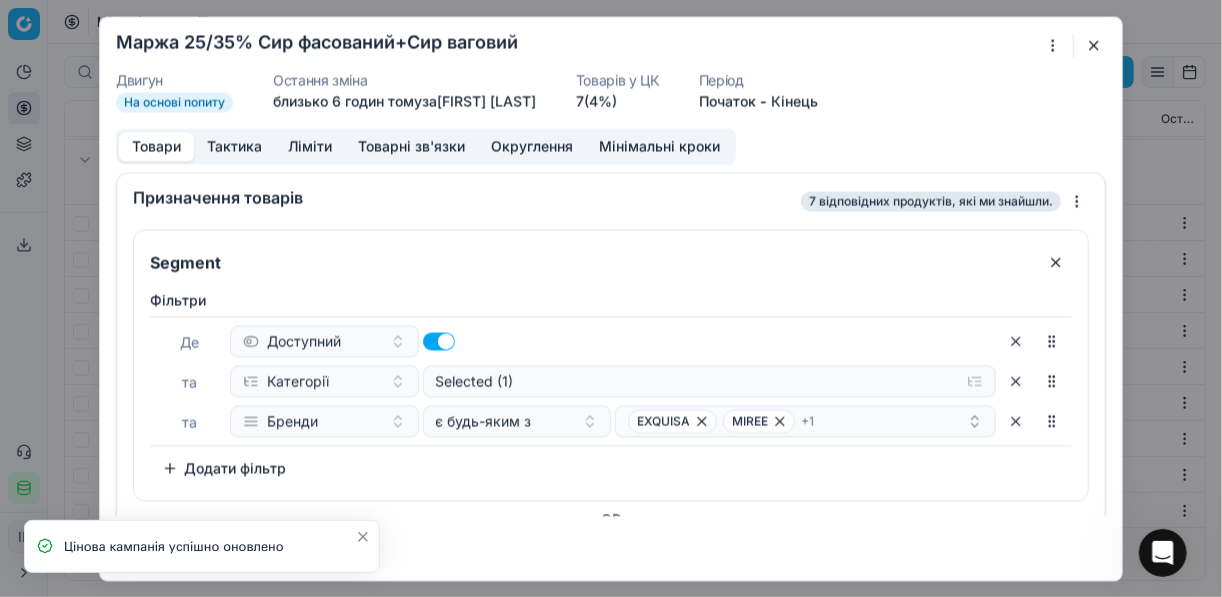 click on "Мінімальні кроки" at bounding box center (659, 146) 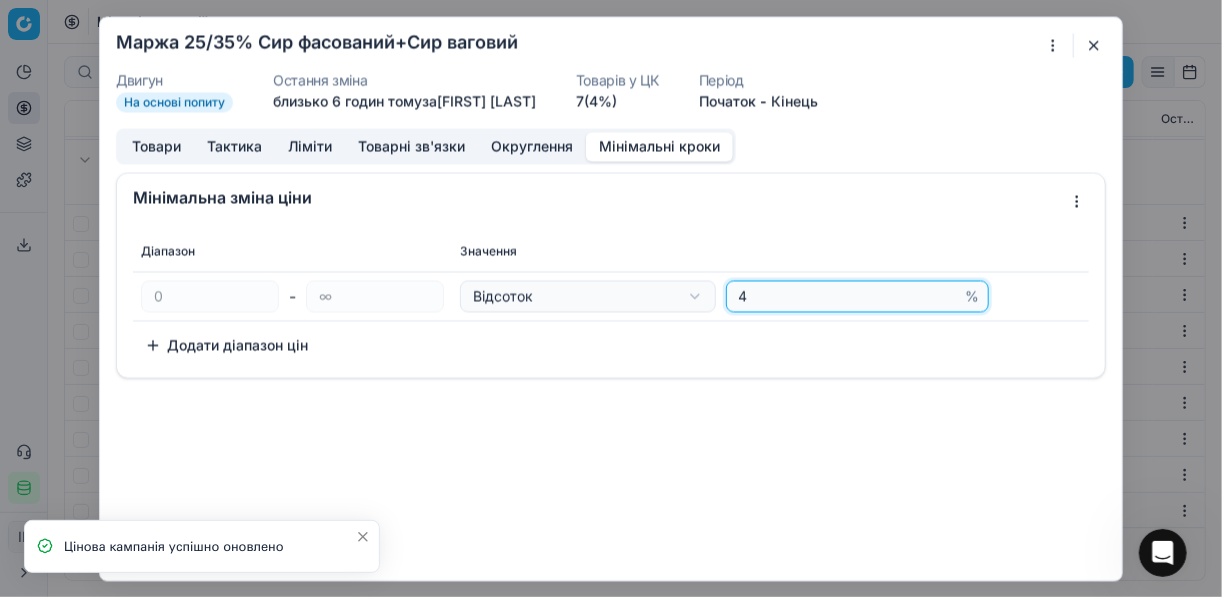 click on "4" at bounding box center (848, 296) 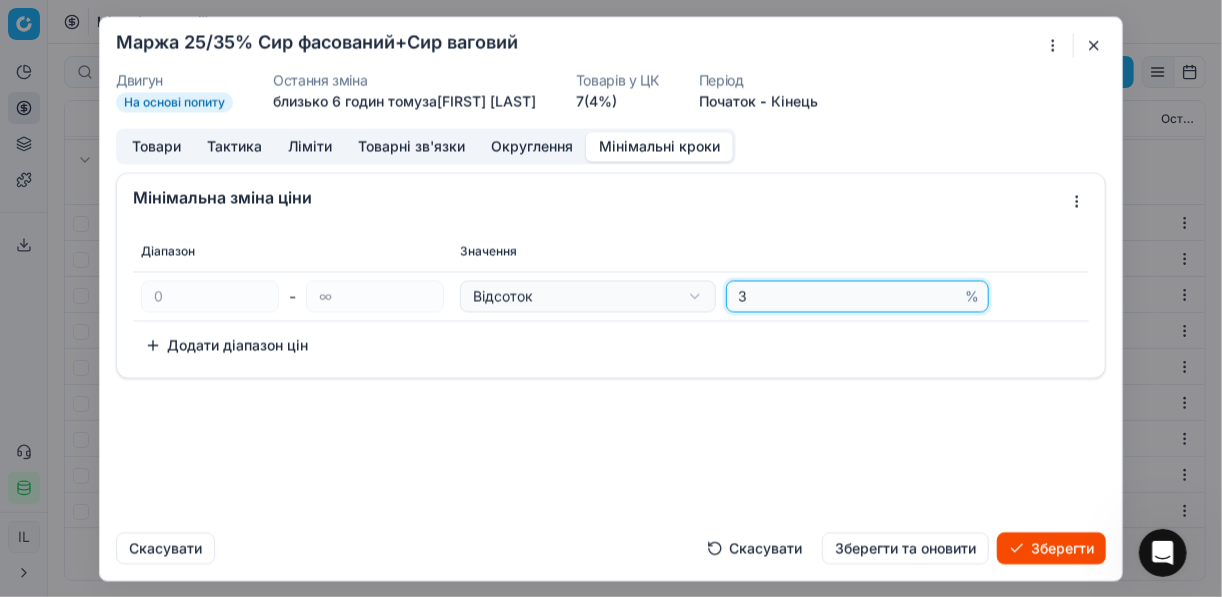 type on "3" 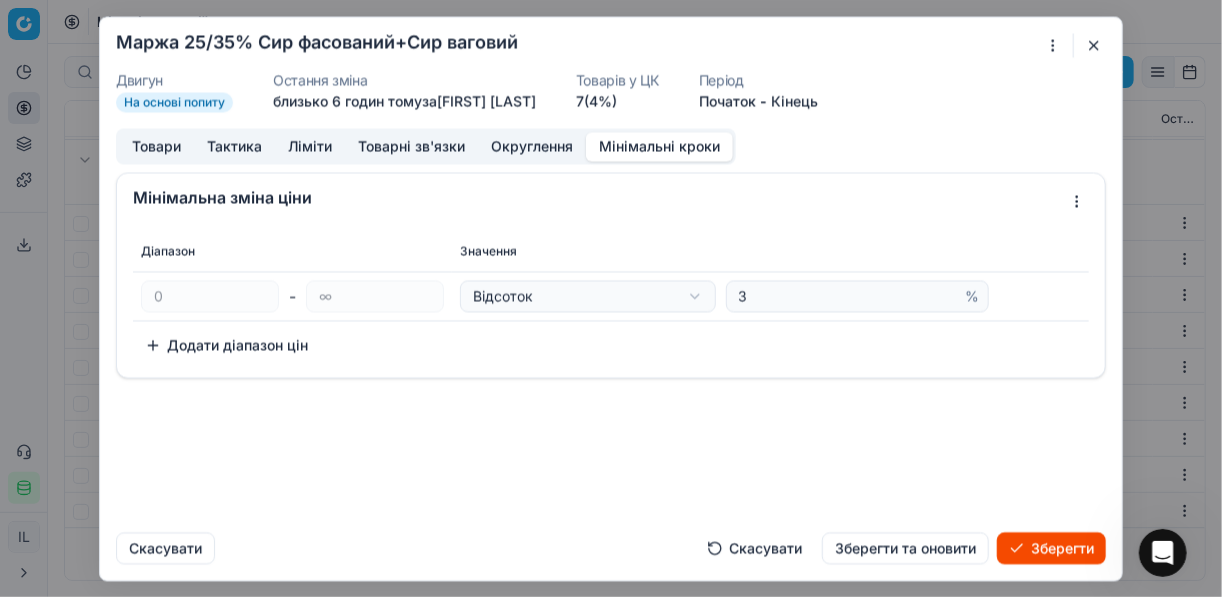 click on "Зберегти" at bounding box center [1051, 548] 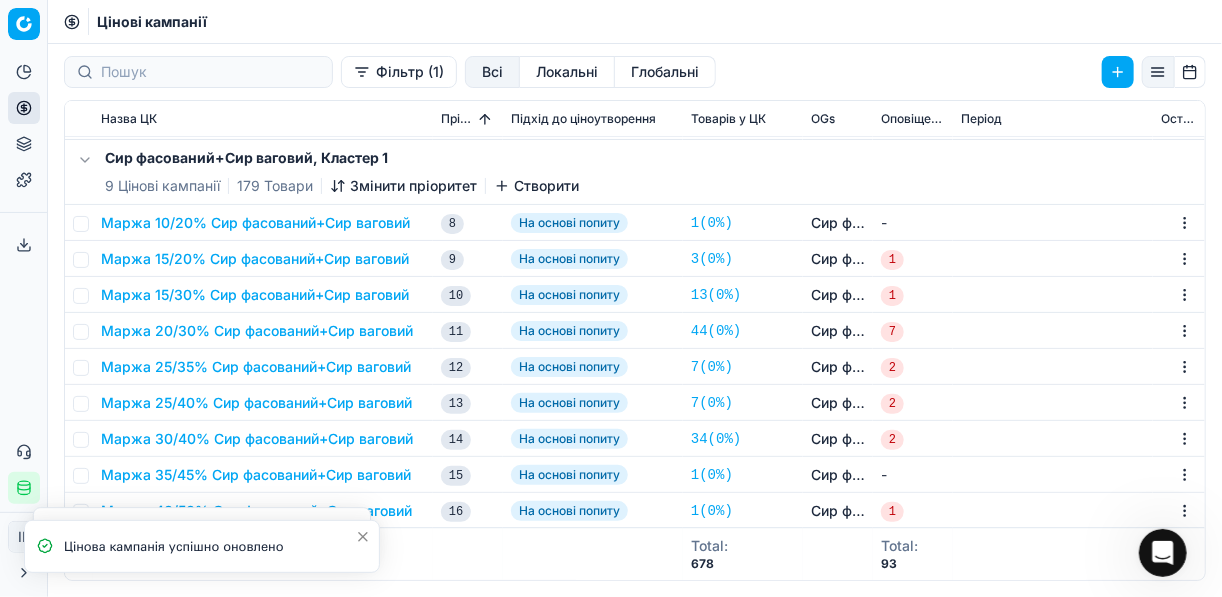 click on "Маржа 25/40% Сир фасований+Сир ваговий" at bounding box center (256, 403) 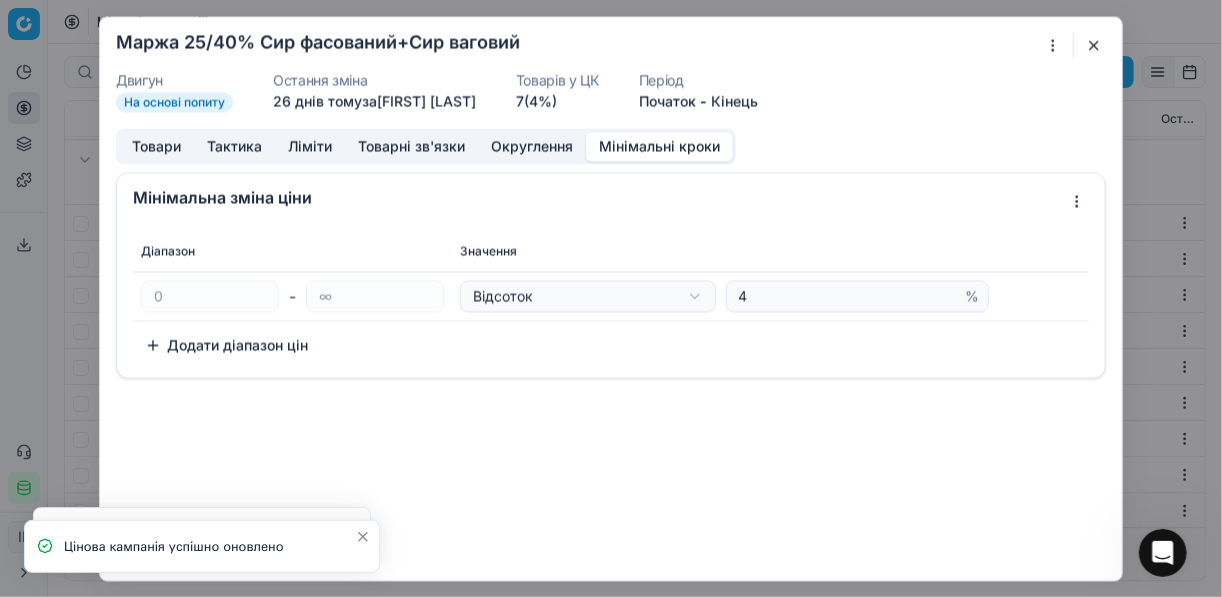 click on "Мінімальні кроки" at bounding box center [659, 146] 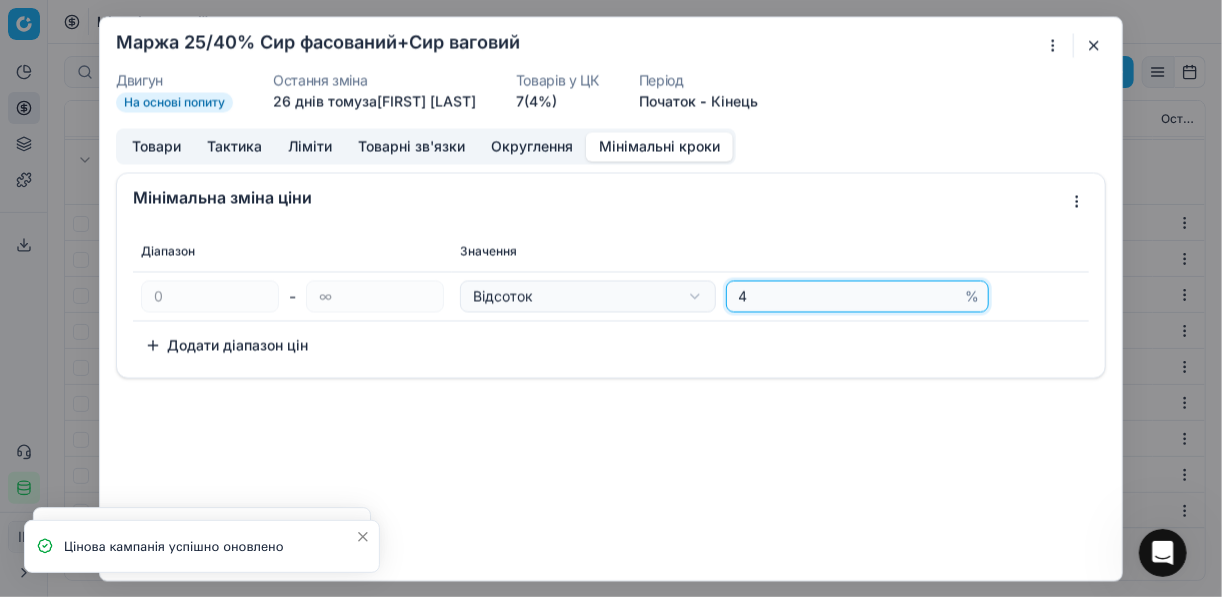 click on "4" at bounding box center [848, 296] 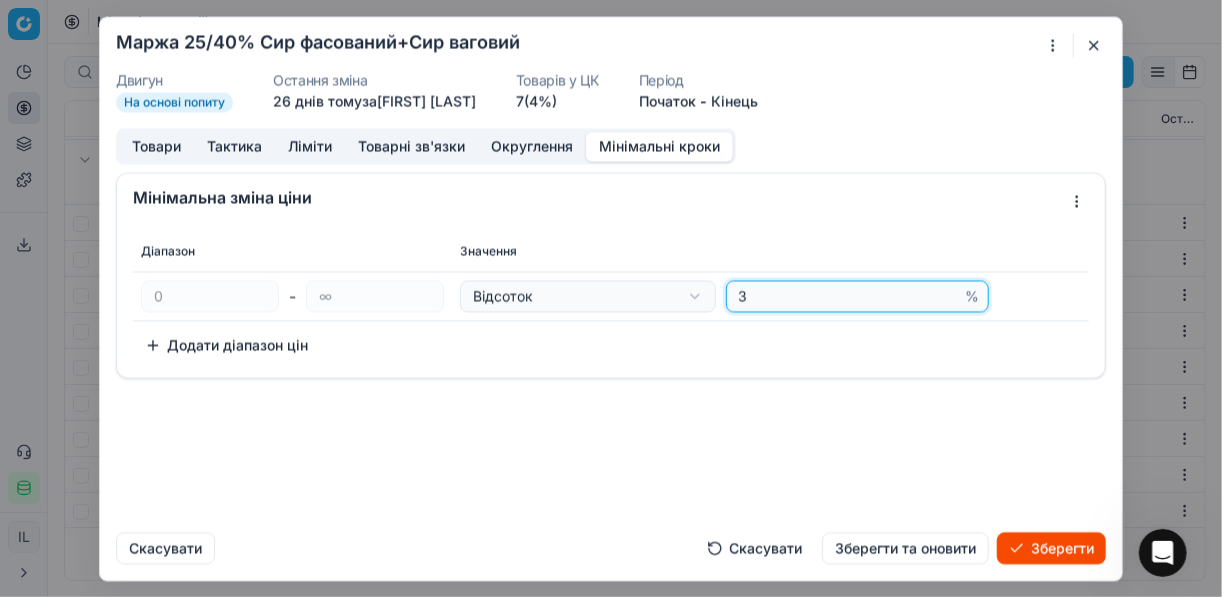 type on "3" 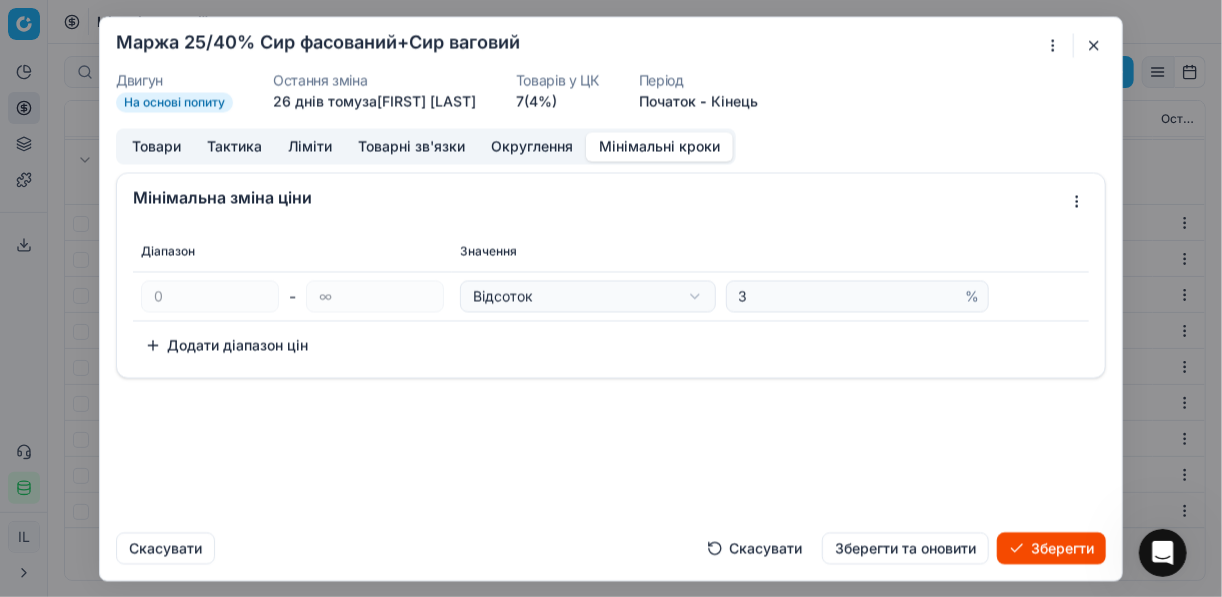 click on "Зберегти" at bounding box center (1051, 548) 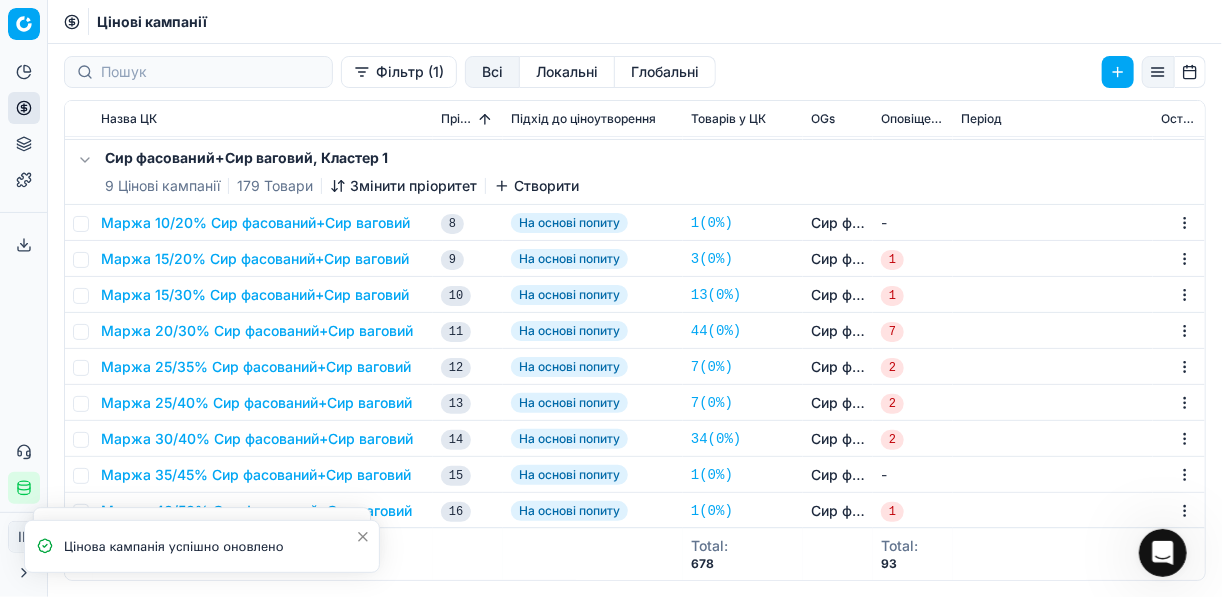 click on "Маржа 25/35% Сир фасований+Сир ваговий" at bounding box center (263, 367) 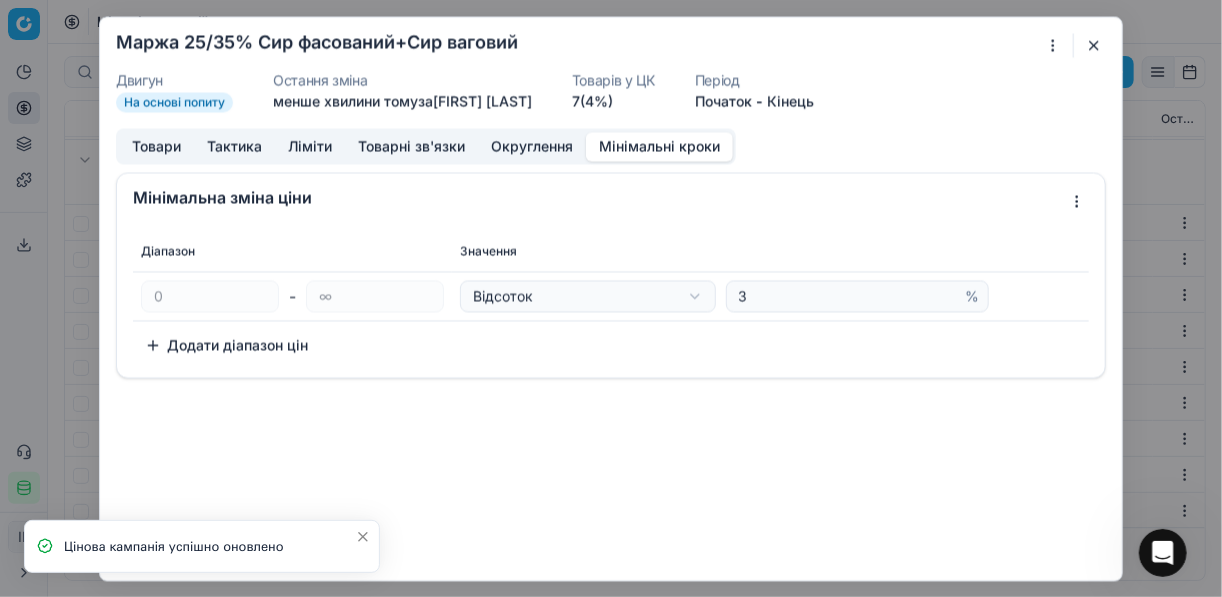 click on "Мінімальні кроки" at bounding box center [659, 146] 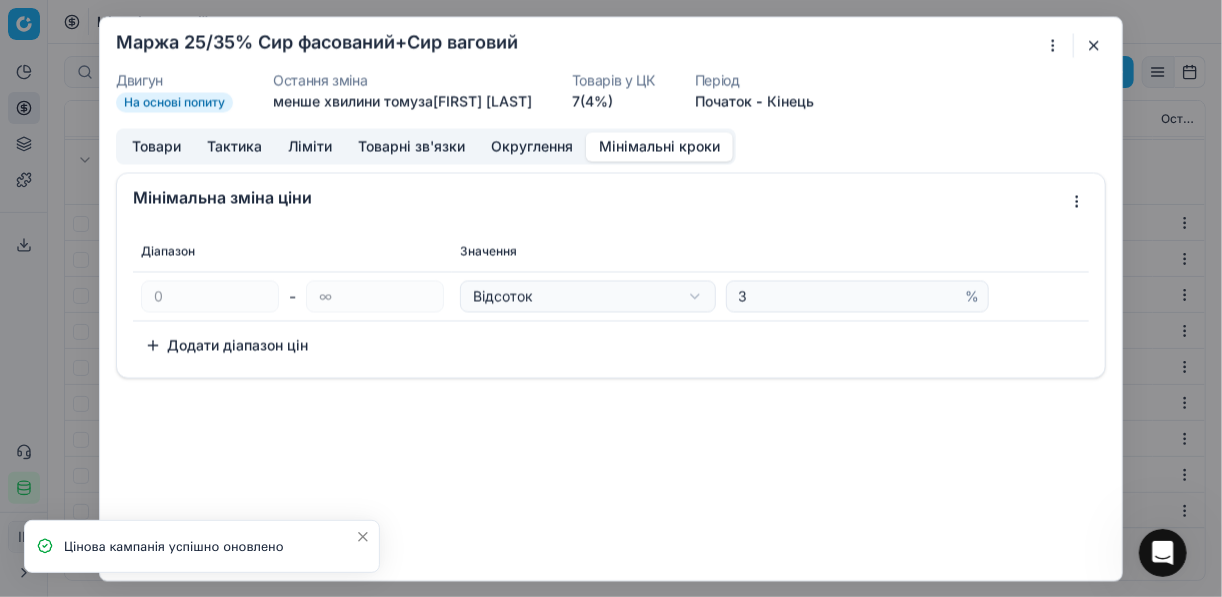 click at bounding box center (1094, 45) 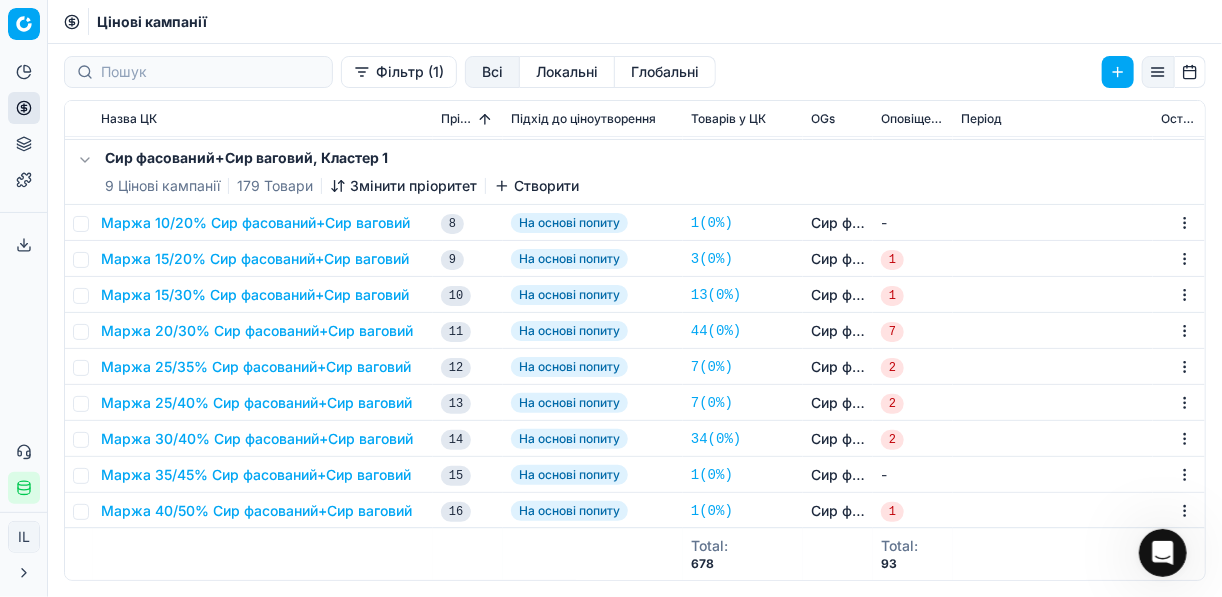 click on "Маржа 25/40% Сир фасований+Сир ваговий" at bounding box center (256, 403) 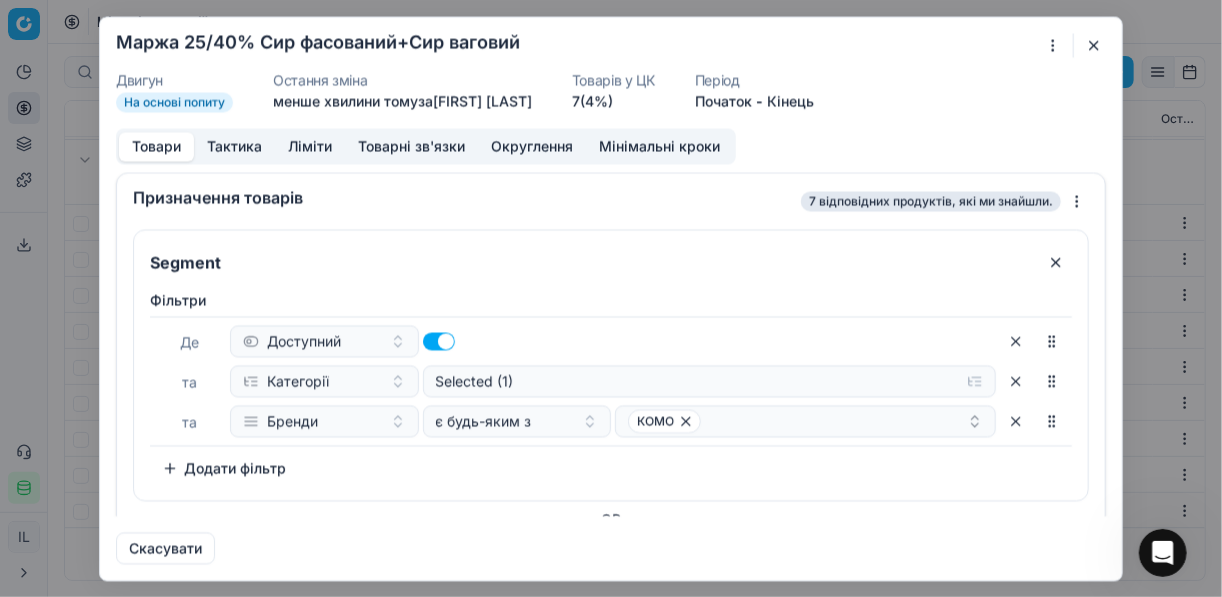 click on "Мінімальні кроки" at bounding box center [659, 146] 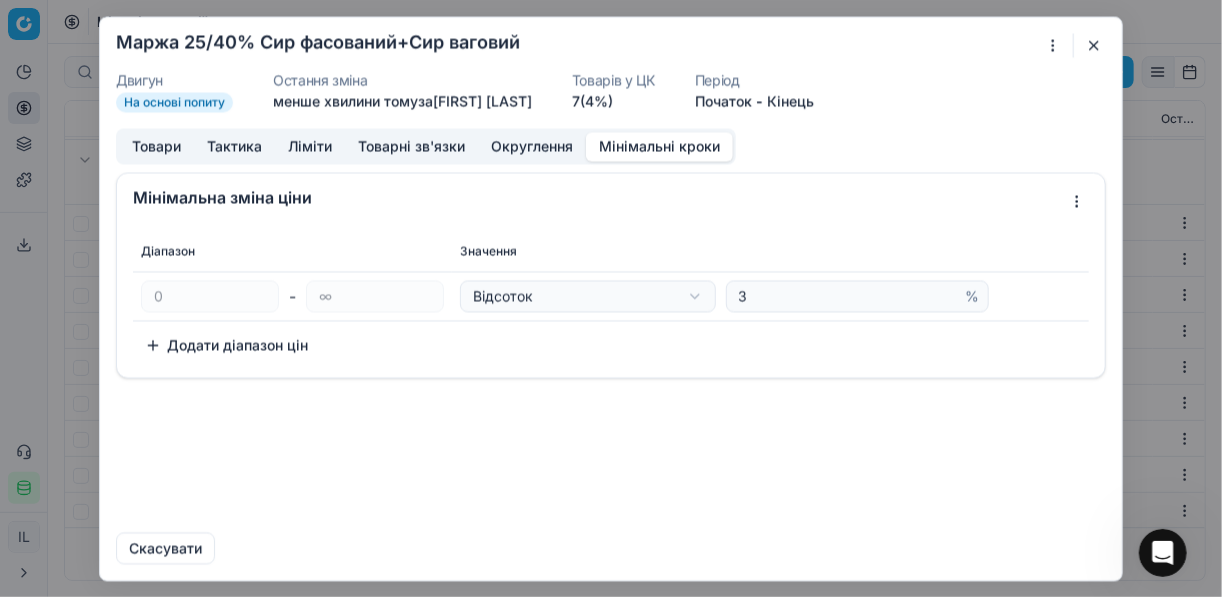 click at bounding box center [1094, 45] 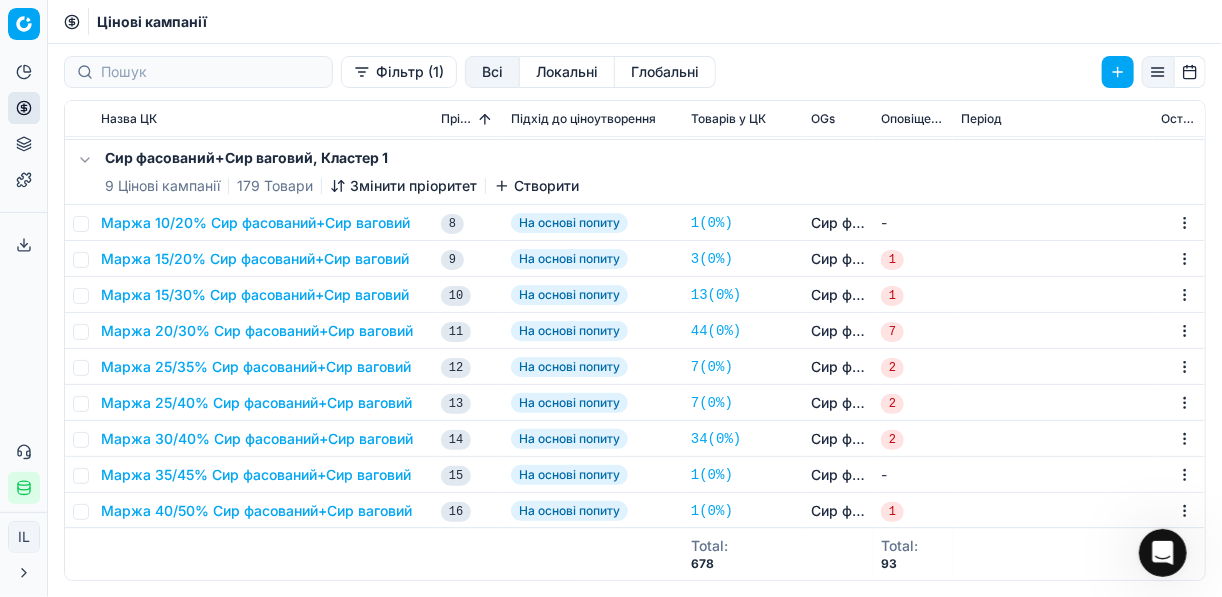 click on "Маржа 30/40% Сир фасований+Сир ваговий" at bounding box center [257, 439] 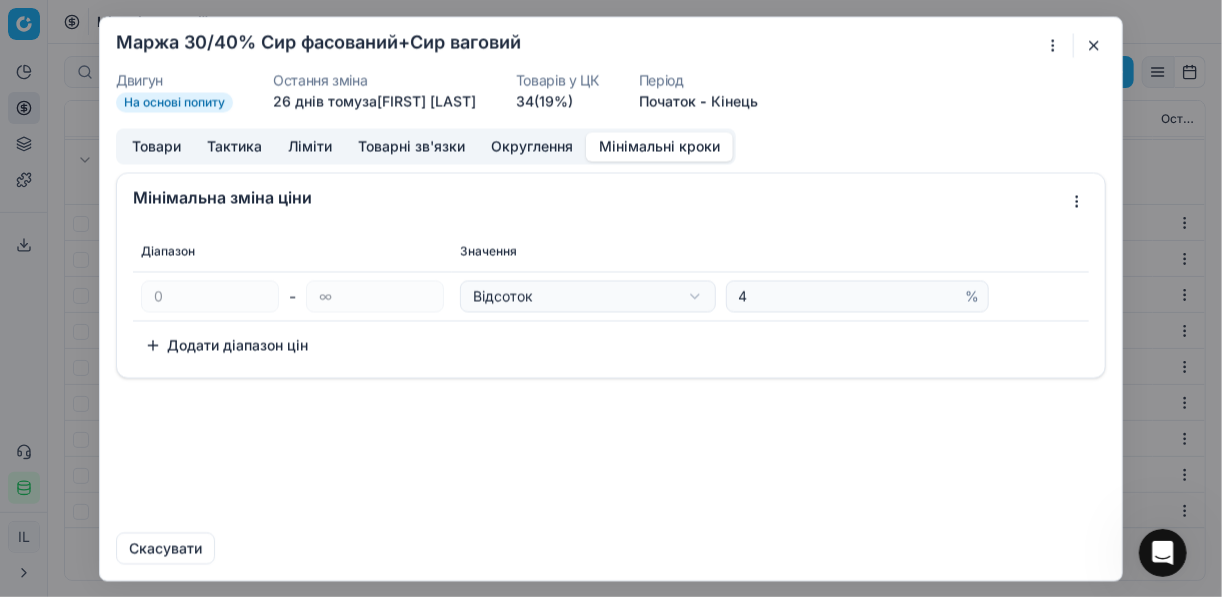 click on "Мінімальні кроки" at bounding box center (659, 146) 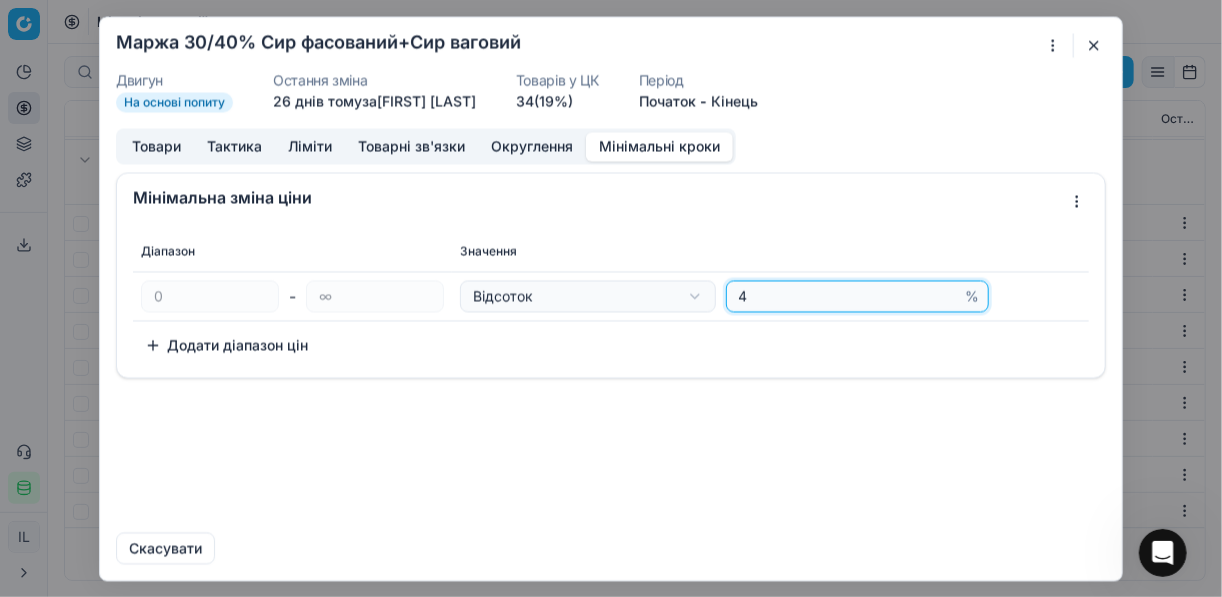 click on "4" at bounding box center (848, 296) 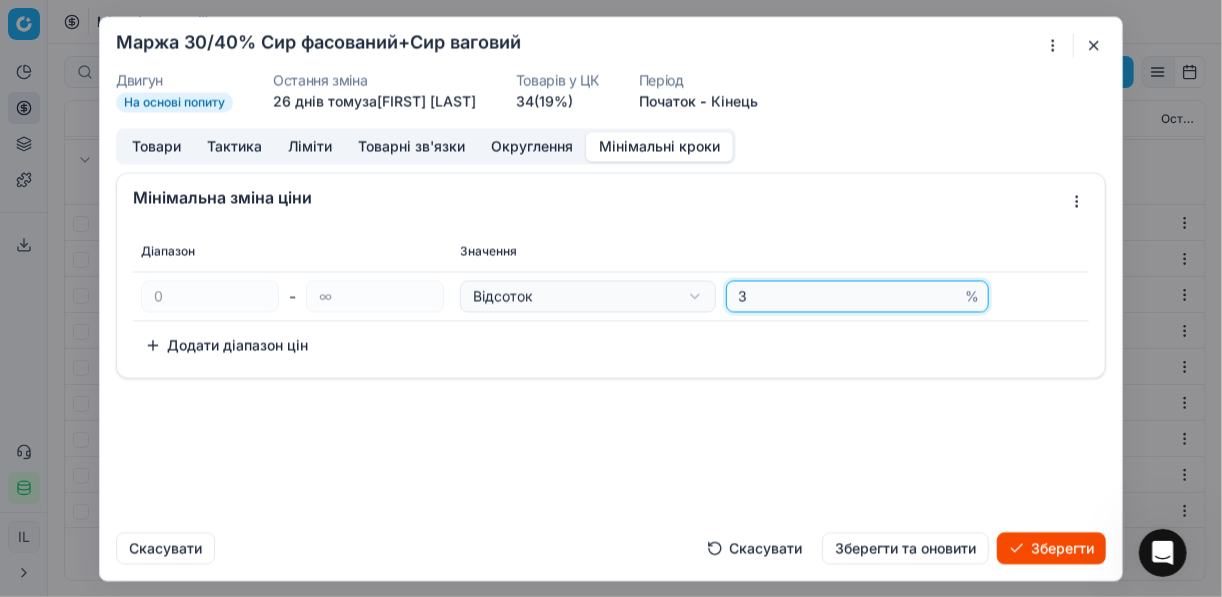 type on "3" 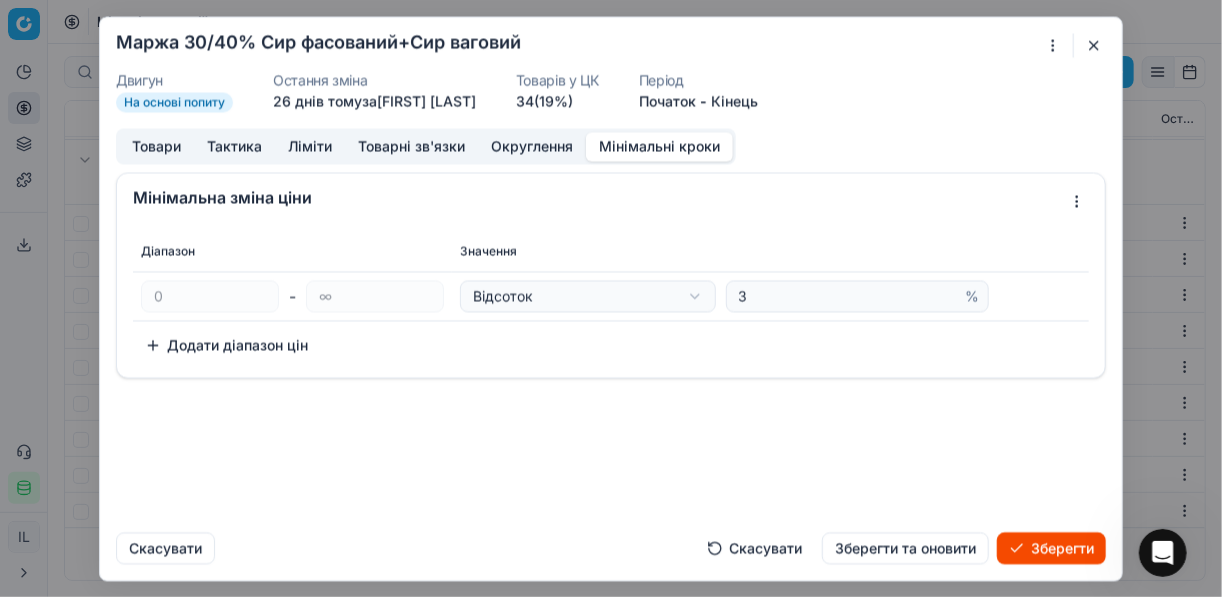 click on "Зберегти" at bounding box center [1051, 548] 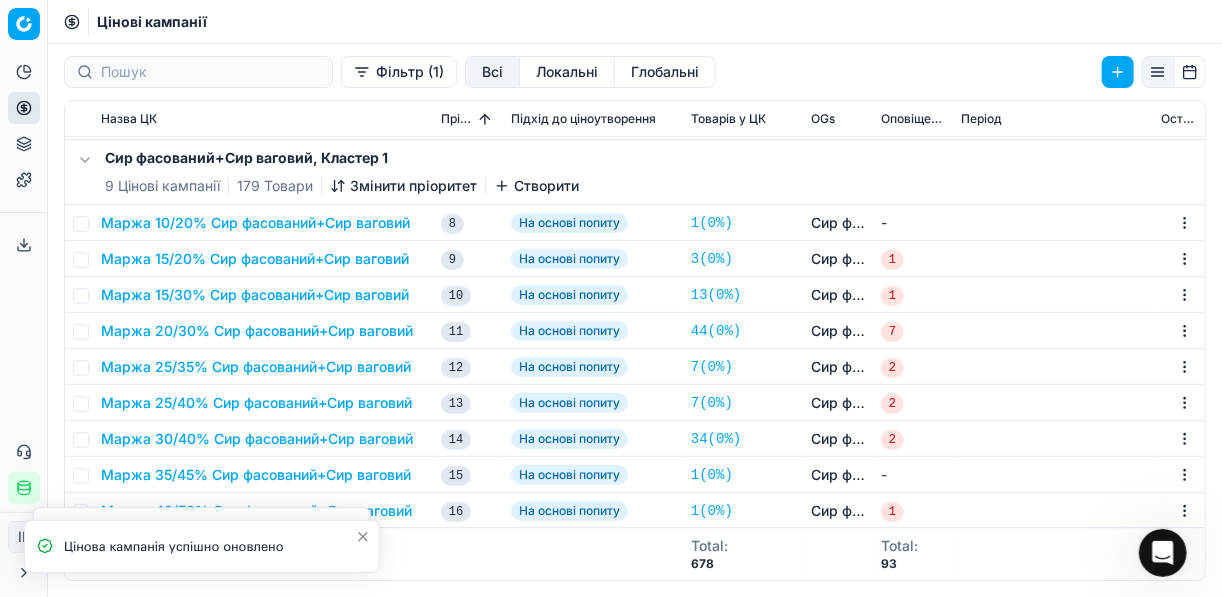 click on "Маржа 35/45% Сир фасований+Сир ваговий" at bounding box center [256, 475] 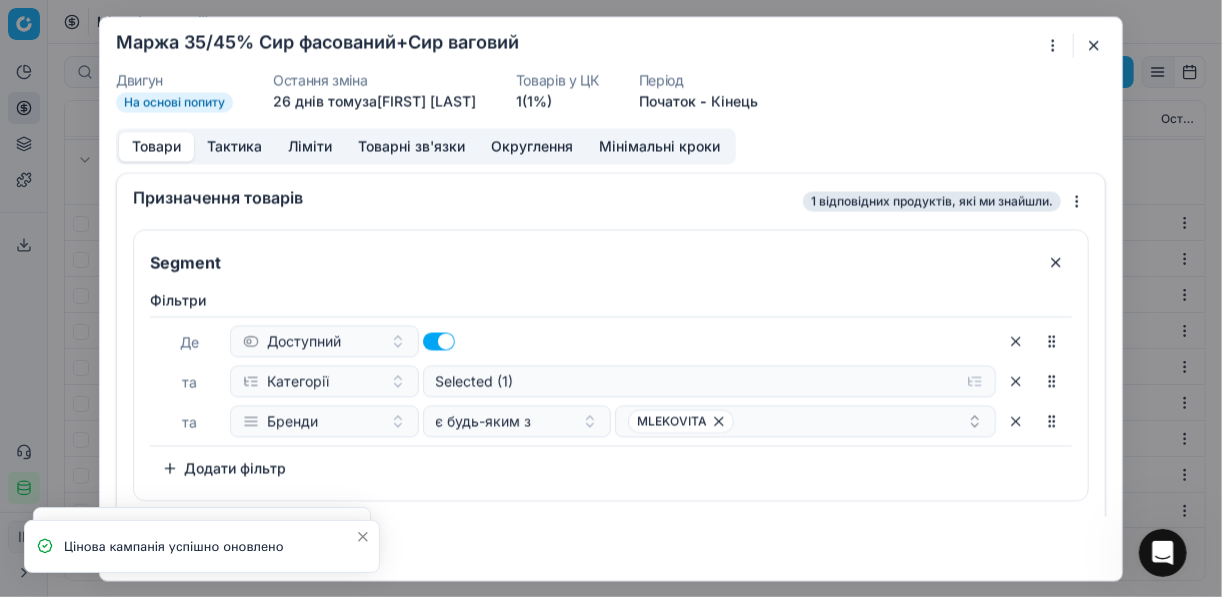 drag, startPoint x: 669, startPoint y: 146, endPoint x: 680, endPoint y: 160, distance: 17.804493 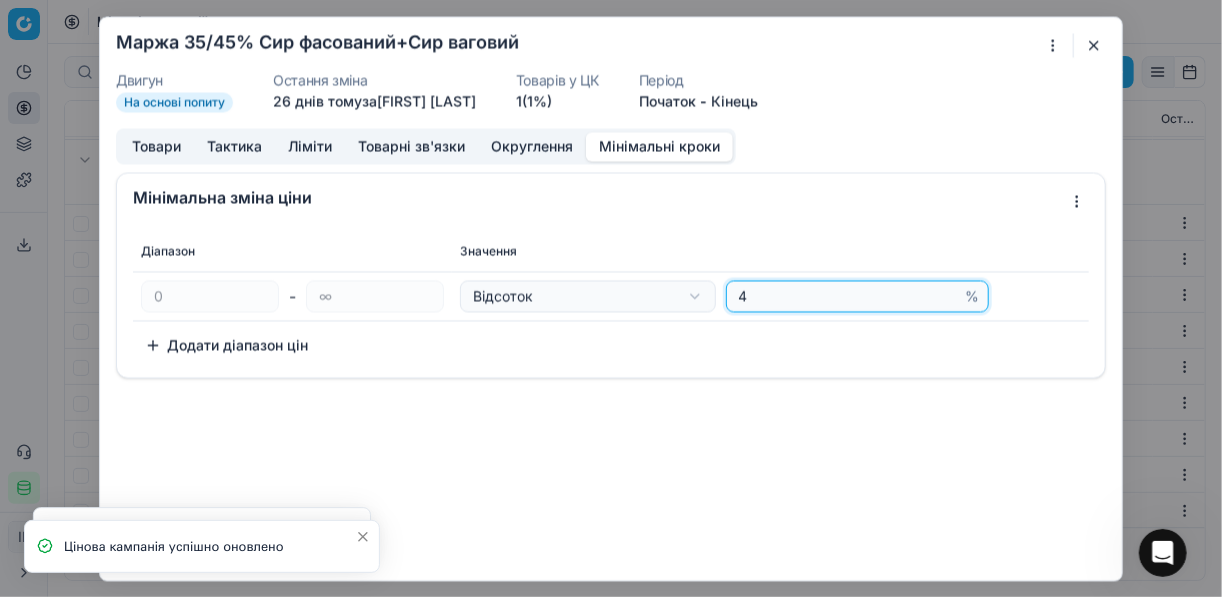 click on "4" at bounding box center [848, 296] 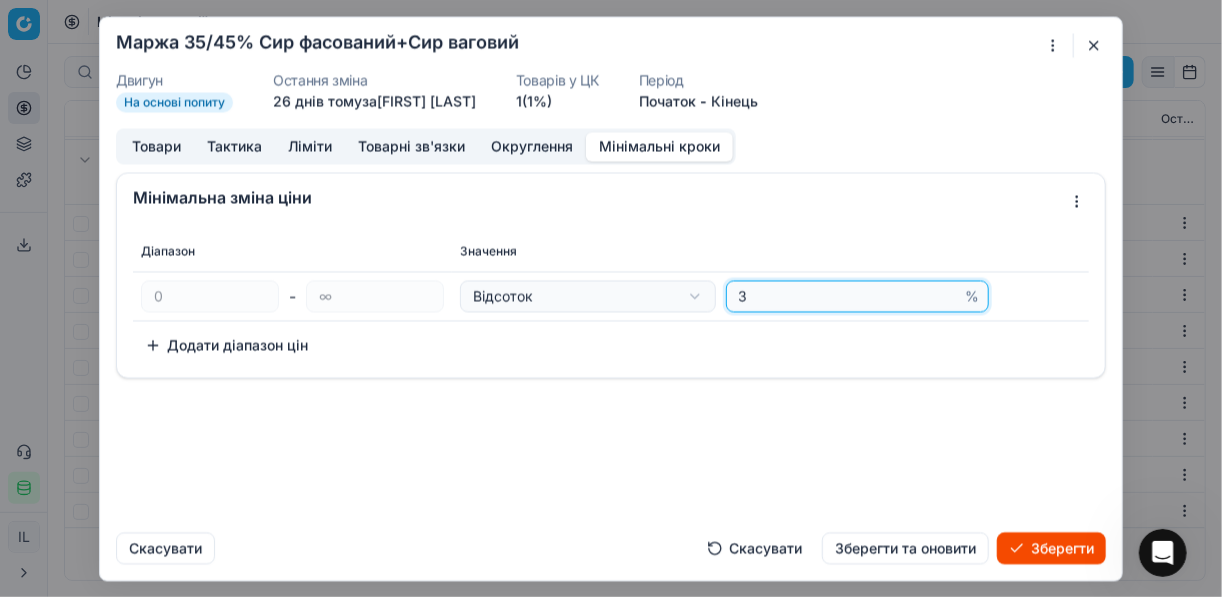 type on "3" 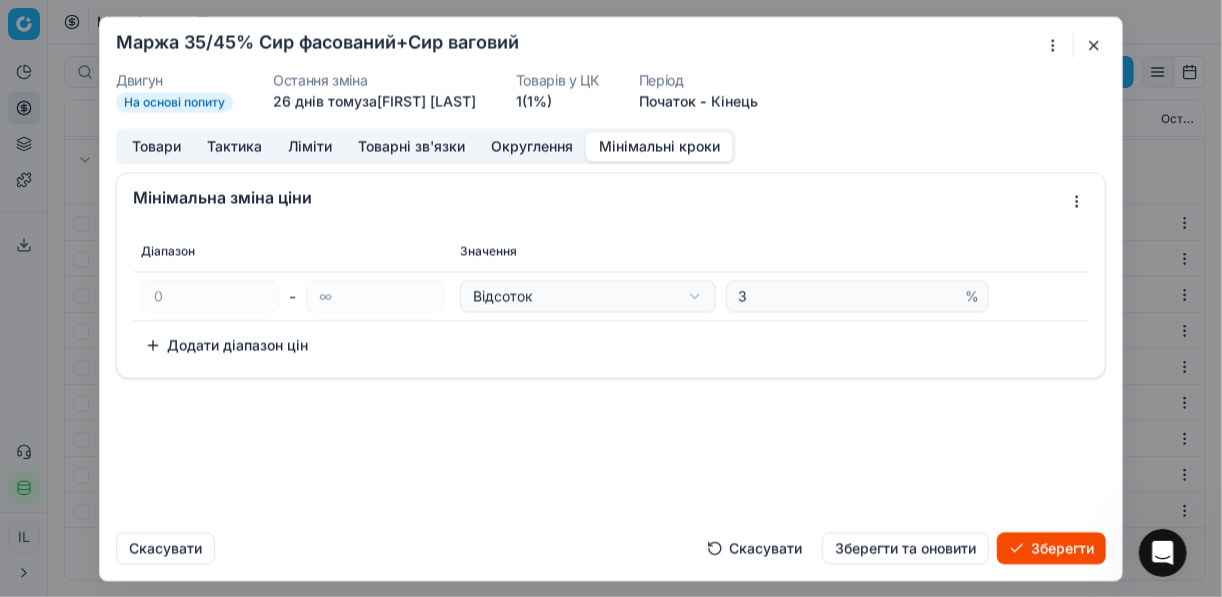 click on "Зберегти" at bounding box center (1051, 548) 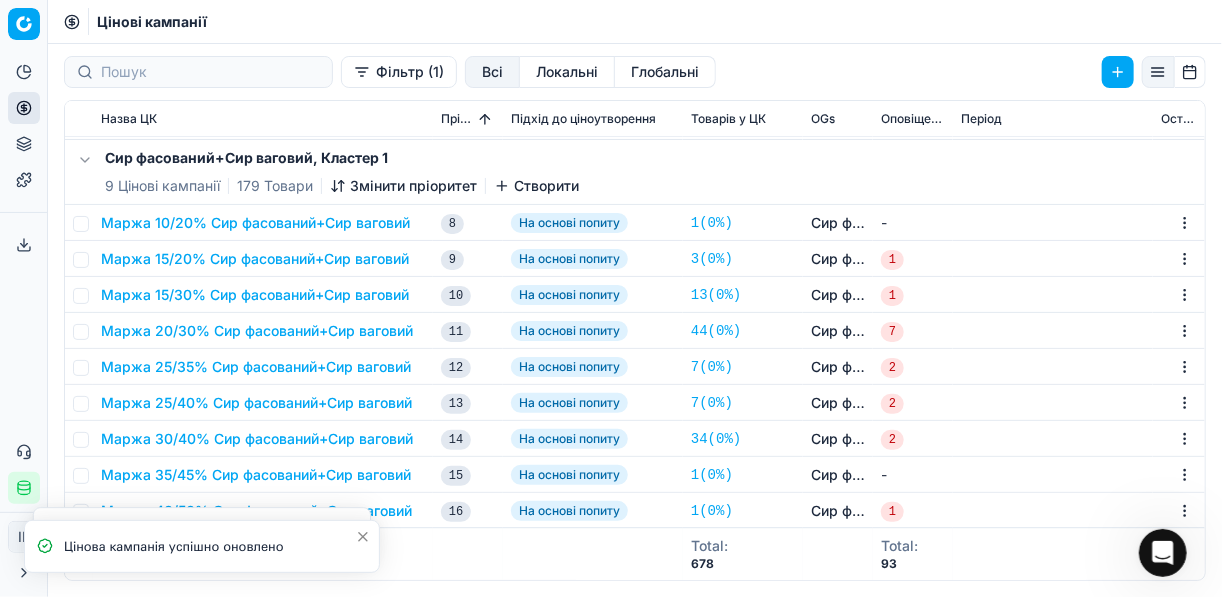 click on "Маржа 40/50% Сир фасований+Сир ваговий" at bounding box center [256, 511] 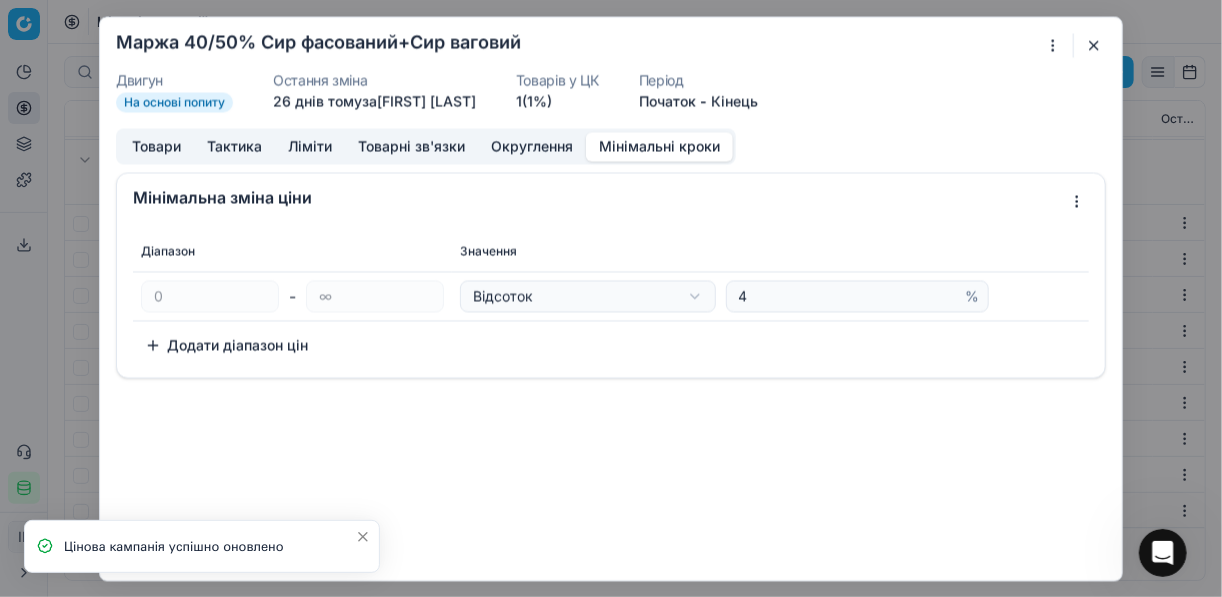 drag, startPoint x: 660, startPoint y: 148, endPoint x: 691, endPoint y: 165, distance: 35.35534 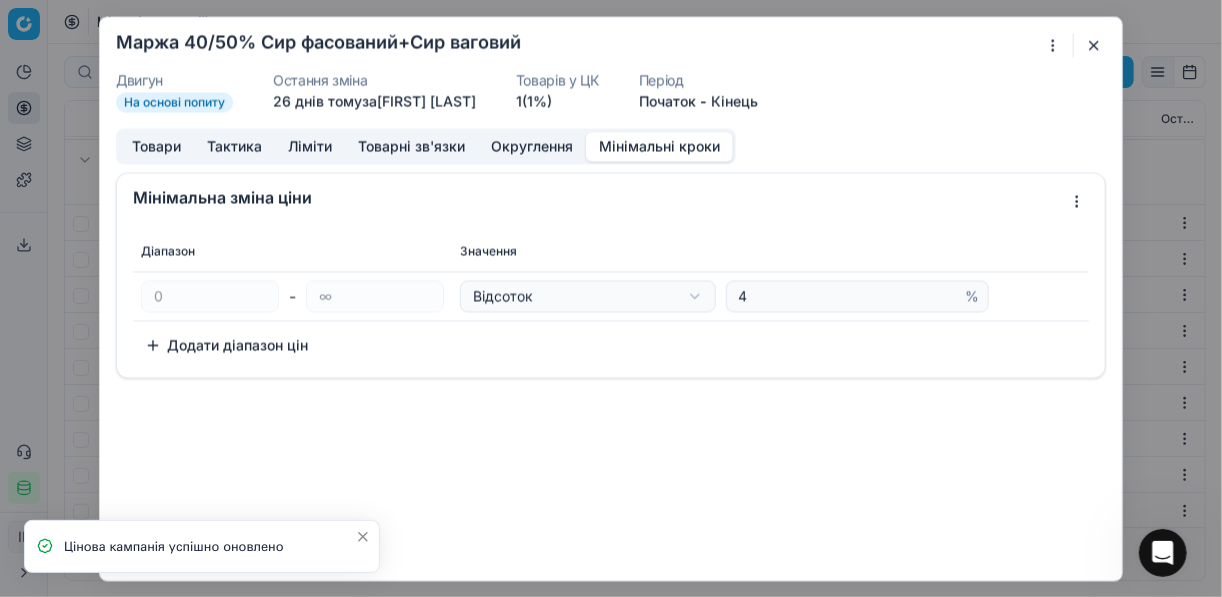 click on "Мінімальні кроки" at bounding box center [659, 146] 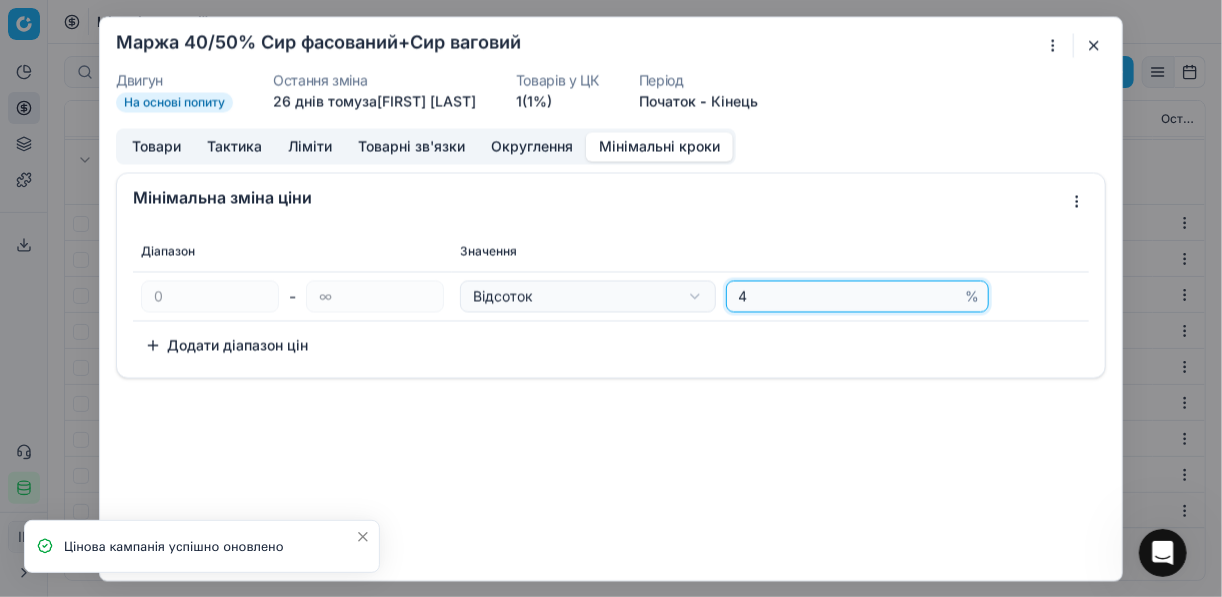 click on "4" at bounding box center [848, 296] 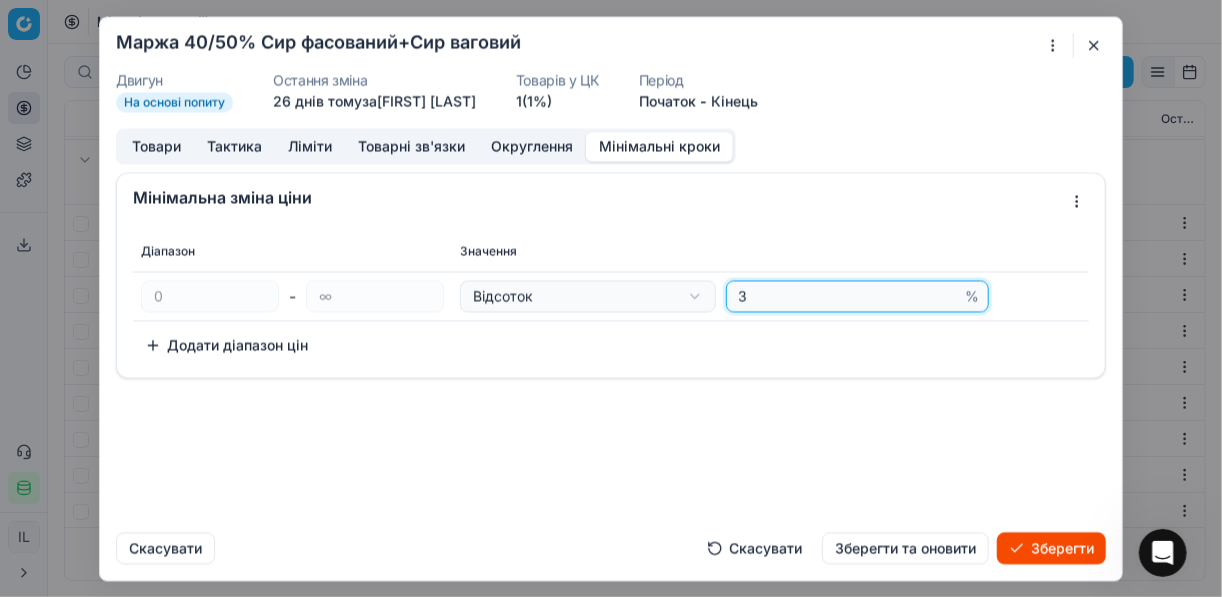 type on "3" 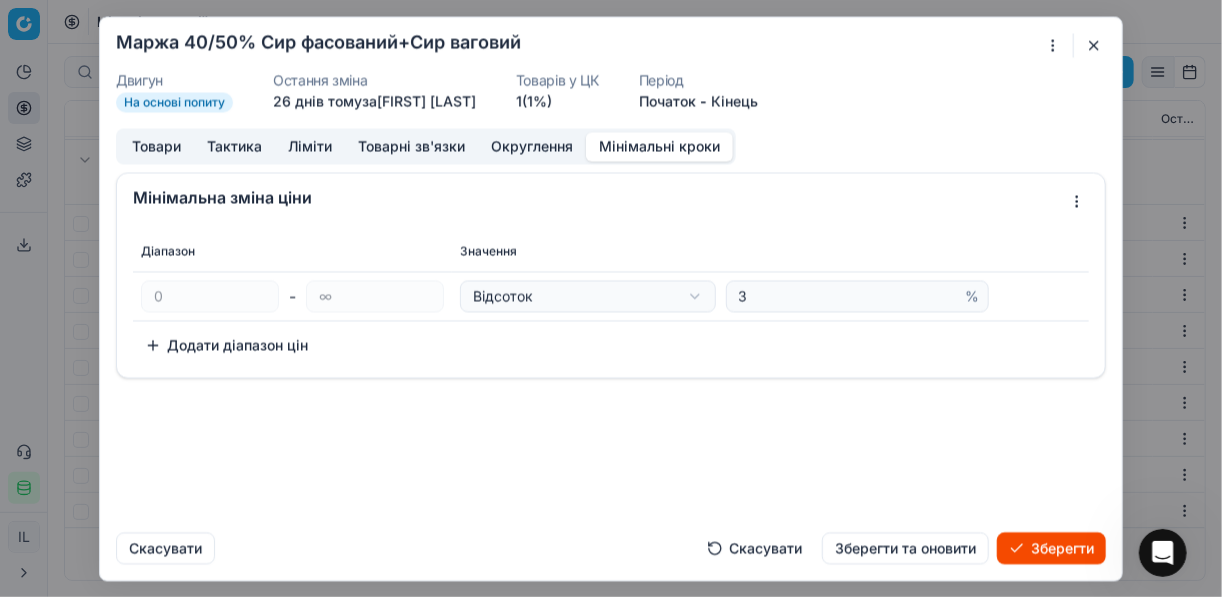 click on "Зберегти" at bounding box center (1051, 548) 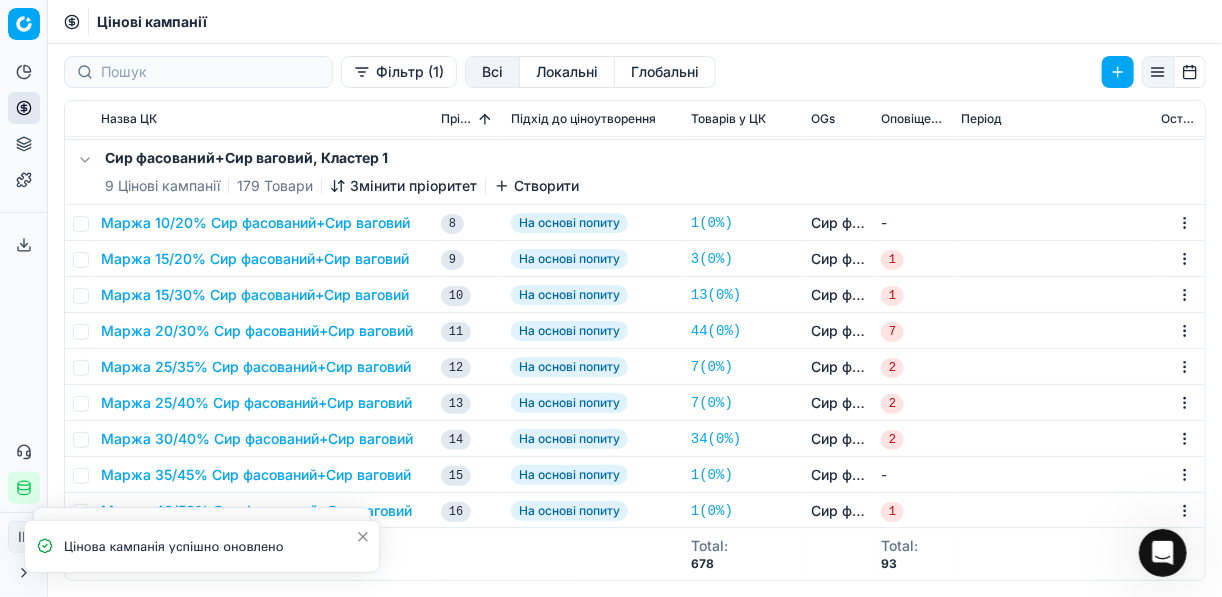 click on "Маржа 35/45% Сир фасований+Сир ваговий" at bounding box center [256, 475] 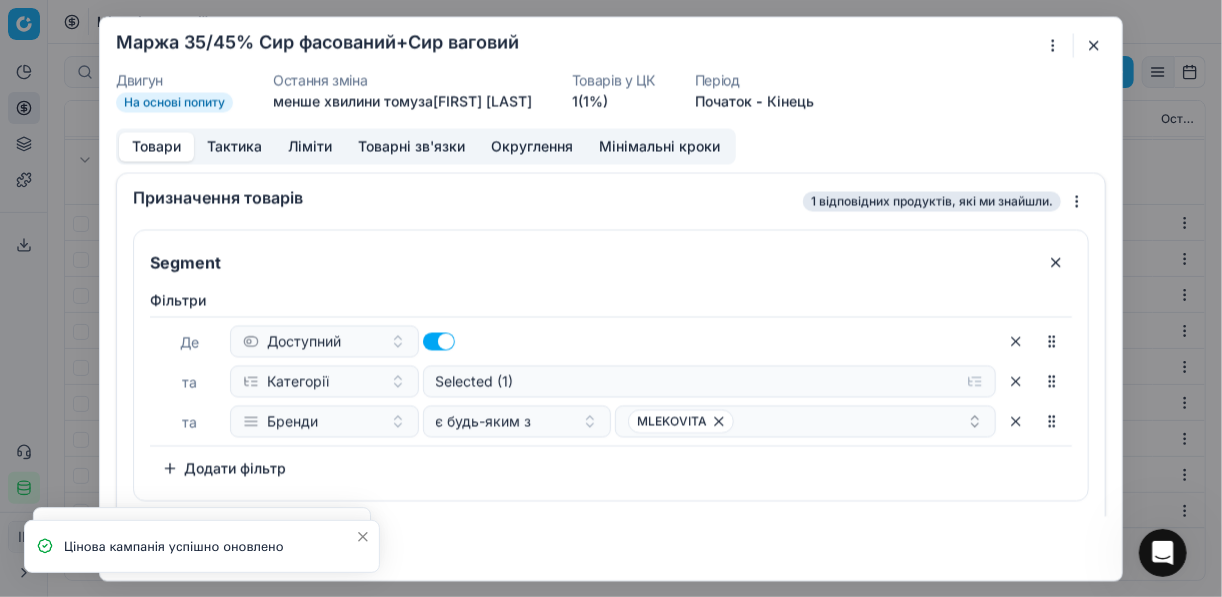 click on "Мінімальні кроки" at bounding box center (659, 146) 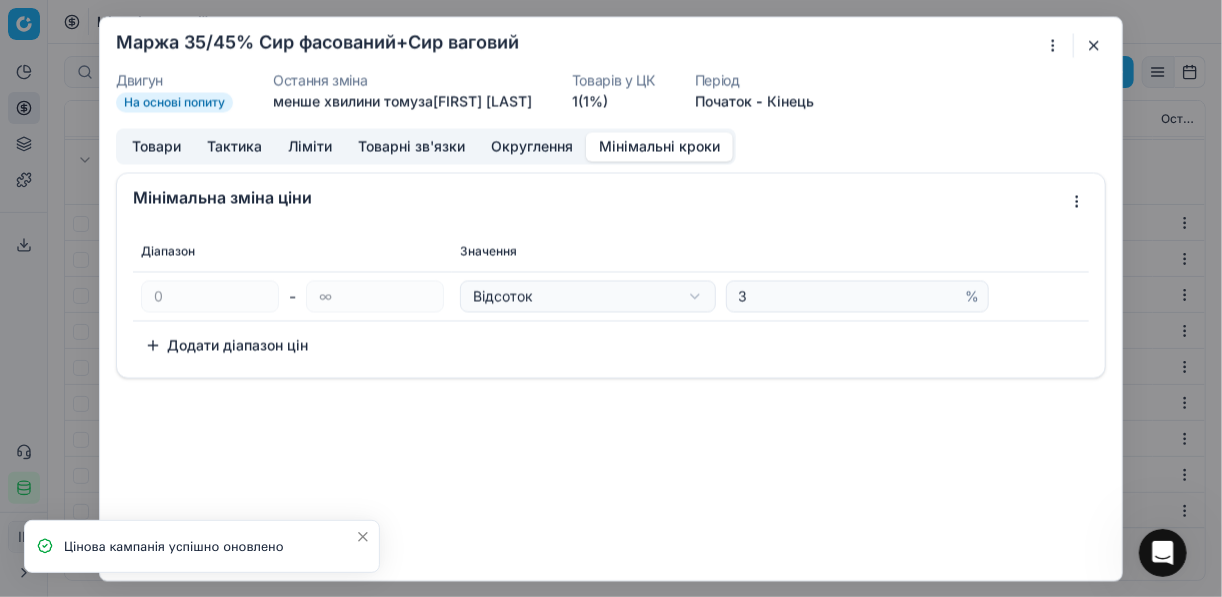 click at bounding box center (1094, 45) 